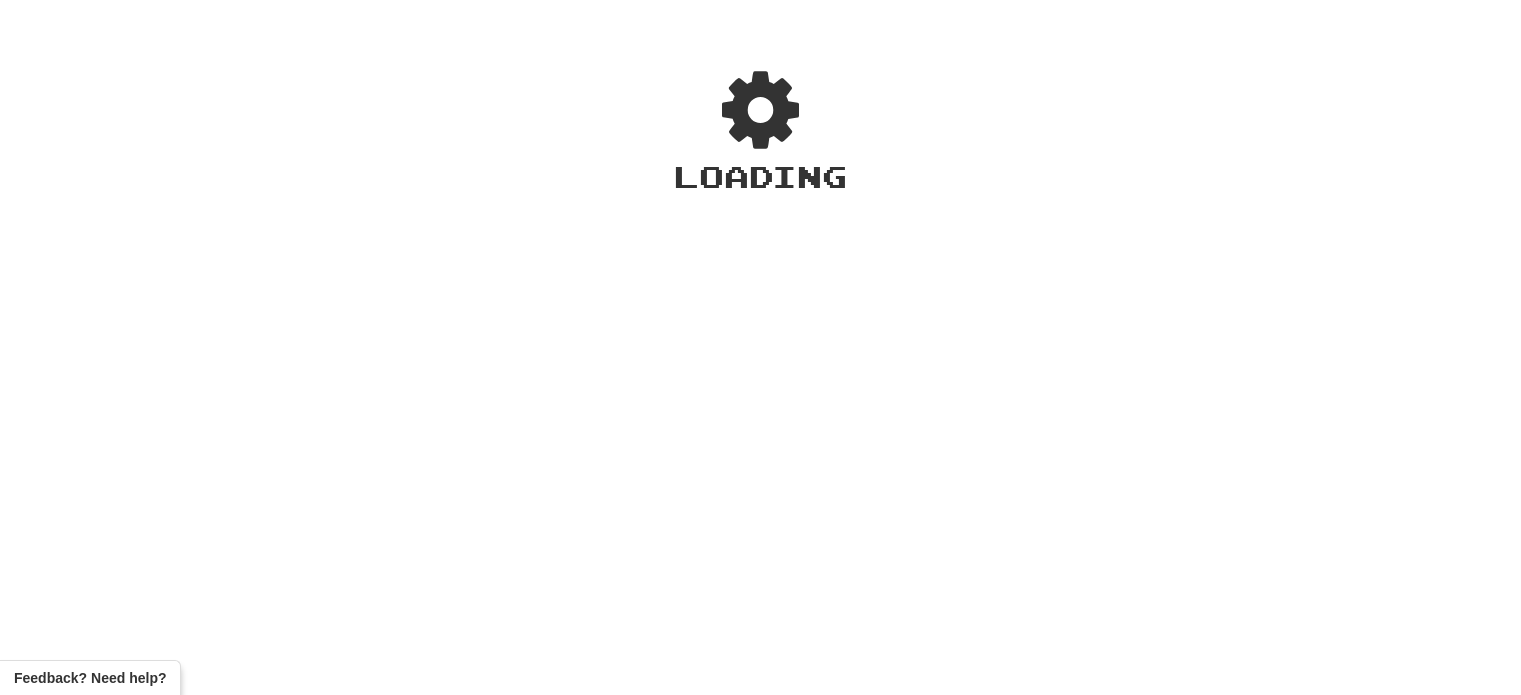 scroll, scrollTop: 0, scrollLeft: 0, axis: both 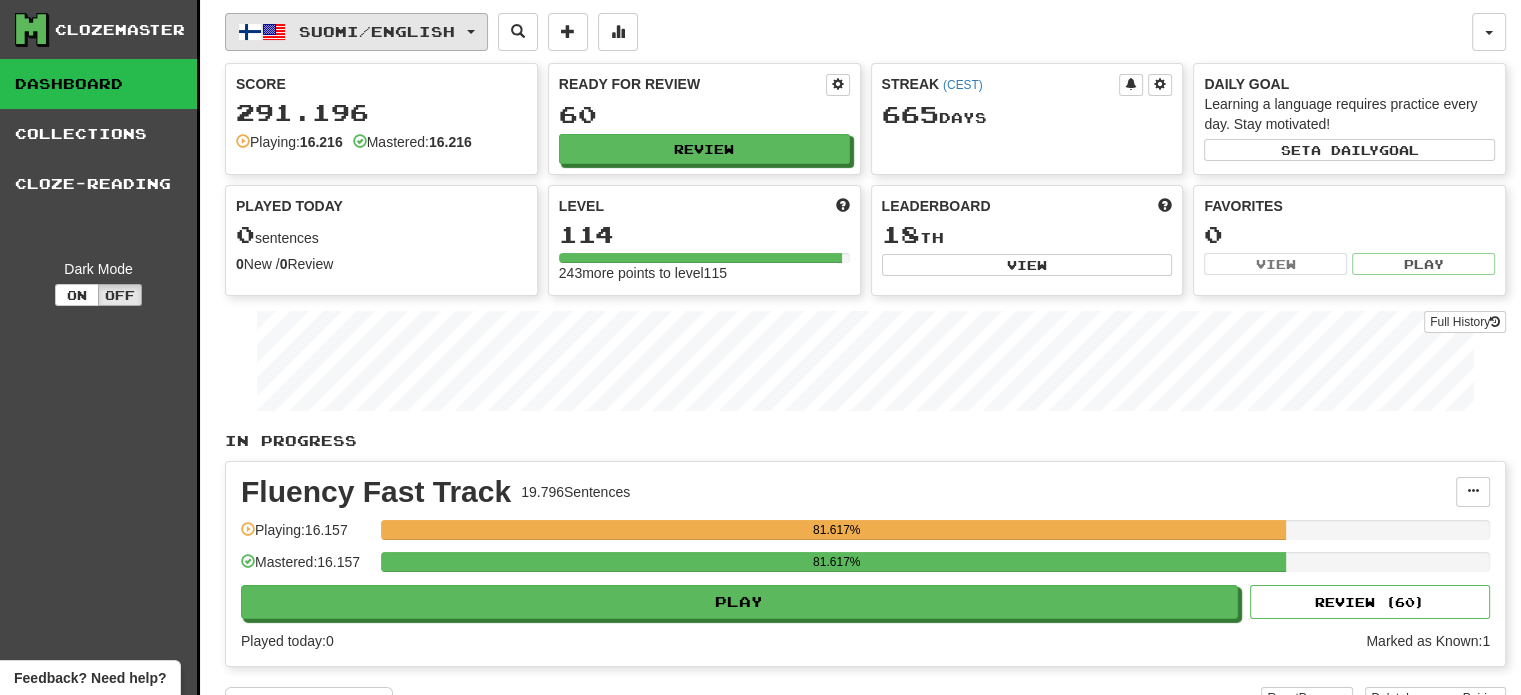 click on "Suomi  /  English" at bounding box center (377, 31) 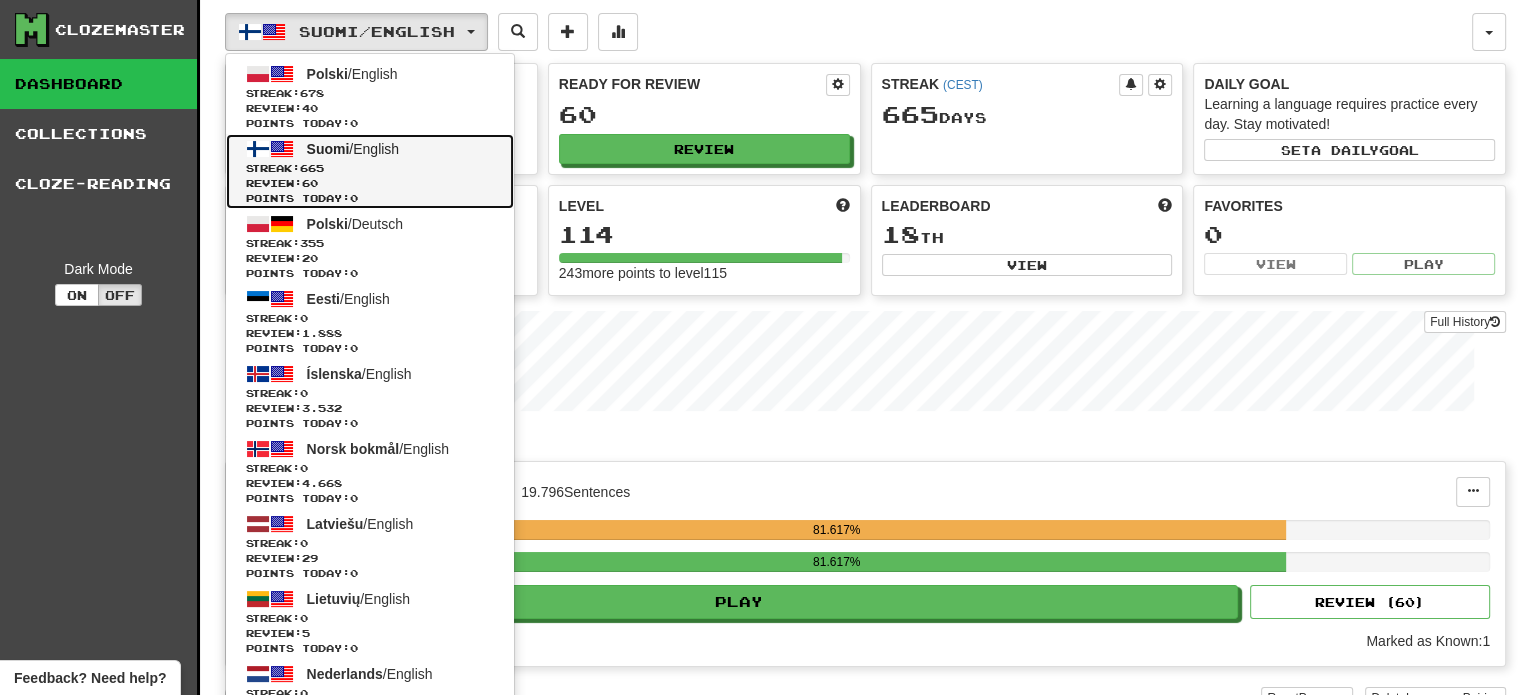 click on "Suomi  /  English Streak:  665   Review:  60 Points today:  0" at bounding box center (370, 171) 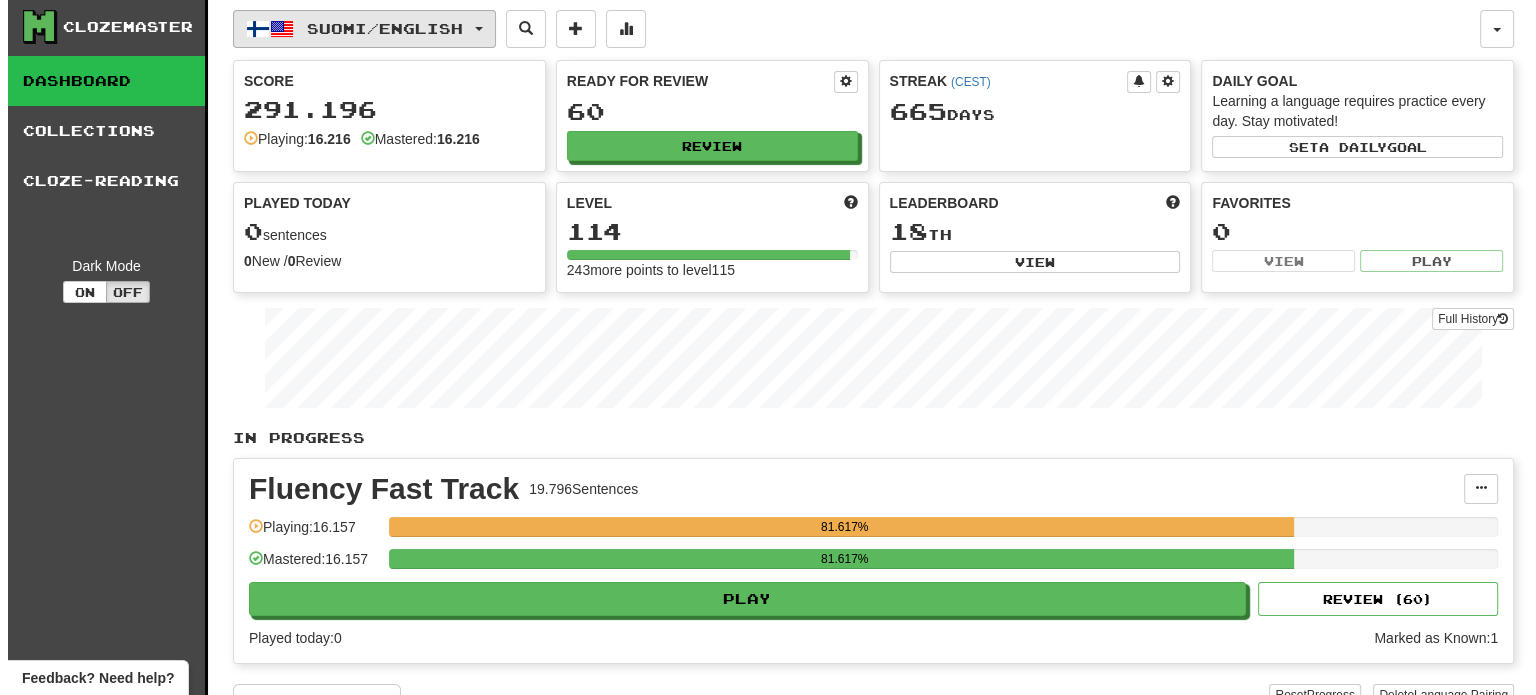 scroll, scrollTop: 0, scrollLeft: 0, axis: both 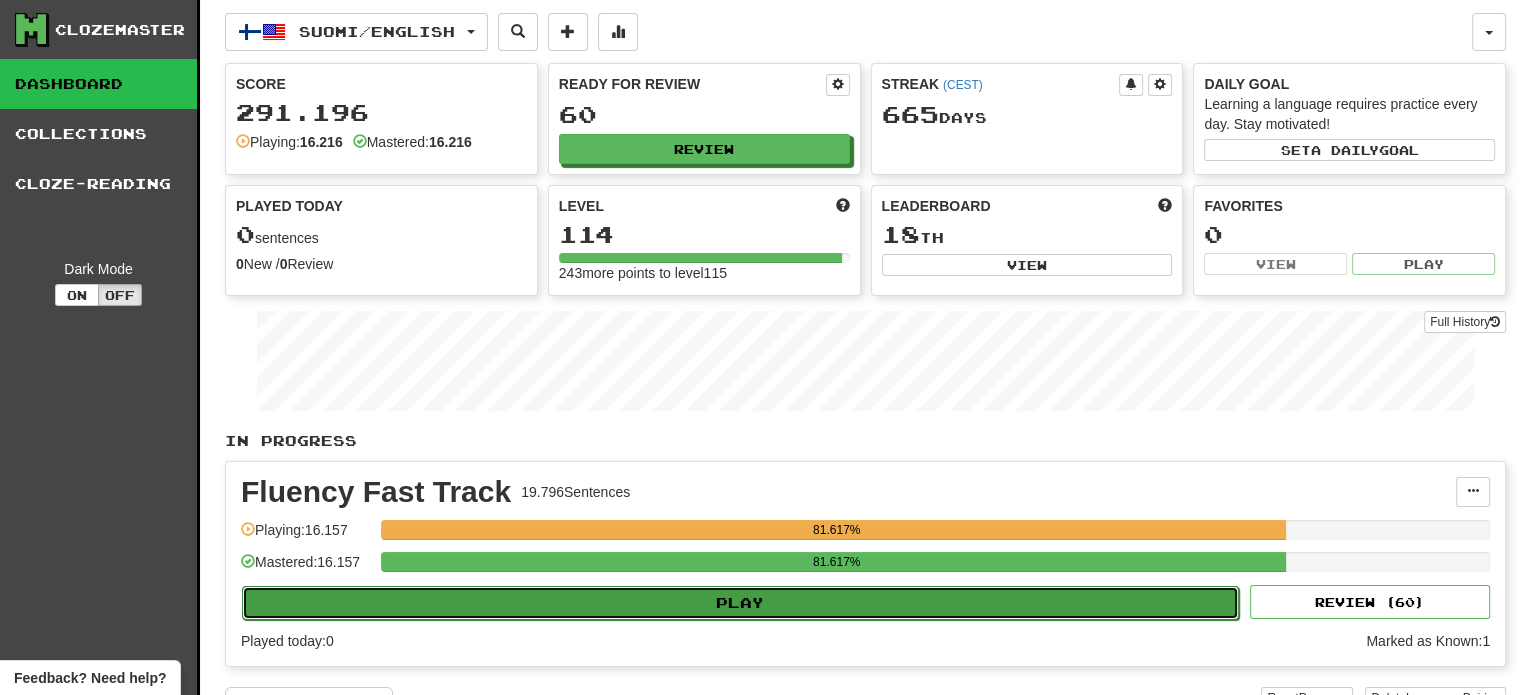click on "Play" at bounding box center [740, 603] 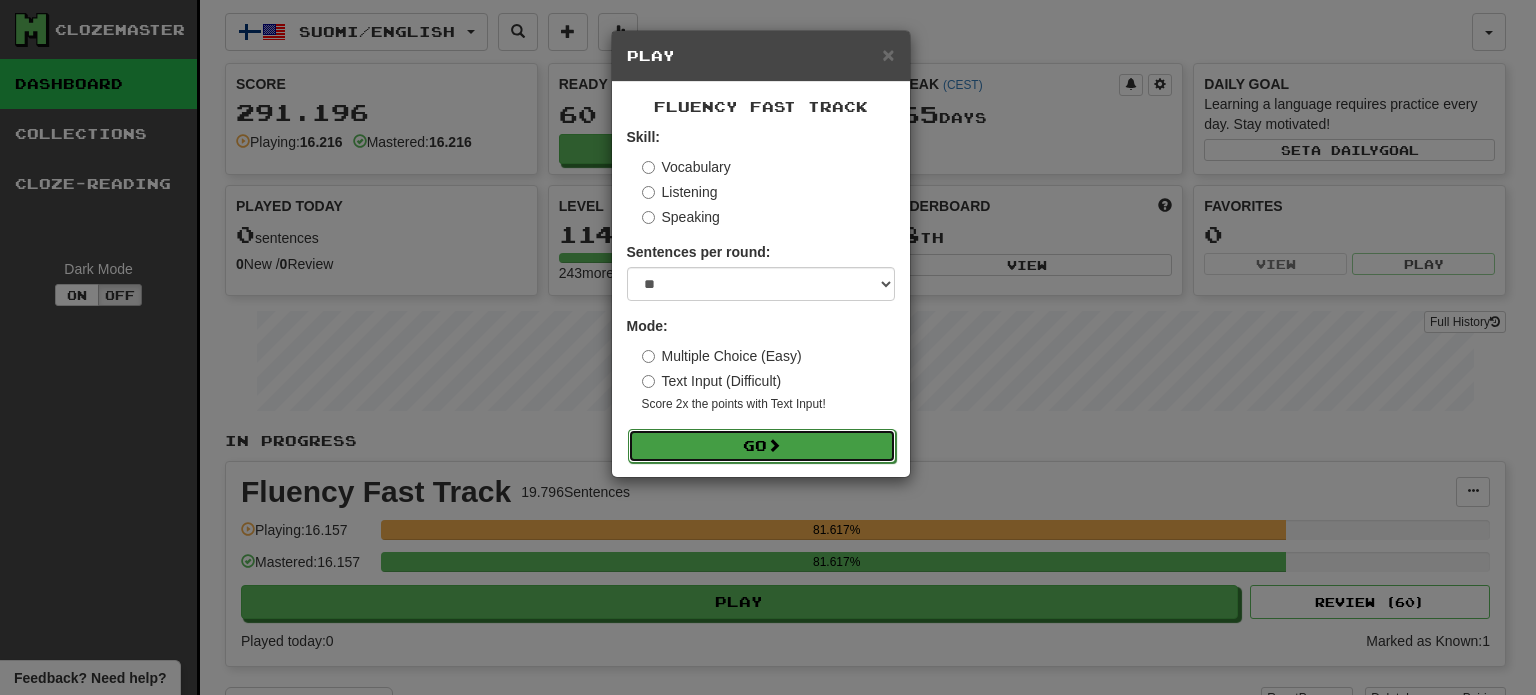click on "Go" at bounding box center [762, 446] 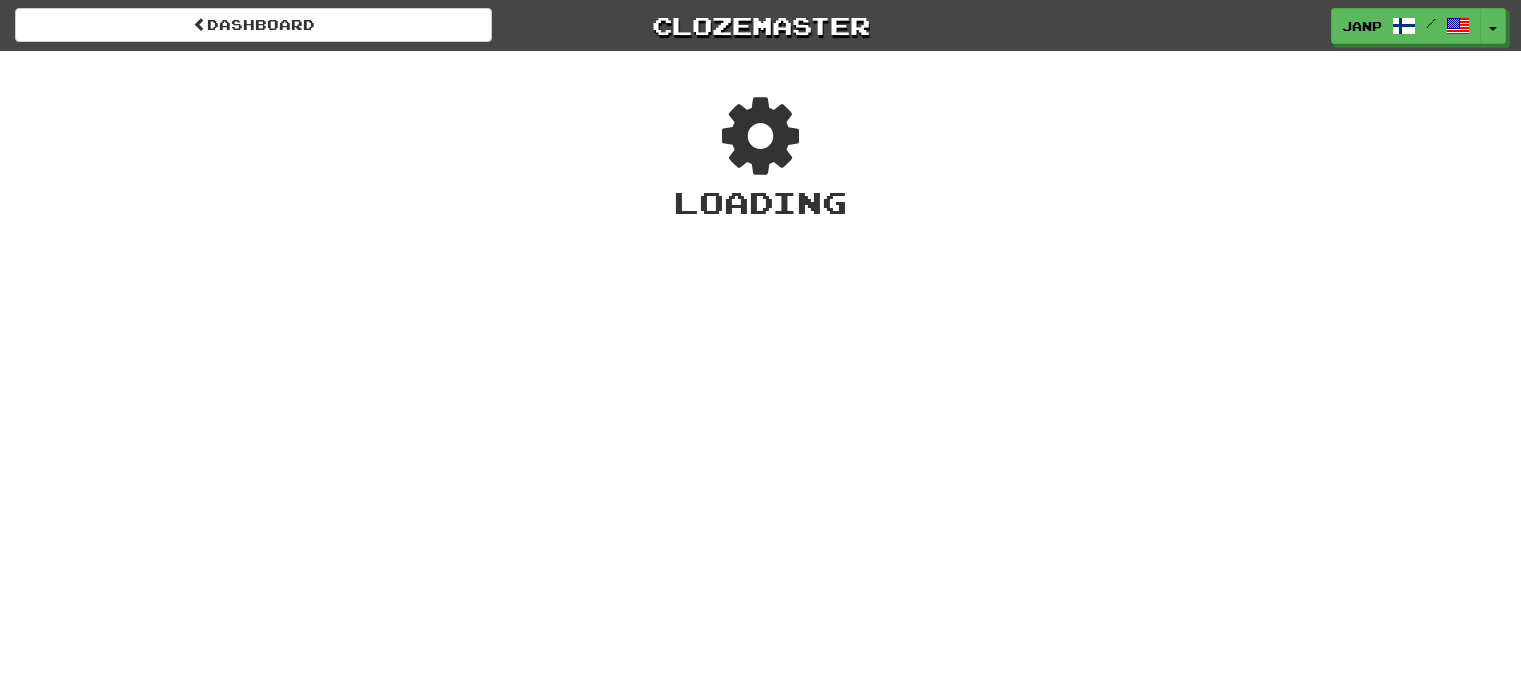 scroll, scrollTop: 0, scrollLeft: 0, axis: both 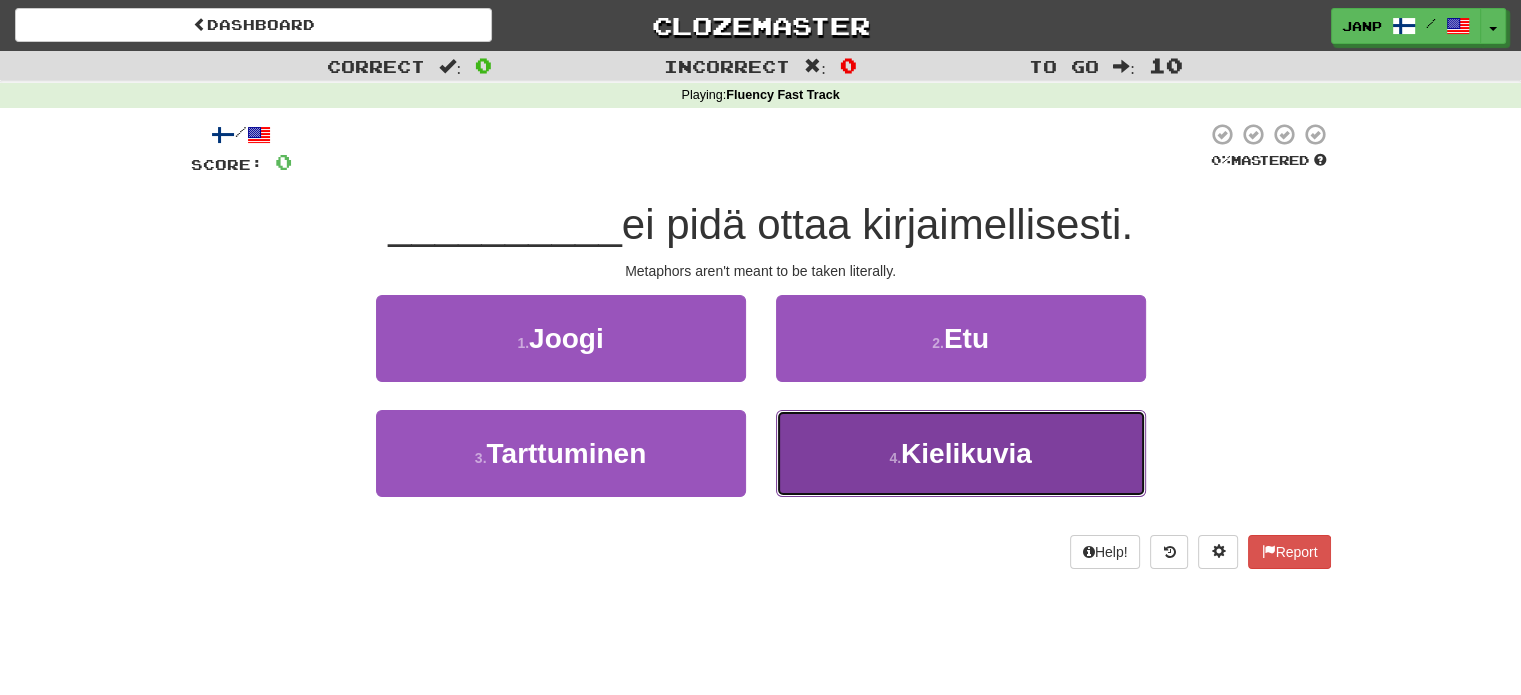 click on "4 .  Kielikuvia" at bounding box center (961, 453) 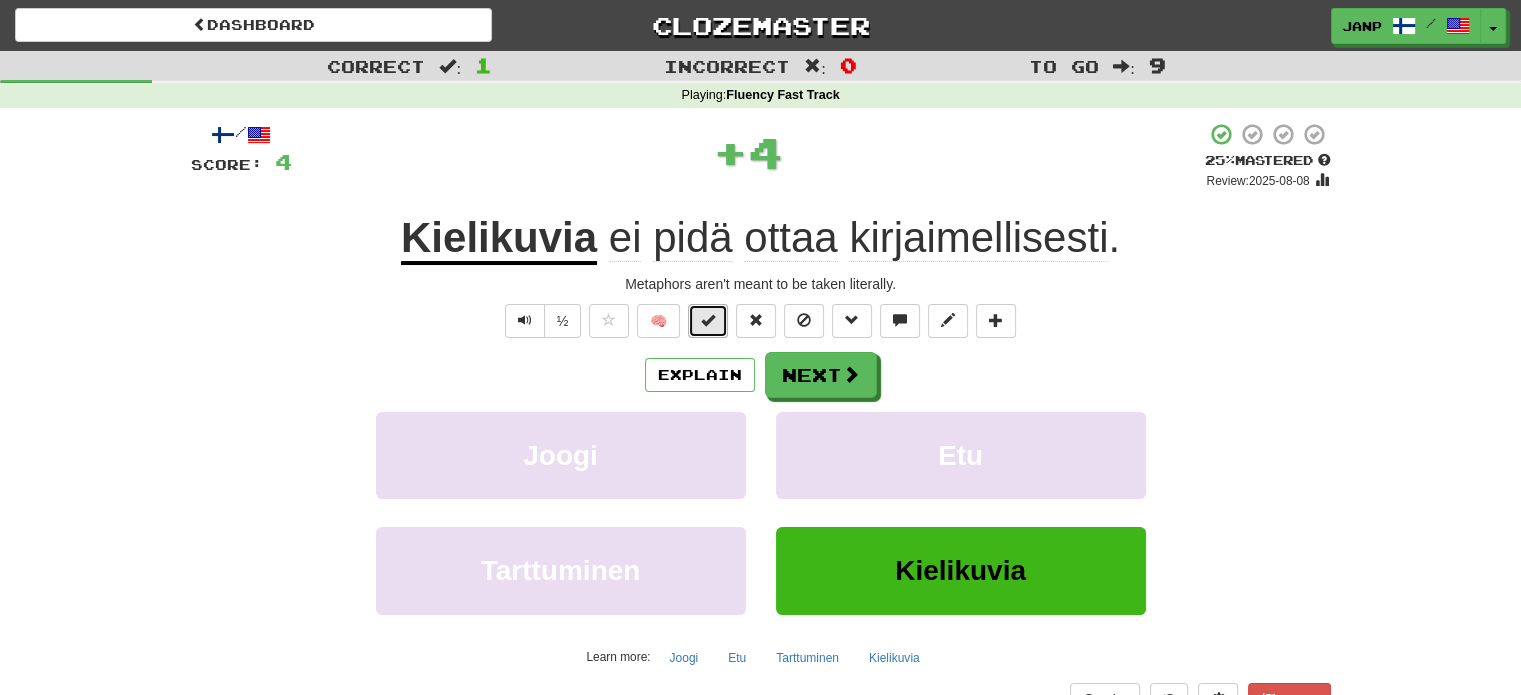 click at bounding box center [708, 320] 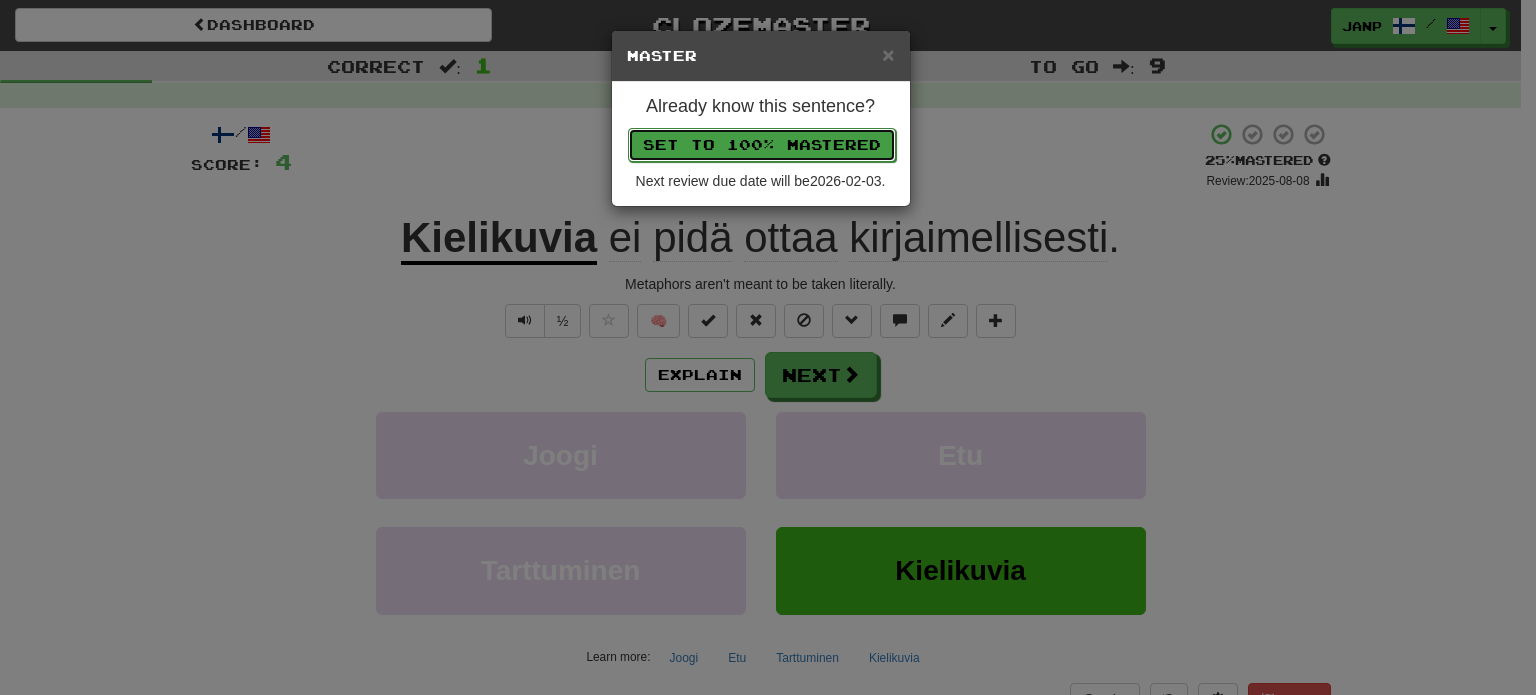 click on "Set to 100% Mastered" at bounding box center [762, 145] 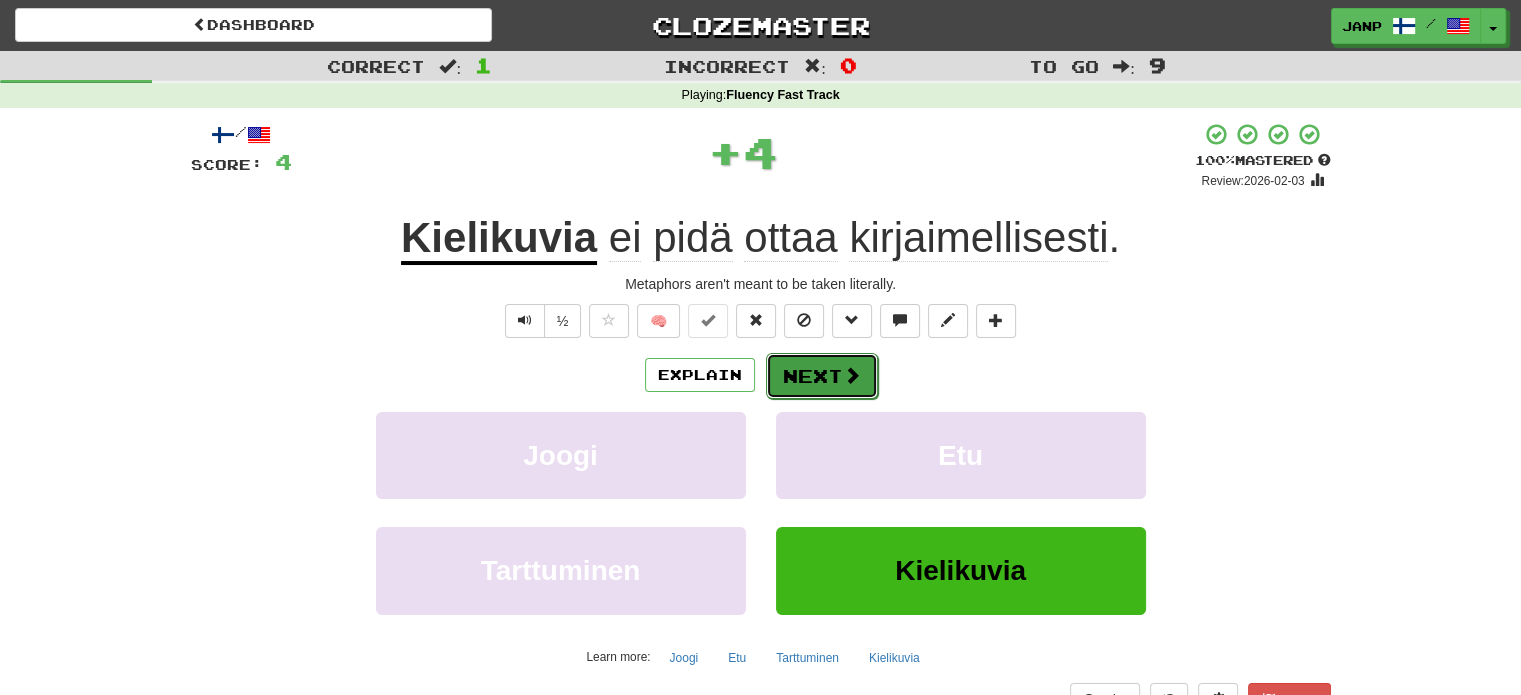 click on "Next" at bounding box center [822, 376] 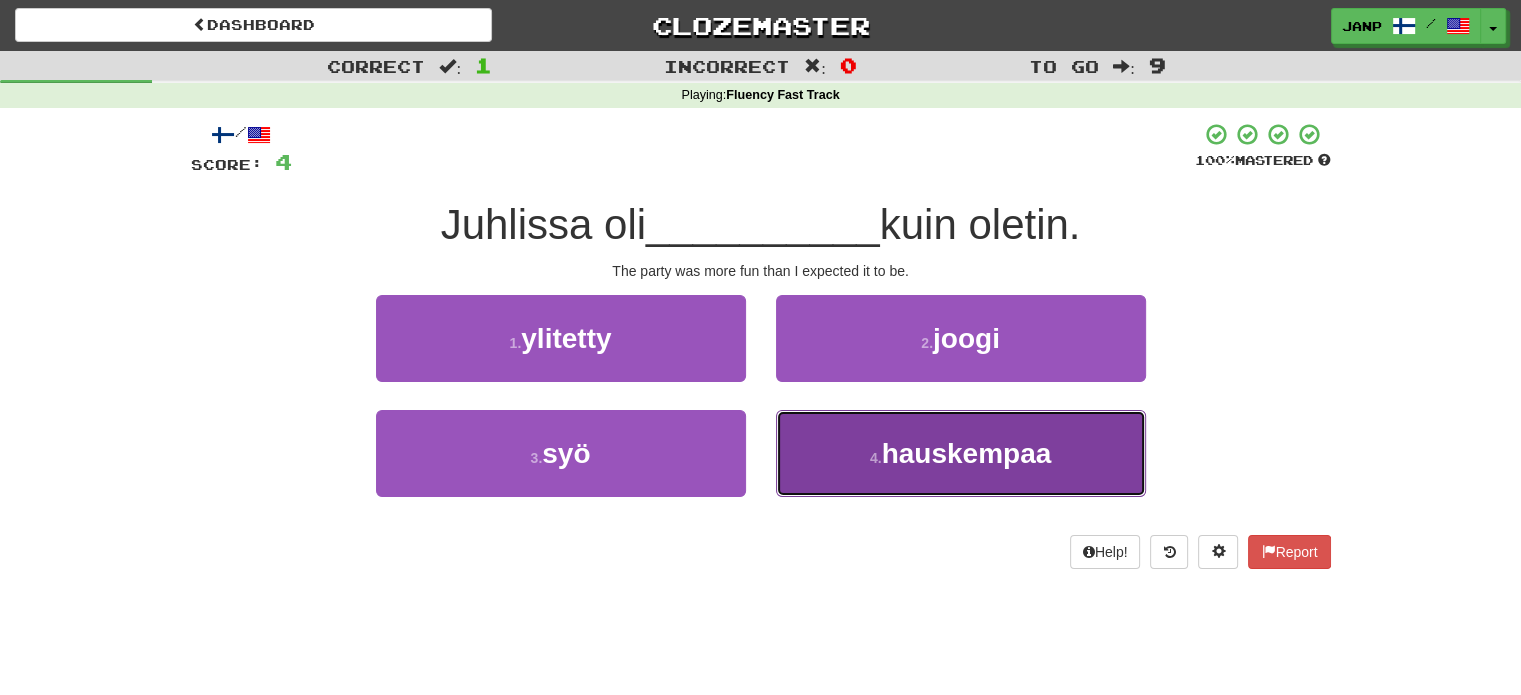 click on "4 .  hauskempaa" at bounding box center [961, 453] 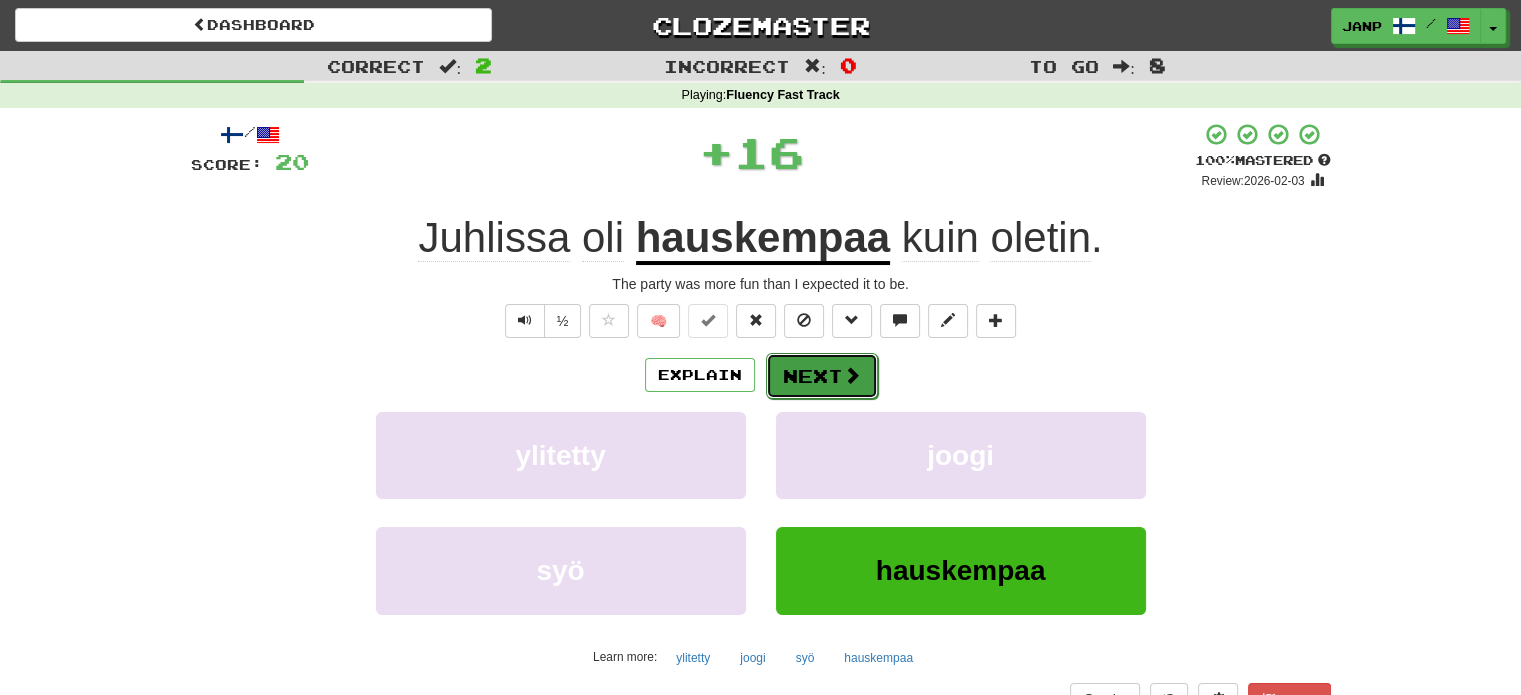 click on "Next" at bounding box center (822, 376) 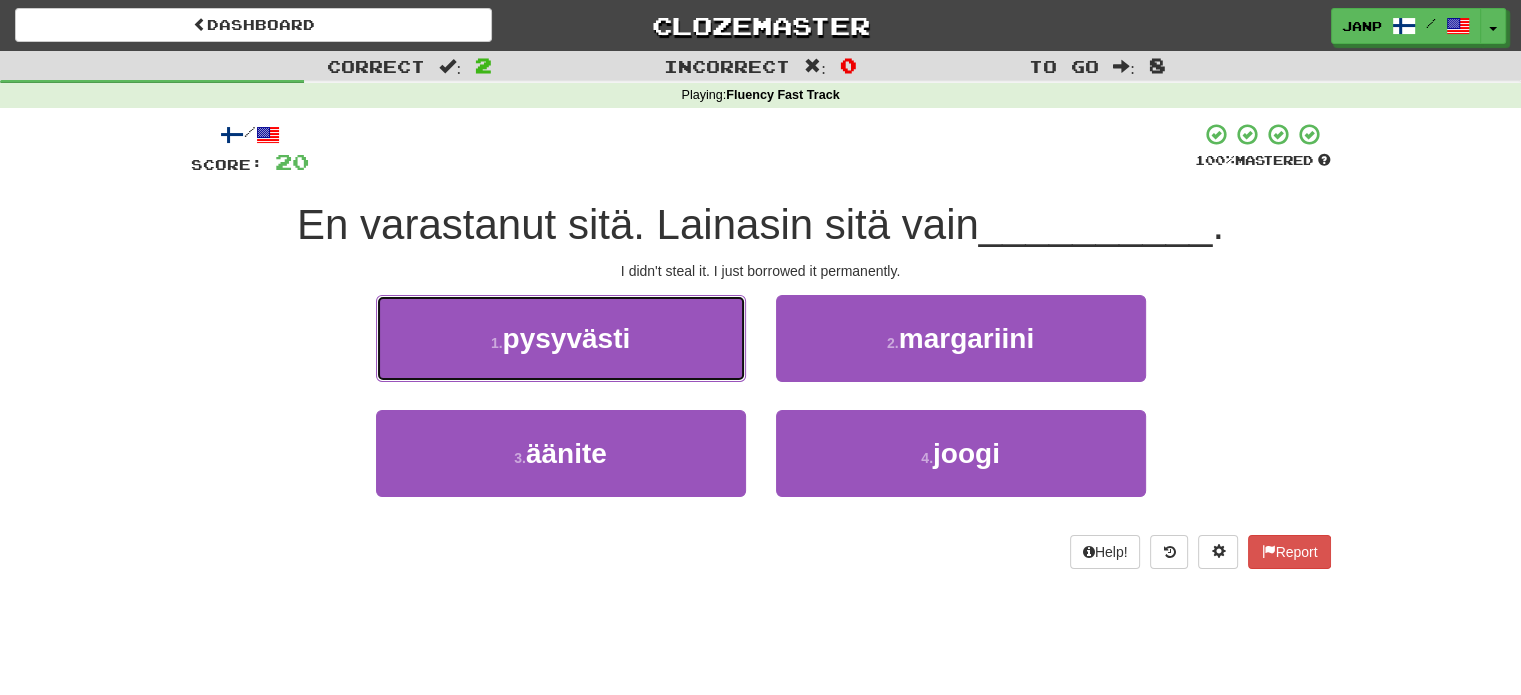 drag, startPoint x: 650, startPoint y: 349, endPoint x: 684, endPoint y: 343, distance: 34.525352 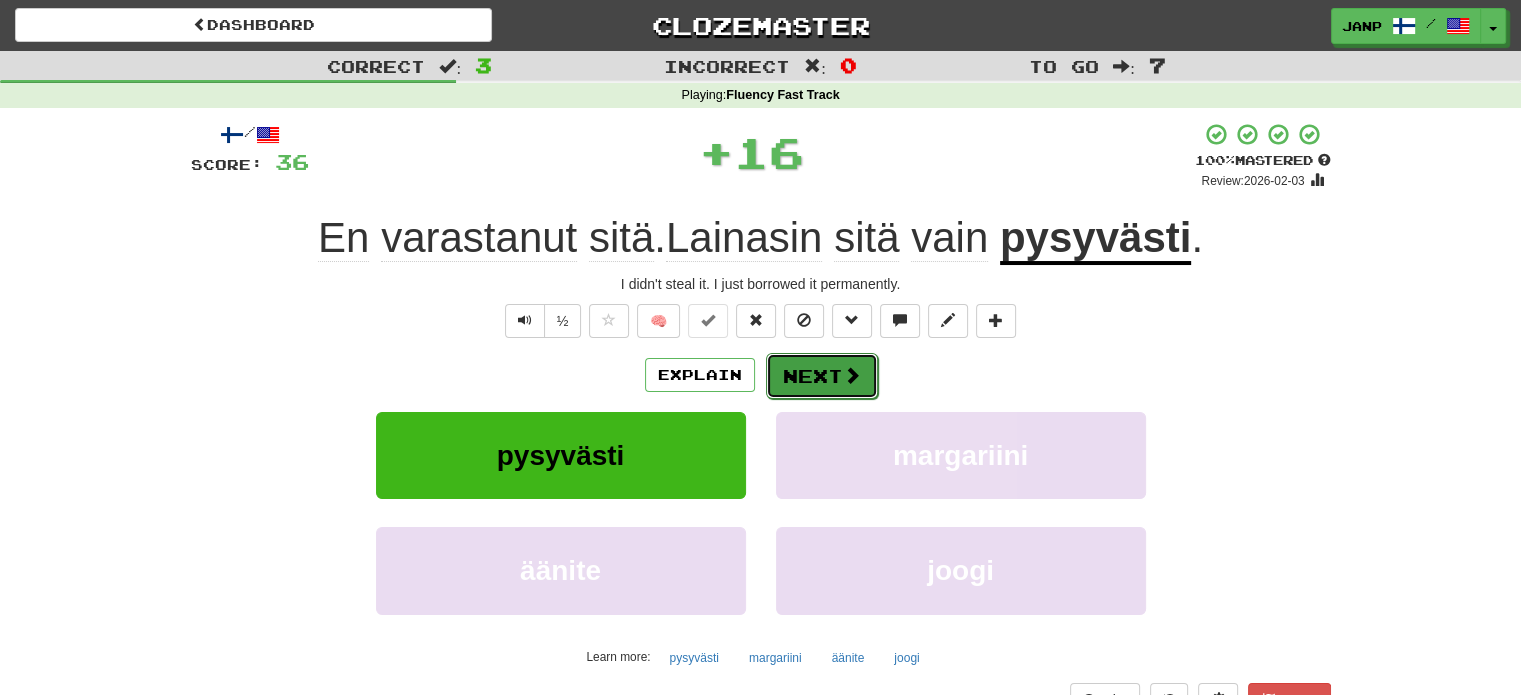 click on "Next" at bounding box center (822, 376) 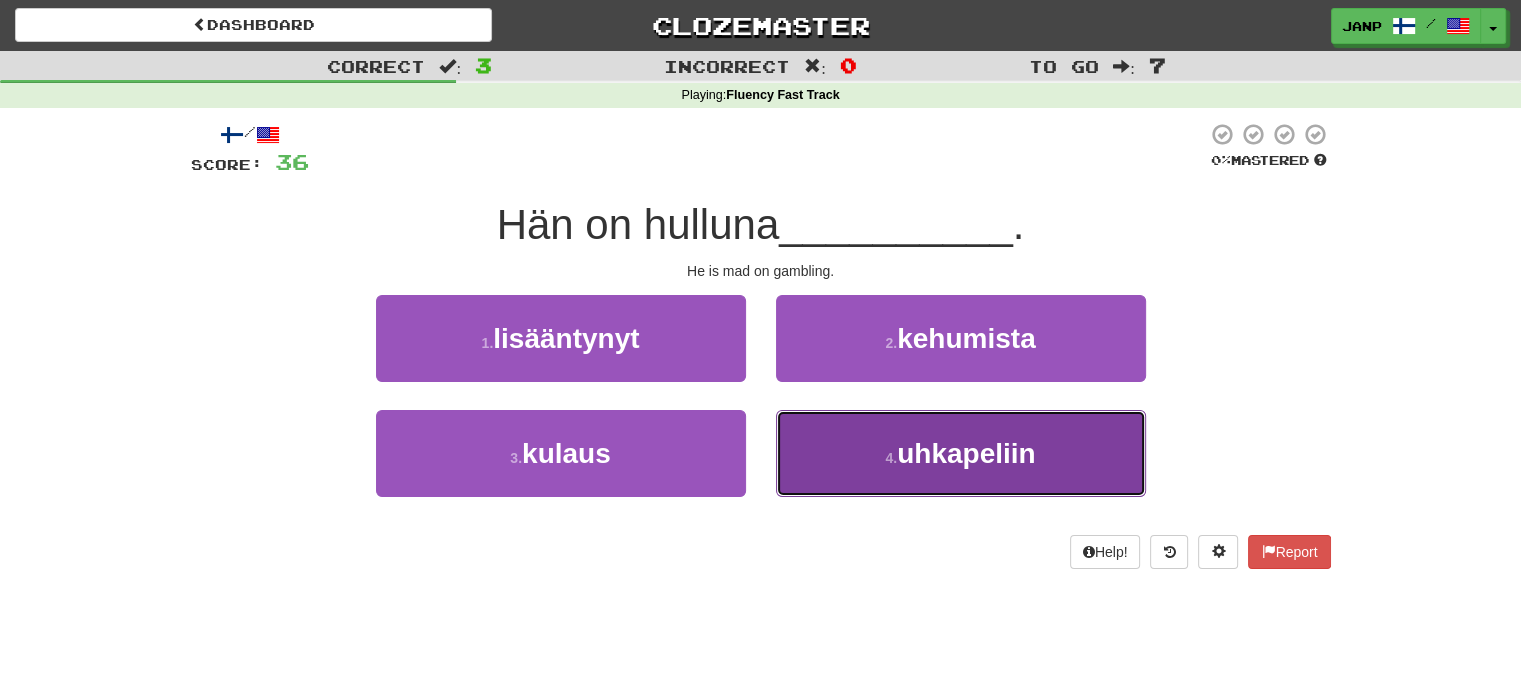 click on "4 .  uhkapeliin" at bounding box center (961, 453) 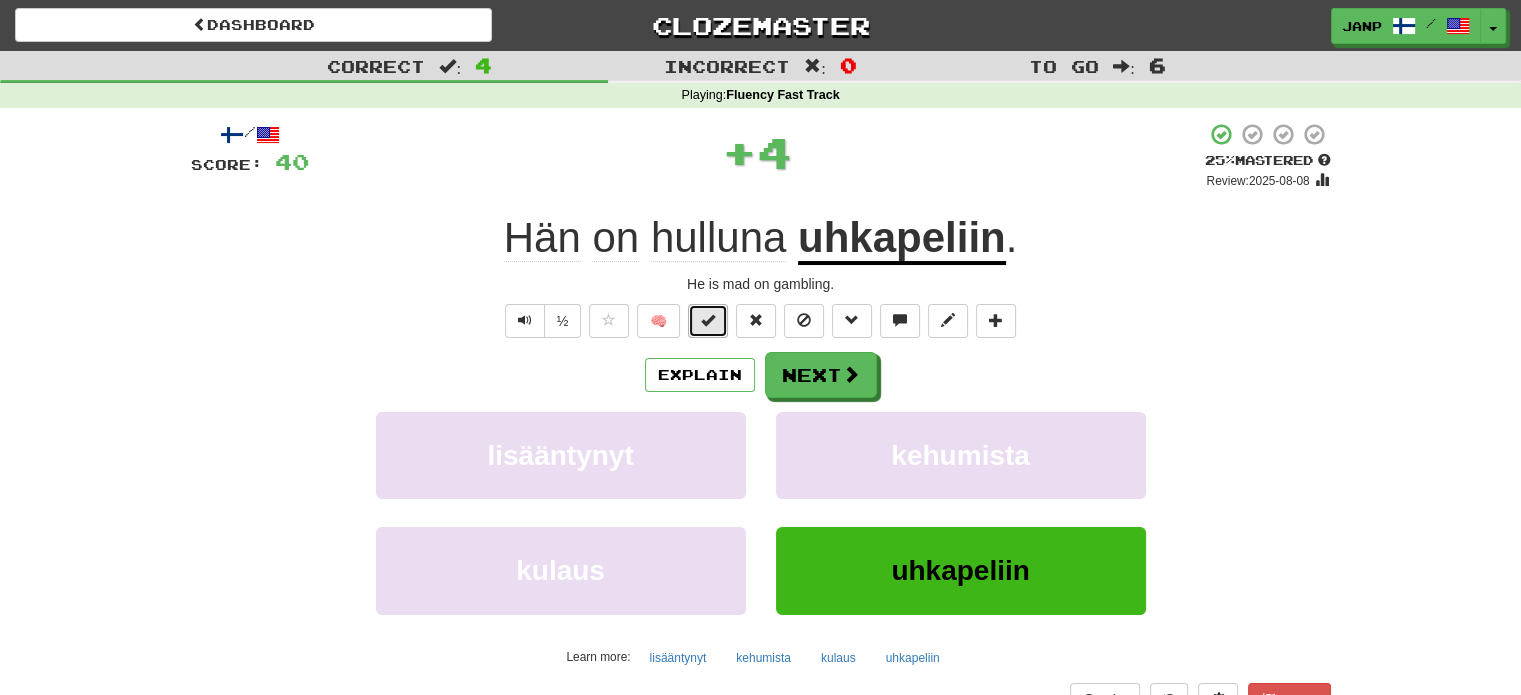 click at bounding box center [708, 320] 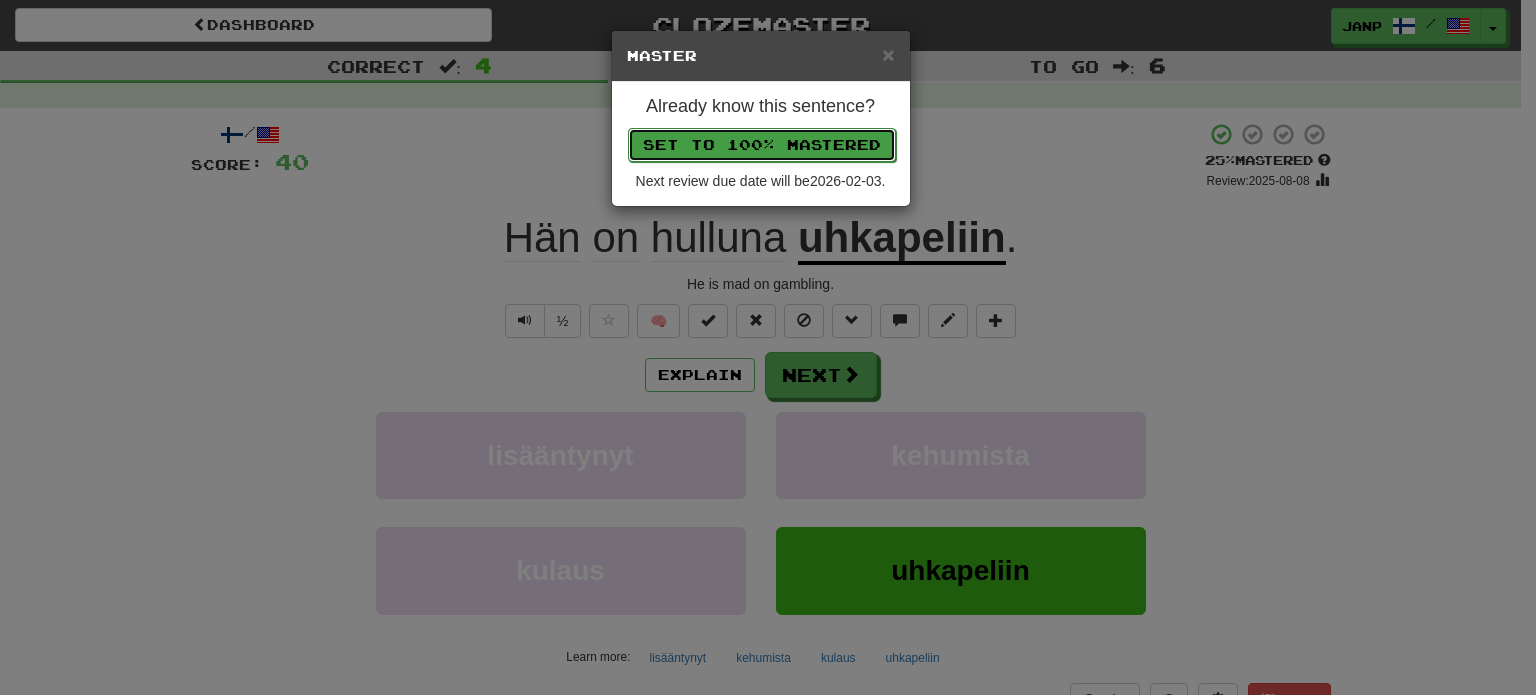click on "Set to 100% Mastered" at bounding box center [762, 145] 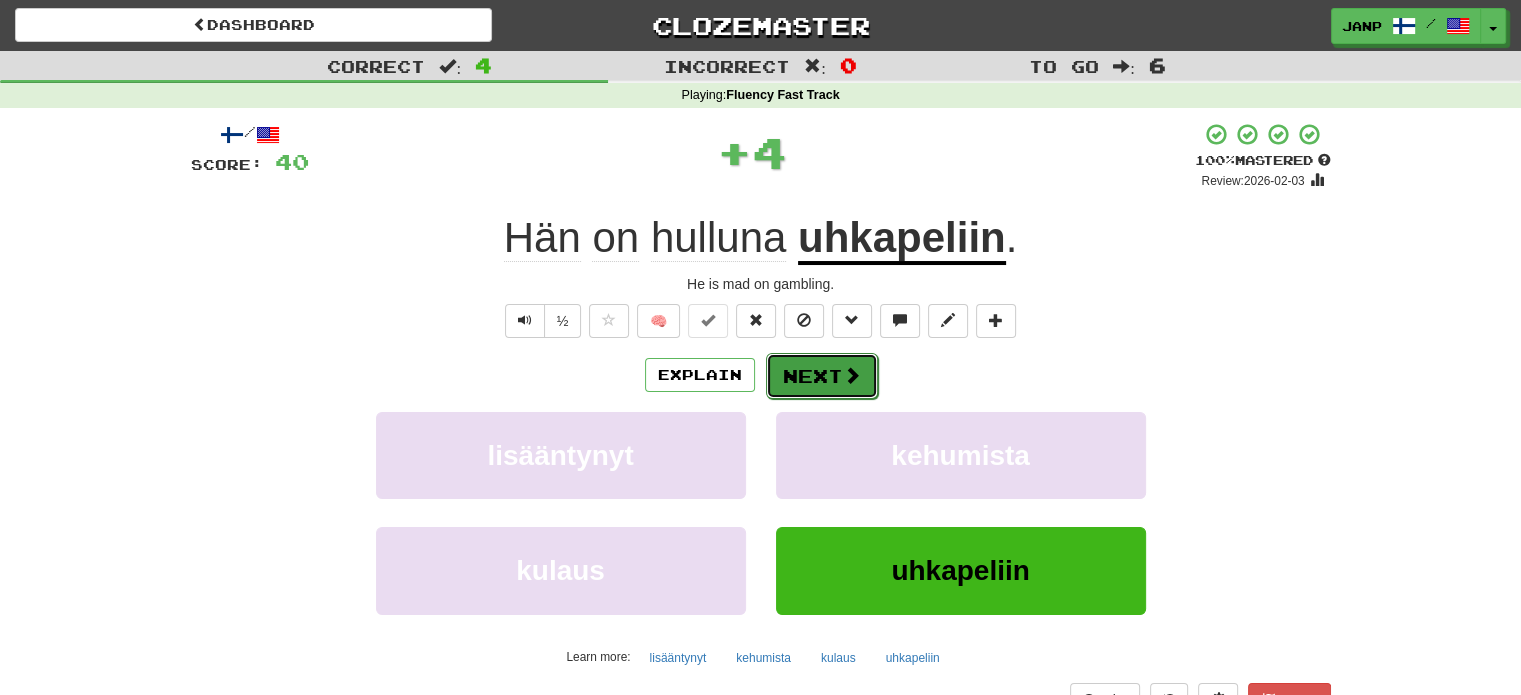 click on "Next" at bounding box center (822, 376) 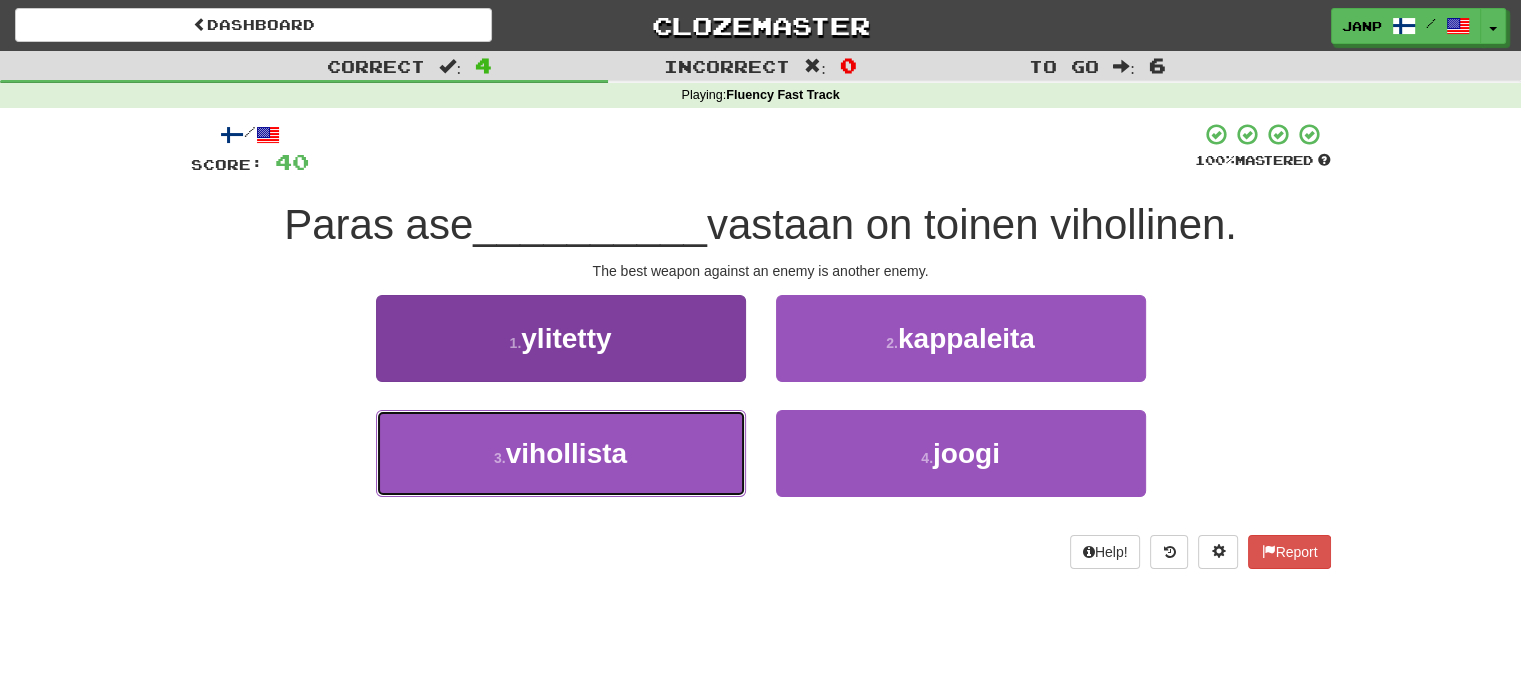 drag, startPoint x: 596, startPoint y: 439, endPoint x: 610, endPoint y: 432, distance: 15.652476 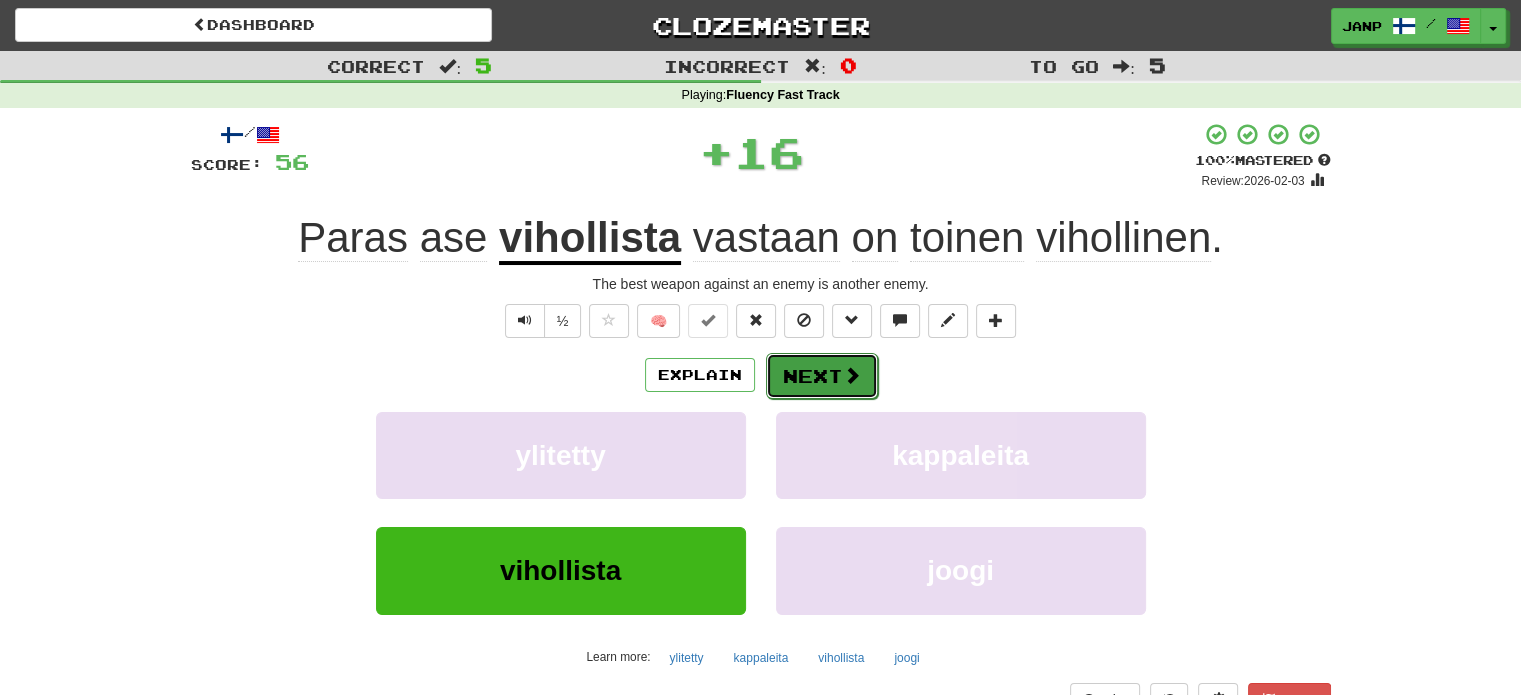 click on "Next" at bounding box center [822, 376] 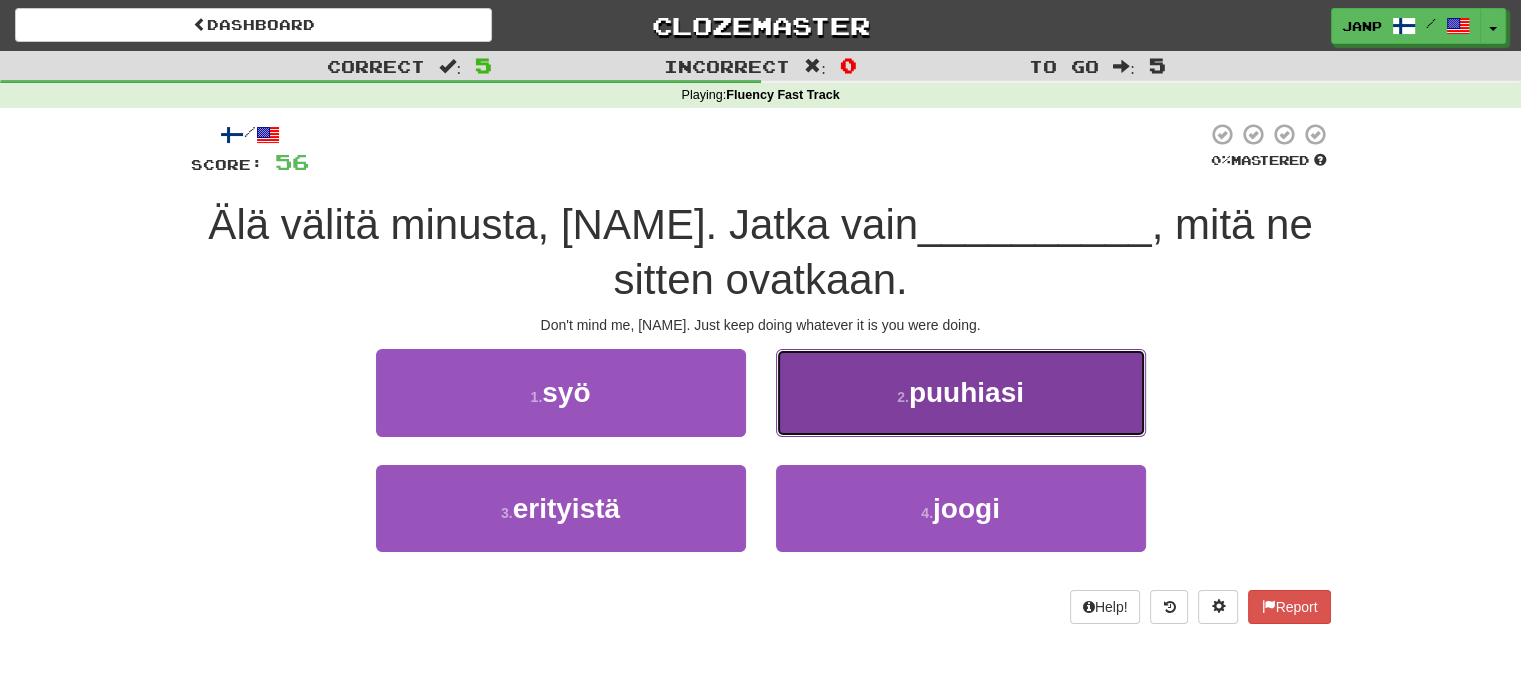 click on "2 .  puuhiasi" at bounding box center (961, 392) 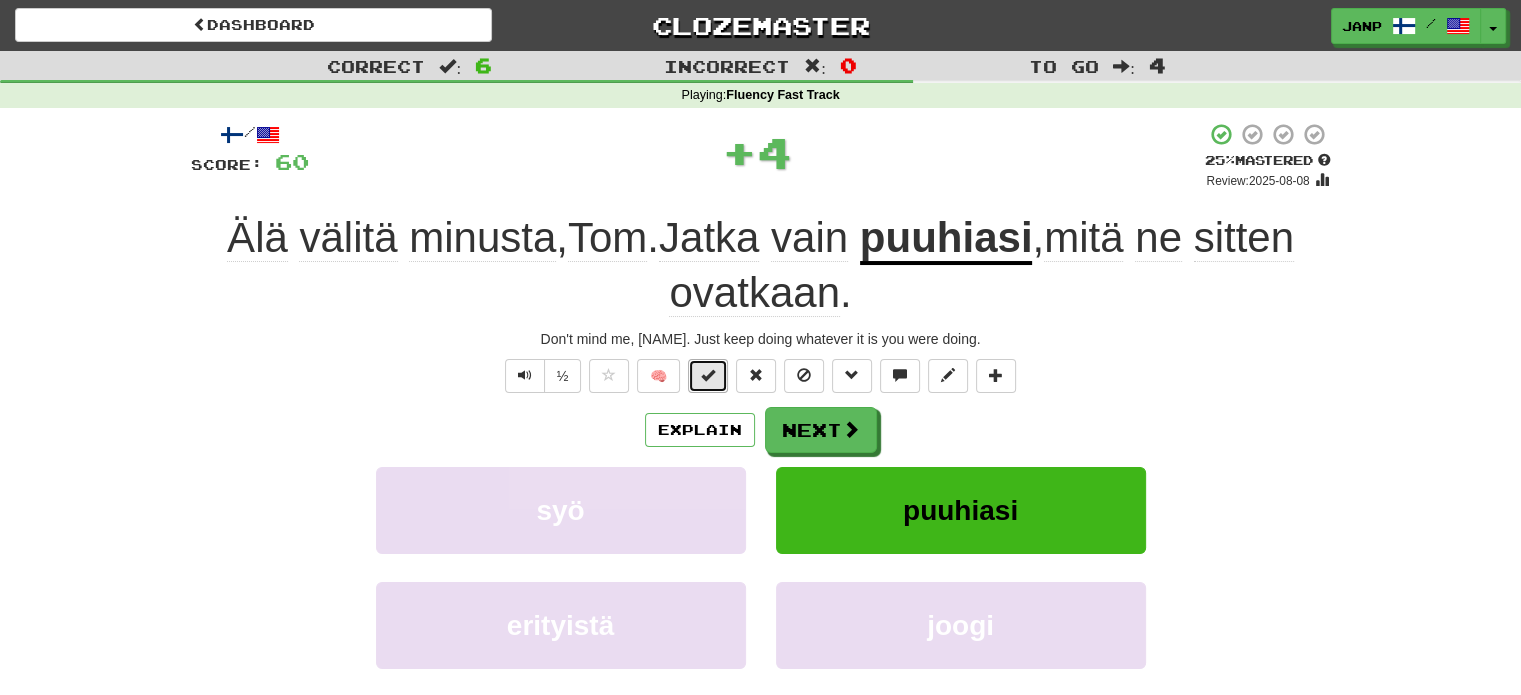 click at bounding box center [708, 375] 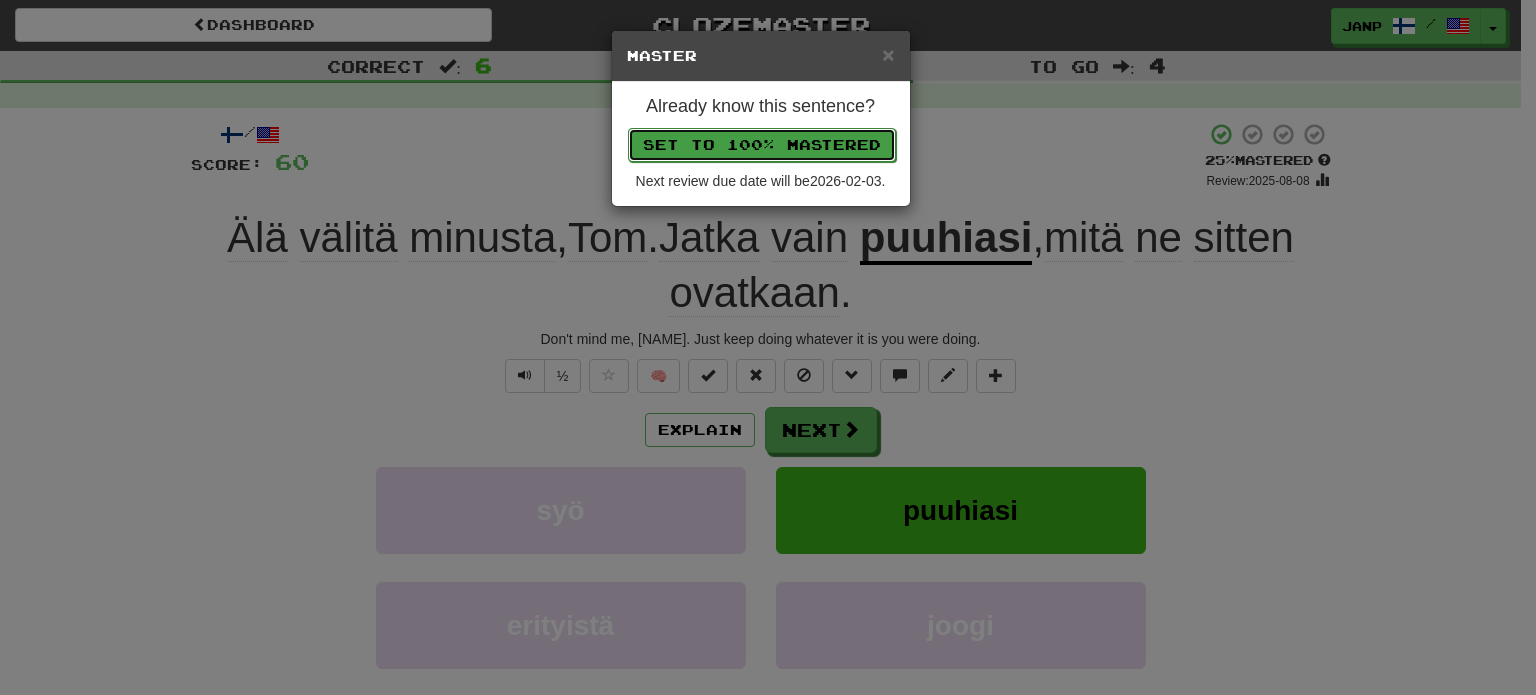 click on "Set to 100% Mastered" at bounding box center [762, 145] 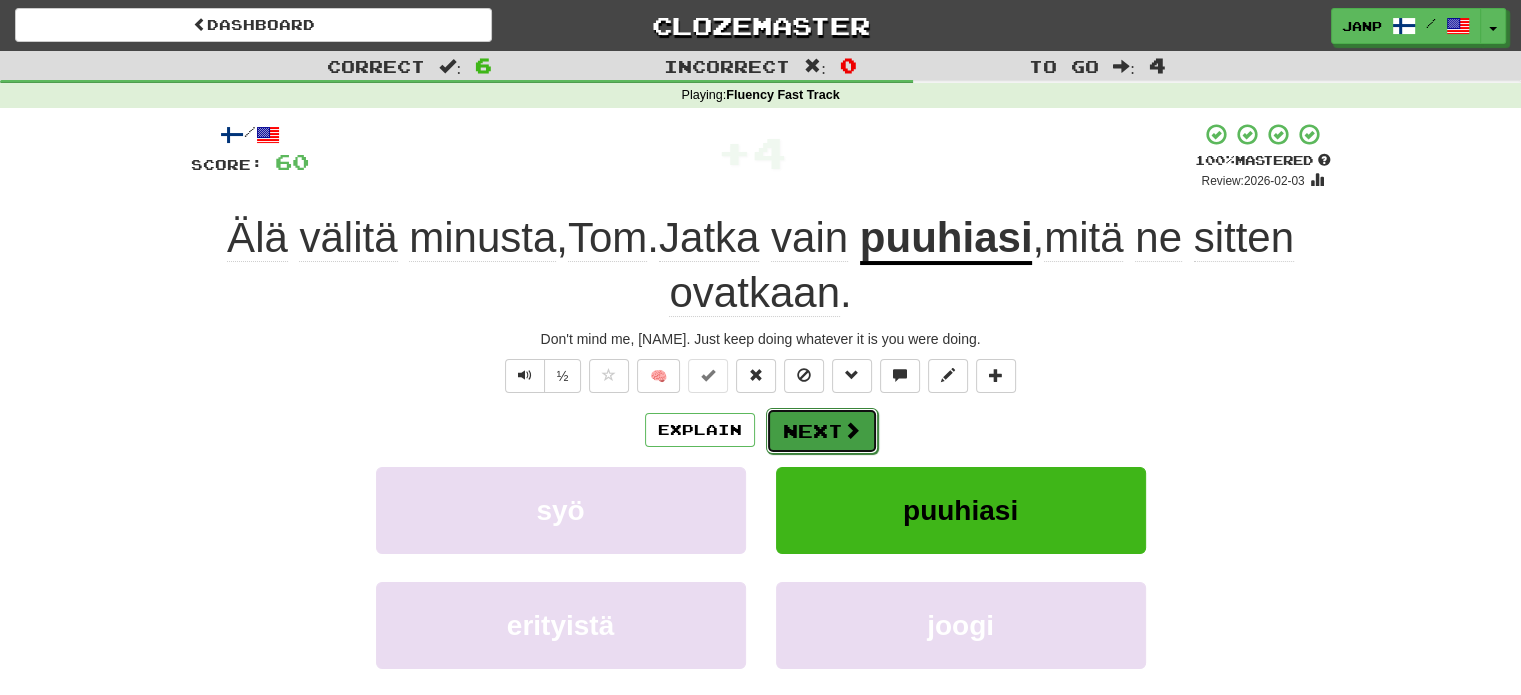 click on "Next" at bounding box center (822, 431) 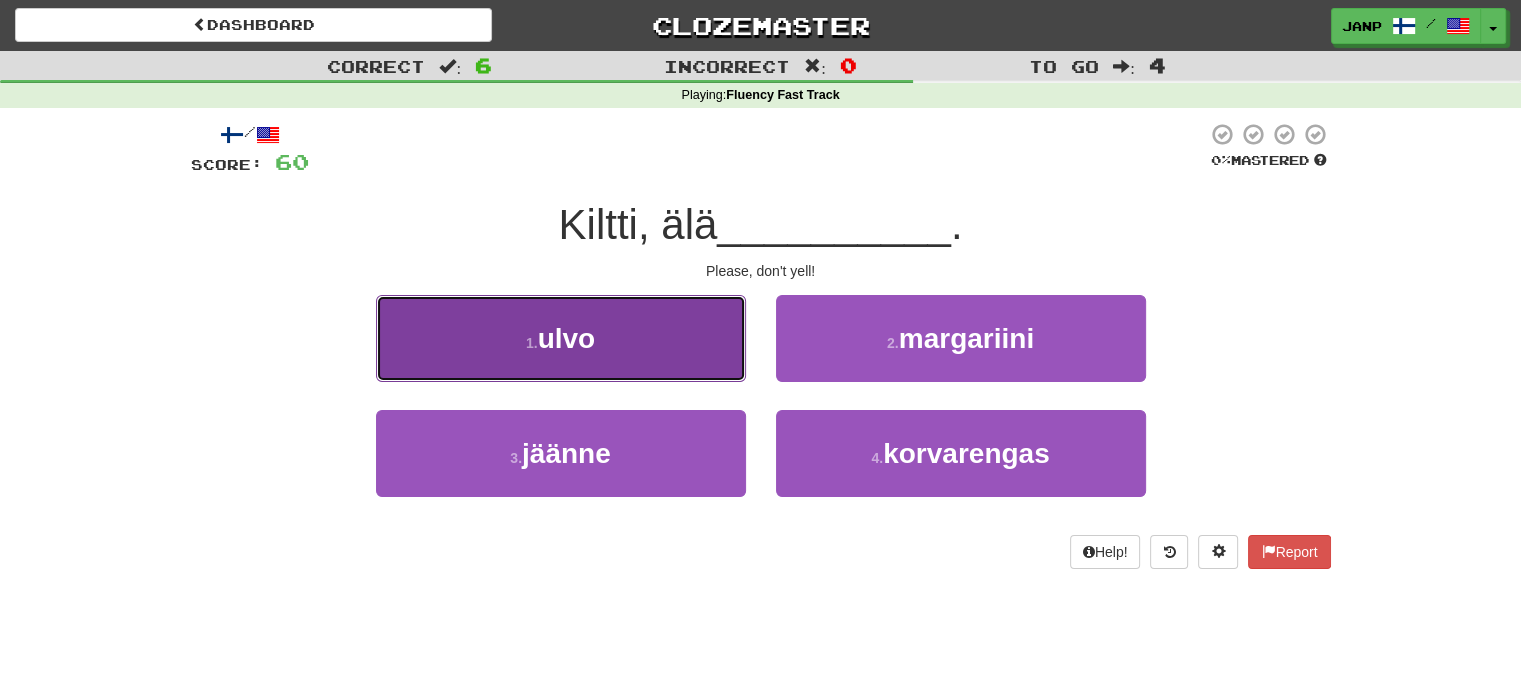 click on "1 .  ulvo" at bounding box center (561, 338) 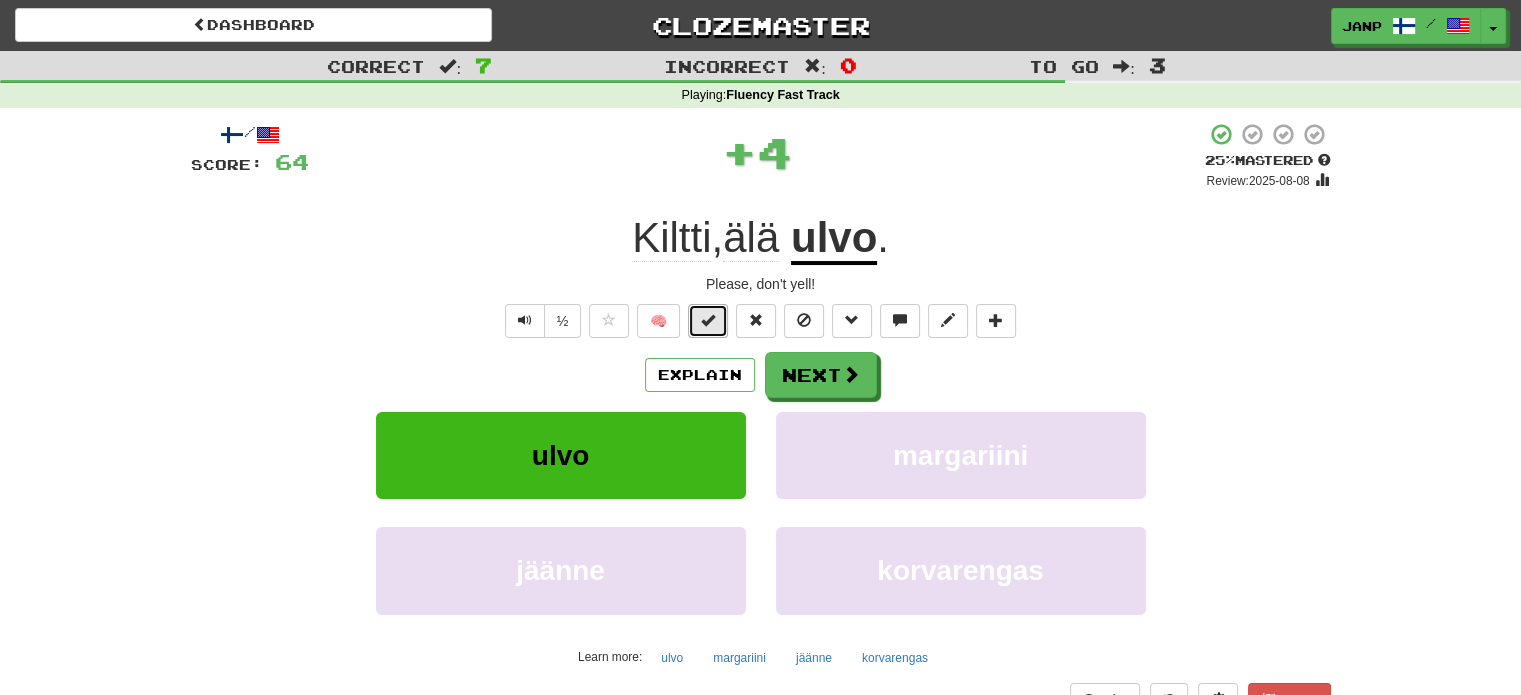 click at bounding box center (708, 321) 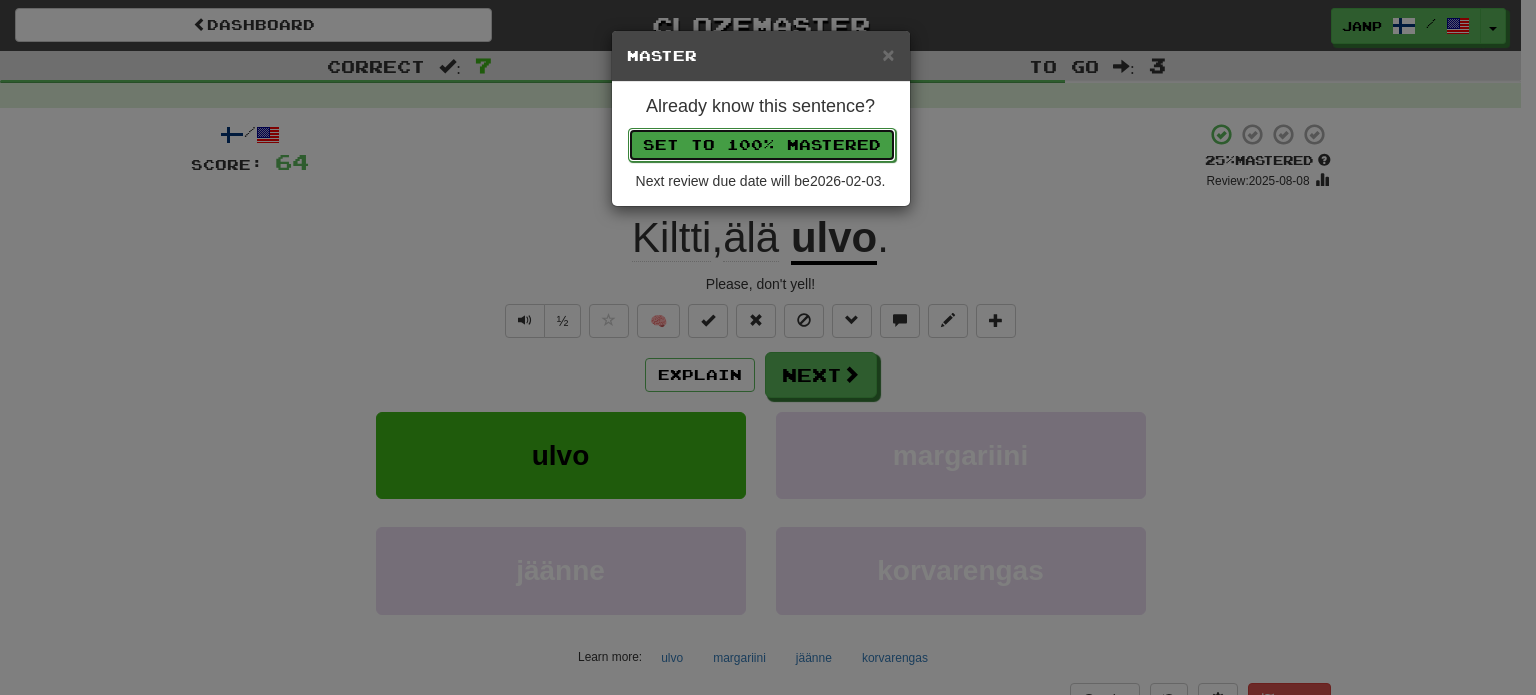 click on "Set to 100% Mastered" at bounding box center [762, 145] 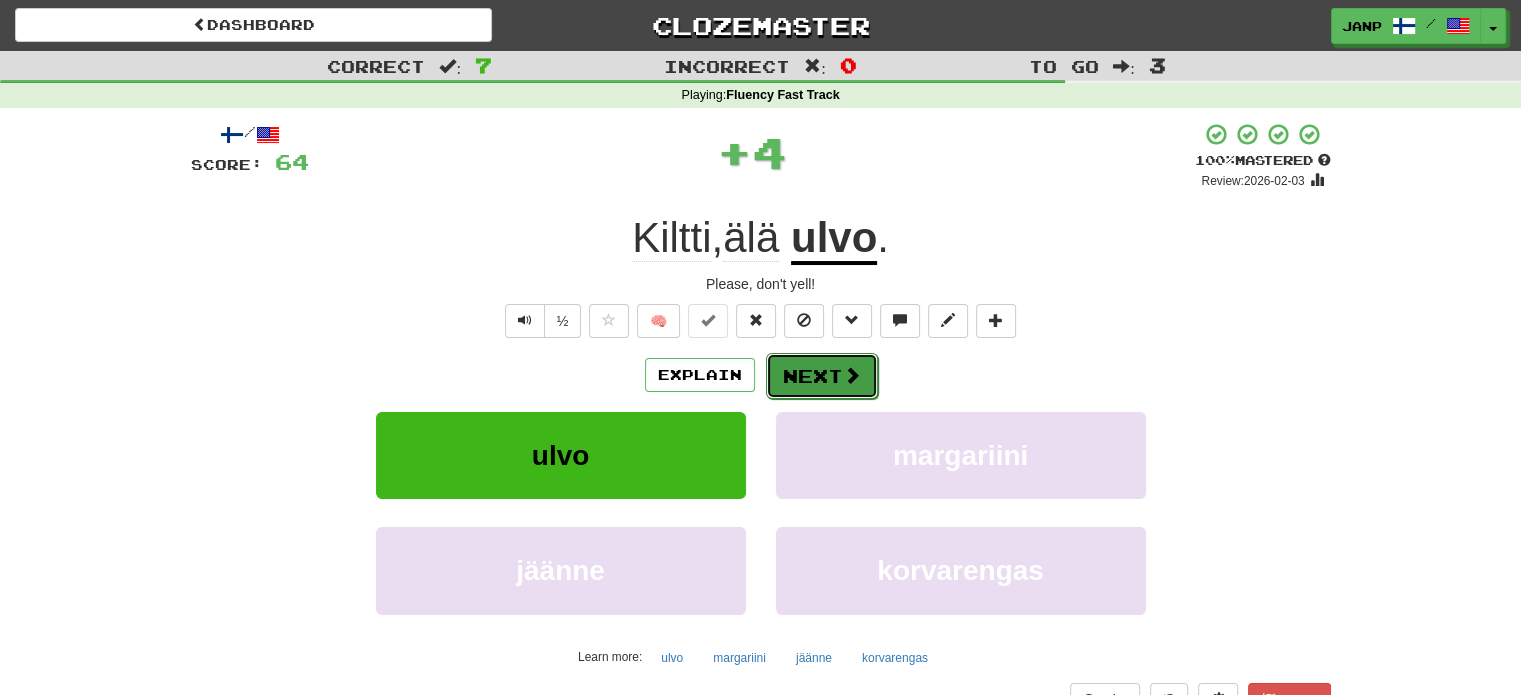 click on "Next" at bounding box center [822, 376] 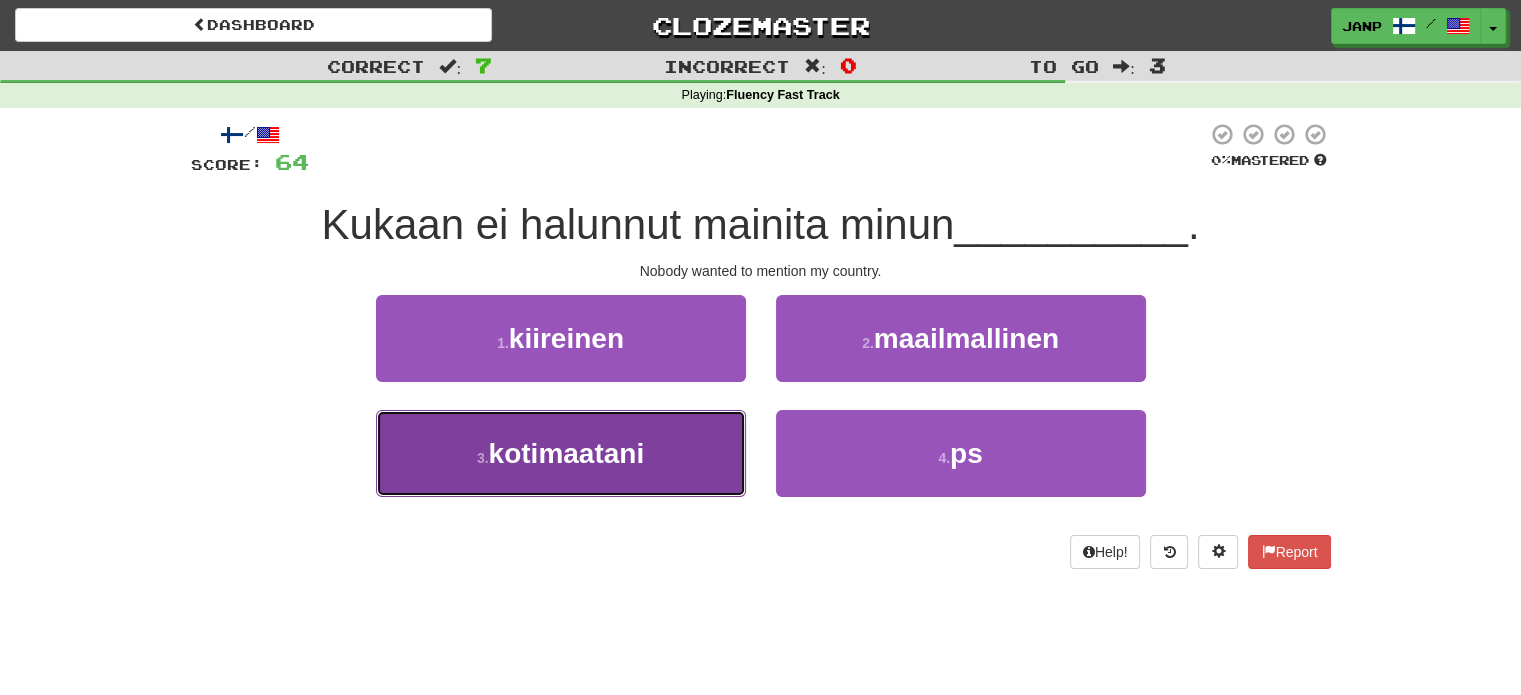 click on "kotimaatani" at bounding box center (567, 453) 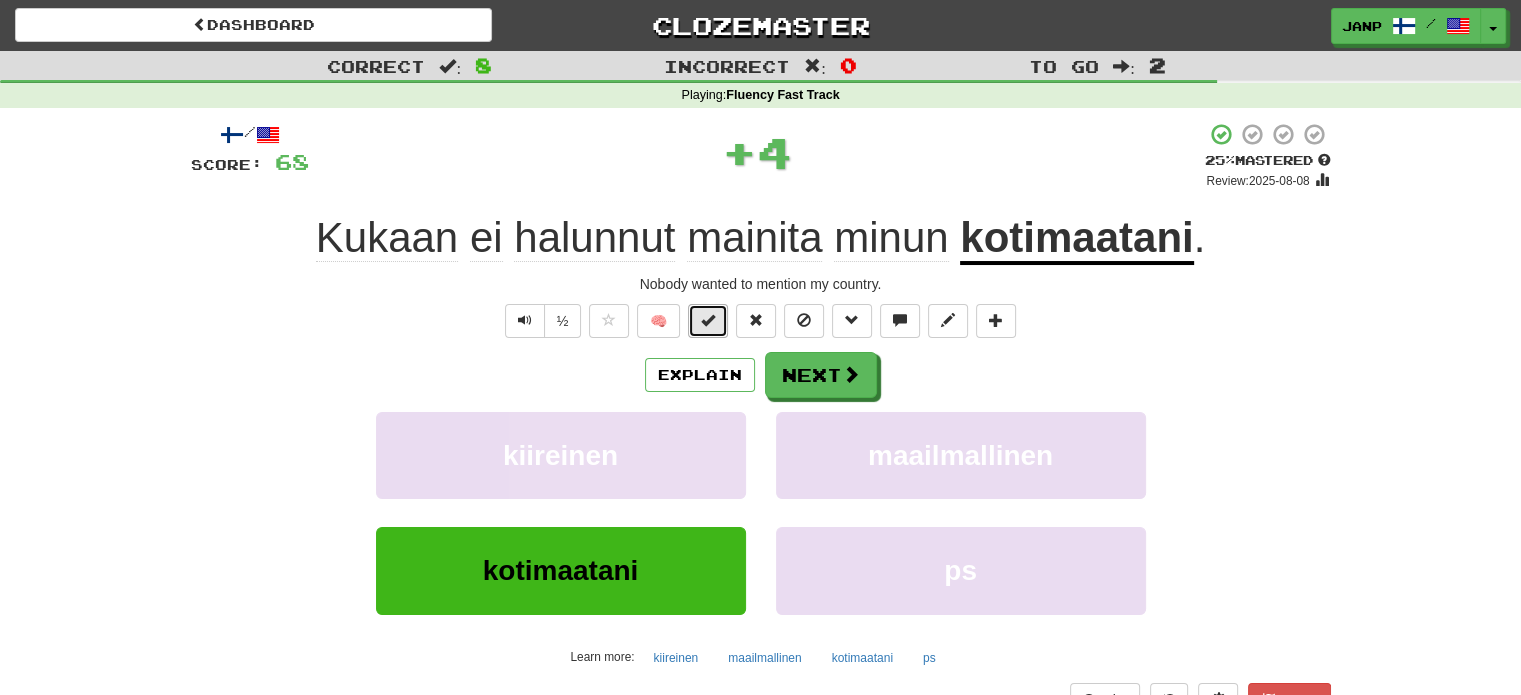click at bounding box center [708, 320] 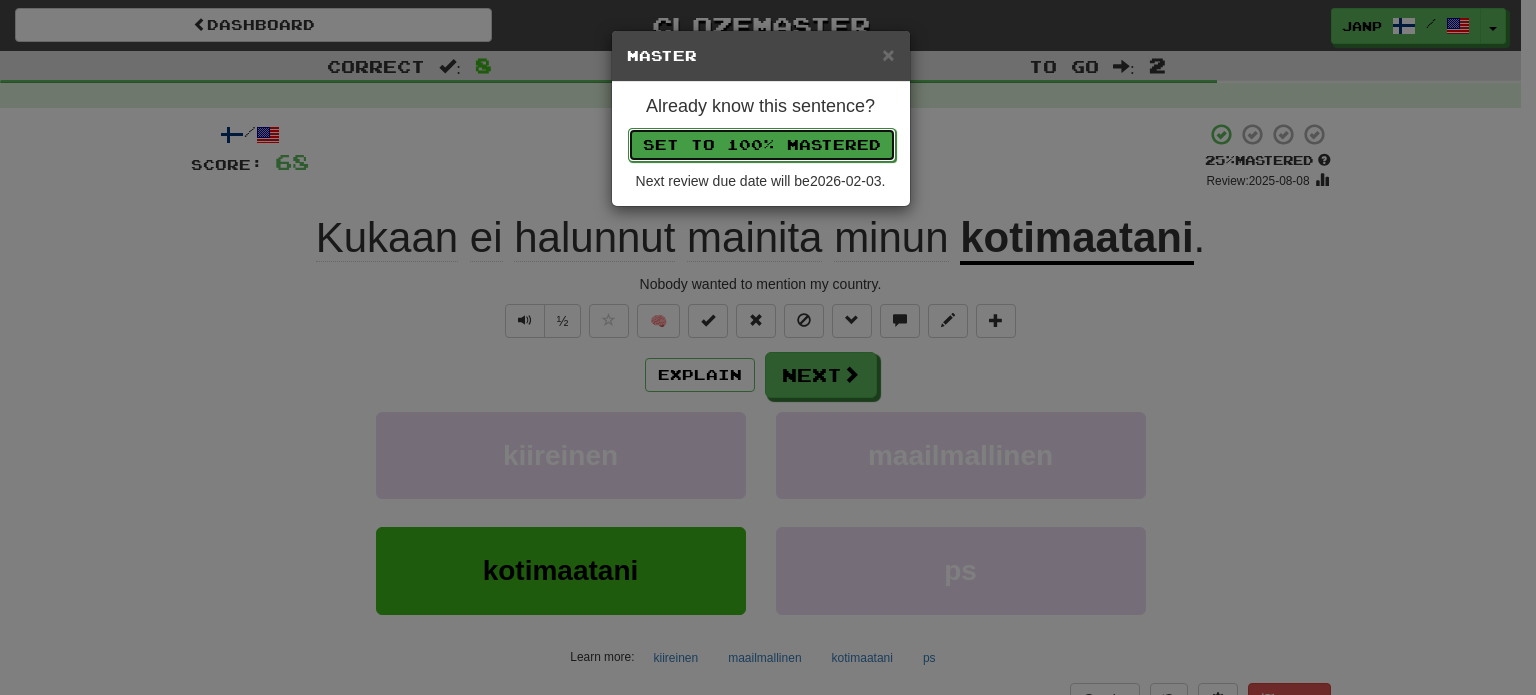 click on "Set to 100% Mastered" at bounding box center (762, 145) 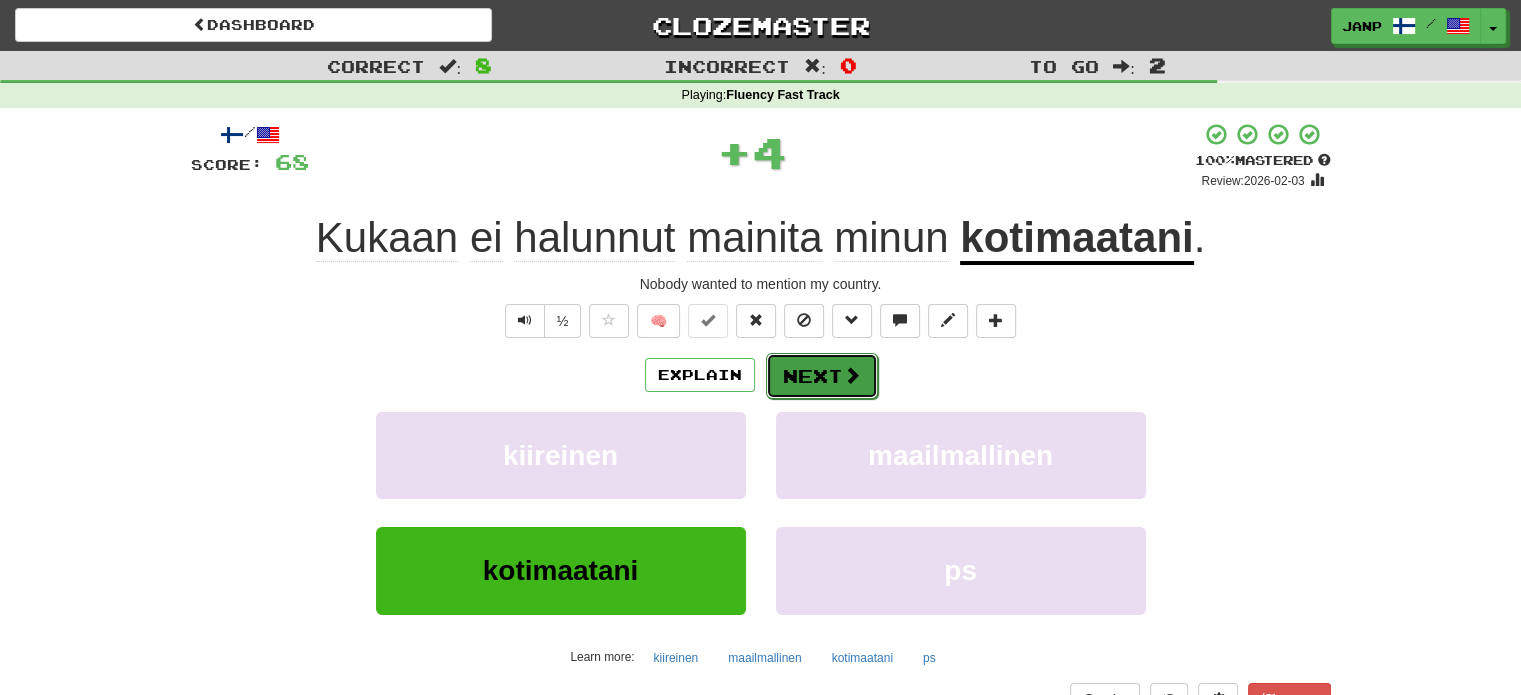 click on "Next" at bounding box center (822, 376) 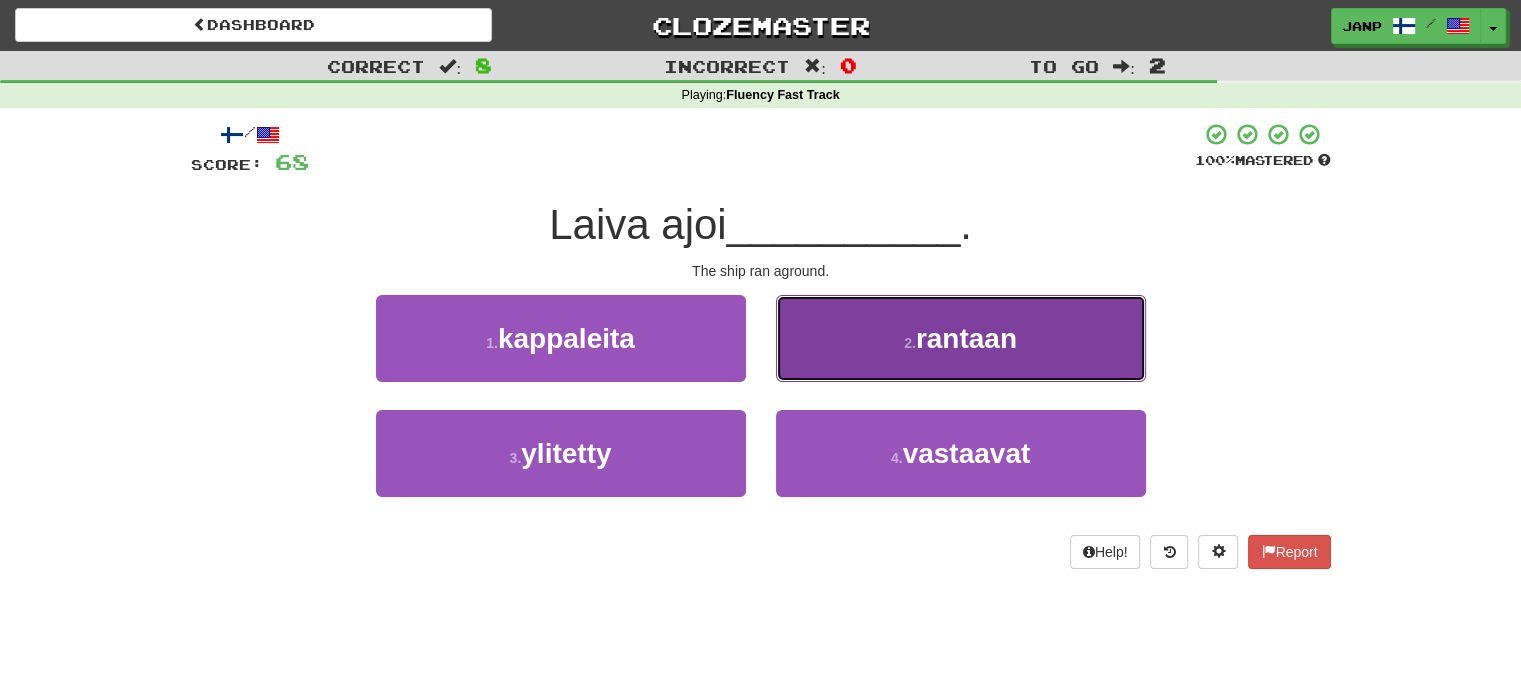 click on "2 .  rantaan" at bounding box center [961, 338] 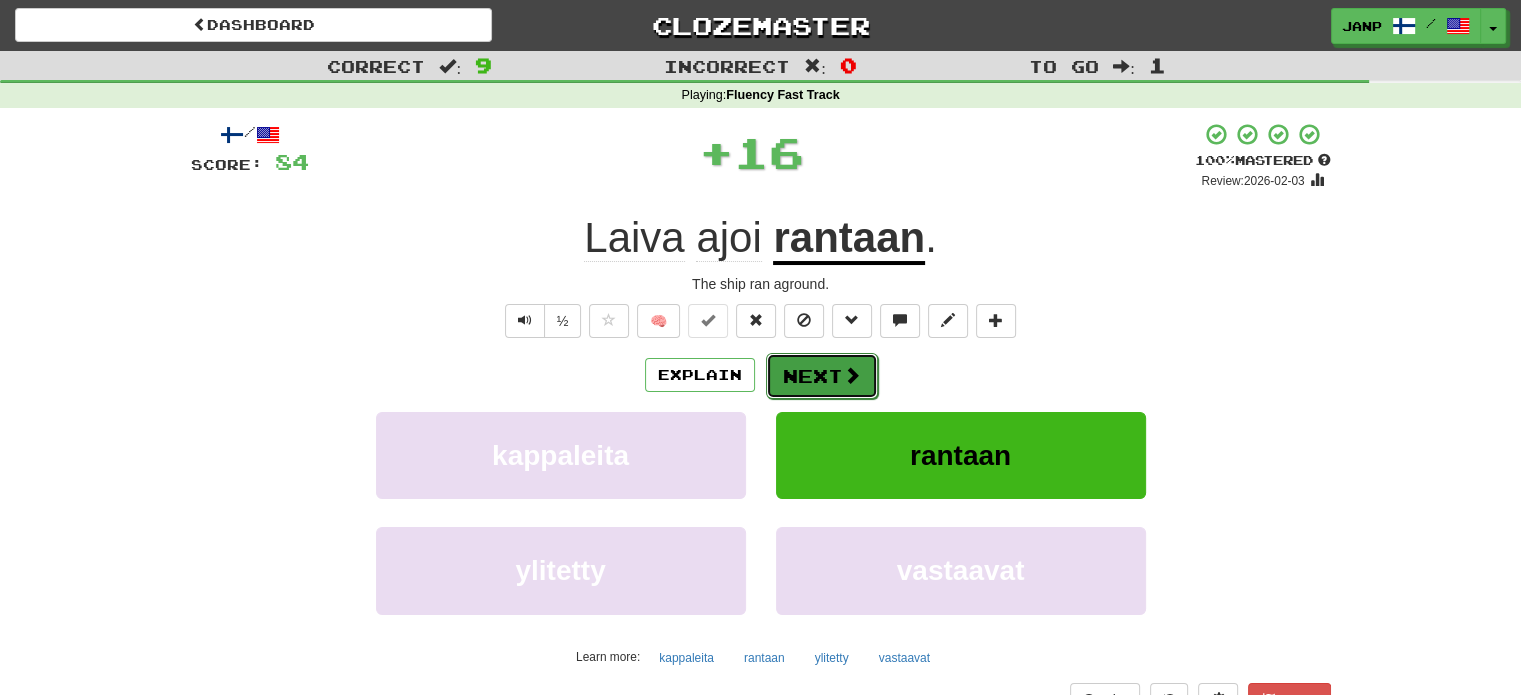 click on "Next" at bounding box center (822, 376) 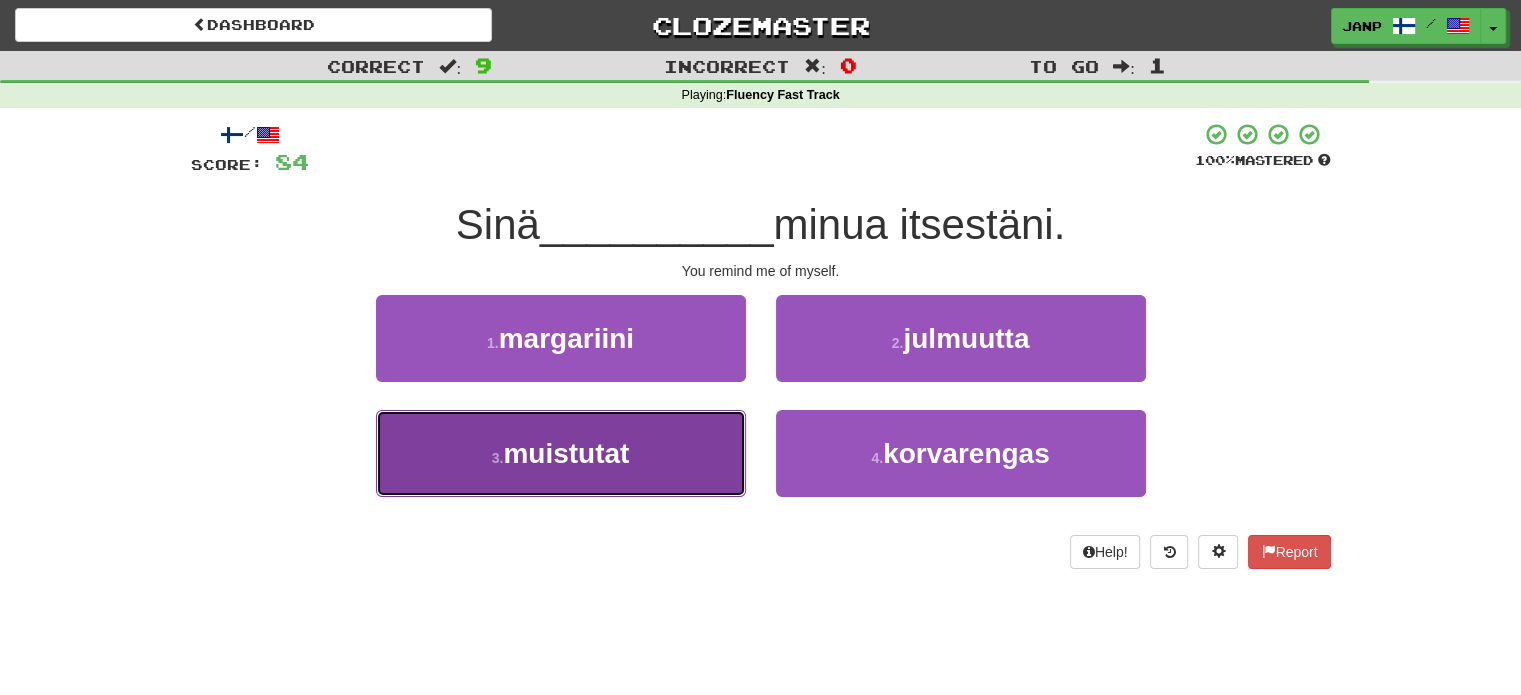 click on "3 .  muistutat" at bounding box center [561, 453] 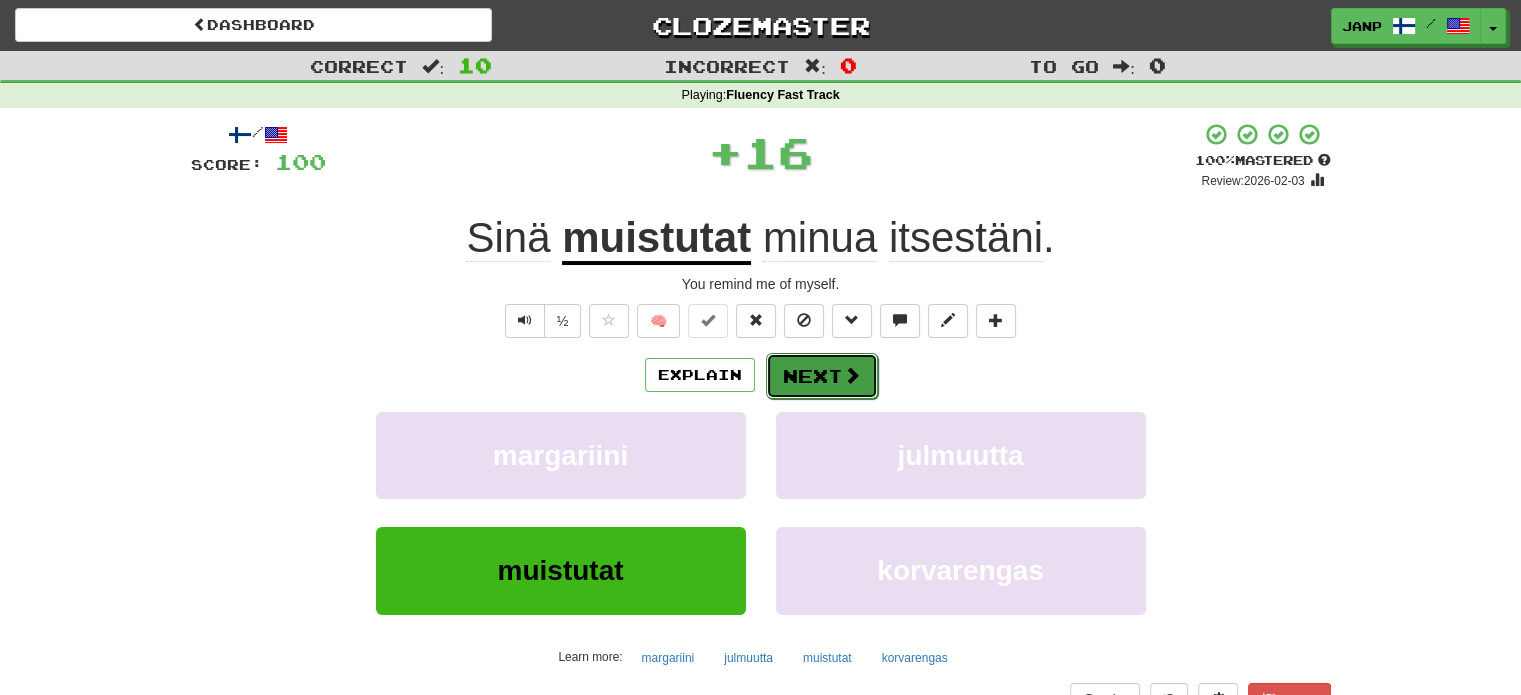 click on "Next" at bounding box center [822, 376] 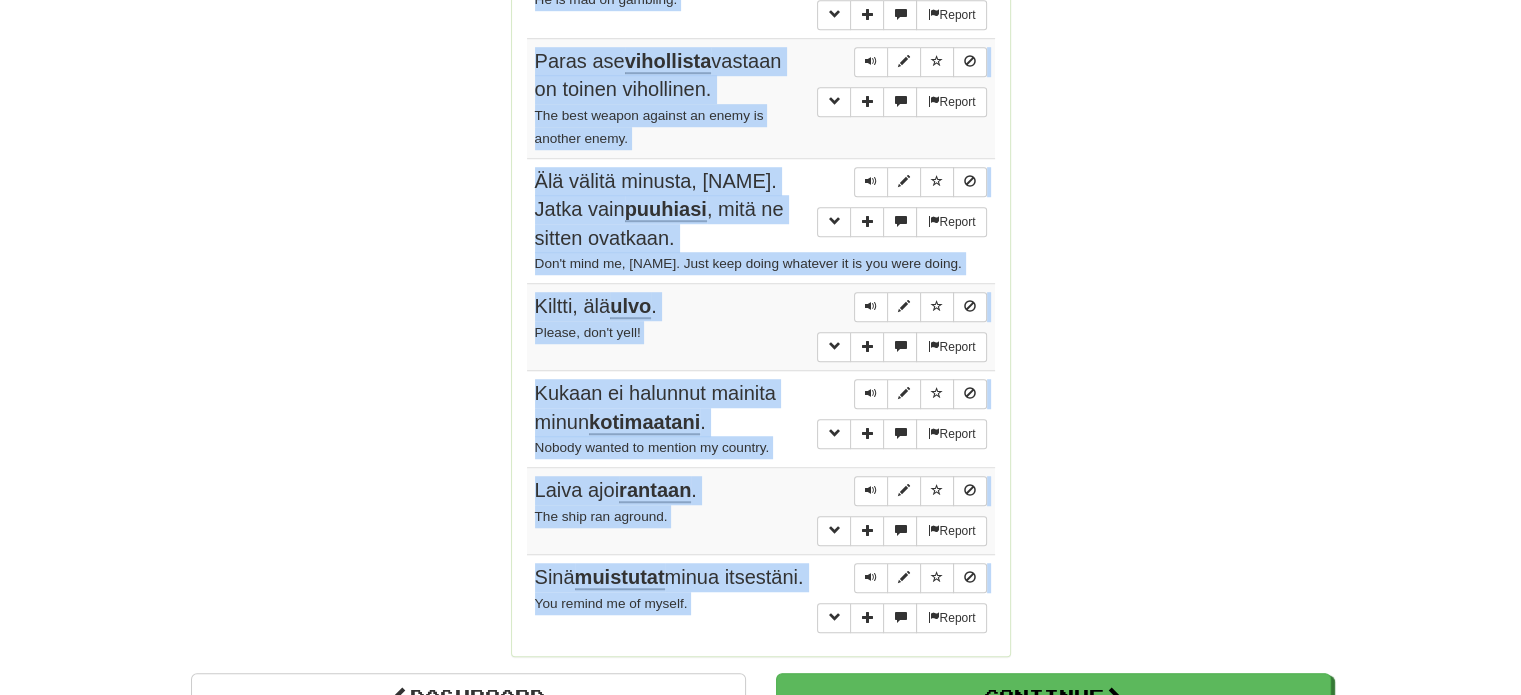 scroll, scrollTop: 1446, scrollLeft: 0, axis: vertical 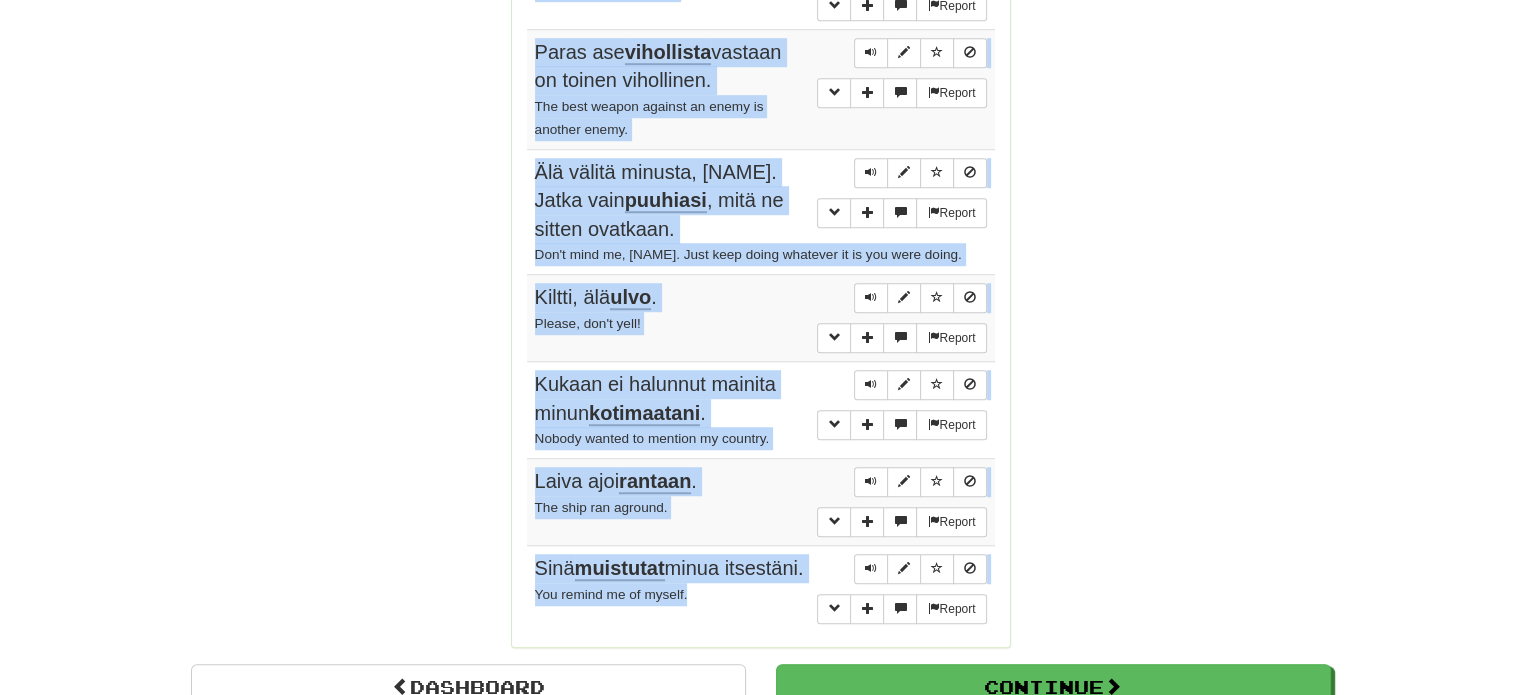 drag, startPoint x: 537, startPoint y: 293, endPoint x: 704, endPoint y: 608, distance: 356.53052 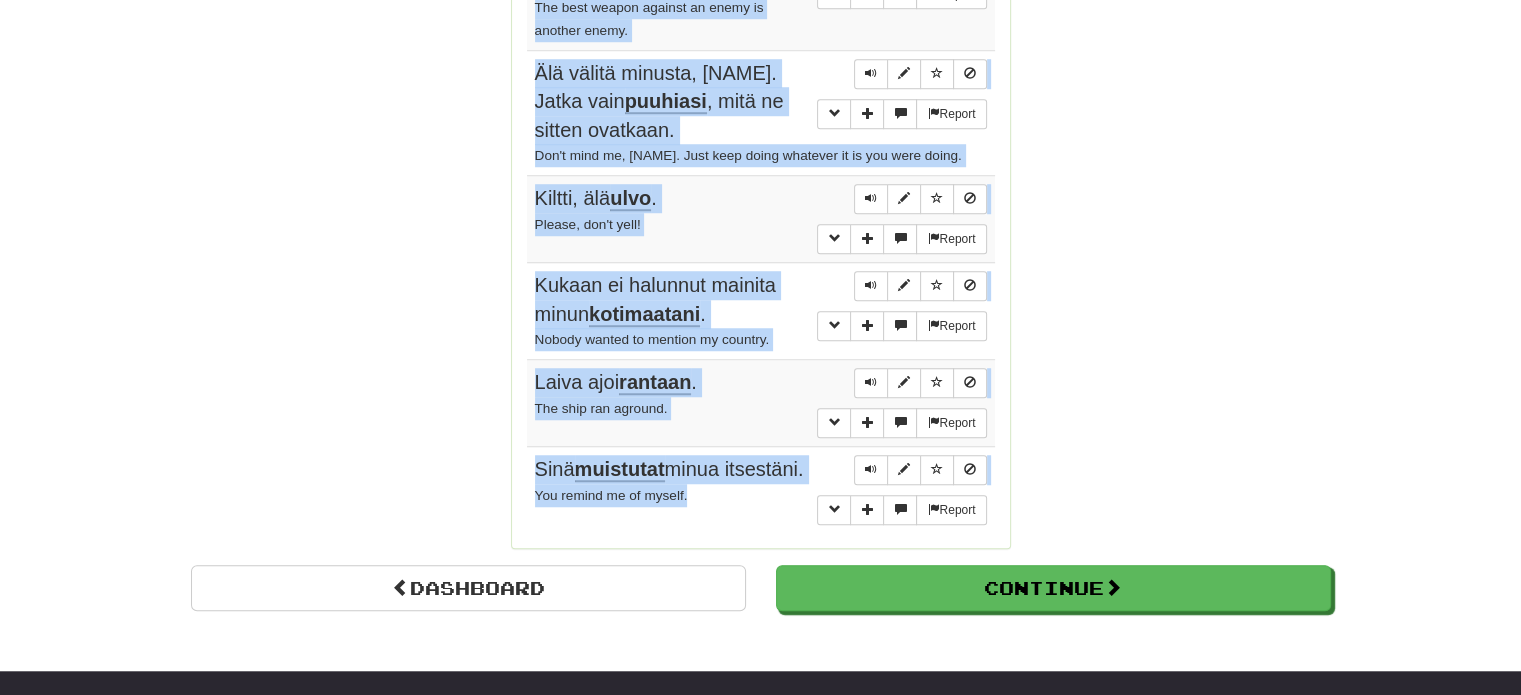 scroll, scrollTop: 1646, scrollLeft: 0, axis: vertical 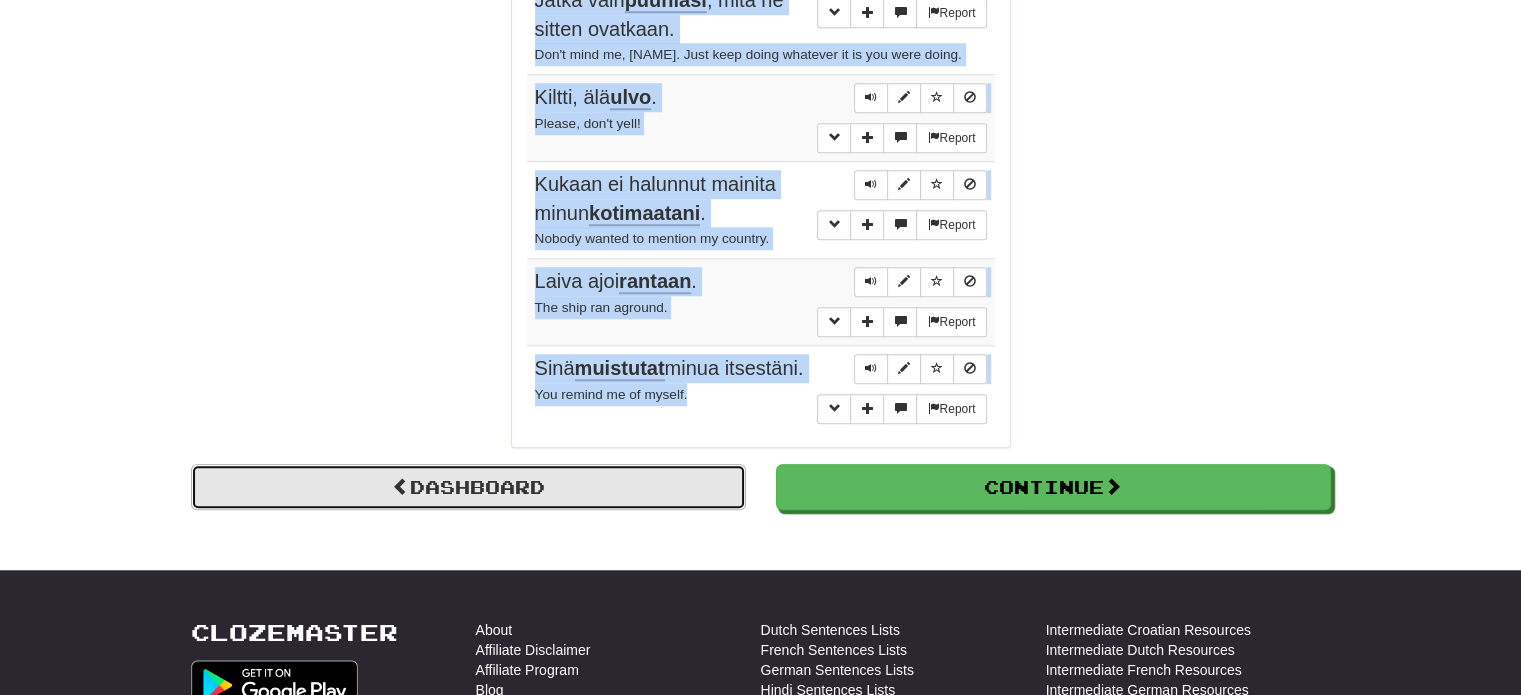 click on "Dashboard" at bounding box center (468, 487) 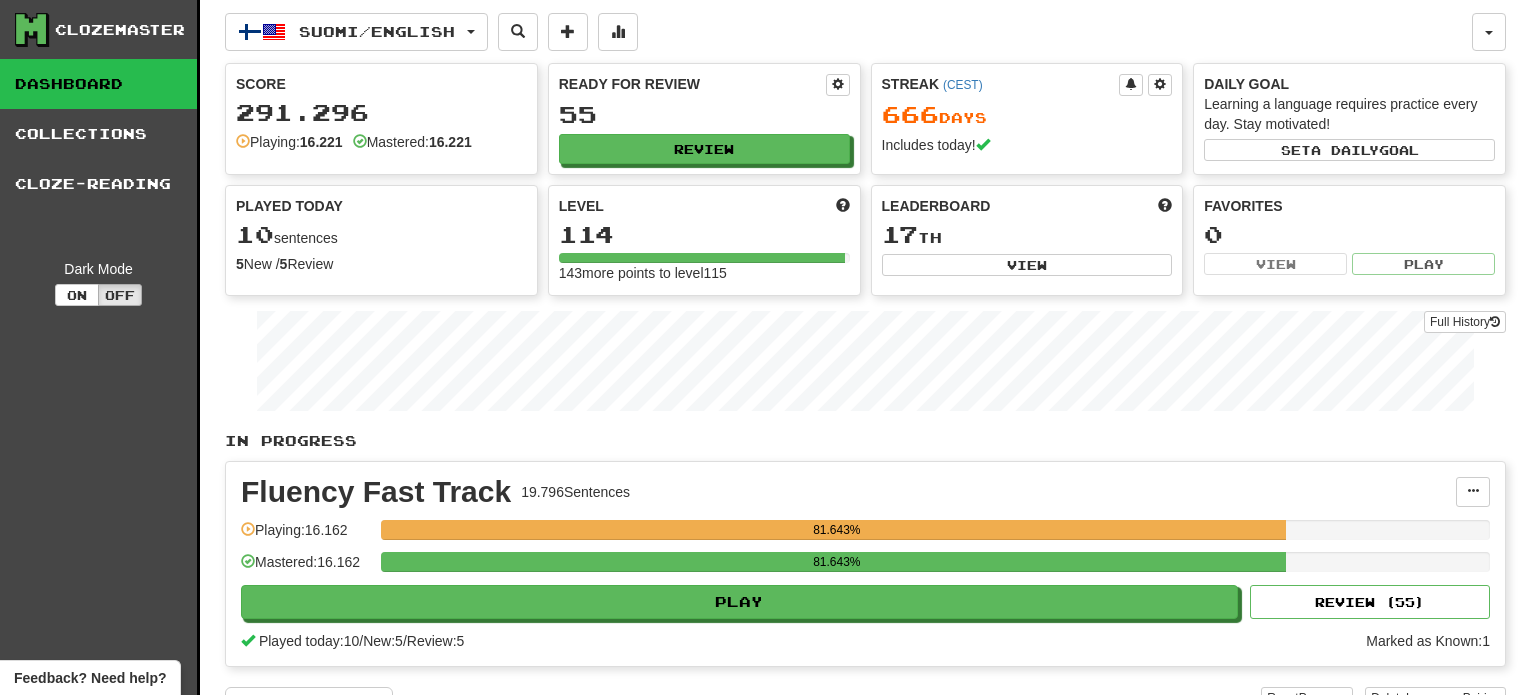 scroll, scrollTop: 0, scrollLeft: 0, axis: both 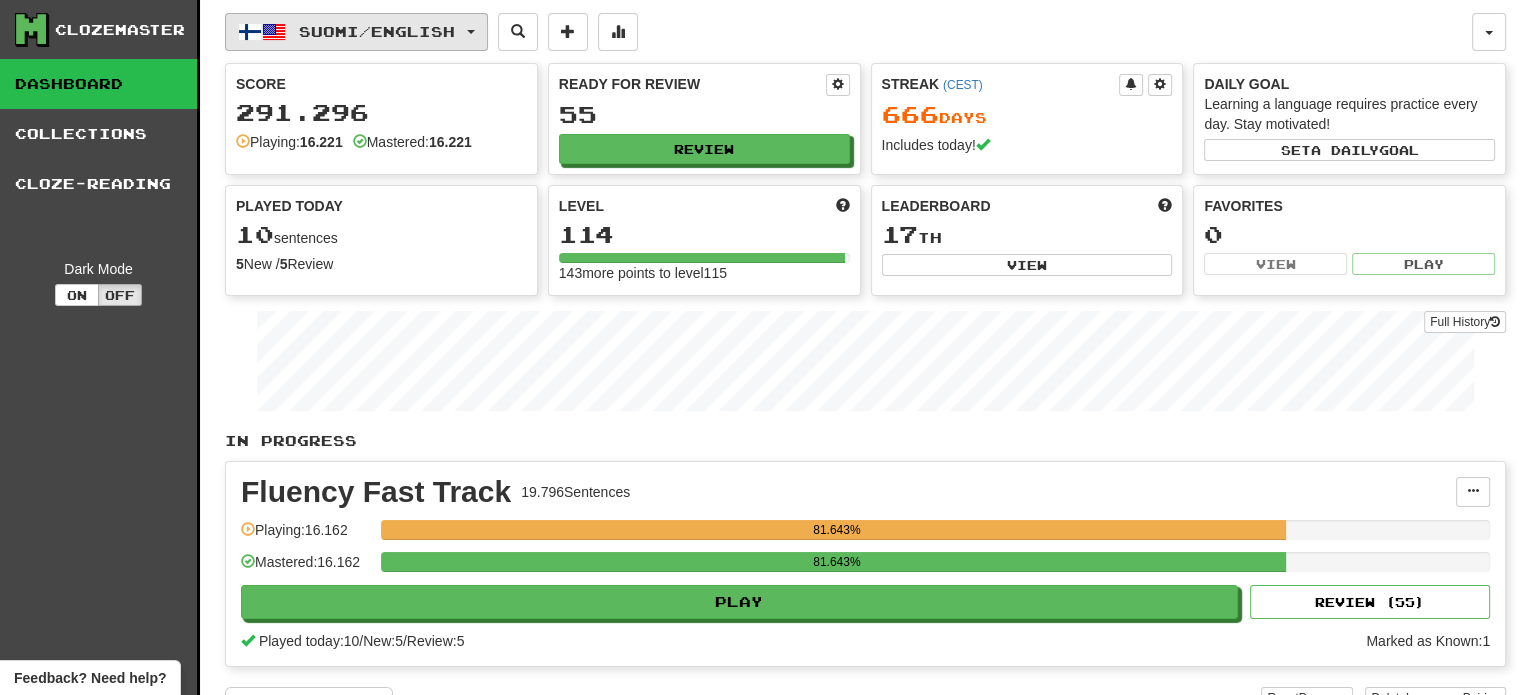 click on "Suomi  /  English" at bounding box center (377, 31) 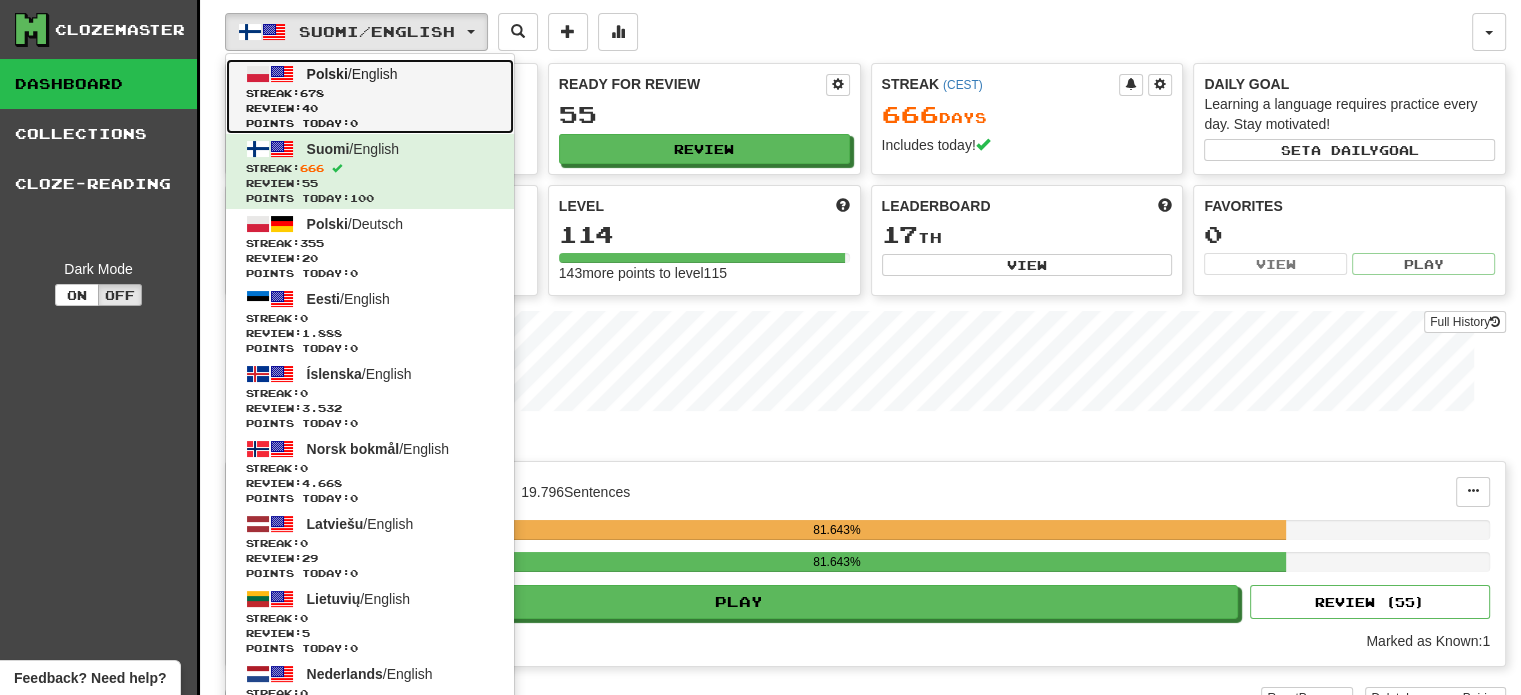 click on "Review:  40" at bounding box center (370, 108) 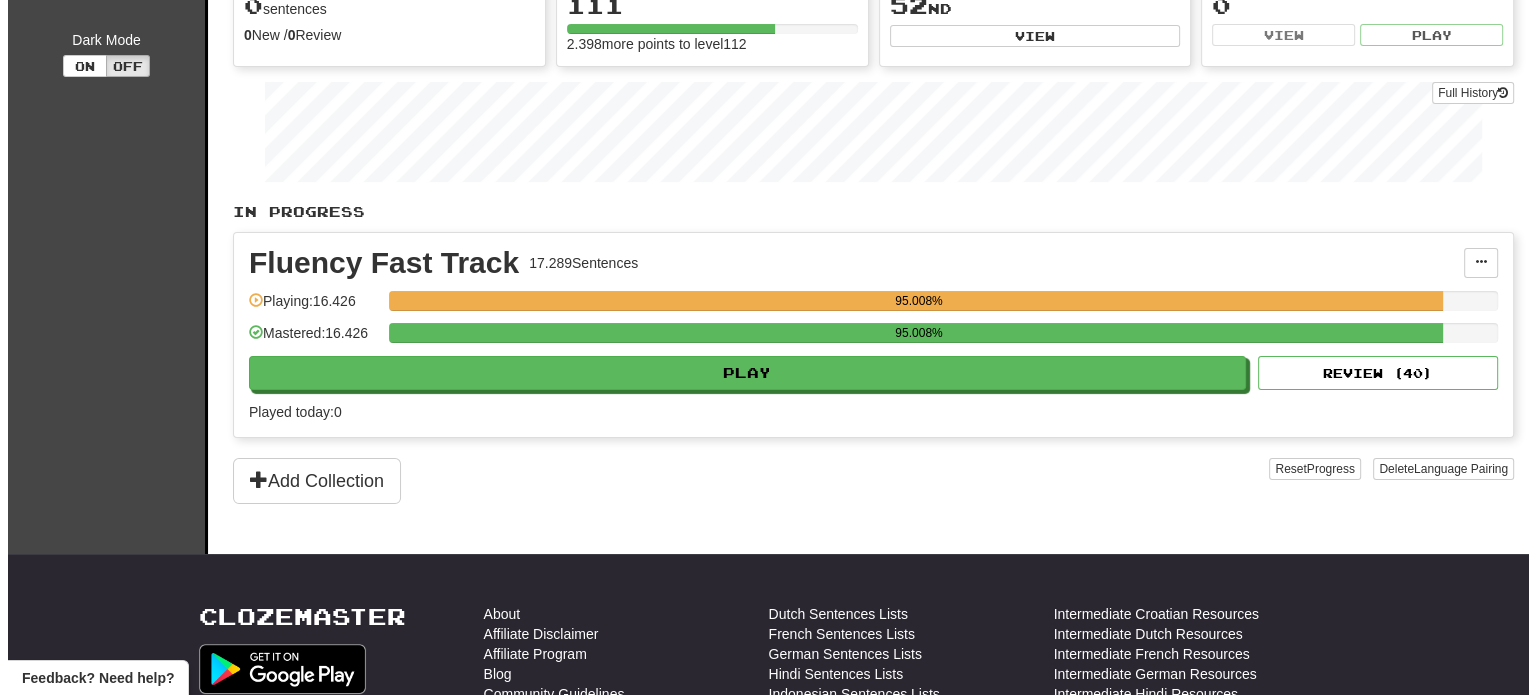 scroll, scrollTop: 300, scrollLeft: 0, axis: vertical 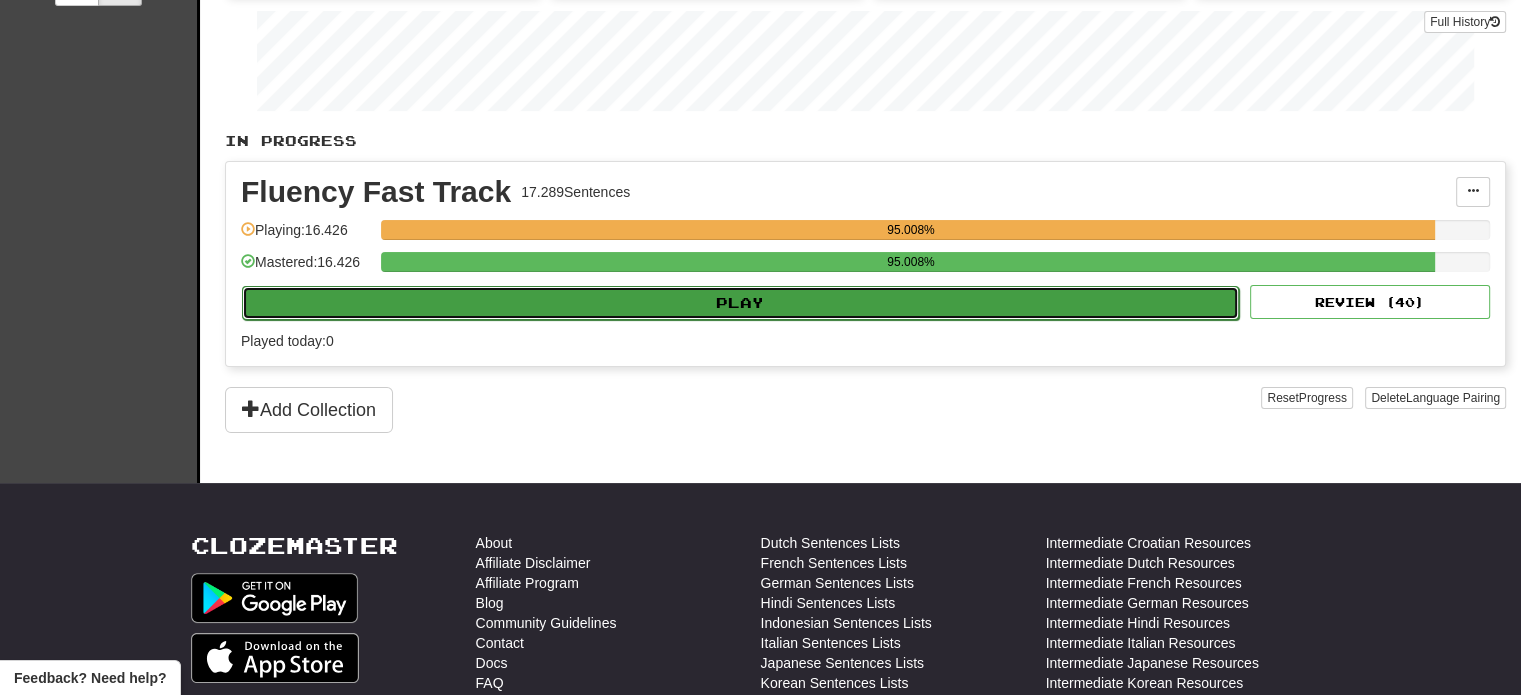 click on "Play" at bounding box center (740, 303) 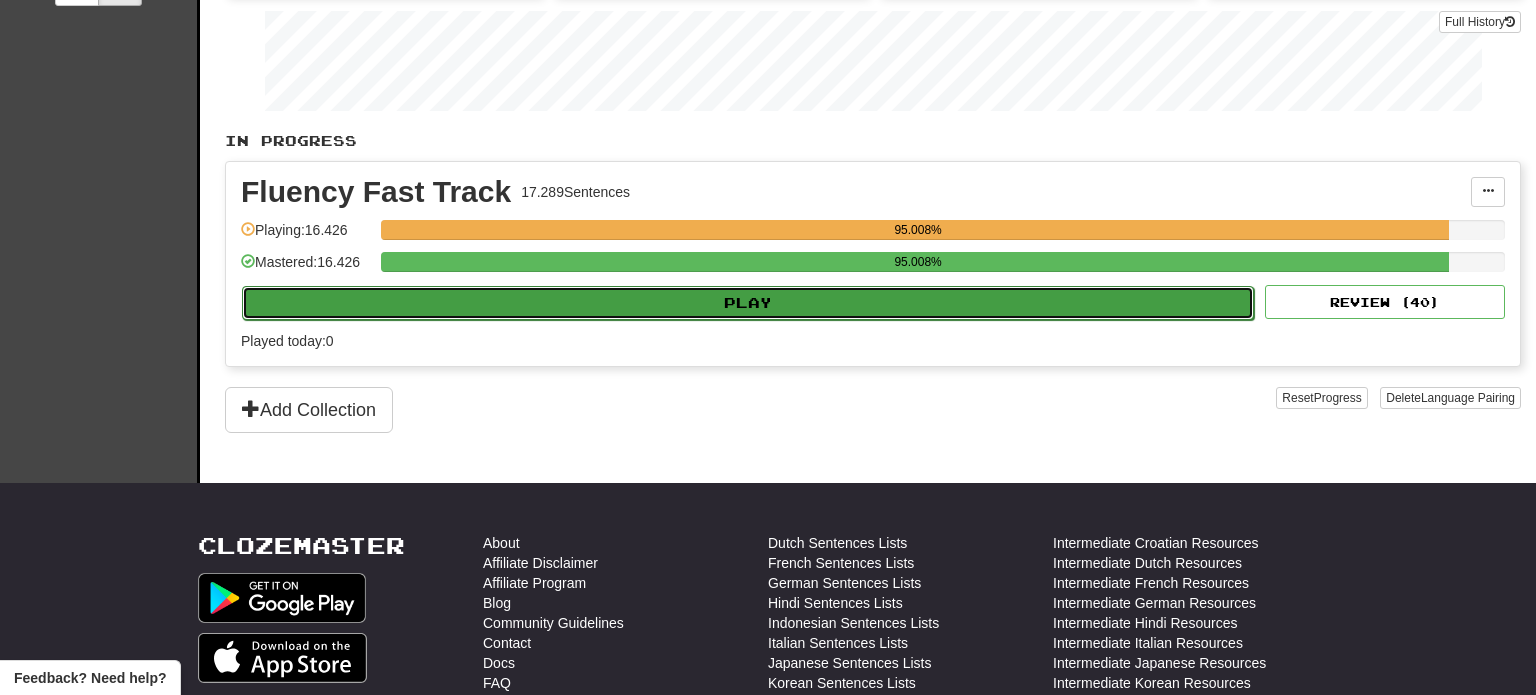 select on "**" 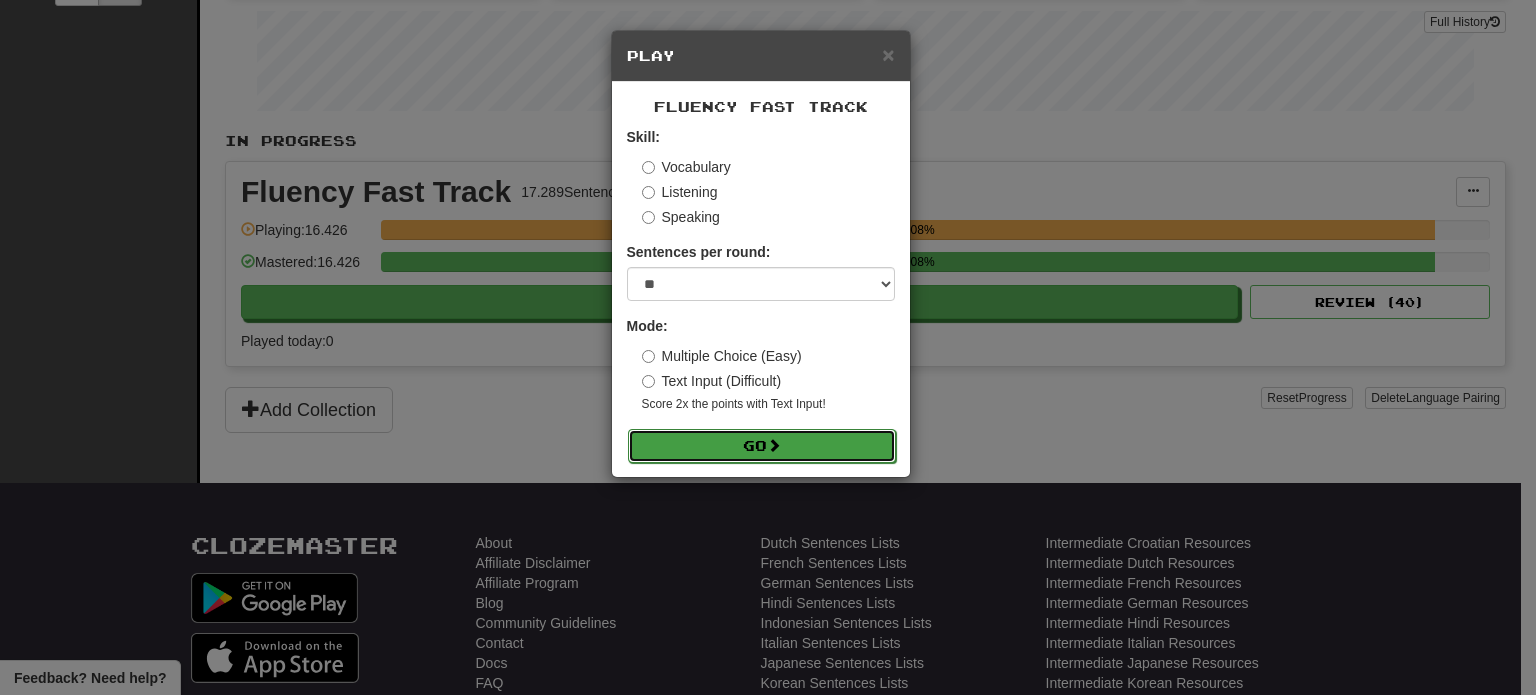 click on "Go" at bounding box center [762, 446] 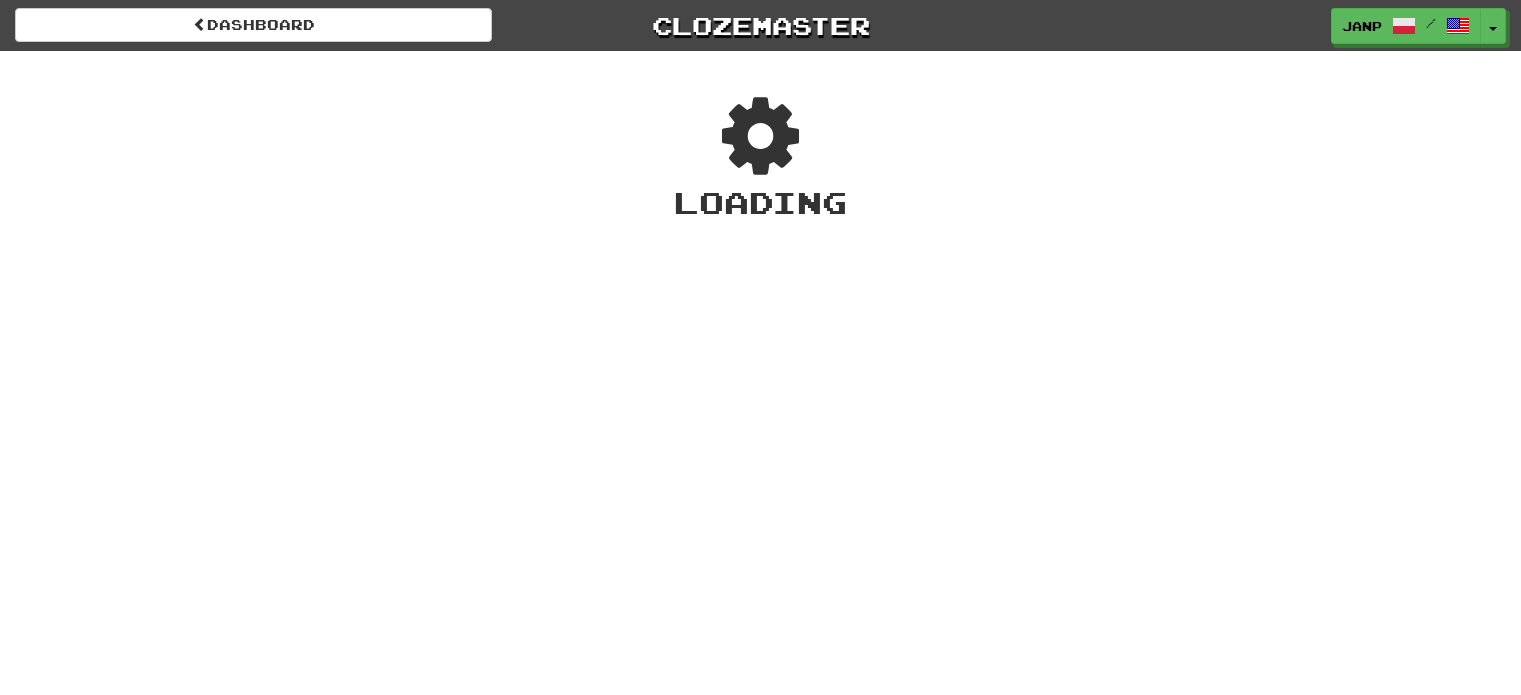 scroll, scrollTop: 0, scrollLeft: 0, axis: both 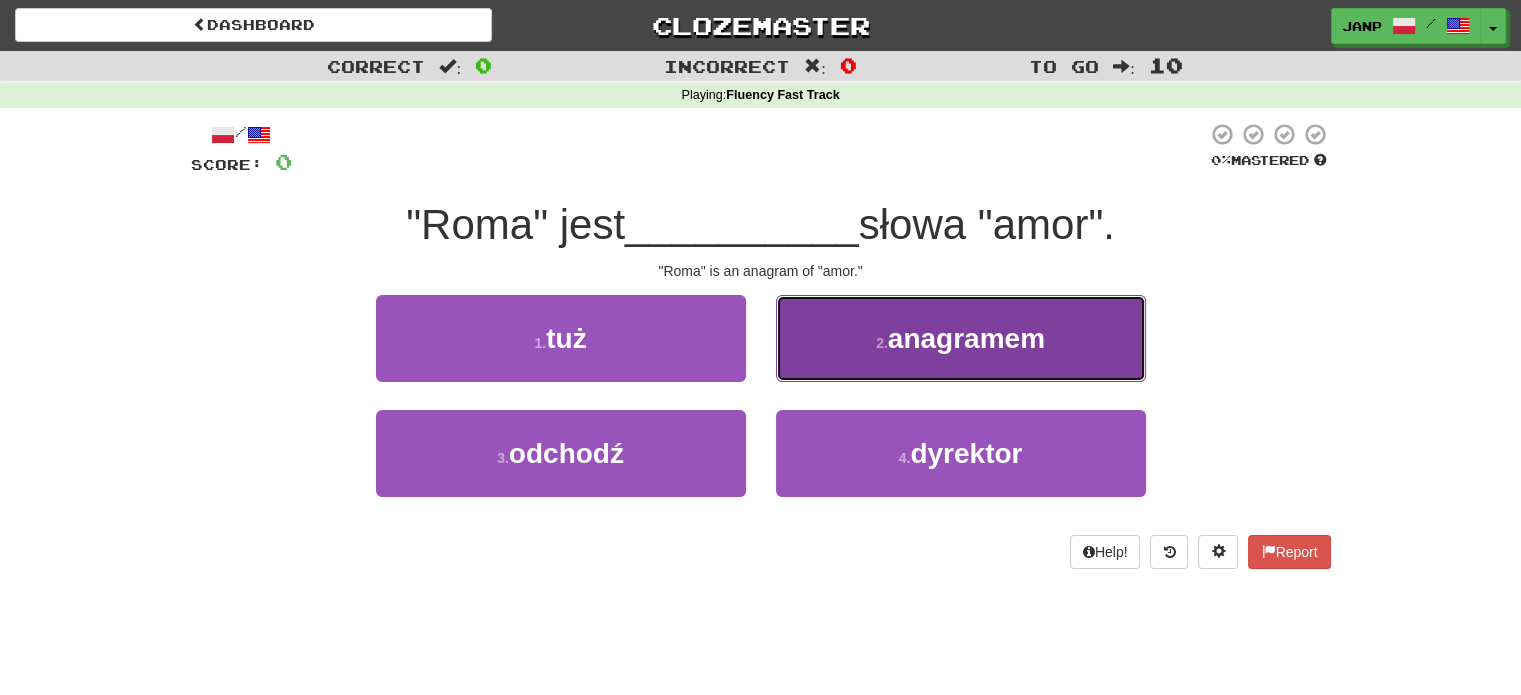 click on "2 .  anagramem" at bounding box center (961, 338) 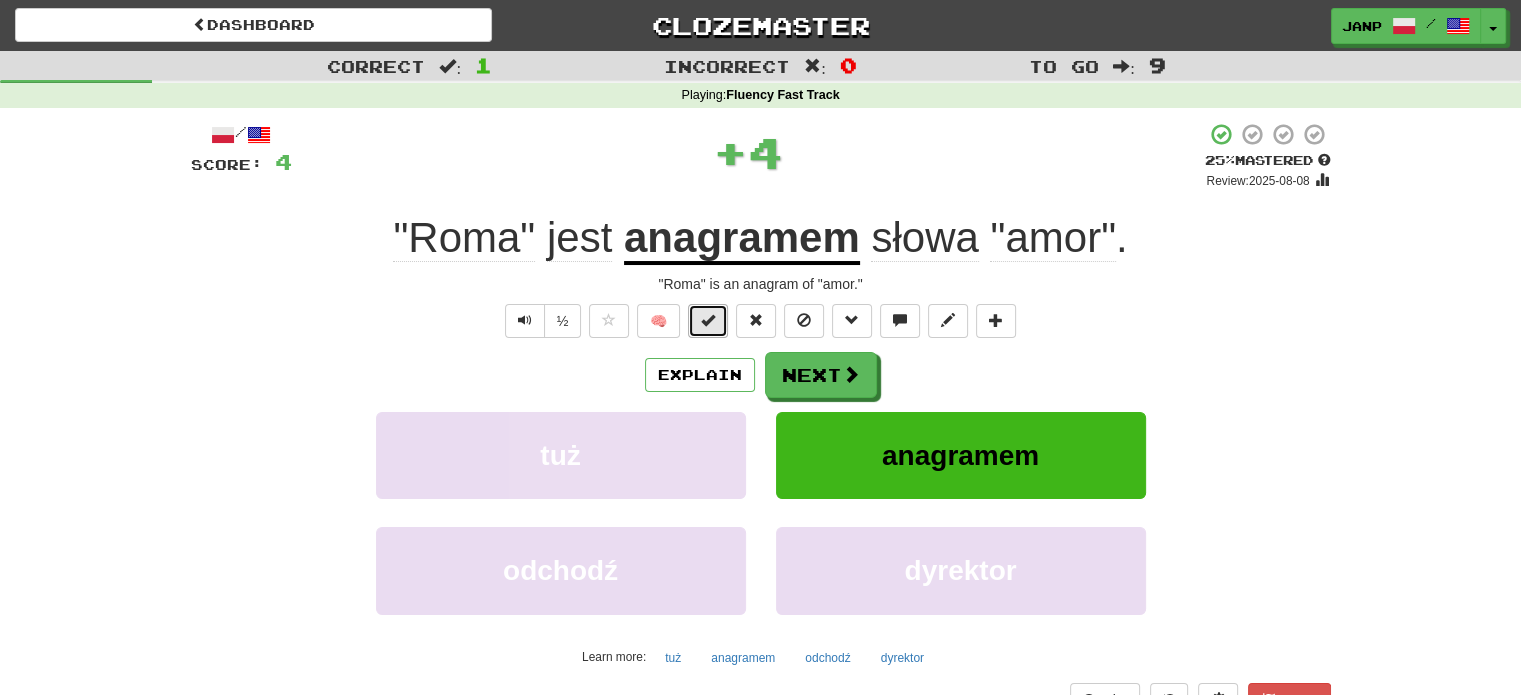 click at bounding box center (708, 320) 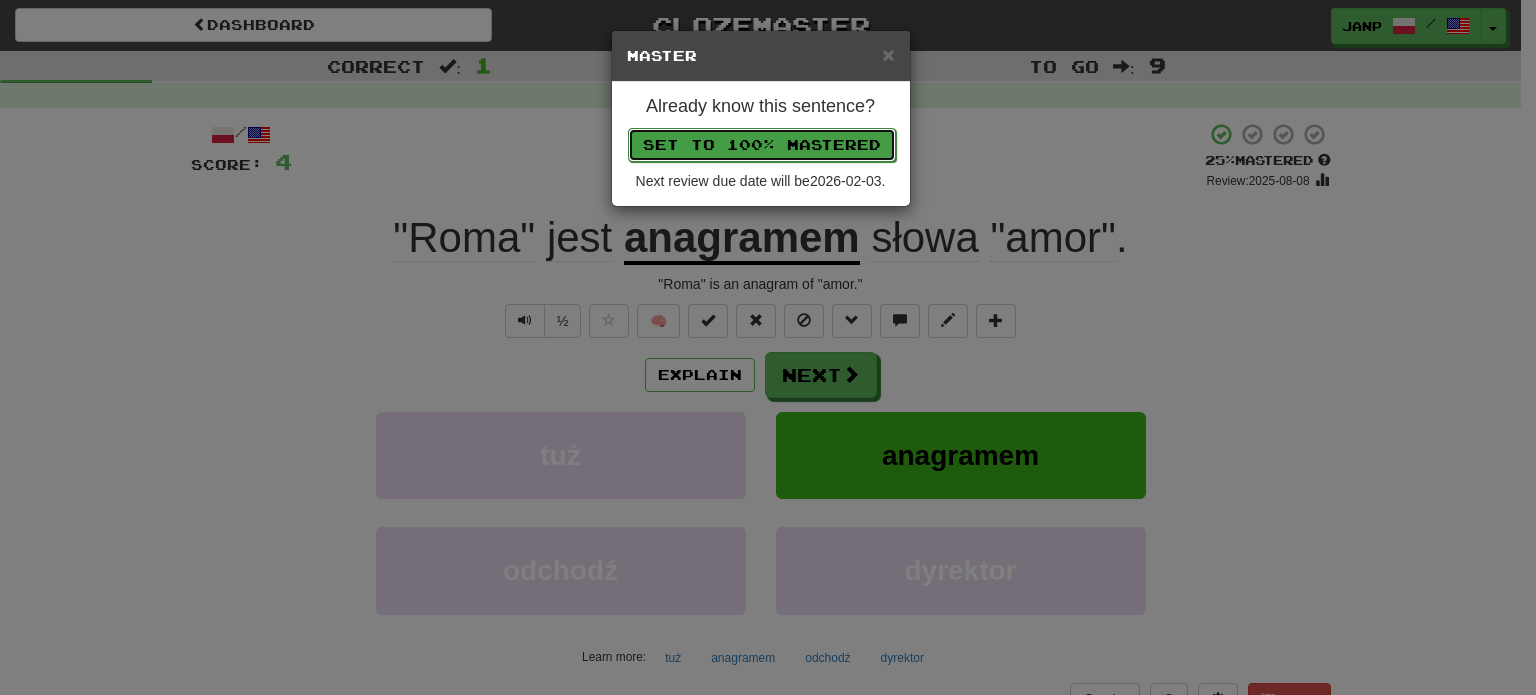 click on "Set to 100% Mastered" at bounding box center (762, 145) 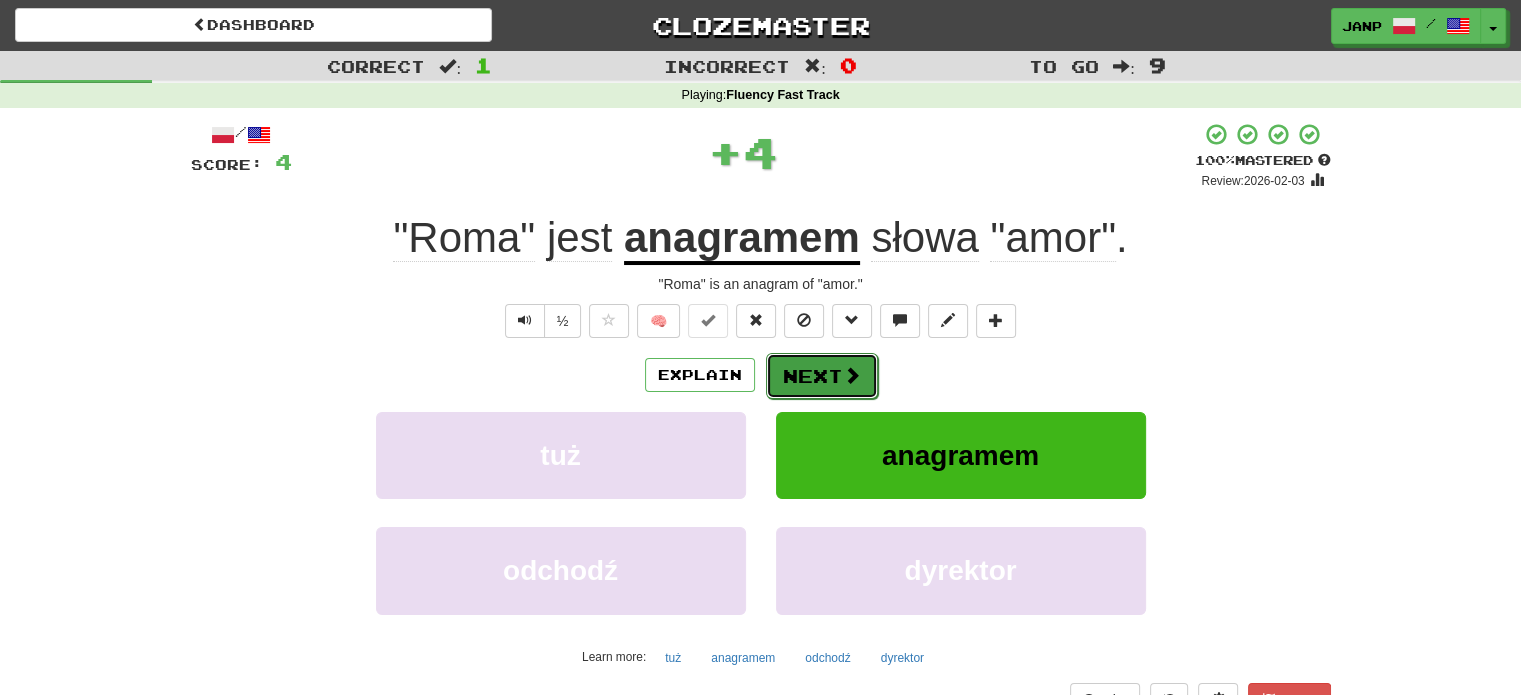 click at bounding box center (852, 375) 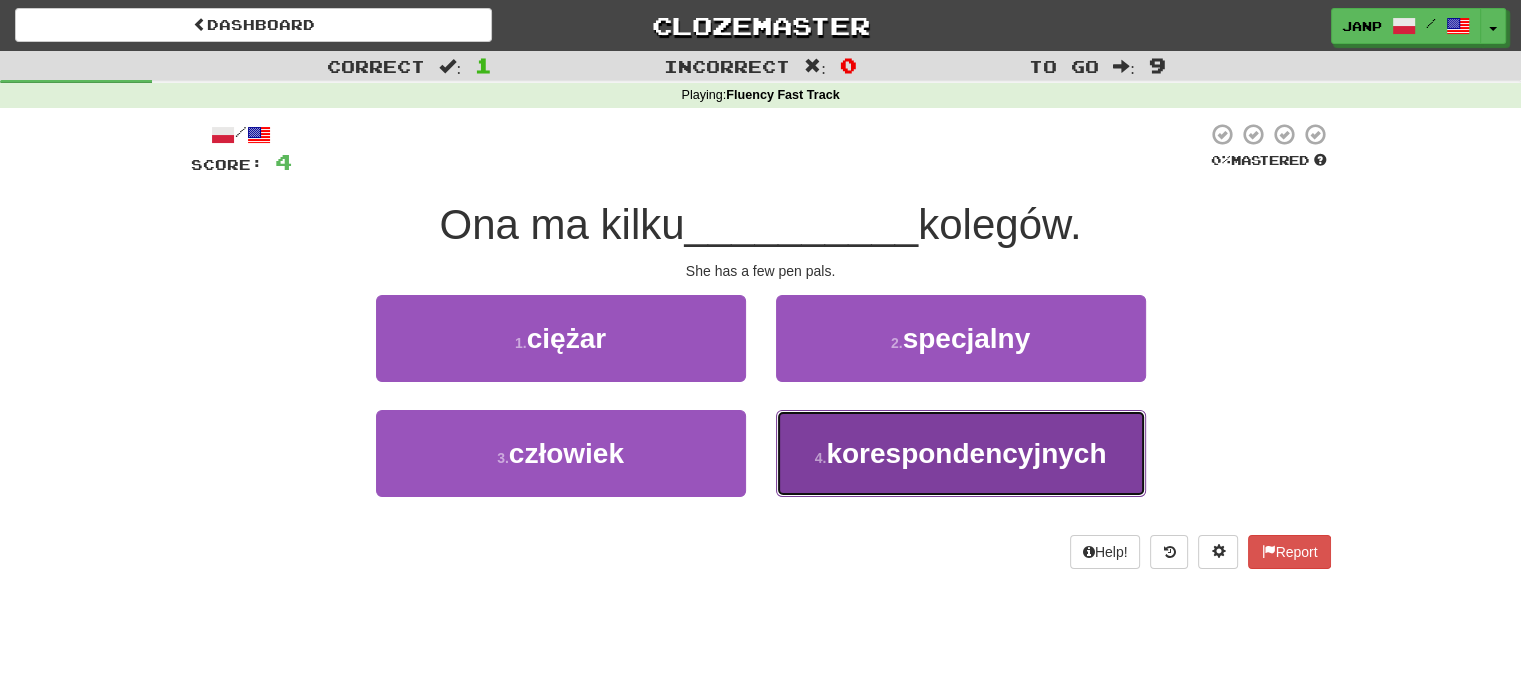 click on "4 .  korespondencyjnych" at bounding box center (961, 453) 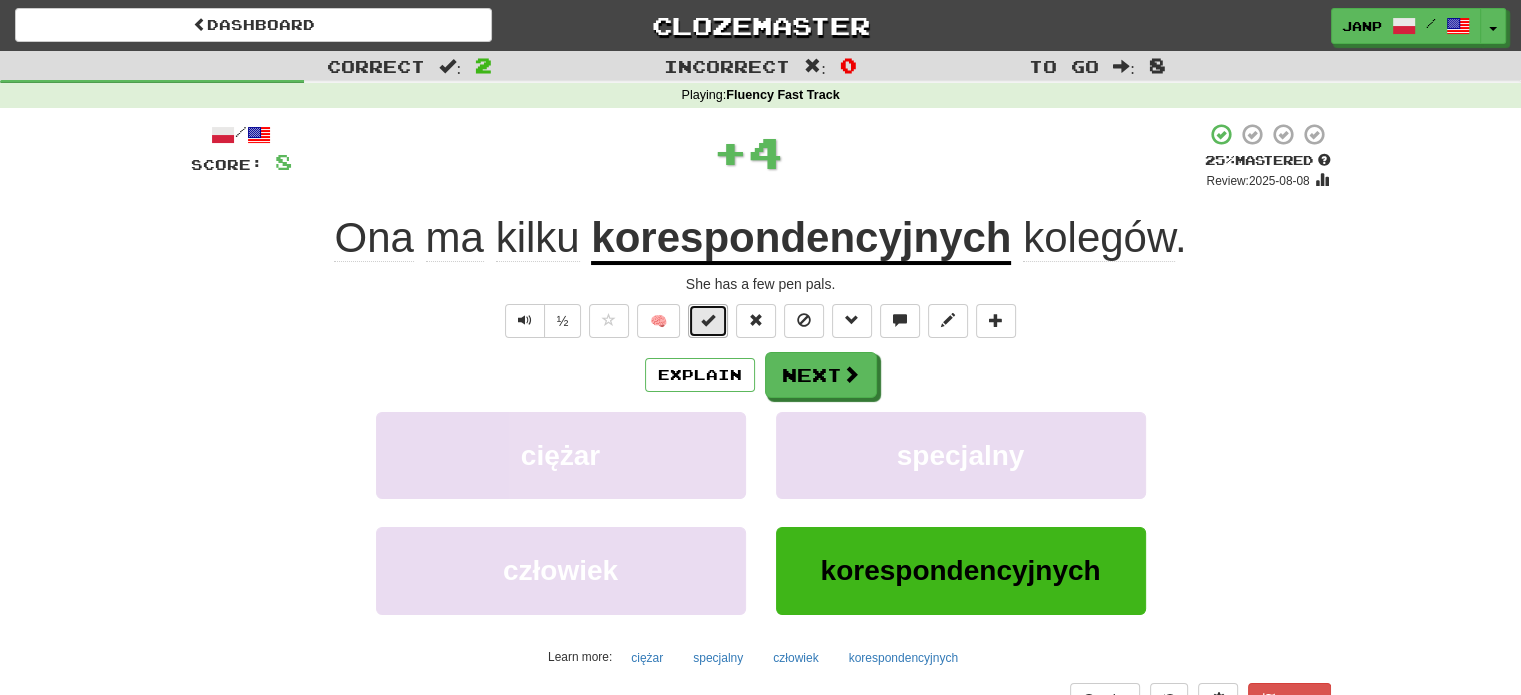 click at bounding box center (708, 321) 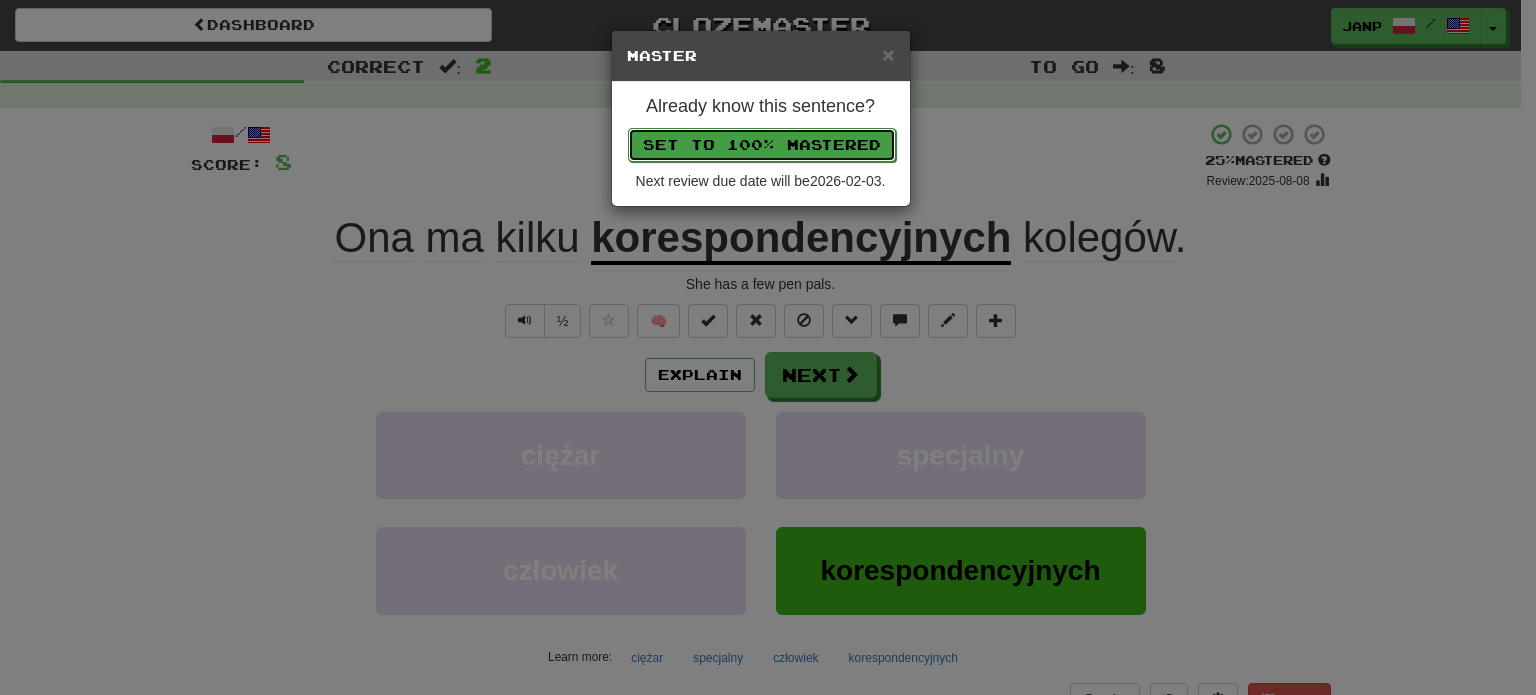 click on "Set to 100% Mastered" at bounding box center [762, 145] 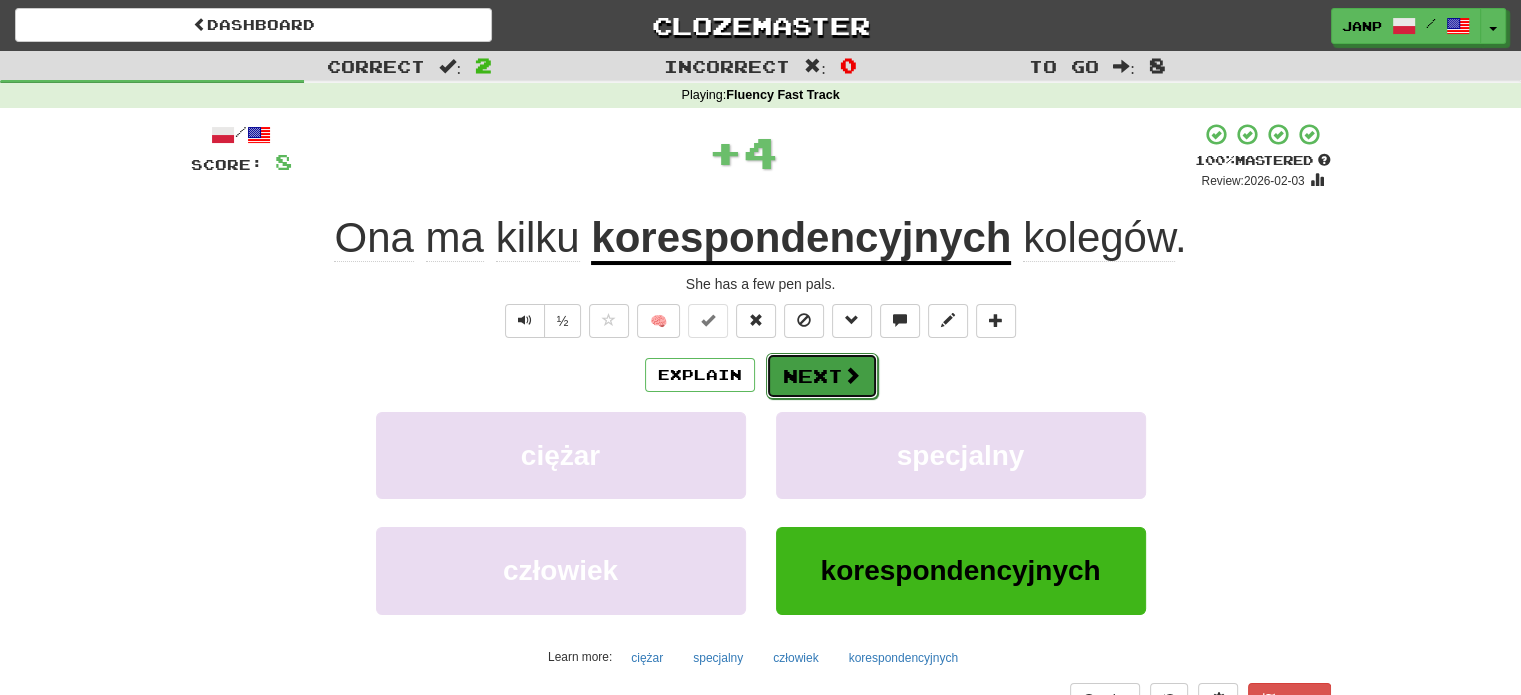 click at bounding box center (852, 375) 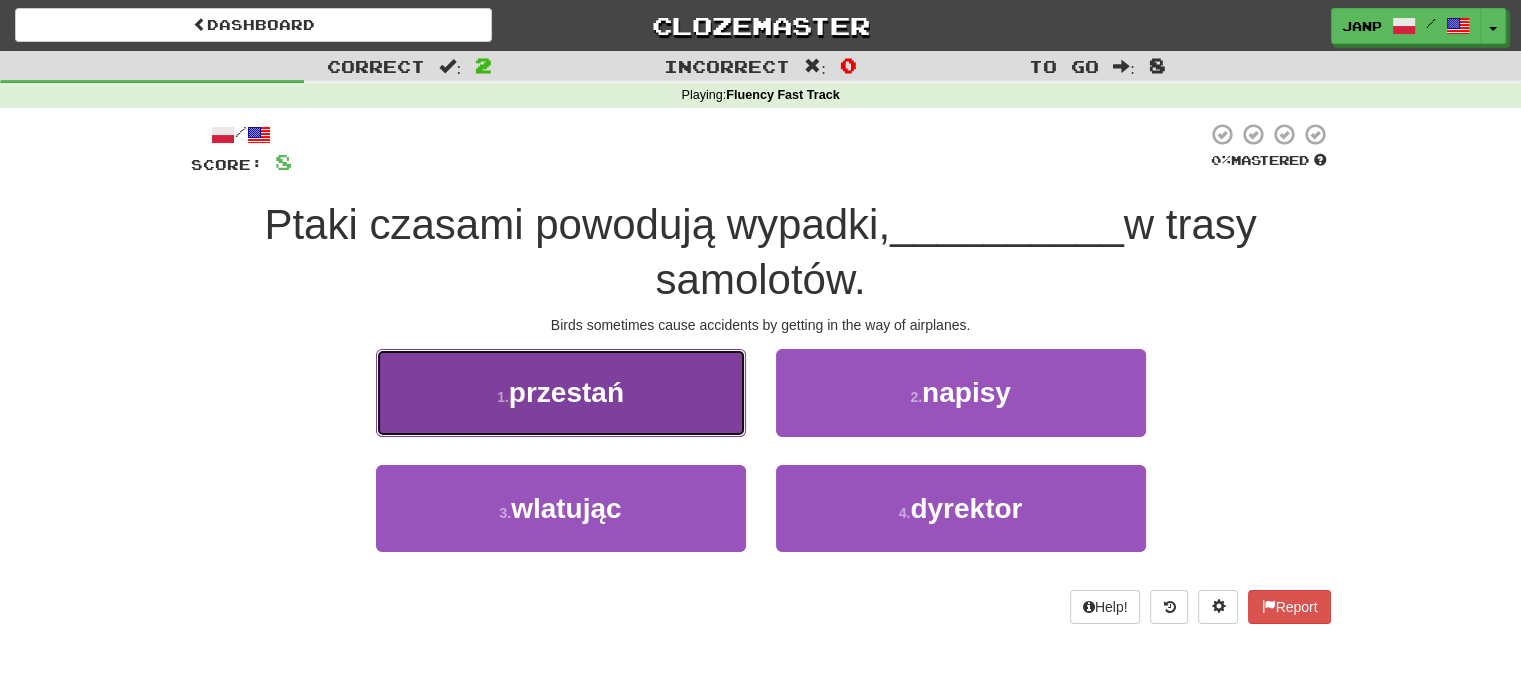 click on "1 .  przestań" at bounding box center (561, 392) 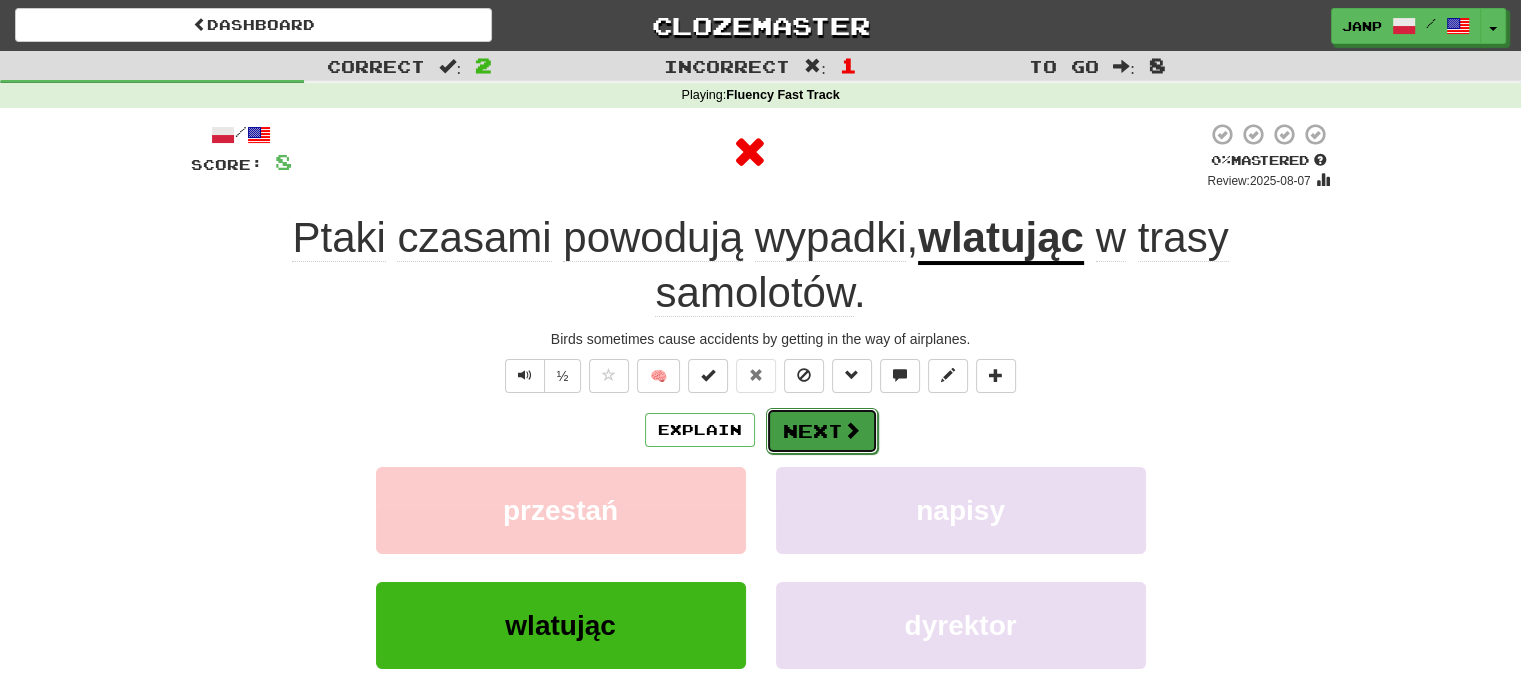 click on "Next" at bounding box center [822, 431] 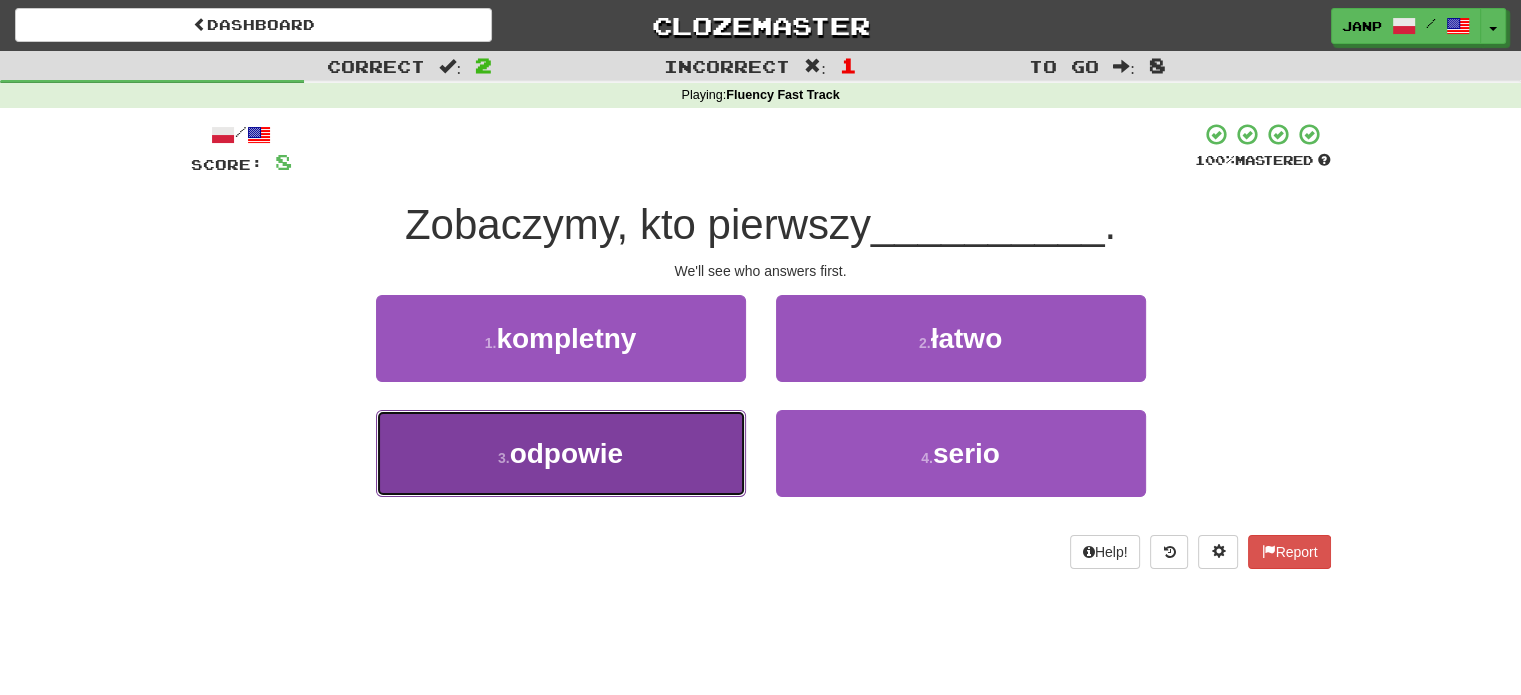 click on "3 .  odpowie" at bounding box center (561, 453) 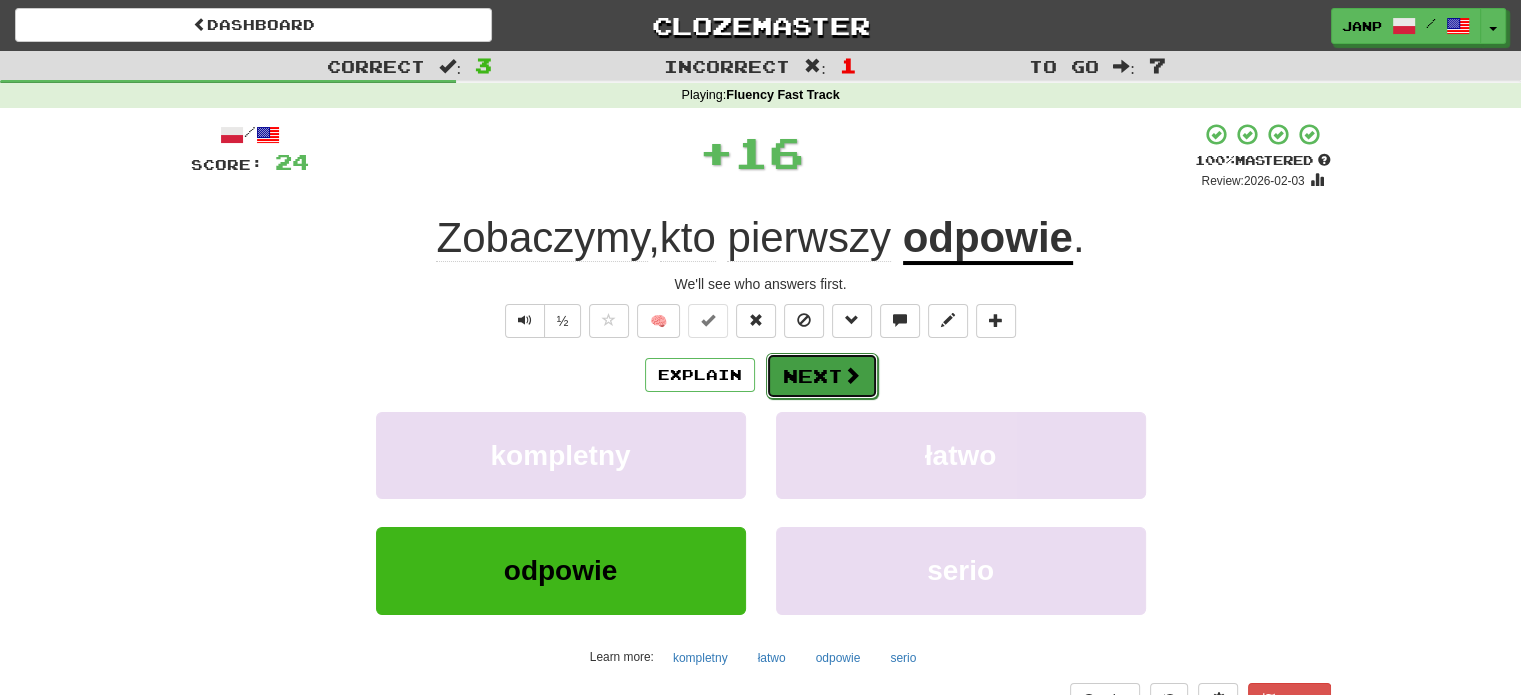click on "Next" at bounding box center (822, 376) 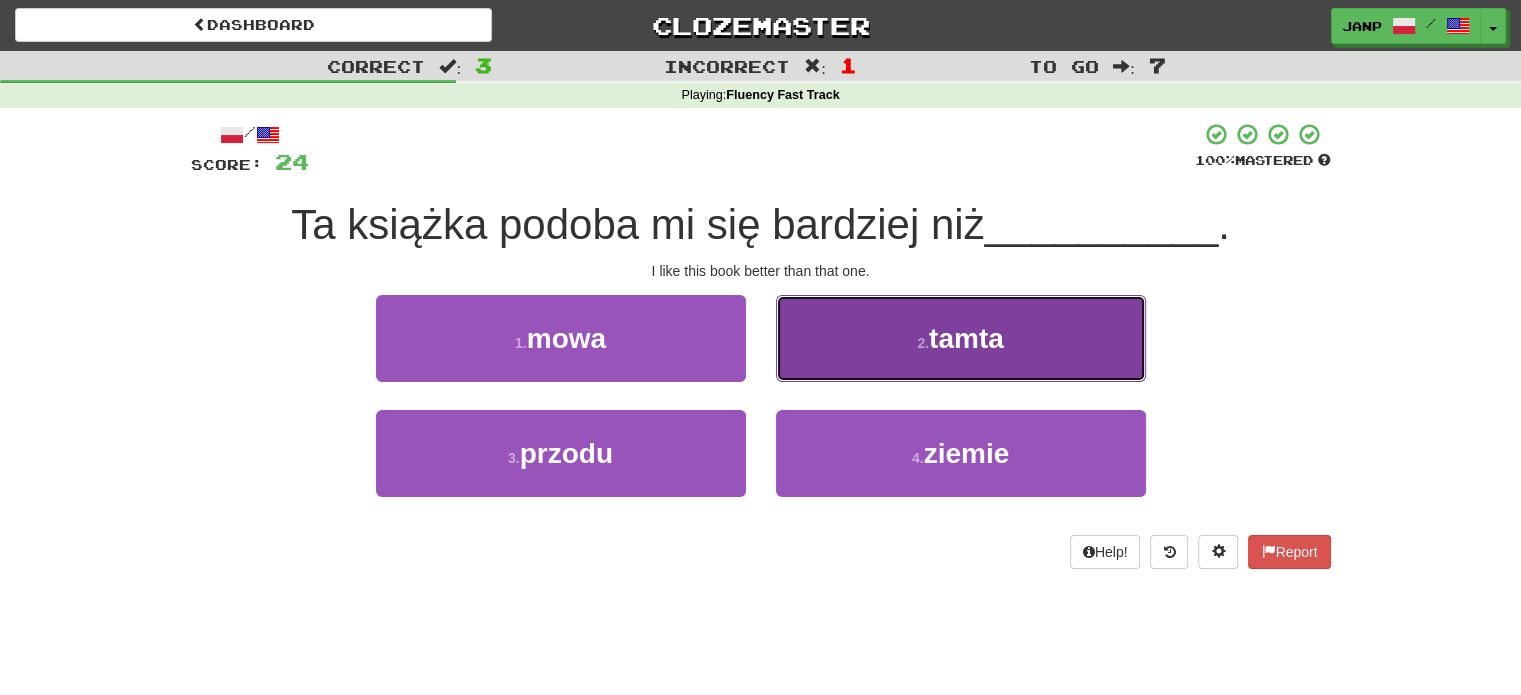 click on "2 .  tamta" at bounding box center (961, 338) 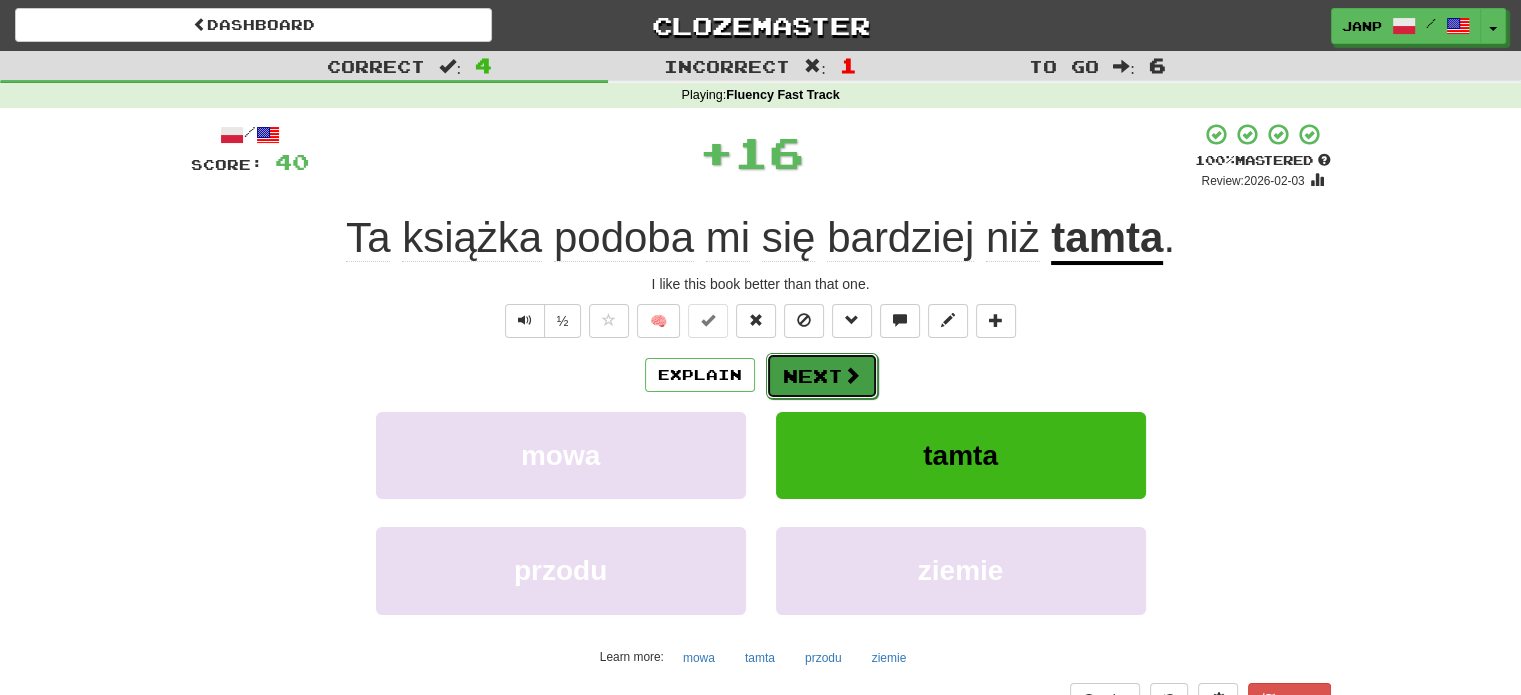 click on "Next" at bounding box center (822, 376) 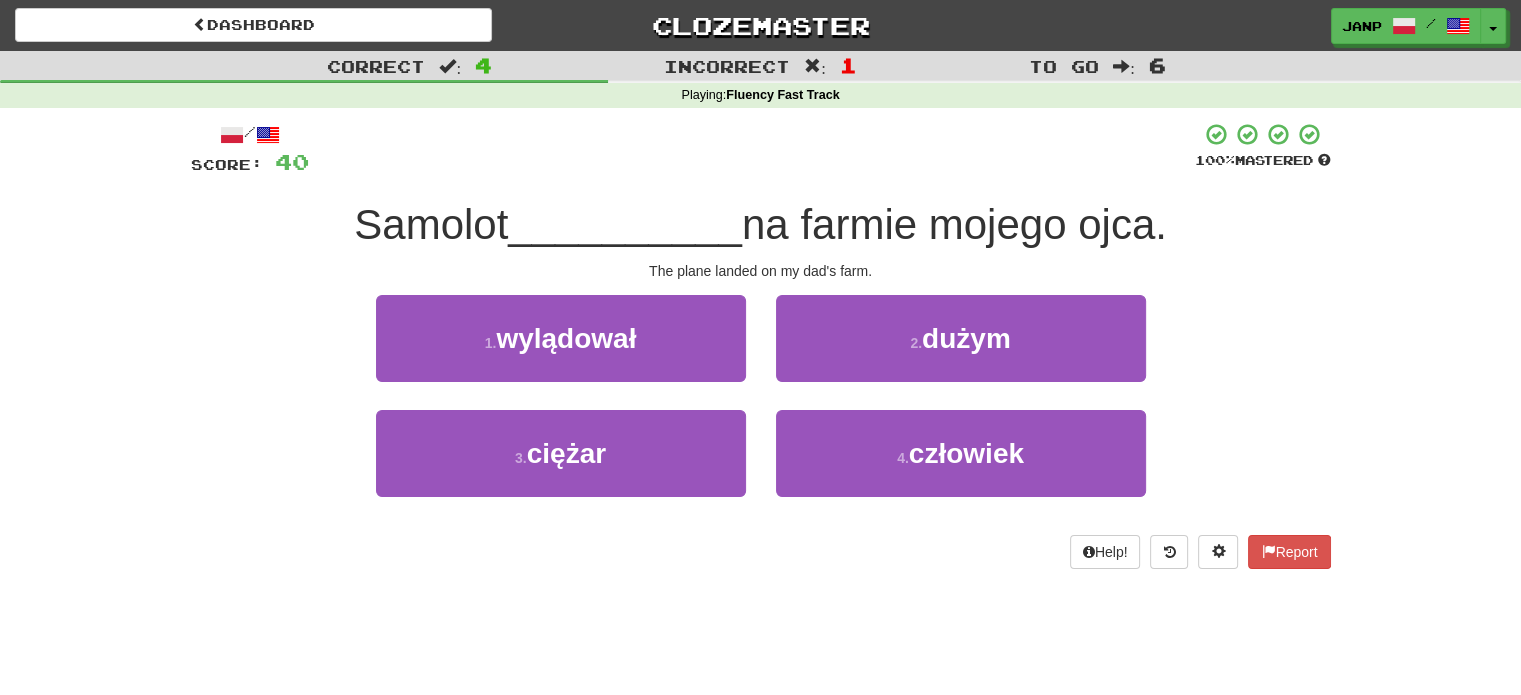 click on "1 .  wylądował" at bounding box center (561, 352) 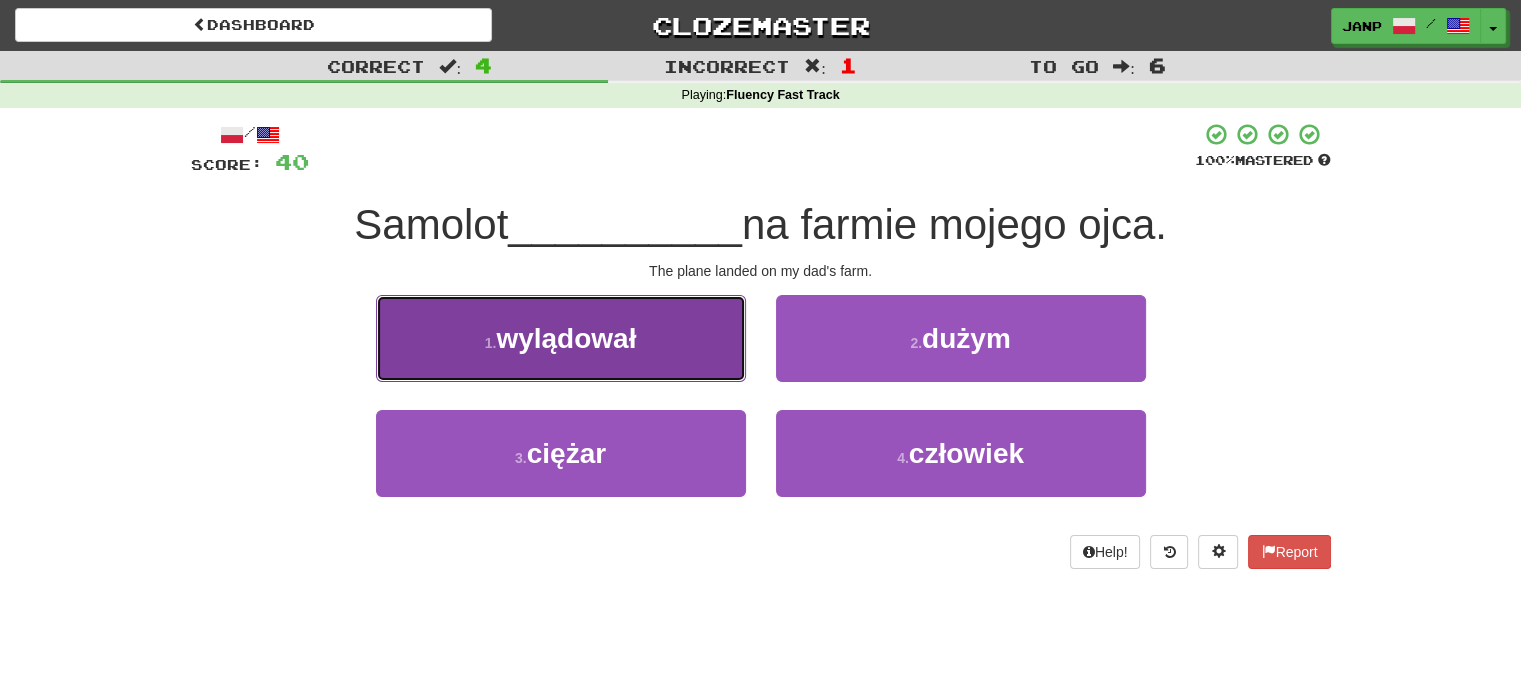 click on "1 .  wylądował" at bounding box center [561, 338] 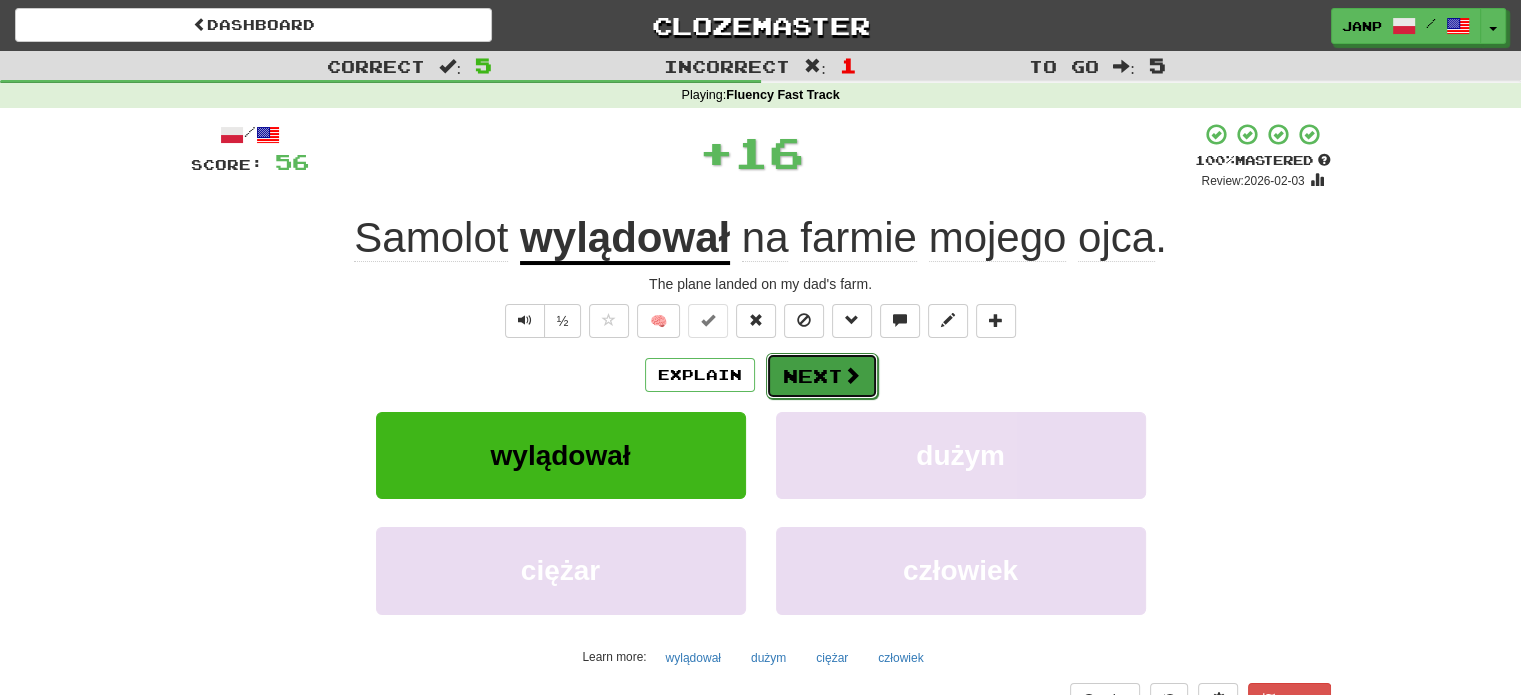 click on "Next" at bounding box center [822, 376] 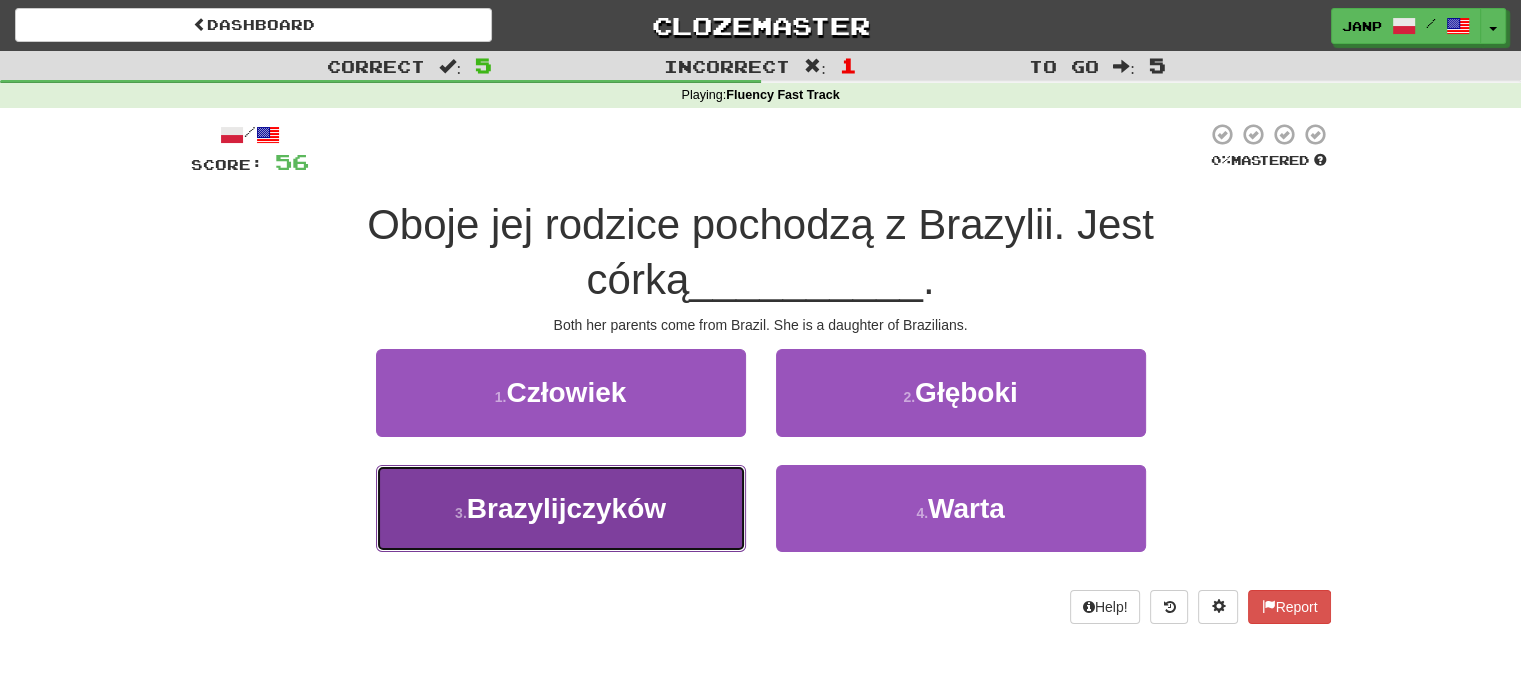 click on "Brazylijczyków" at bounding box center (566, 508) 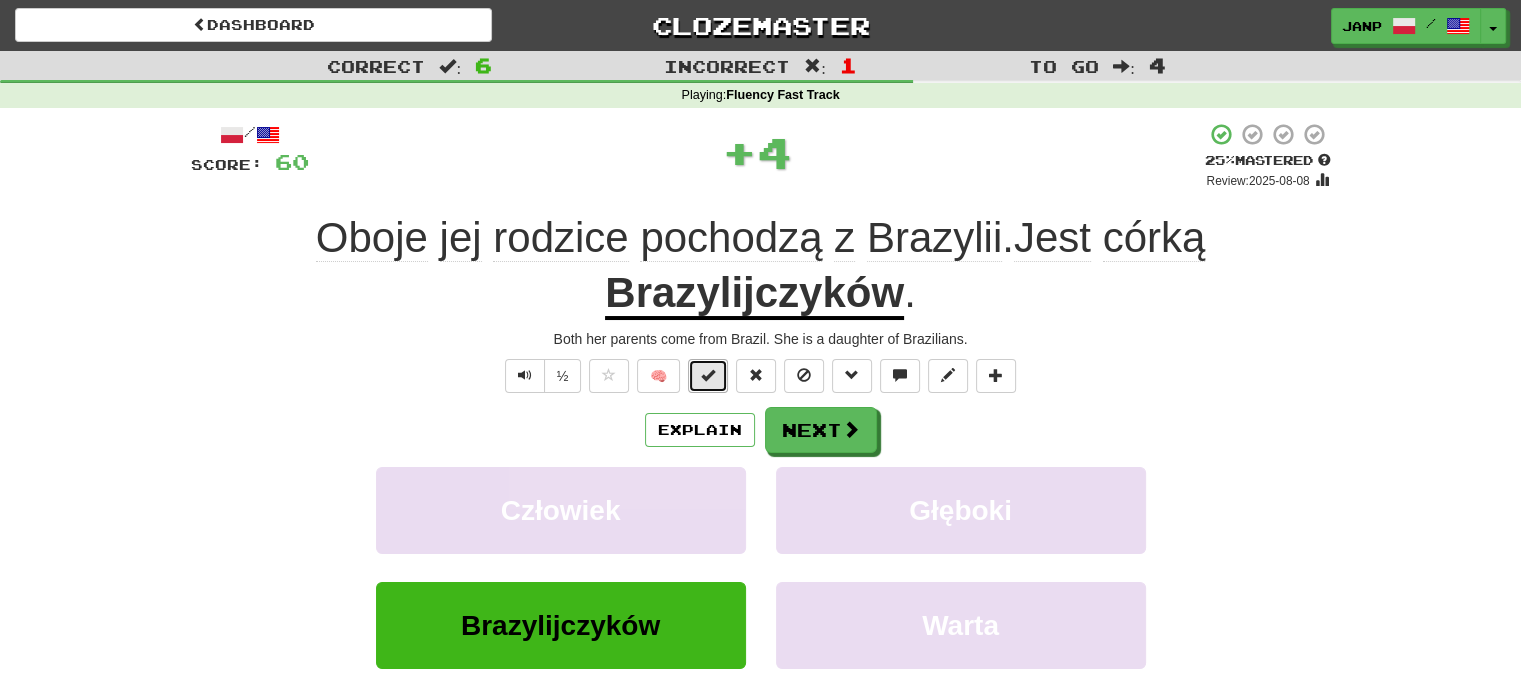 click at bounding box center (708, 375) 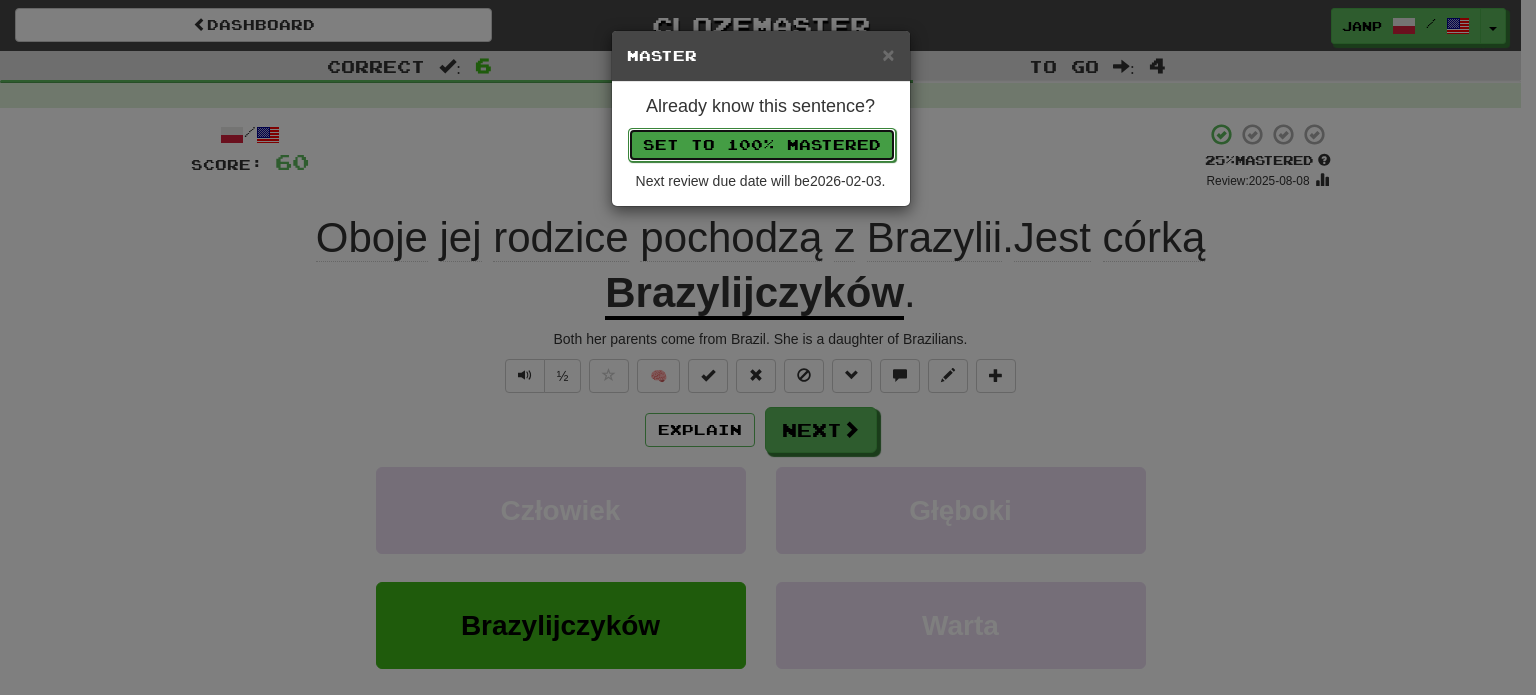 click on "Set to 100% Mastered" at bounding box center (762, 145) 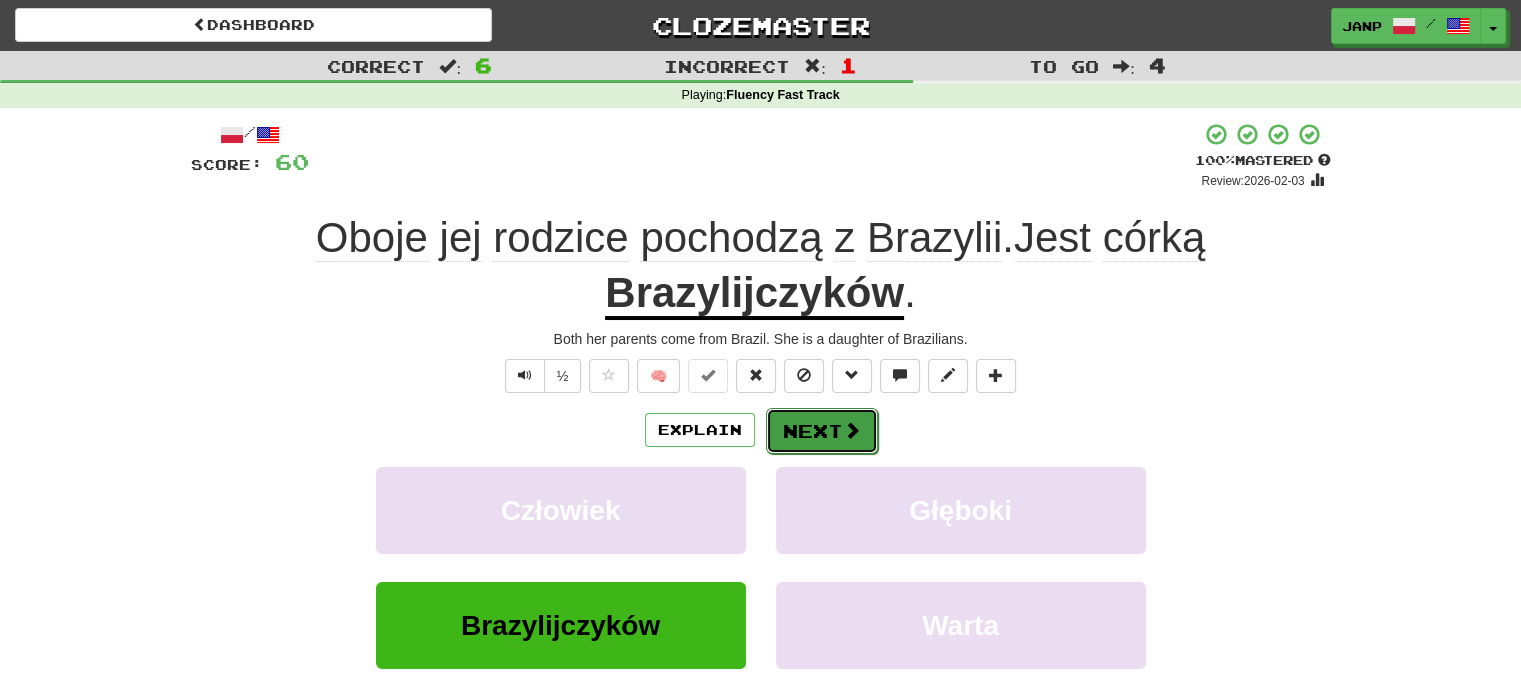 click on "Next" at bounding box center (822, 431) 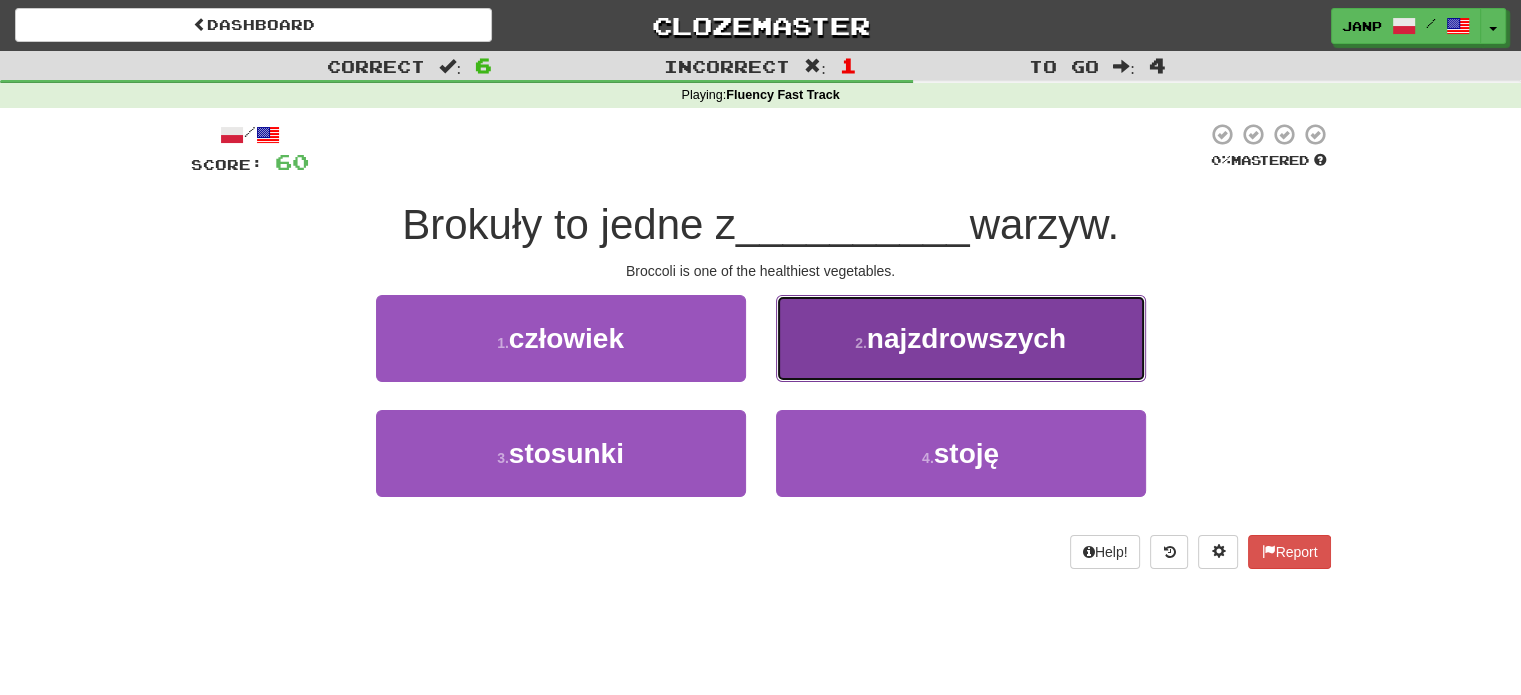 click on "2 .  najzdrowszych" at bounding box center (961, 338) 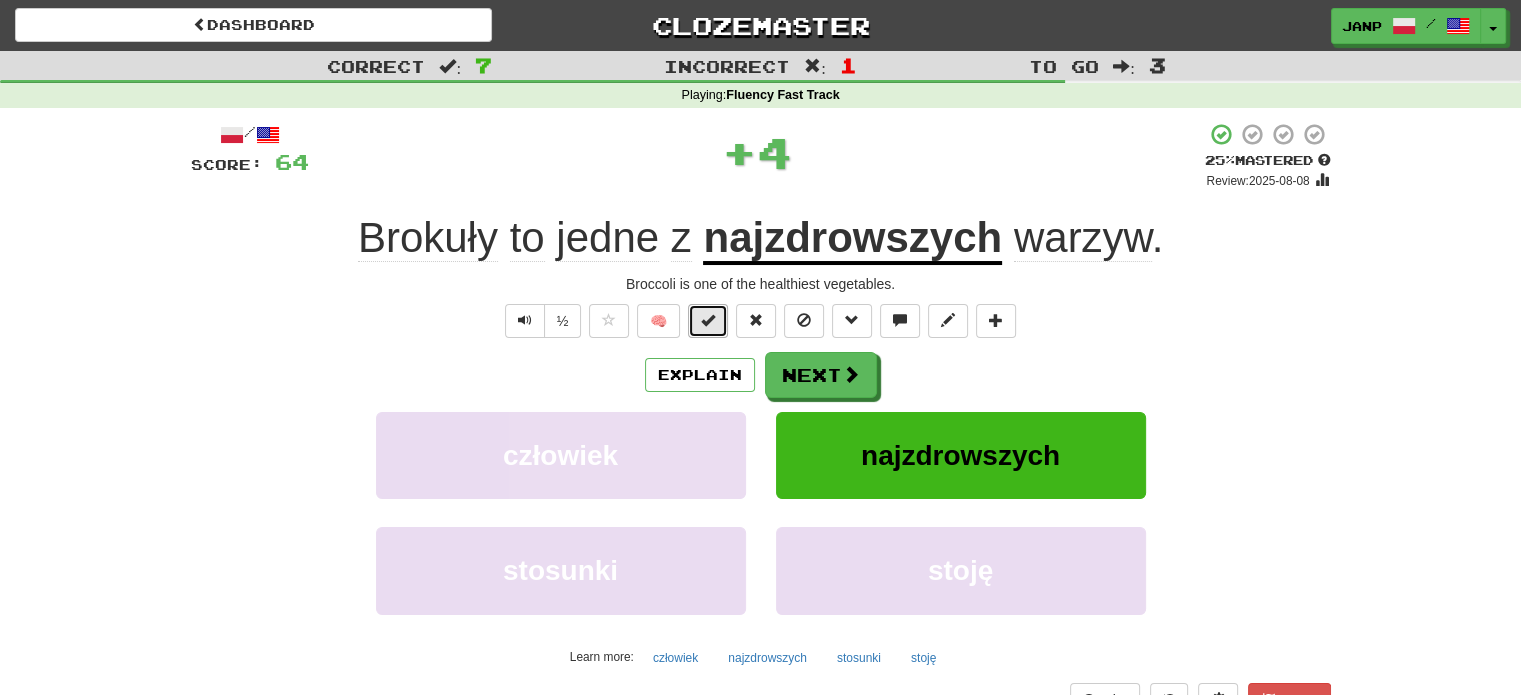 click at bounding box center (708, 321) 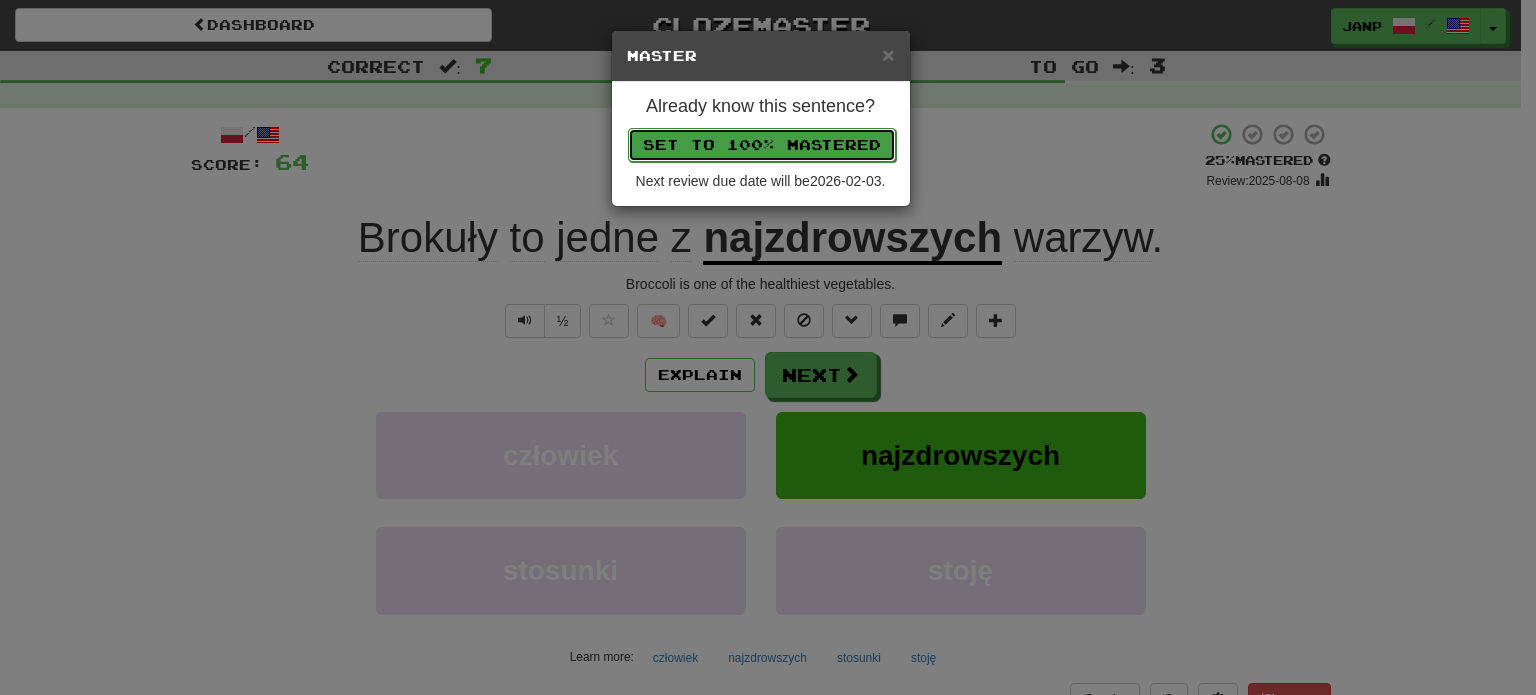 click on "Set to 100% Mastered" at bounding box center (762, 145) 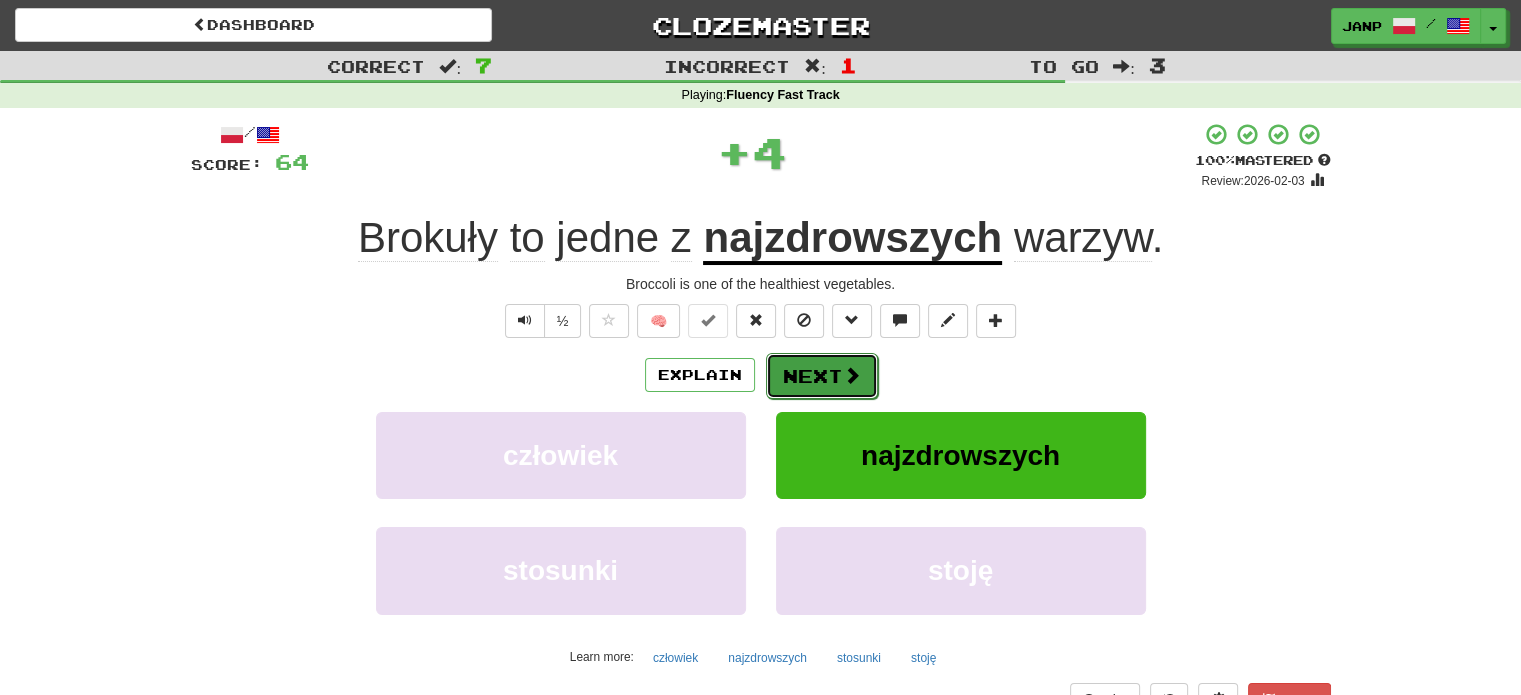 click at bounding box center [852, 375] 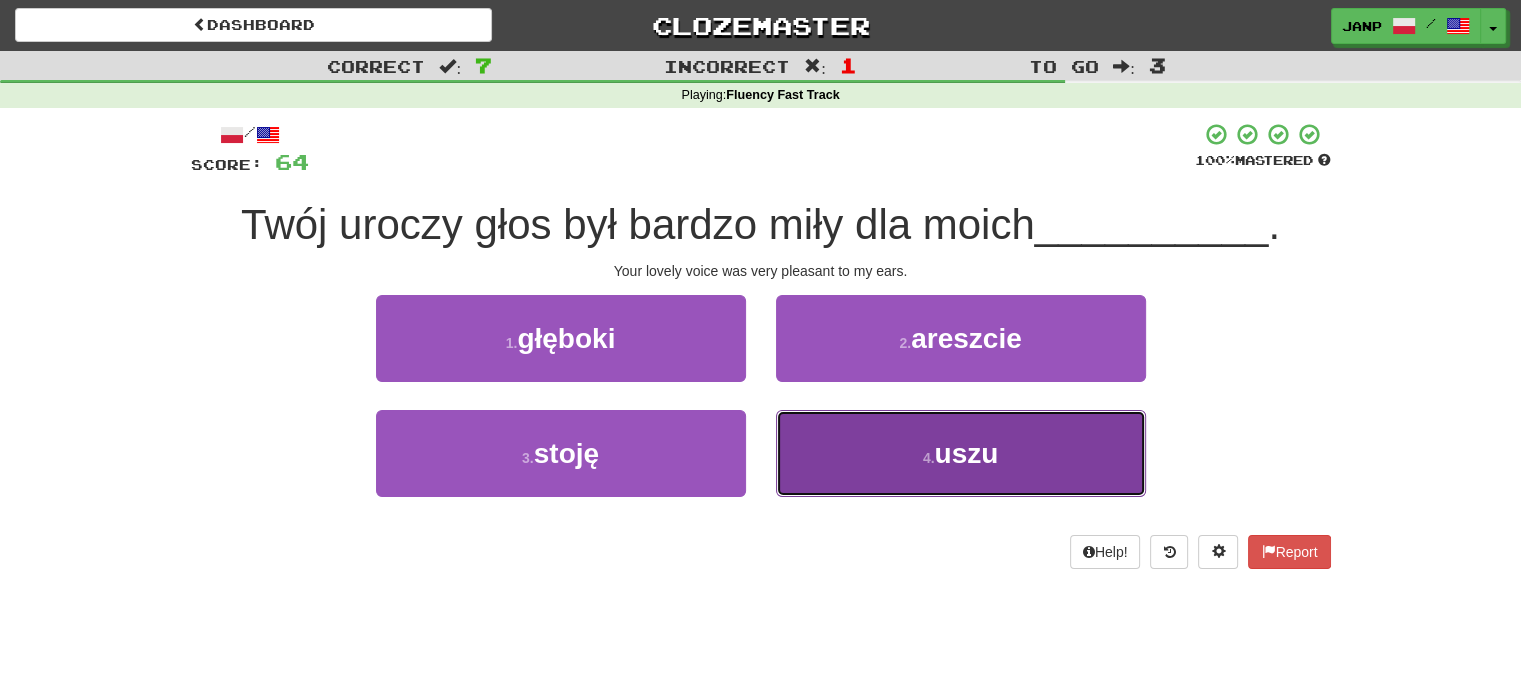 click on "4 .  uszu" at bounding box center (961, 453) 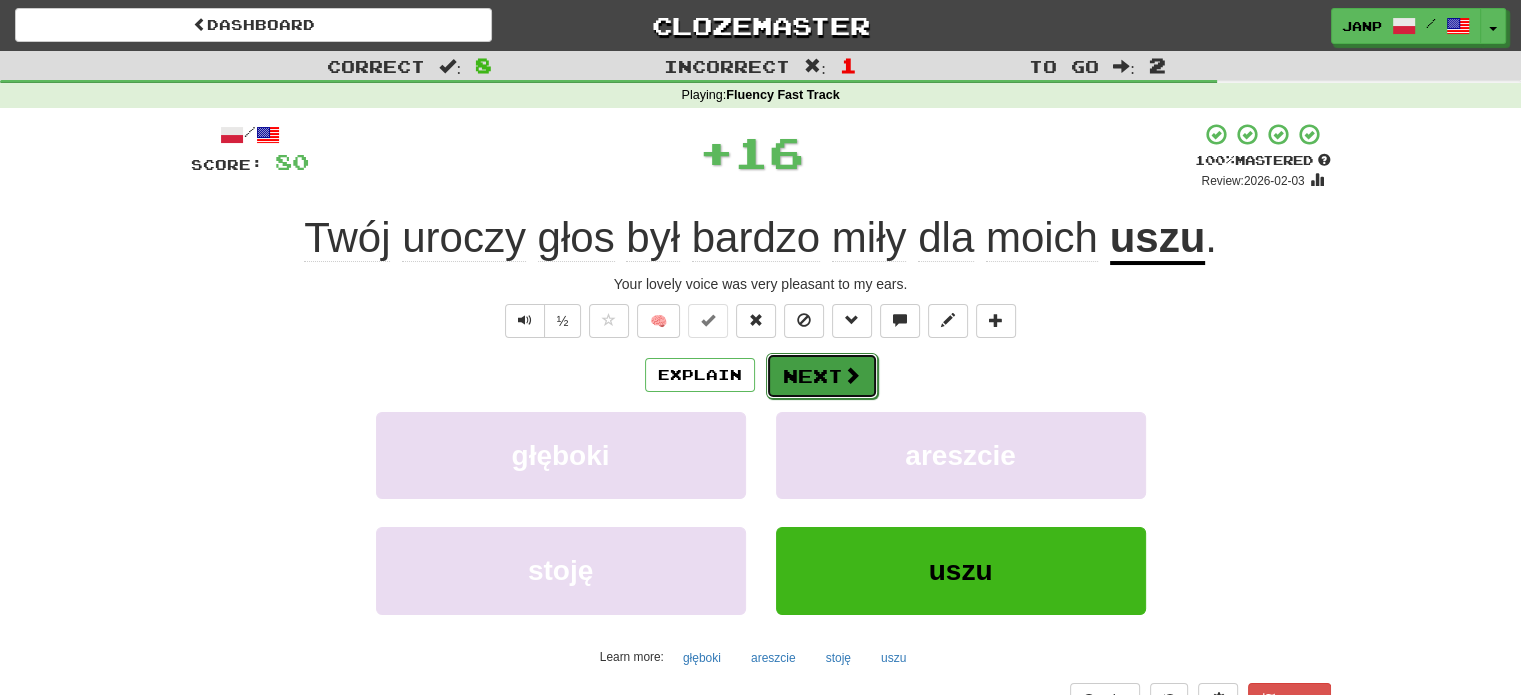 click on "Next" at bounding box center [822, 376] 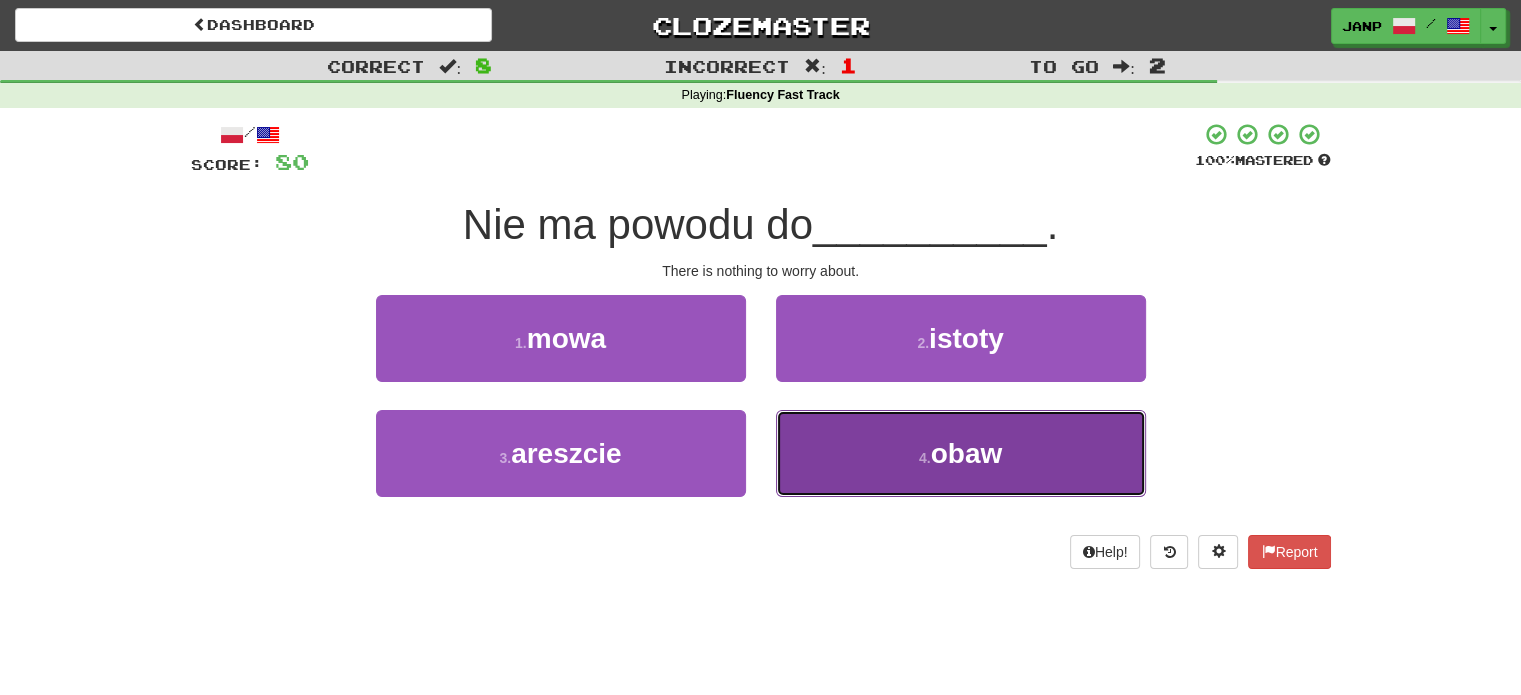 click on "4 .  obaw" at bounding box center (961, 453) 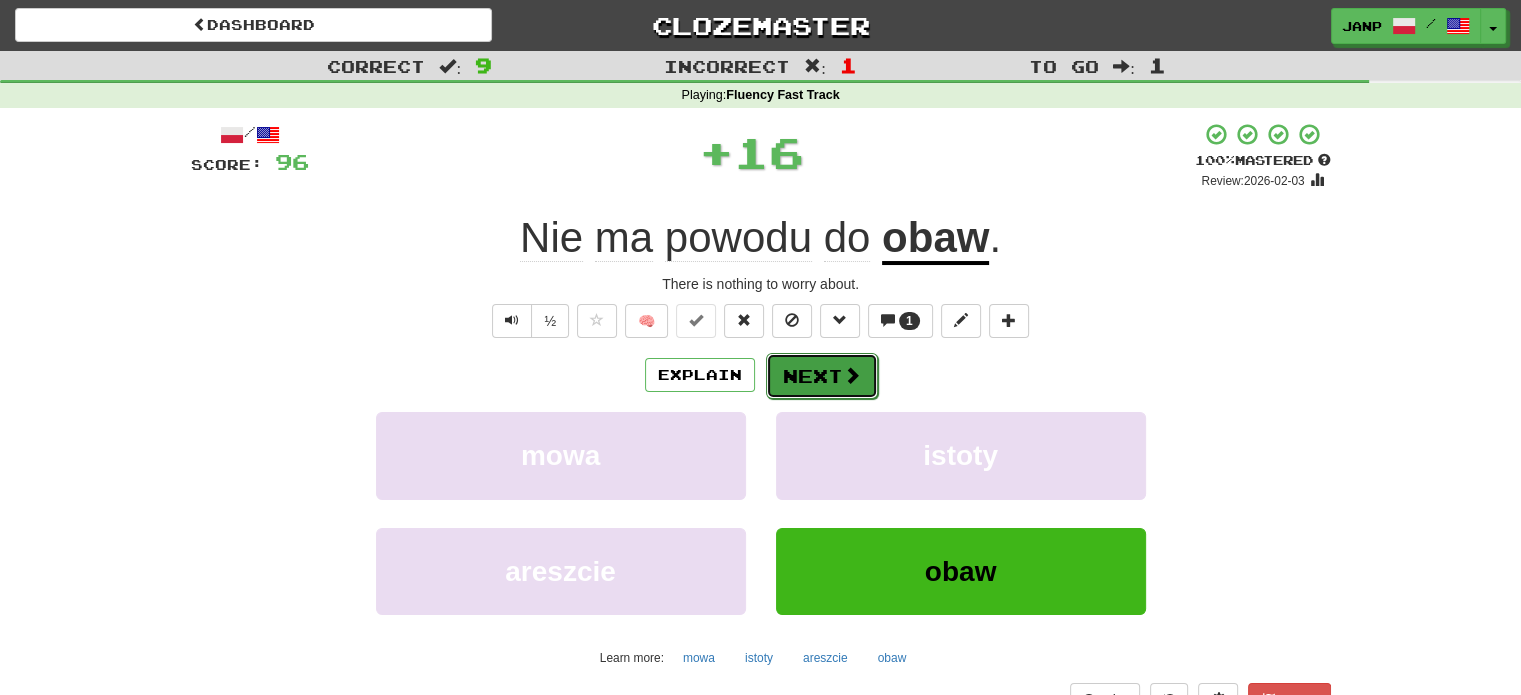 click on "Next" at bounding box center [822, 376] 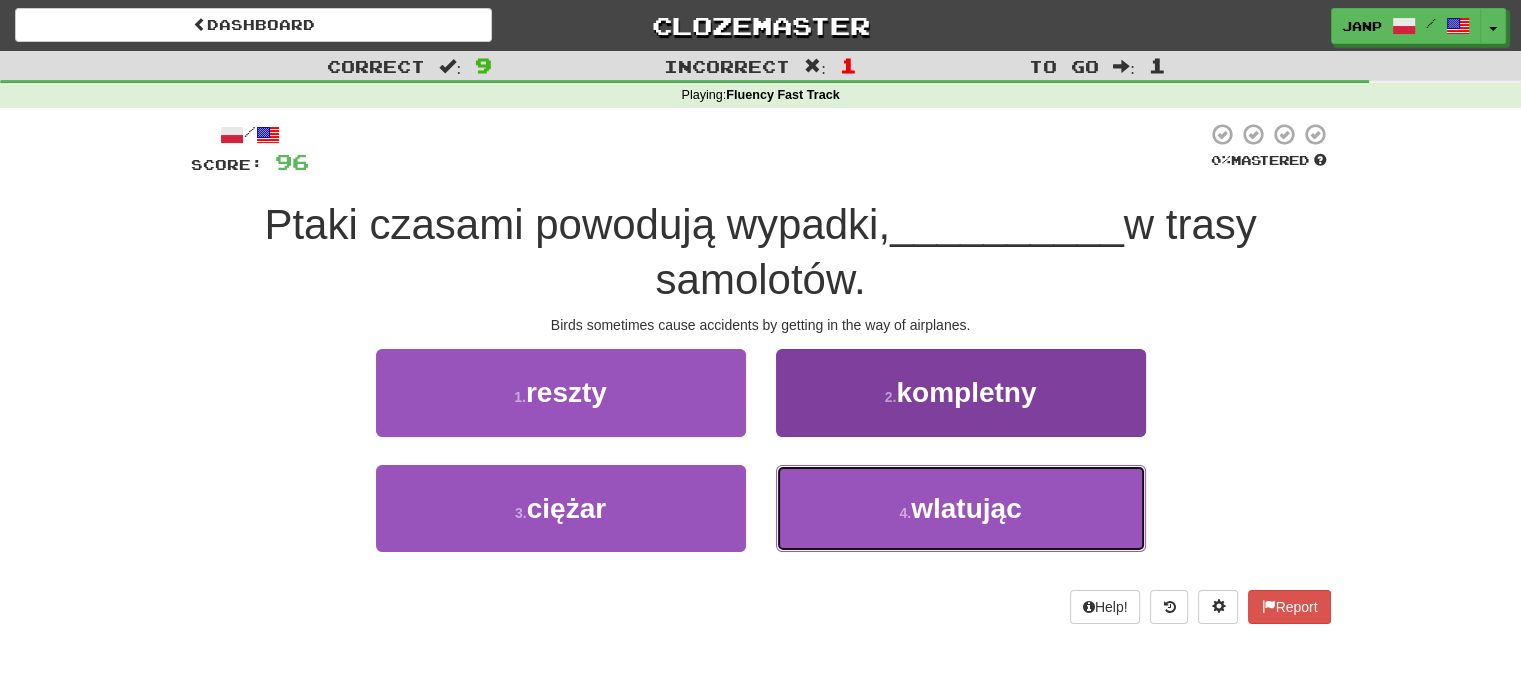click on "4 .  wlatując" at bounding box center (961, 508) 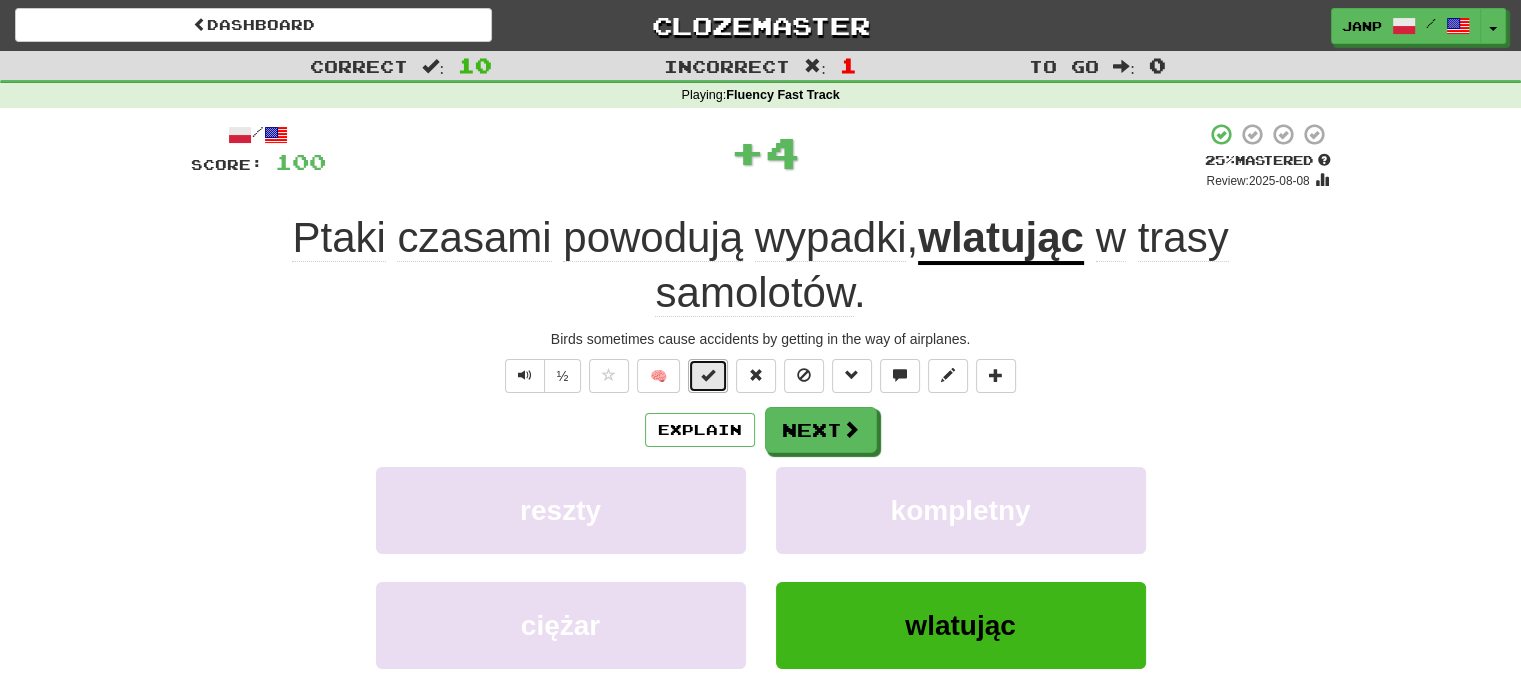 click at bounding box center (708, 376) 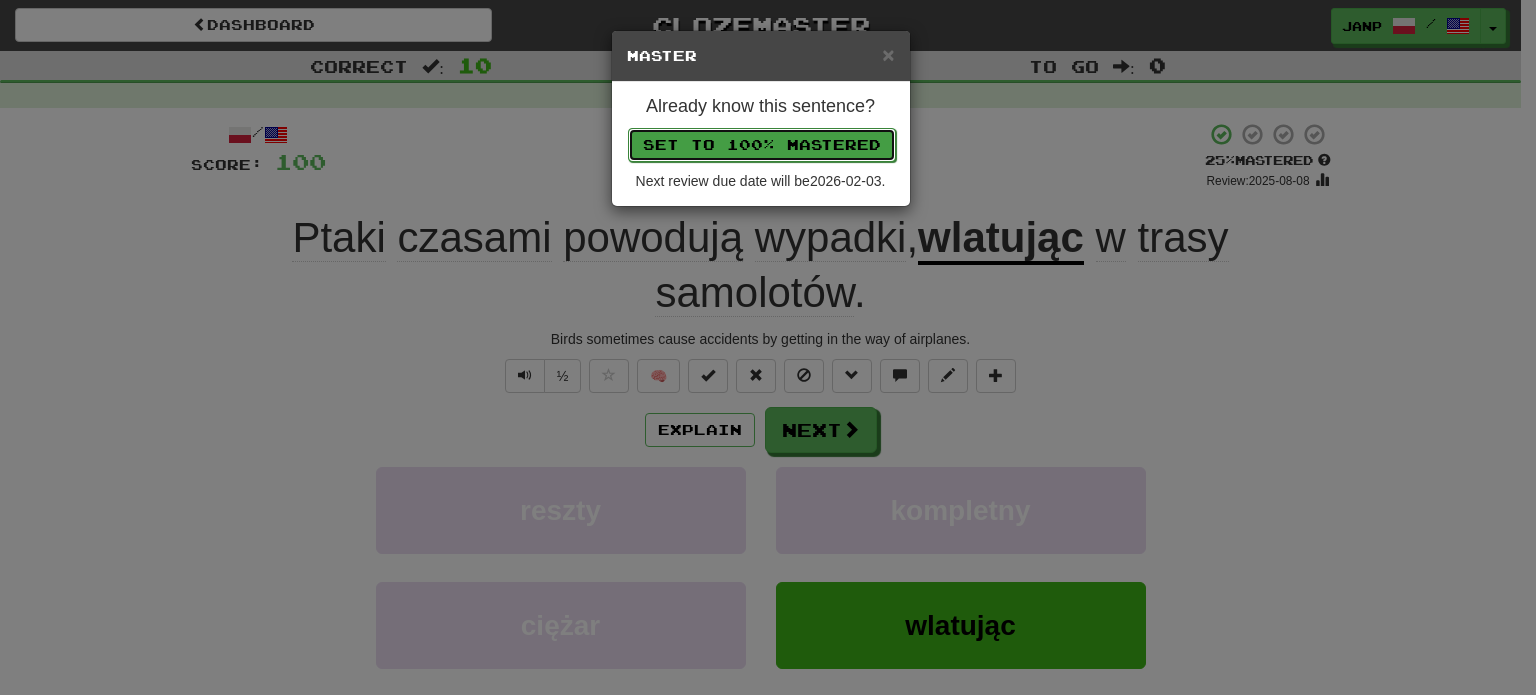 click on "Set to 100% Mastered" at bounding box center (762, 145) 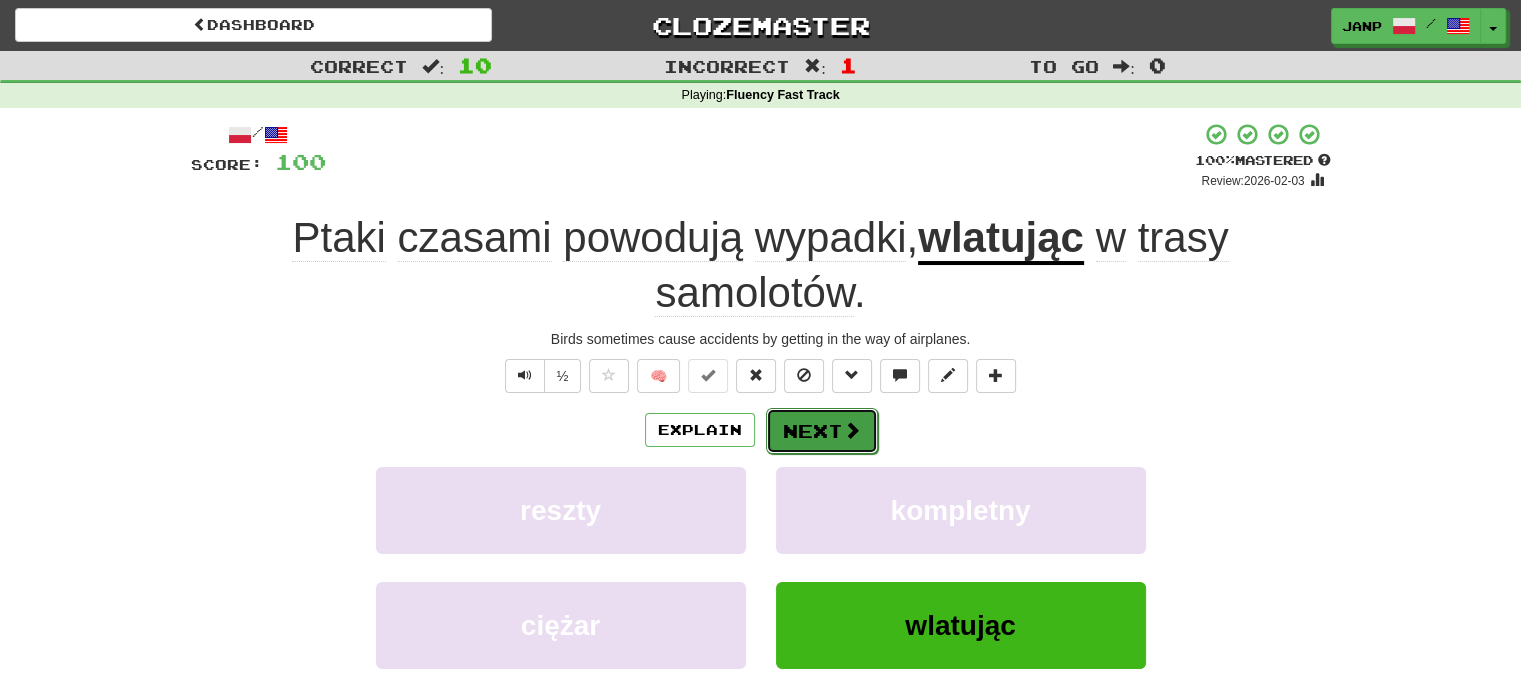 click on "Next" at bounding box center (822, 431) 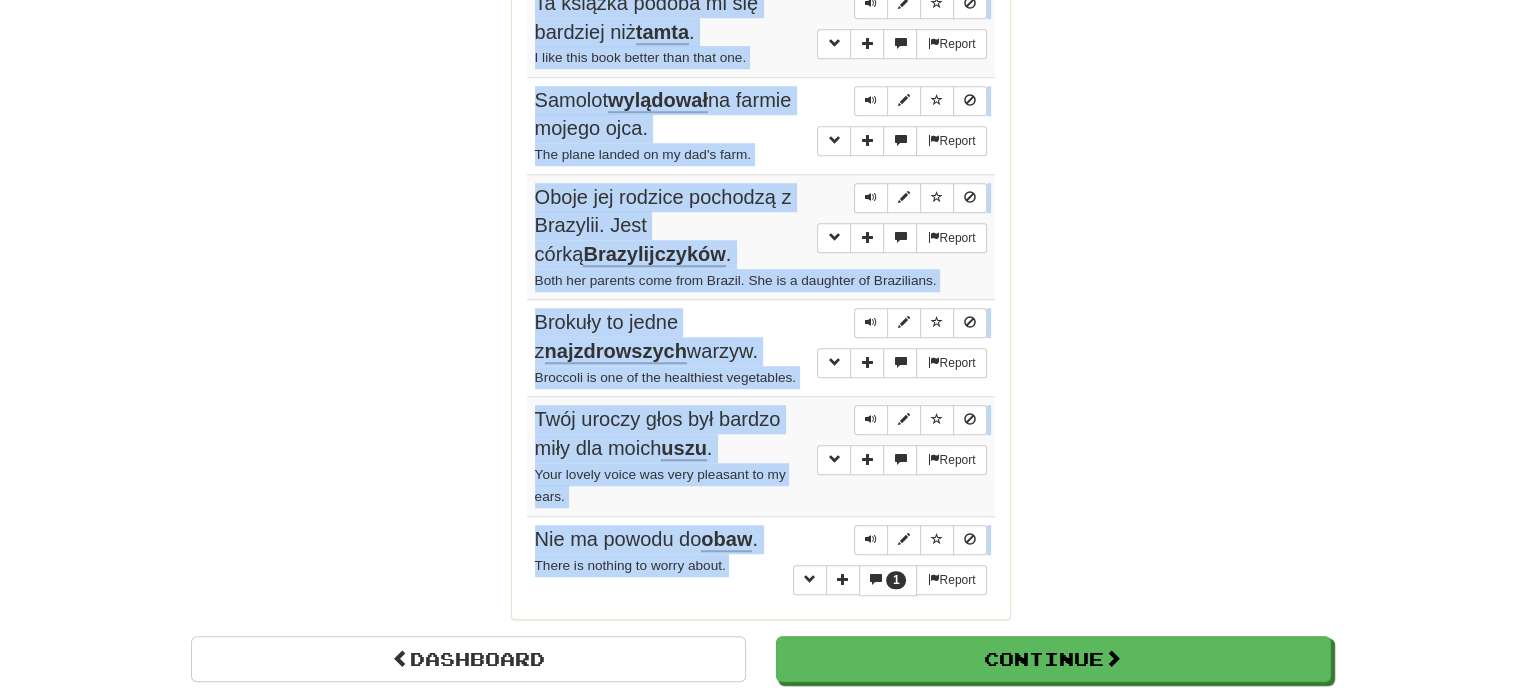 scroll, scrollTop: 1593, scrollLeft: 0, axis: vertical 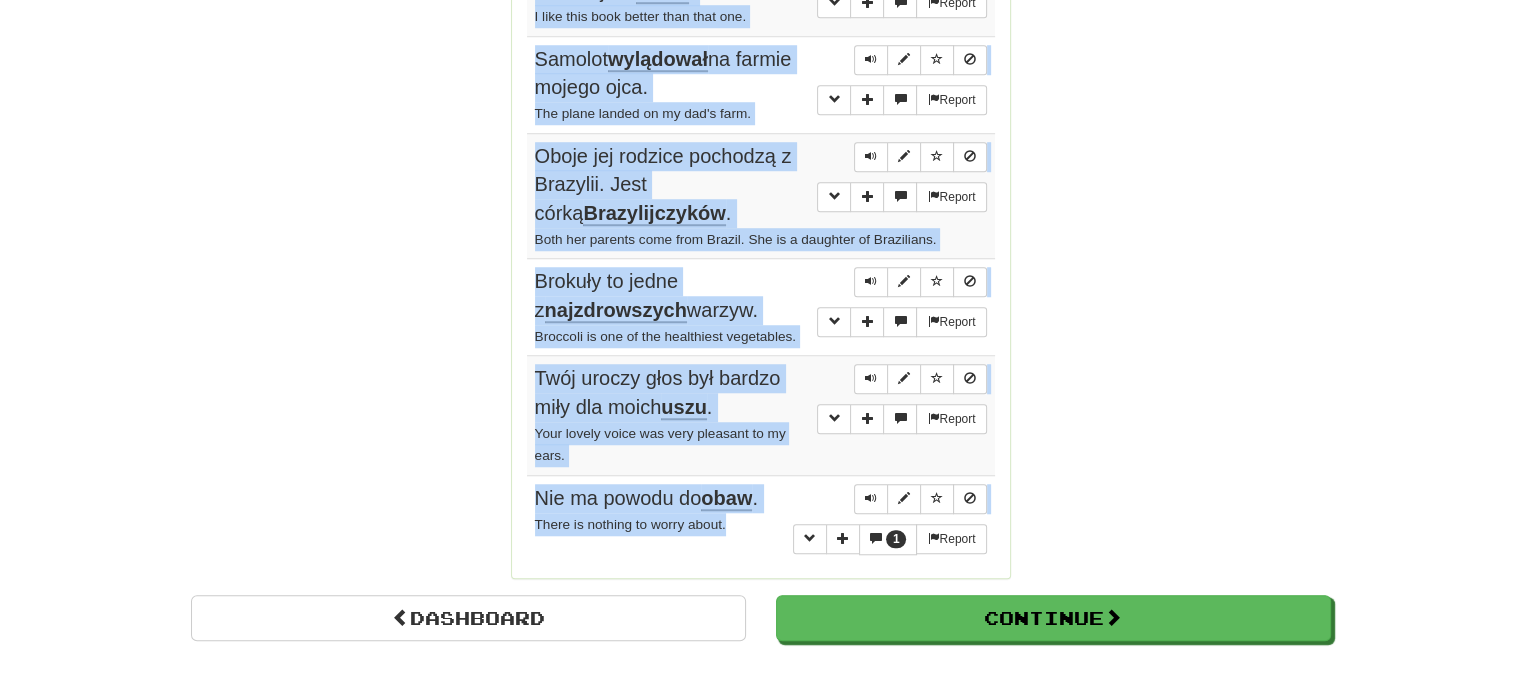 drag, startPoint x: 530, startPoint y: 291, endPoint x: 771, endPoint y: 504, distance: 321.63644 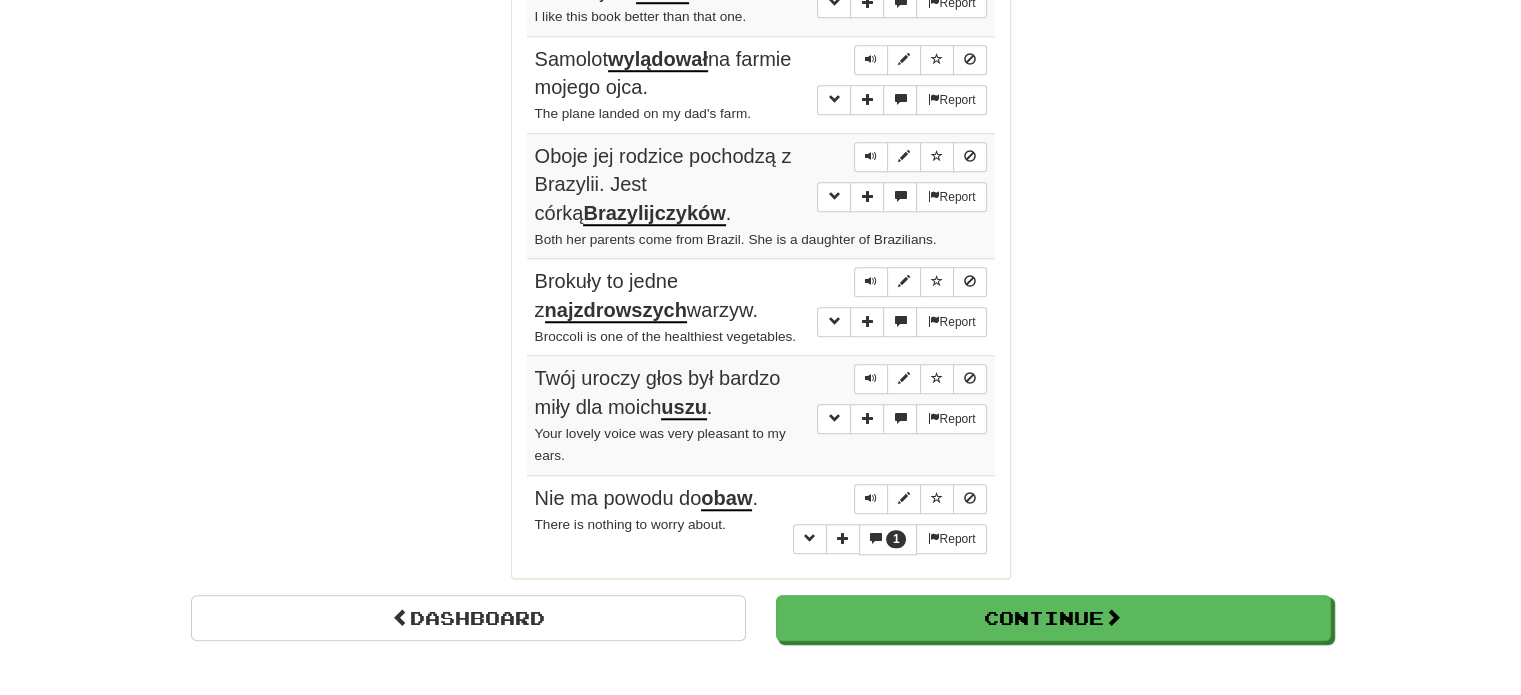 click on "Correct   :   10 Incorrect   :   1 To go   :   0 Playing :  Fluency Fast Track Round Complete!  Dashboard Continue  Round Results Stats: Score:   + 100 Time:   0 : 40 New:   5 Review:   5 Correct:   10 Incorrect:   1 Progress: Fluency Fast Track Playing:  16.431  /  17.289 + 5 95.008% 95.037% Mastered:  16.431  /  17.289 + 5 95.008% 95.037% Ready for Review:  35  /  Level:  111 2.298  points to level  112  - keep going! Ranked:  48 th  this week ( 80  points to  47 th ) Sentences:  Report "Roma" jest  anagramem  słowa "amor". "Roma" is an anagram of "amor."  Report Ona ma kilku  korespondencyjnych  kolegów. She has a few pen pals.  Report Ptaki czasami powodują wypadki,  wlatując  w trasy samolotów. Birds sometimes cause accidents by getting in the way of airplanes.  Report Zobaczymy, kto pierwszy  odpowie . We'll see who answers first.  Report Ta książka podoba mi się bardziej niż  tamta . I like this book better than that one.  Report Samolot  wylądował  na farmie mojego ojca.  Report .  Report ." at bounding box center (760, -446) 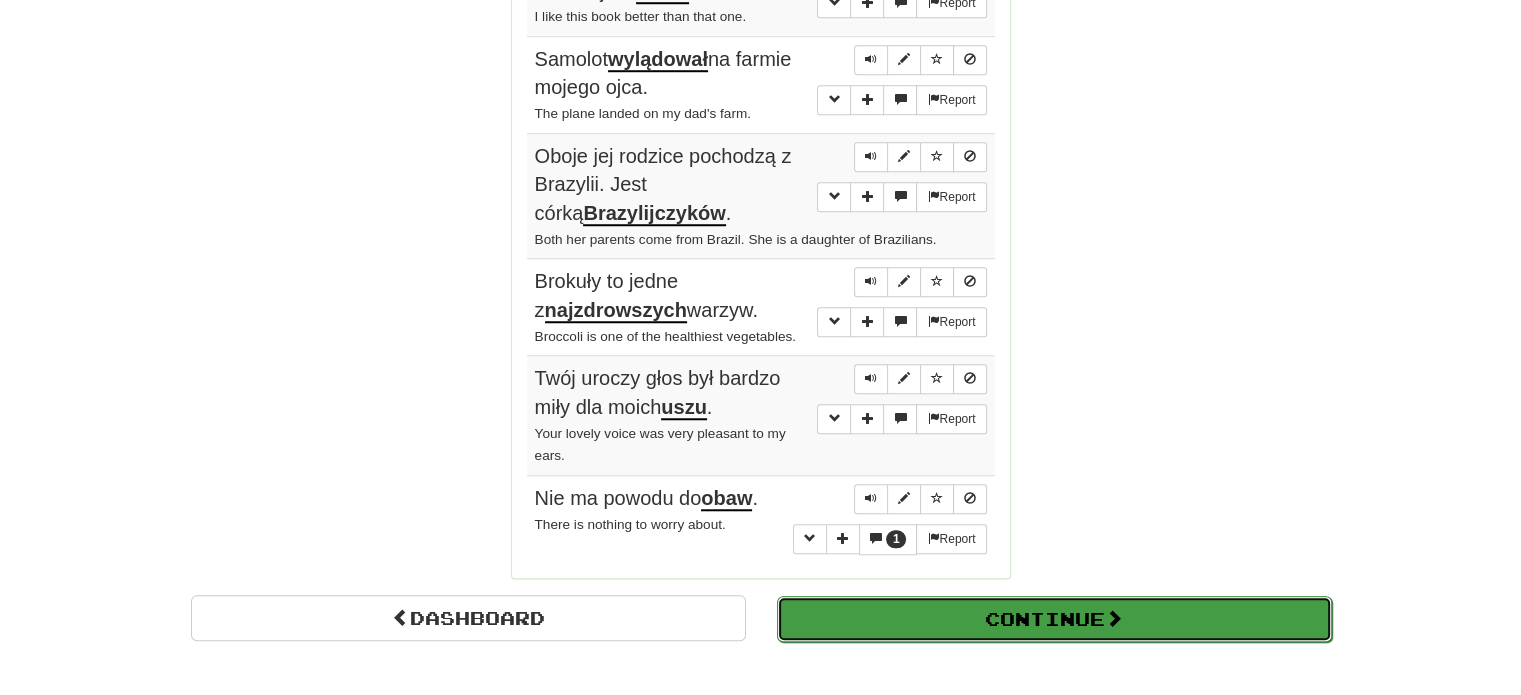 click on "Continue" at bounding box center [1054, 619] 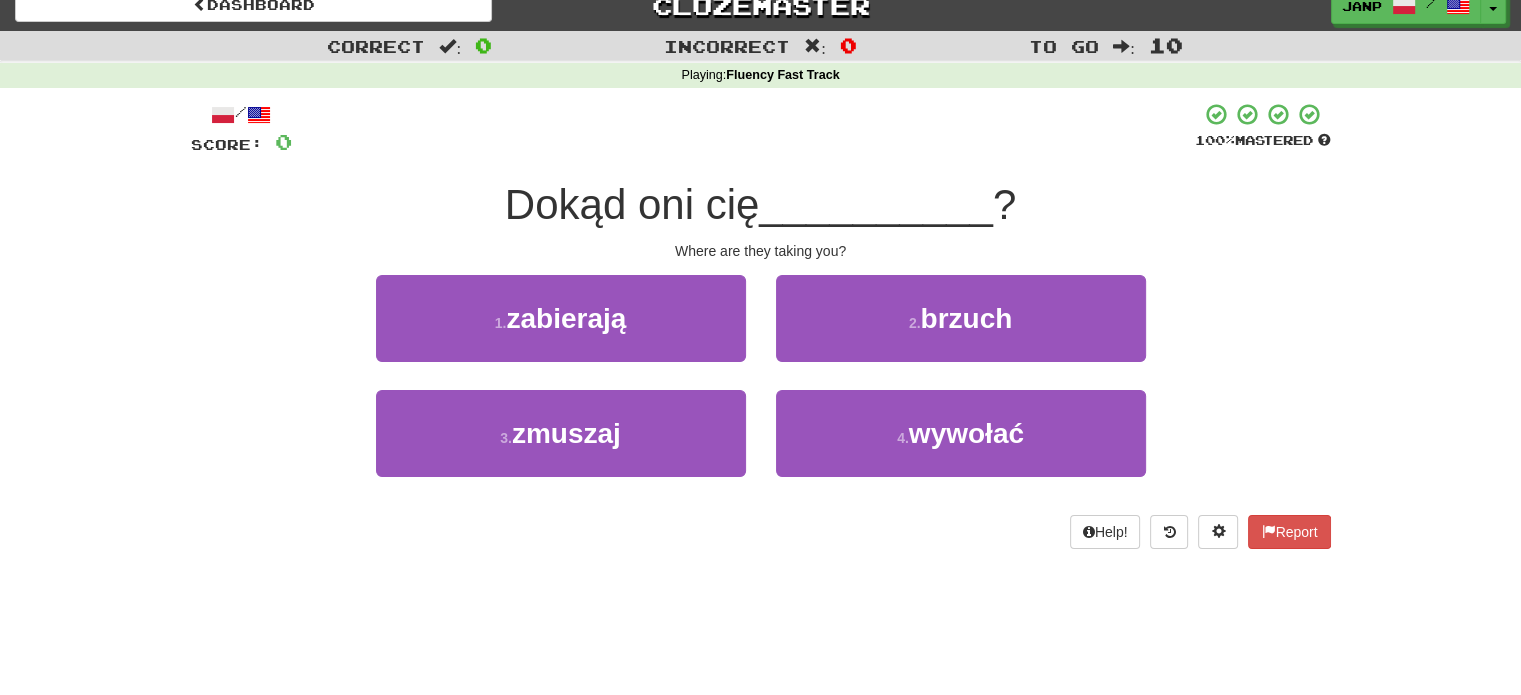 scroll, scrollTop: 0, scrollLeft: 0, axis: both 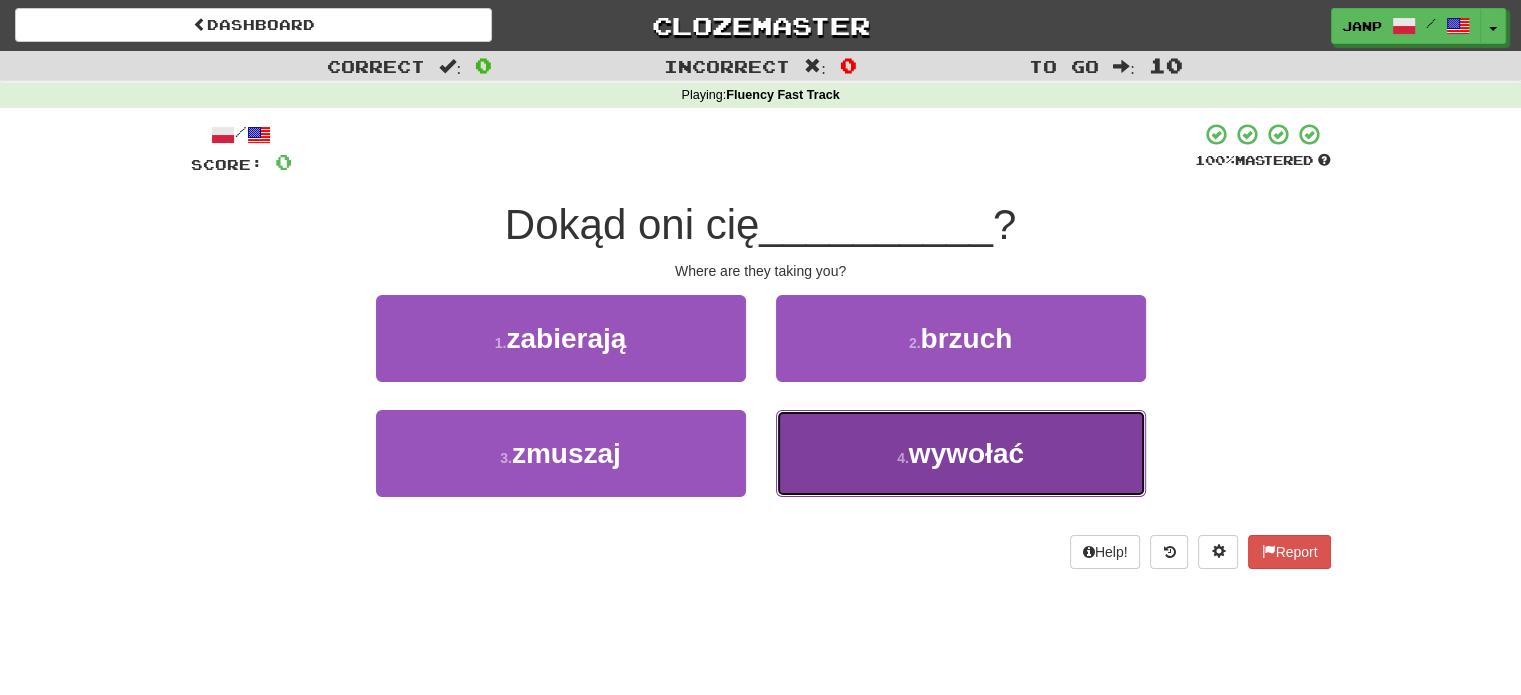 click on "4 .  wywołać" at bounding box center [961, 453] 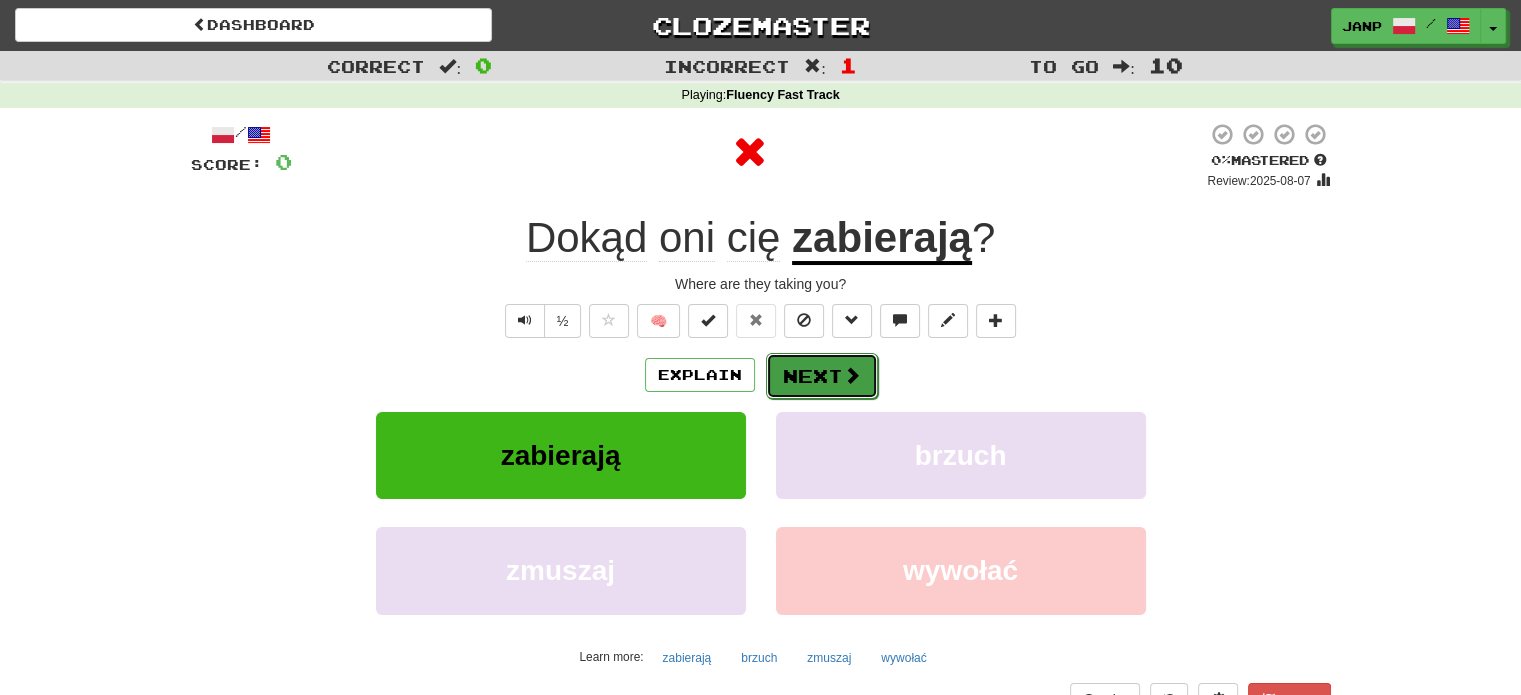 click on "Next" at bounding box center [822, 376] 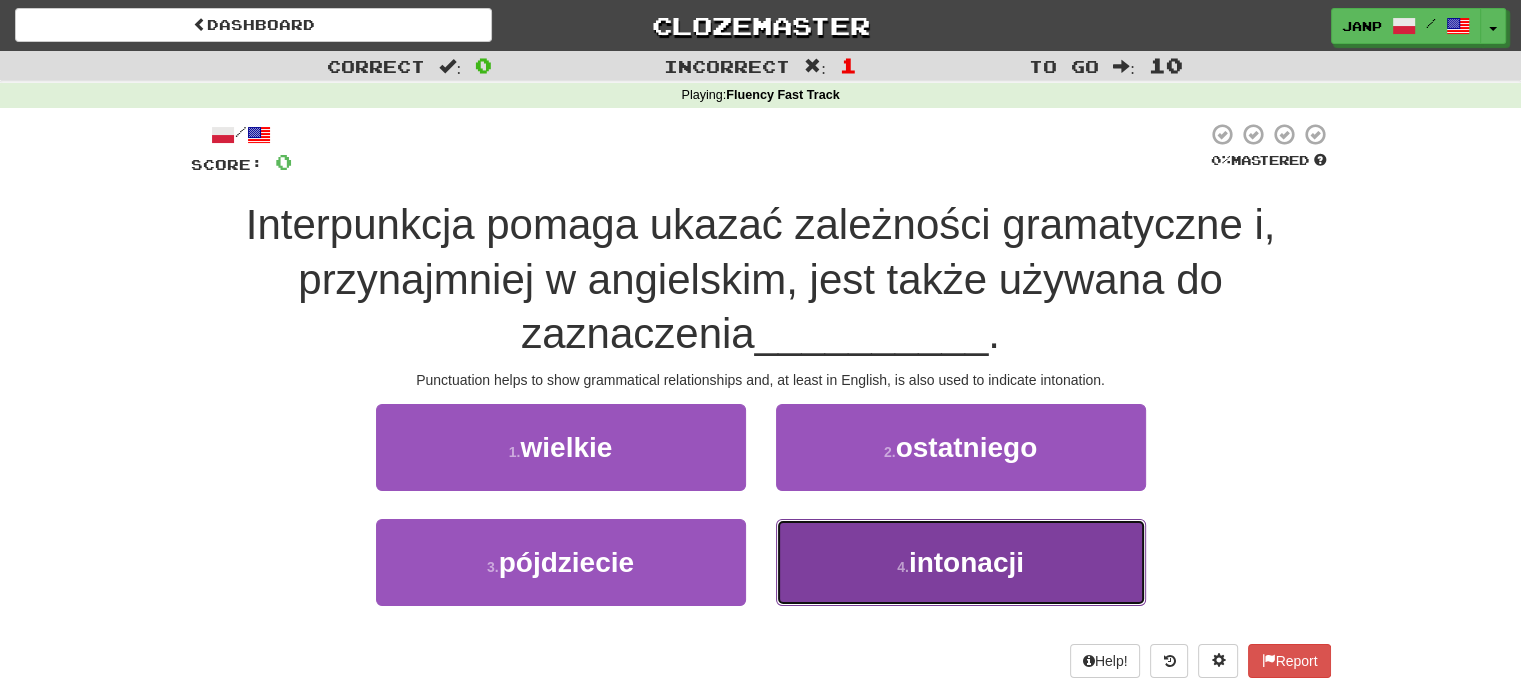 click on "4 .  intonacji" at bounding box center (961, 562) 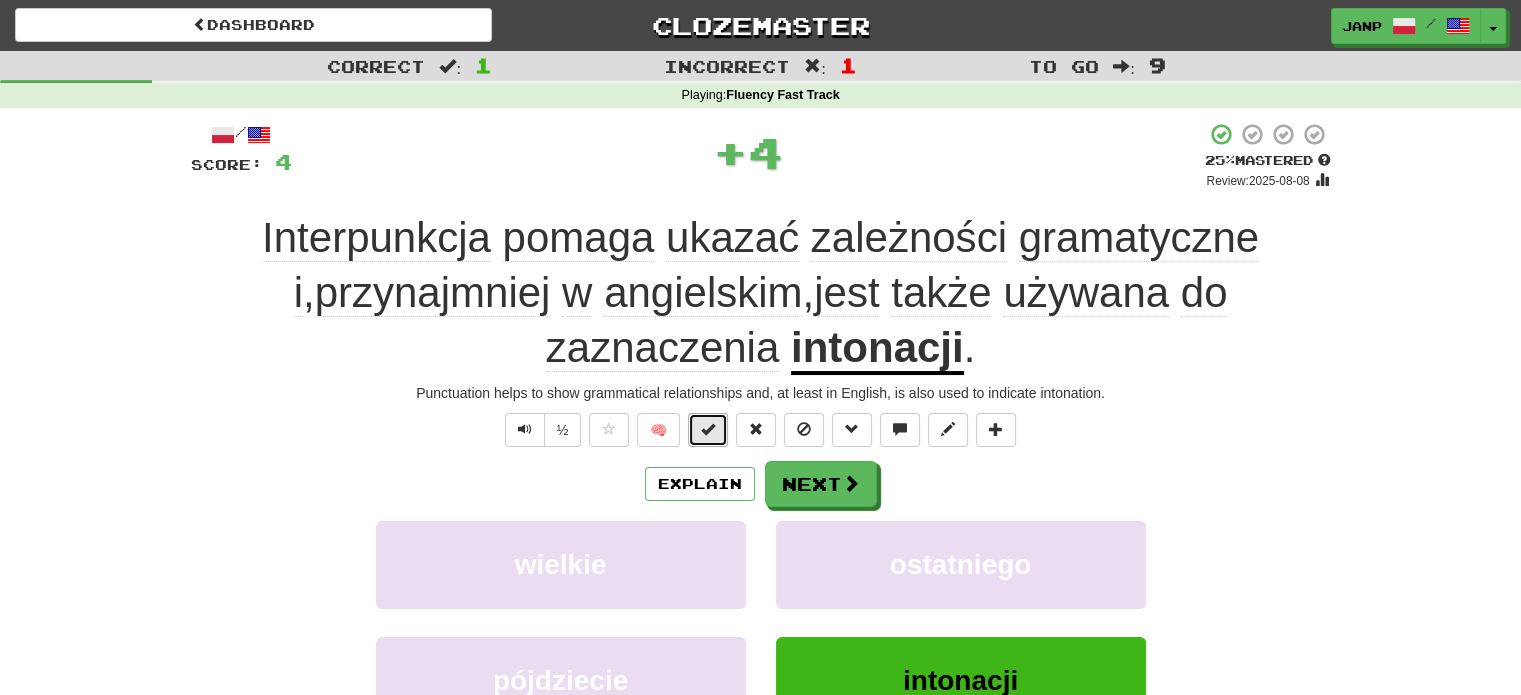 click at bounding box center [708, 429] 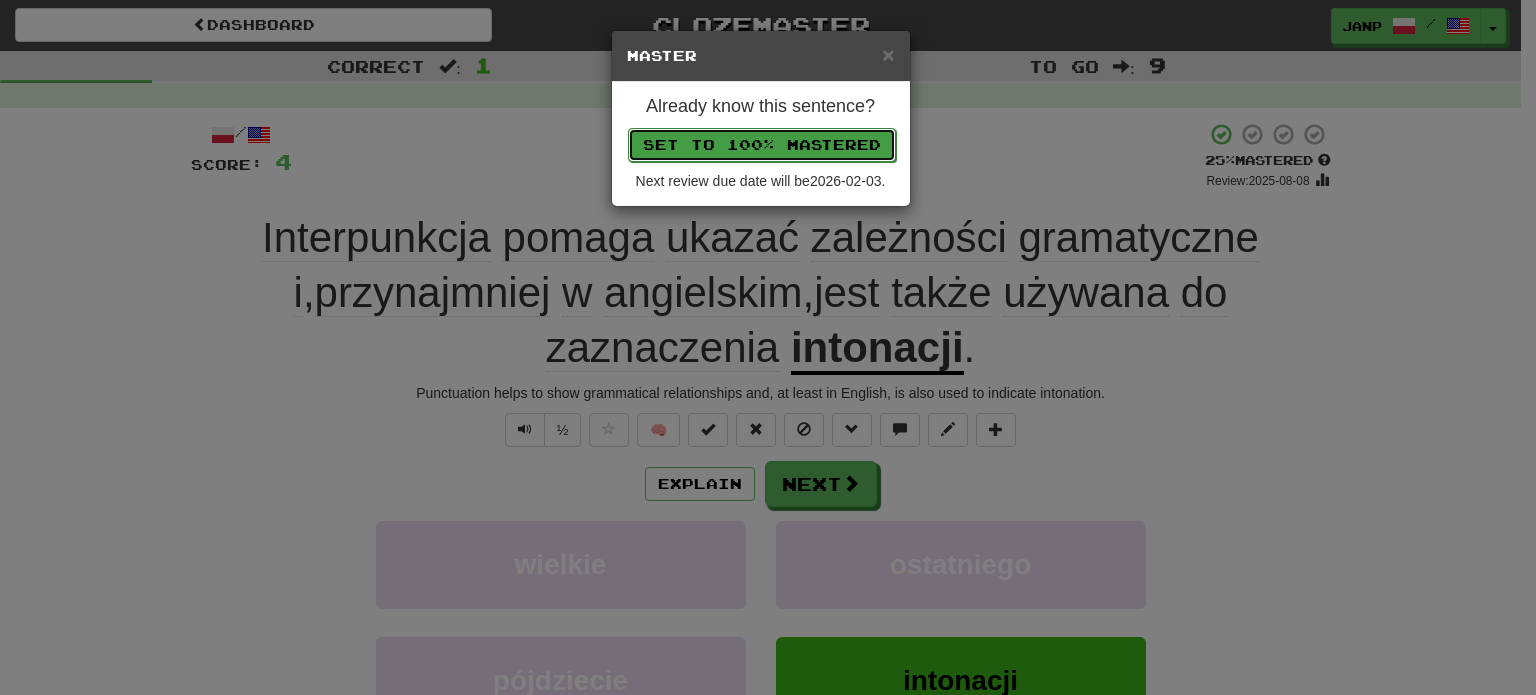 click on "Set to 100% Mastered" at bounding box center [762, 145] 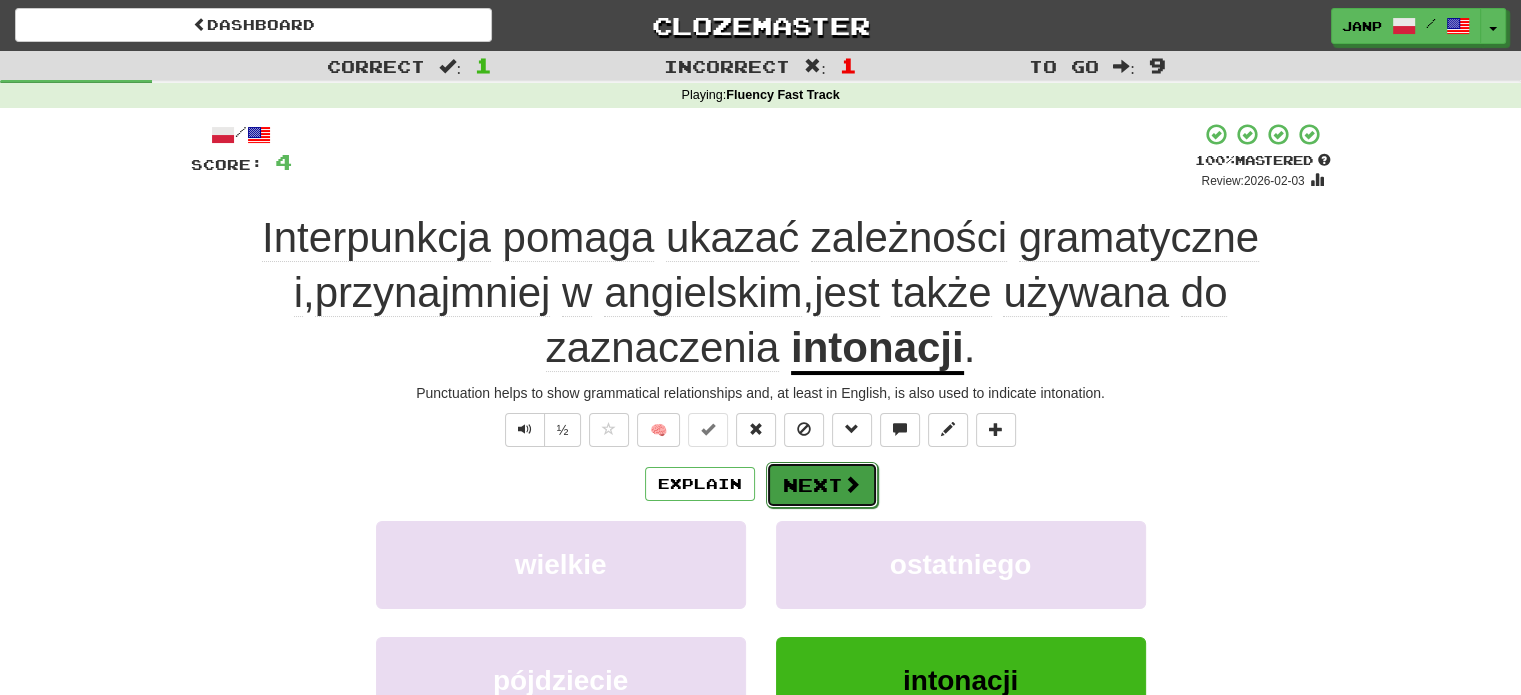 click at bounding box center (852, 484) 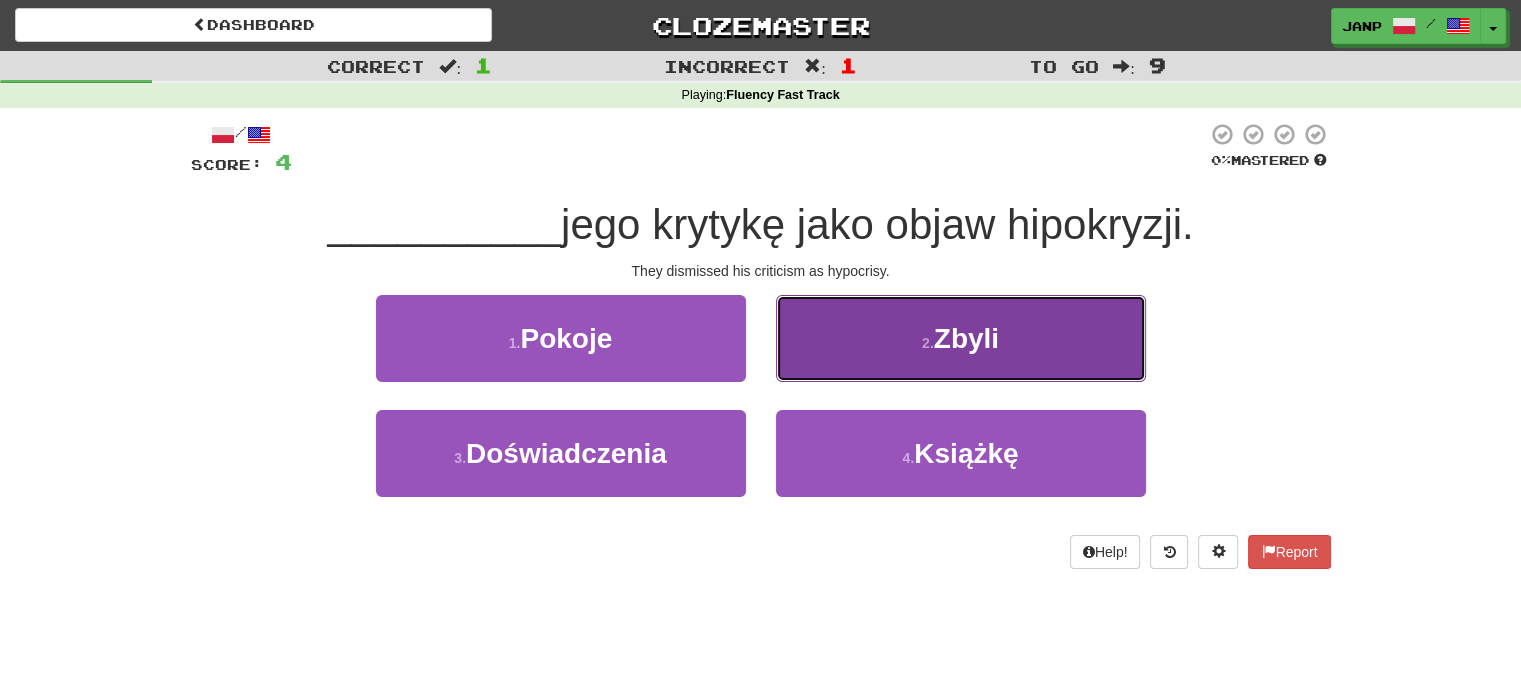 click on "2 .  Zbyli" at bounding box center [961, 338] 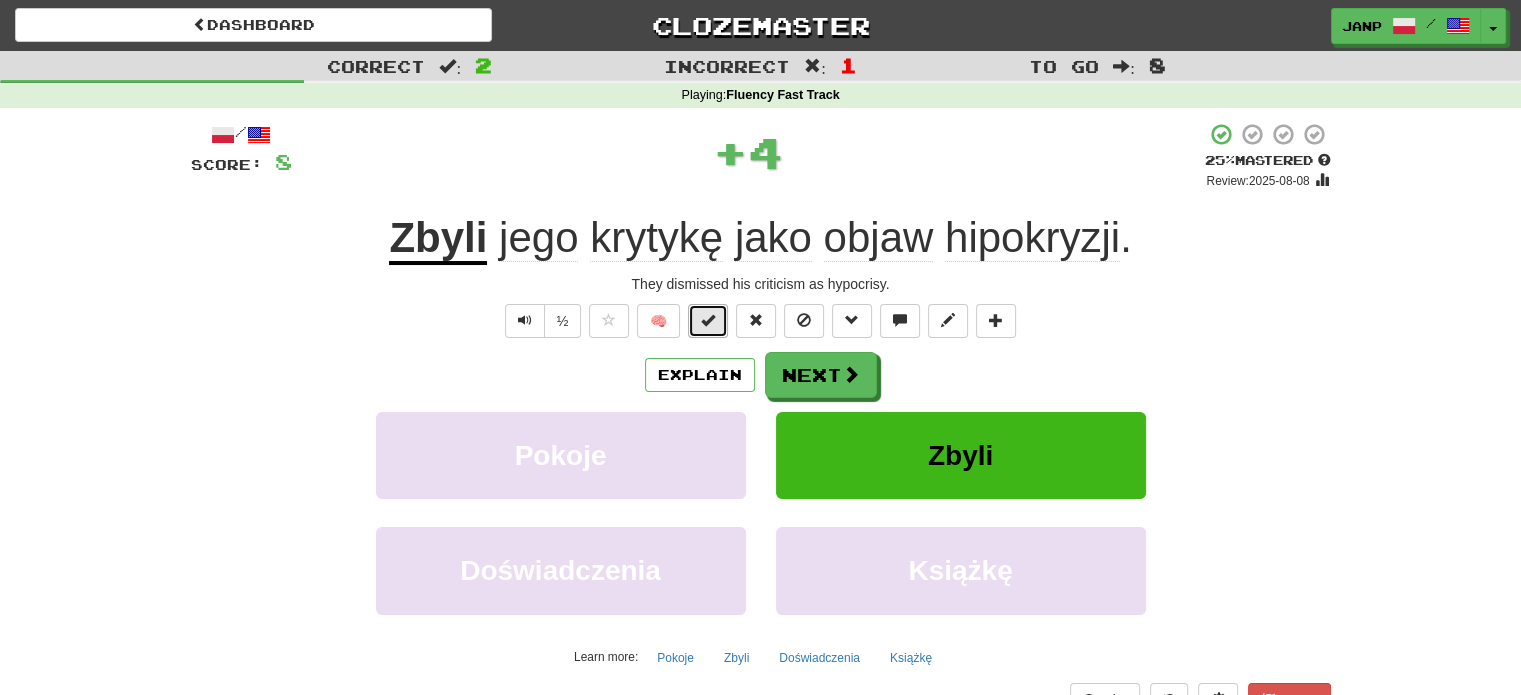 click at bounding box center [708, 320] 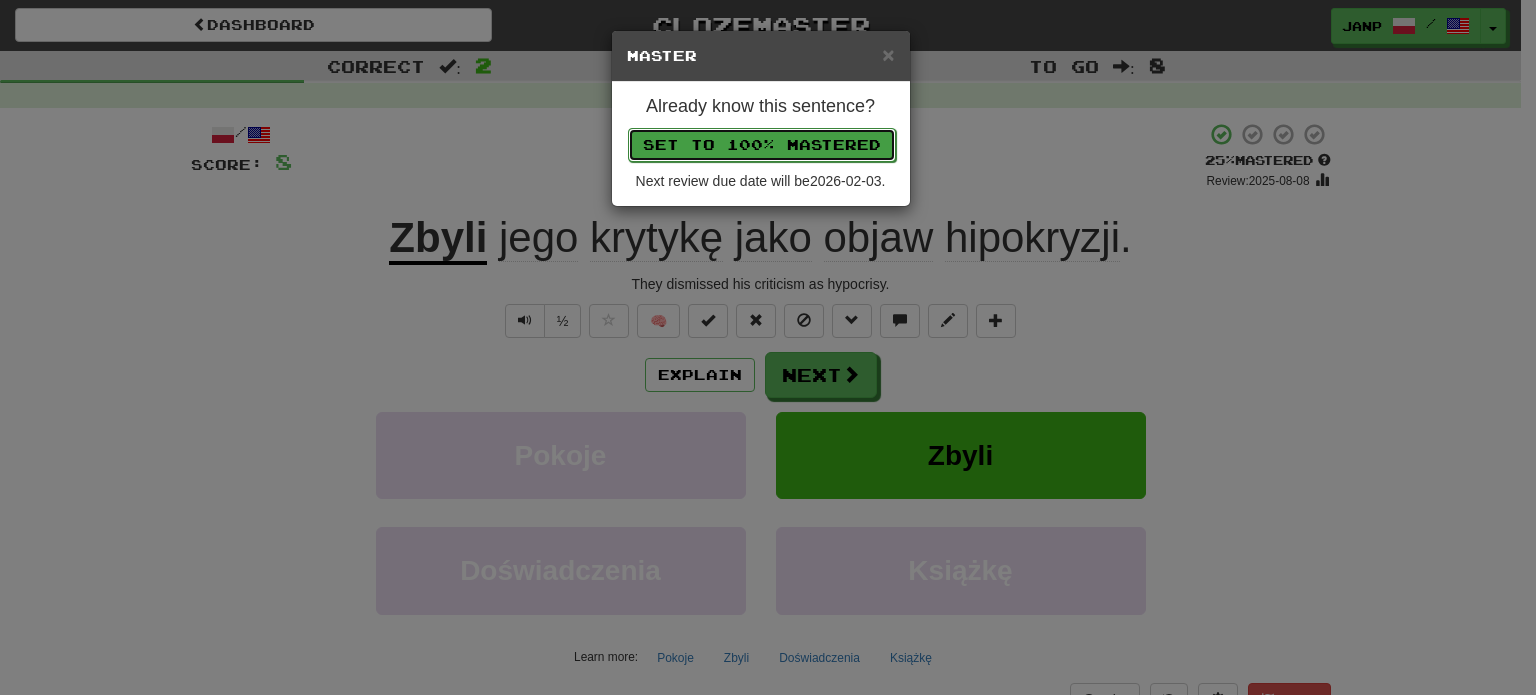 click on "Set to 100% Mastered" at bounding box center [762, 145] 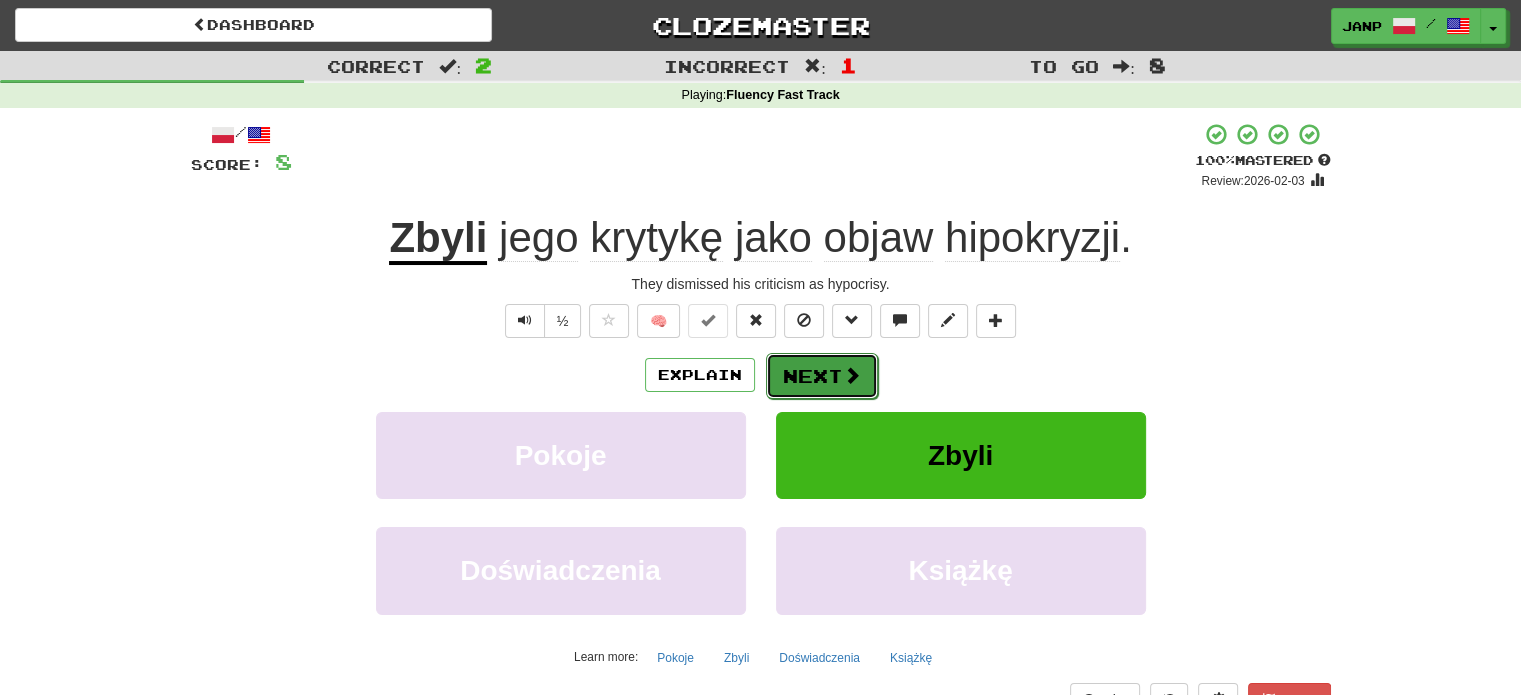 click on "Next" at bounding box center [822, 376] 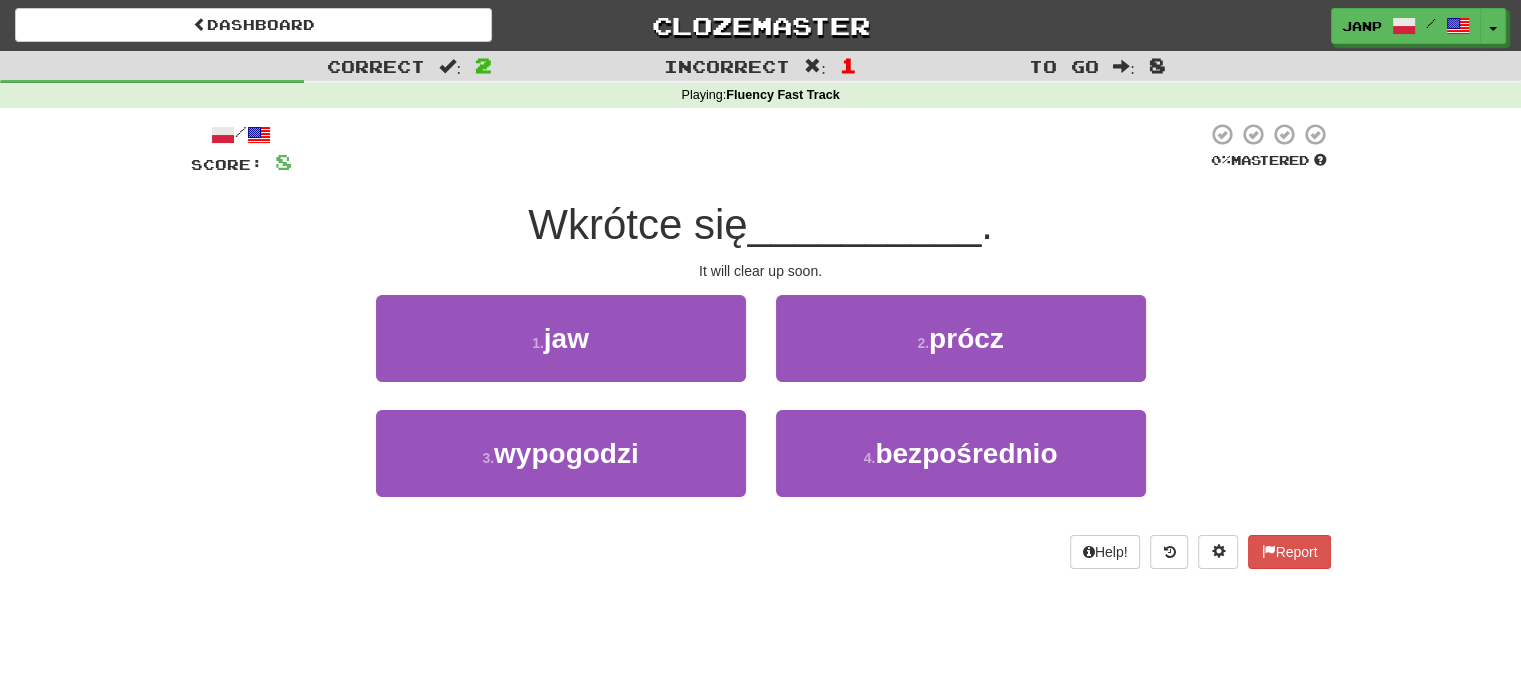 click on "3 .  wypogodzi" at bounding box center (561, 467) 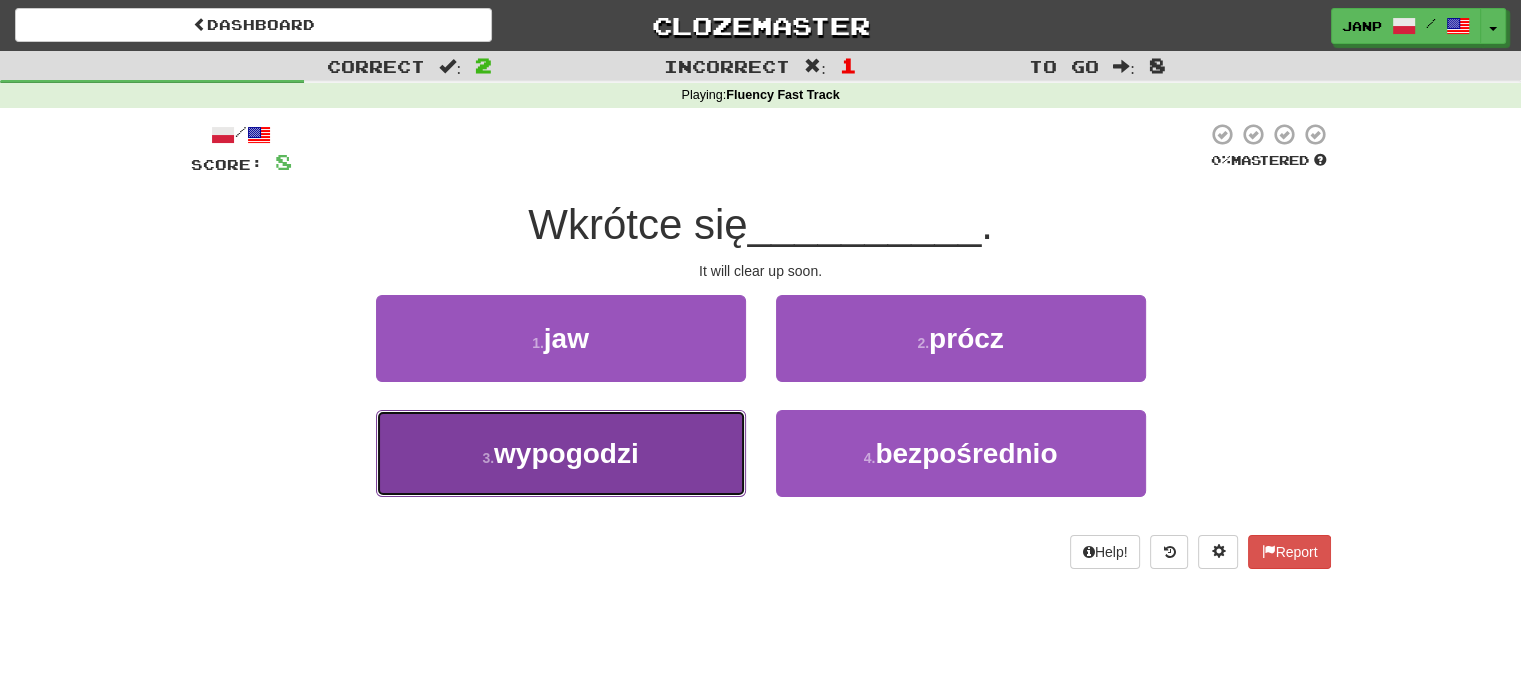 click on "3 .  wypogodzi" at bounding box center (561, 453) 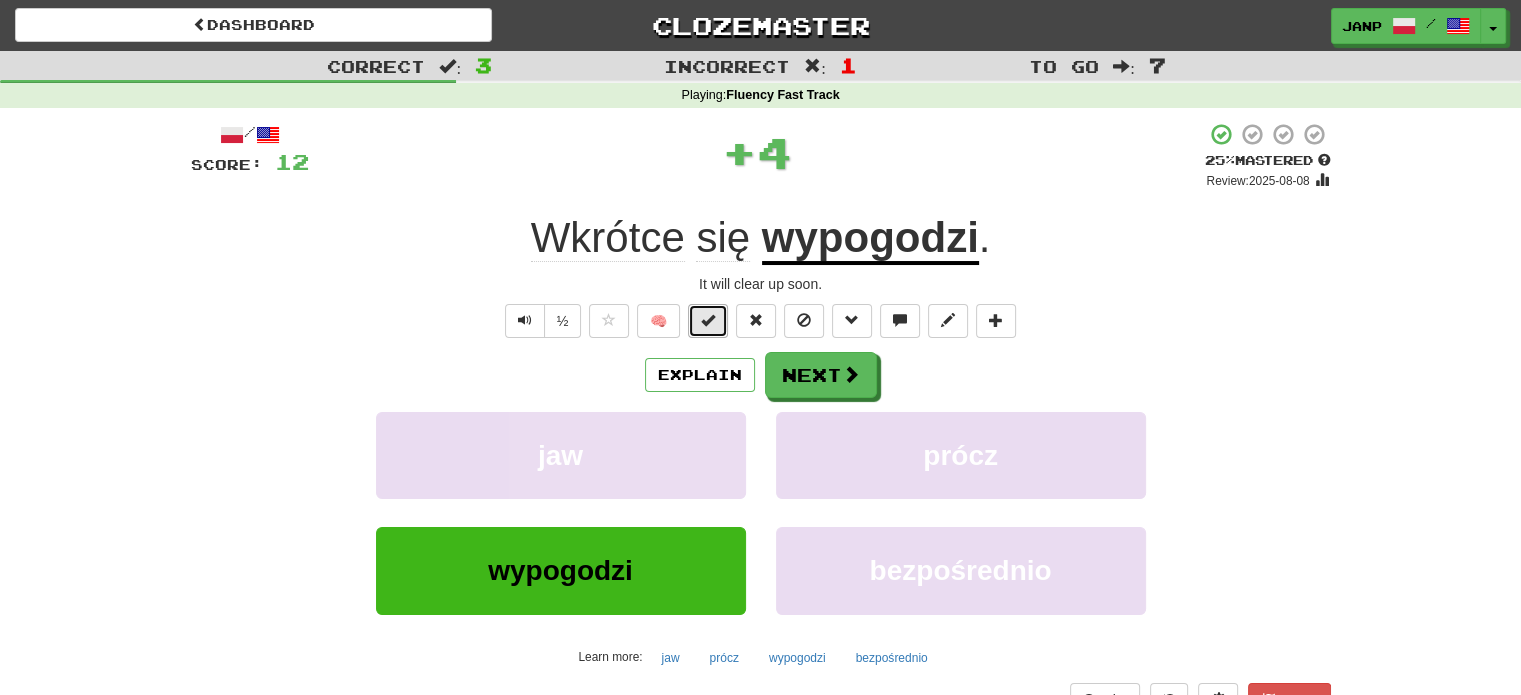 click at bounding box center [708, 320] 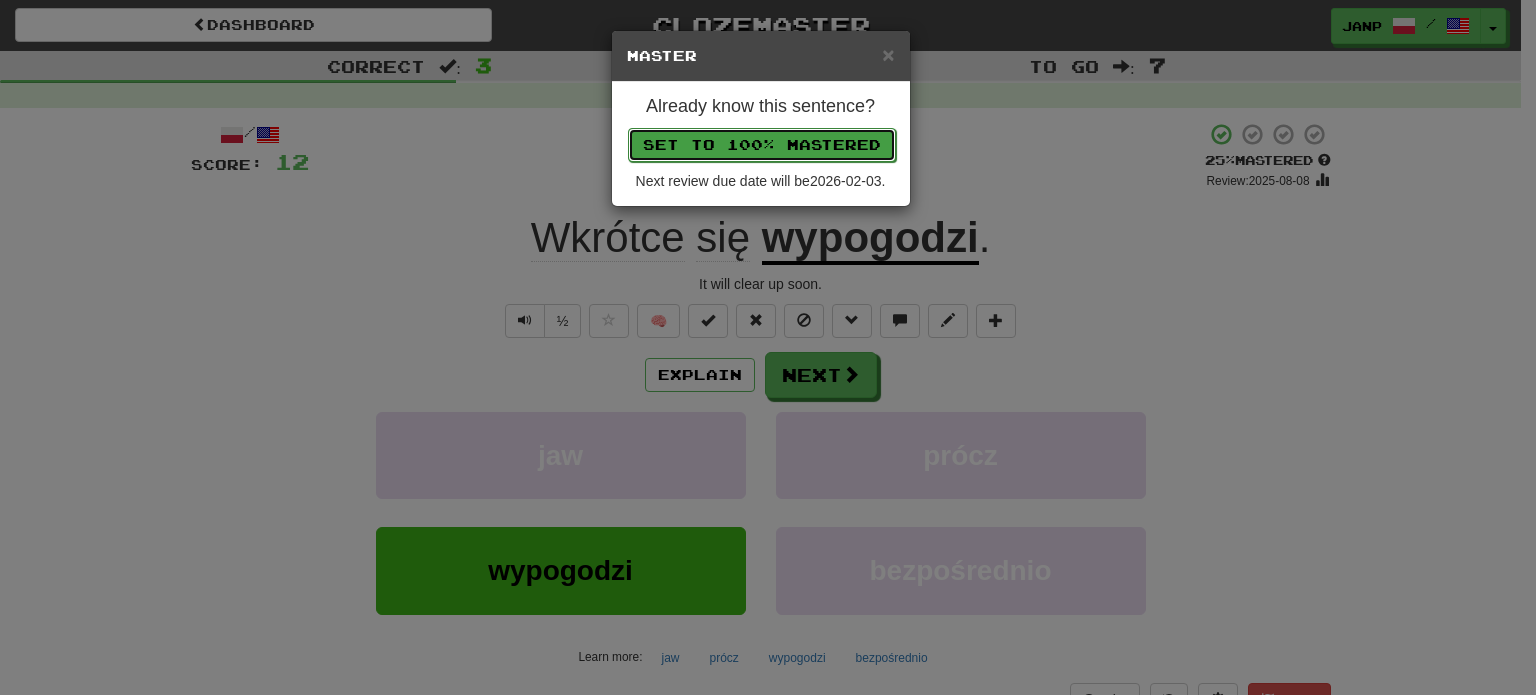 click on "Set to 100% Mastered" at bounding box center (762, 145) 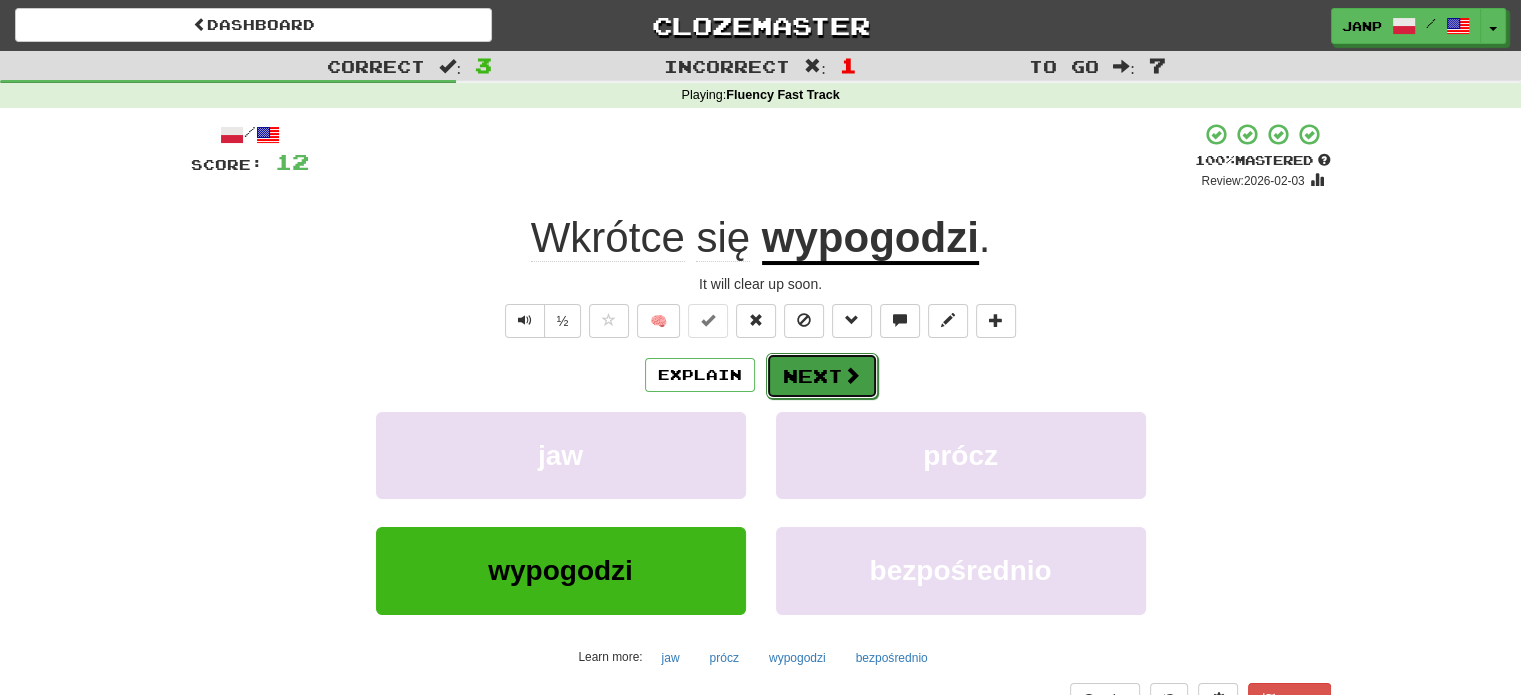 click on "Next" at bounding box center (822, 376) 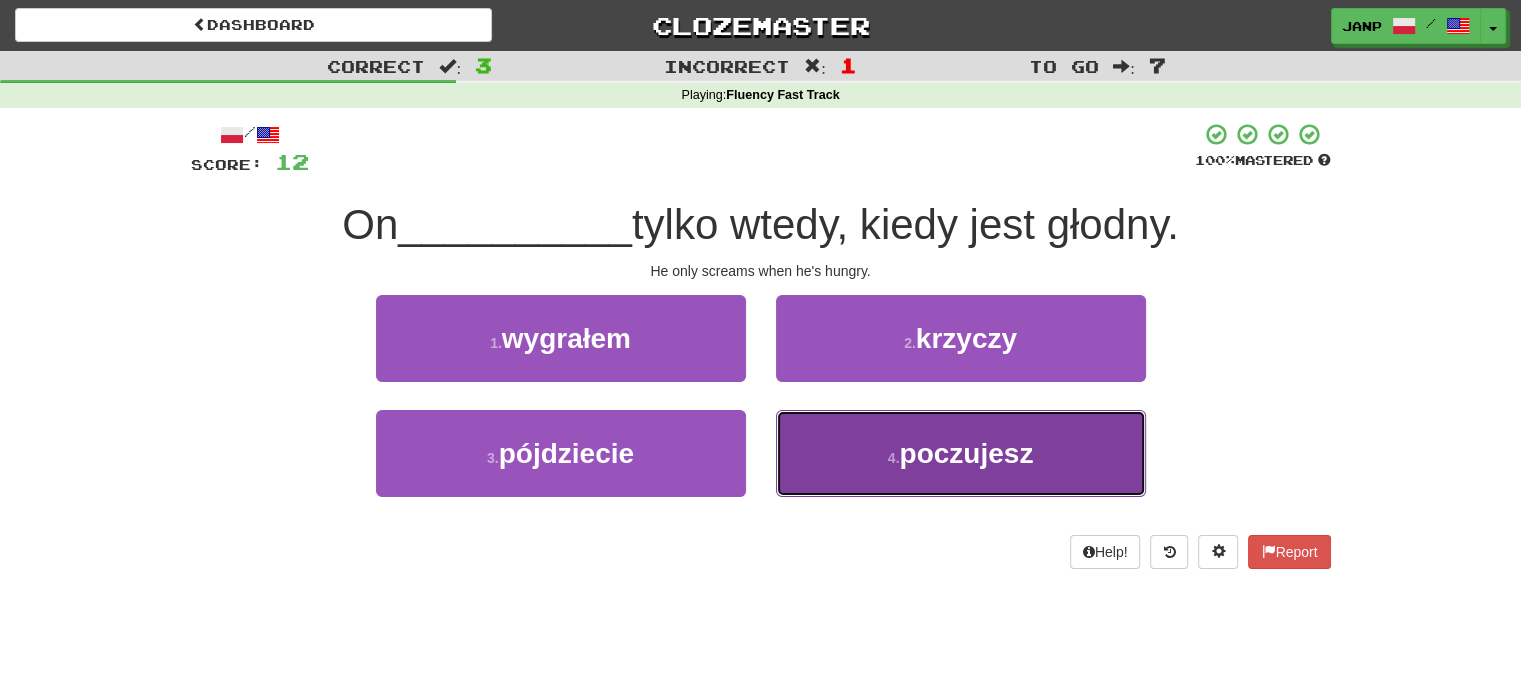 click on "4 .  poczujesz" at bounding box center (961, 453) 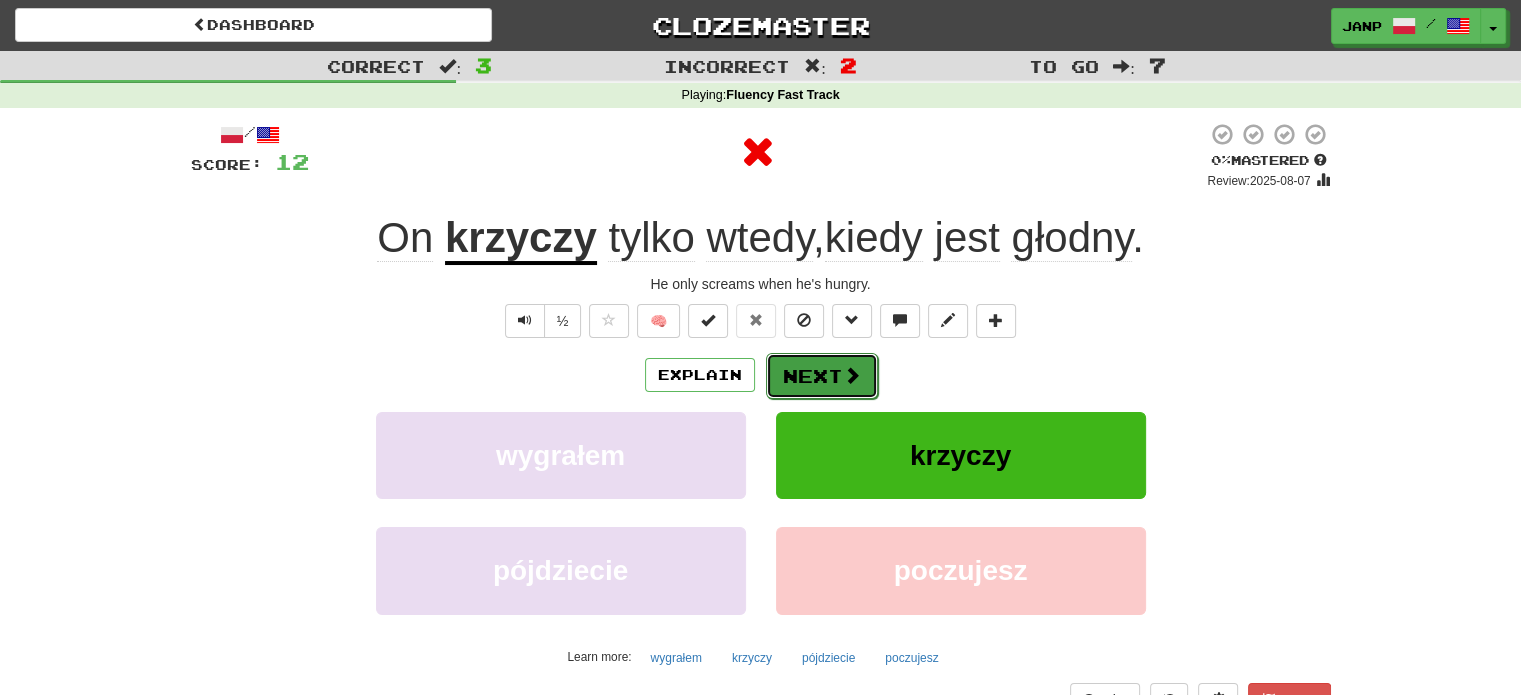 click on "Next" at bounding box center (822, 376) 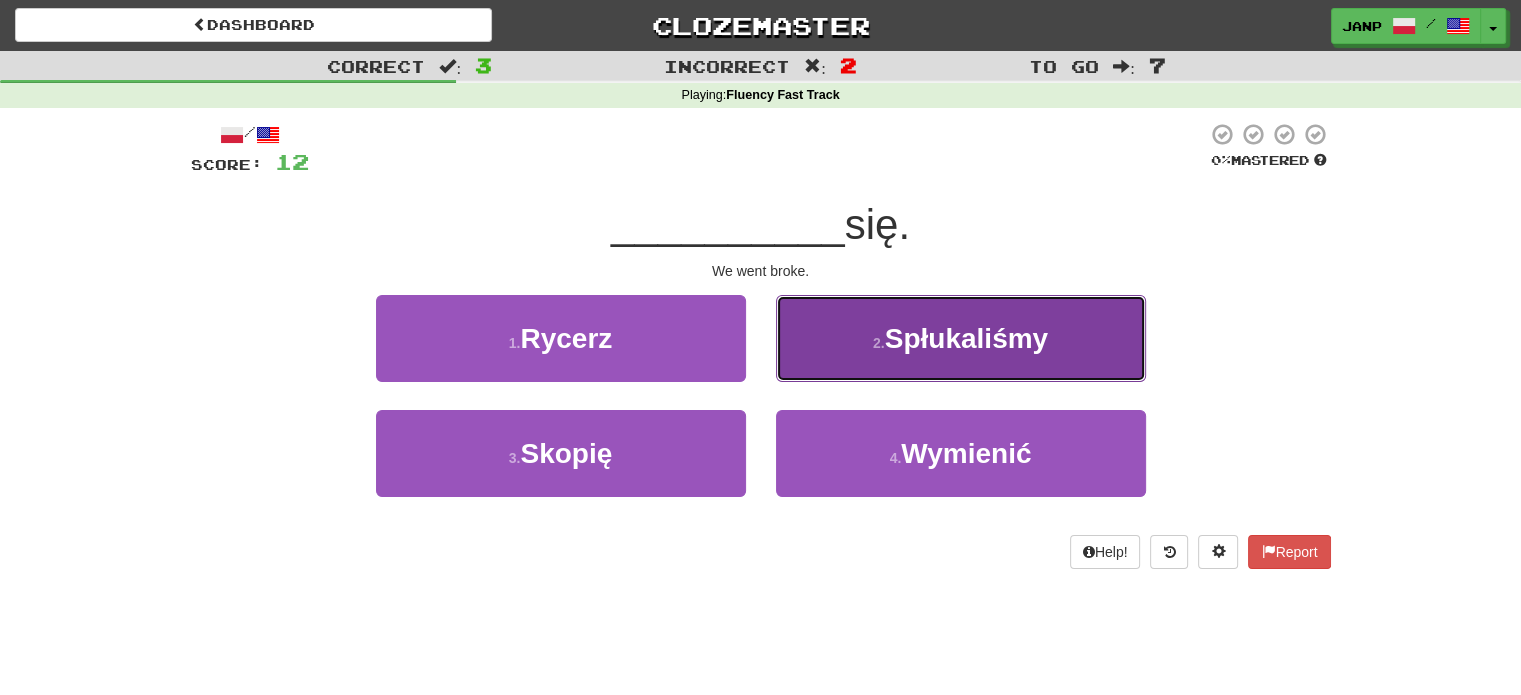 click on "2 .  Spłukaliśmy" at bounding box center (961, 338) 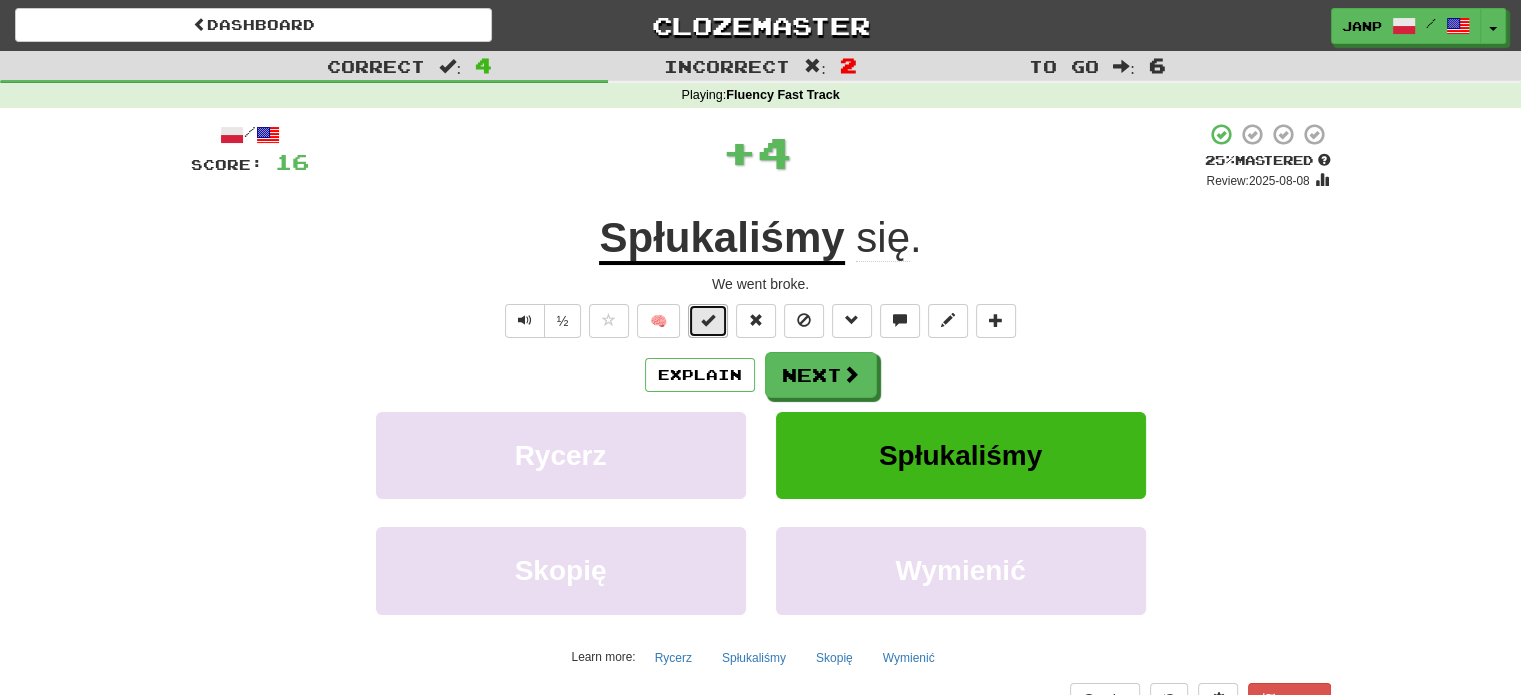 click at bounding box center (708, 320) 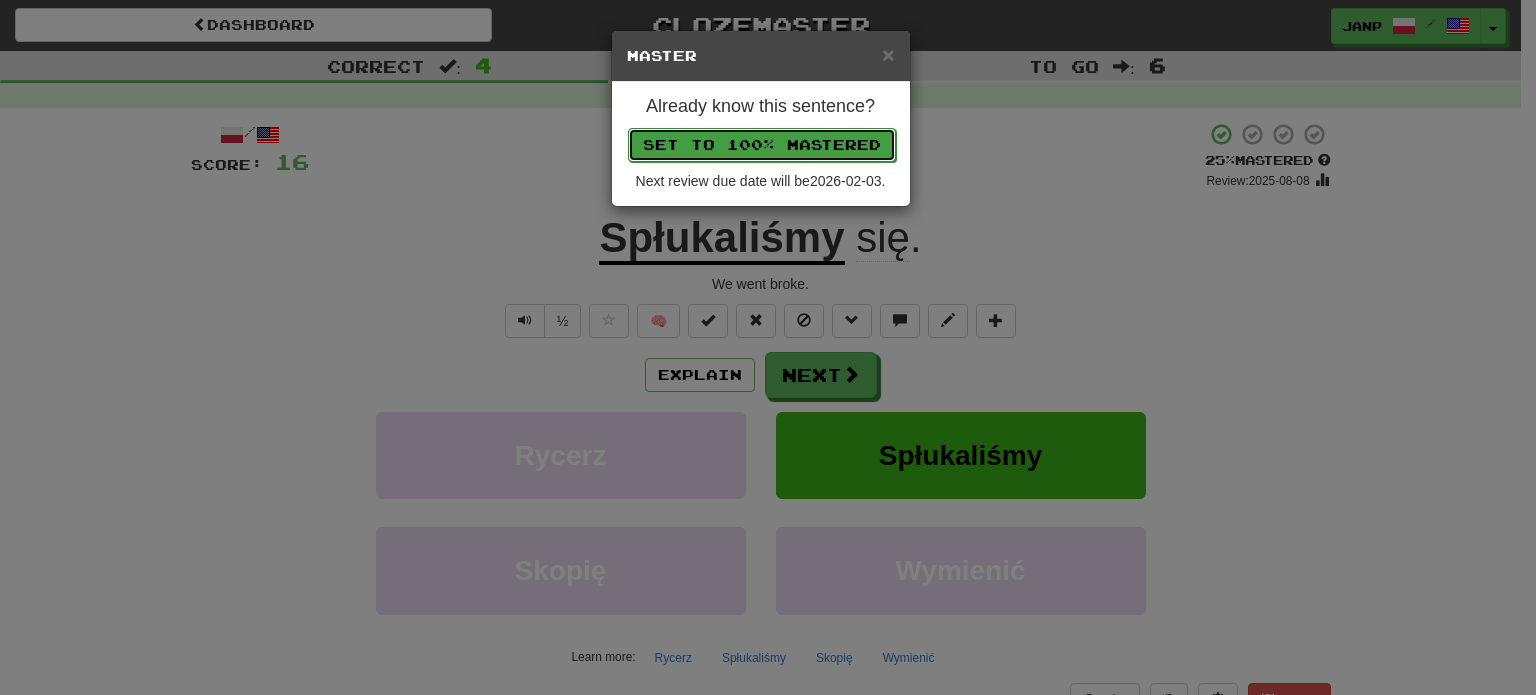 click on "Set to 100% Mastered" at bounding box center (762, 145) 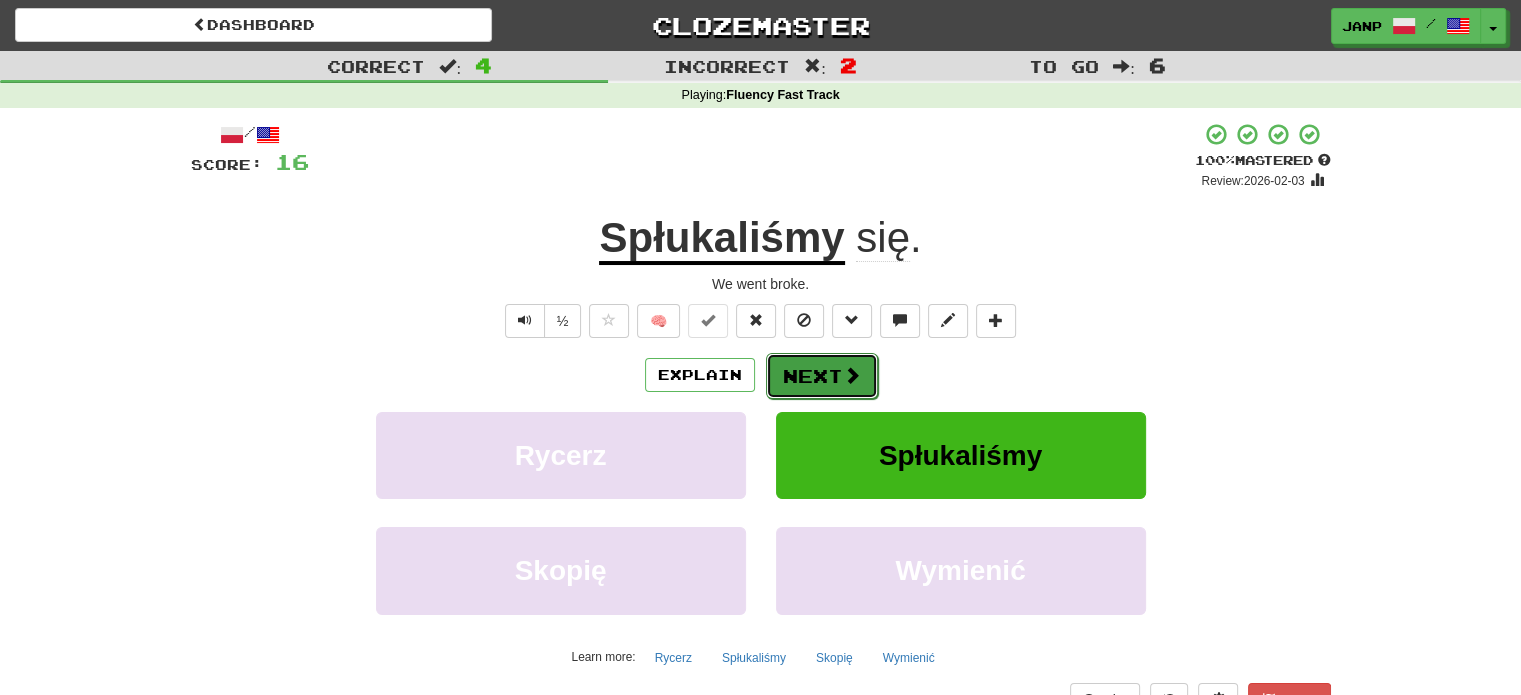 click at bounding box center [852, 375] 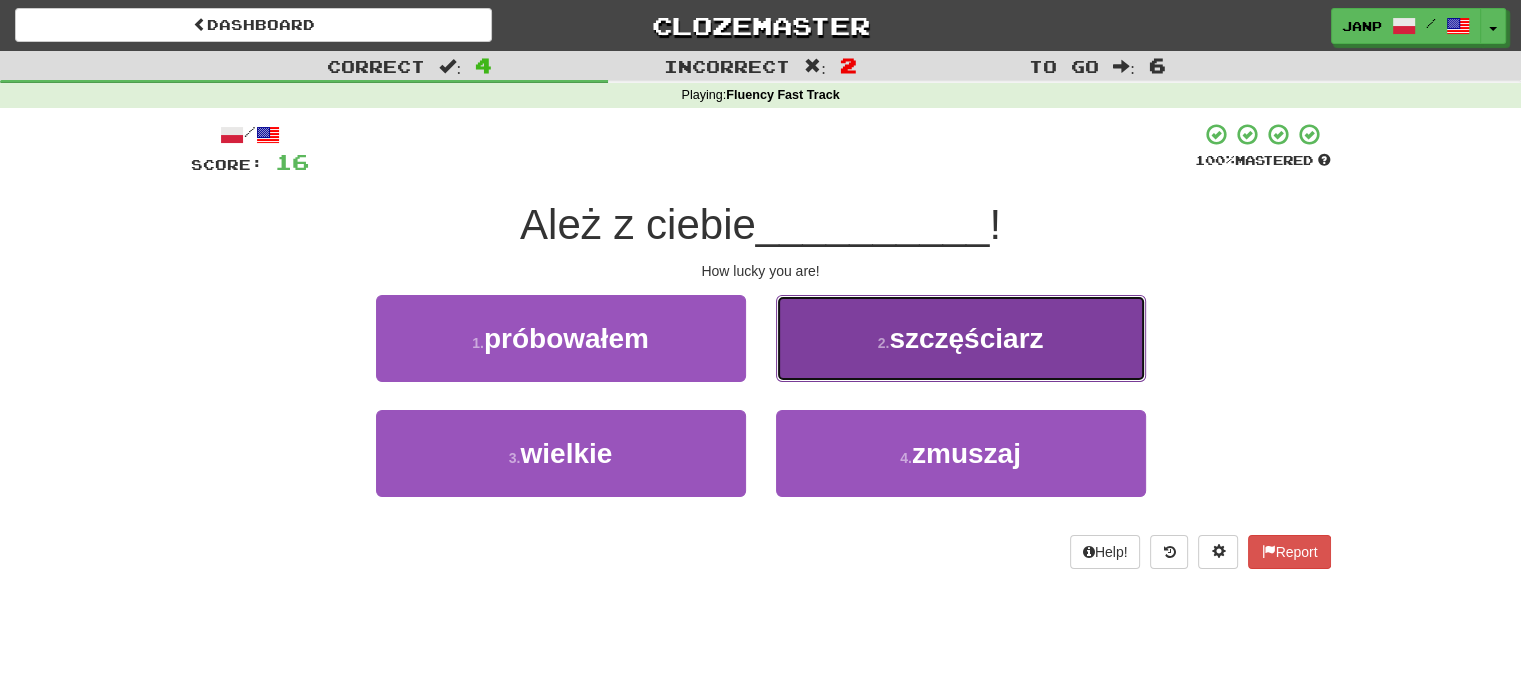 click on "2 .  szczęściarz" at bounding box center [961, 338] 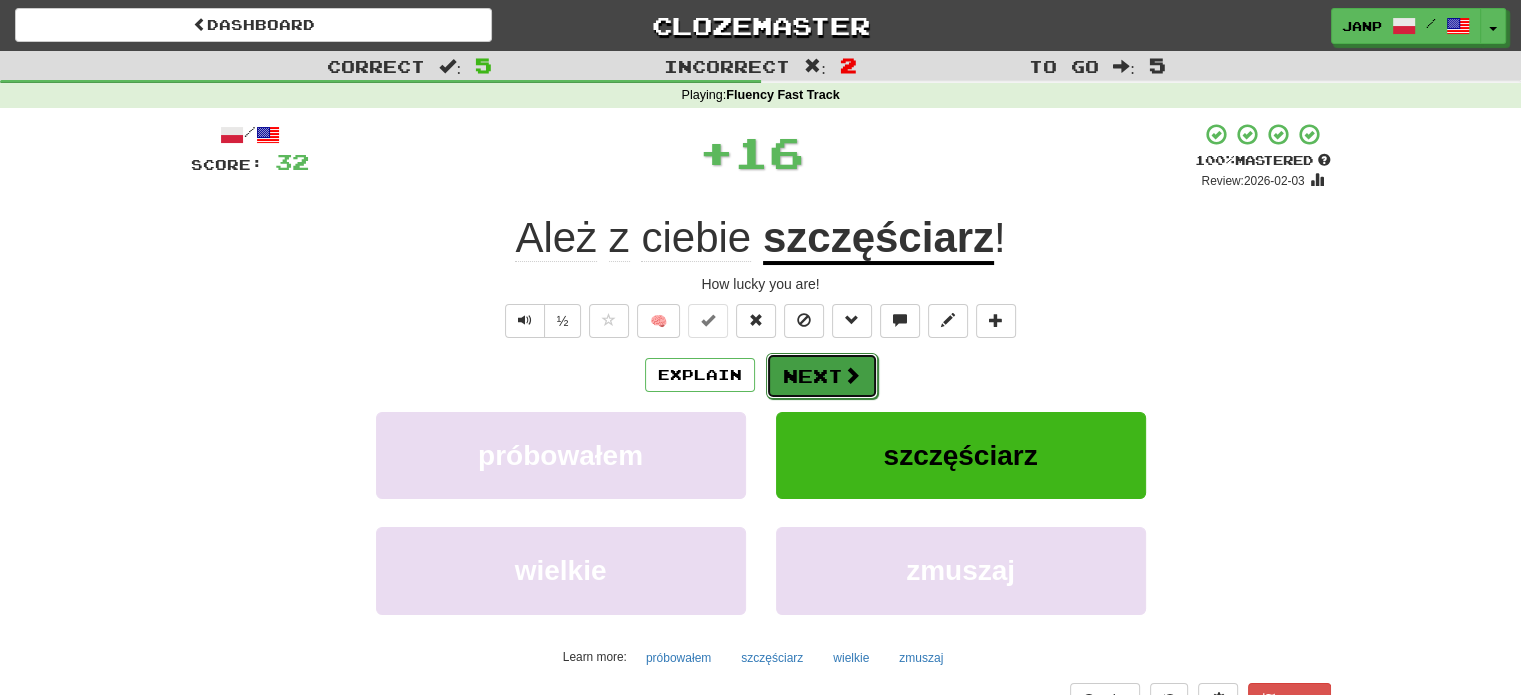 click on "Next" at bounding box center [822, 376] 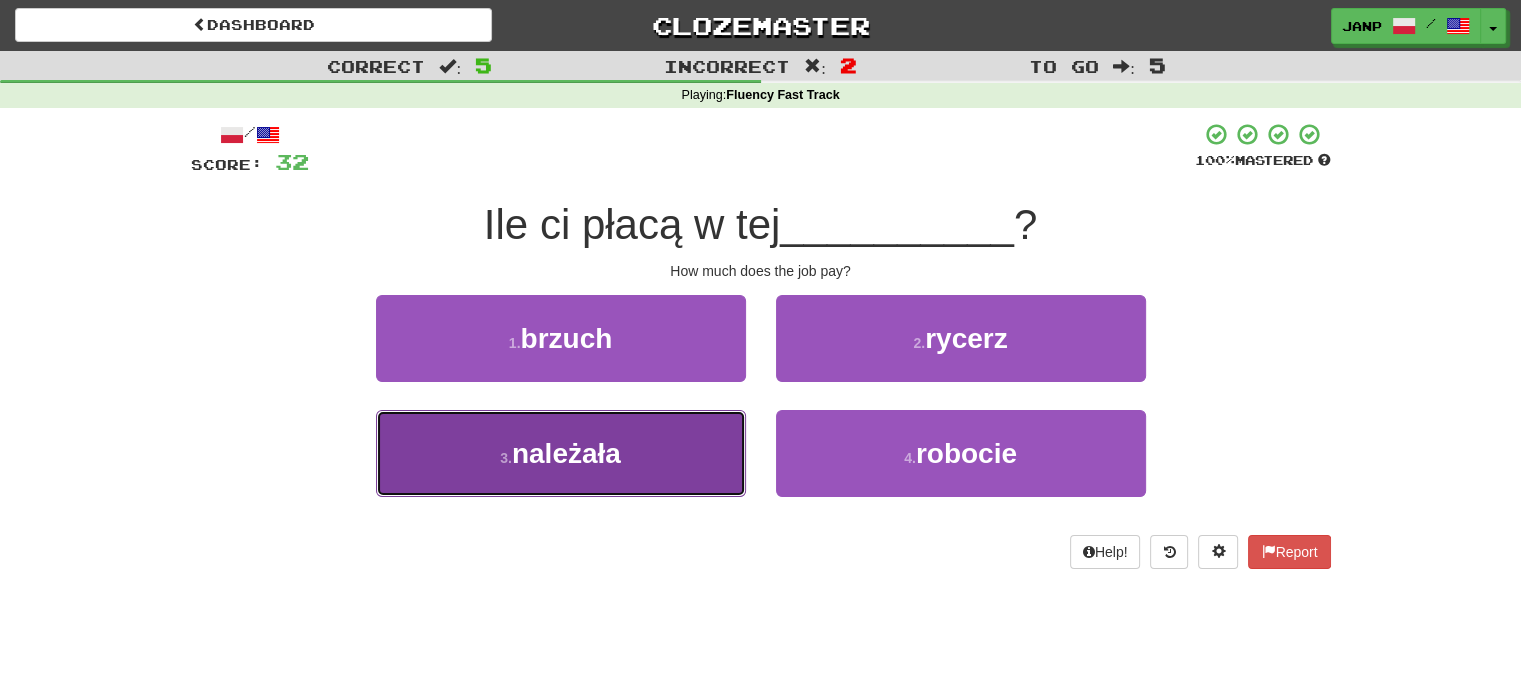 click on "3 .  należała" at bounding box center [561, 453] 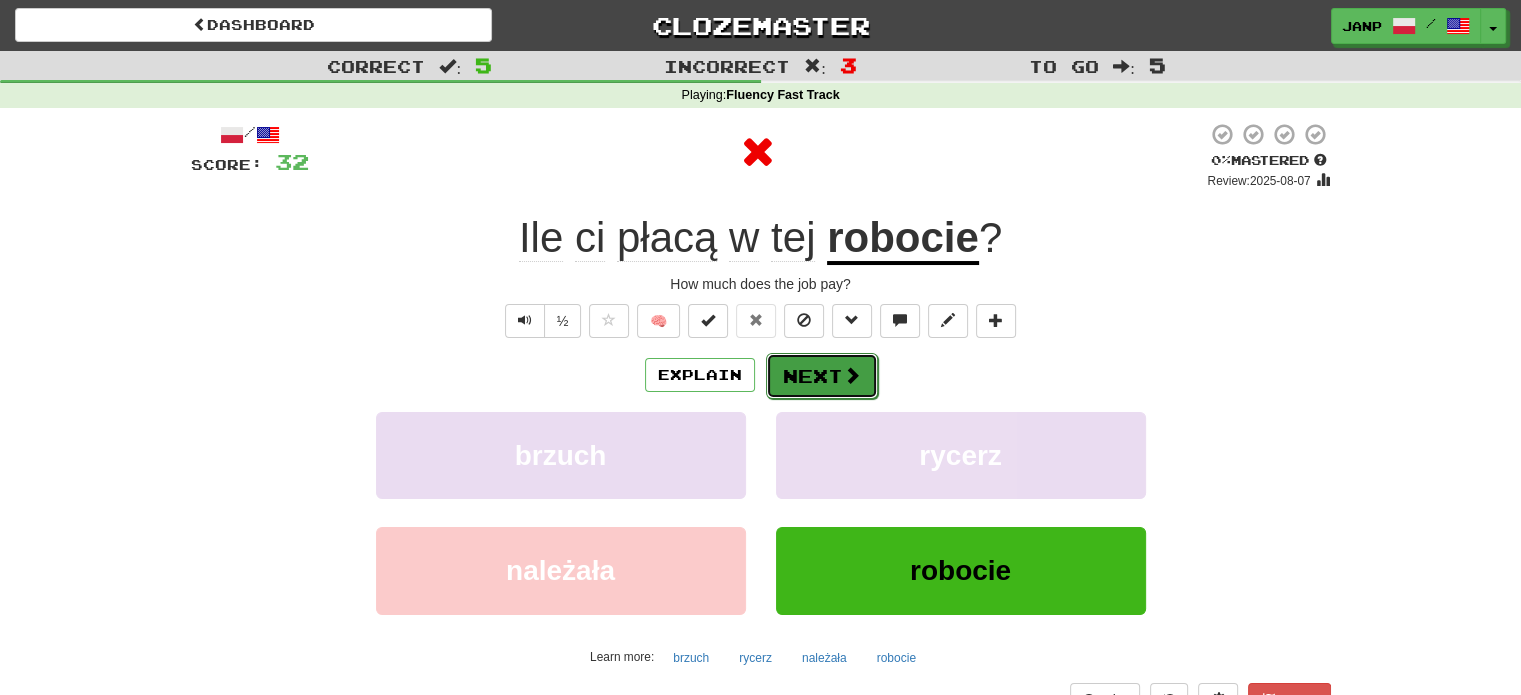 click at bounding box center [852, 375] 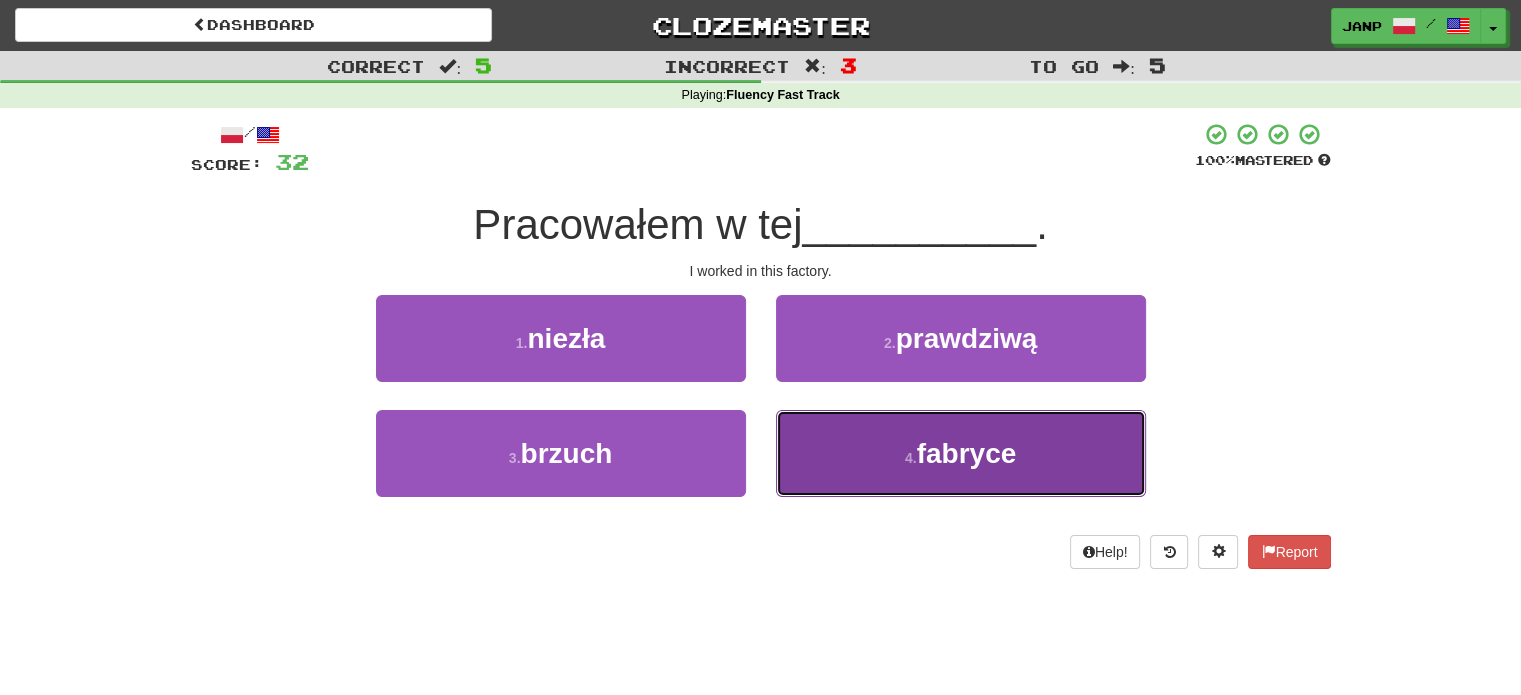click on "4 .  fabryce" at bounding box center [961, 453] 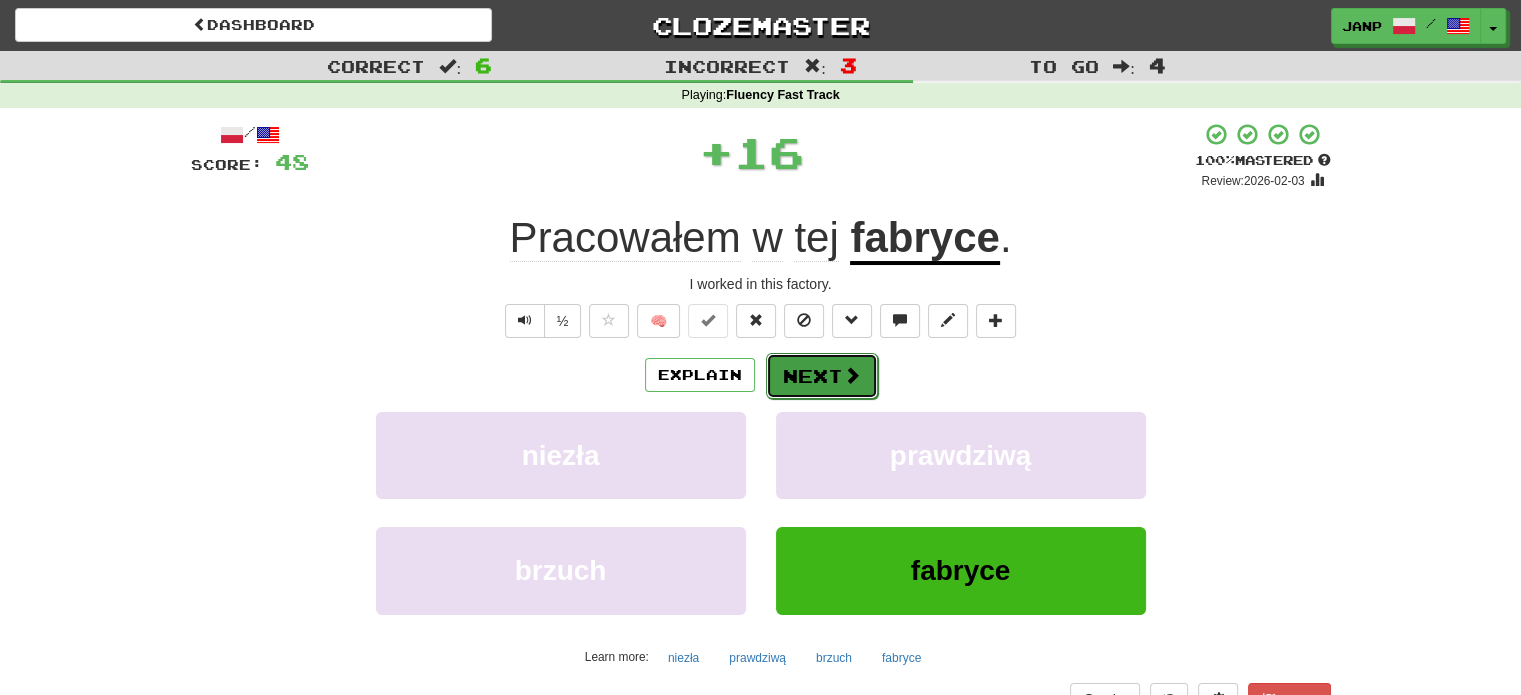click on "Next" at bounding box center [822, 376] 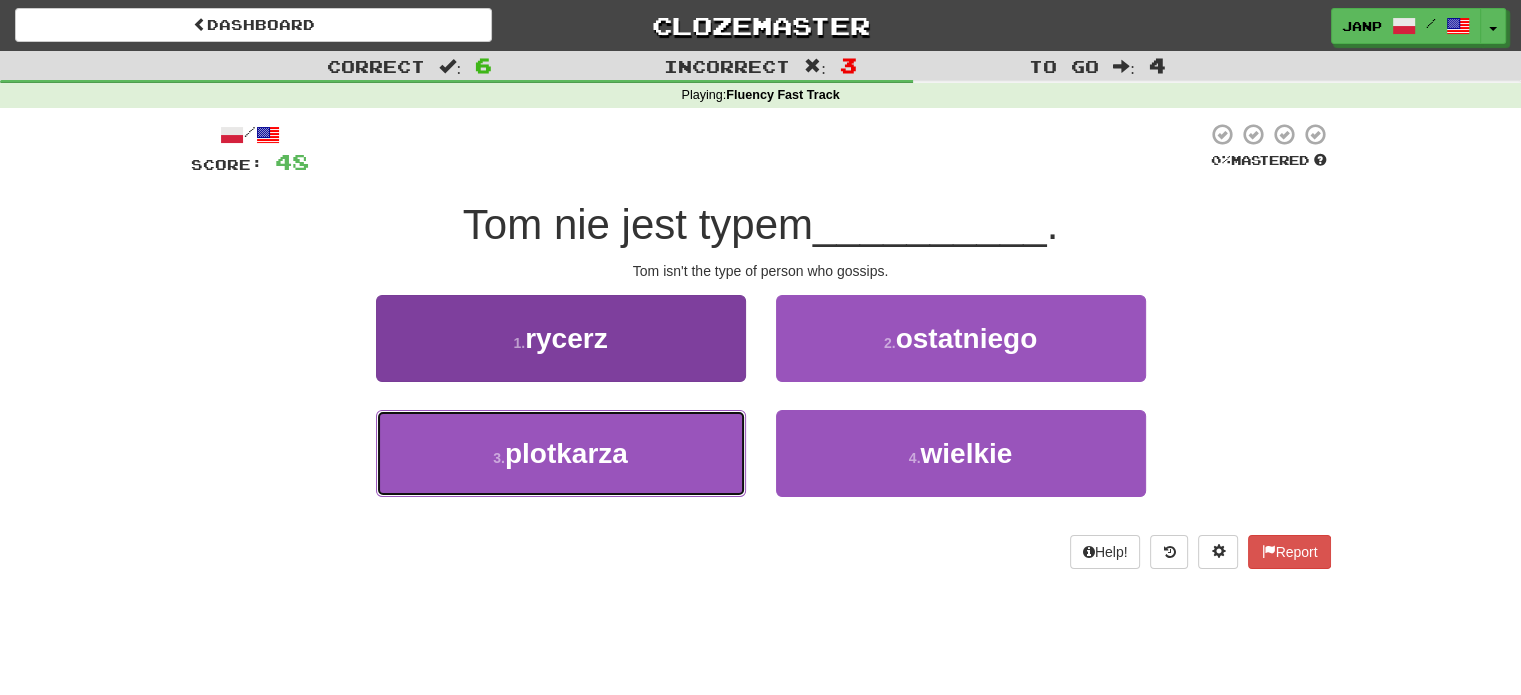 click on "3 .  plotkarza" at bounding box center (561, 453) 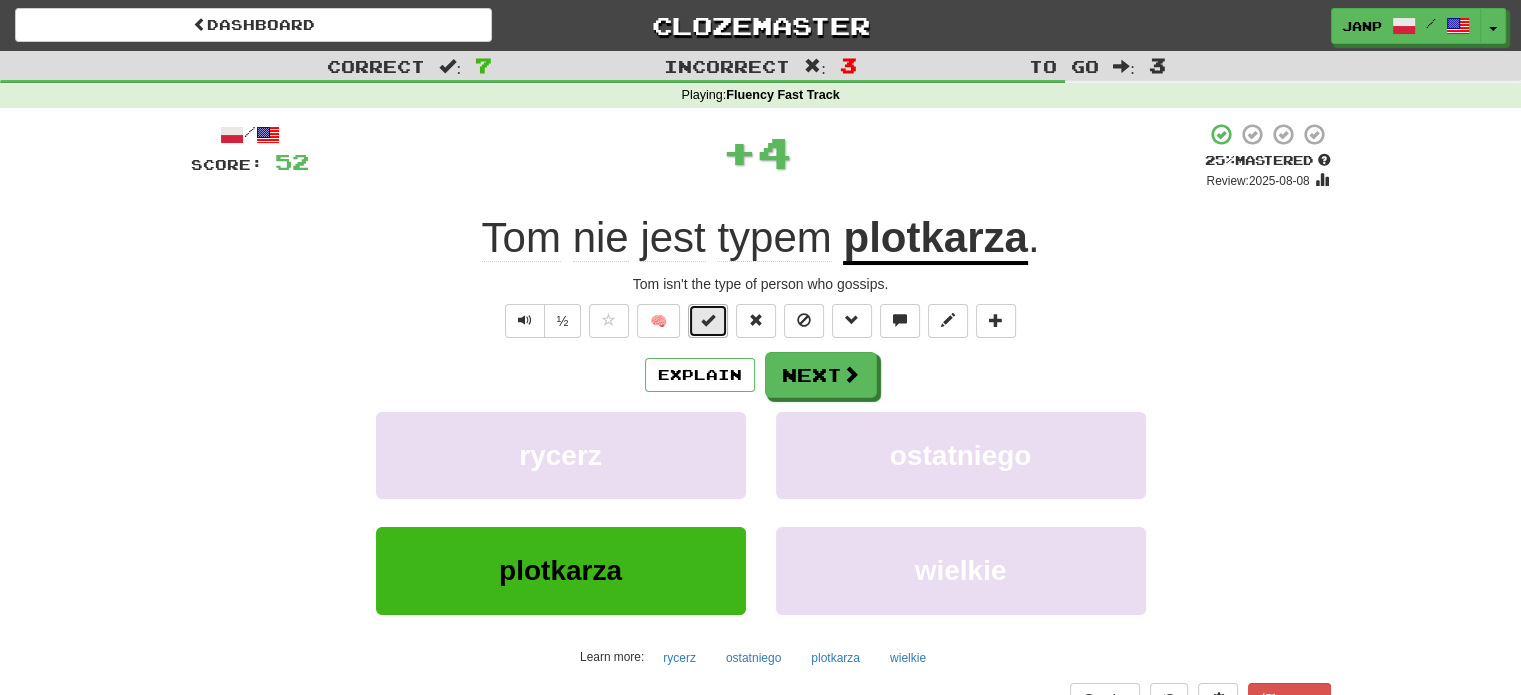 click at bounding box center (708, 320) 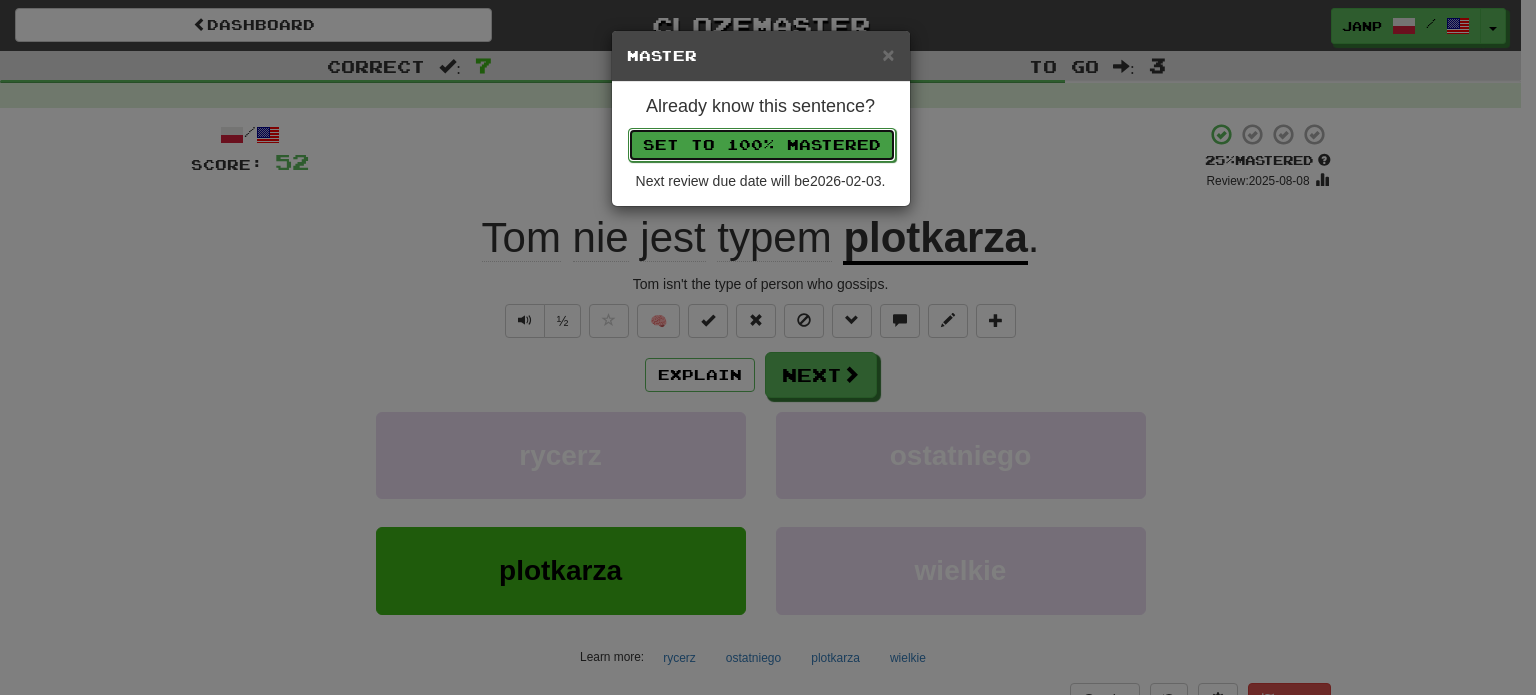 click on "Set to 100% Mastered" at bounding box center [762, 145] 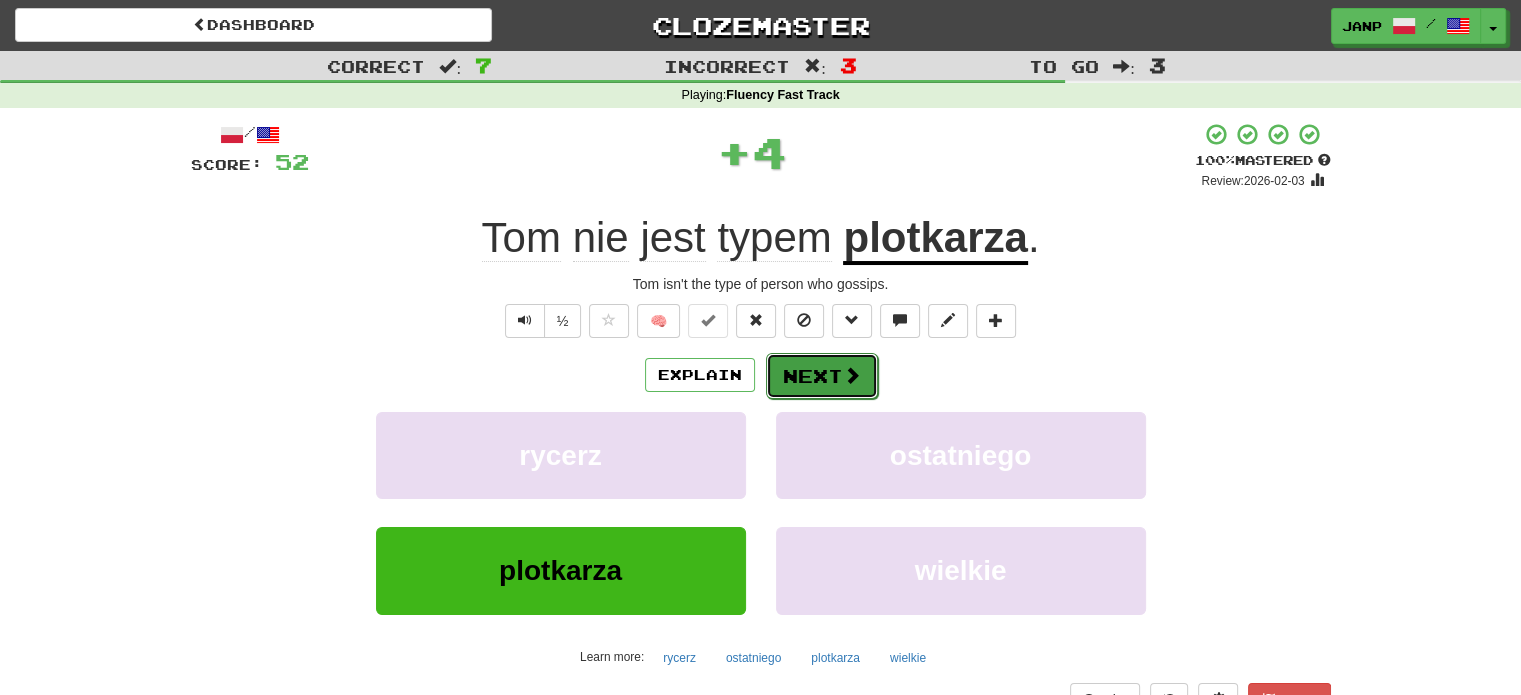 click at bounding box center [852, 375] 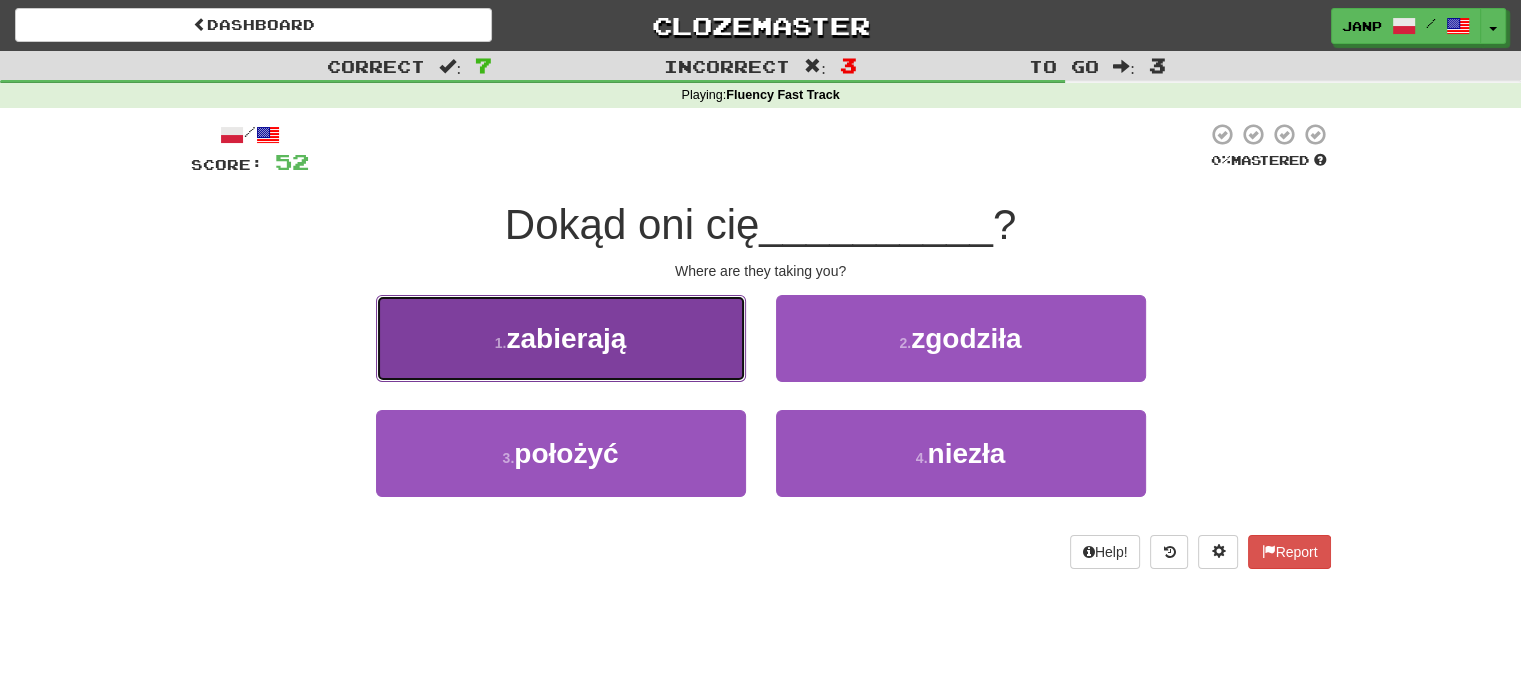click on "1 .  zabierają" at bounding box center (561, 338) 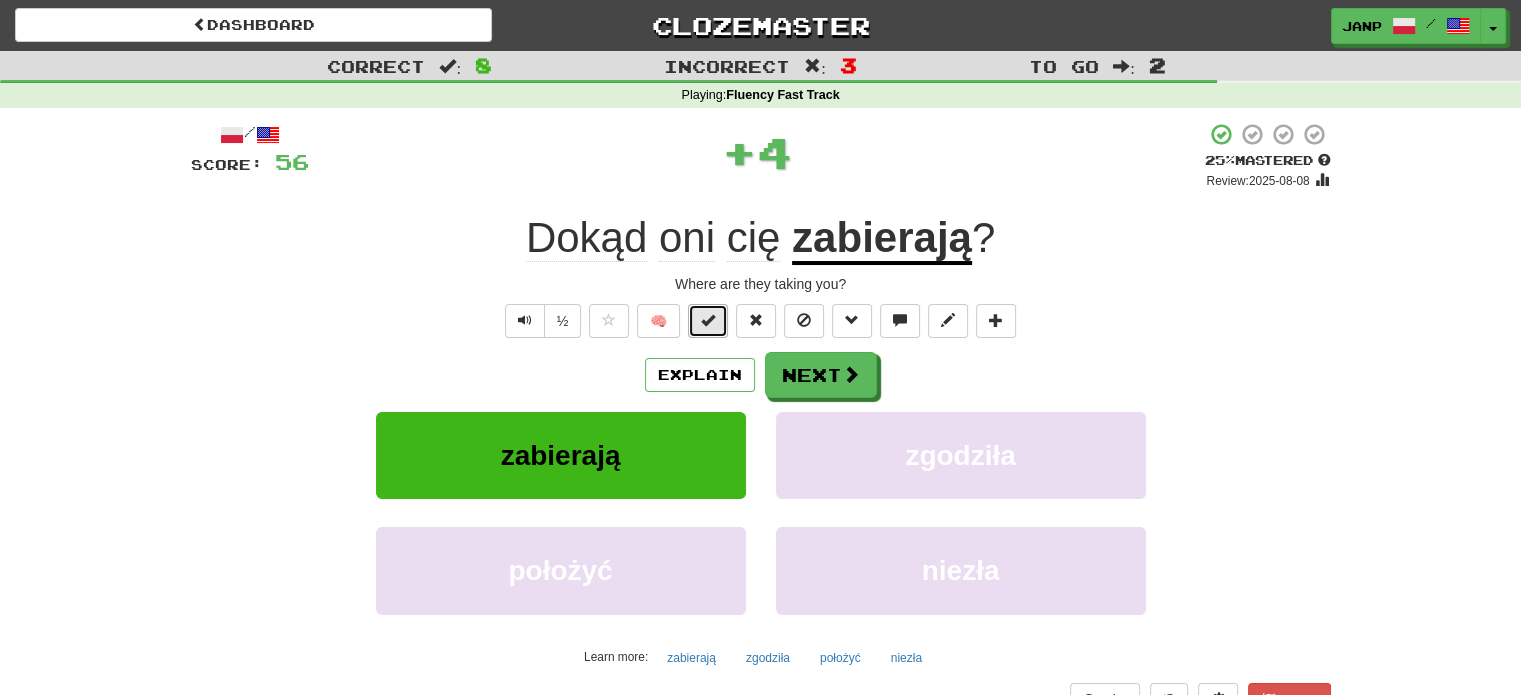 click at bounding box center [708, 321] 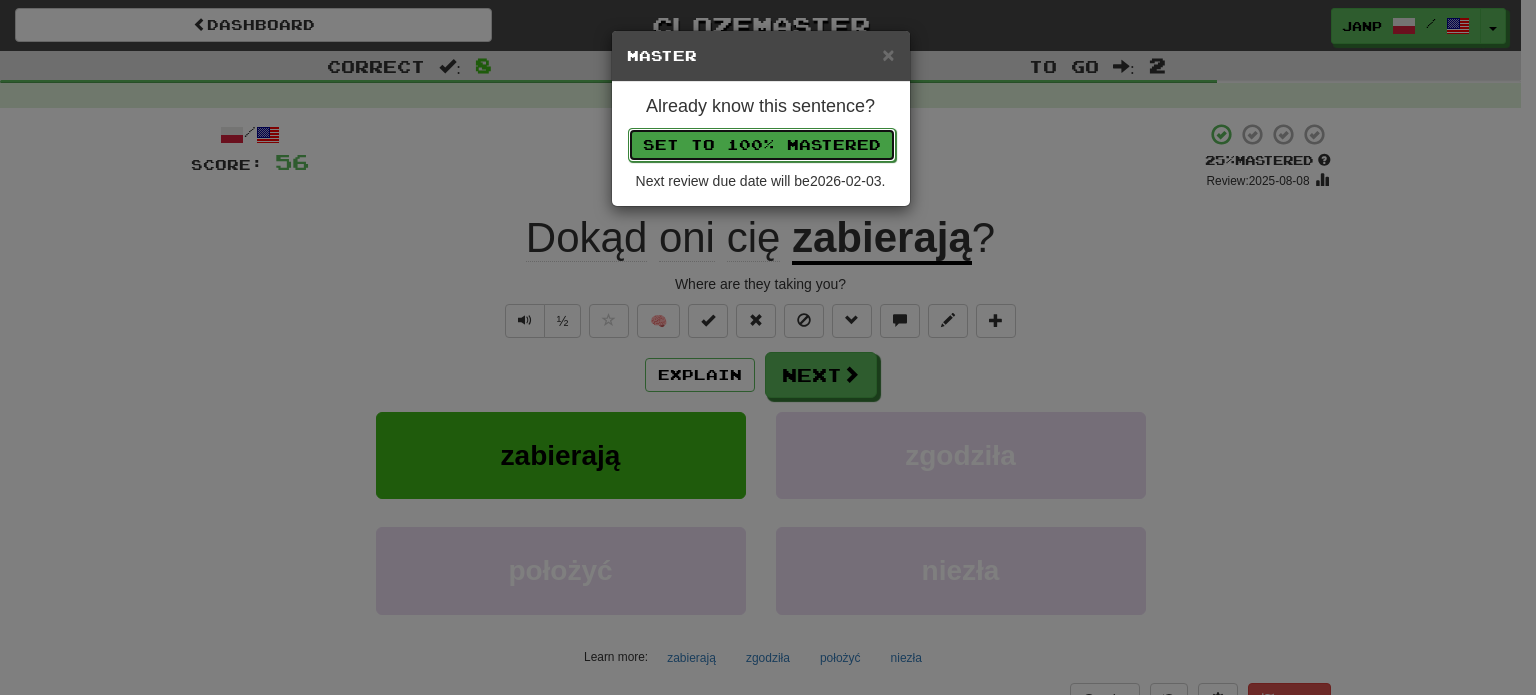 click on "Set to 100% Mastered" at bounding box center [762, 145] 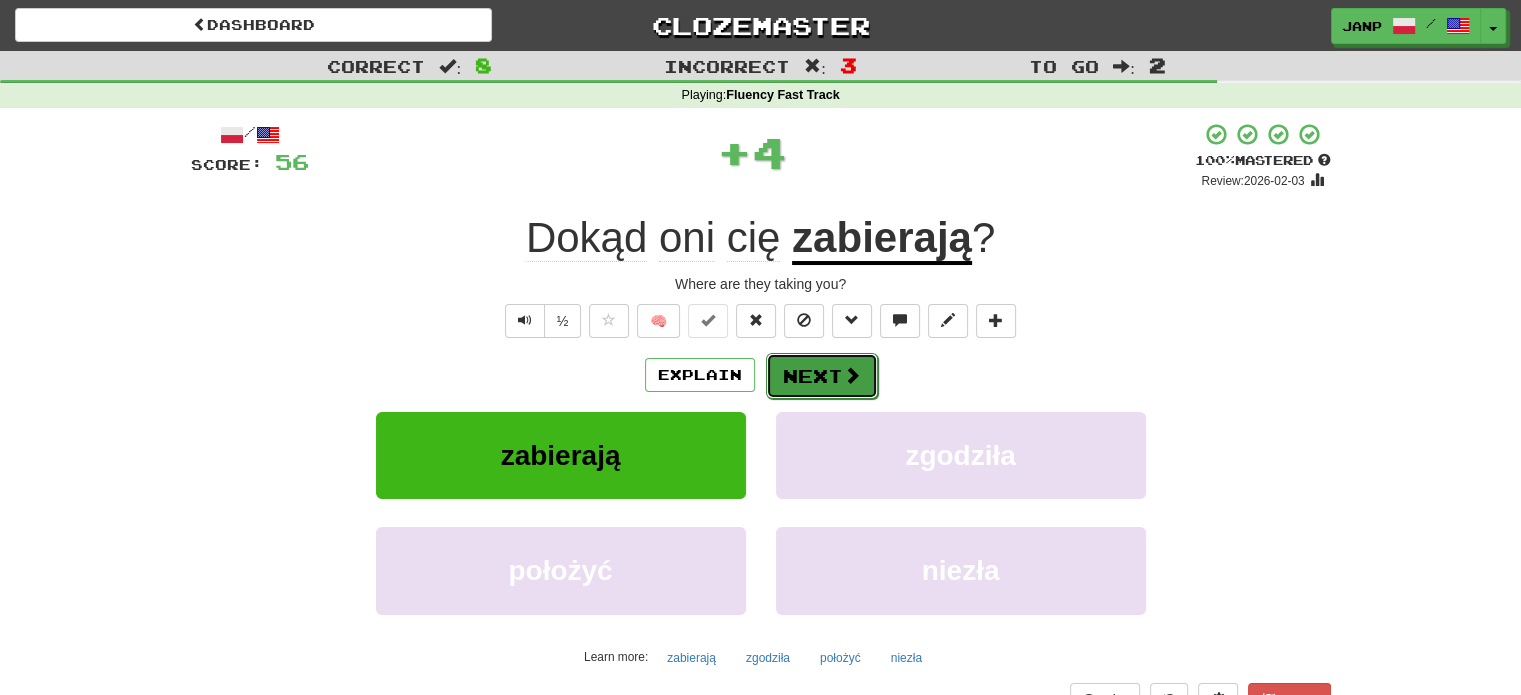 click on "Next" at bounding box center (822, 376) 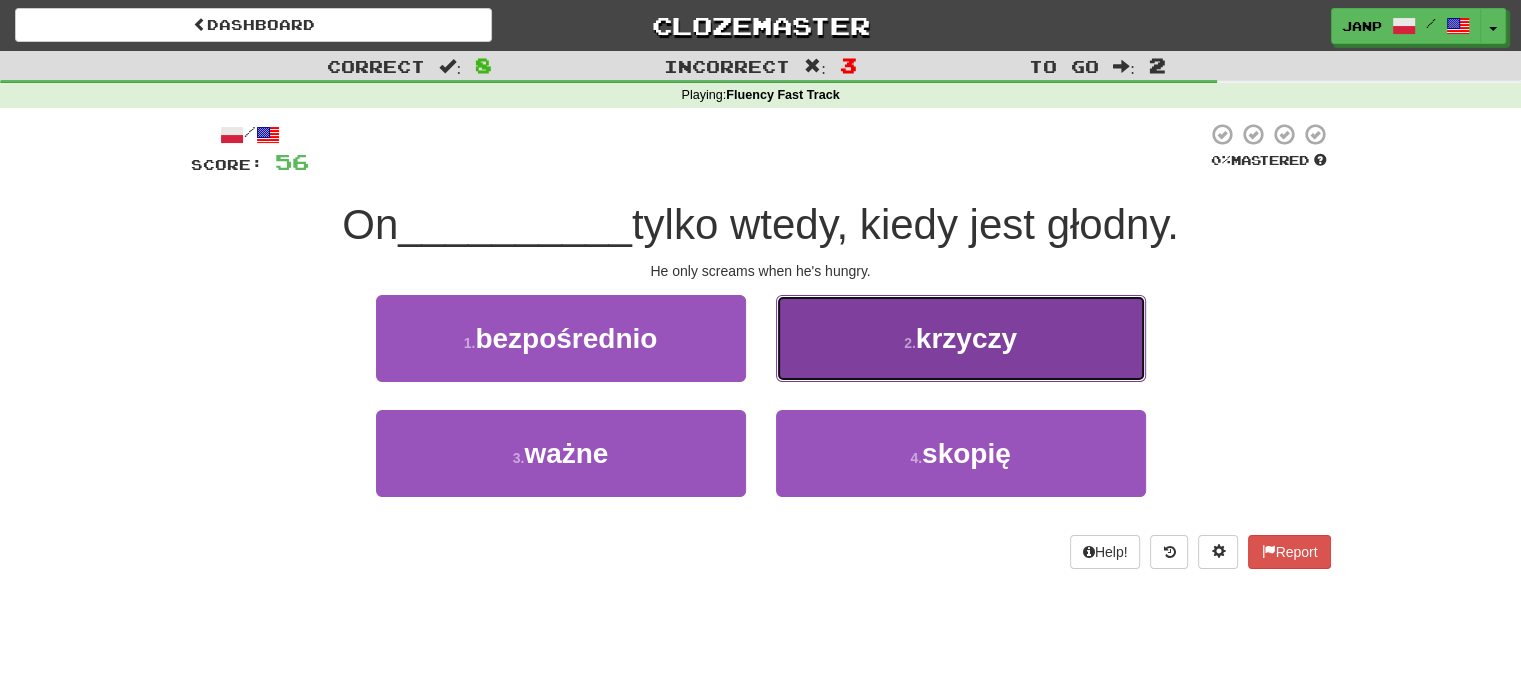 click on "2 .  krzyczy" at bounding box center (961, 338) 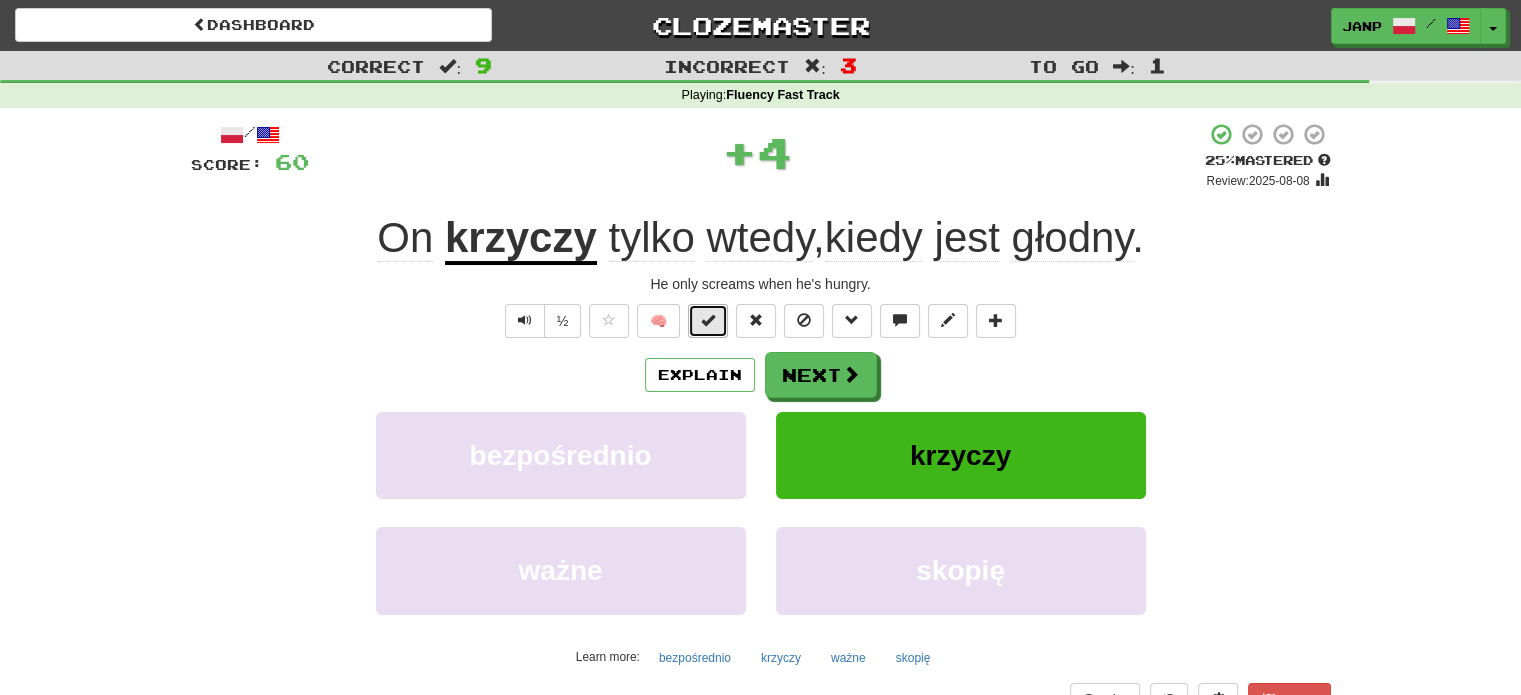 click at bounding box center (708, 320) 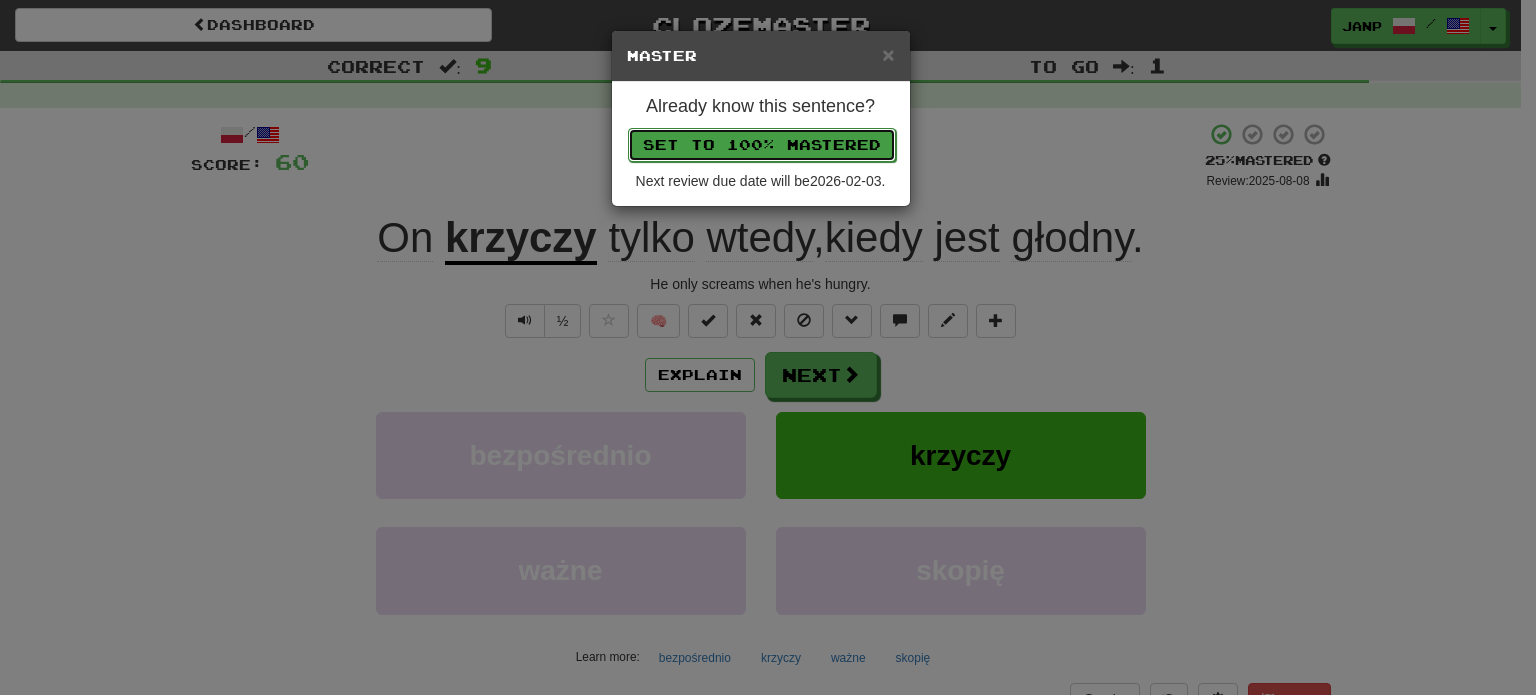 click on "Set to 100% Mastered" at bounding box center (762, 145) 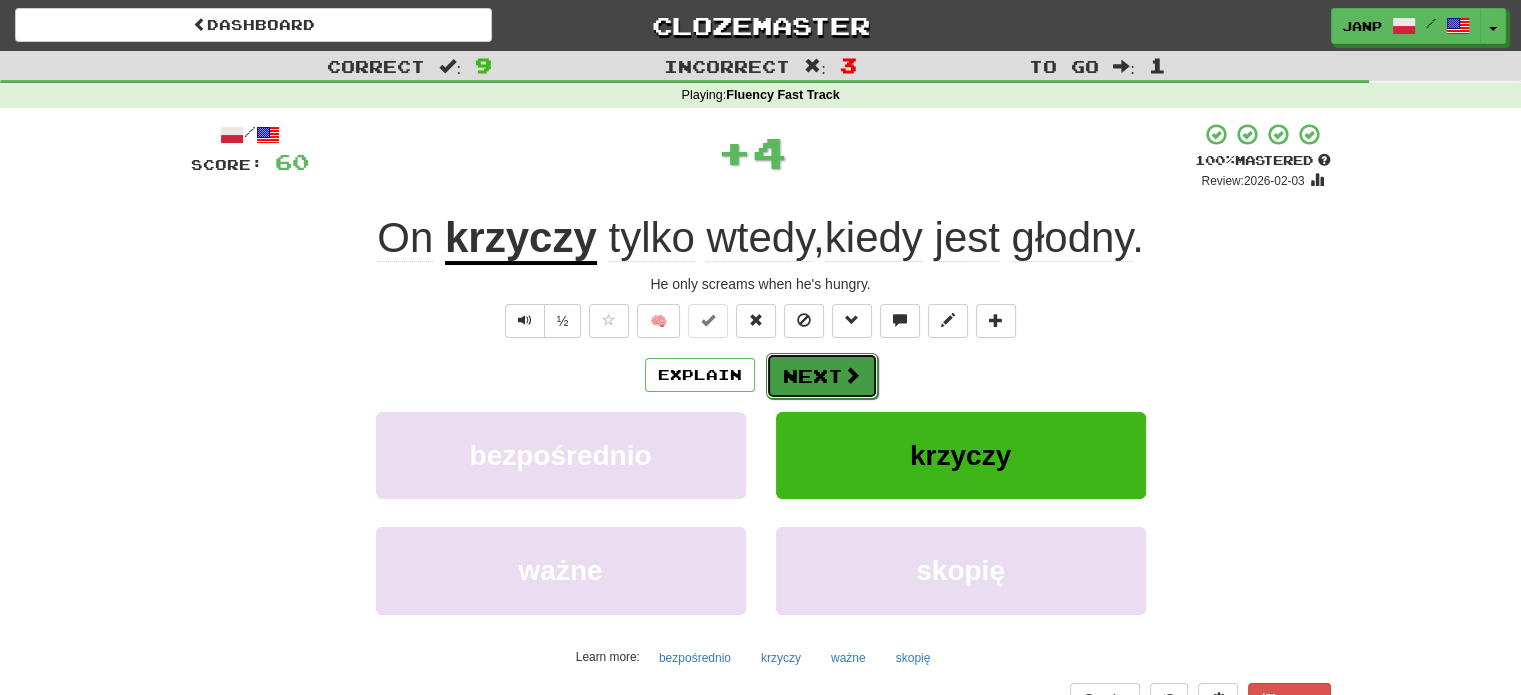 click on "Next" at bounding box center [822, 376] 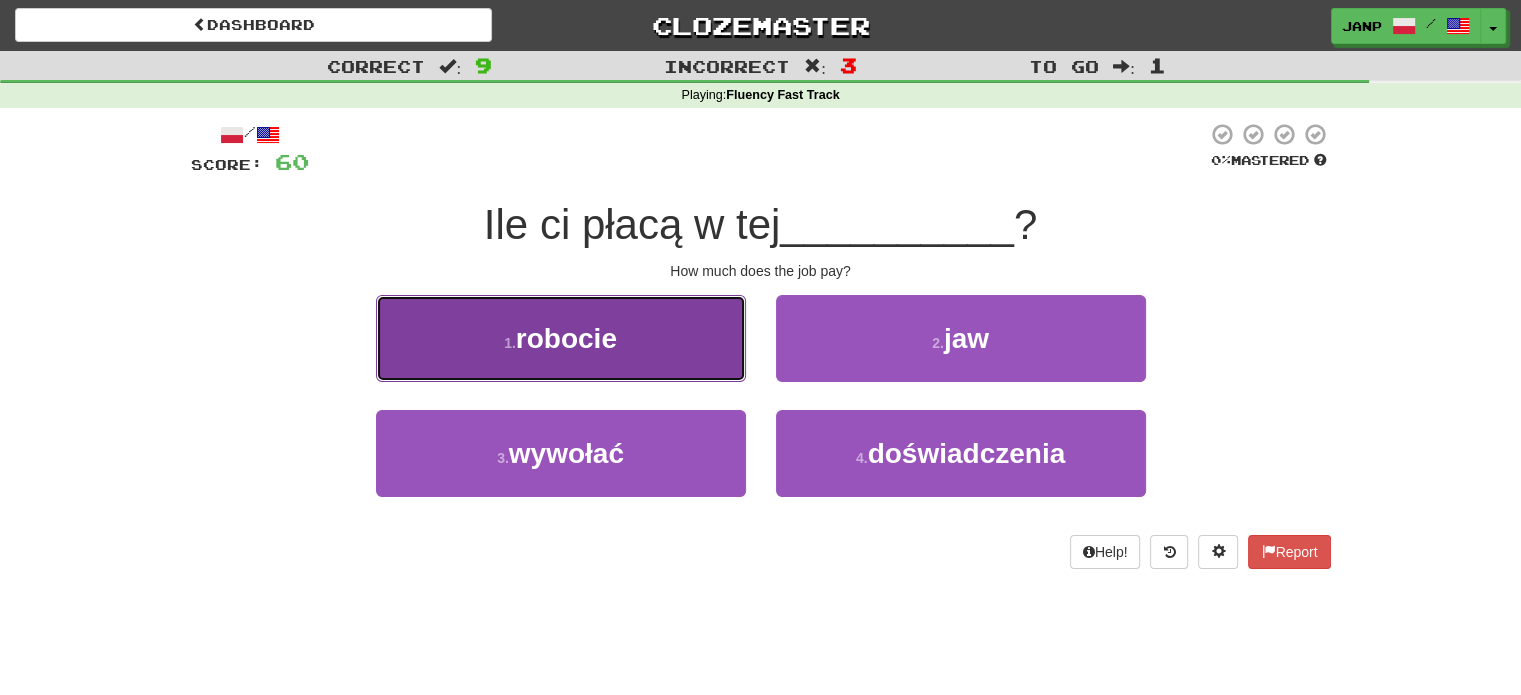 click on "1 .  robocie" at bounding box center (561, 338) 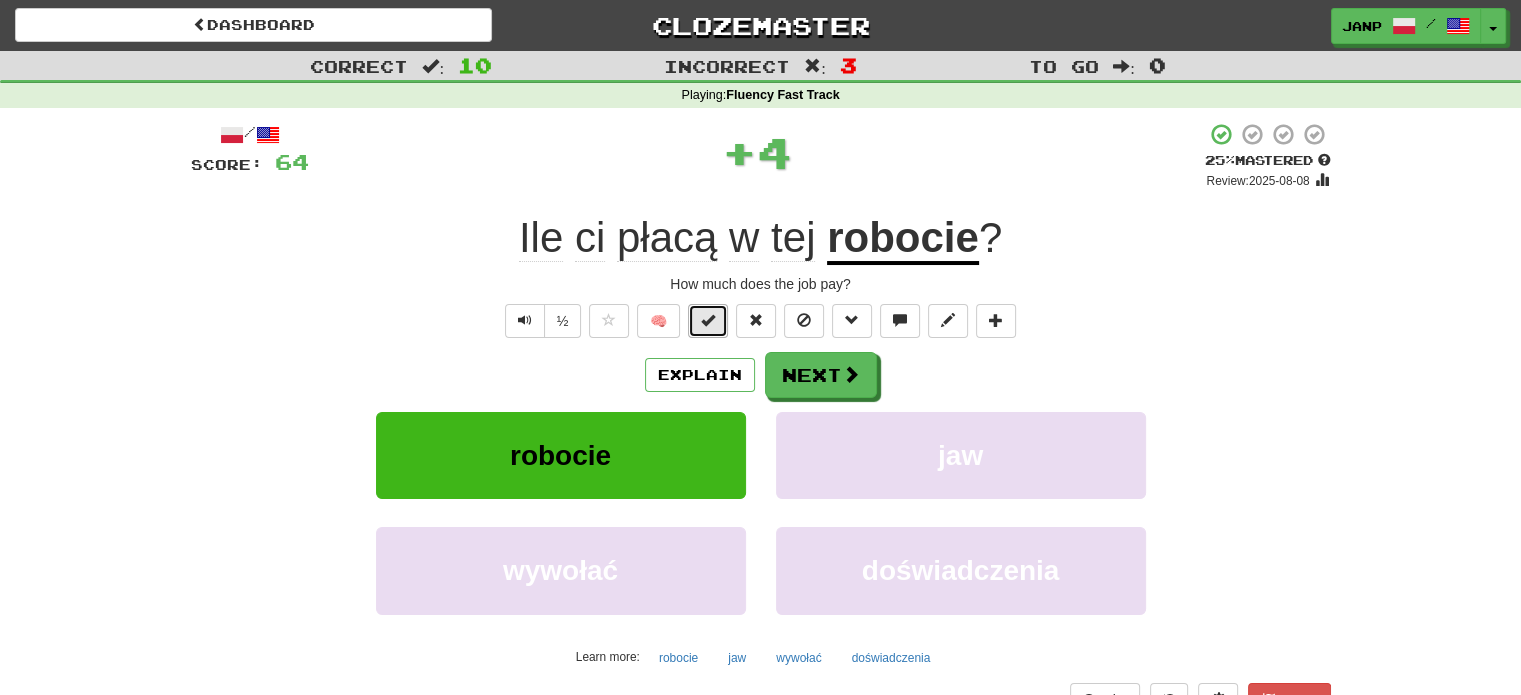 click at bounding box center (708, 320) 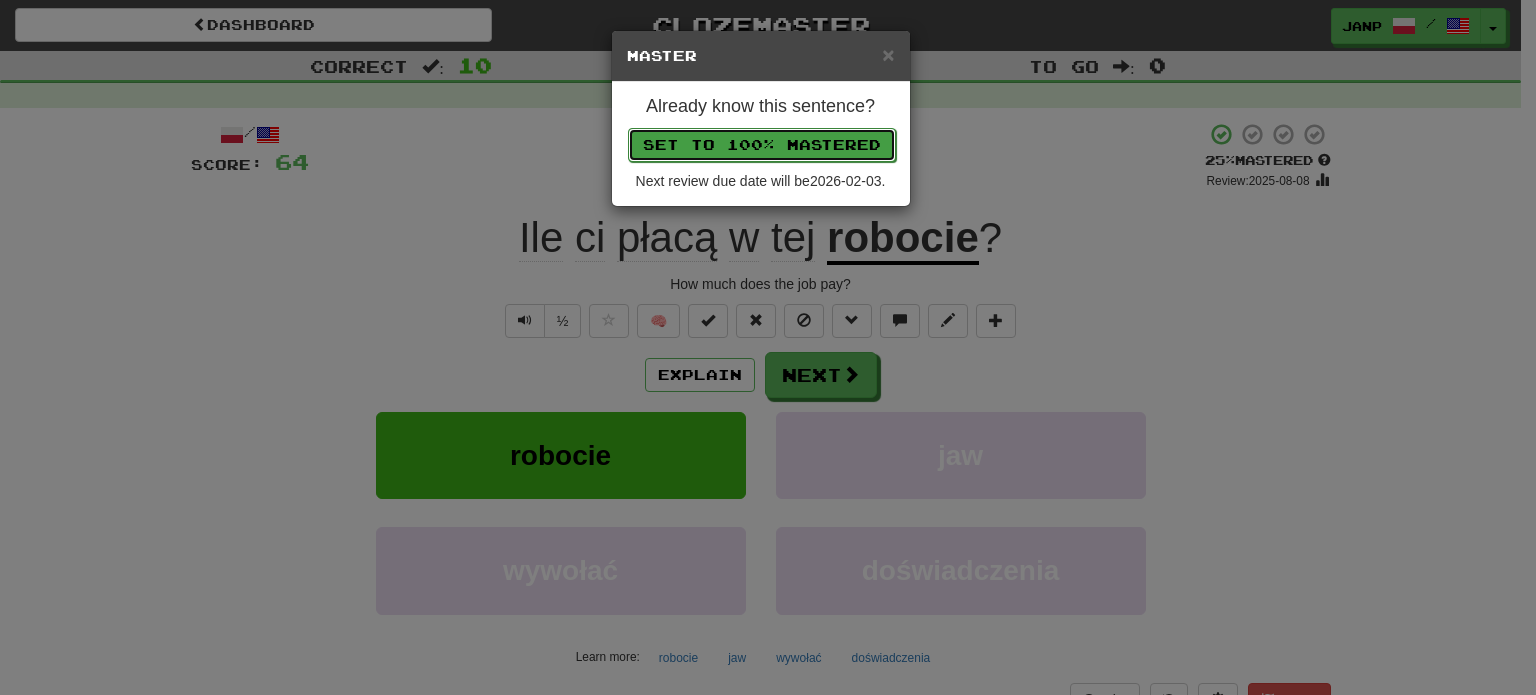 click on "Set to 100% Mastered" at bounding box center [762, 145] 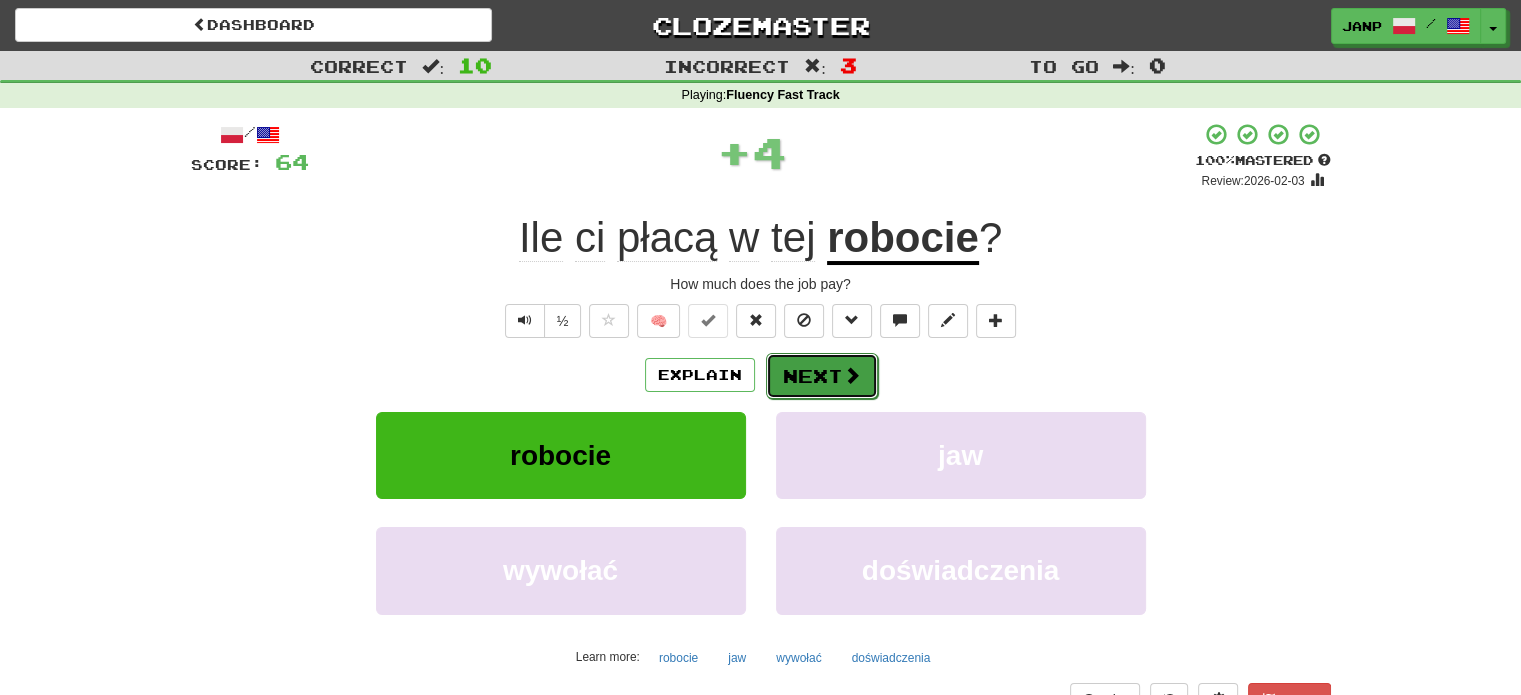 click at bounding box center [852, 375] 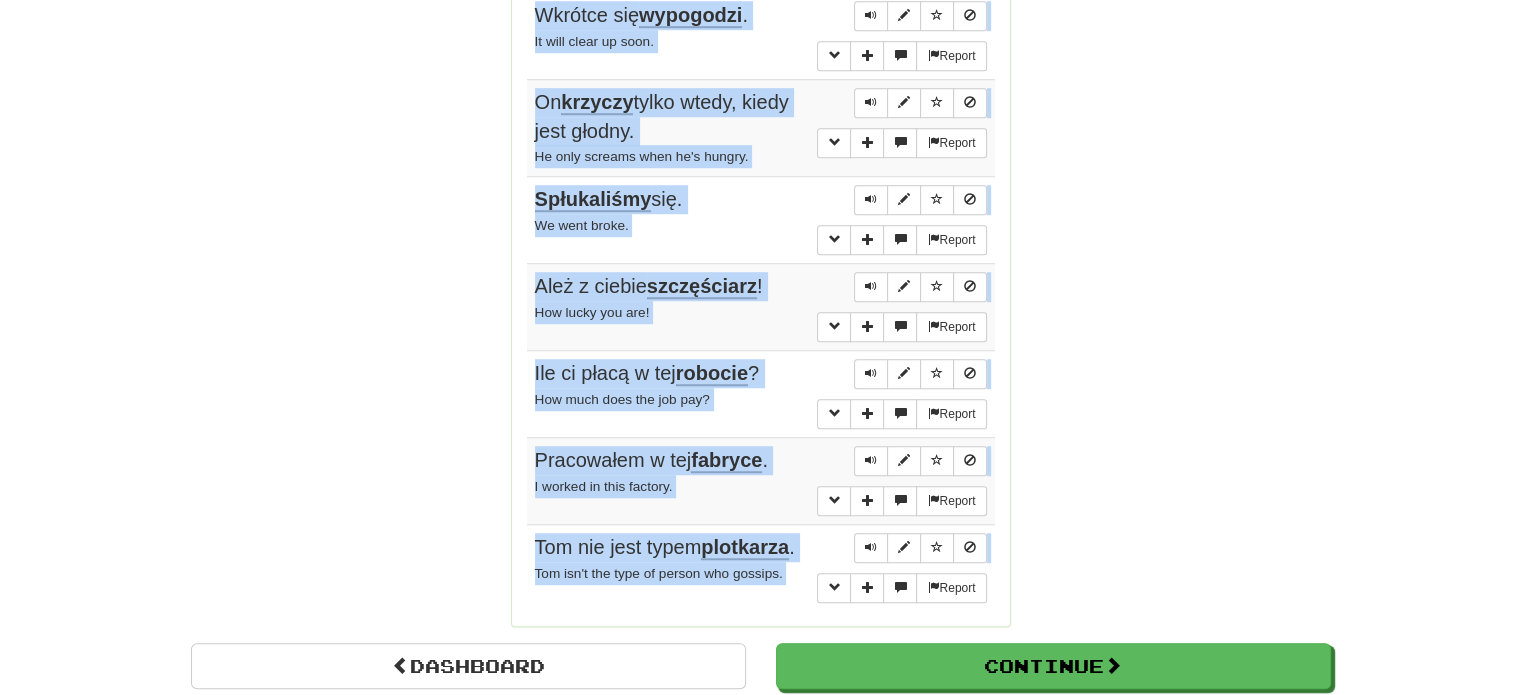 scroll, scrollTop: 1461, scrollLeft: 0, axis: vertical 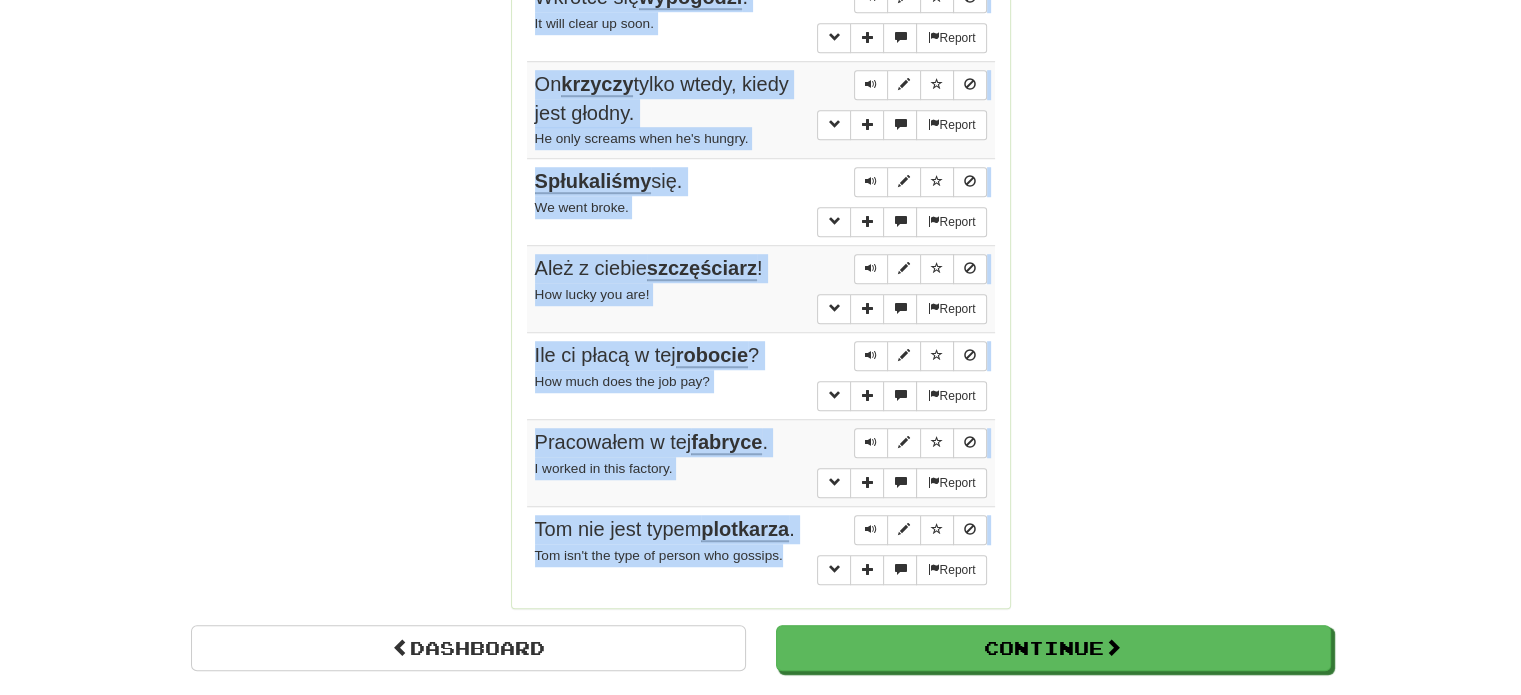 drag, startPoint x: 533, startPoint y: 187, endPoint x: 785, endPoint y: 540, distance: 433.71997 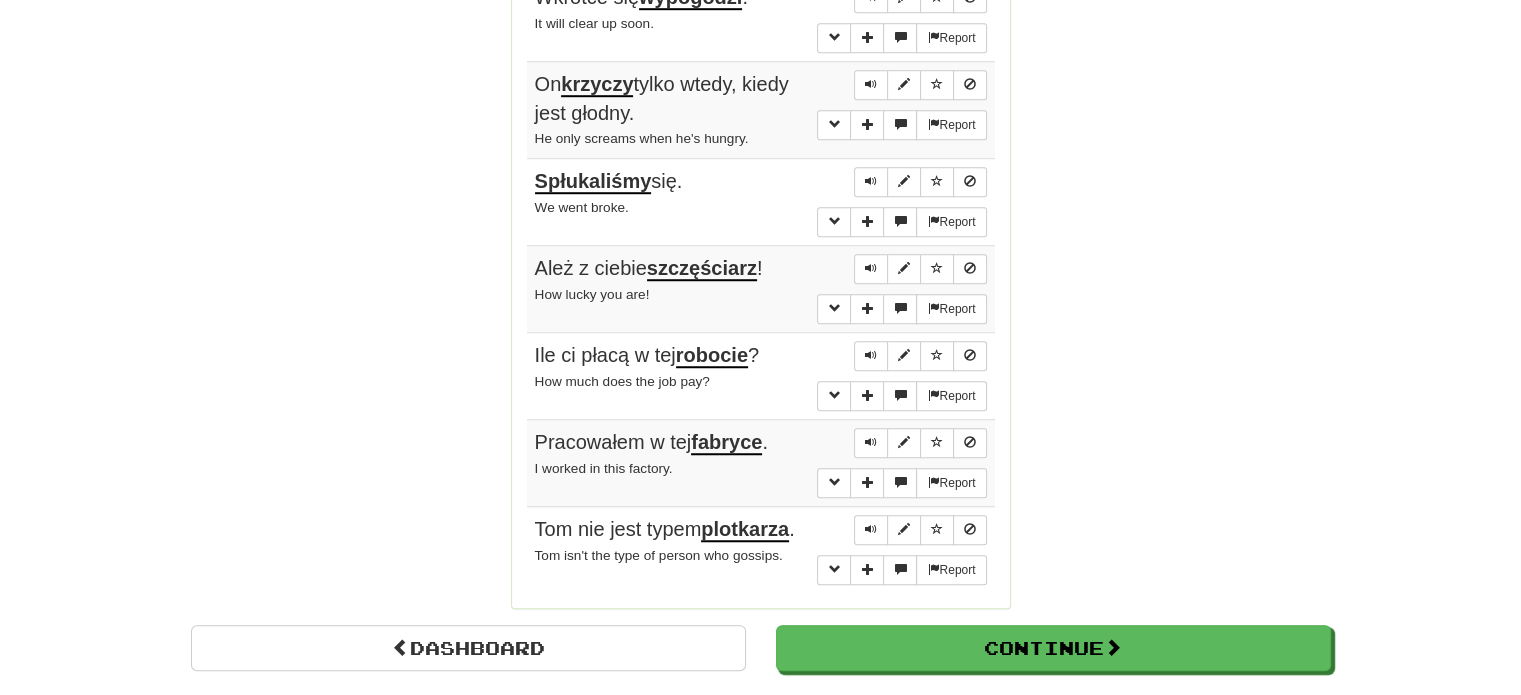 click on "Correct   :   10 Incorrect   :   3 To go   :   0 Playing :  Fluency Fast Track Round Complete!  Dashboard Continue  Round Results Stats: Score:   + 64 Time:   0 : 40 New:   5 Review:   5 Correct:   10 Incorrect:   3 Progress: Fluency Fast Track Playing:  16.436  /  17.289 + 5 95.037% 95.066% Mastered:  16.436  /  17.289 + 5 95.037% 95.066% Ready for Review:  30  /  Level:  111 2.234  points to level  112  - keep going! Ranked:  48 th  this week ( 16  points to  47 th ) Sentences:  Report Dokąd oni cię  zabierają ? Where are they taking you?  Report Interpunkcja pomaga ukazać zależności gramatyczne i, przynajmniej w angielskim, jest także używana do zaznaczenia  intonacji . Punctuation helps to show grammatical relationships and, at least in English, is also used to indicate intonation.  Report Zbyli  jego krytykę jako objaw hipokryzji. They dismissed his criticism as hypocrisy.  Report Wkrótce się  wypogodzi . It will clear up soon.  Report On  krzyczy  tylko wtedy, kiedy jest głodny.  Report ! ?" at bounding box center (760, -365) 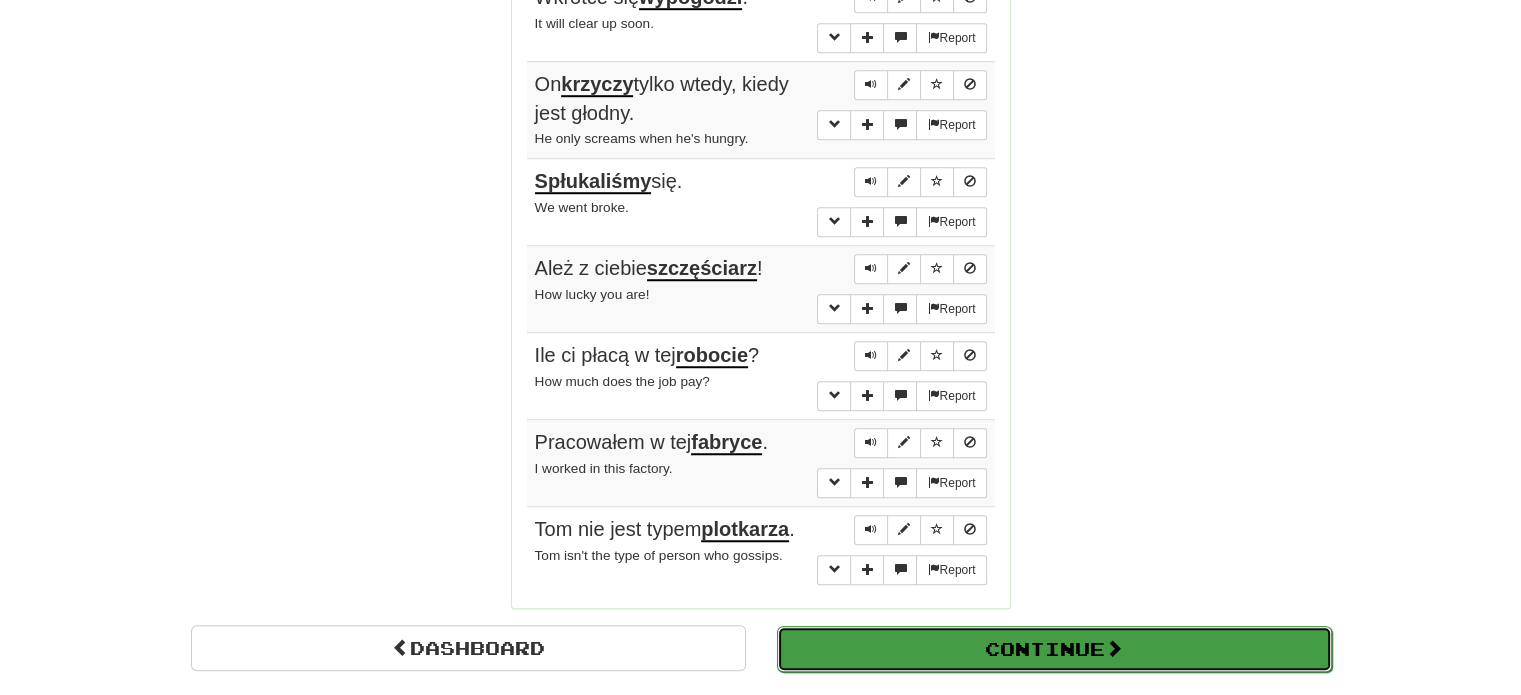 click on "Continue" at bounding box center [1054, 649] 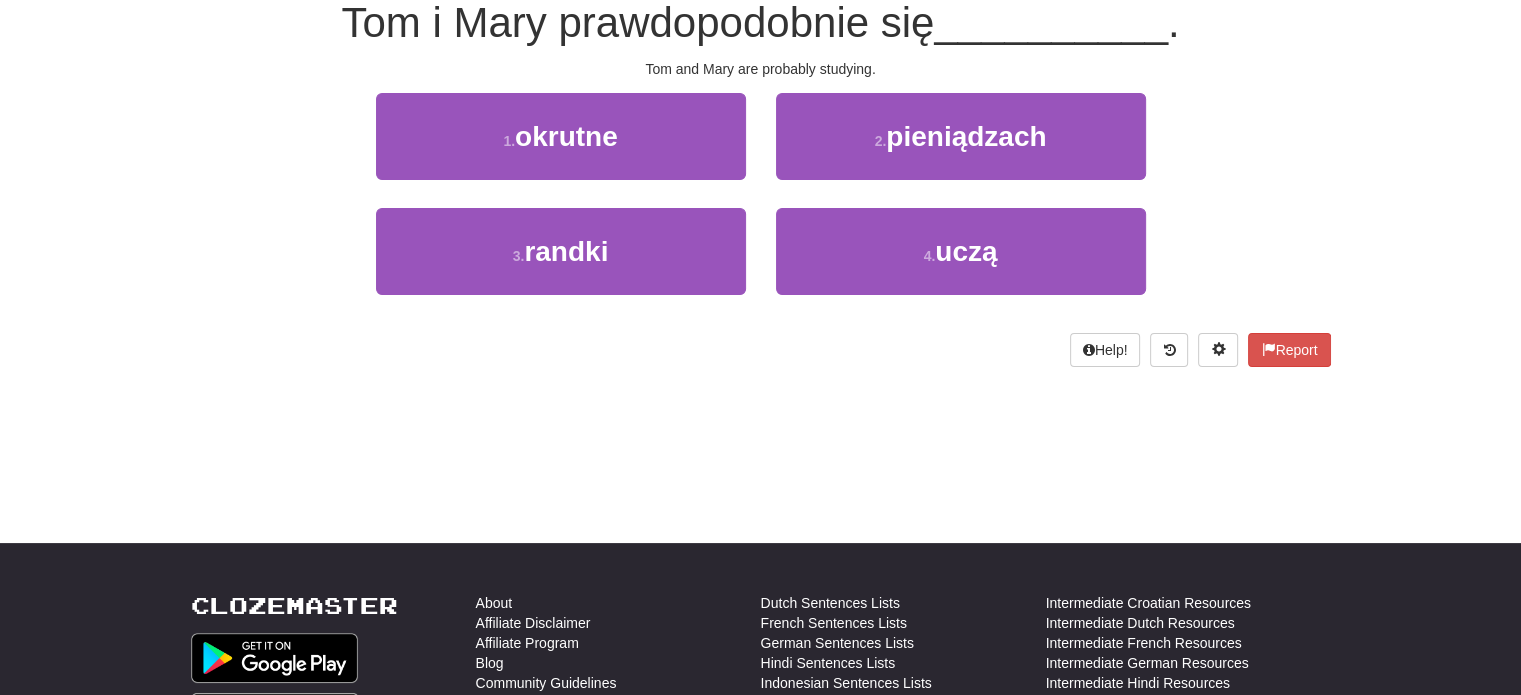 scroll, scrollTop: 0, scrollLeft: 0, axis: both 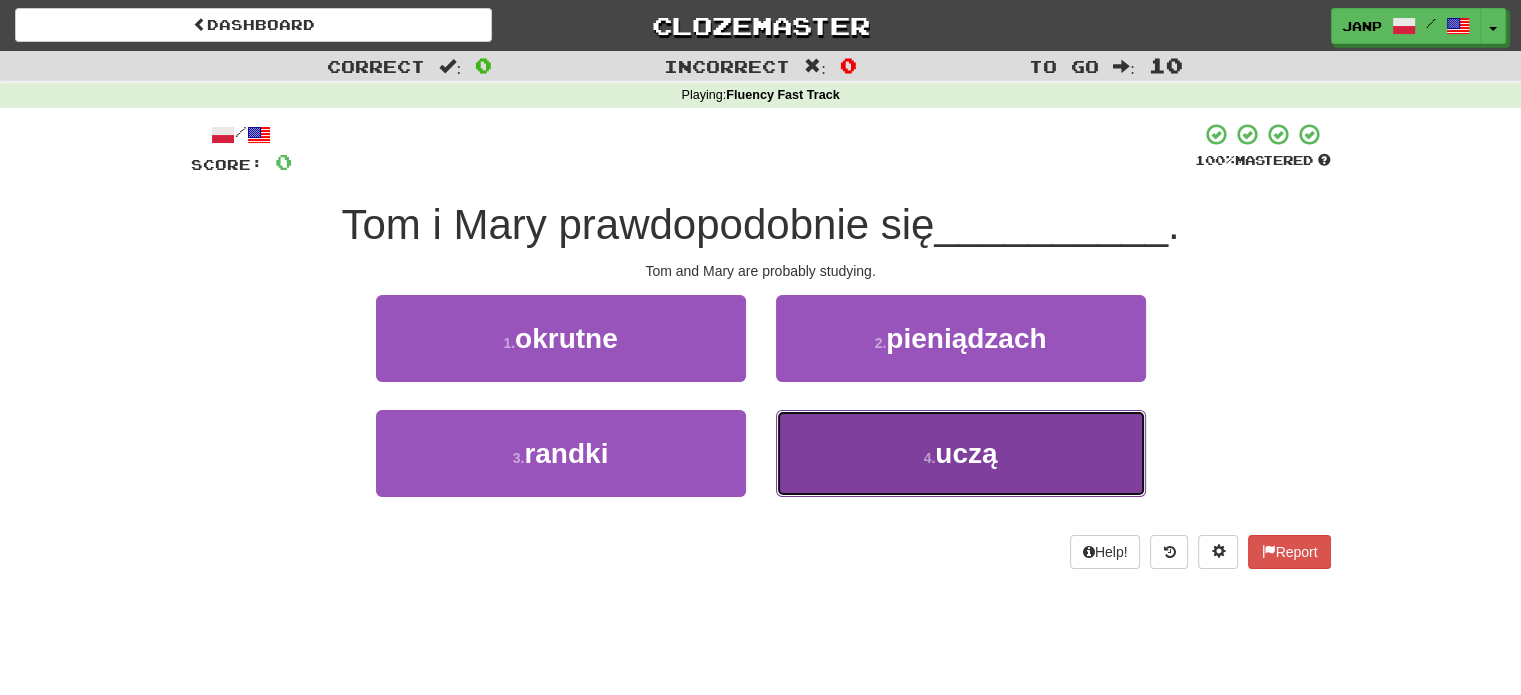 click on "4 .  uczą" at bounding box center [961, 453] 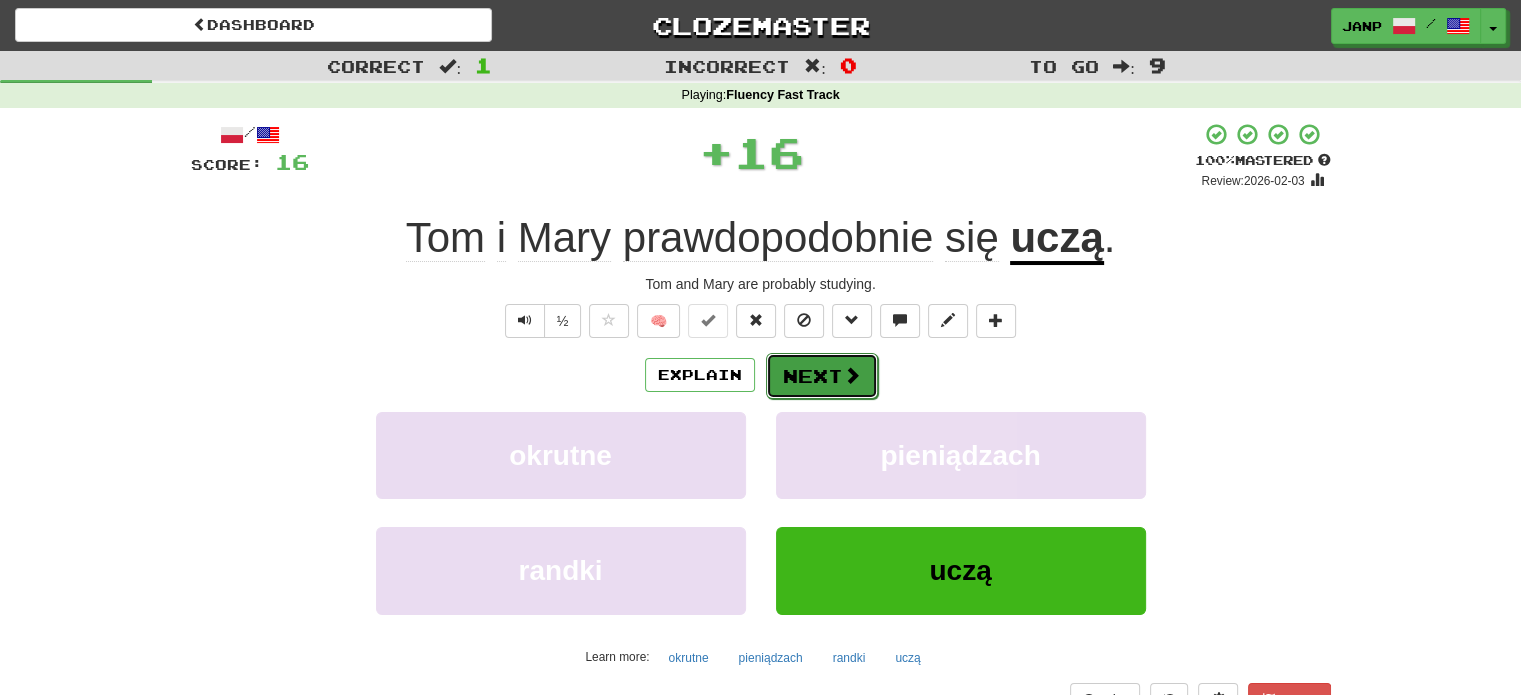 click at bounding box center [852, 375] 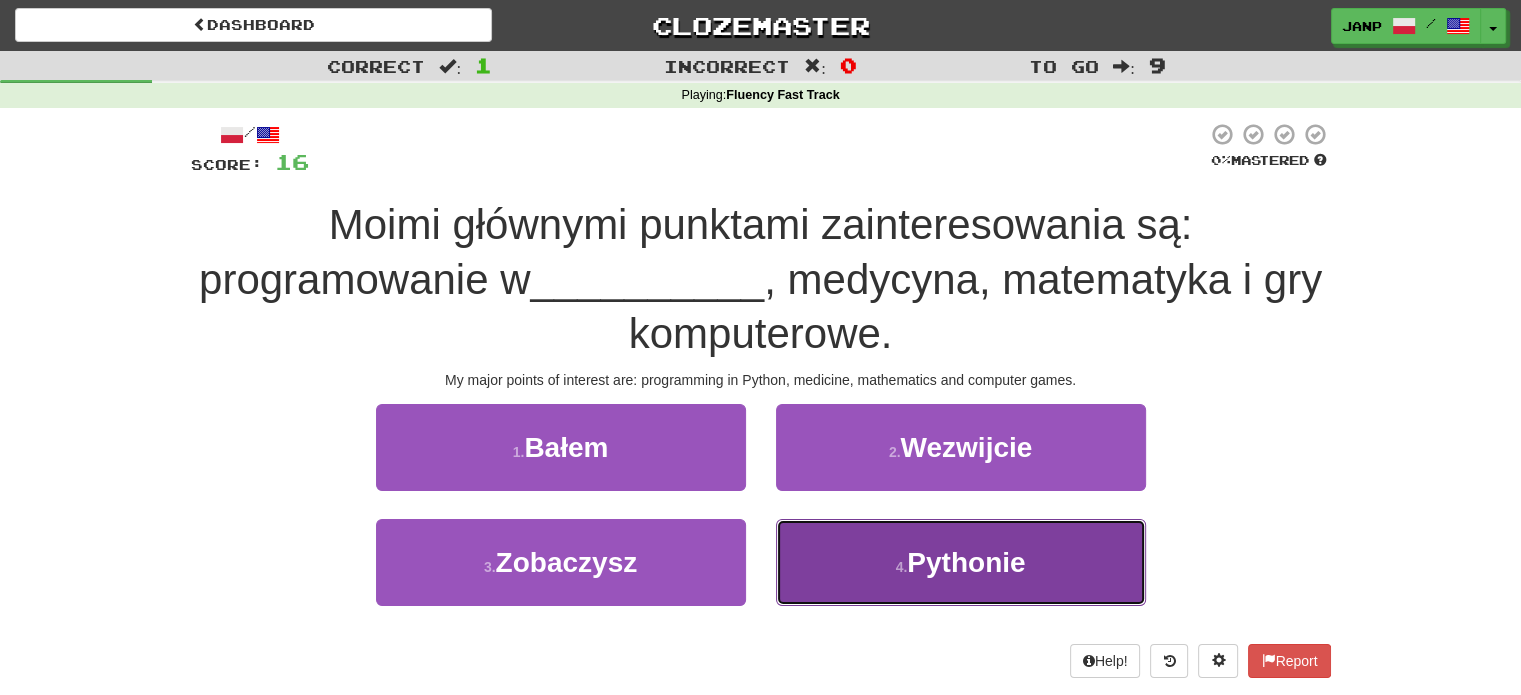 click on "4 .  Pythonie" at bounding box center (961, 562) 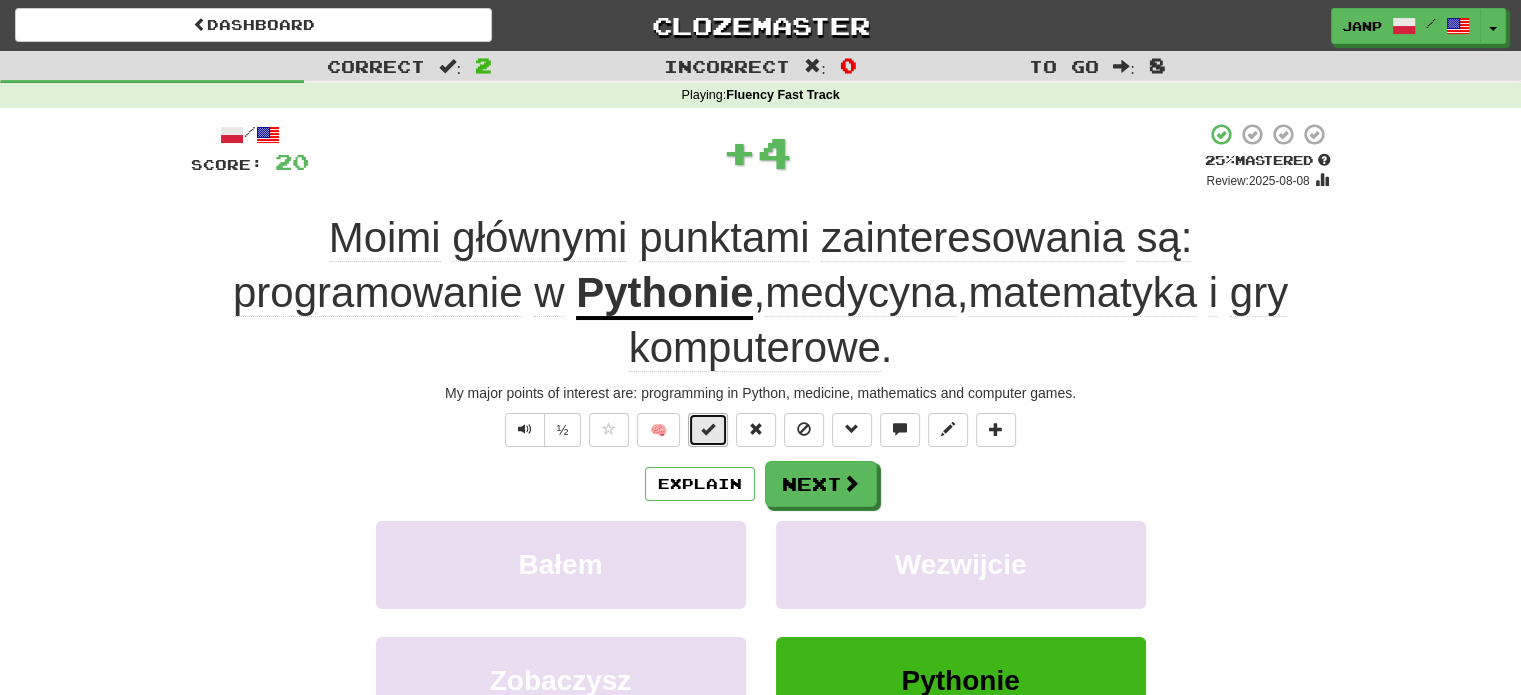 click at bounding box center [708, 429] 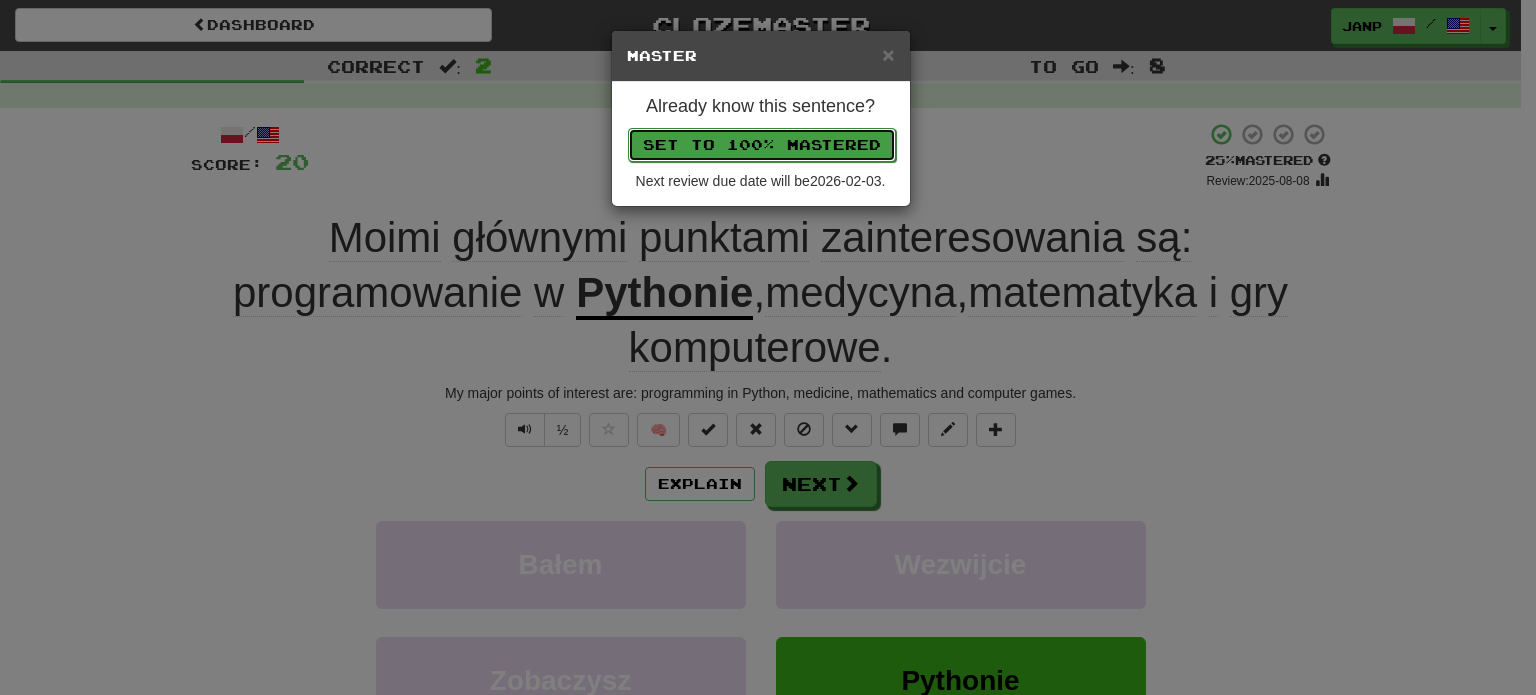 click on "Set to 100% Mastered" at bounding box center (762, 145) 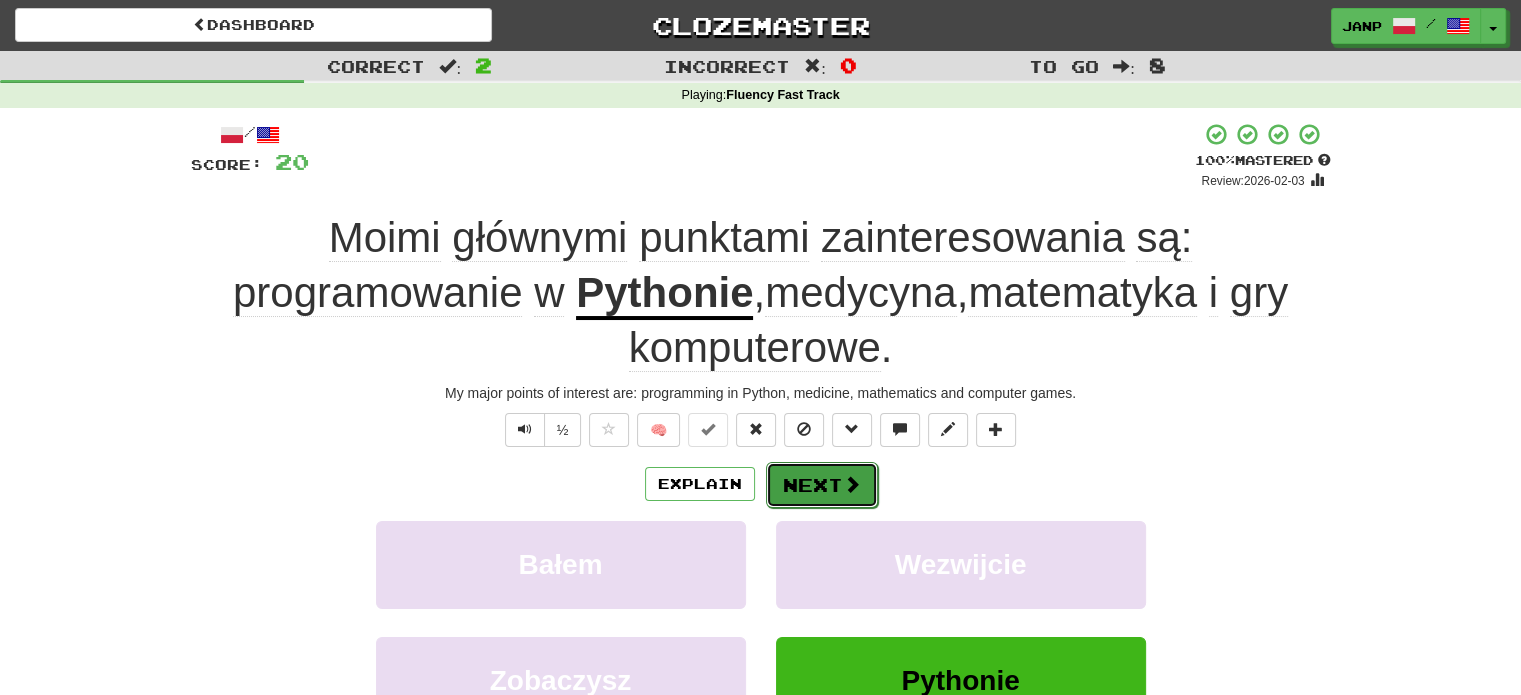 click at bounding box center [852, 484] 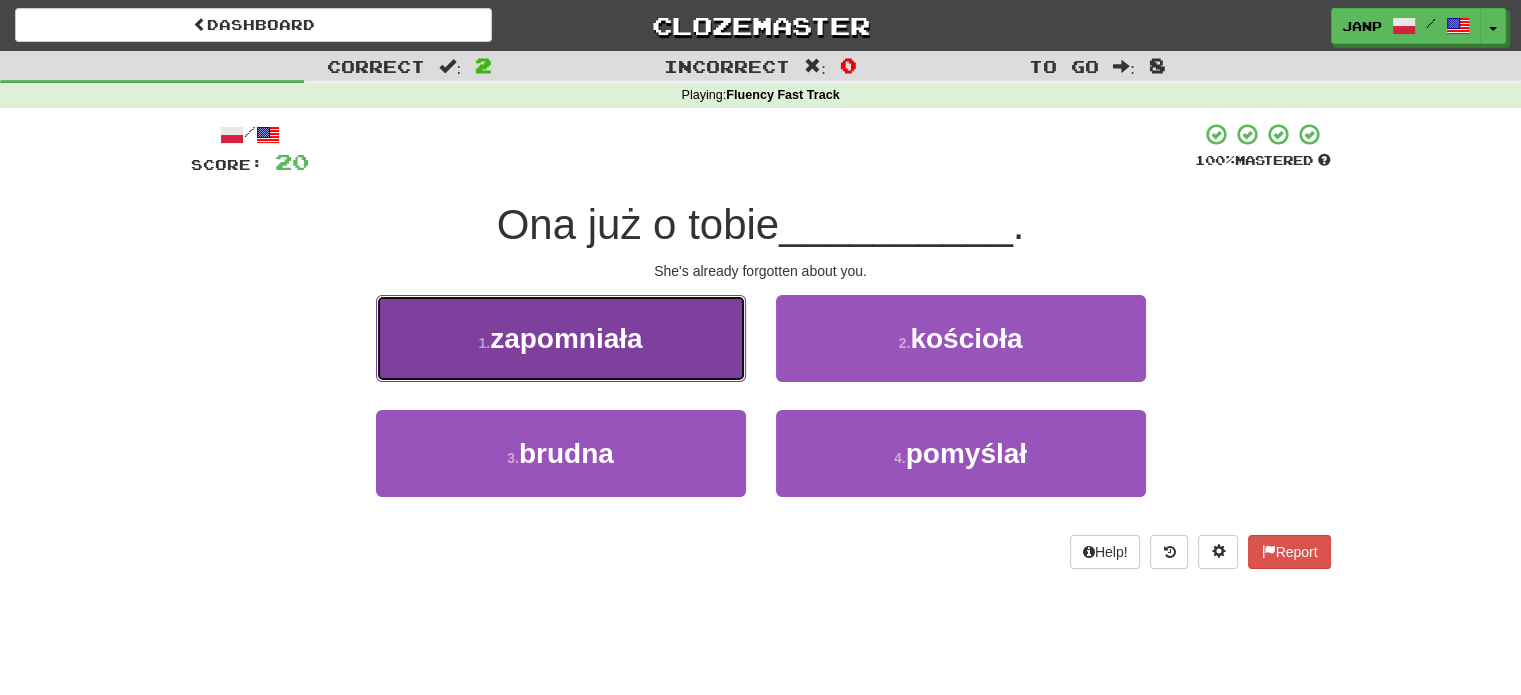 click on "1 .  zapomniała" at bounding box center (561, 338) 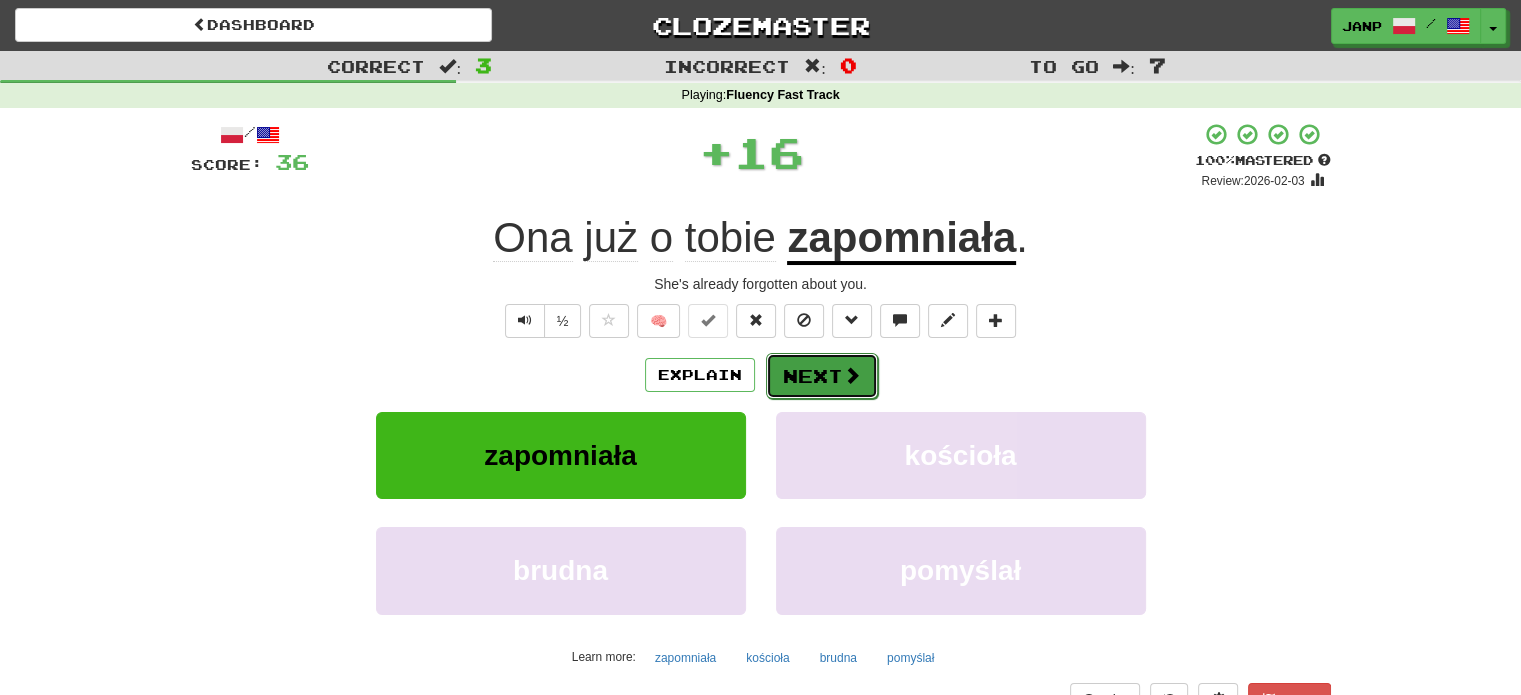 click on "Next" at bounding box center [822, 376] 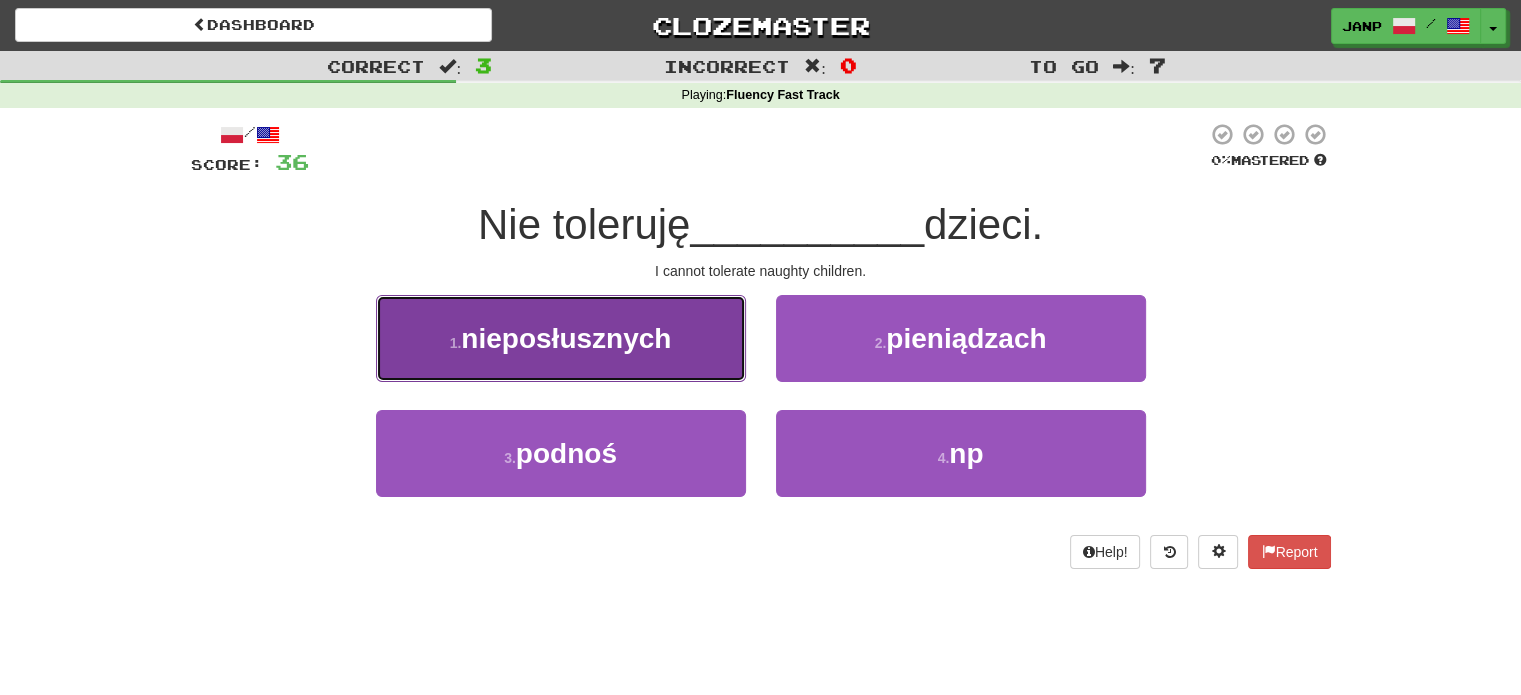 click on "1 .  nieposłusznych" at bounding box center [561, 338] 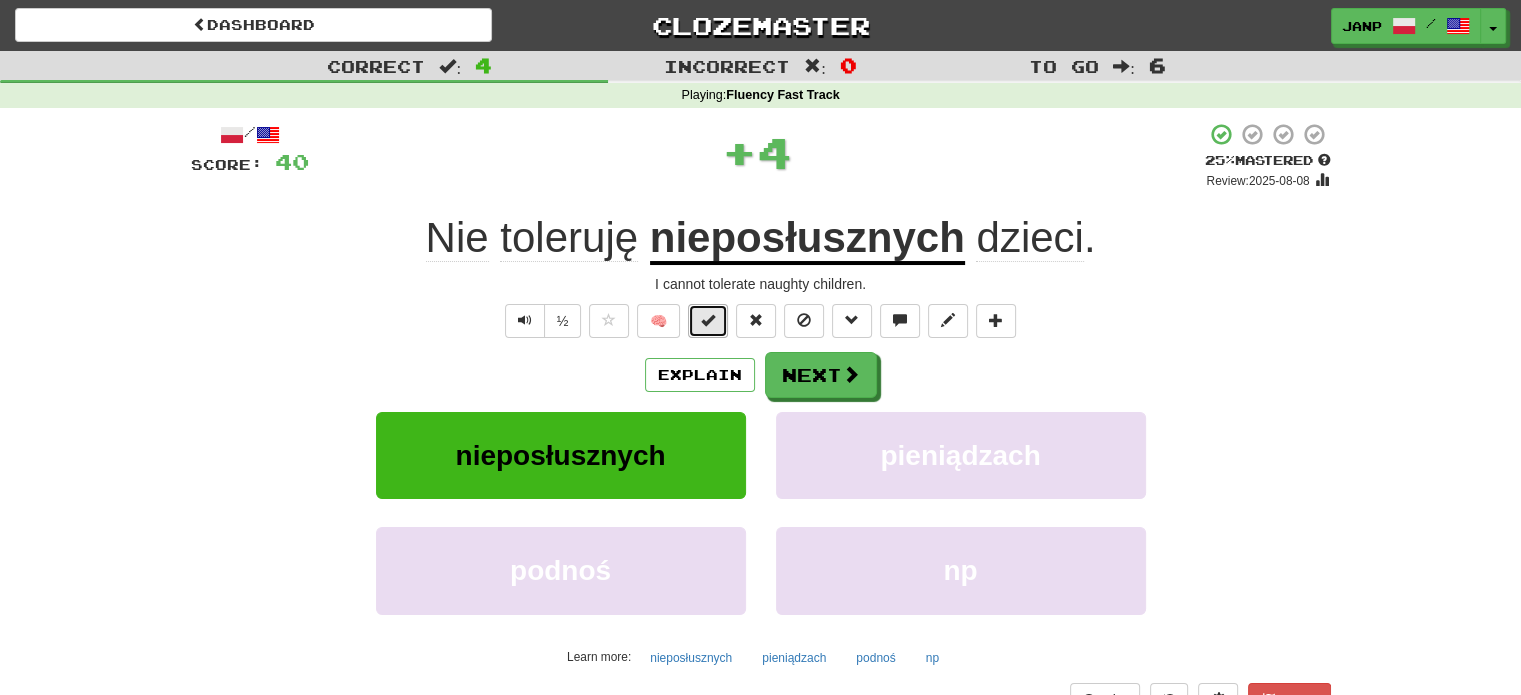 click at bounding box center (708, 320) 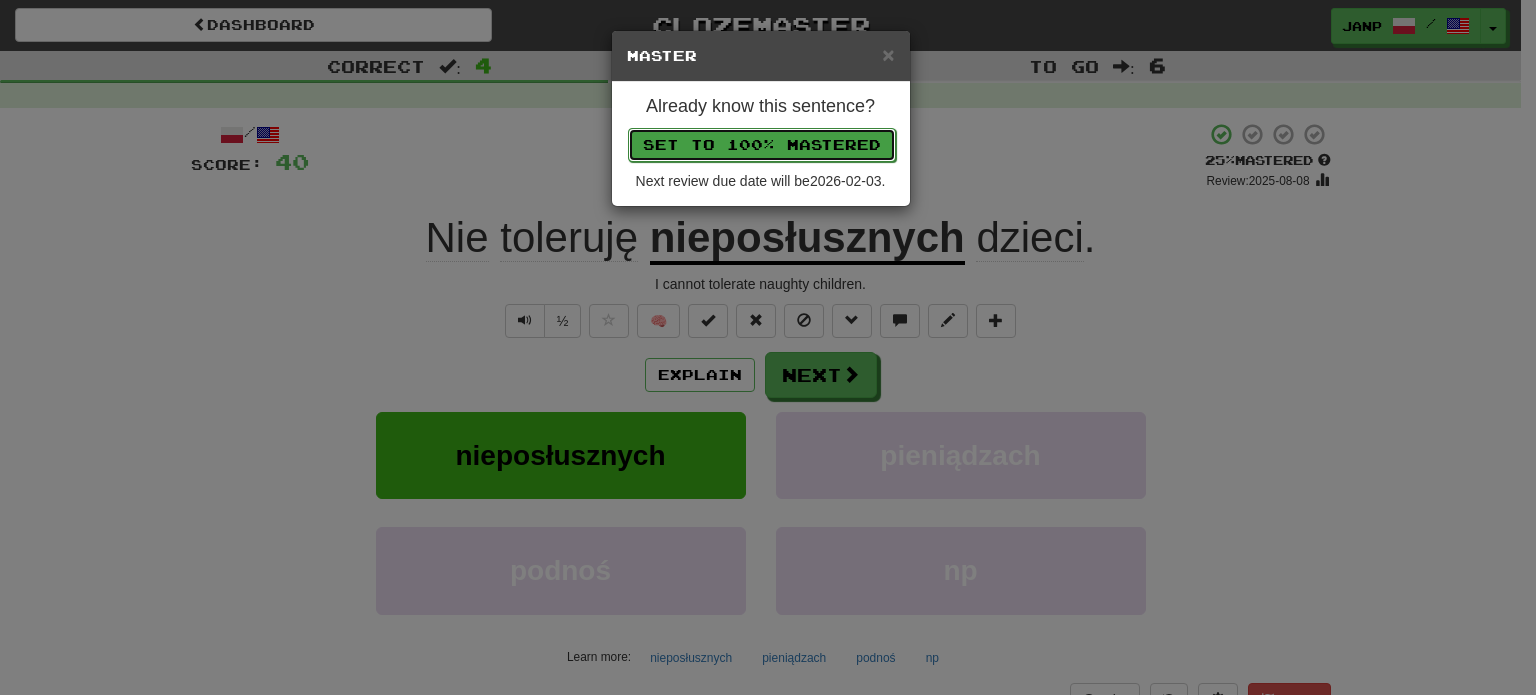 click on "Set to 100% Mastered" at bounding box center [762, 145] 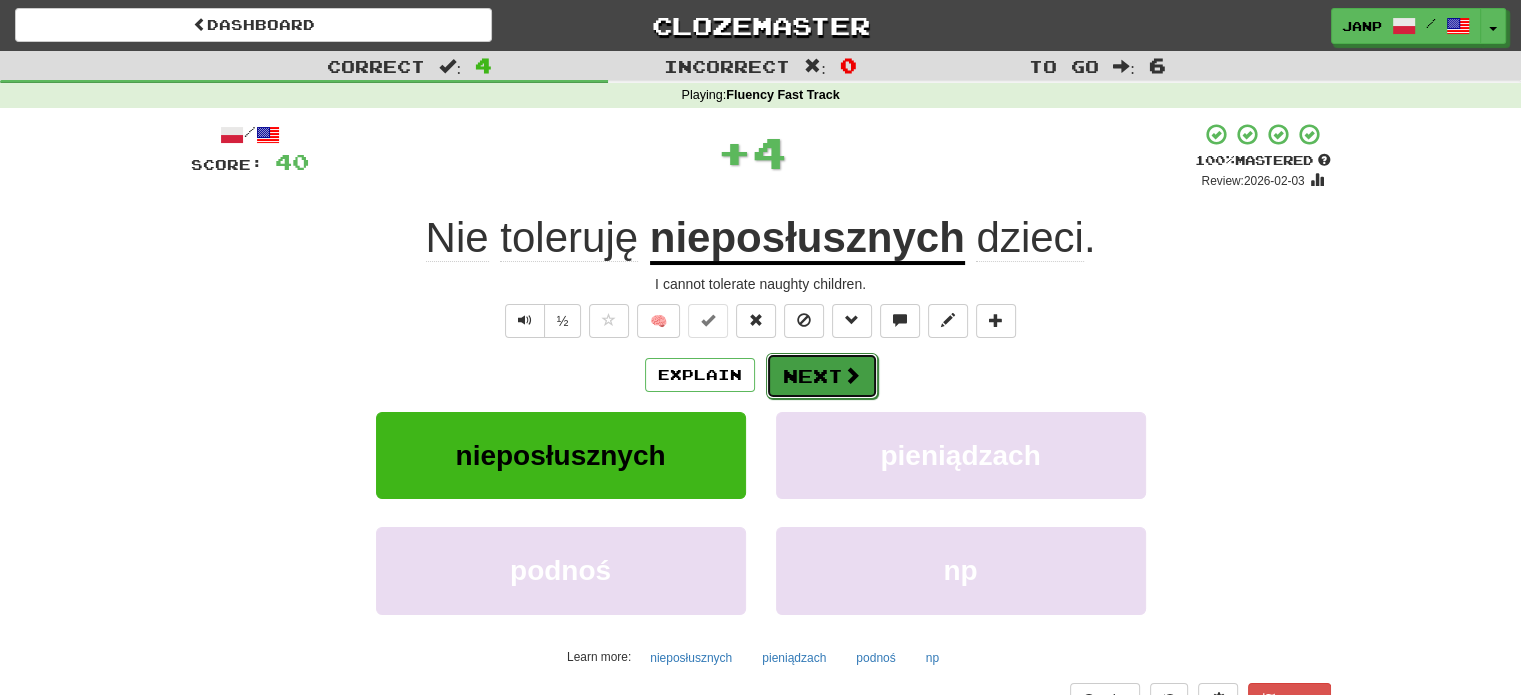 click on "Next" at bounding box center (822, 376) 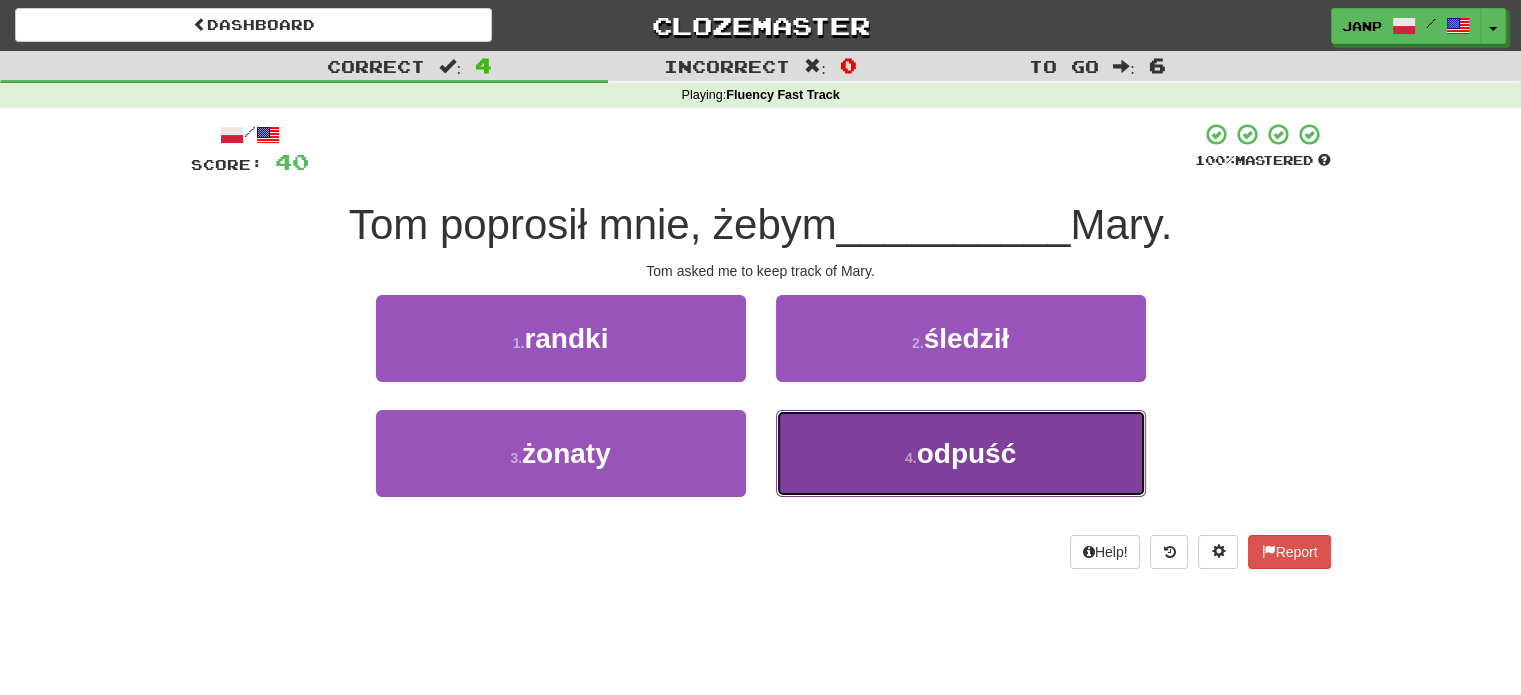 click on "4 .  odpuść" at bounding box center (961, 453) 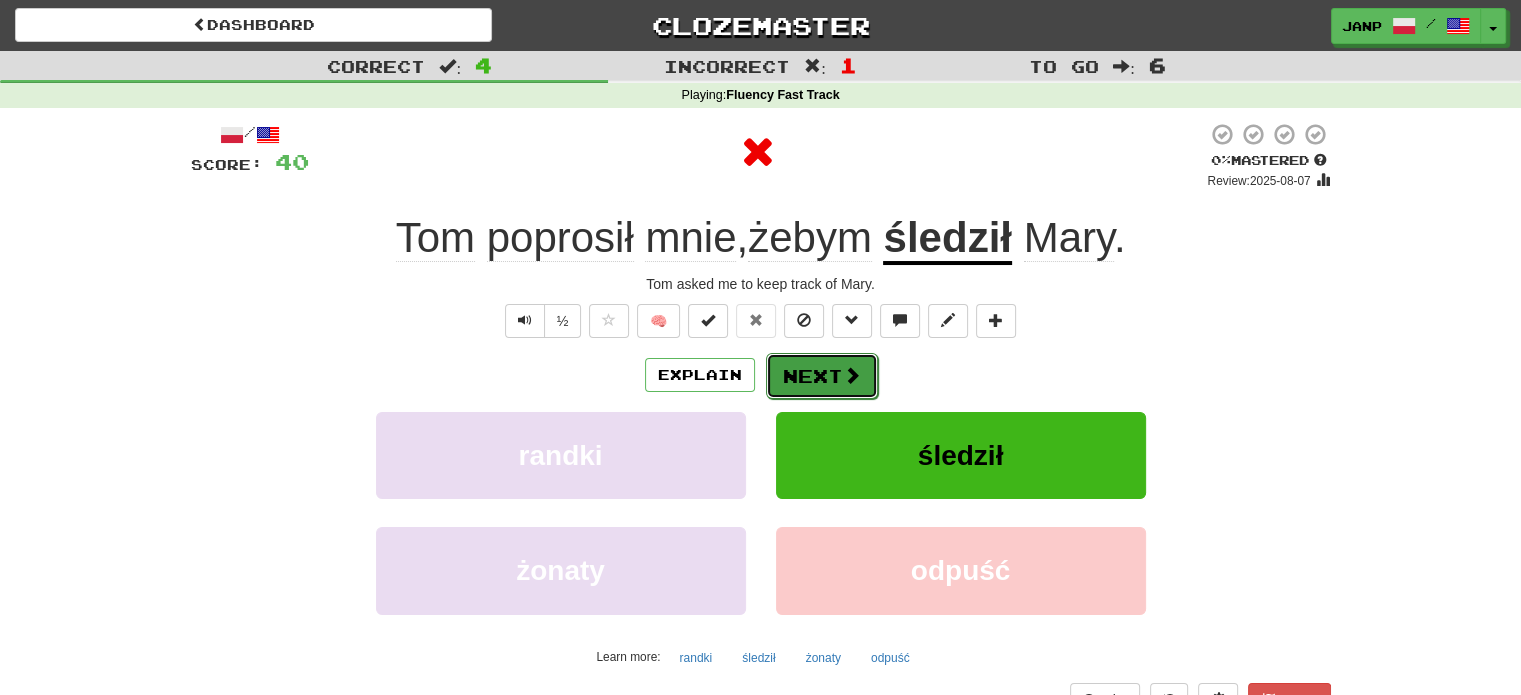 click on "Next" at bounding box center (822, 376) 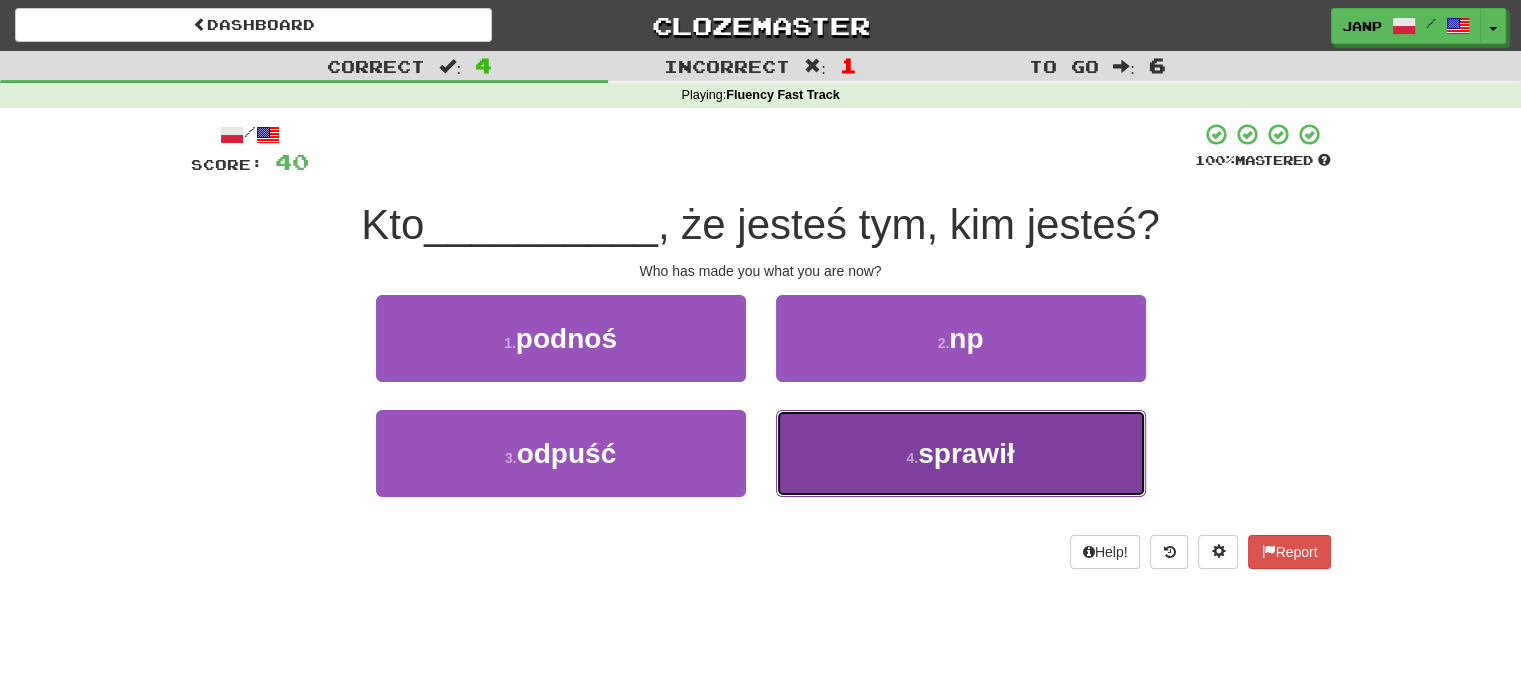 click on "4 .  sprawił" at bounding box center (961, 453) 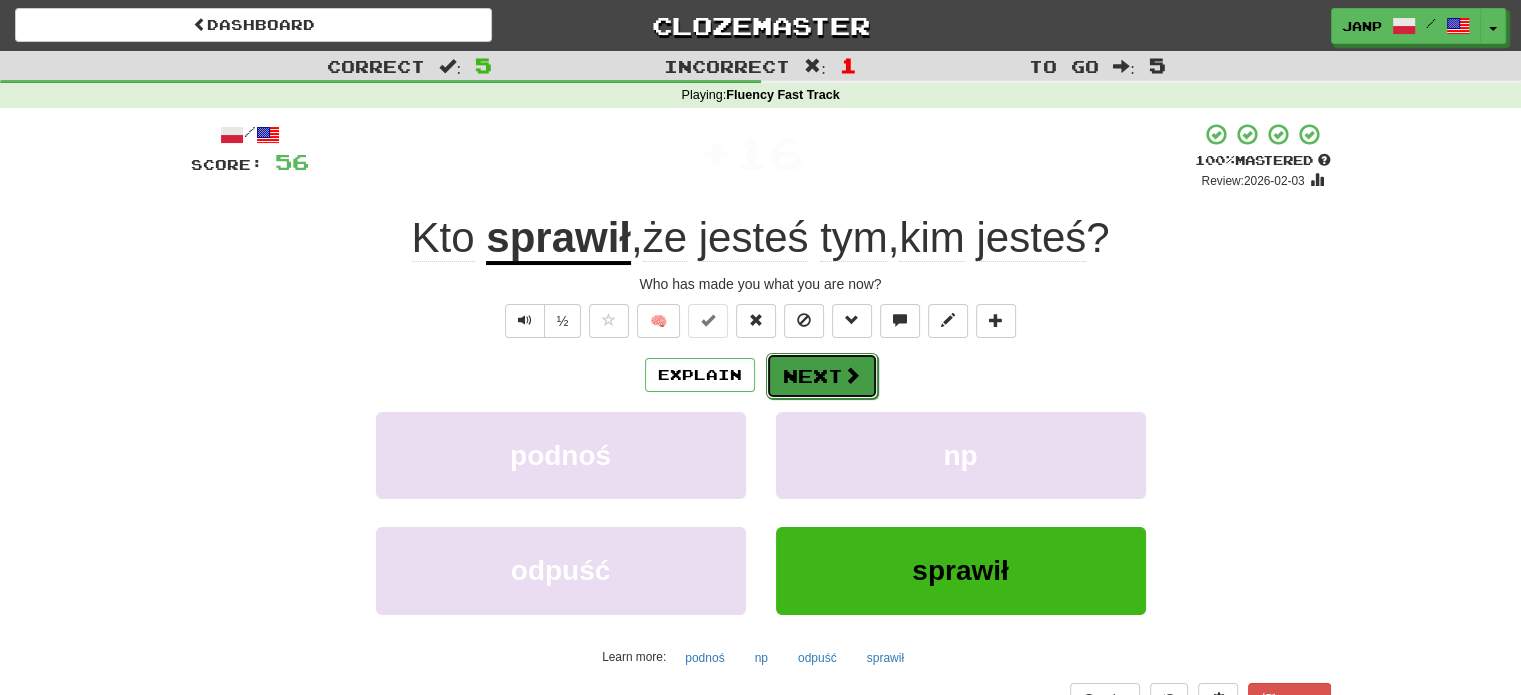 click on "Next" at bounding box center (822, 376) 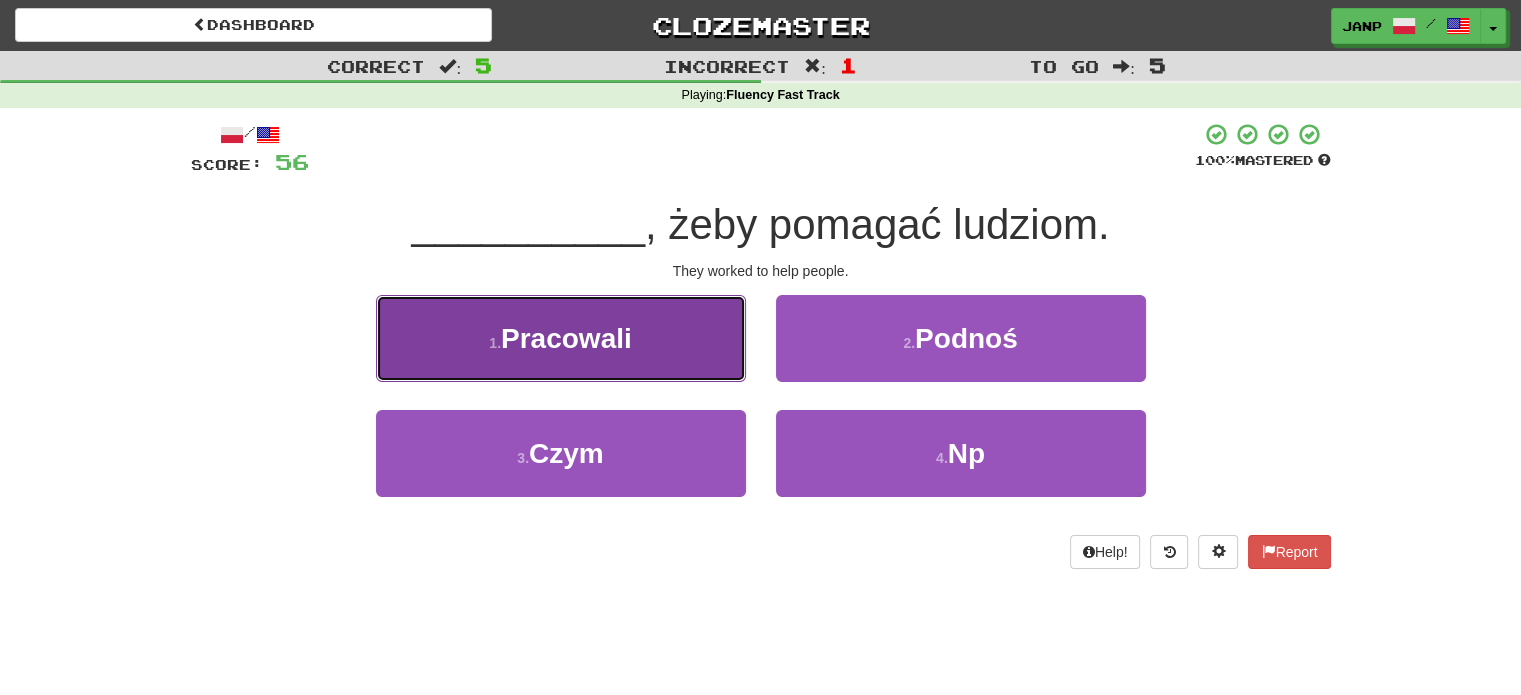 click on "1 .  Pracowali" at bounding box center (561, 338) 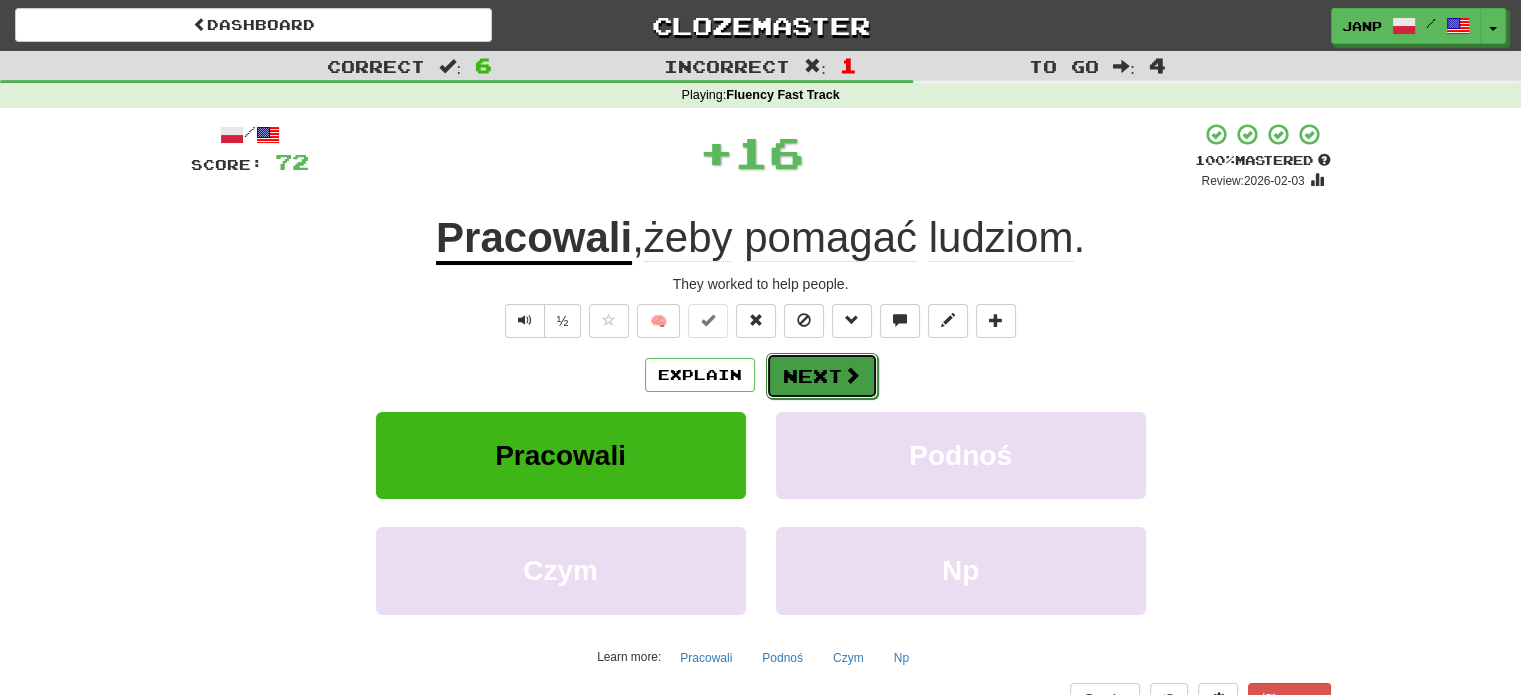 click on "Next" at bounding box center (822, 376) 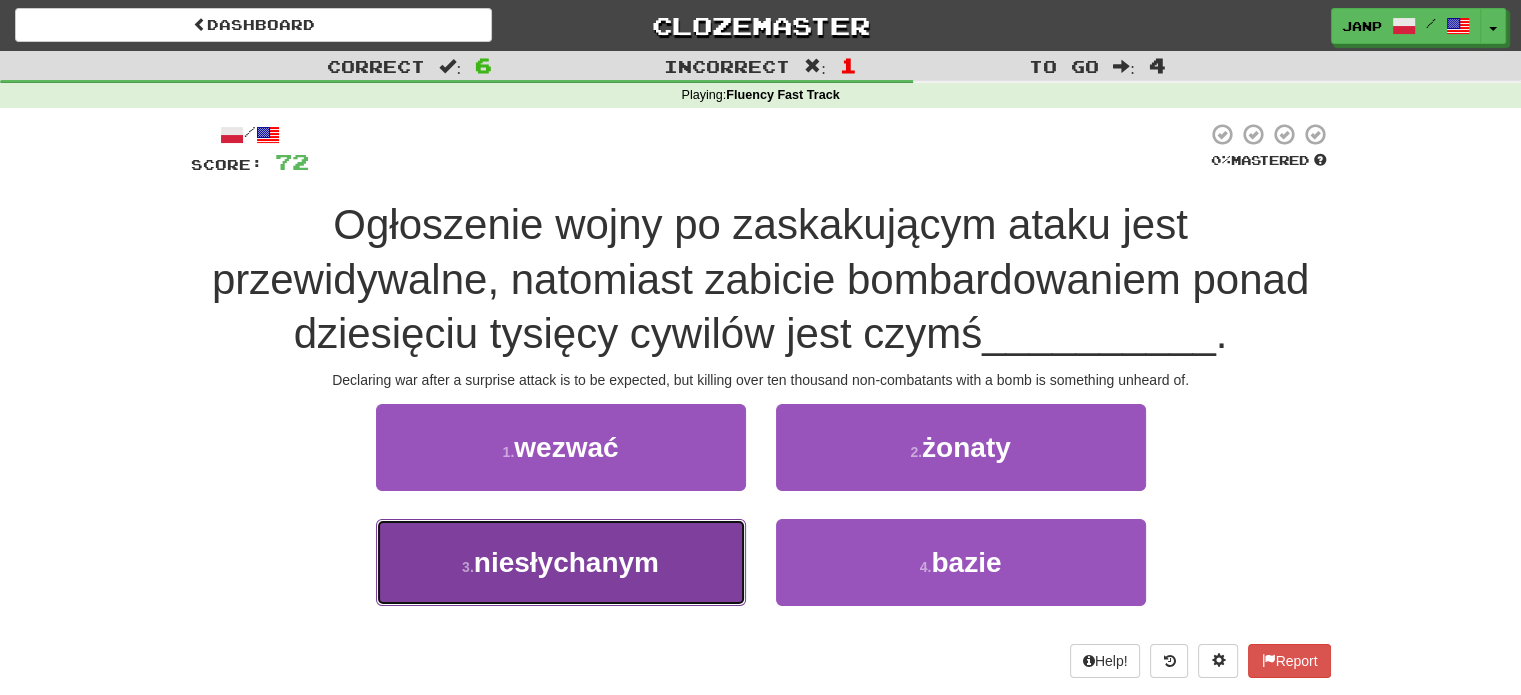 click on "niesłychanym" at bounding box center (566, 562) 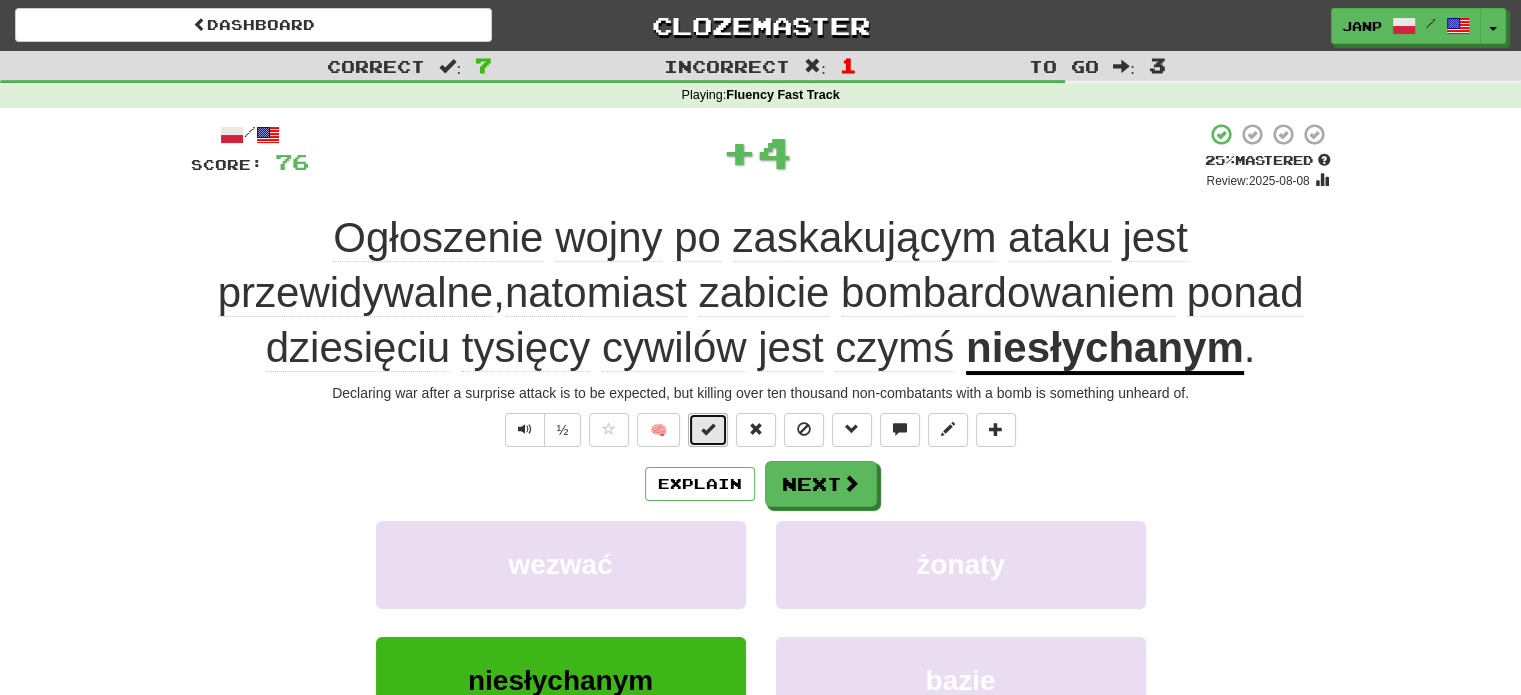 click at bounding box center [708, 429] 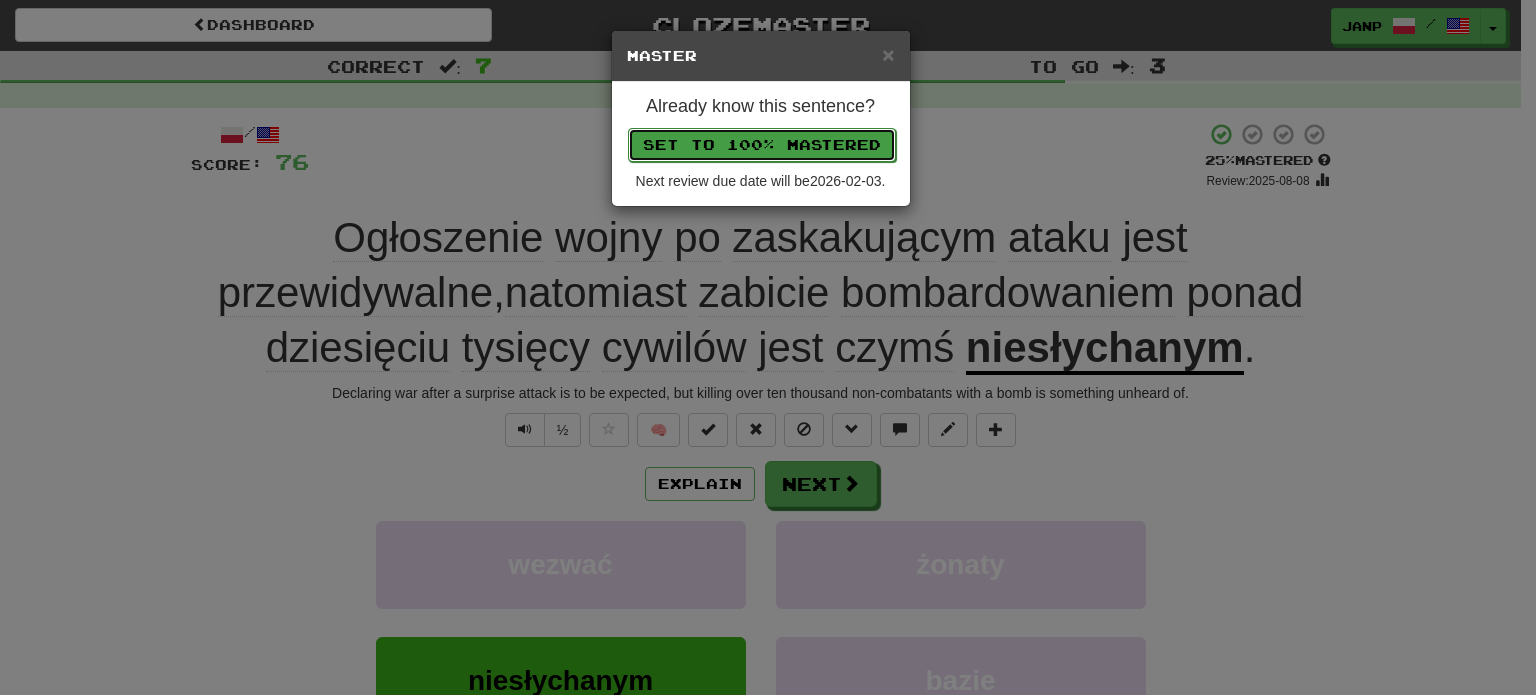click on "Set to 100% Mastered" at bounding box center (762, 145) 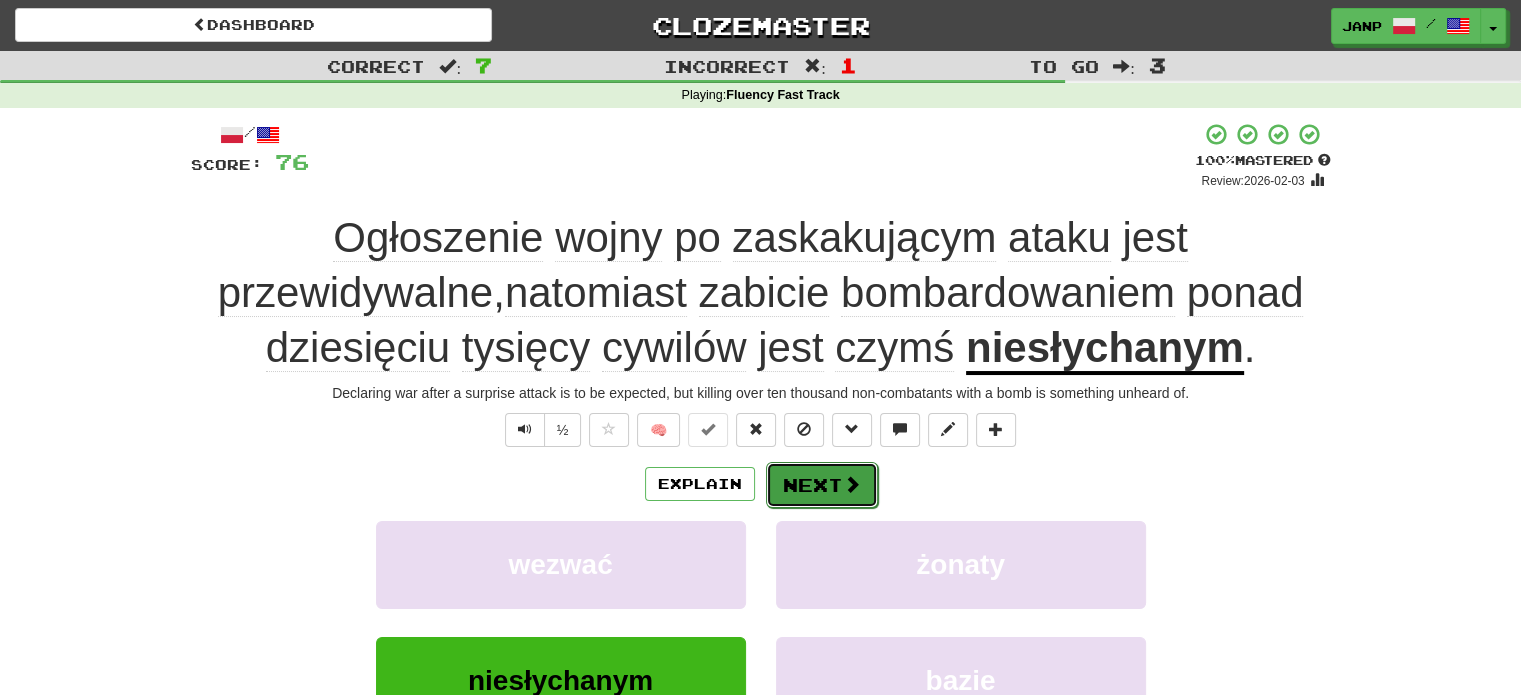 click on "Next" at bounding box center (822, 485) 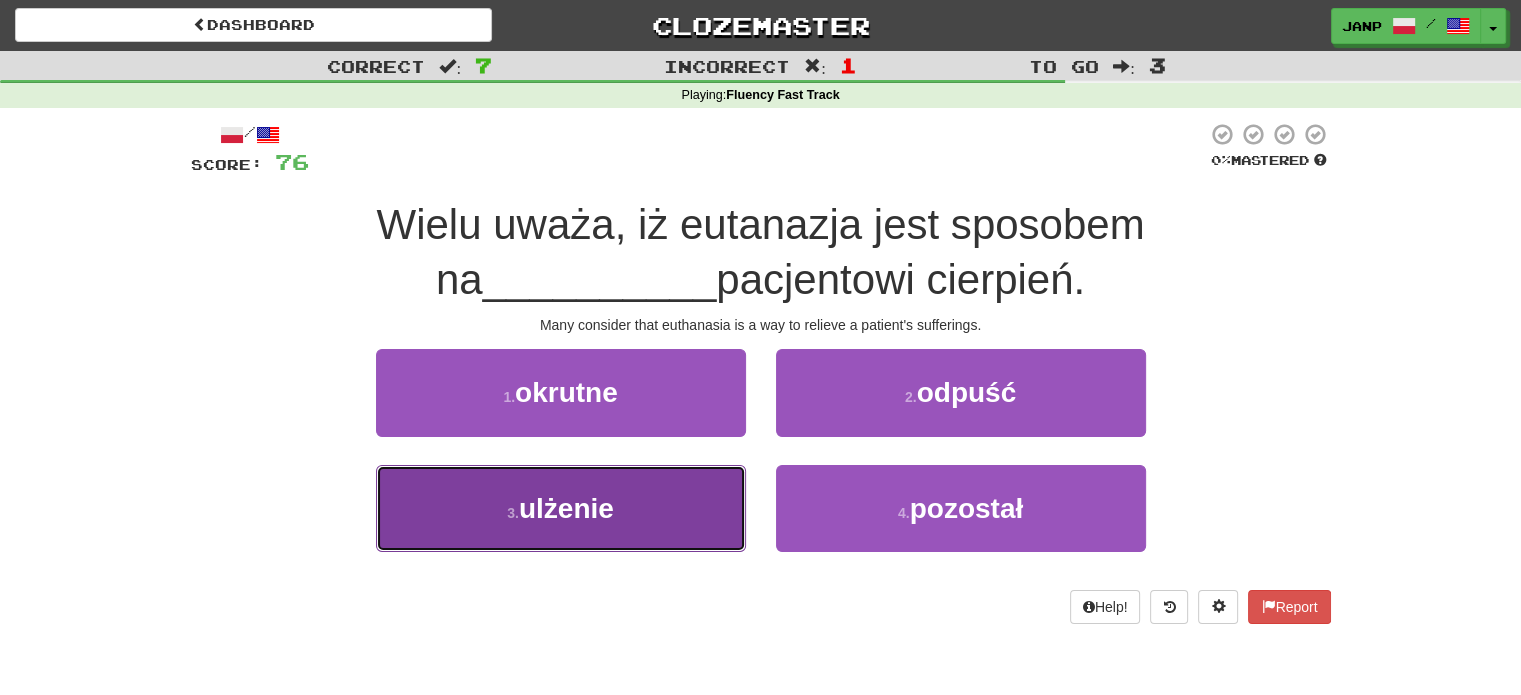 click on "3 .  ulżenie" at bounding box center [561, 508] 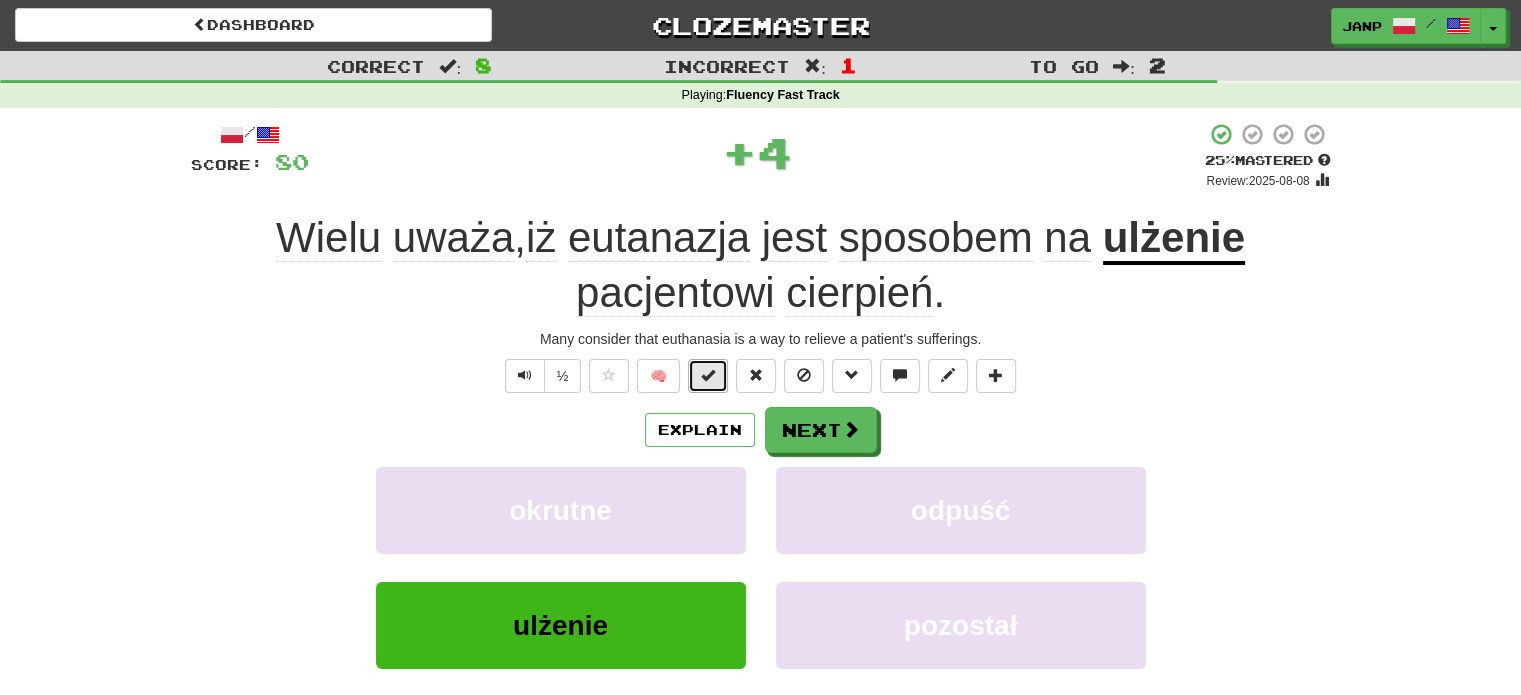 click at bounding box center [708, 375] 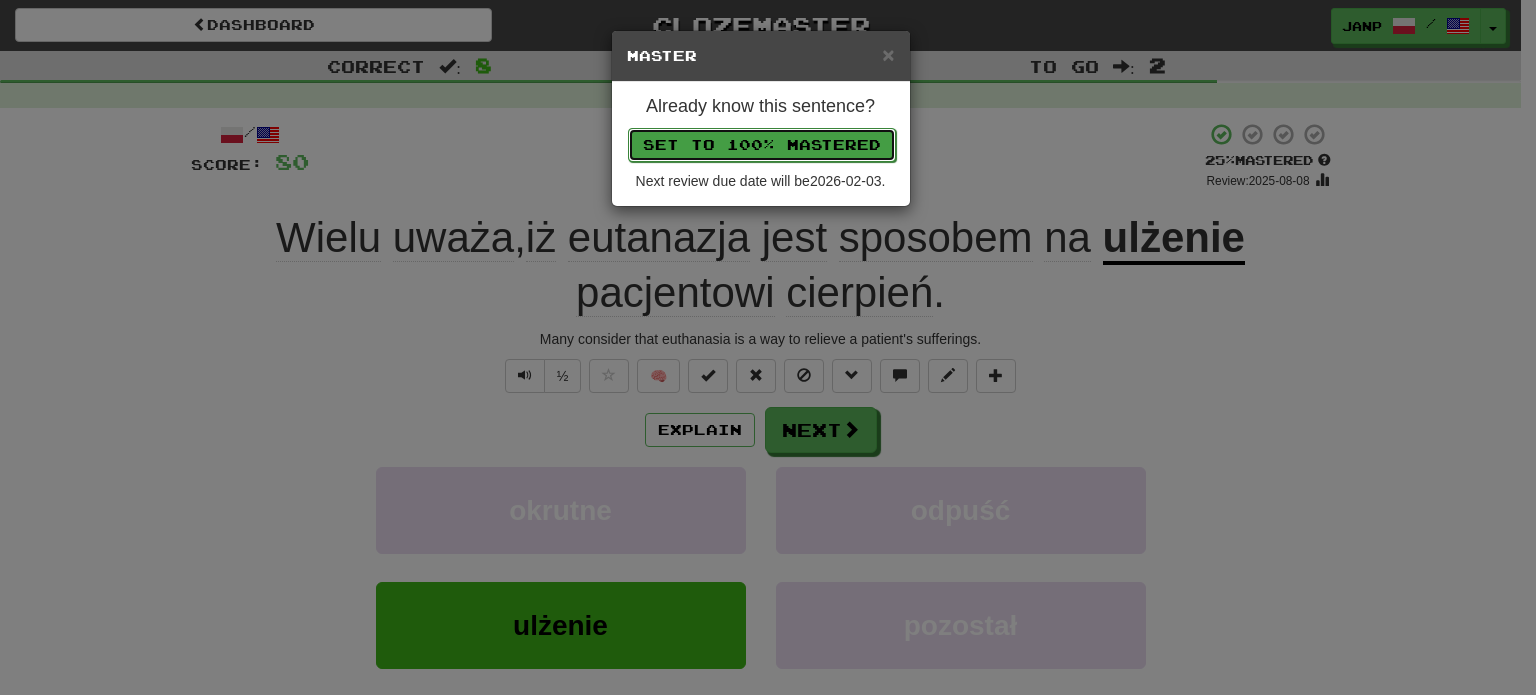 click on "Set to 100% Mastered" at bounding box center (762, 145) 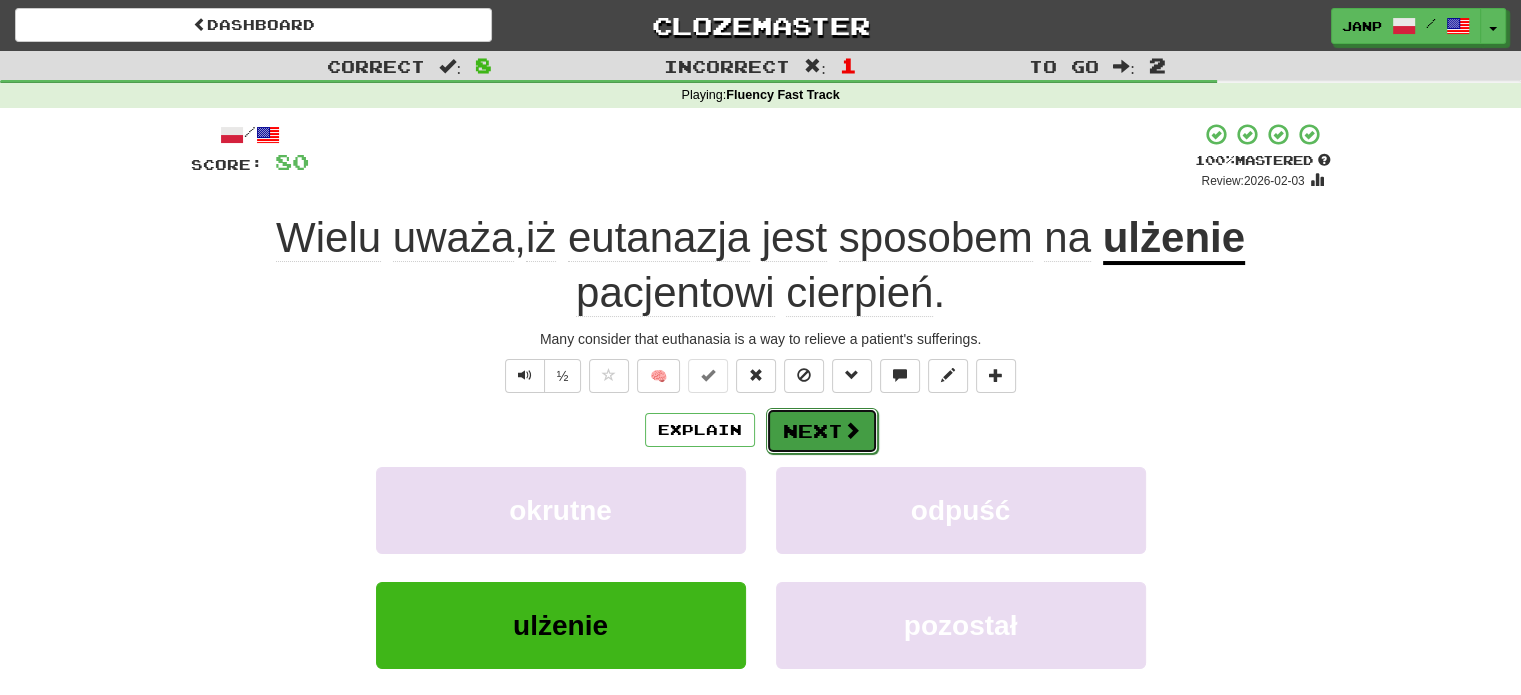 click on "Next" at bounding box center (822, 431) 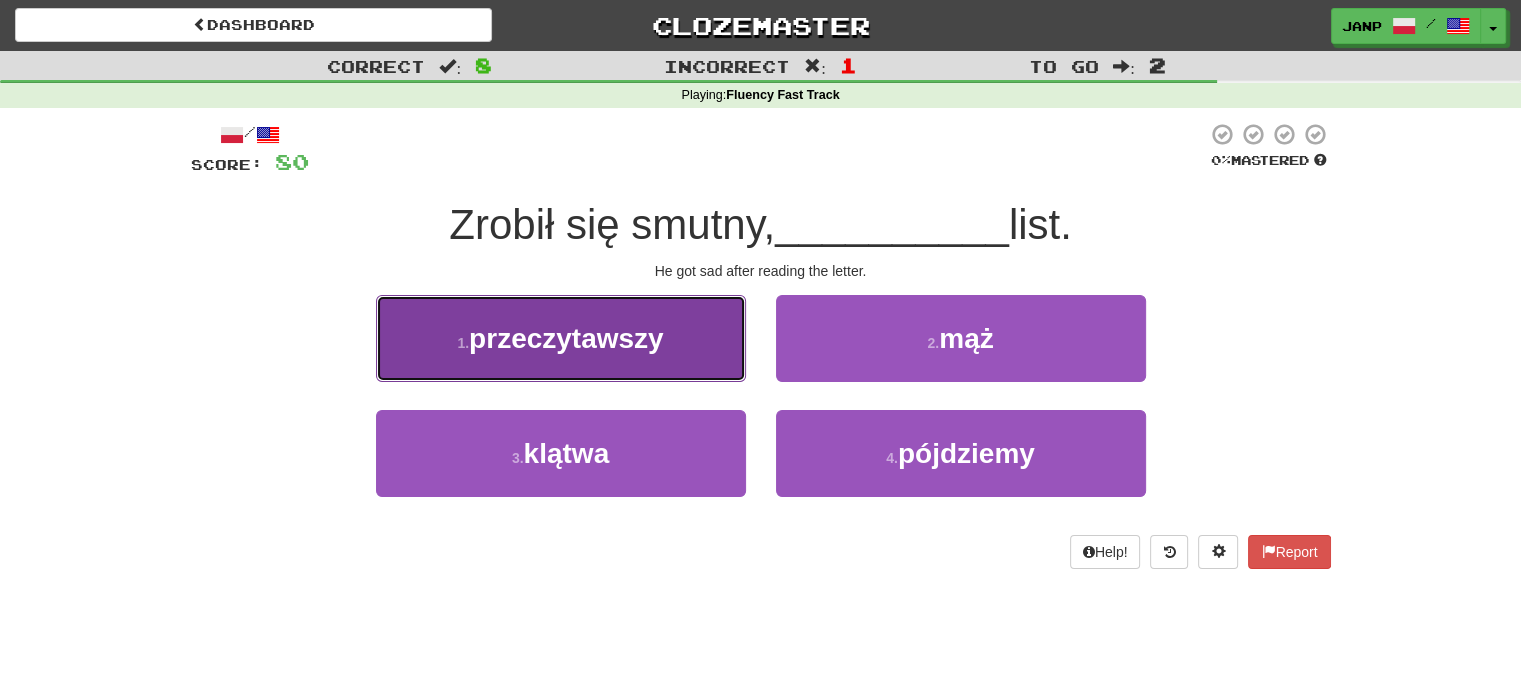 click on "1 .  przeczytawszy" at bounding box center [561, 338] 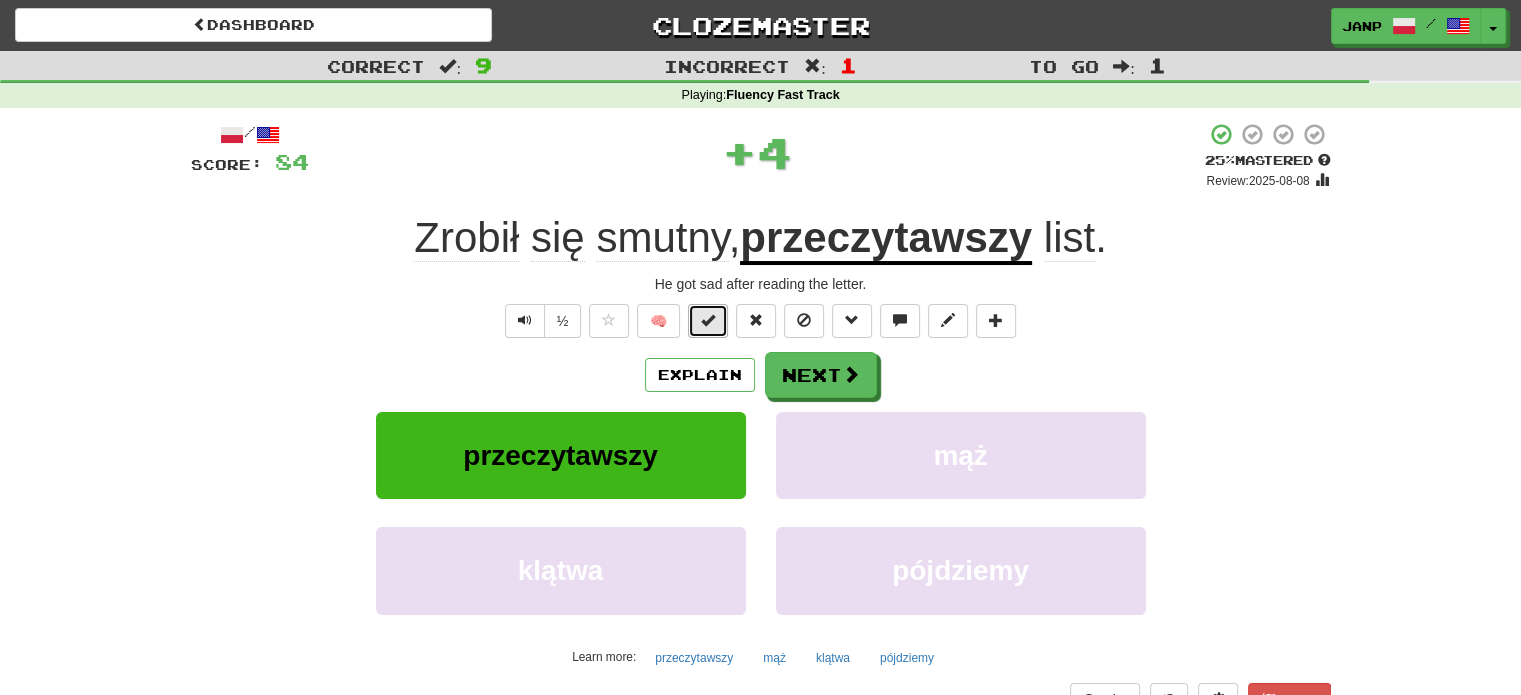 click at bounding box center [708, 320] 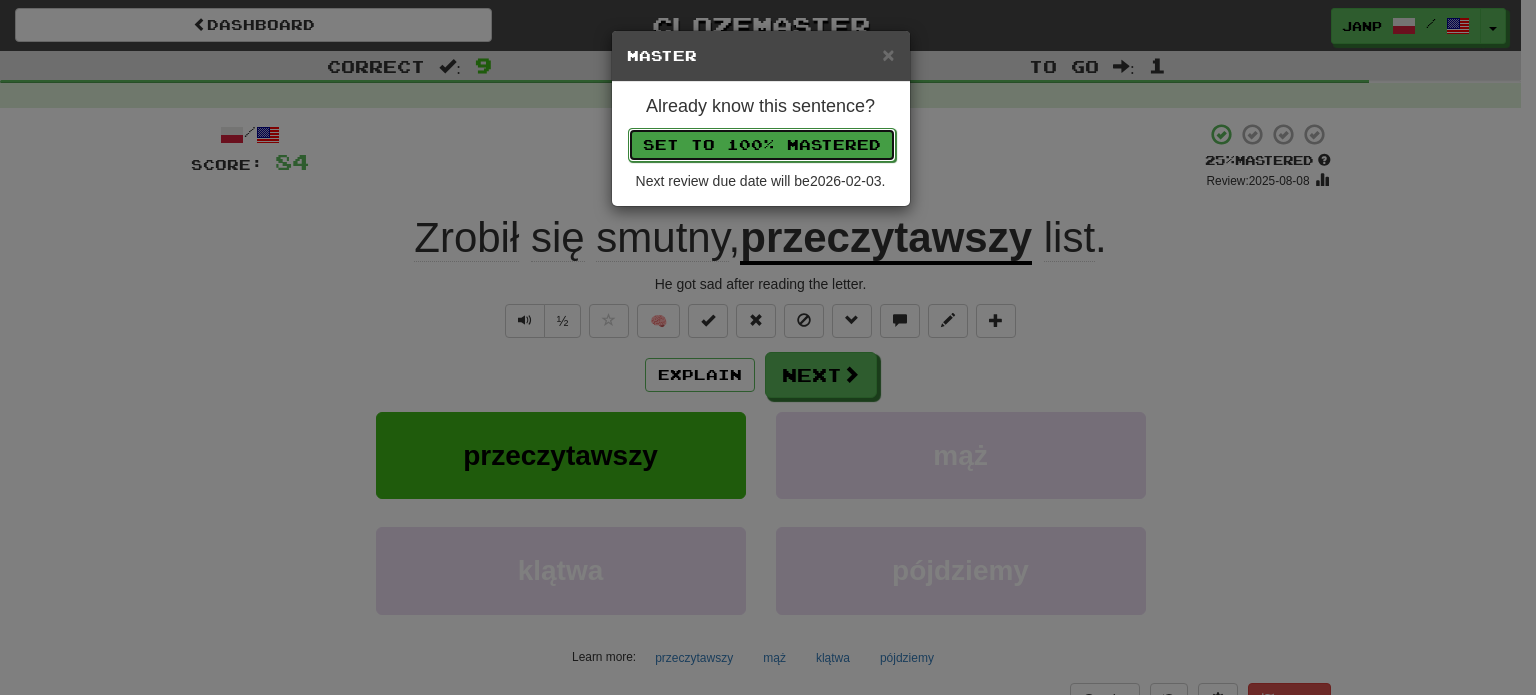 click on "Set to 100% Mastered" at bounding box center [762, 145] 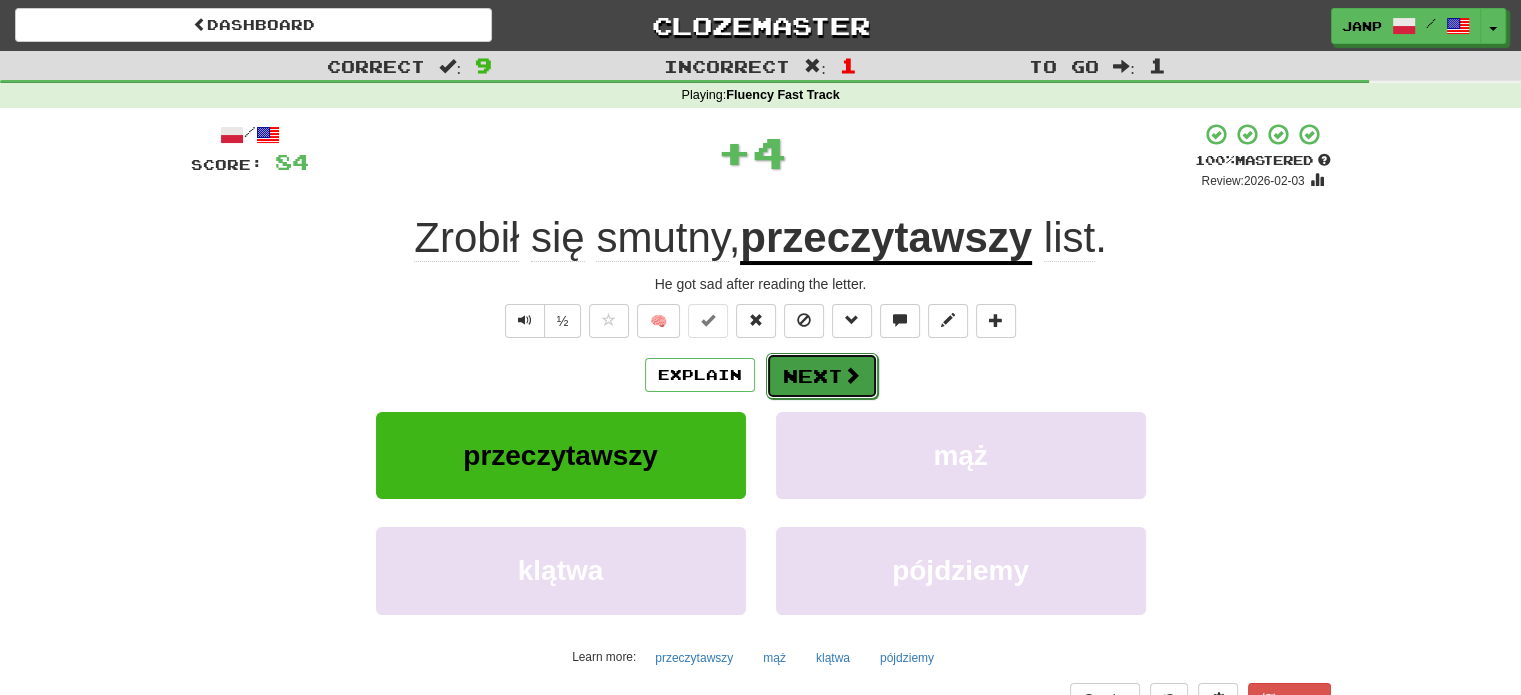 click on "Next" at bounding box center (822, 376) 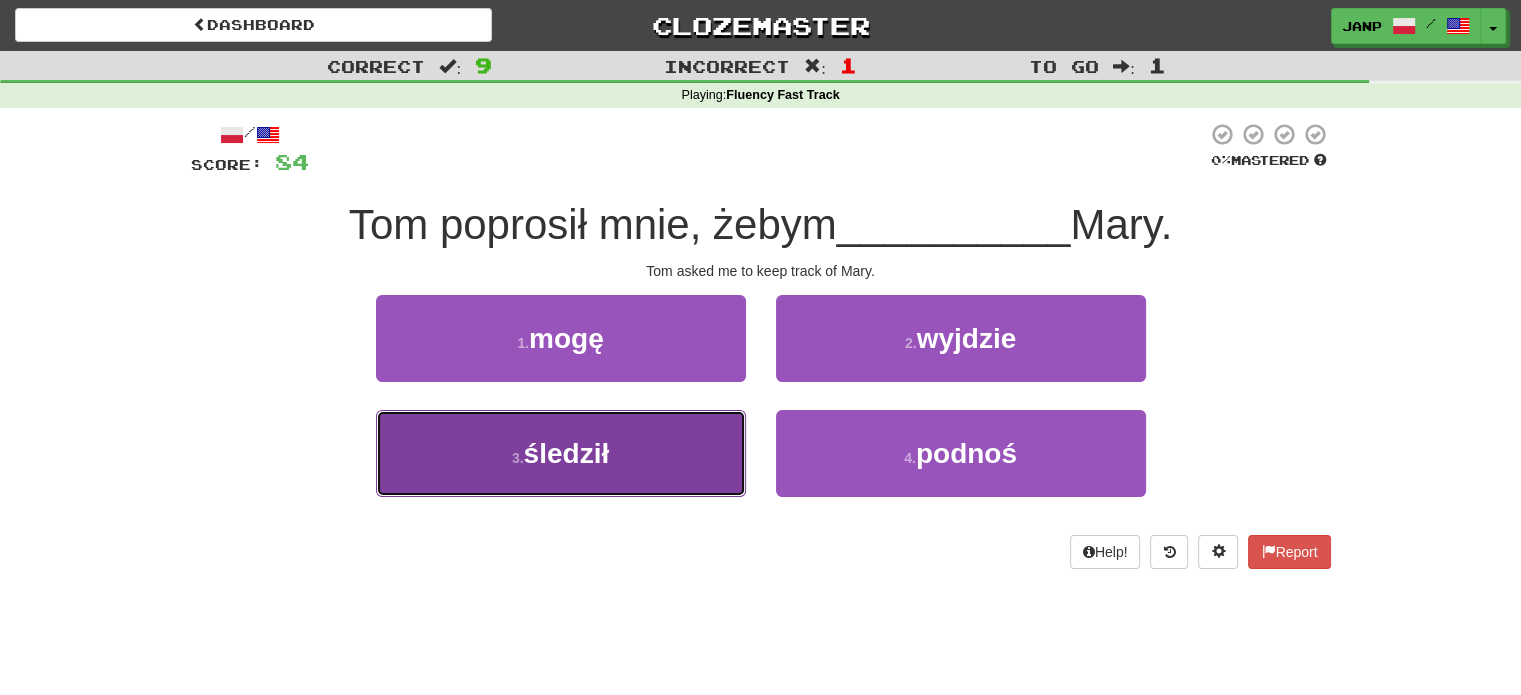 click on "3 .  śledził" at bounding box center [561, 453] 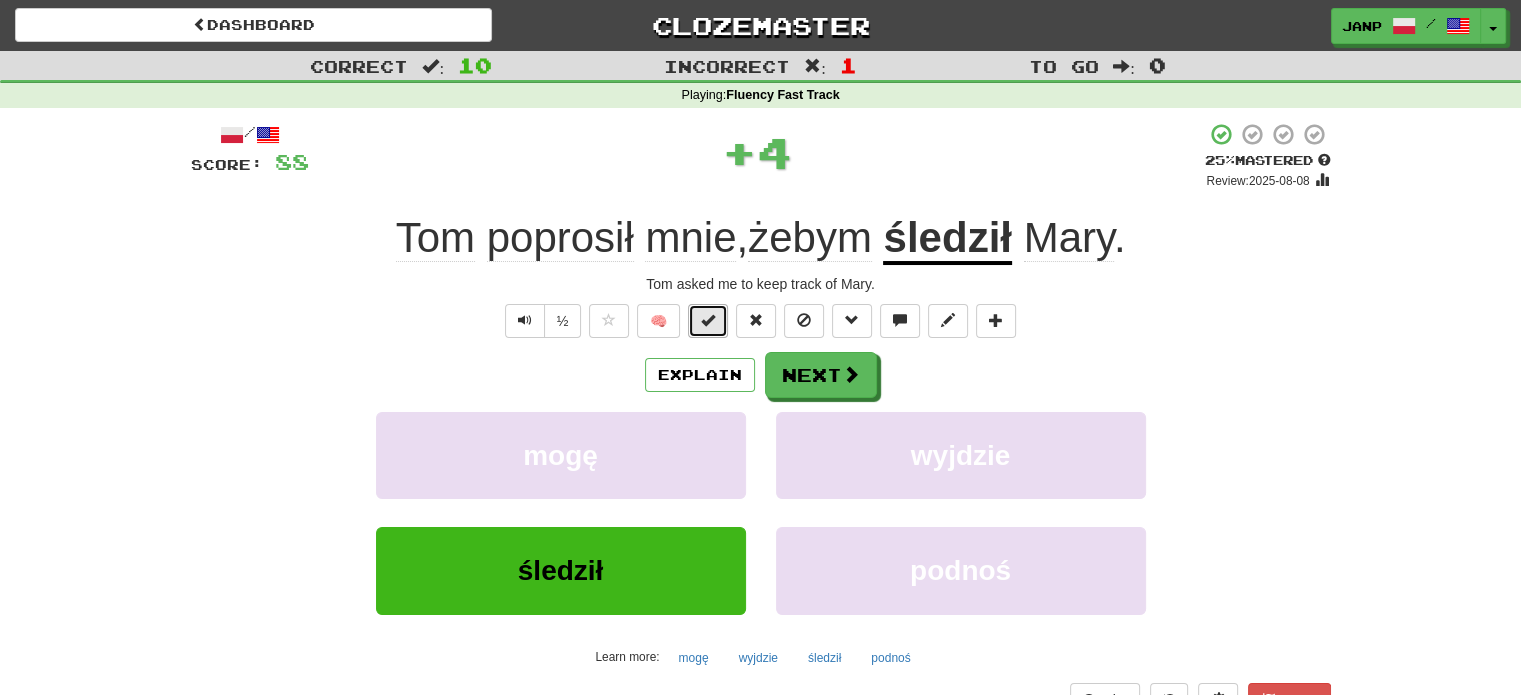 click at bounding box center (708, 321) 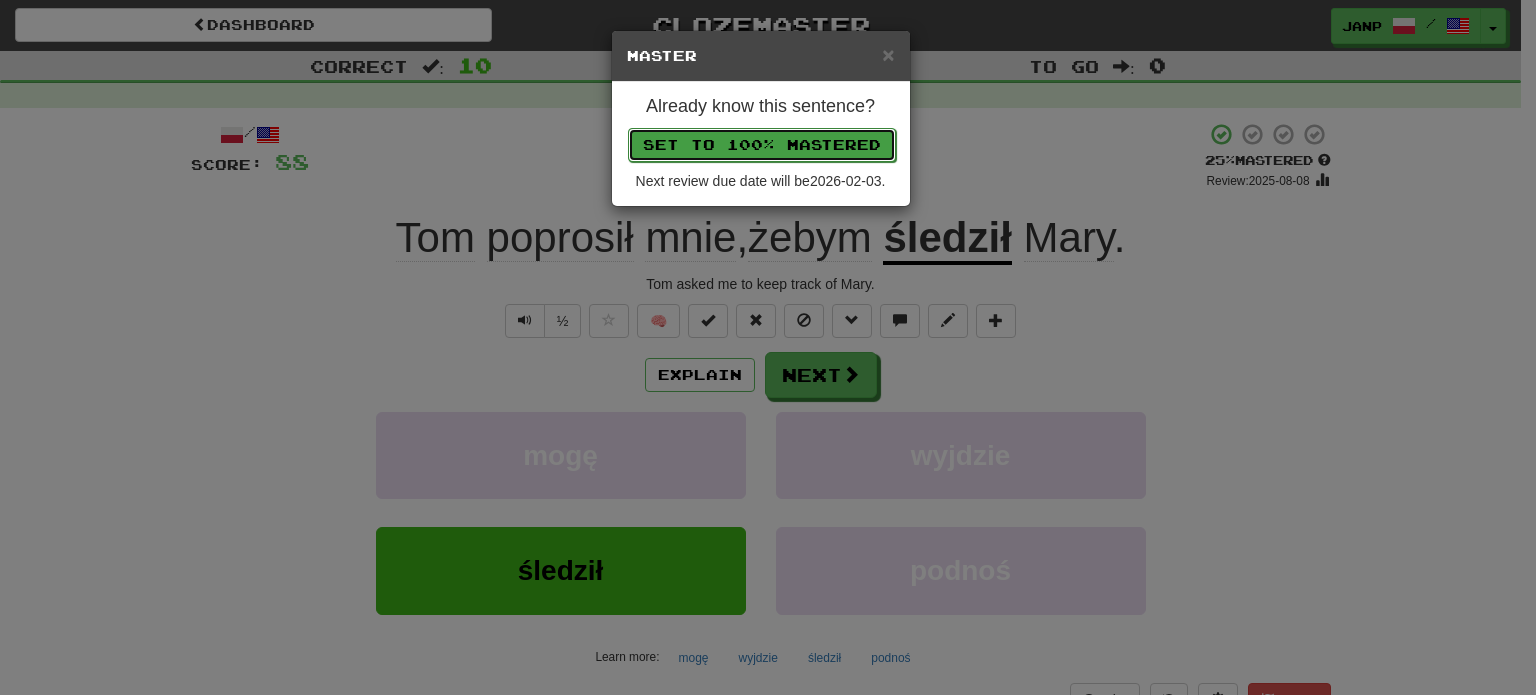 click on "Set to 100% Mastered" at bounding box center (762, 145) 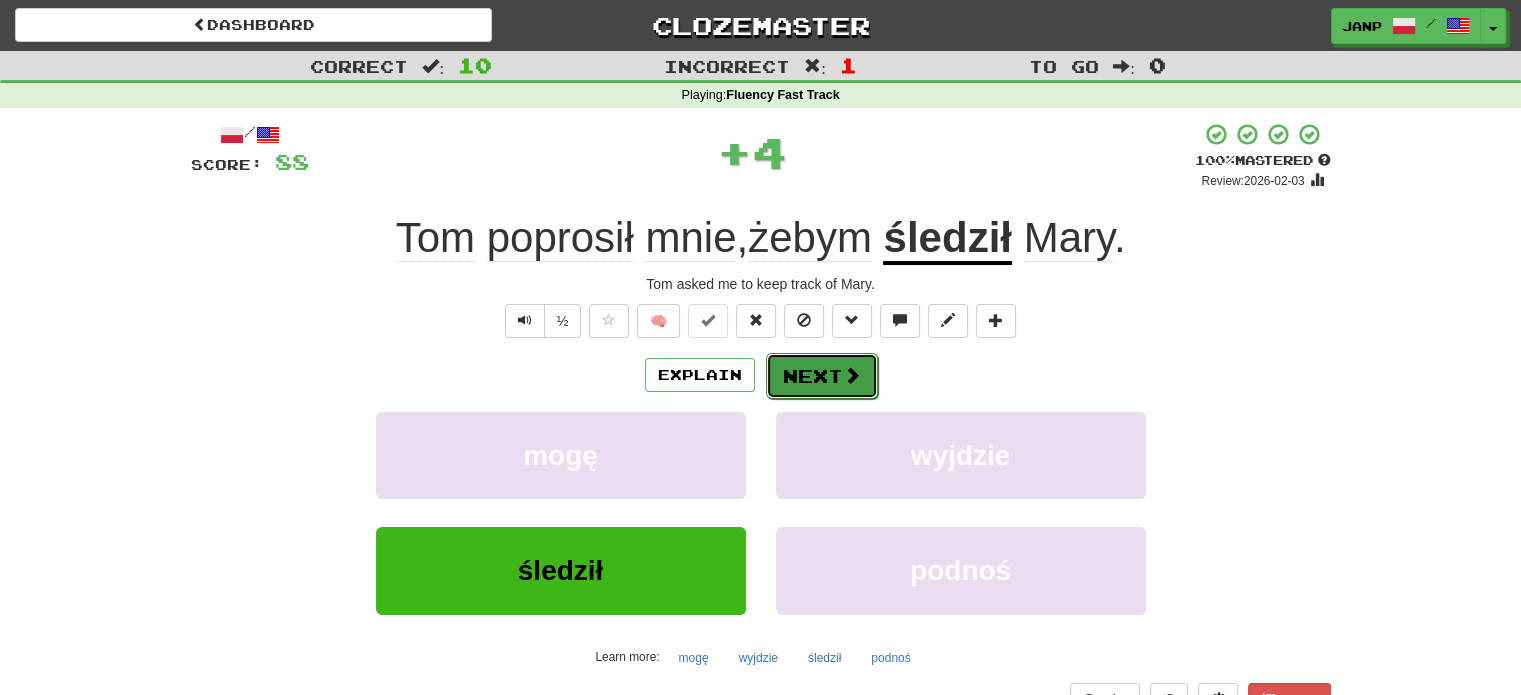 click on "Next" at bounding box center [822, 376] 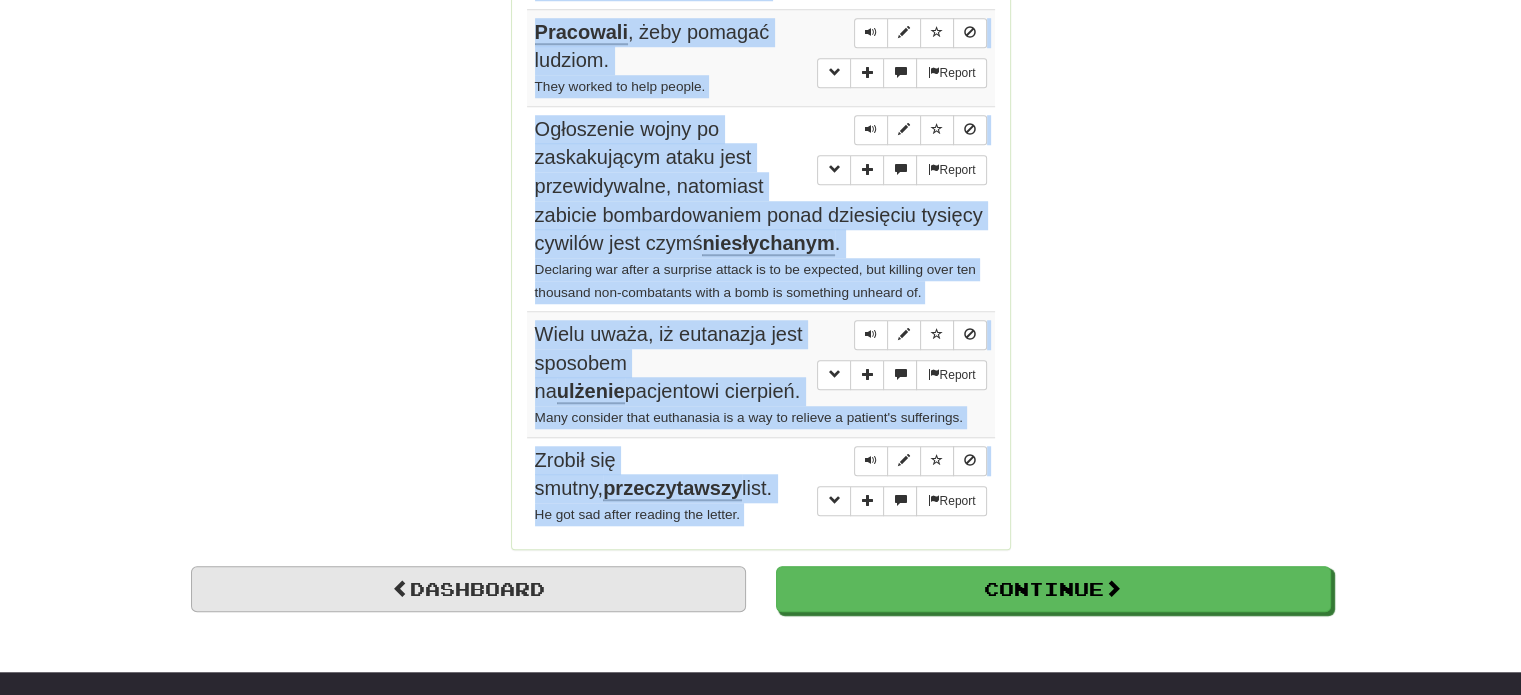 scroll, scrollTop: 1733, scrollLeft: 0, axis: vertical 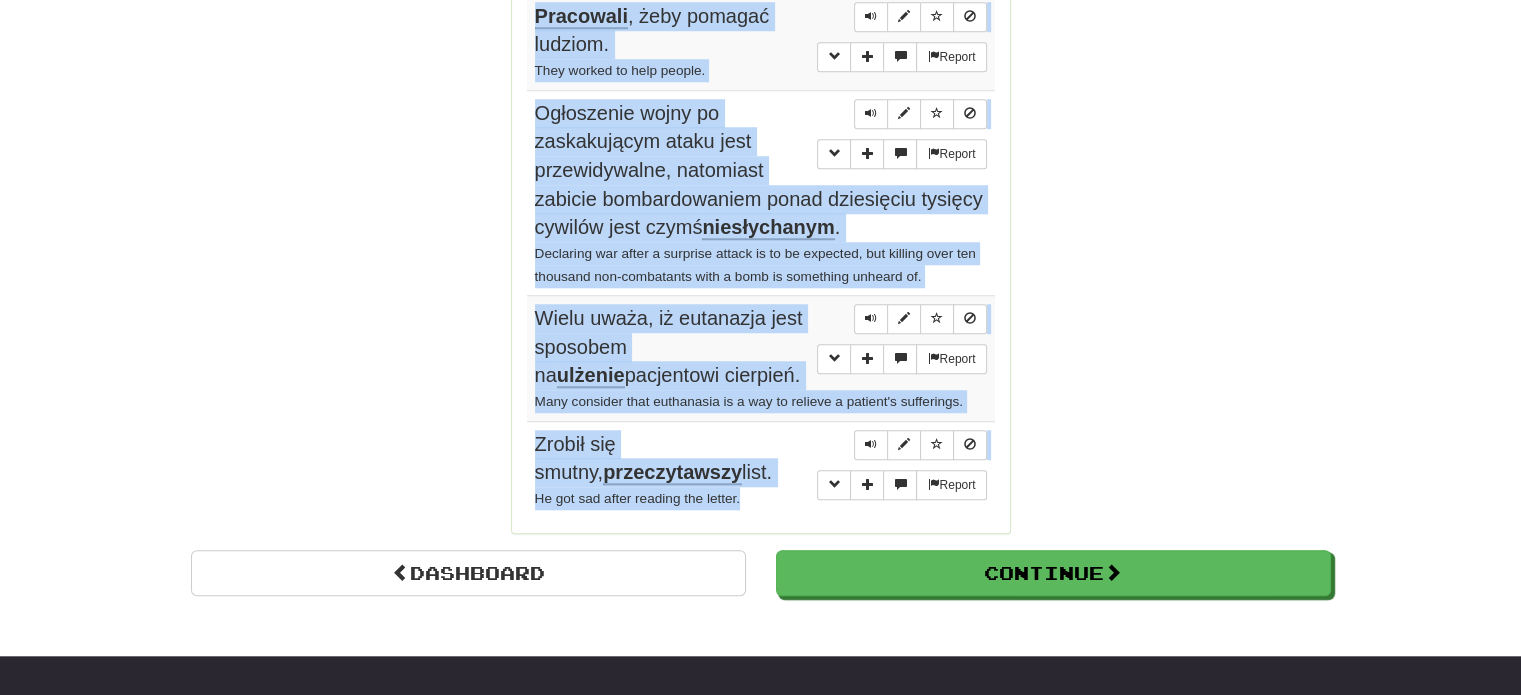 drag, startPoint x: 539, startPoint y: 488, endPoint x: 761, endPoint y: 507, distance: 222.81158 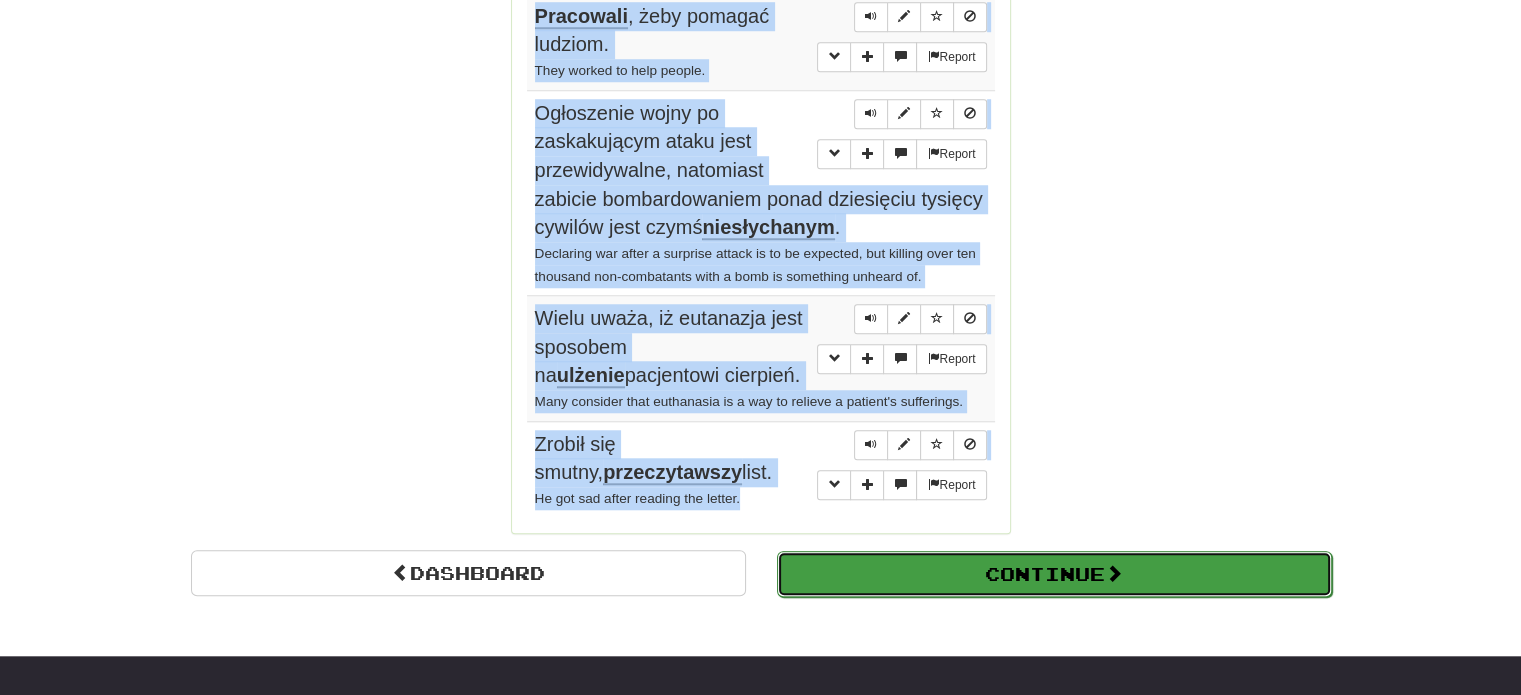 click on "Continue" at bounding box center [1054, 574] 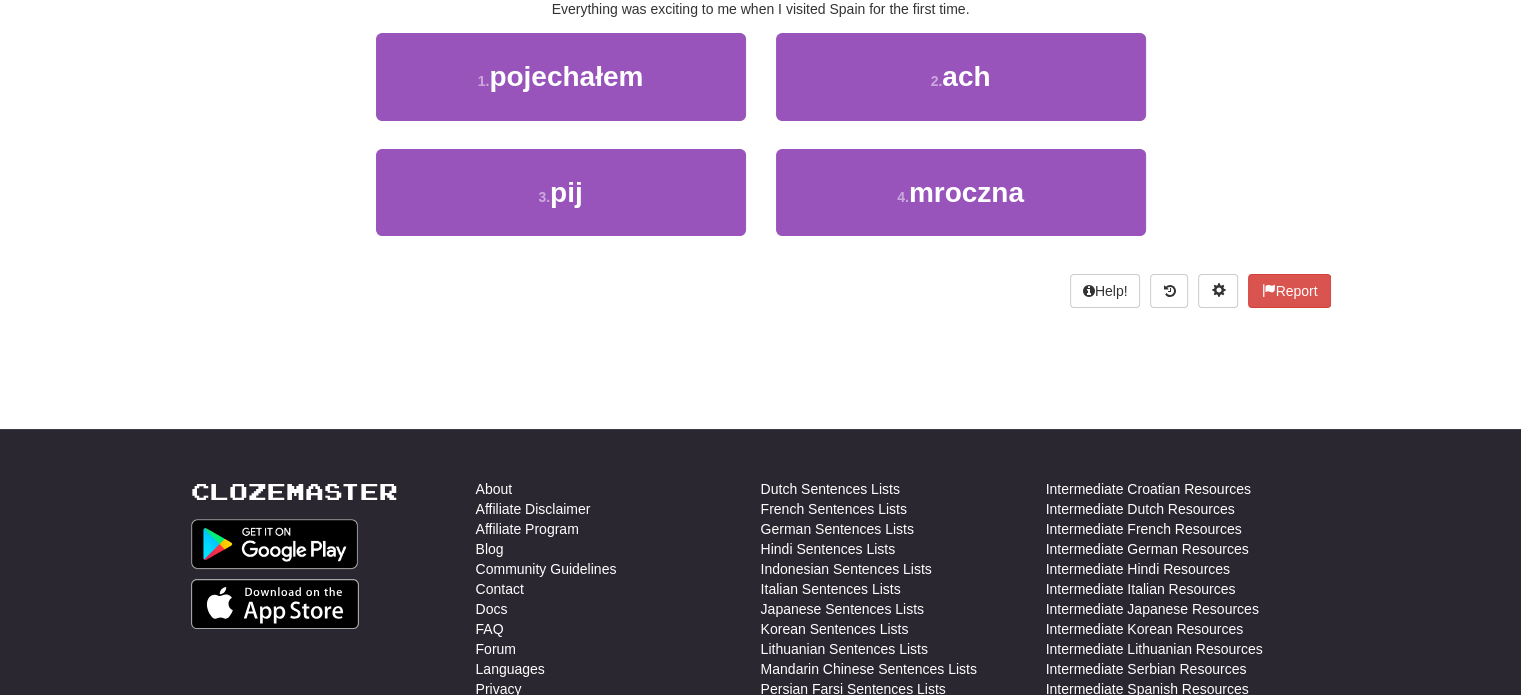 scroll, scrollTop: 40, scrollLeft: 0, axis: vertical 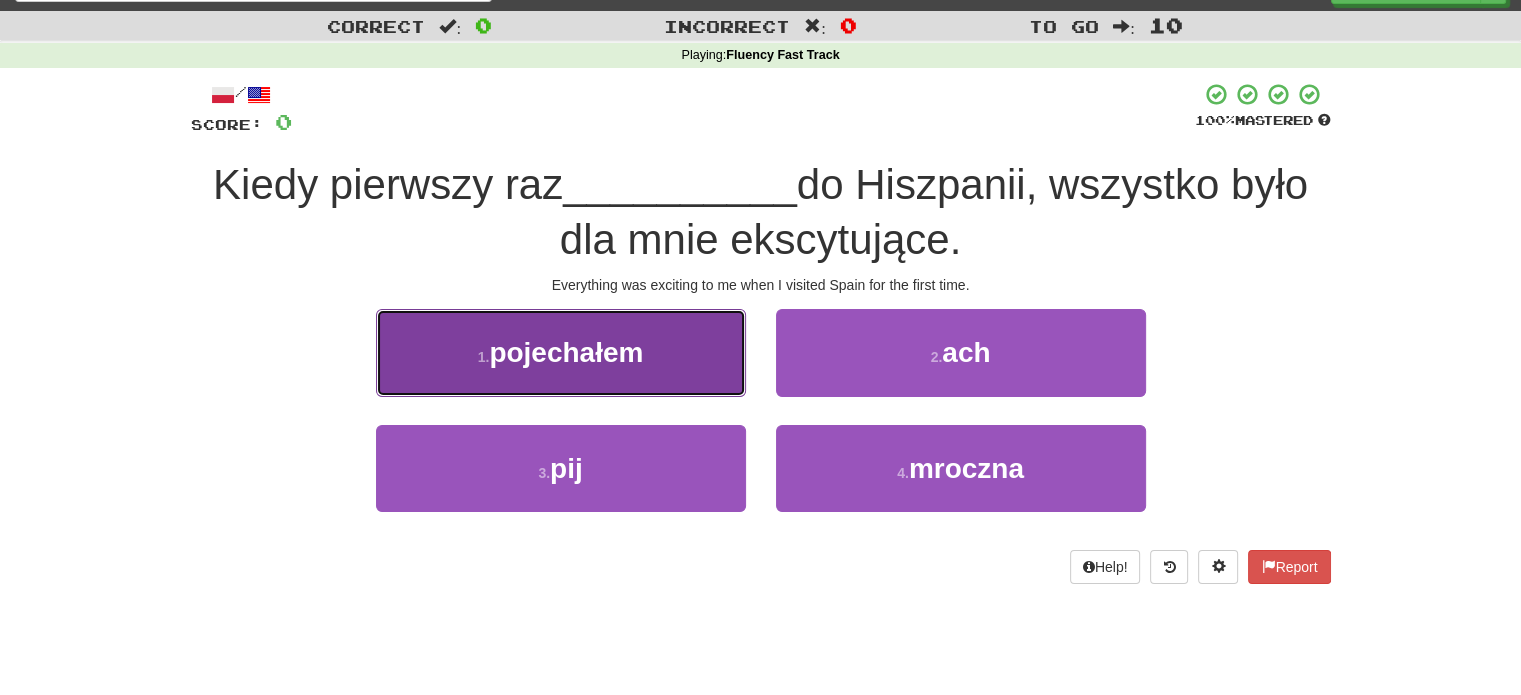 click on "pojechałem" at bounding box center [566, 352] 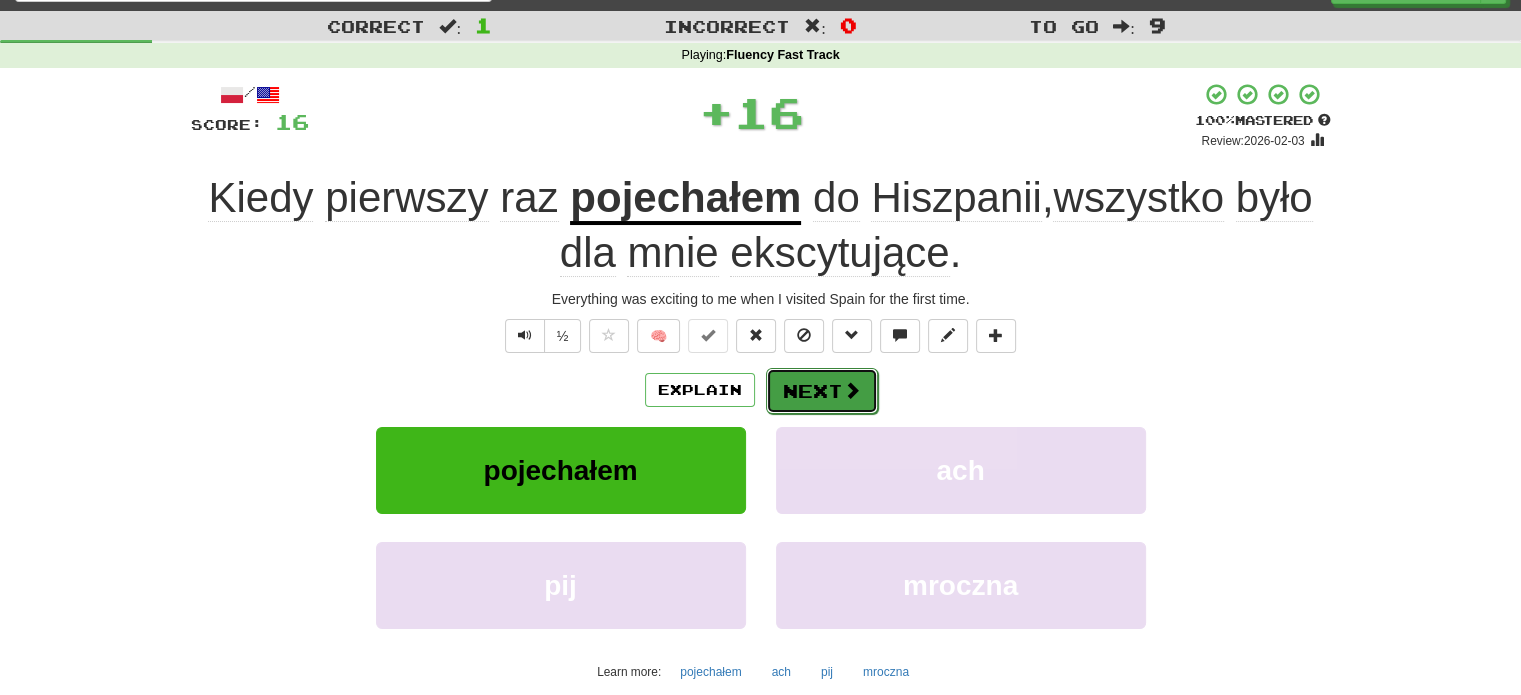 click on "Next" at bounding box center [822, 391] 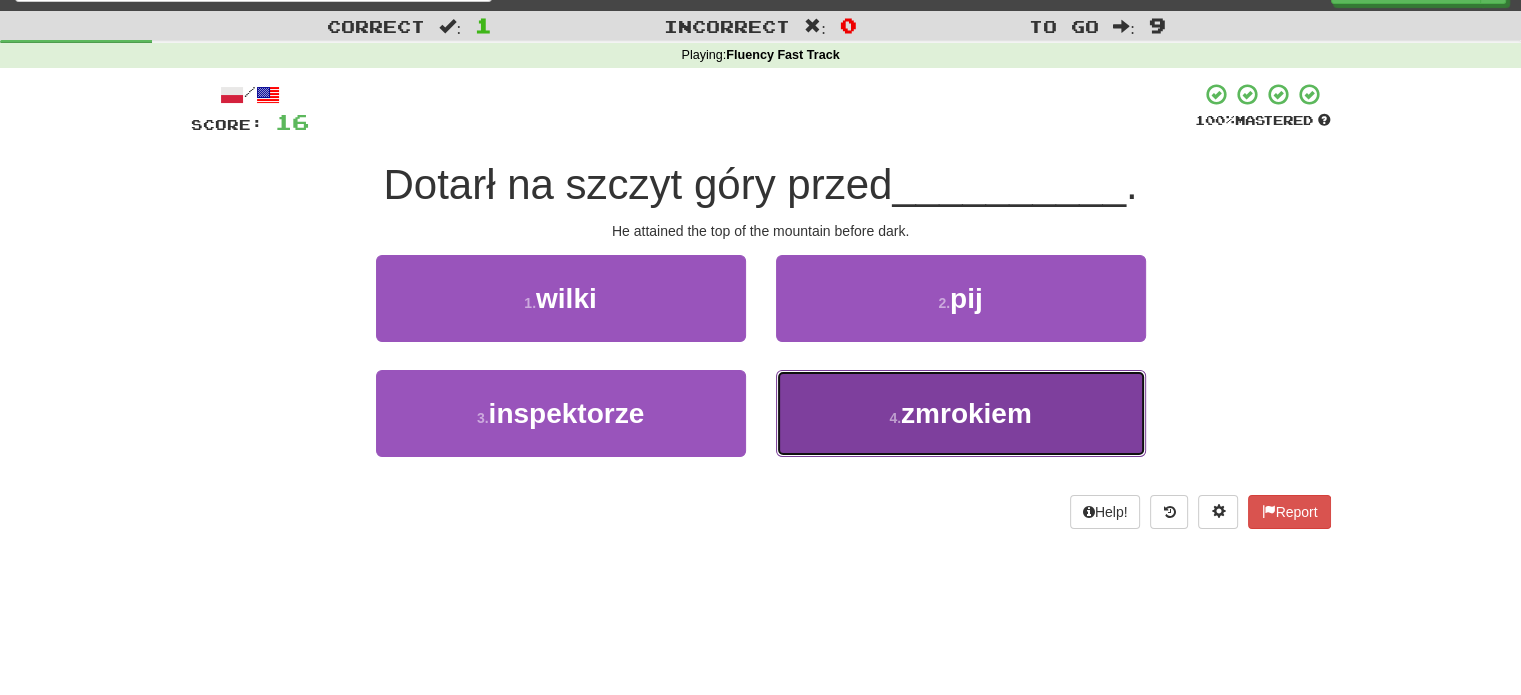 click on "4 .  zmrokiem" at bounding box center (961, 413) 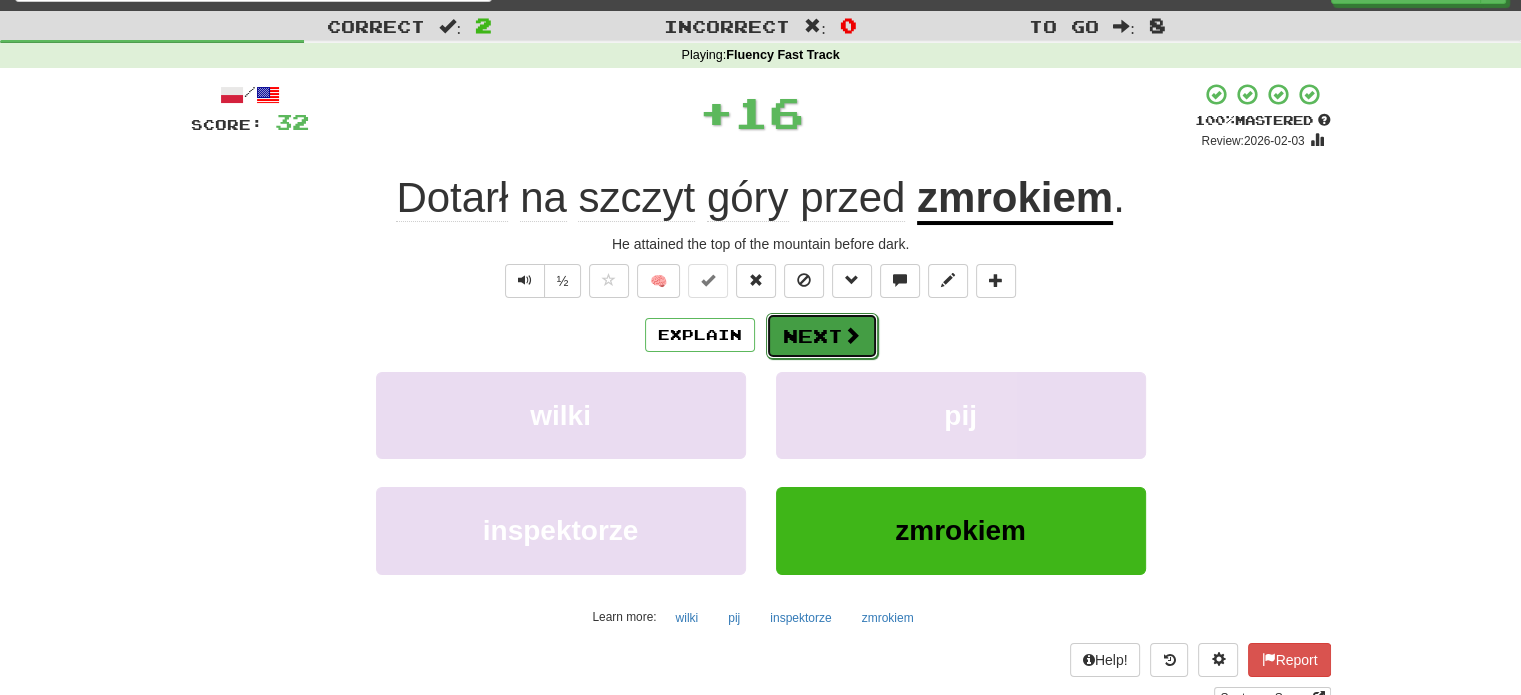 click on "Next" at bounding box center [822, 336] 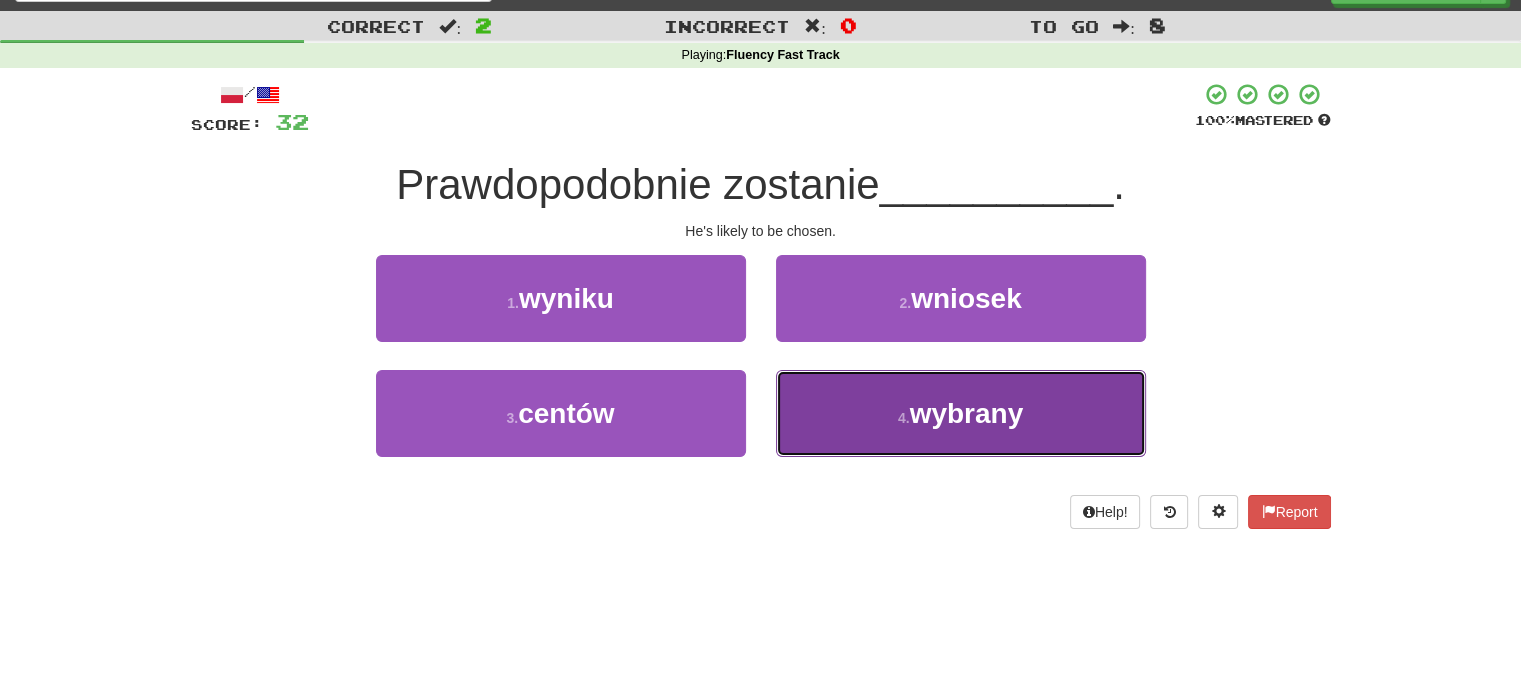 click on "4 .  wybrany" at bounding box center (961, 413) 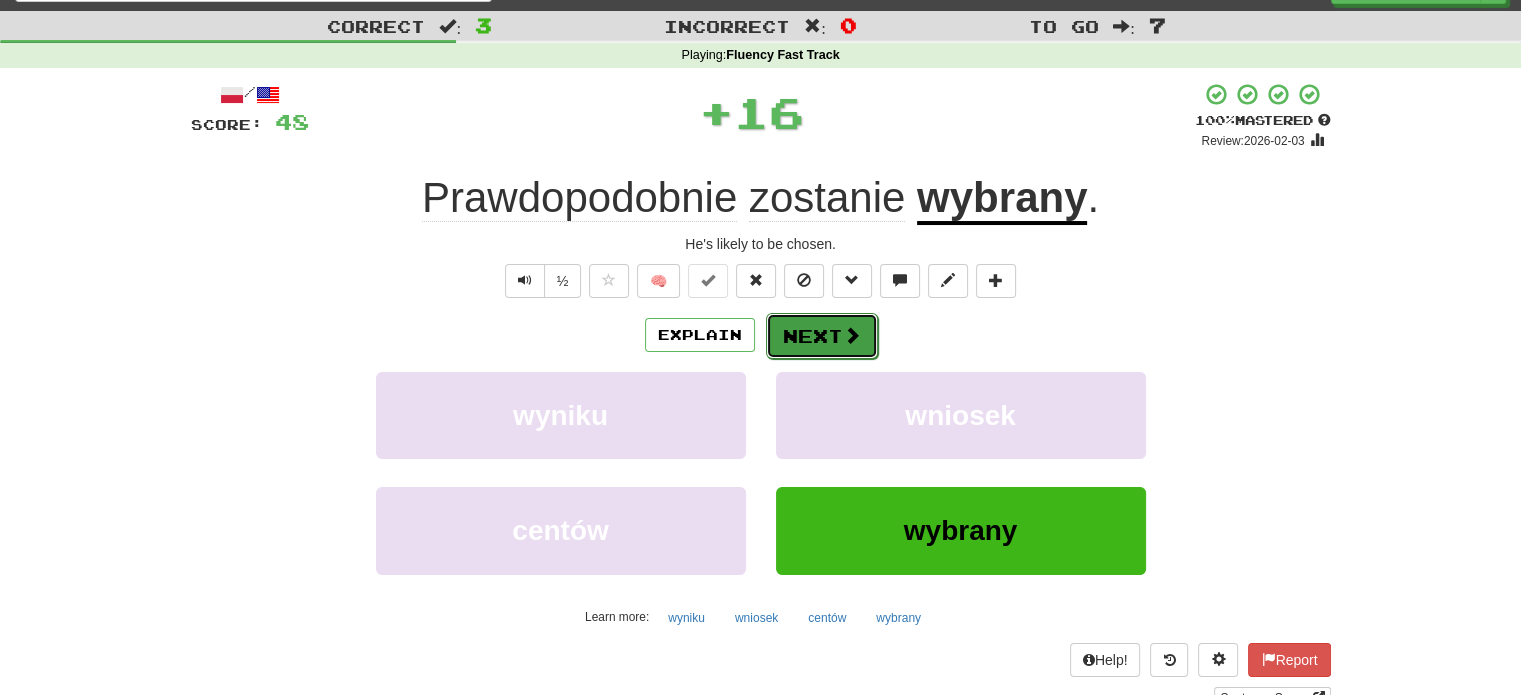 click on "Next" at bounding box center [822, 336] 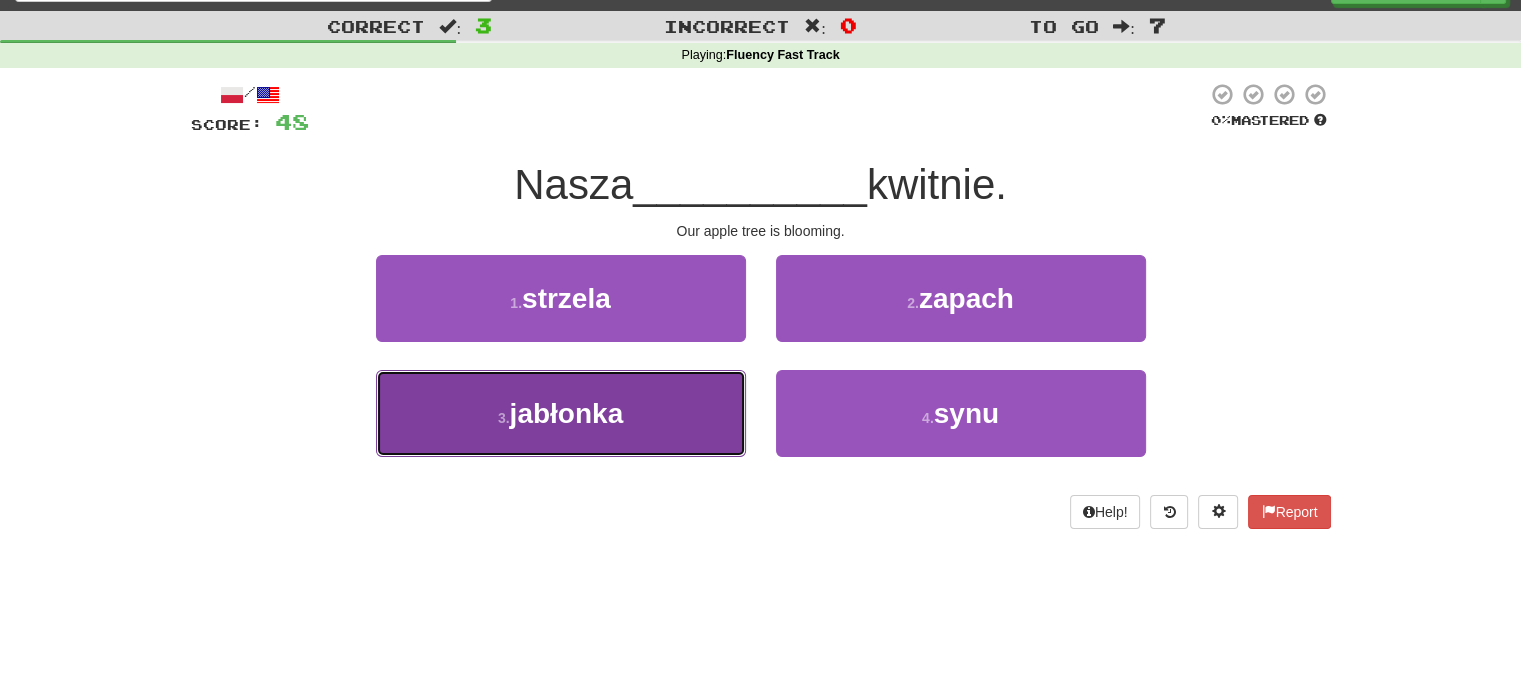 click on "jabłonka" at bounding box center (567, 413) 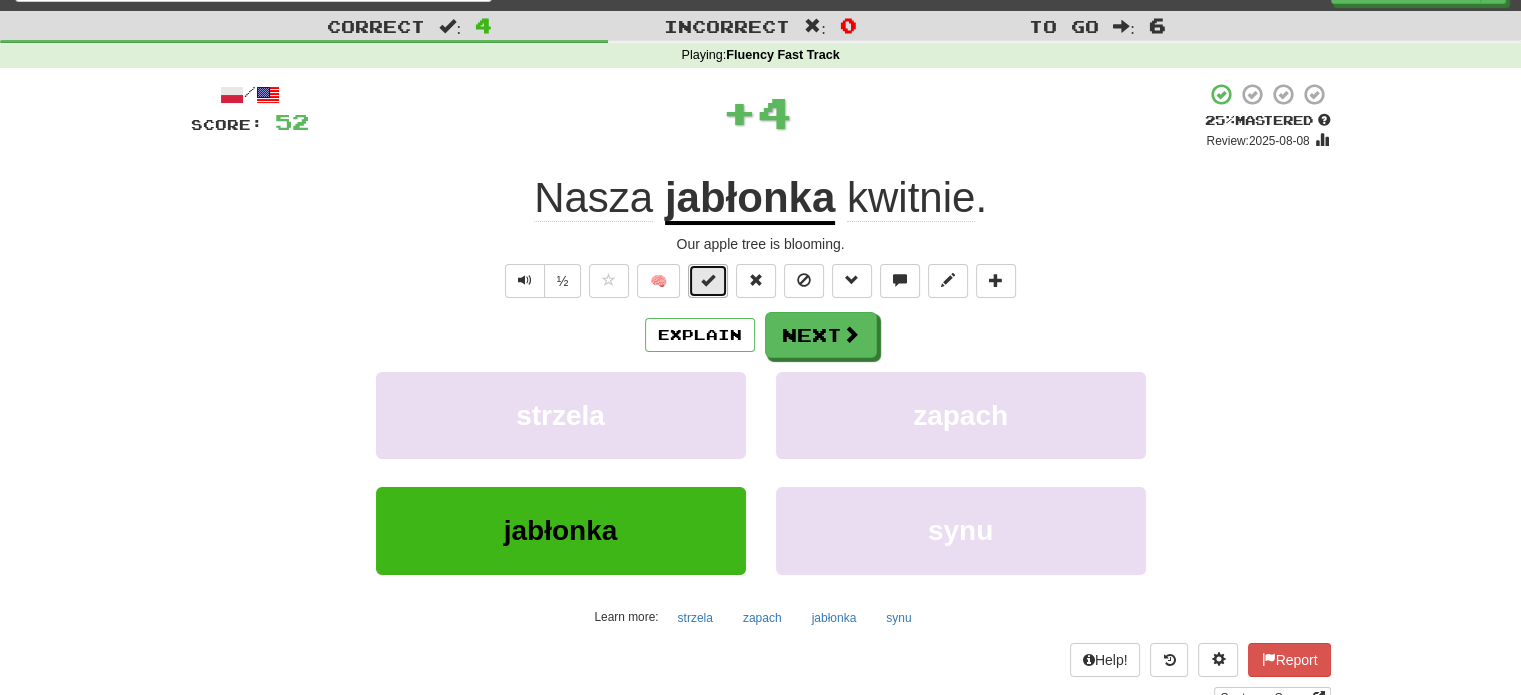 click at bounding box center (708, 281) 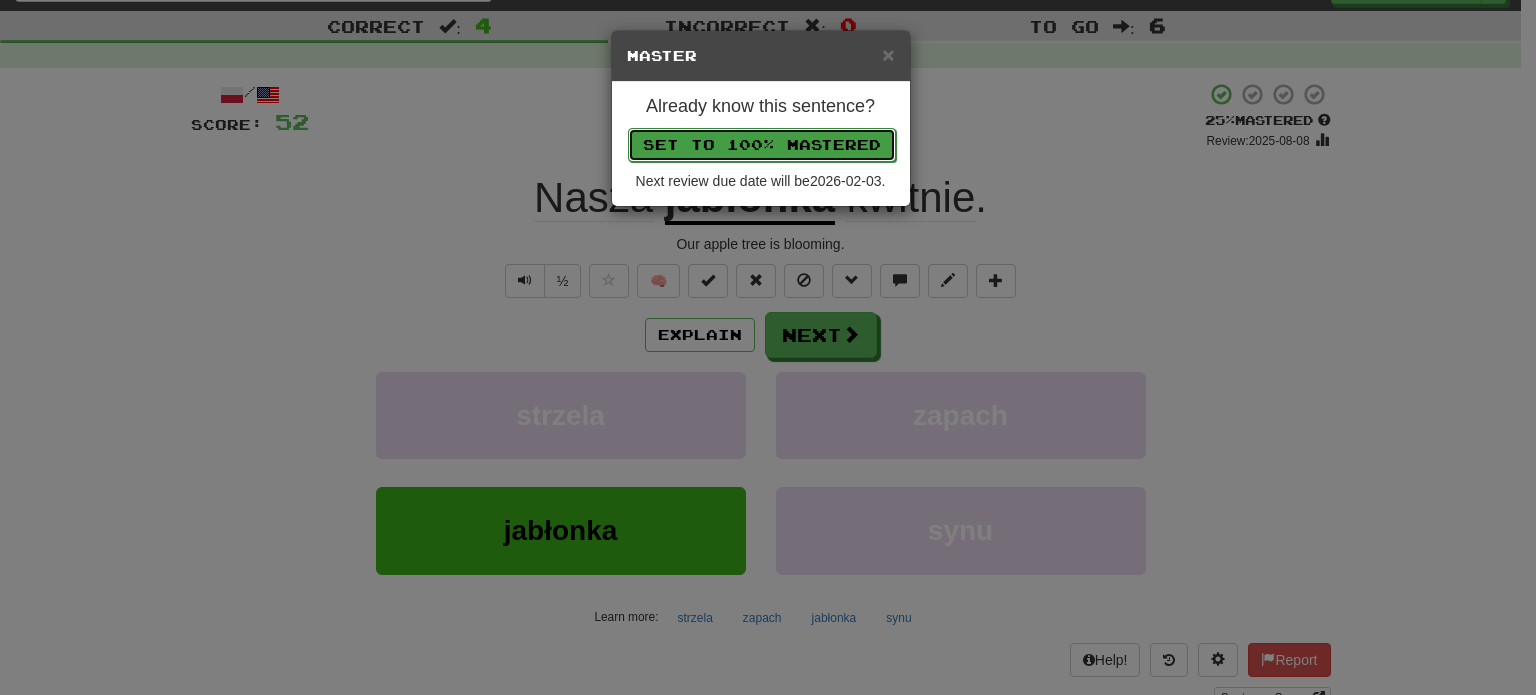 click on "Set to 100% Mastered" at bounding box center [762, 145] 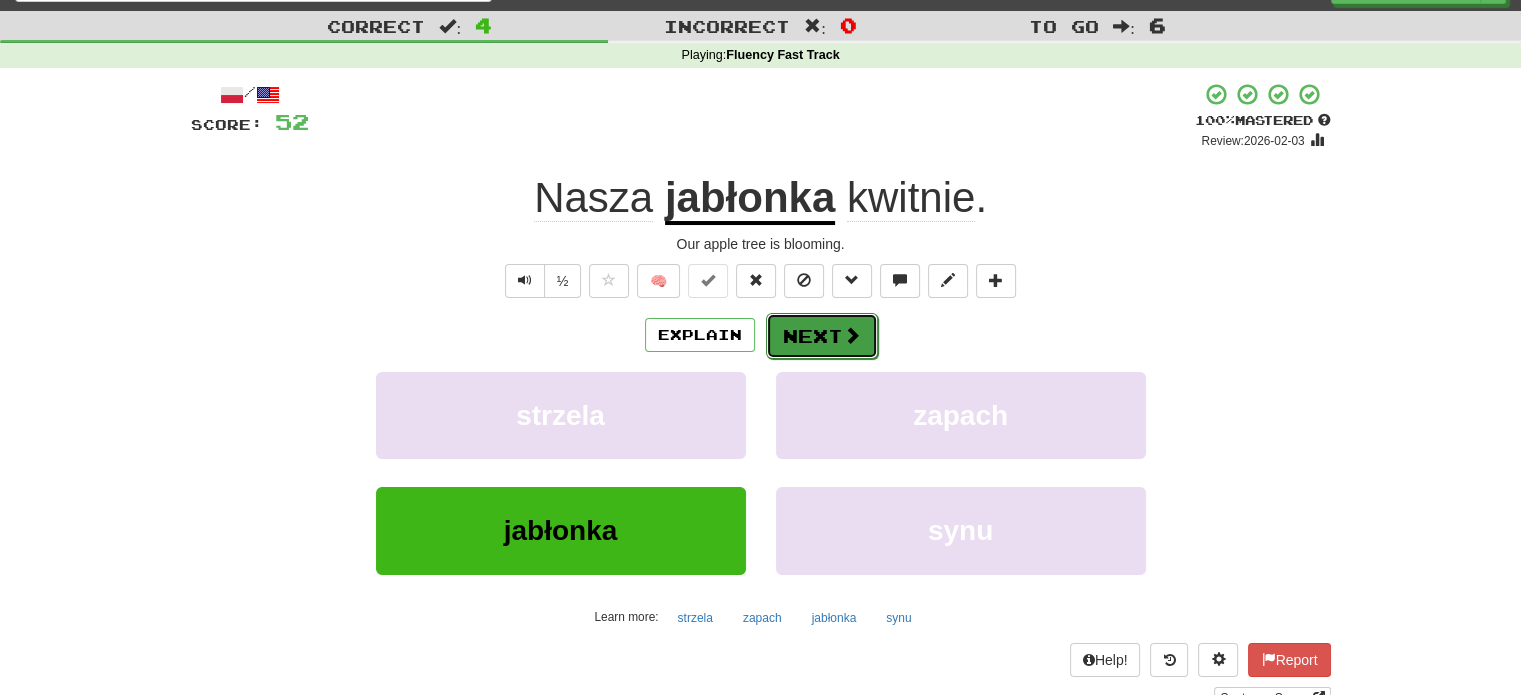 click on "Next" at bounding box center [822, 336] 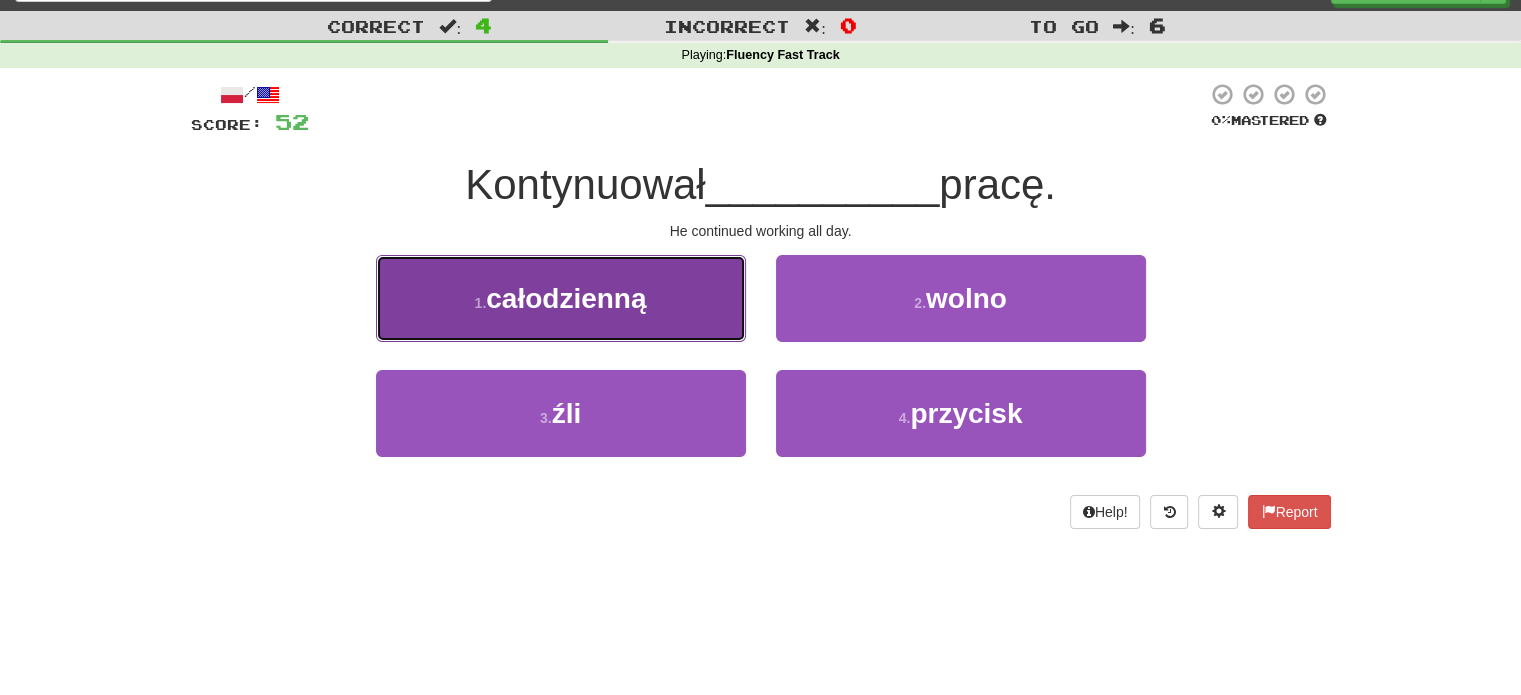 click on "1 .  całodzienną" at bounding box center [561, 298] 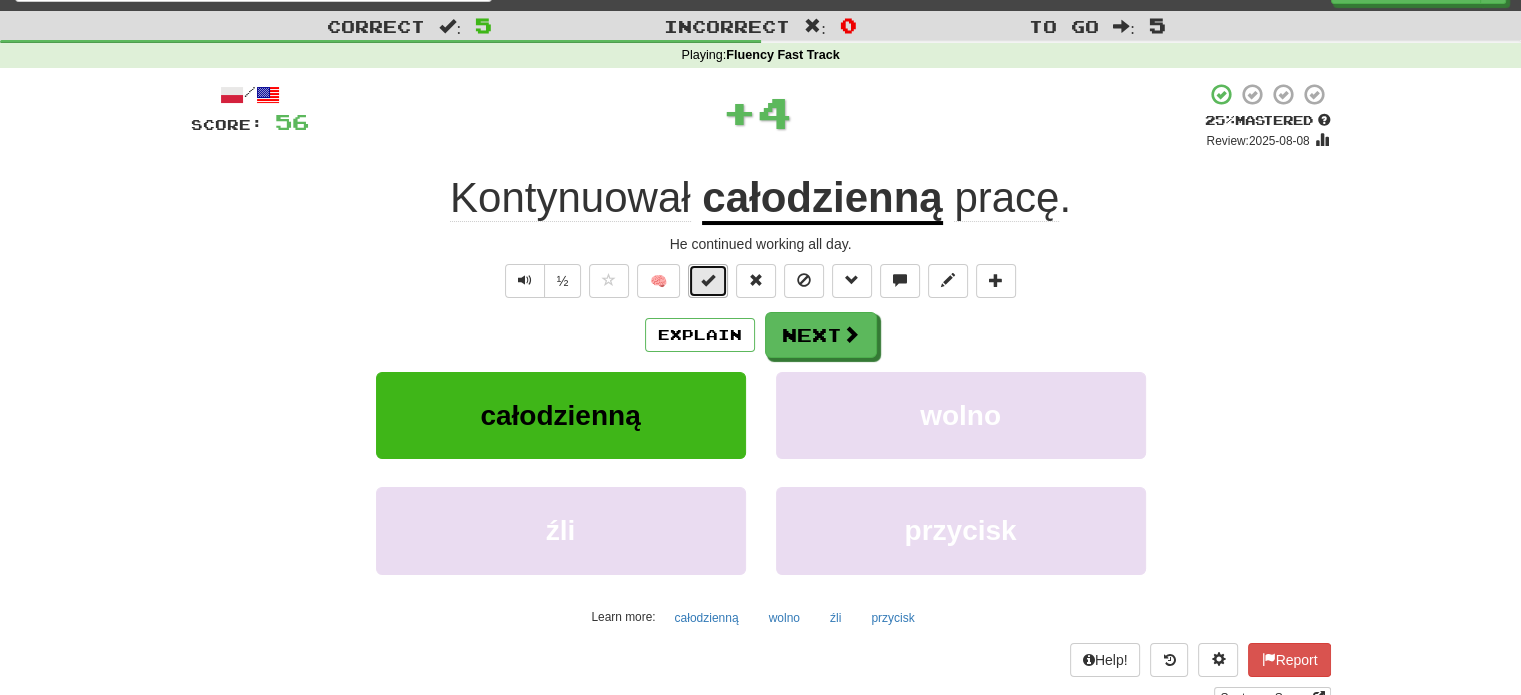 click at bounding box center [708, 280] 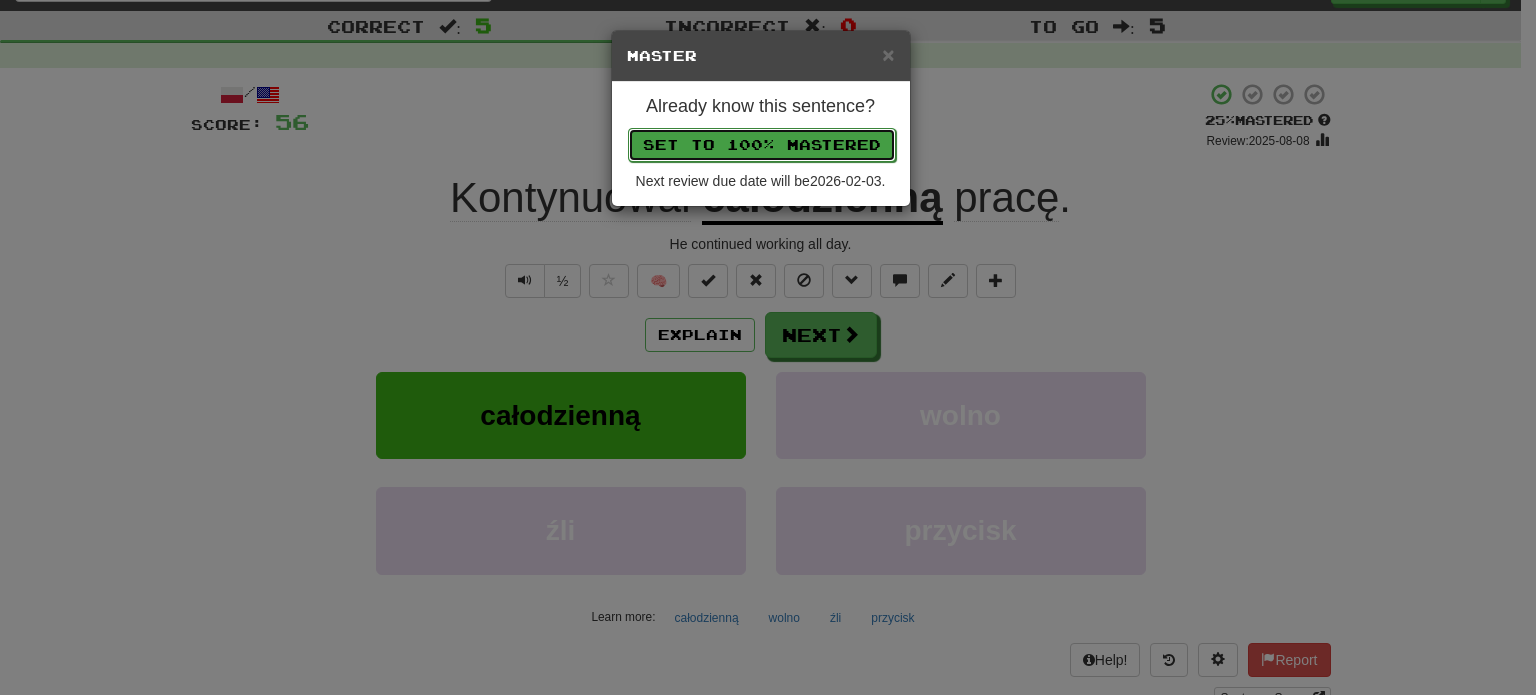 click on "Set to 100% Mastered" at bounding box center (762, 145) 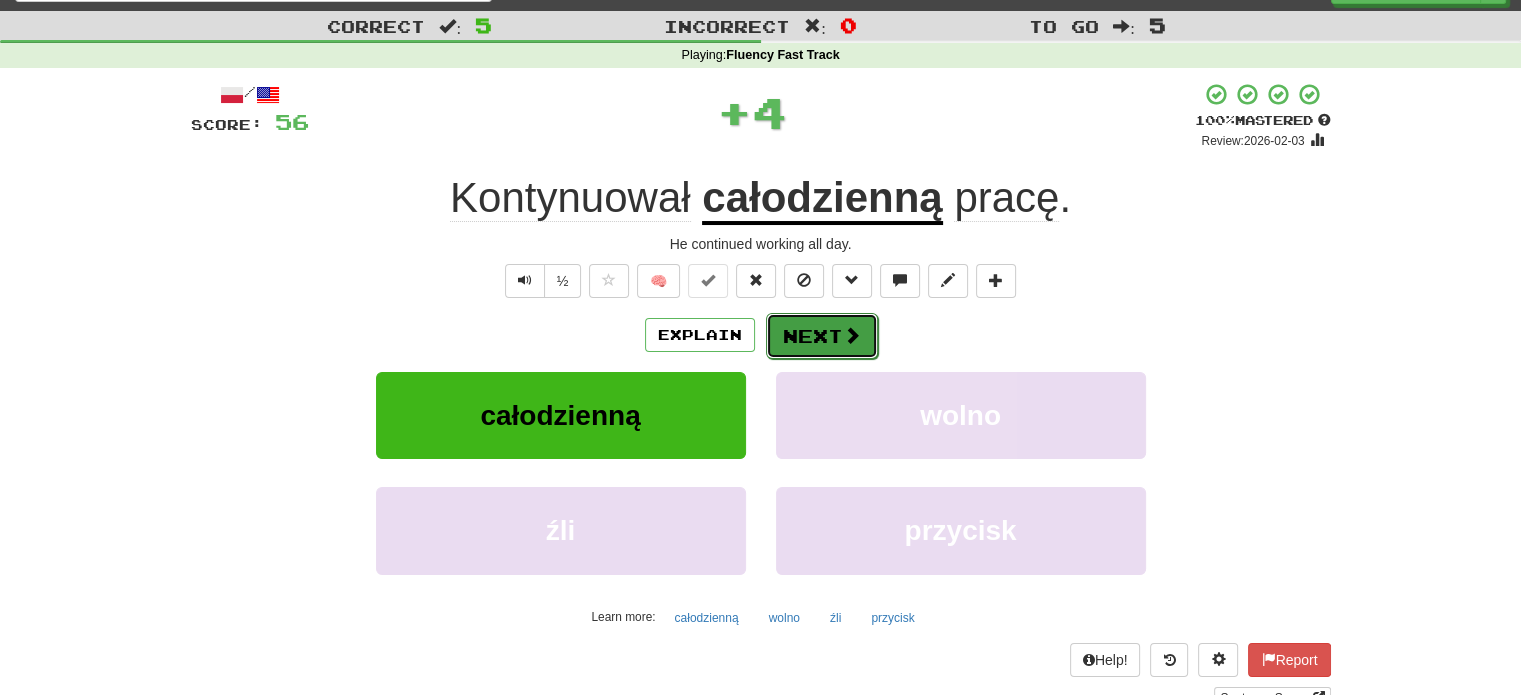 click at bounding box center (852, 335) 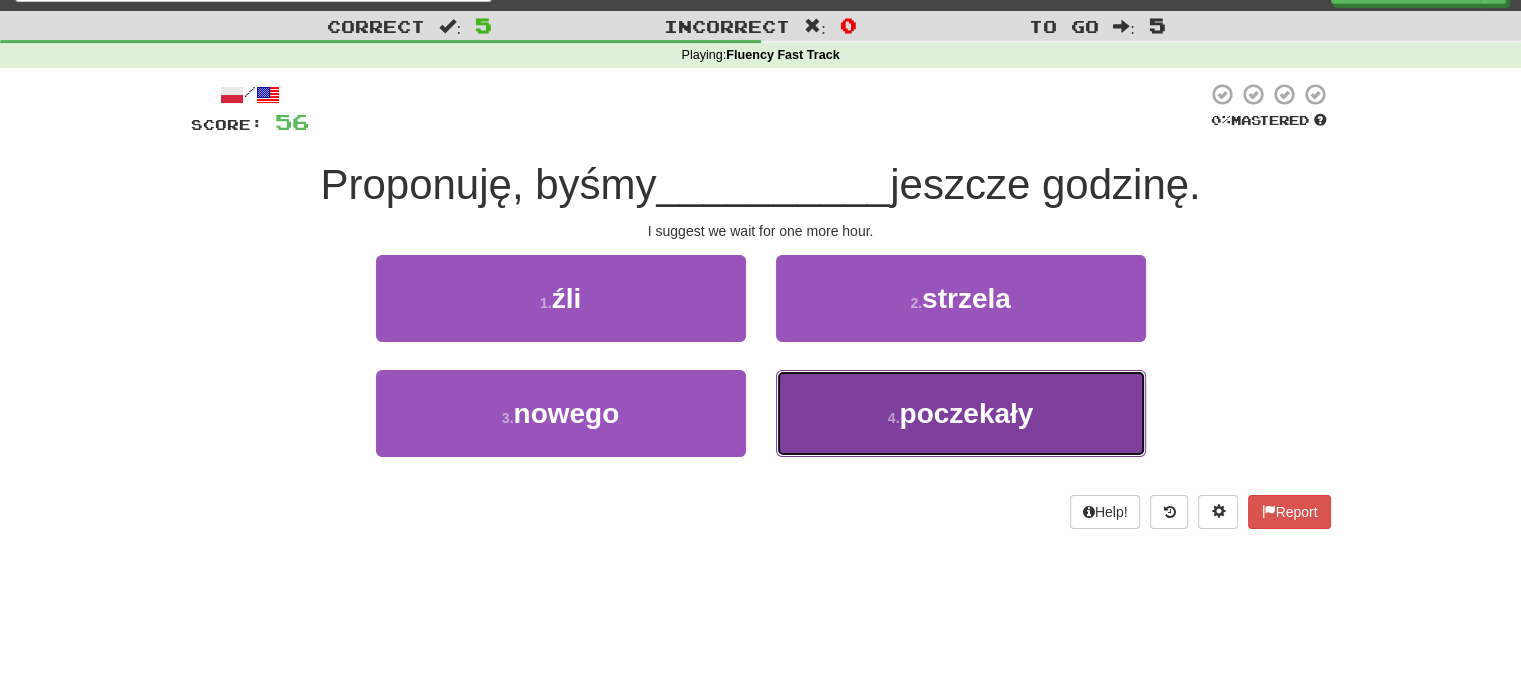 click on "4 .  poczekały" at bounding box center [961, 413] 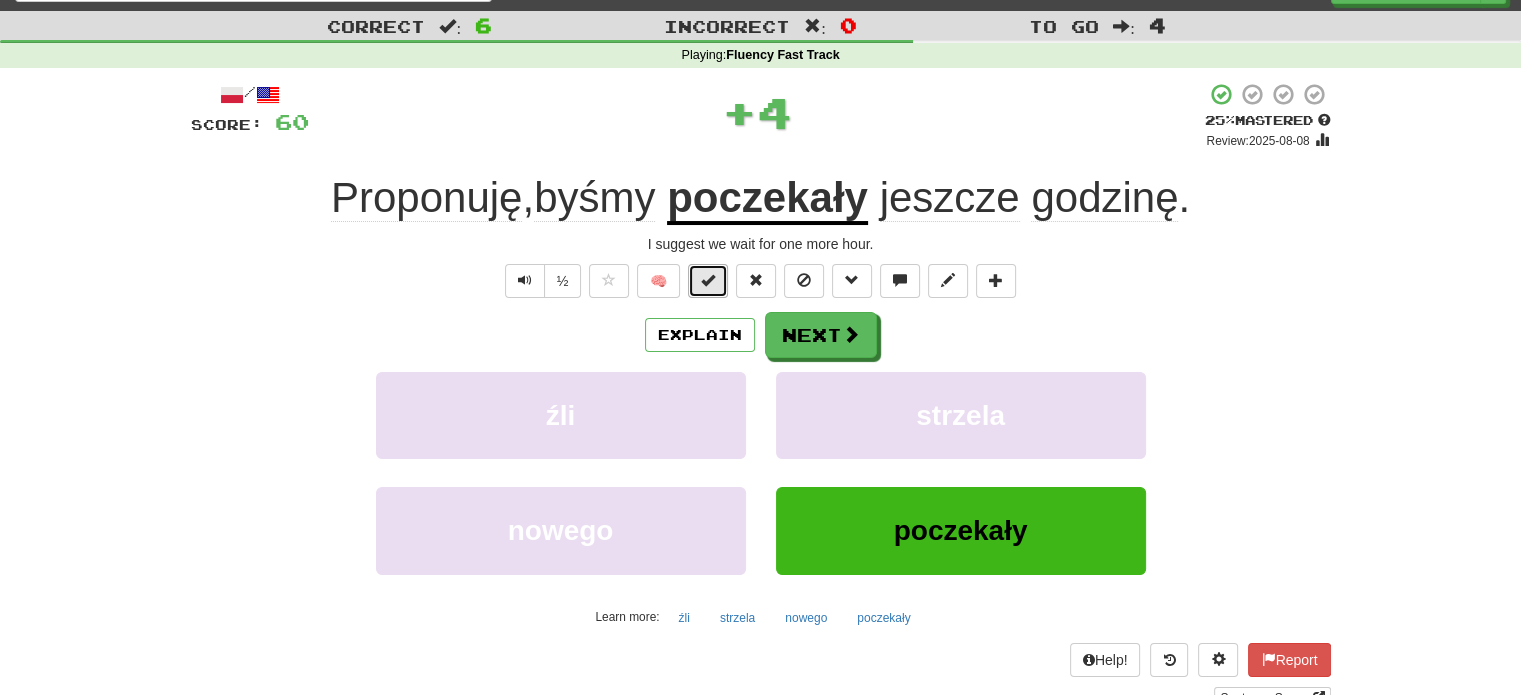 click at bounding box center [708, 280] 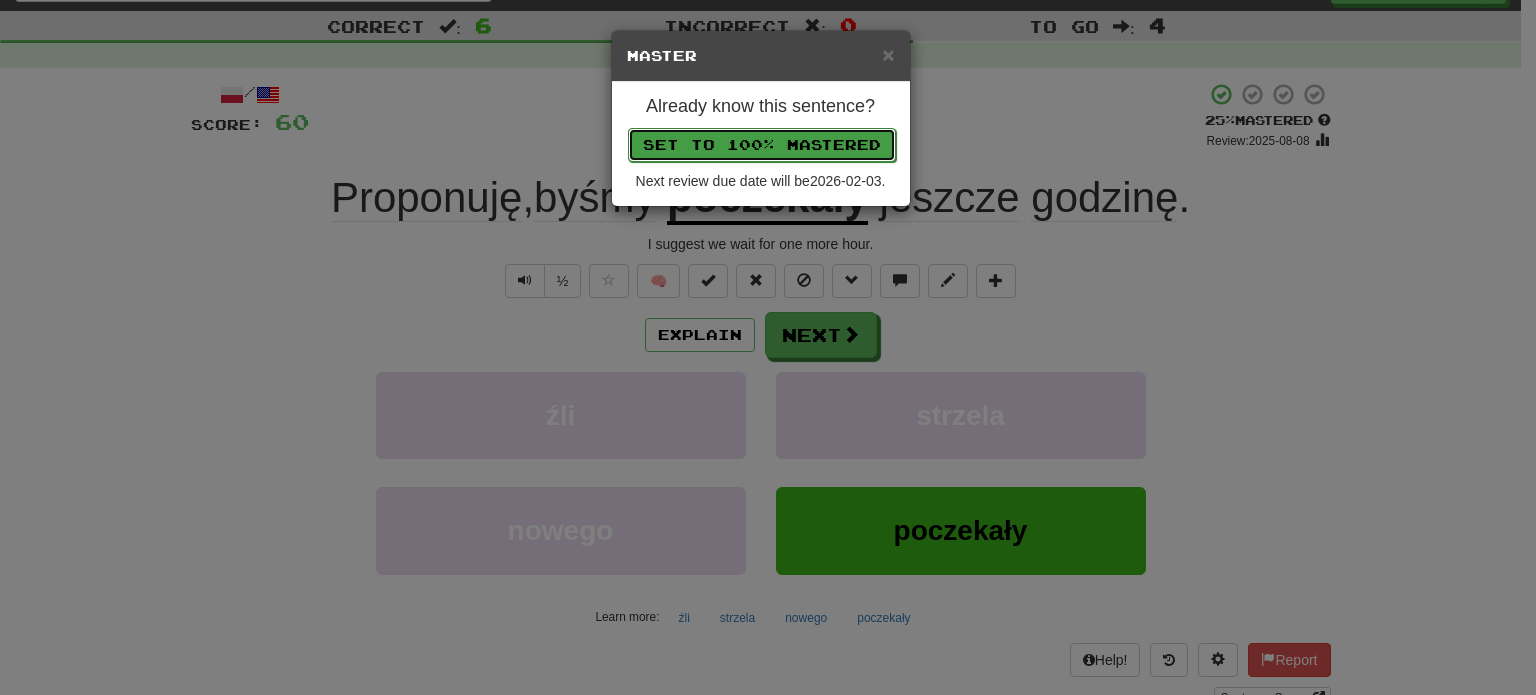 click on "Set to 100% Mastered" at bounding box center [762, 145] 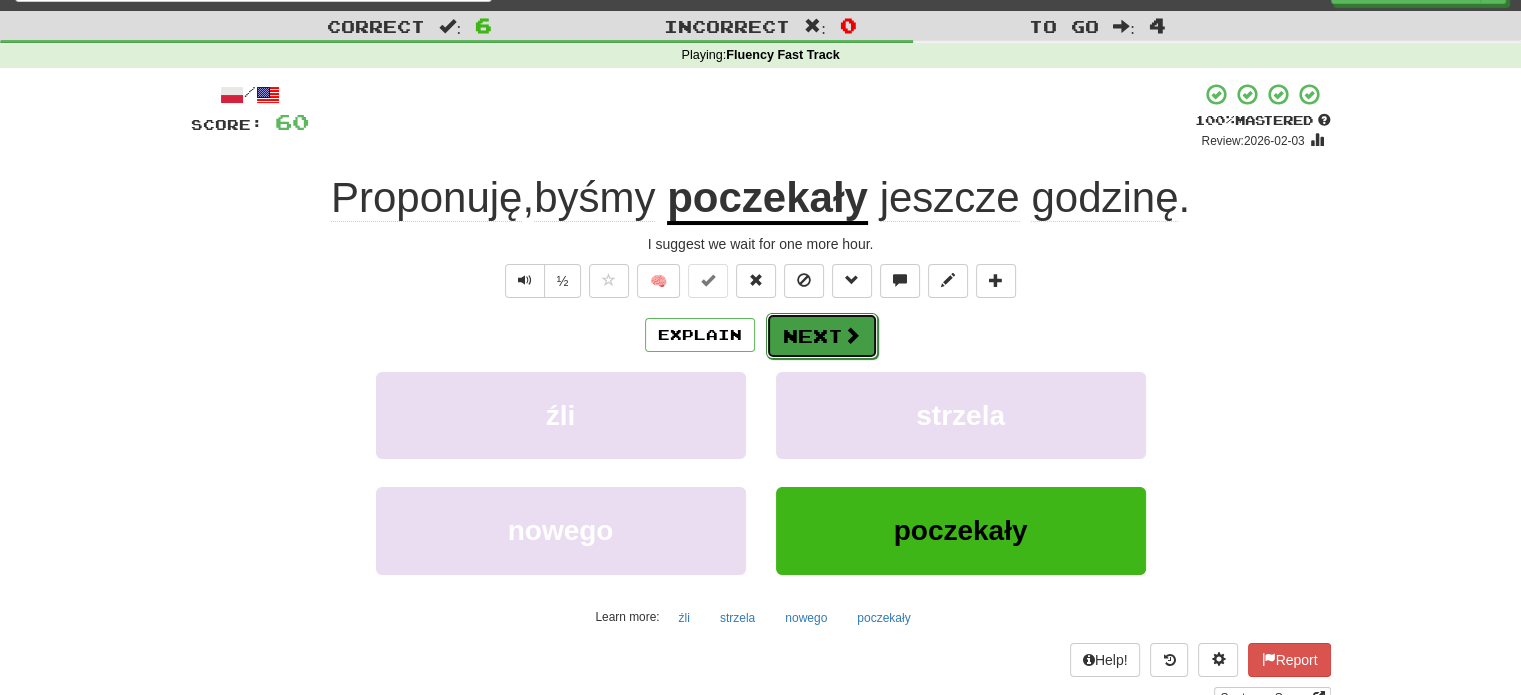 click on "Next" at bounding box center (822, 336) 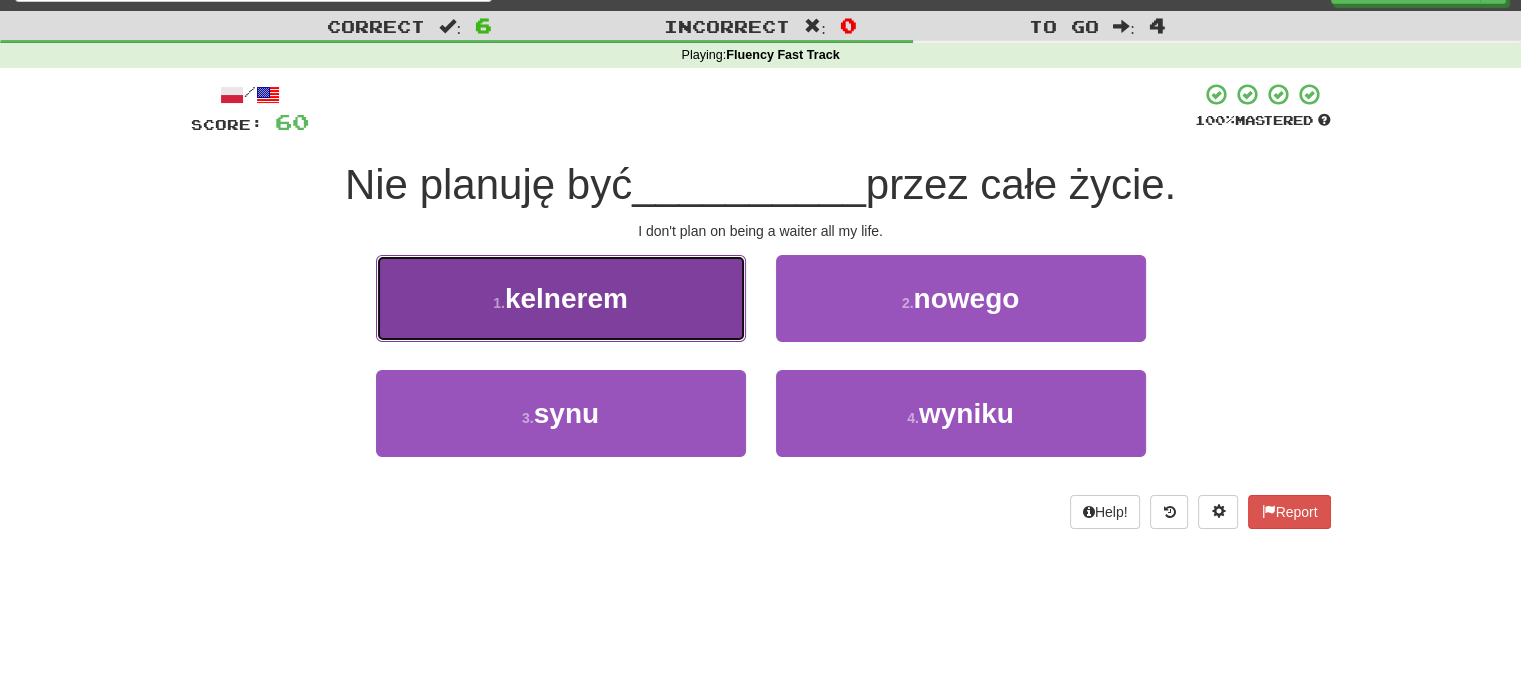 click on "1 .  kelnerem" at bounding box center [561, 298] 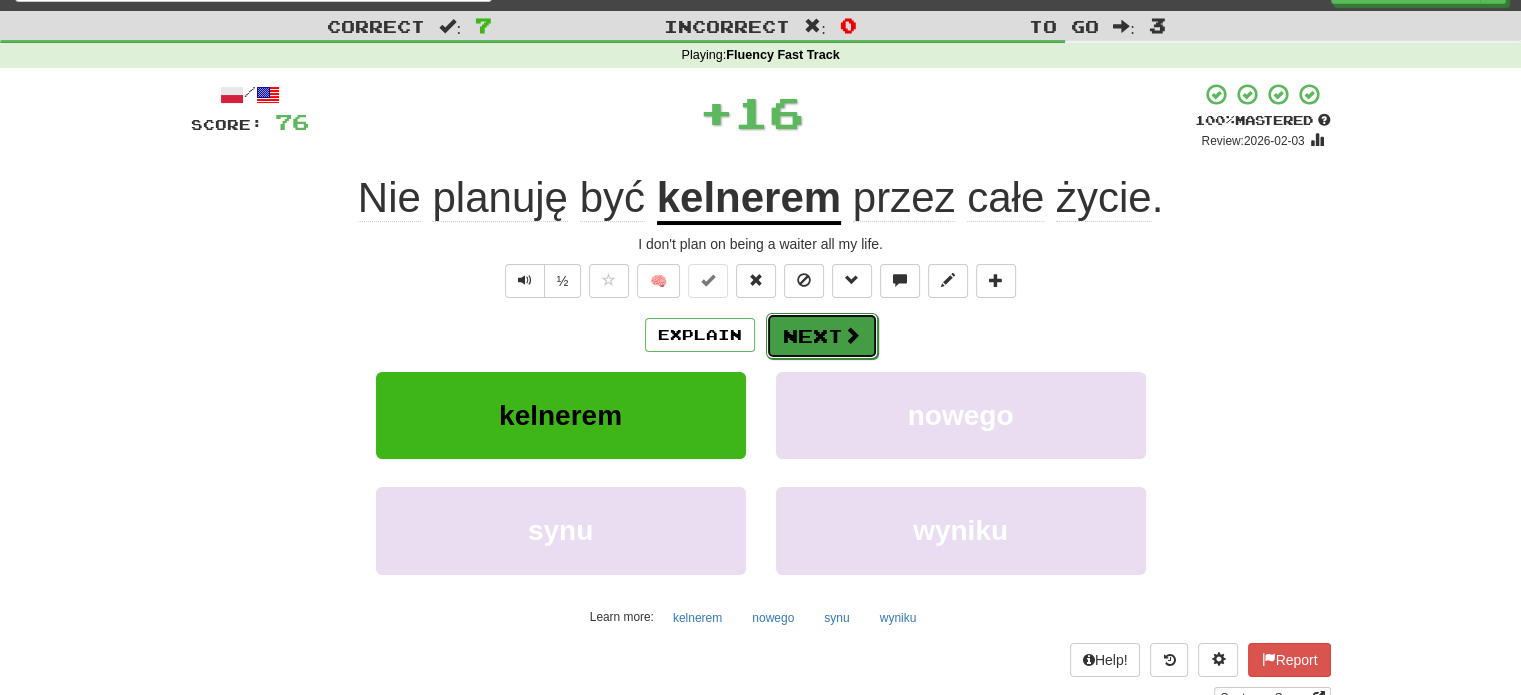 click on "Next" at bounding box center [822, 336] 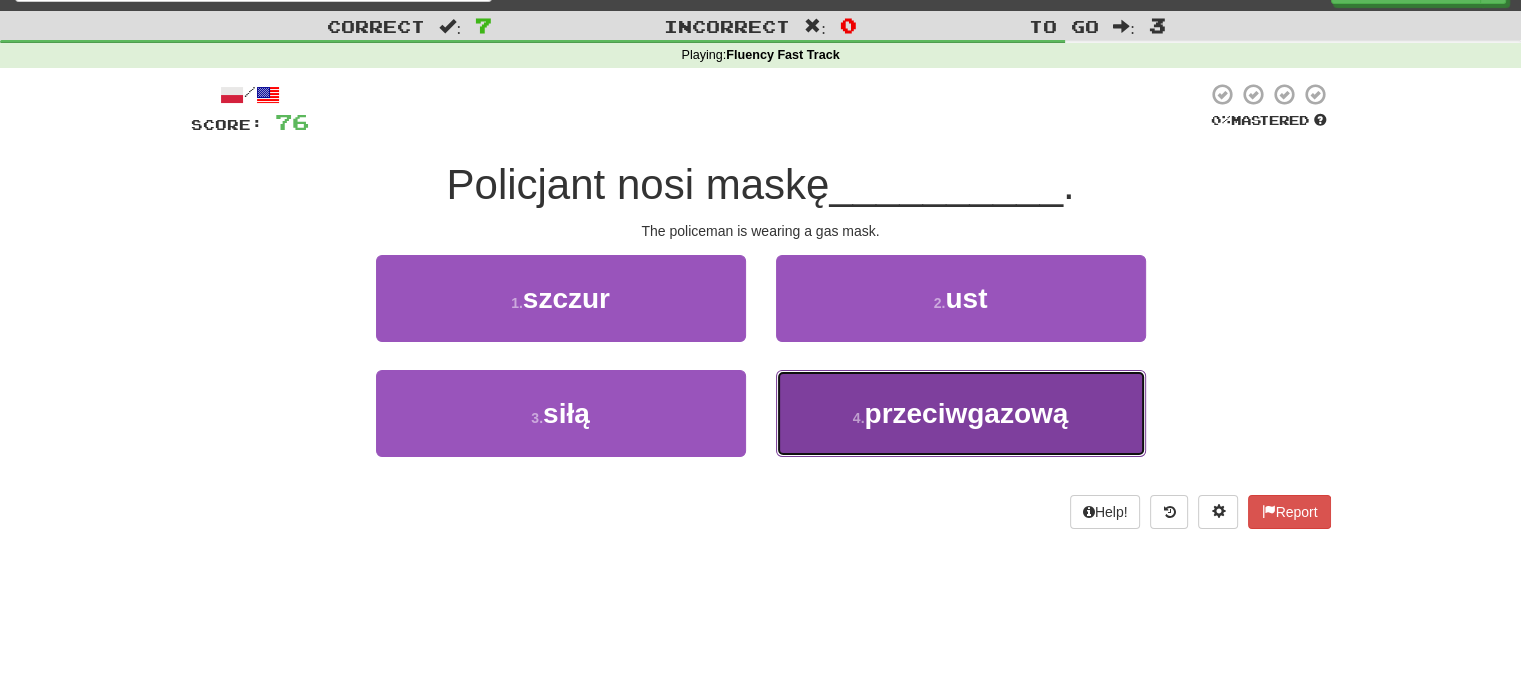 click on "4 .  przeciwgazową" at bounding box center [961, 413] 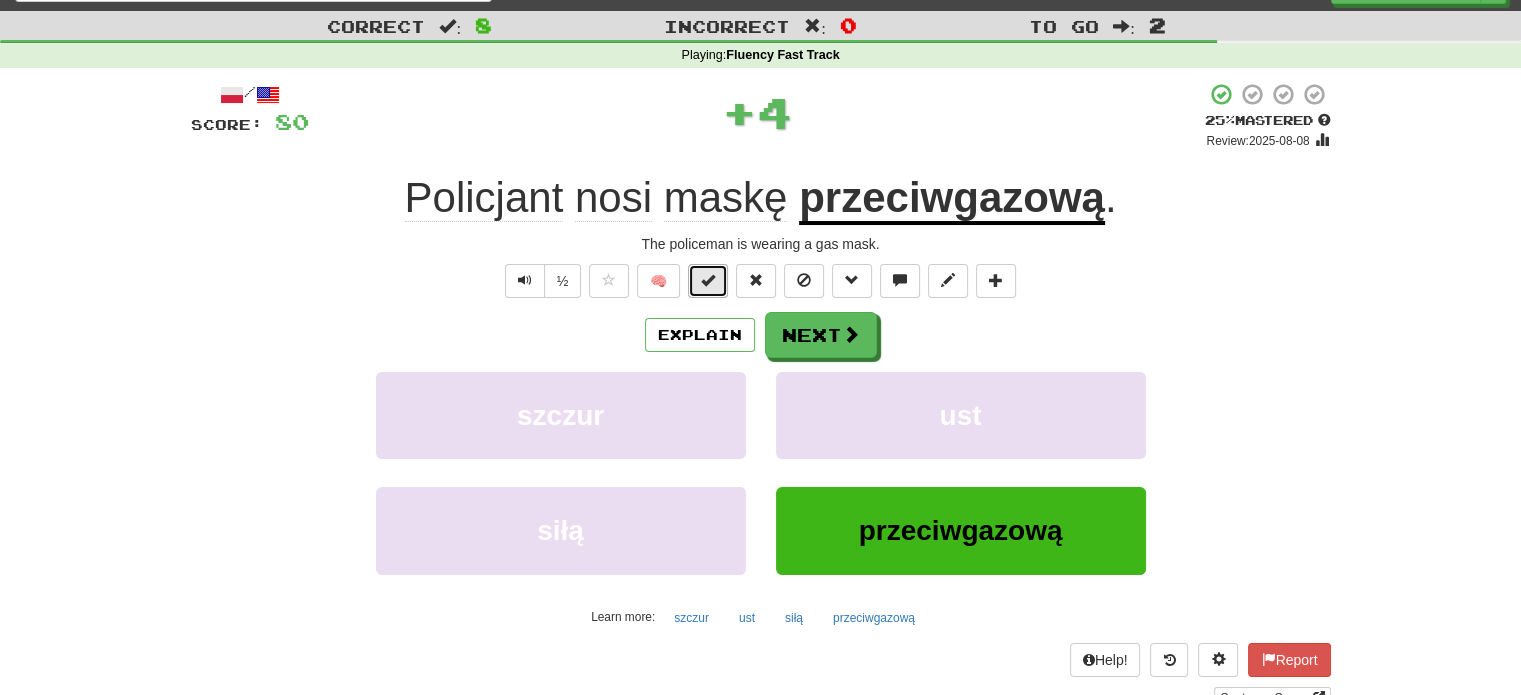 click at bounding box center (708, 280) 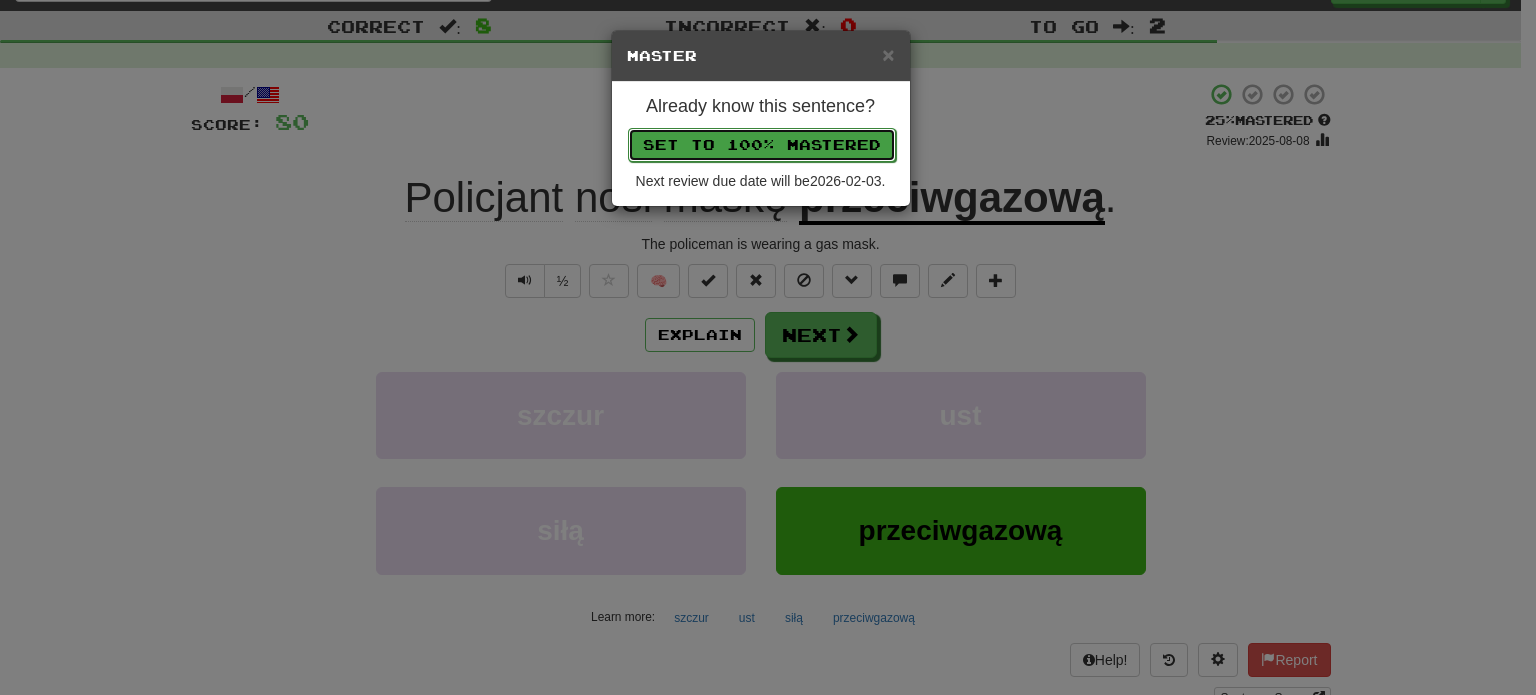 click on "Set to 100% Mastered" at bounding box center [762, 145] 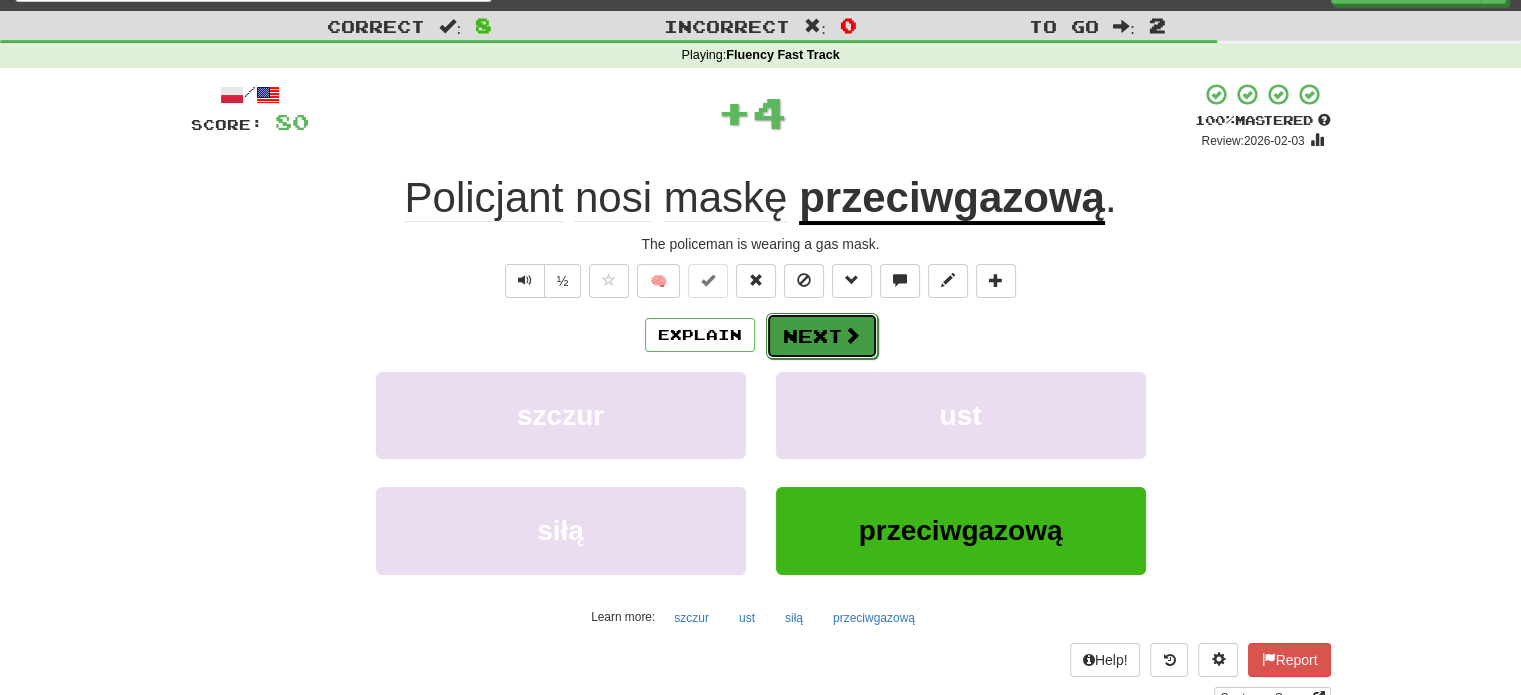click on "Next" at bounding box center [822, 336] 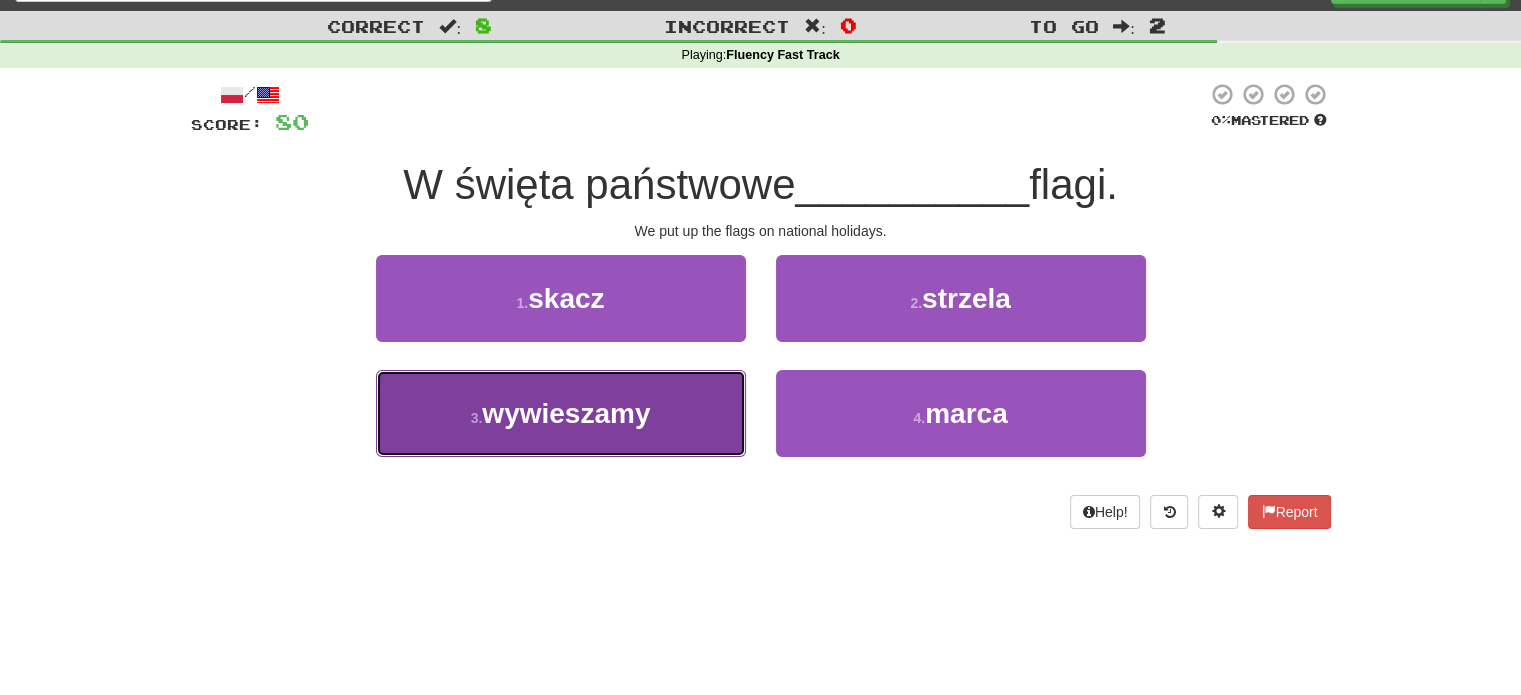 click on "3 .  wywieszamy" at bounding box center [561, 413] 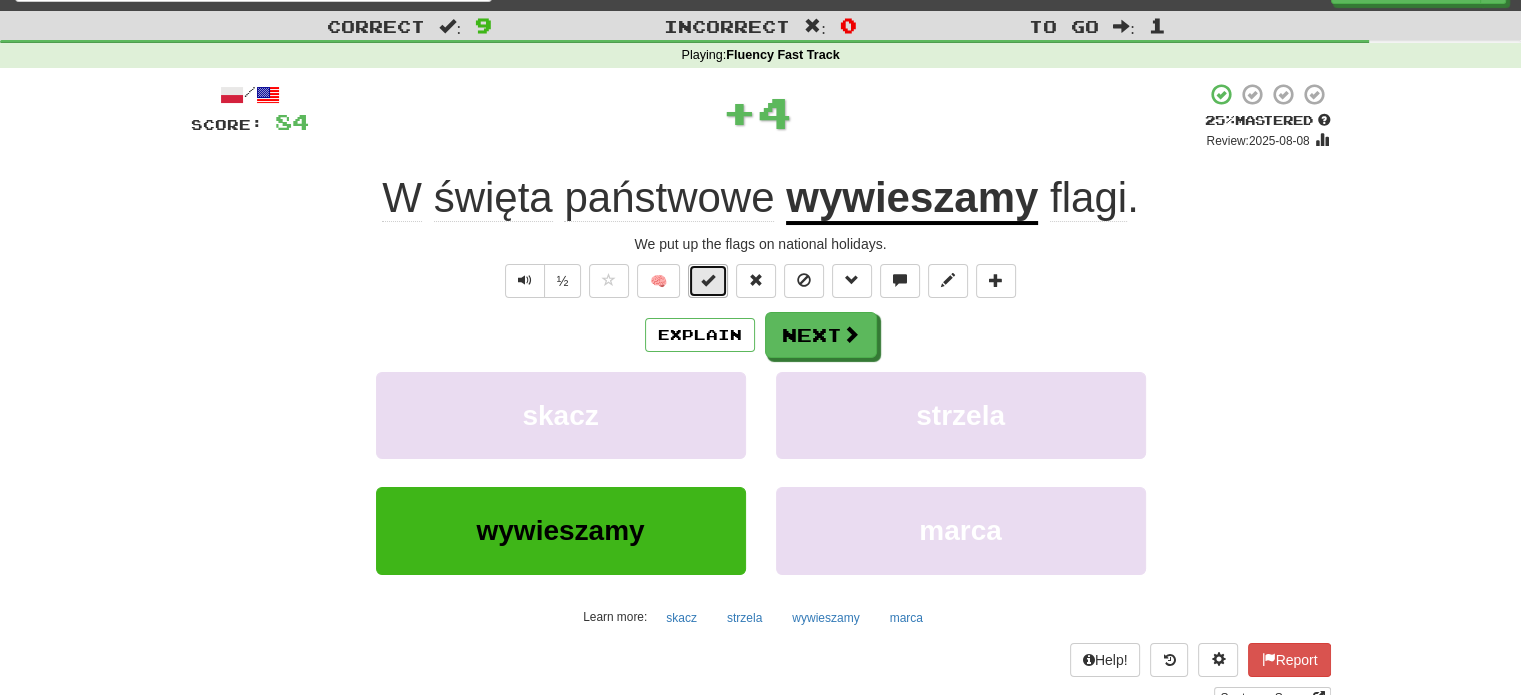 click at bounding box center (708, 281) 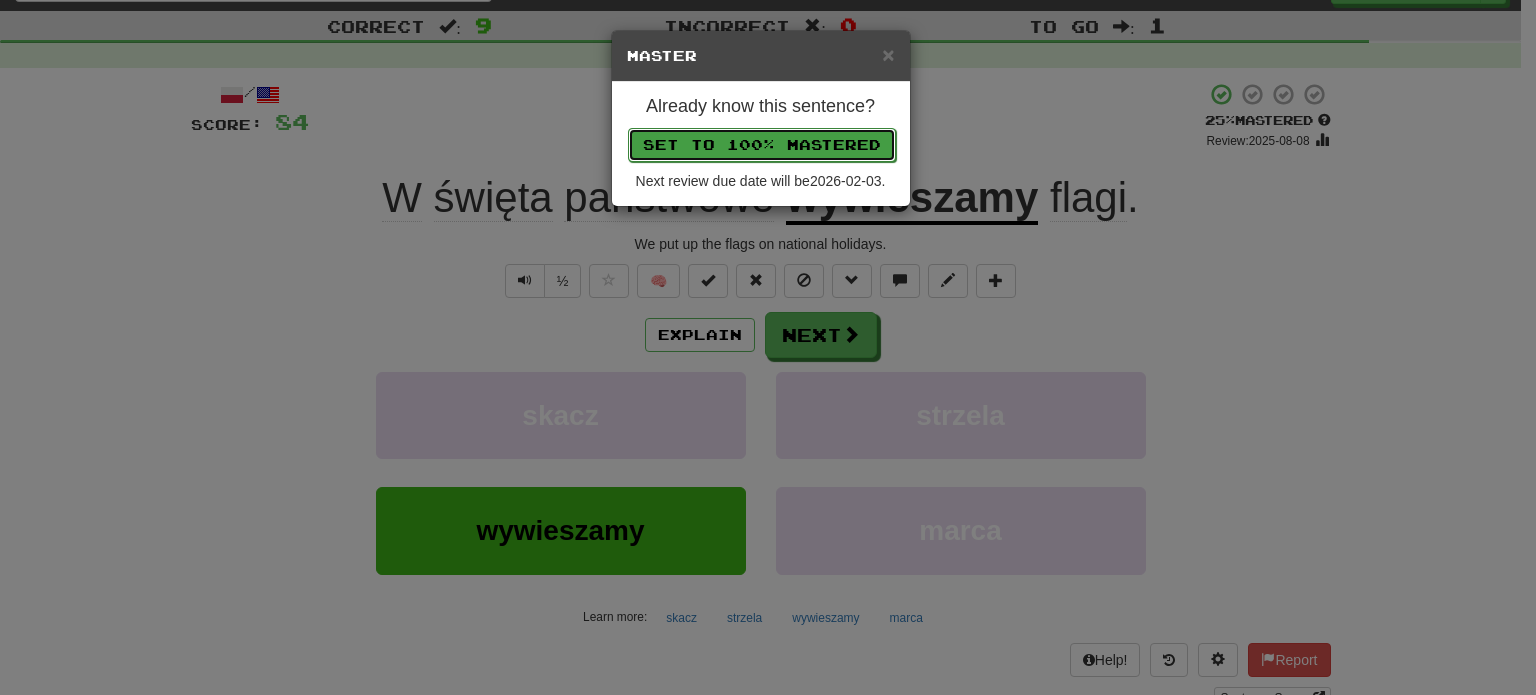click on "Set to 100% Mastered" at bounding box center (762, 145) 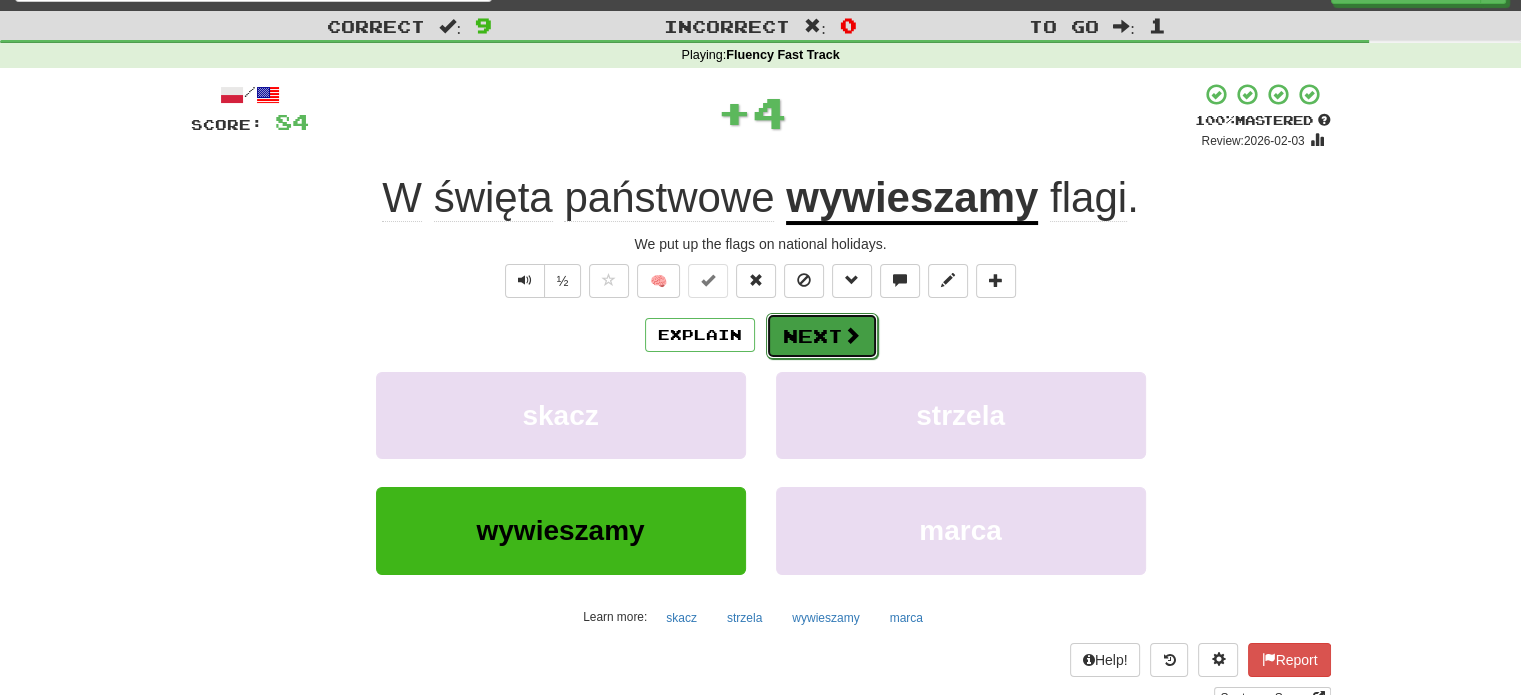 click at bounding box center (852, 335) 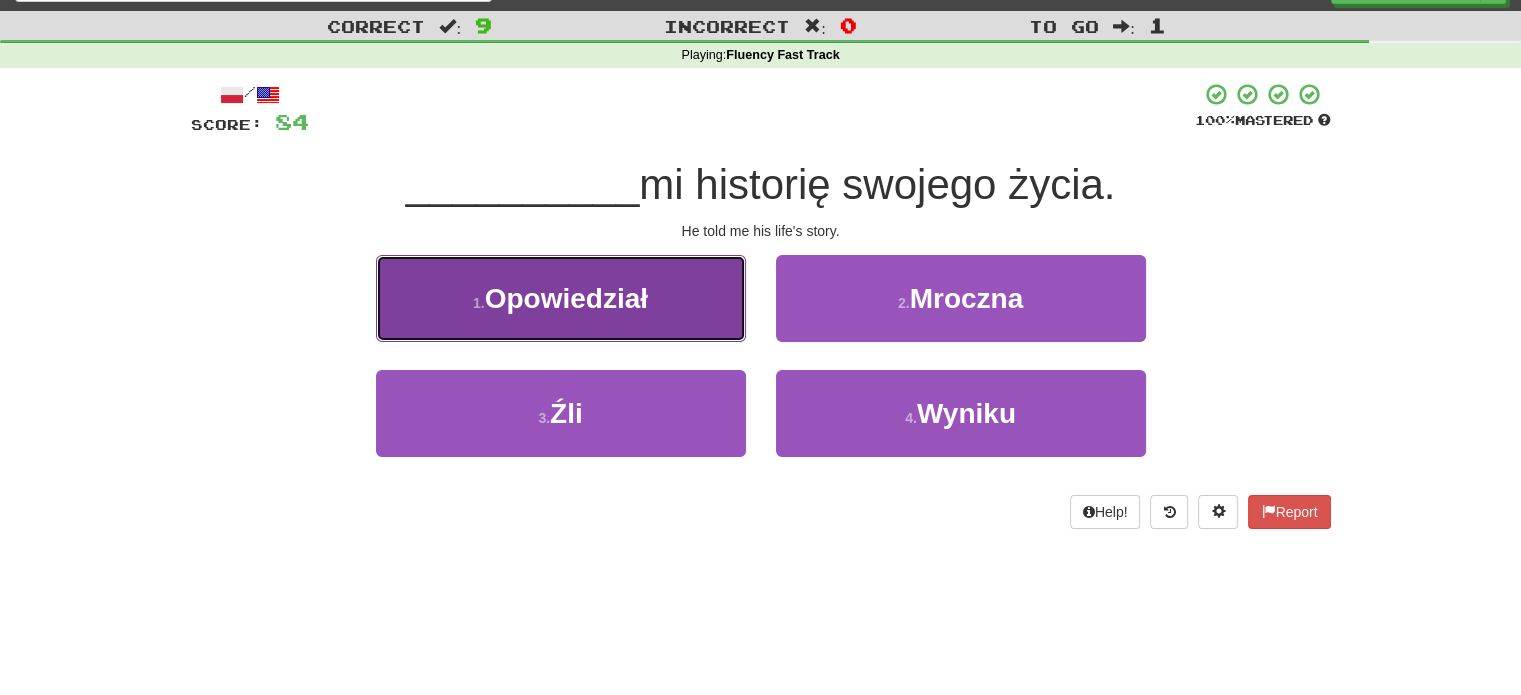 click on "1 .  Opowiedział" at bounding box center [561, 298] 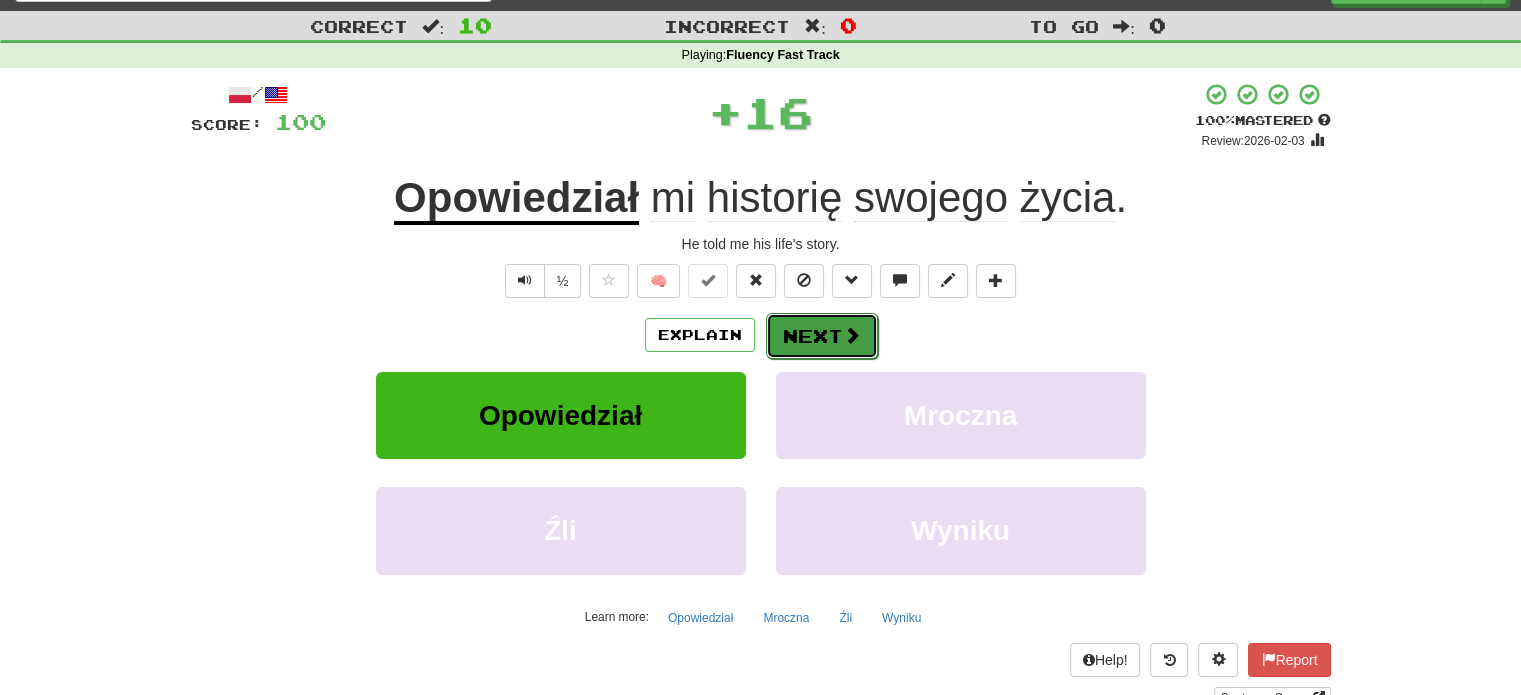 click on "Next" at bounding box center (822, 336) 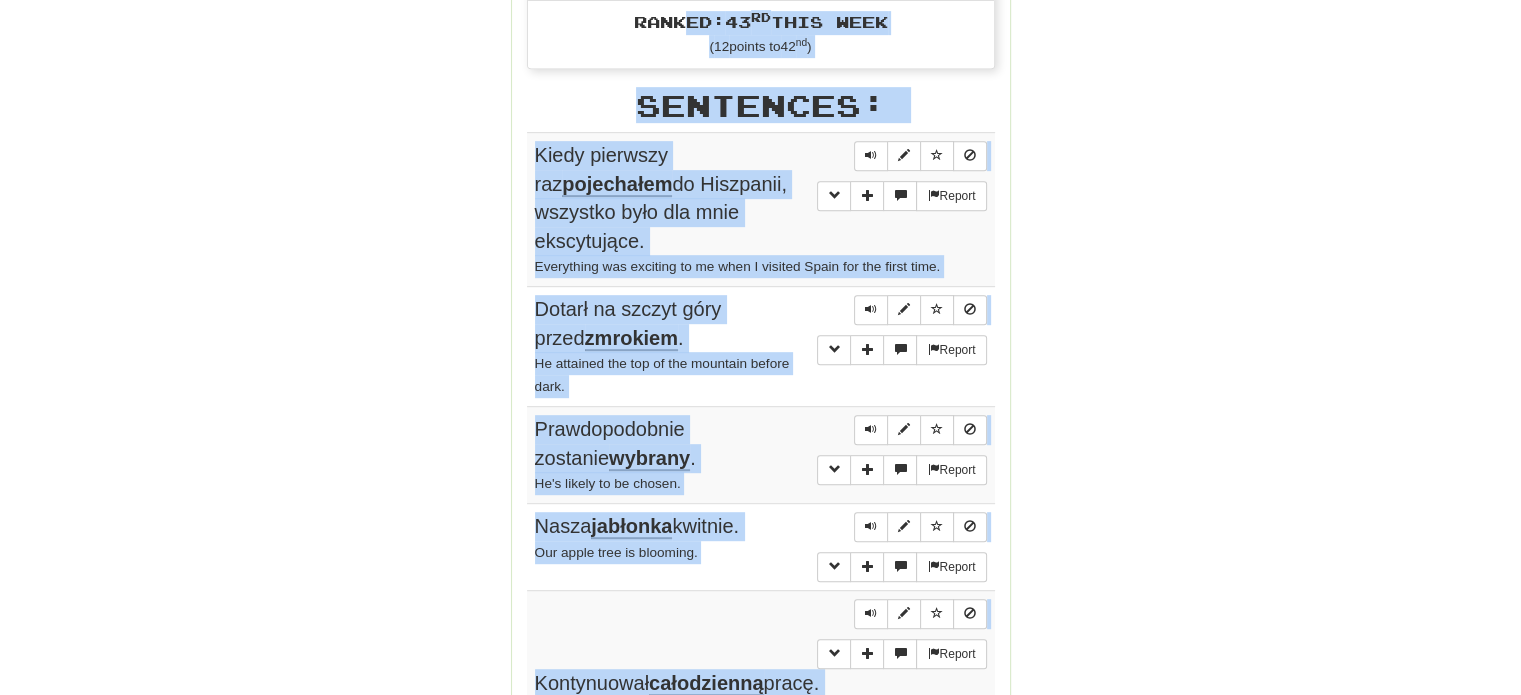 scroll, scrollTop: 932, scrollLeft: 0, axis: vertical 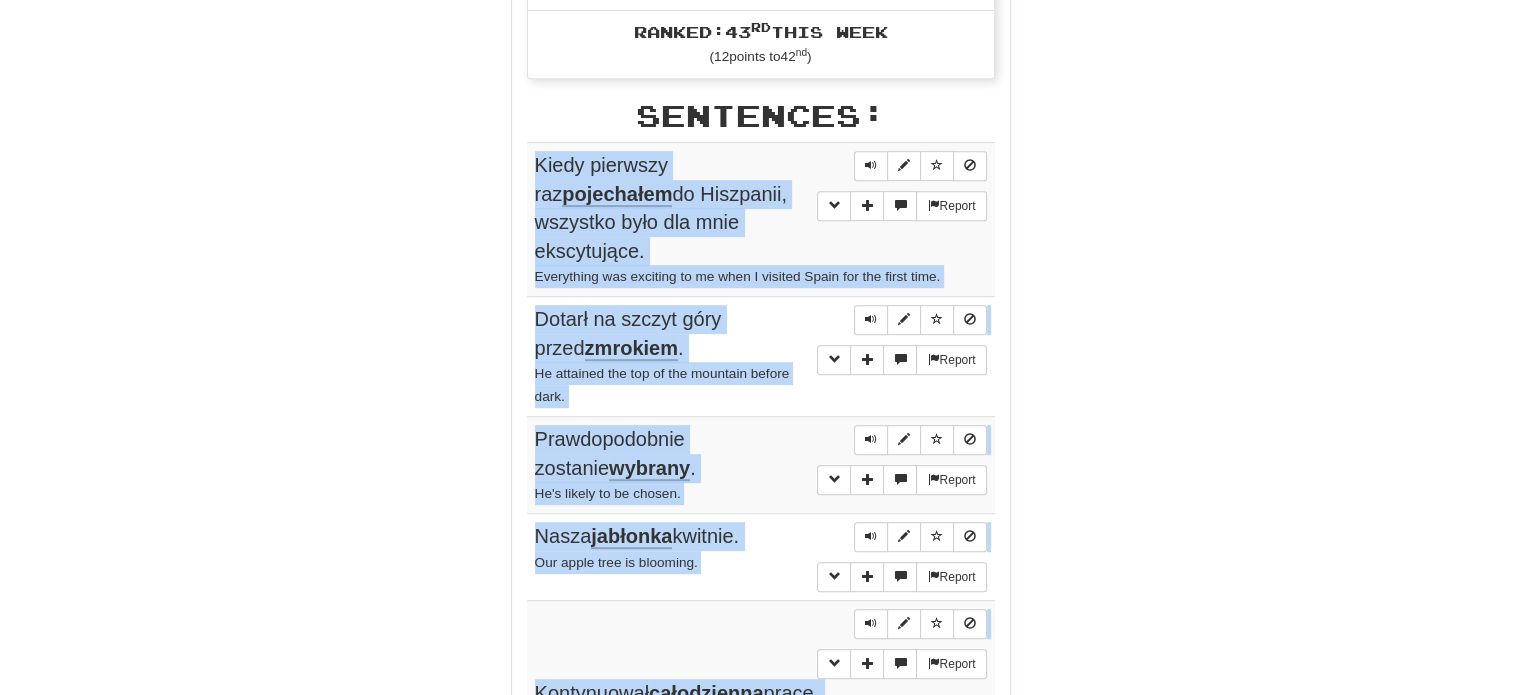 drag, startPoint x: 522, startPoint y: 146, endPoint x: 528, endPoint y: 167, distance: 21.84033 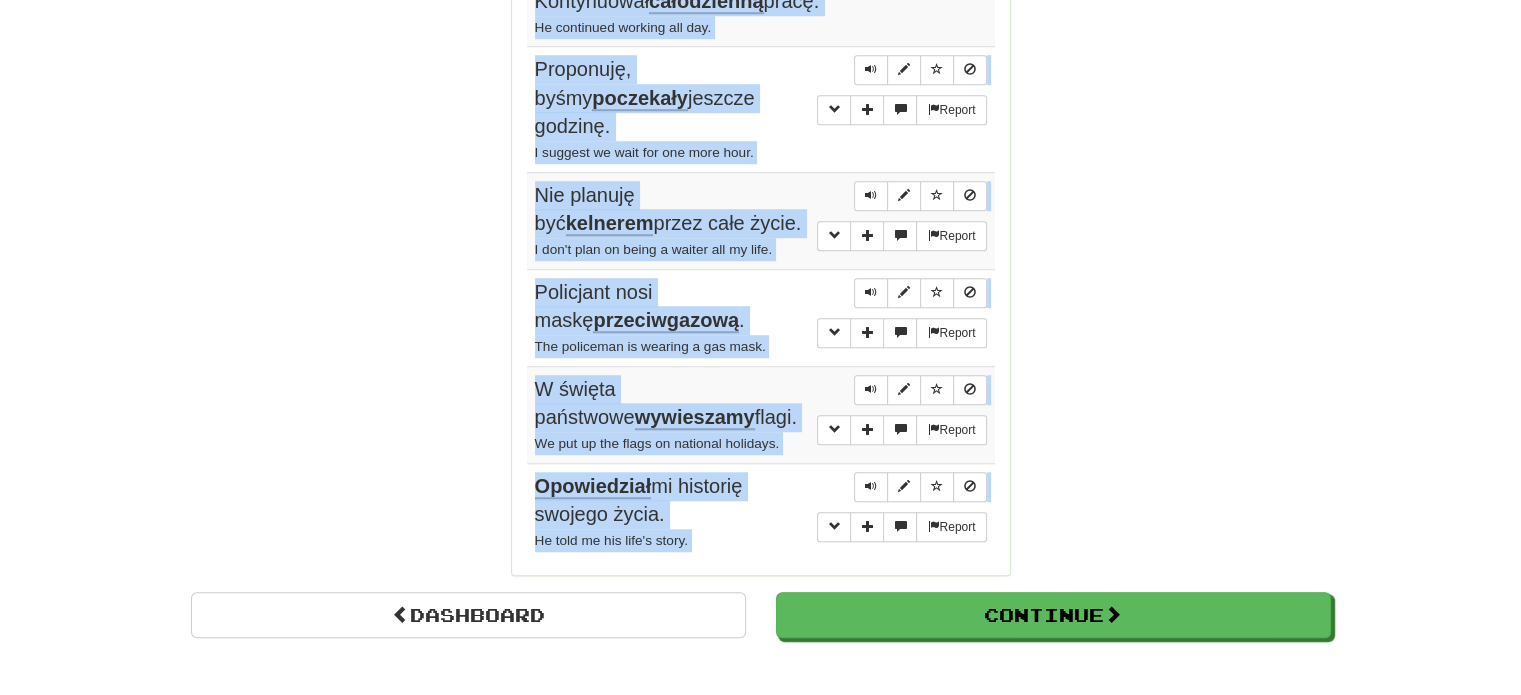 scroll, scrollTop: 1632, scrollLeft: 0, axis: vertical 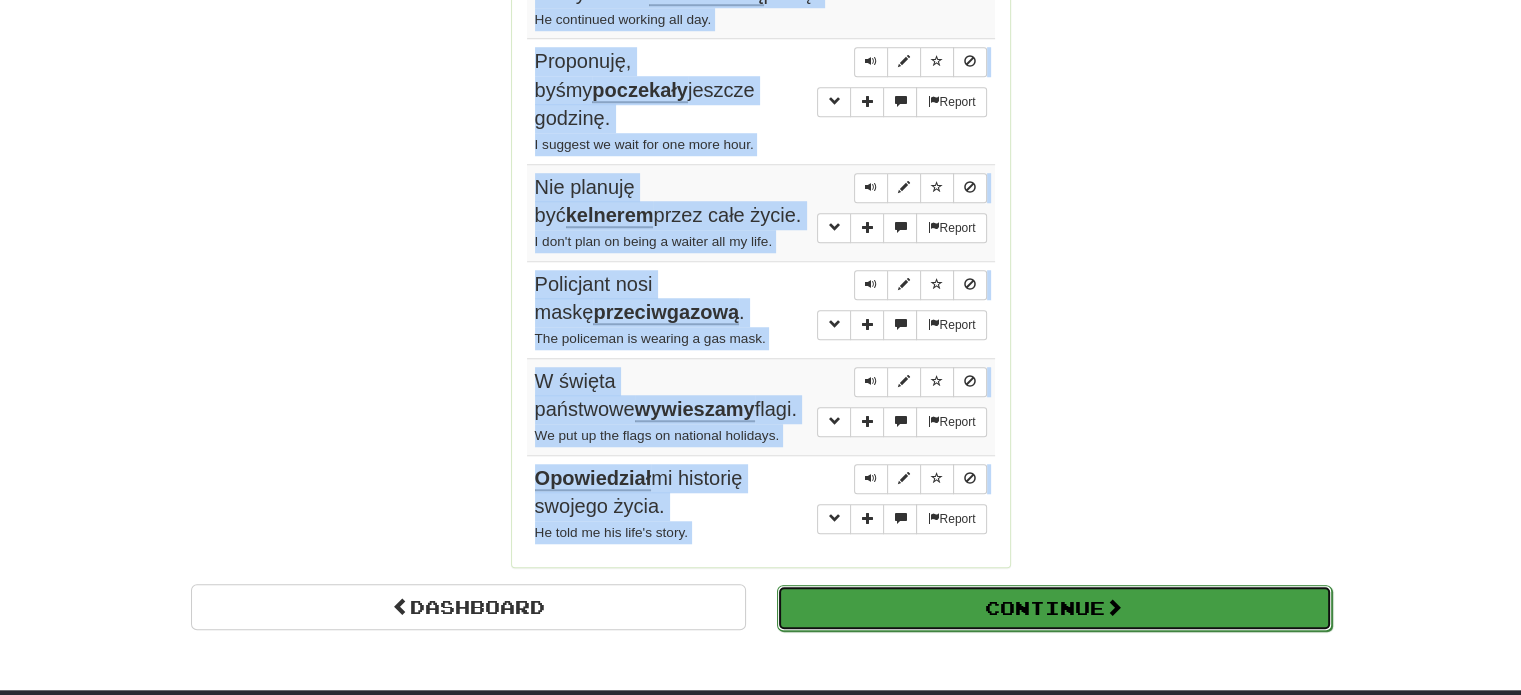 click on "Continue" at bounding box center (1054, 608) 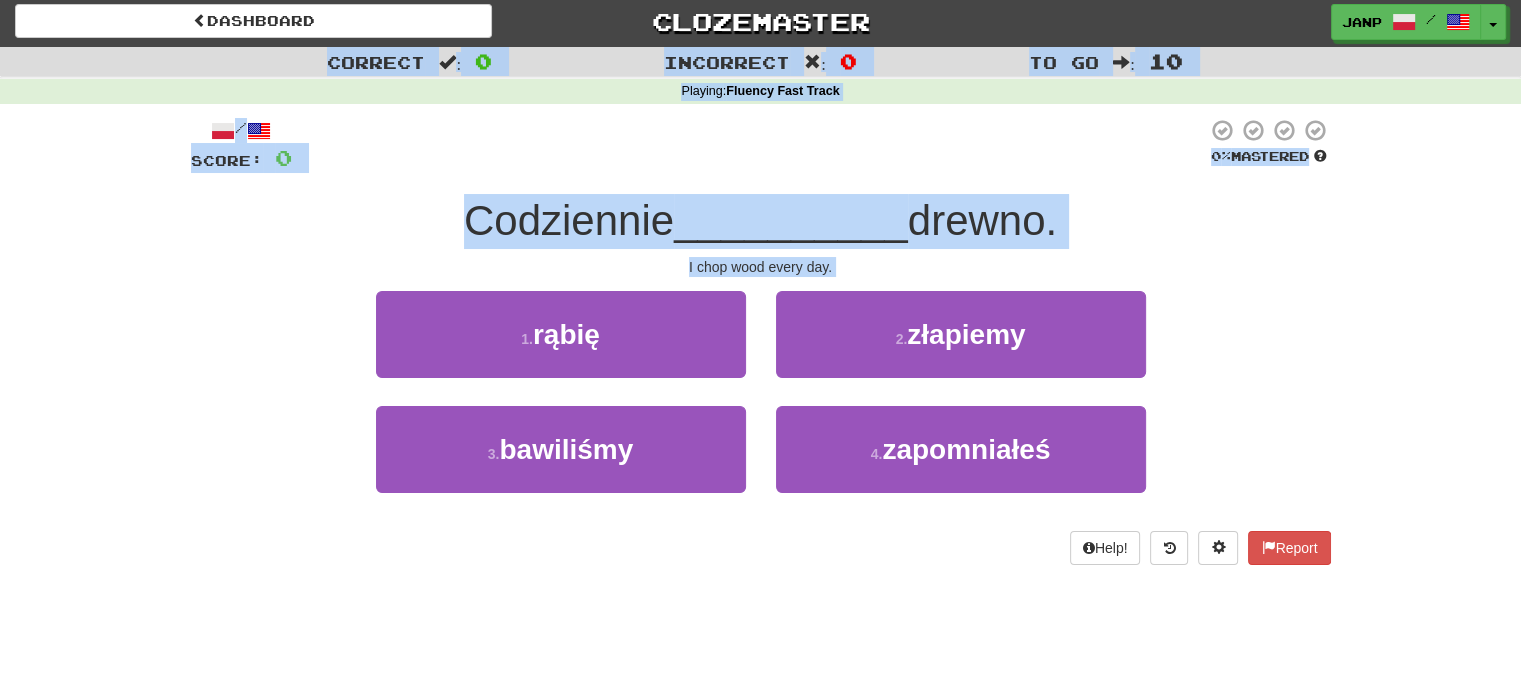 scroll, scrollTop: 0, scrollLeft: 0, axis: both 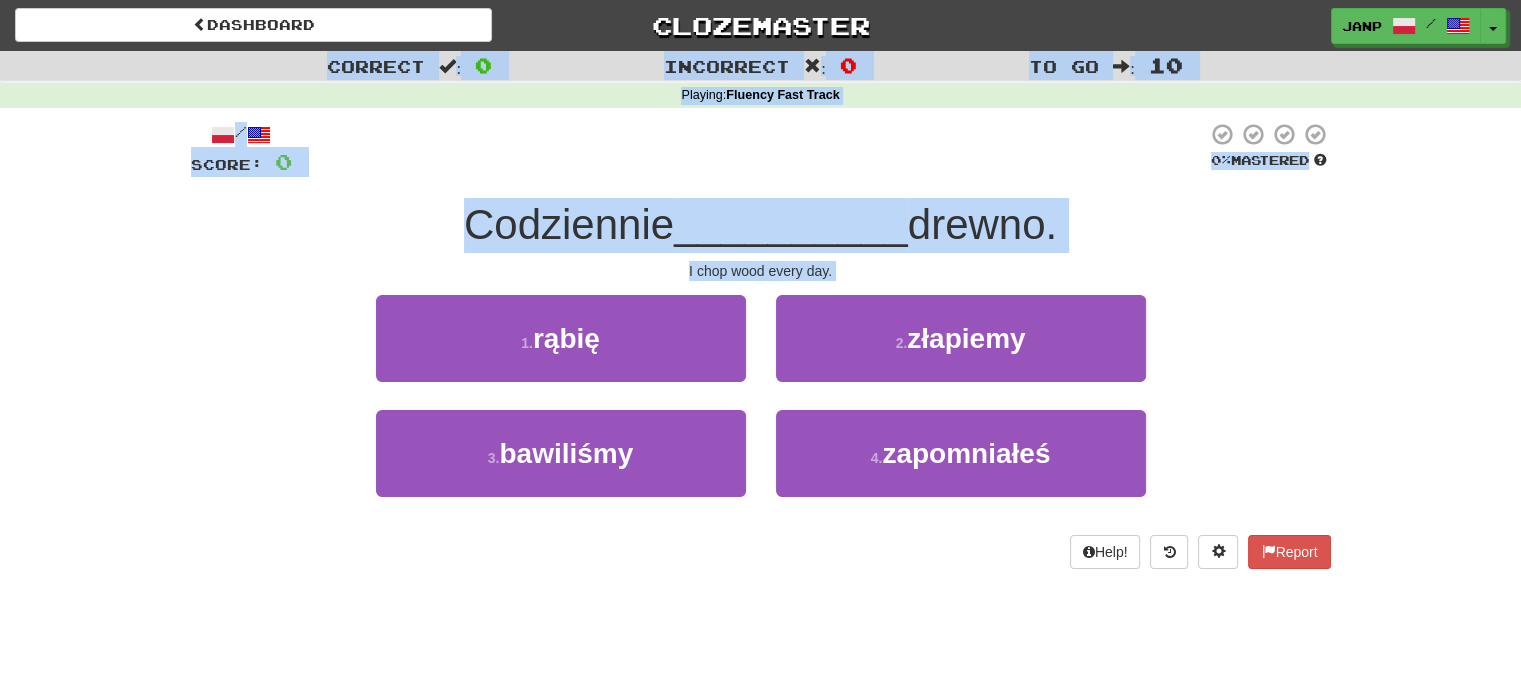 click on "Correct   :   0 Incorrect   :   0 To go   :   10 Playing :  Fluency Fast Track  /  Score:   0 0 %  Mastered Codziennie  __________  drewno. I chop wood every day. 1 .  rąbię 2 .  złapiemy 3 .  bawiliśmy 4 .  zapomniałeś  Help!  Report" at bounding box center (760, 324) 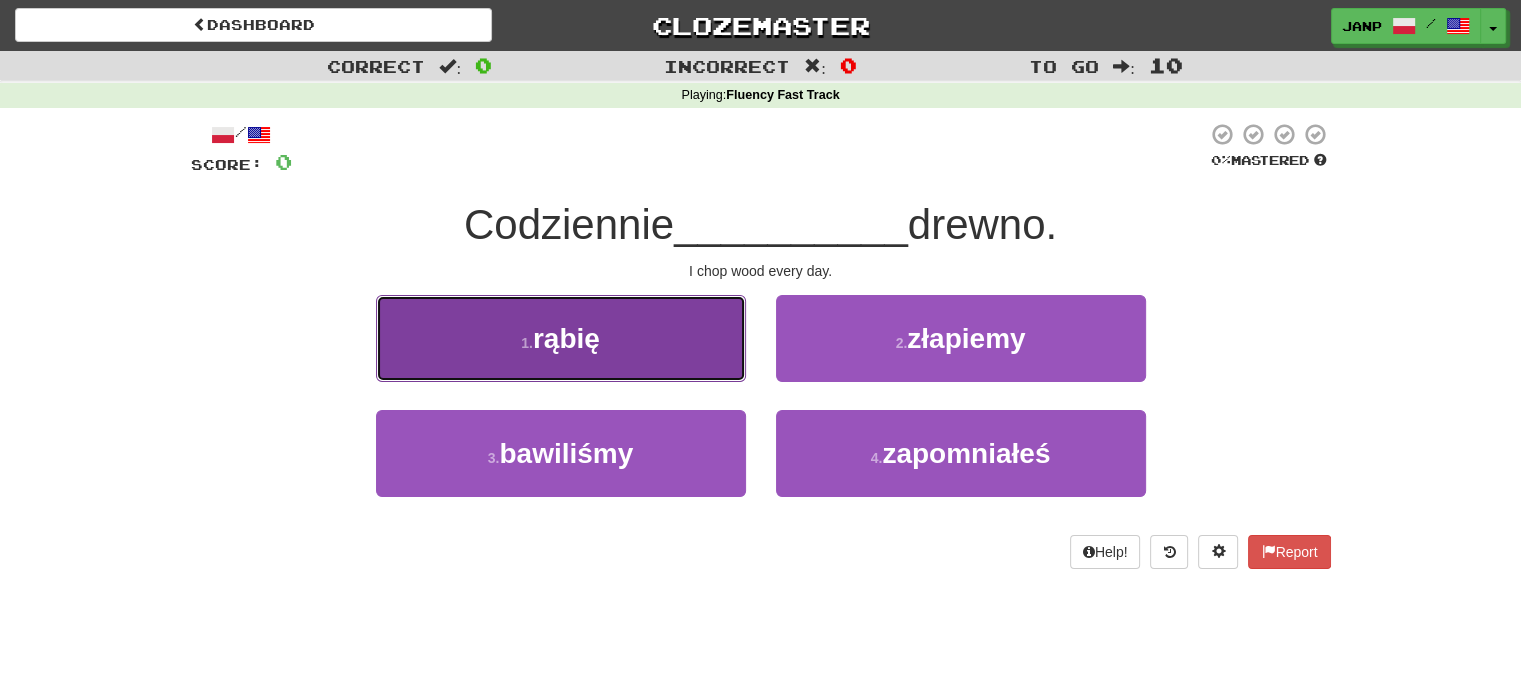 click on "1 .  rąbię" at bounding box center (561, 338) 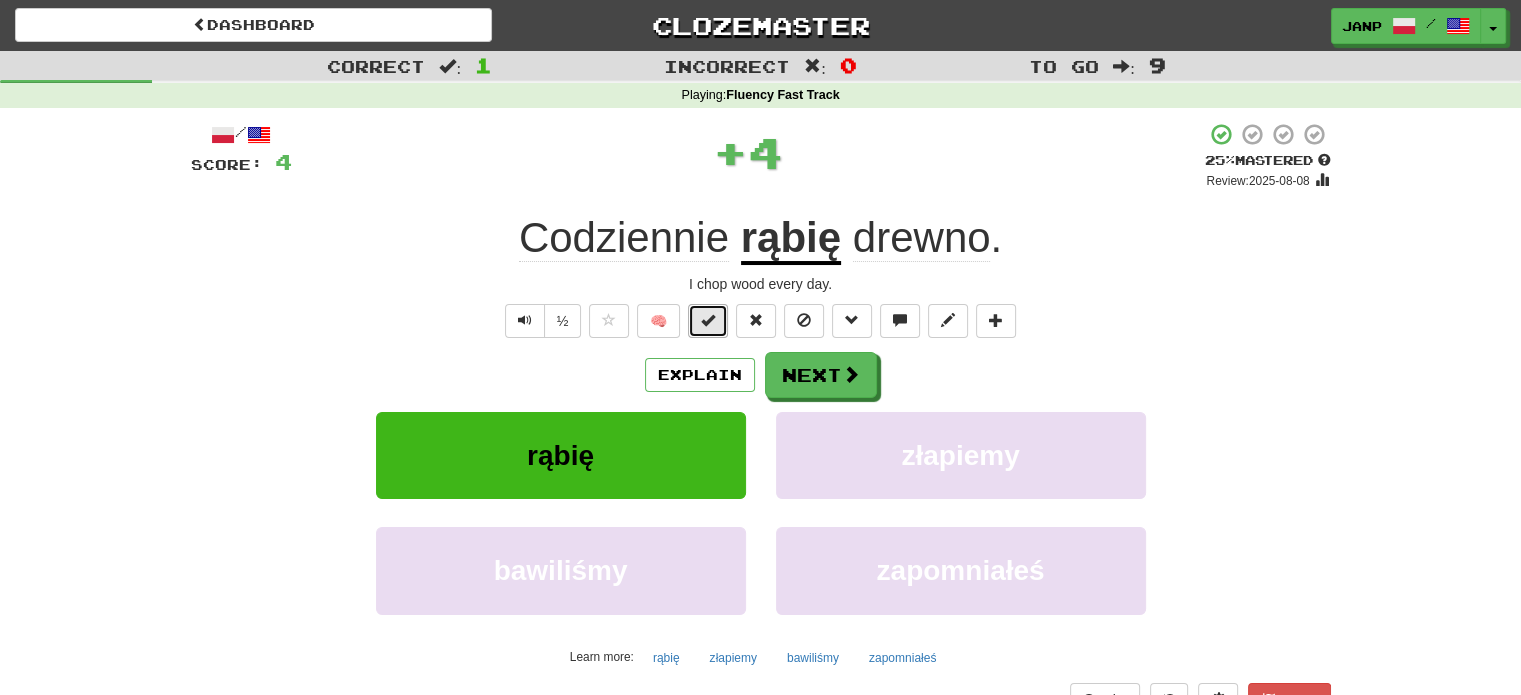 click at bounding box center [708, 320] 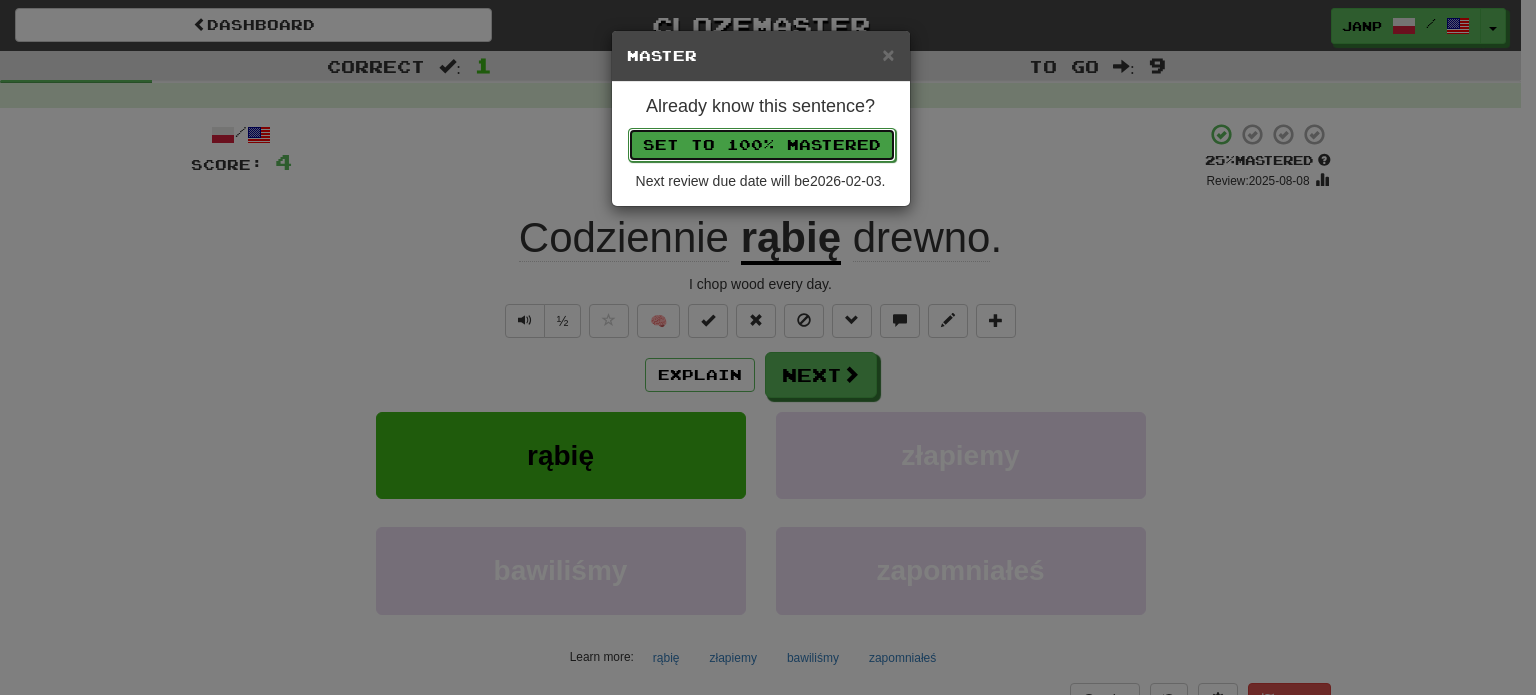 click on "Set to 100% Mastered" at bounding box center [762, 145] 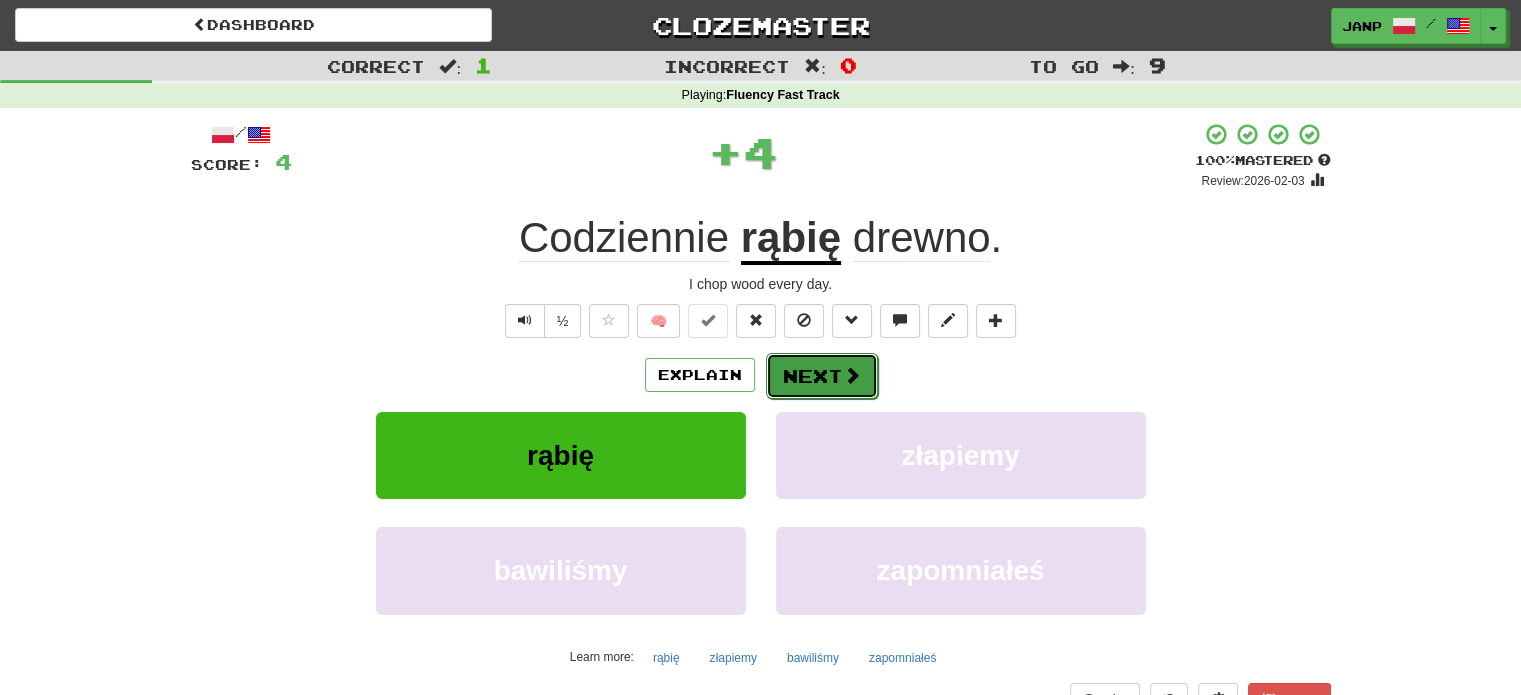 click on "Next" at bounding box center [822, 376] 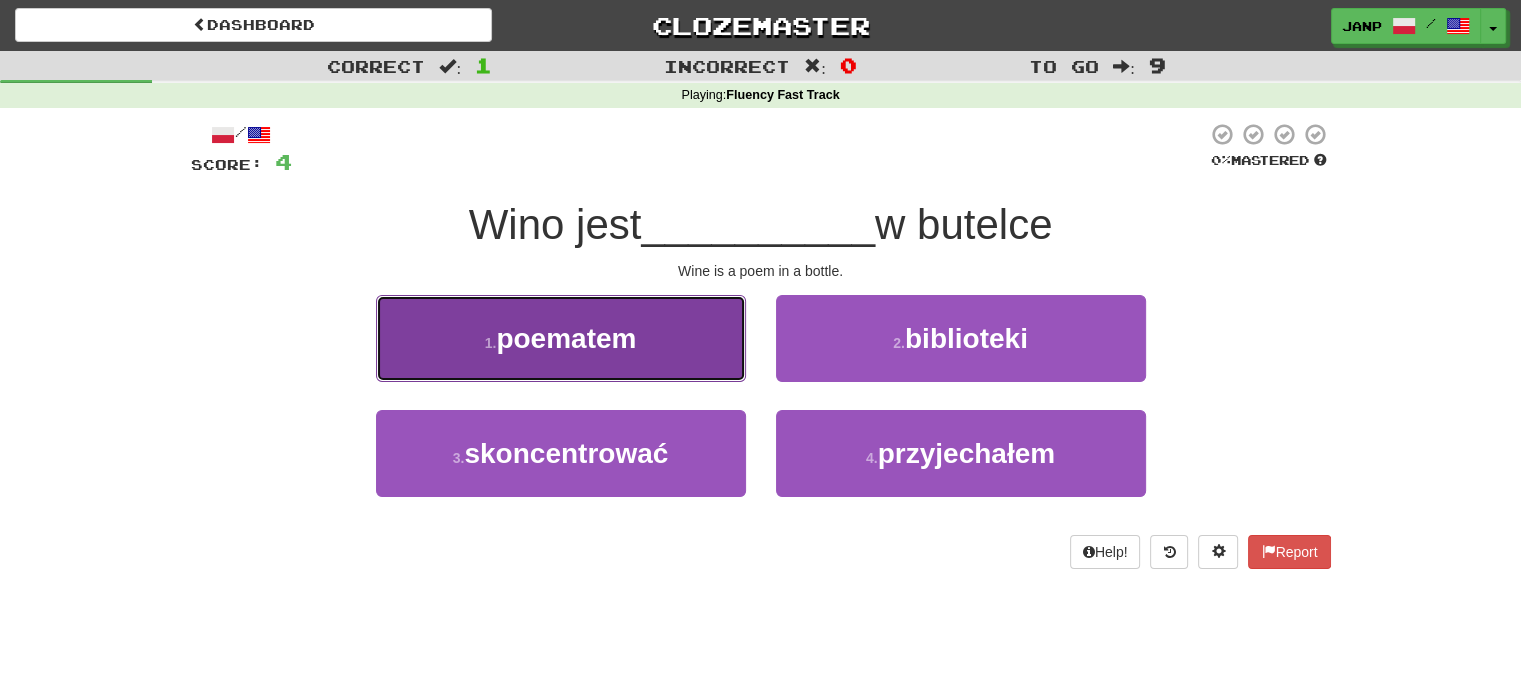 click on "1 .  poematem" at bounding box center (561, 338) 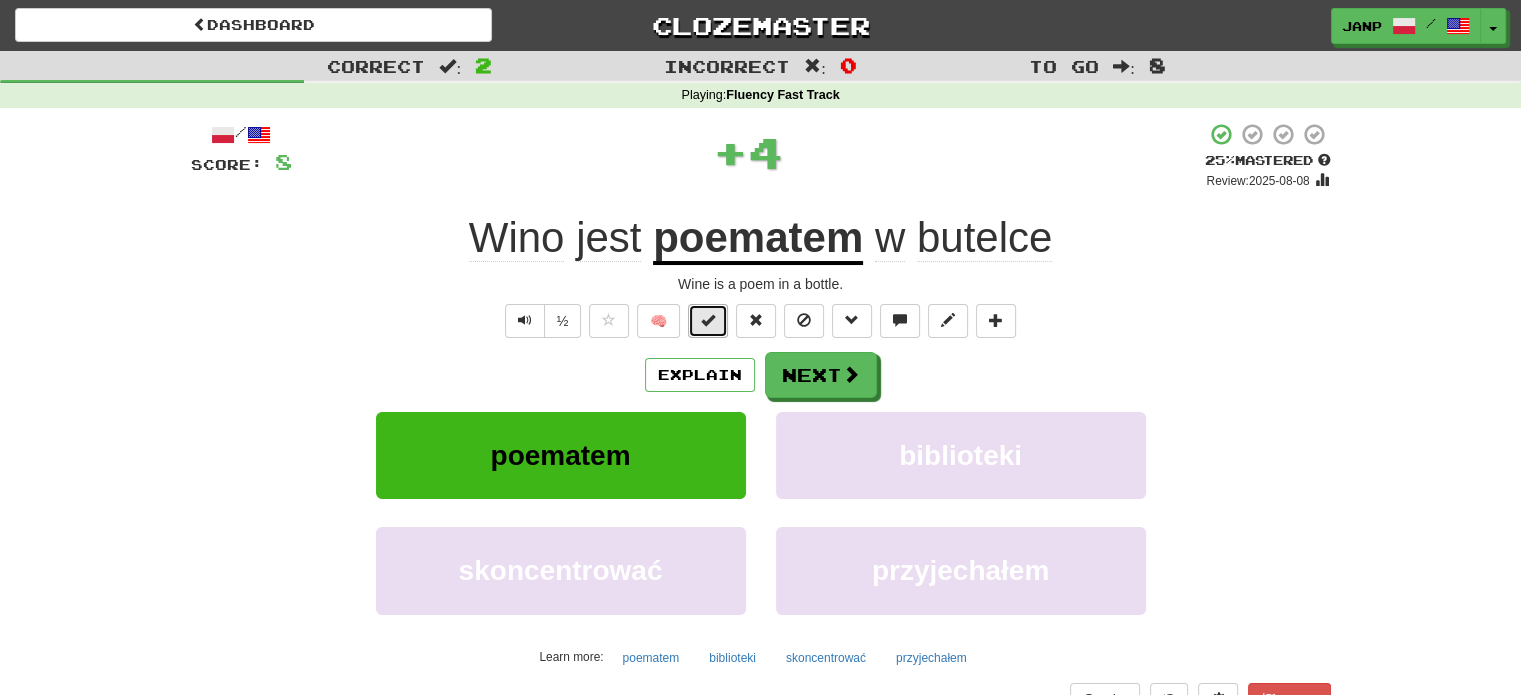 click at bounding box center (708, 320) 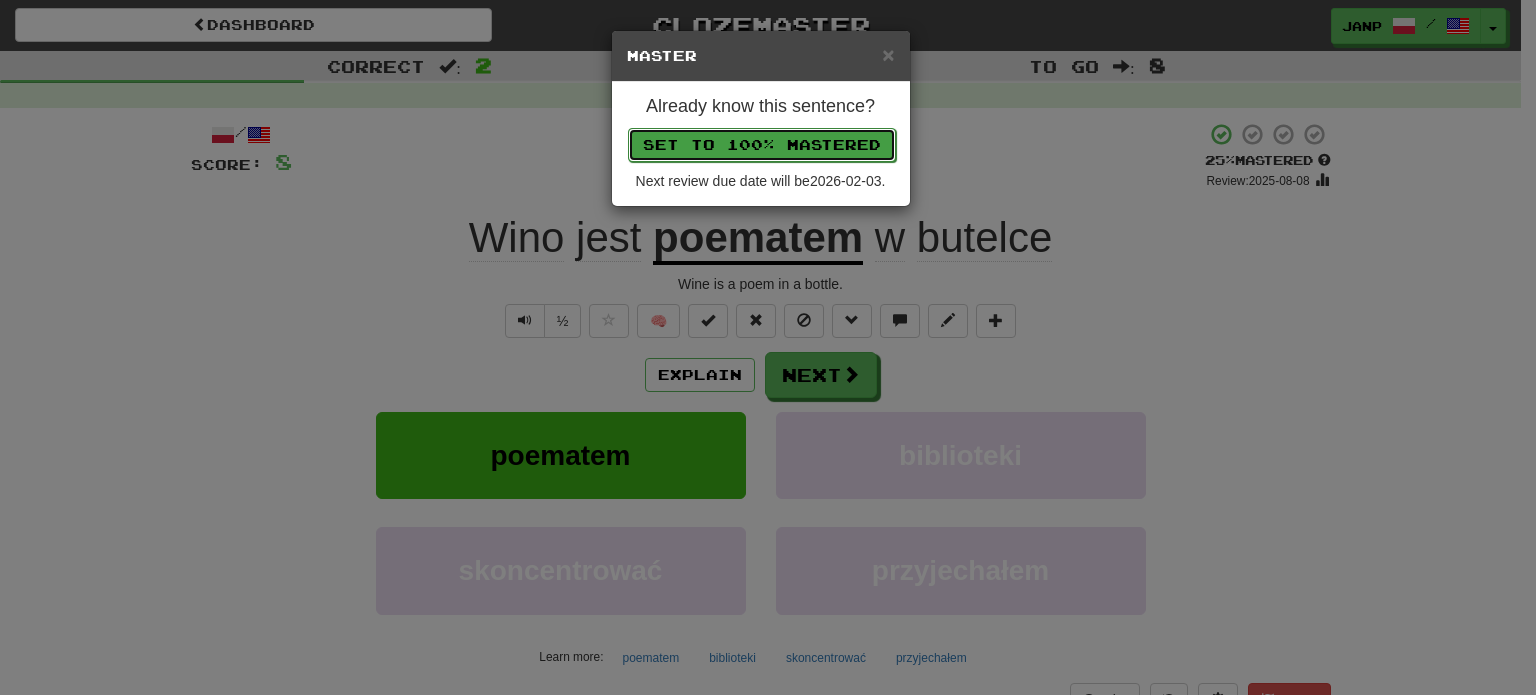 click on "Set to 100% Mastered" at bounding box center (762, 145) 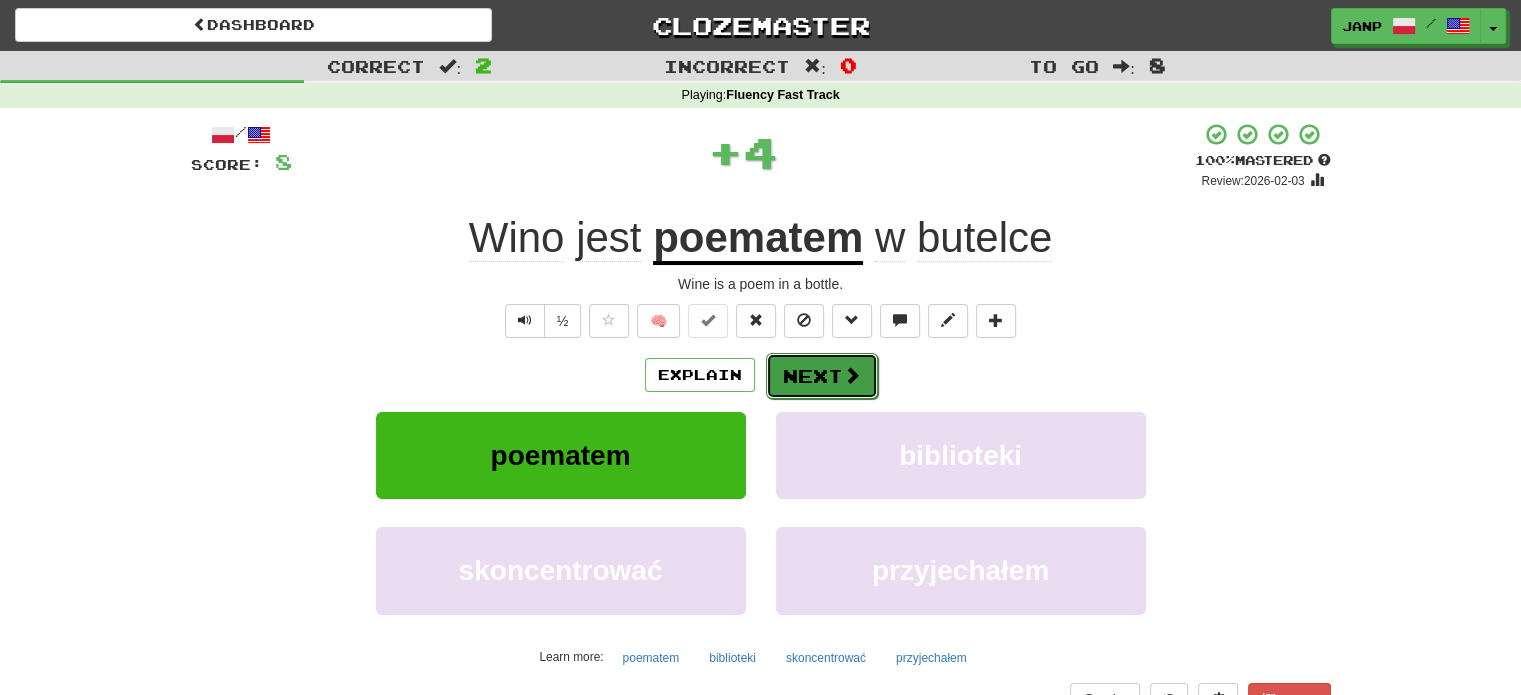 click on "Next" at bounding box center (822, 376) 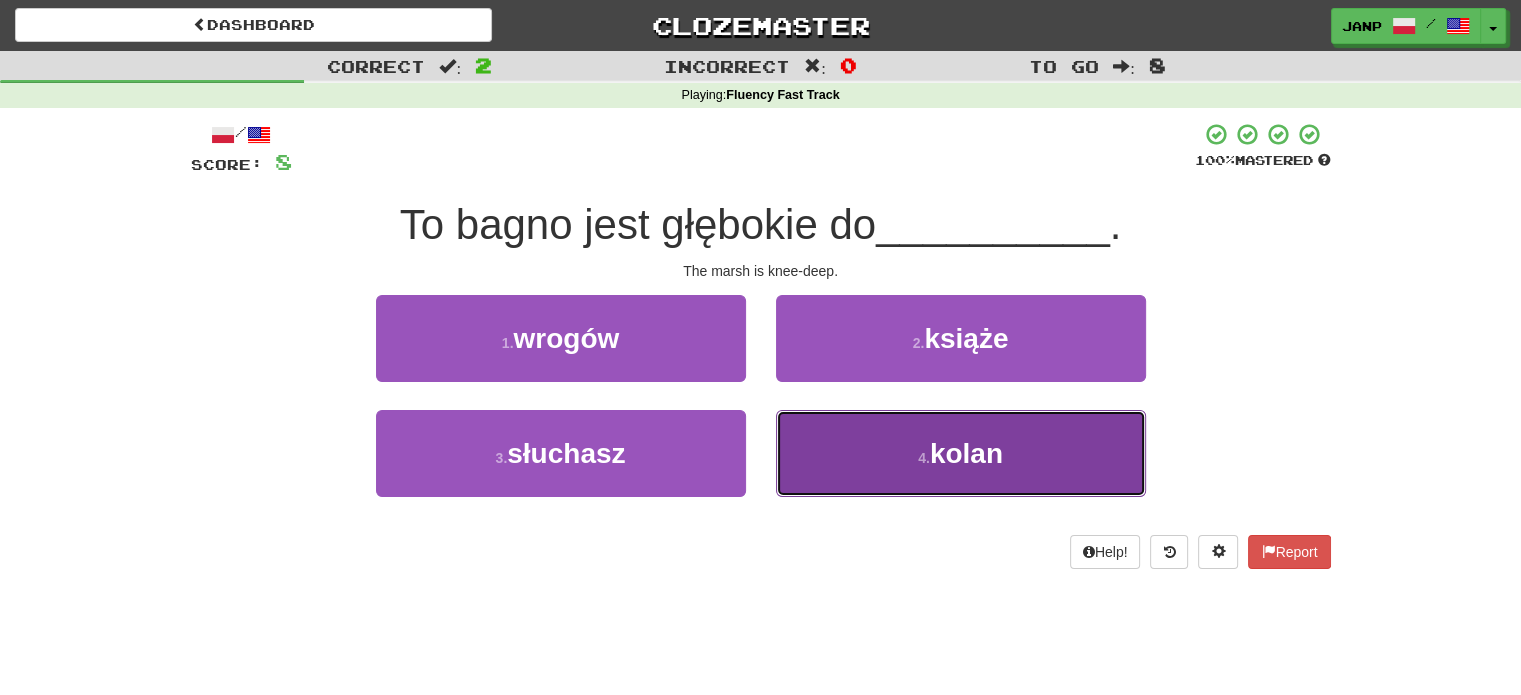 click on "4 .  kolan" at bounding box center (961, 453) 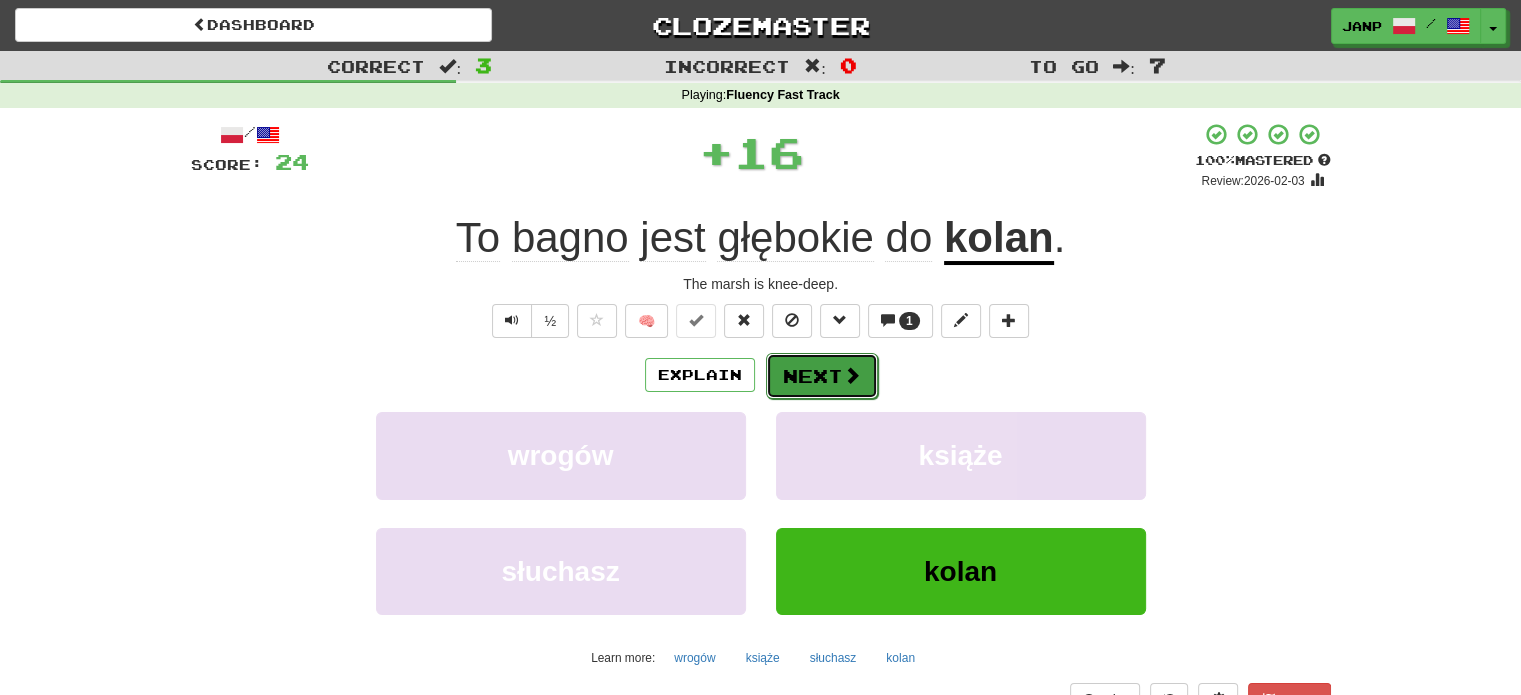 click on "Next" at bounding box center (822, 376) 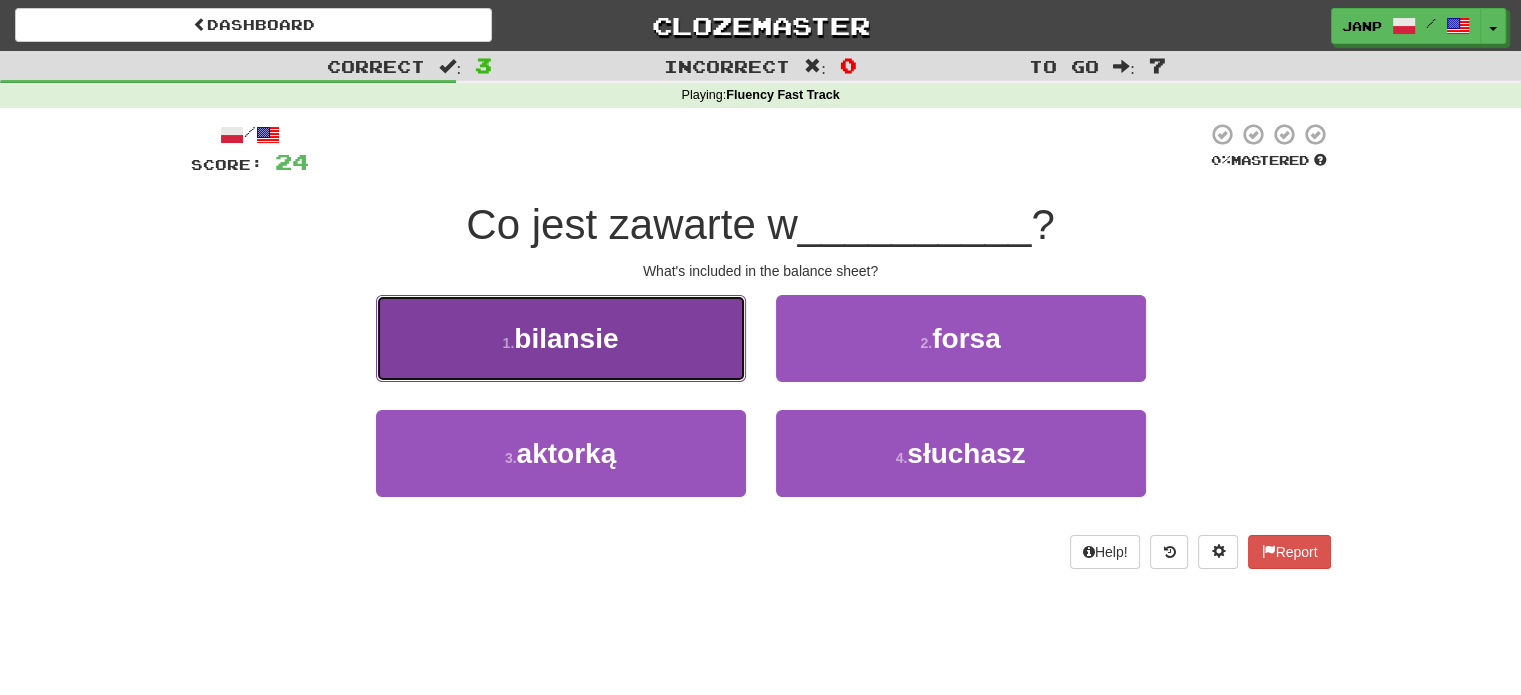 click on "1 .  bilansie" at bounding box center [561, 338] 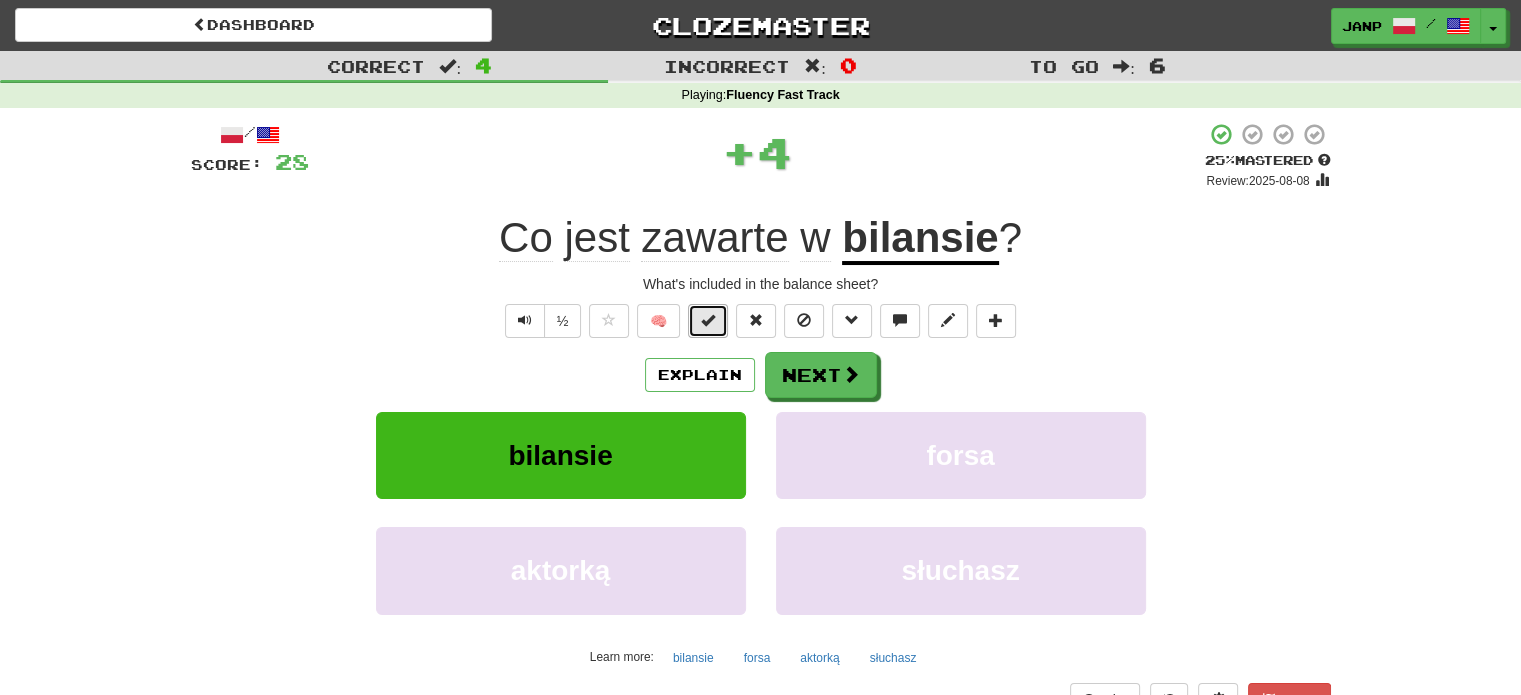 click at bounding box center (708, 320) 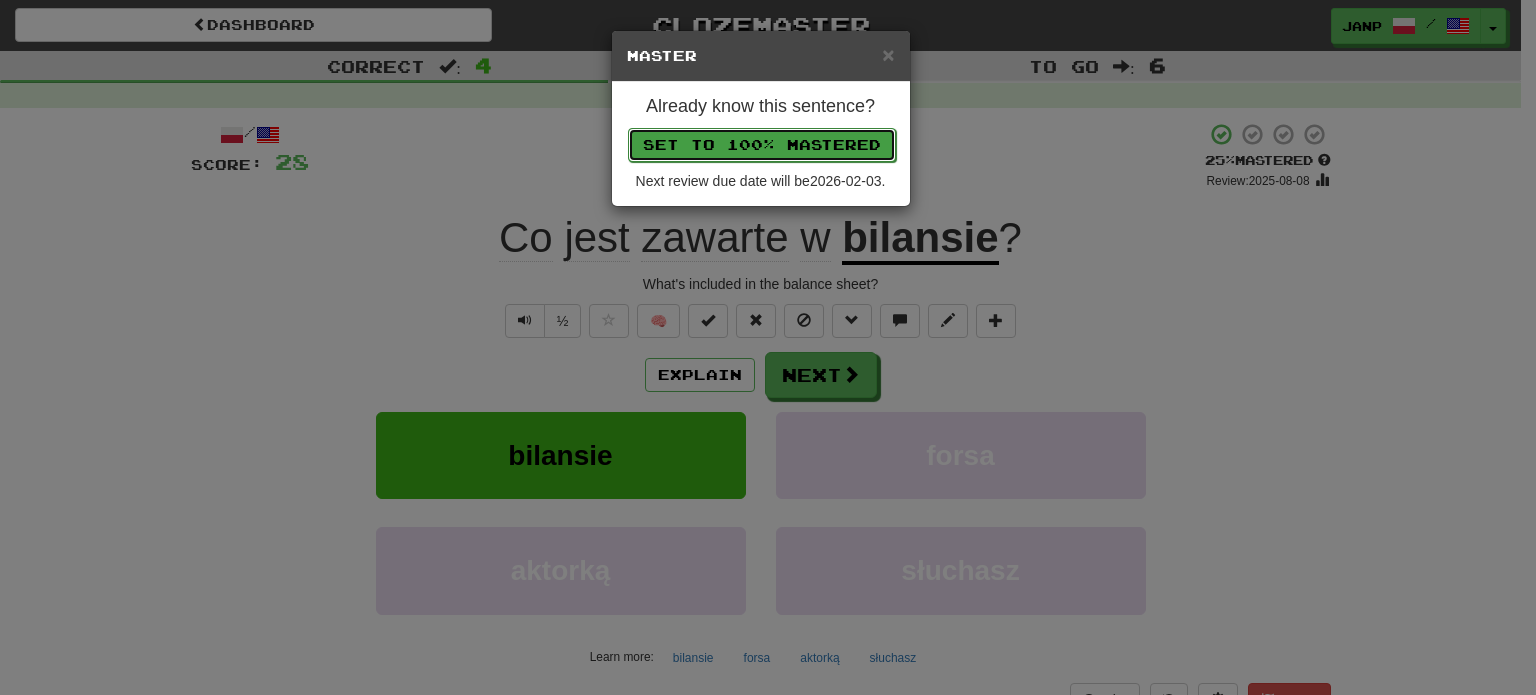 click on "Set to 100% Mastered" at bounding box center [762, 145] 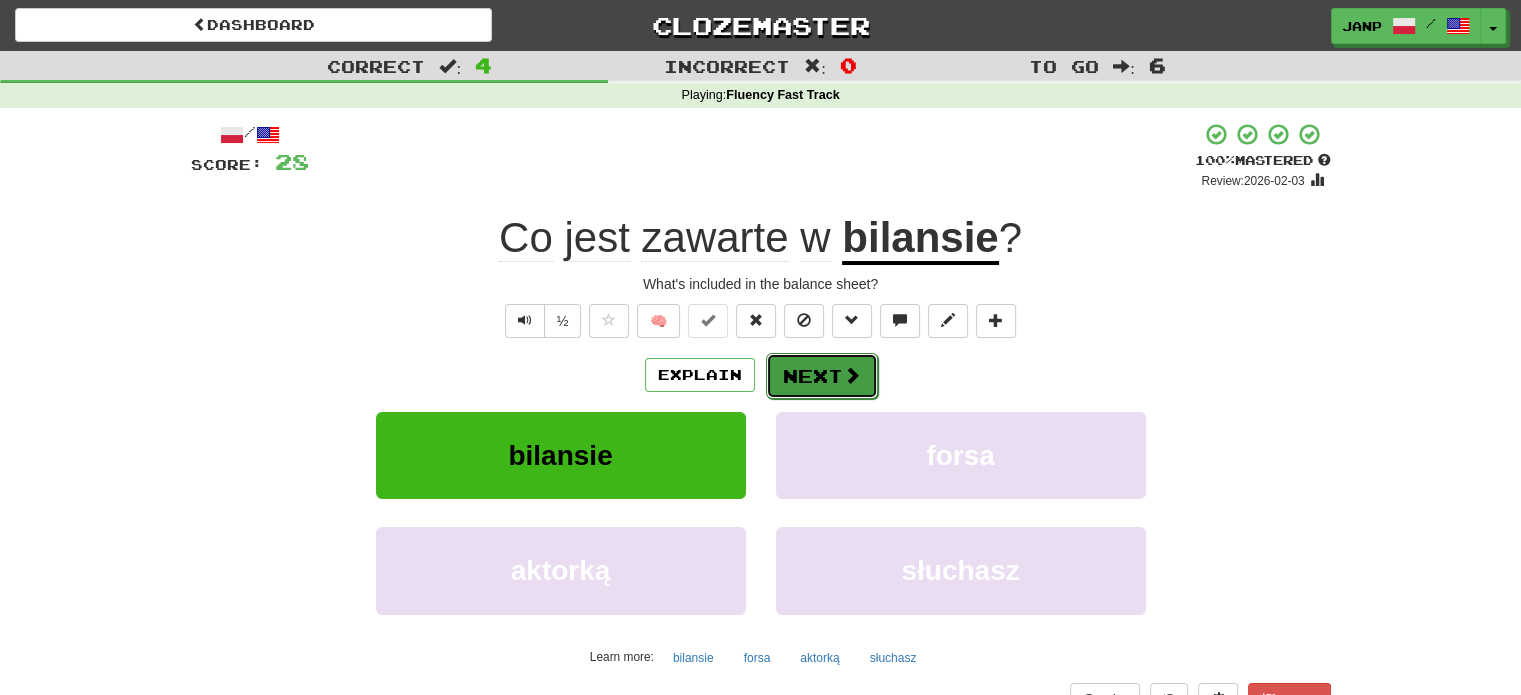 click on "Next" at bounding box center (822, 376) 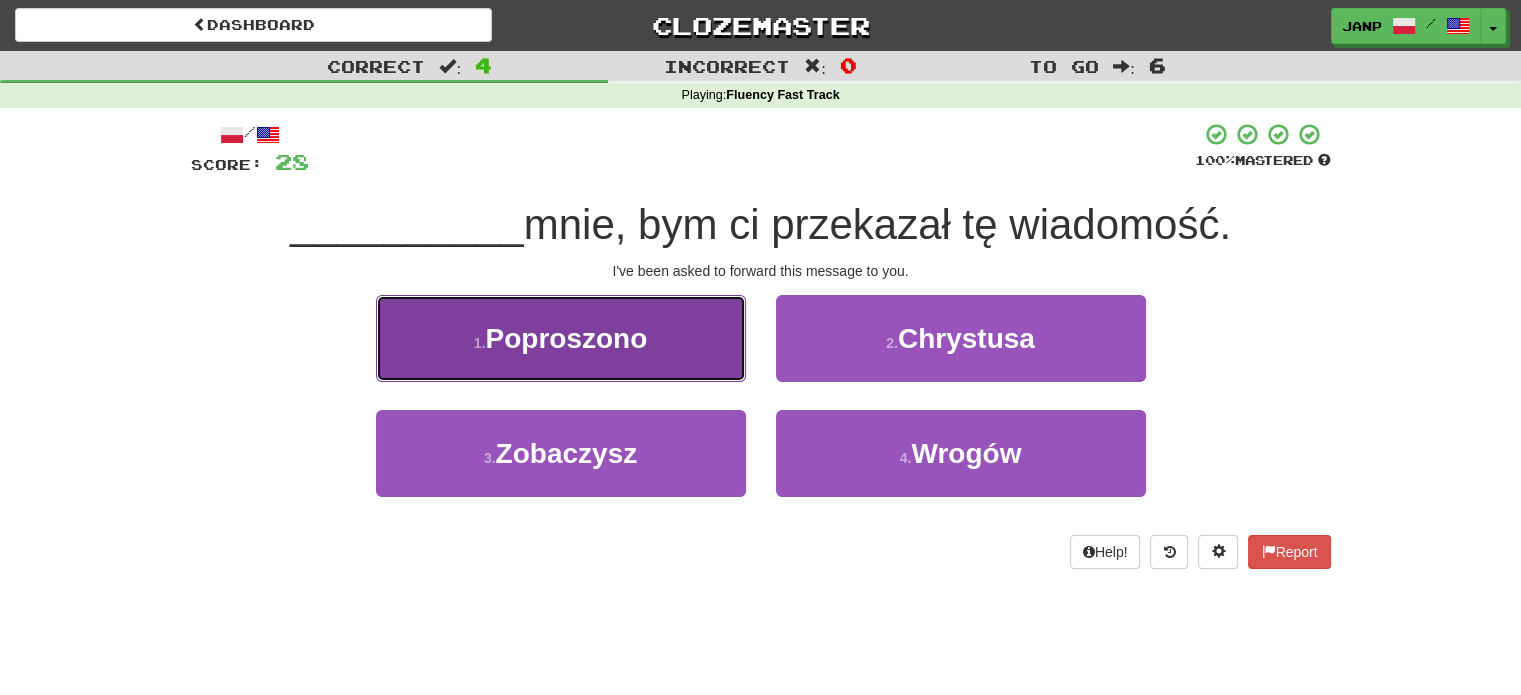 click on "1 .  Poproszono" at bounding box center (561, 338) 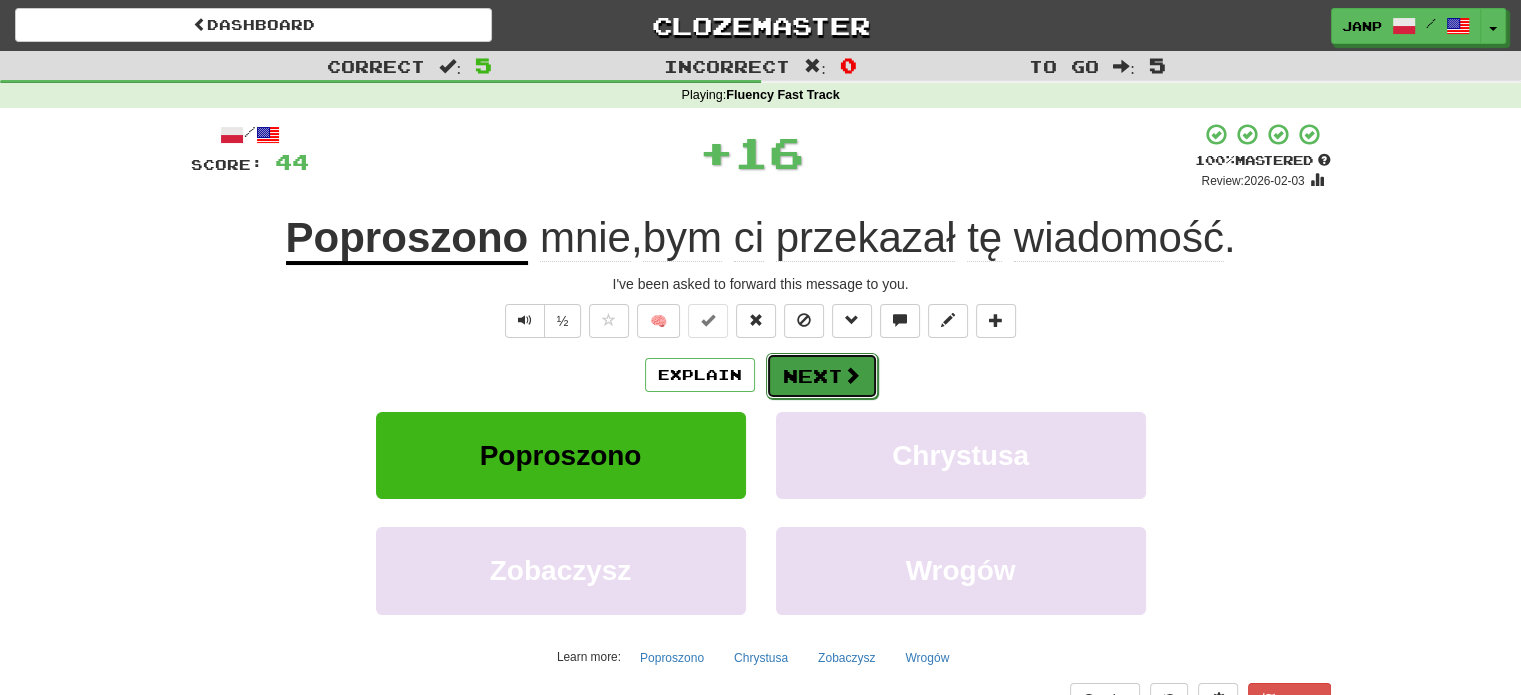 click on "Next" at bounding box center [822, 376] 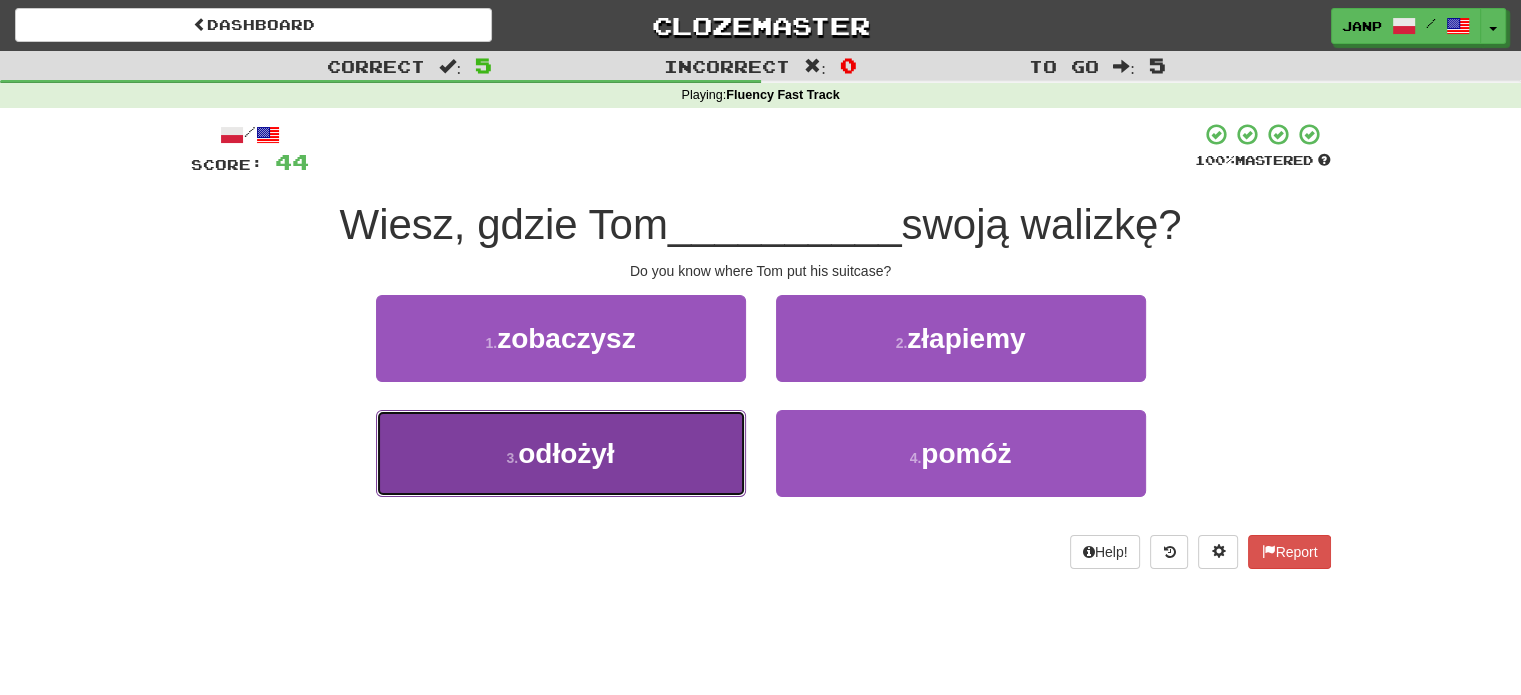 click on "3 .  odłożył" at bounding box center [561, 453] 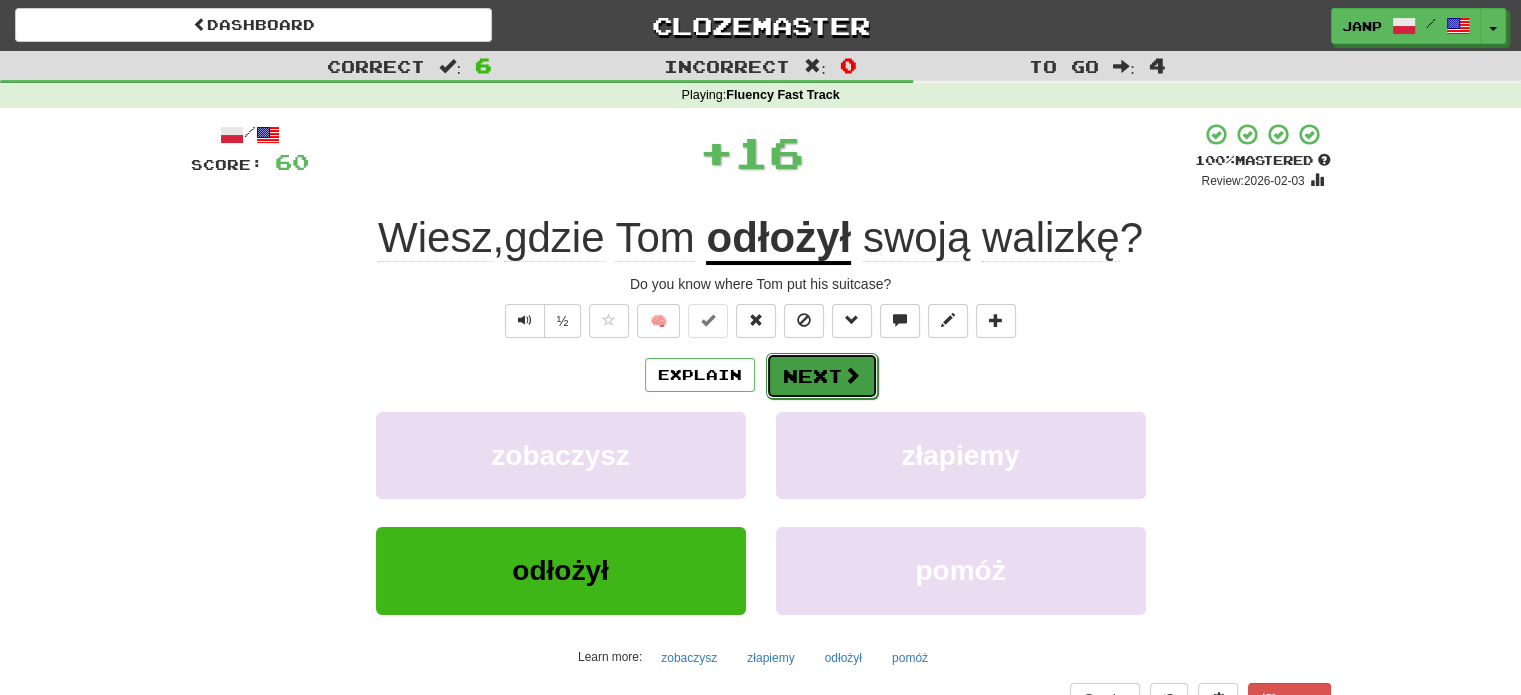 click on "Next" at bounding box center (822, 376) 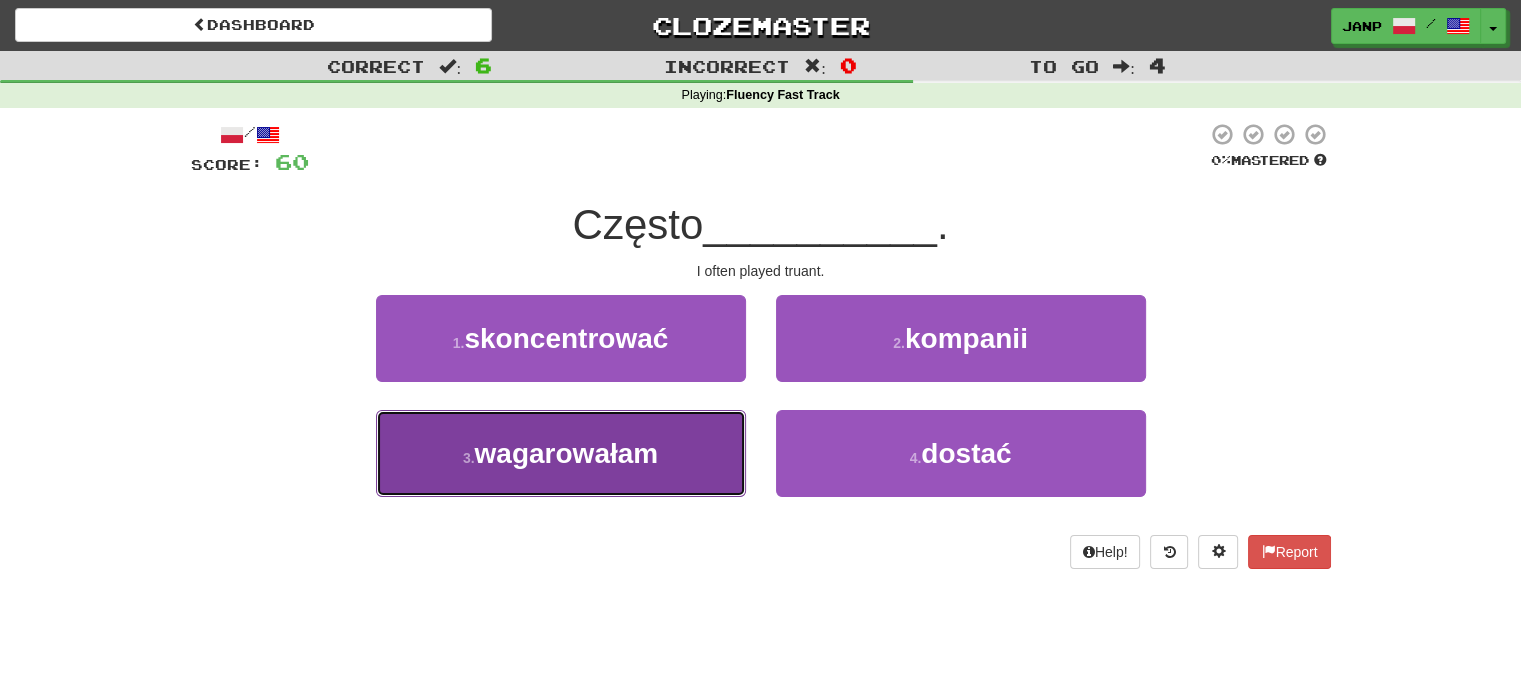 click on "3 .  wagarowałam" at bounding box center (561, 453) 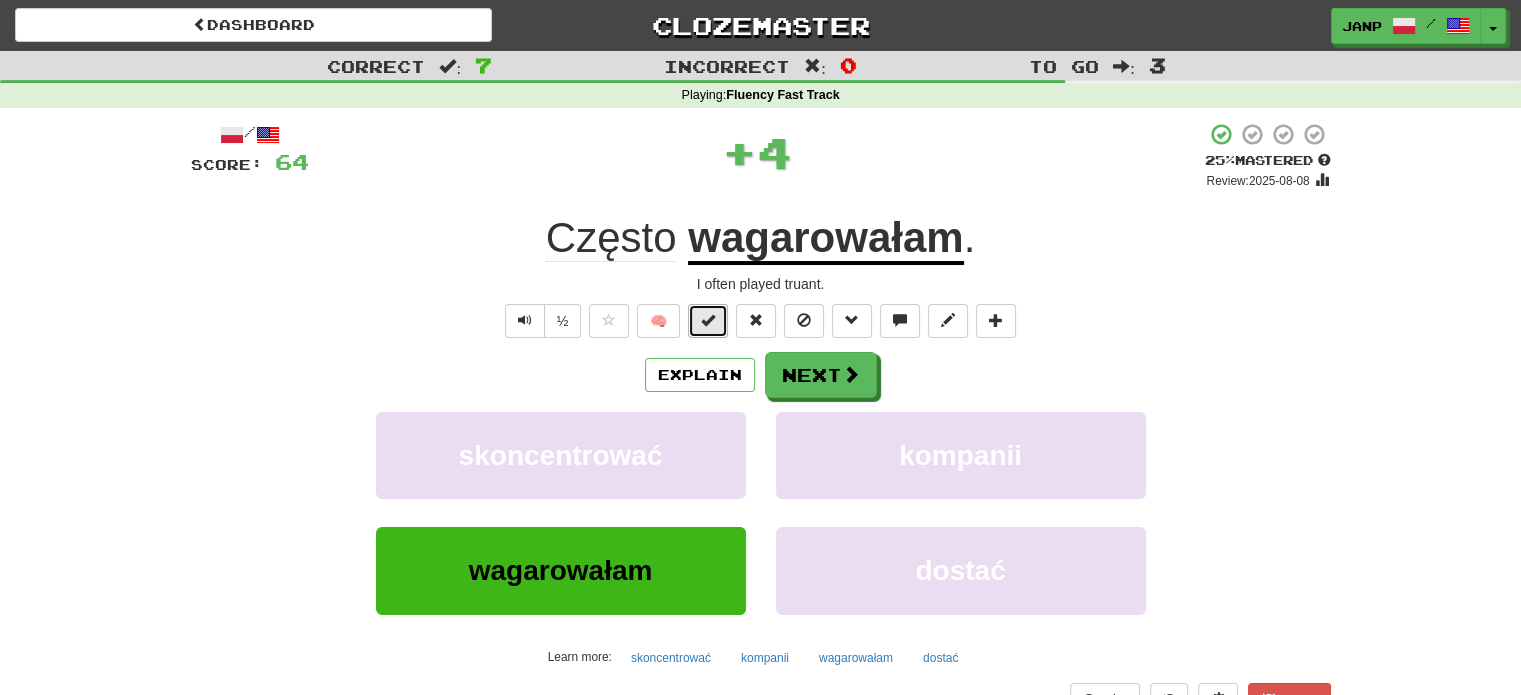 click at bounding box center [708, 320] 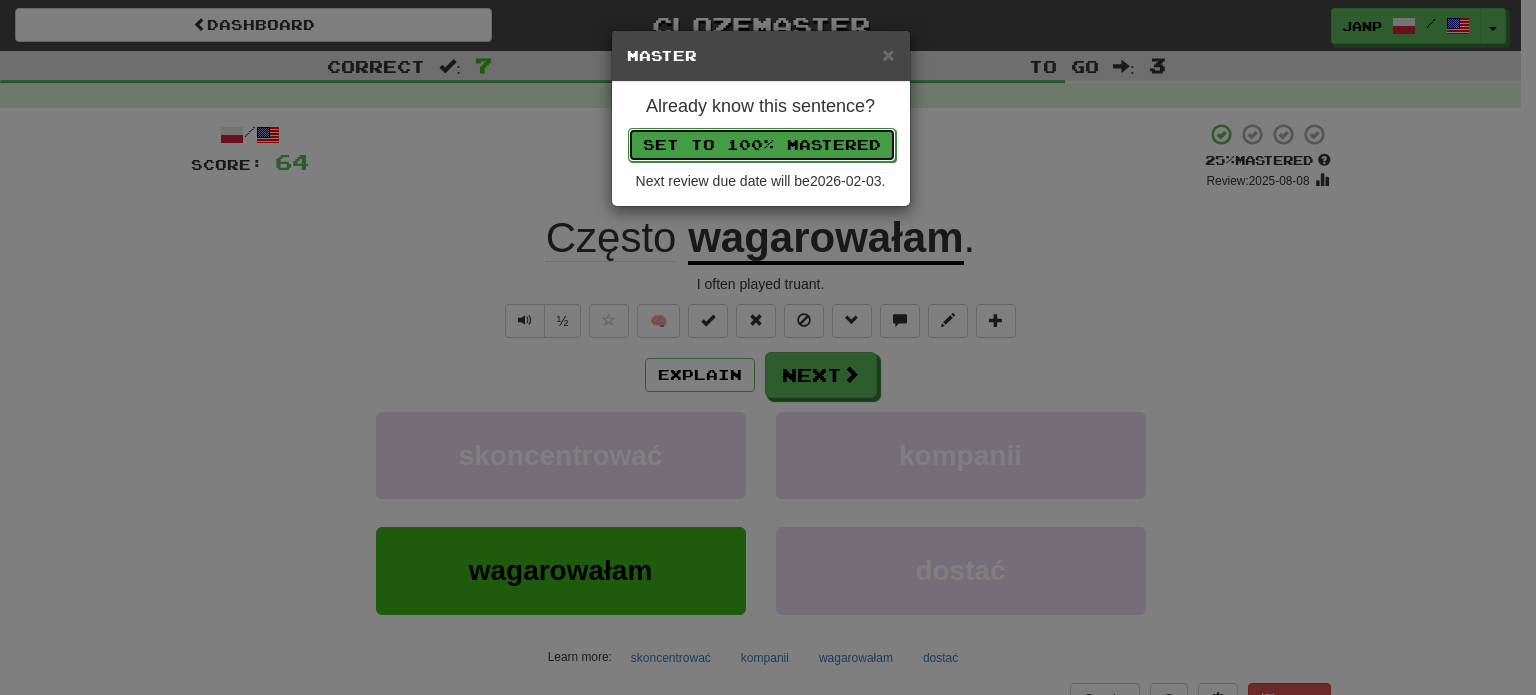 click on "Set to 100% Mastered" at bounding box center (762, 145) 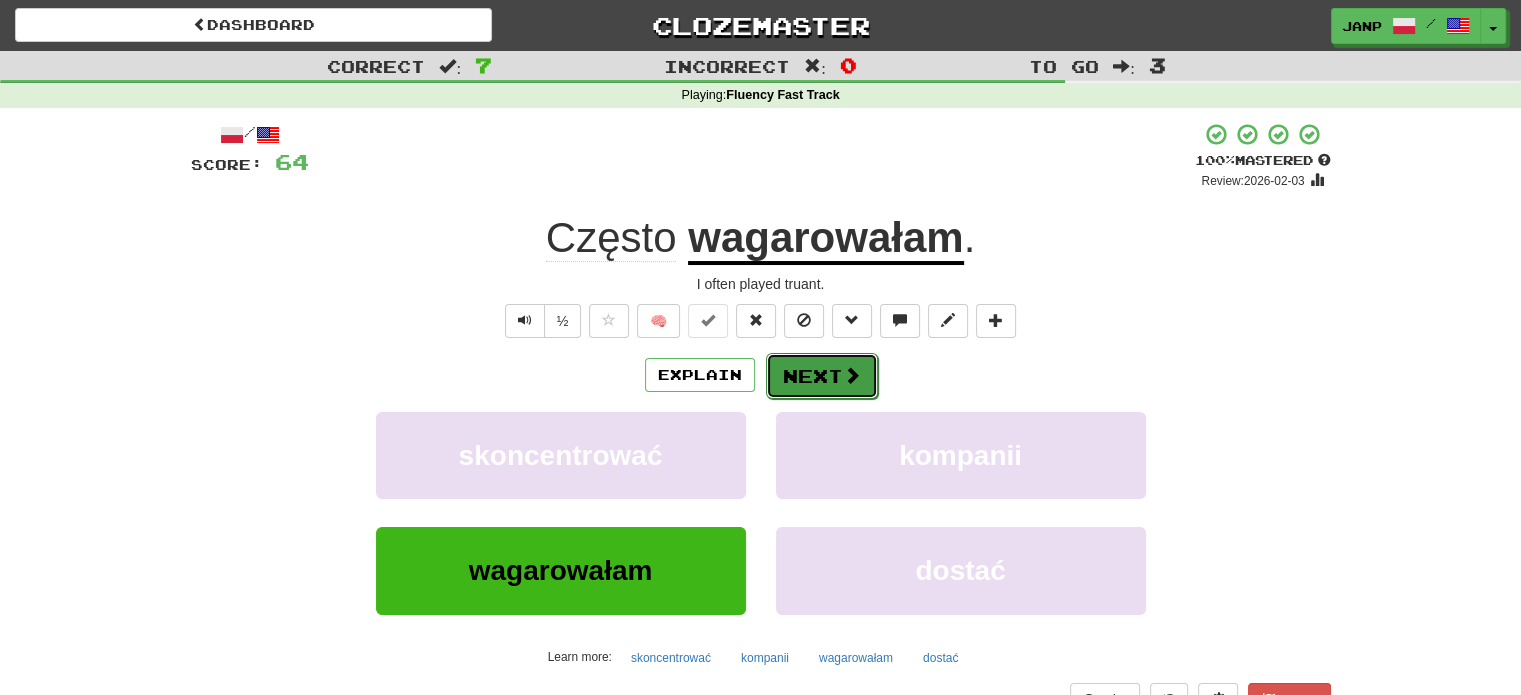 click on "Next" at bounding box center (822, 376) 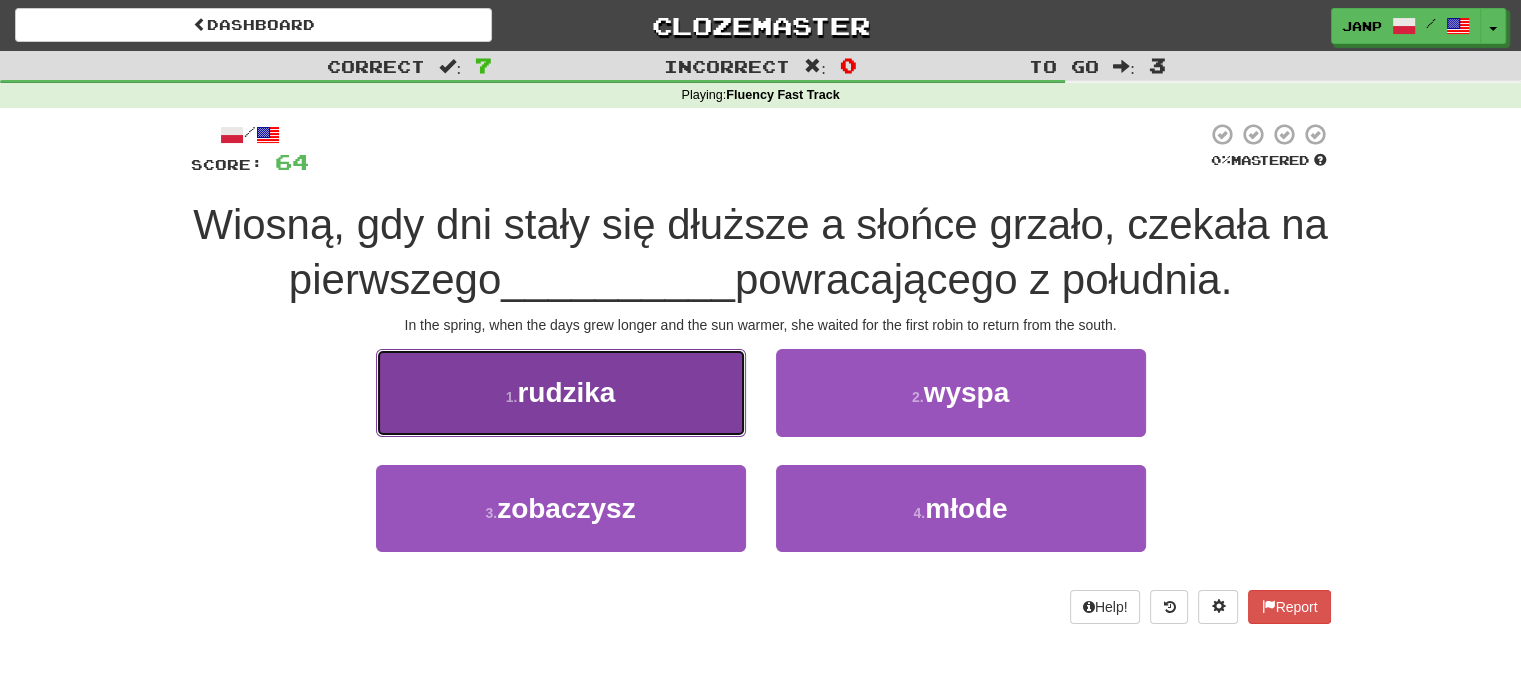 click on "1 .  rudzika" at bounding box center (561, 392) 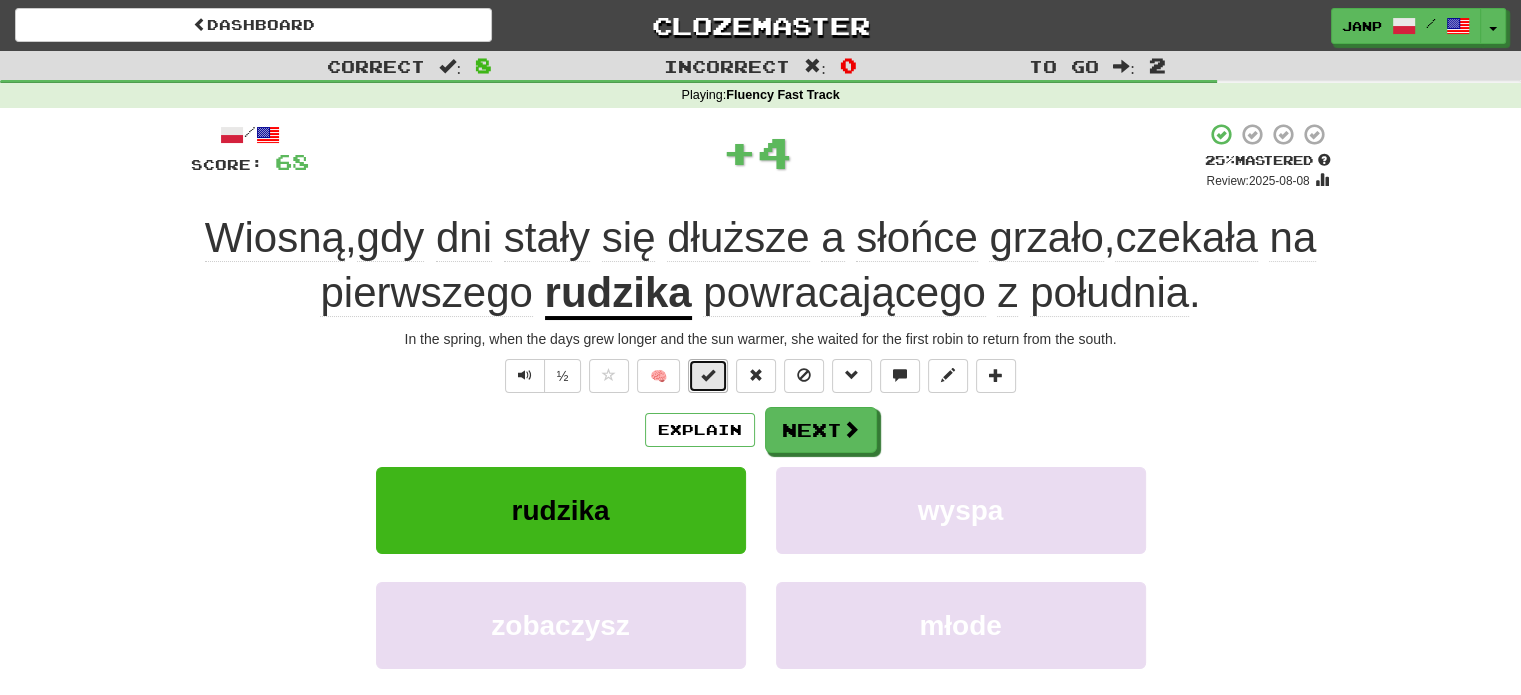 click at bounding box center [708, 375] 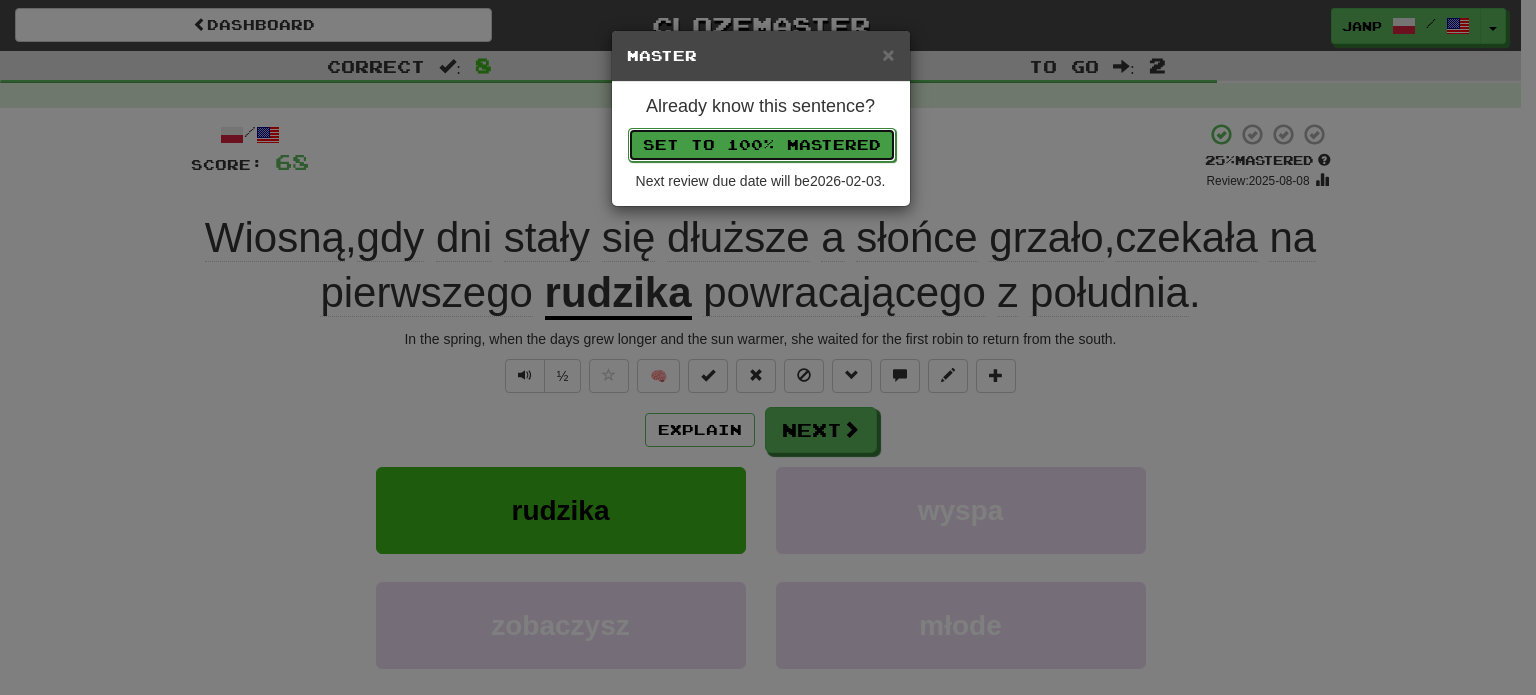 click on "Set to 100% Mastered" at bounding box center [762, 145] 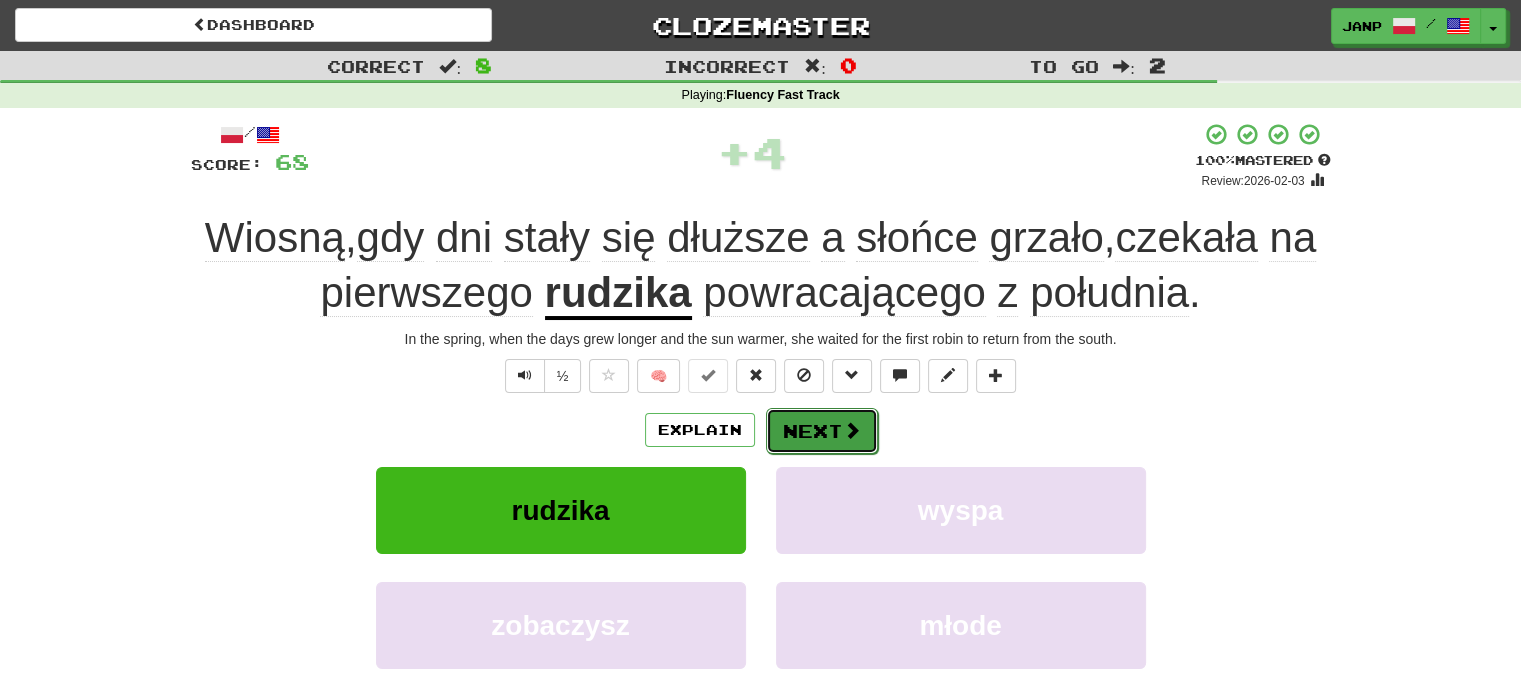 click on "Next" at bounding box center [822, 431] 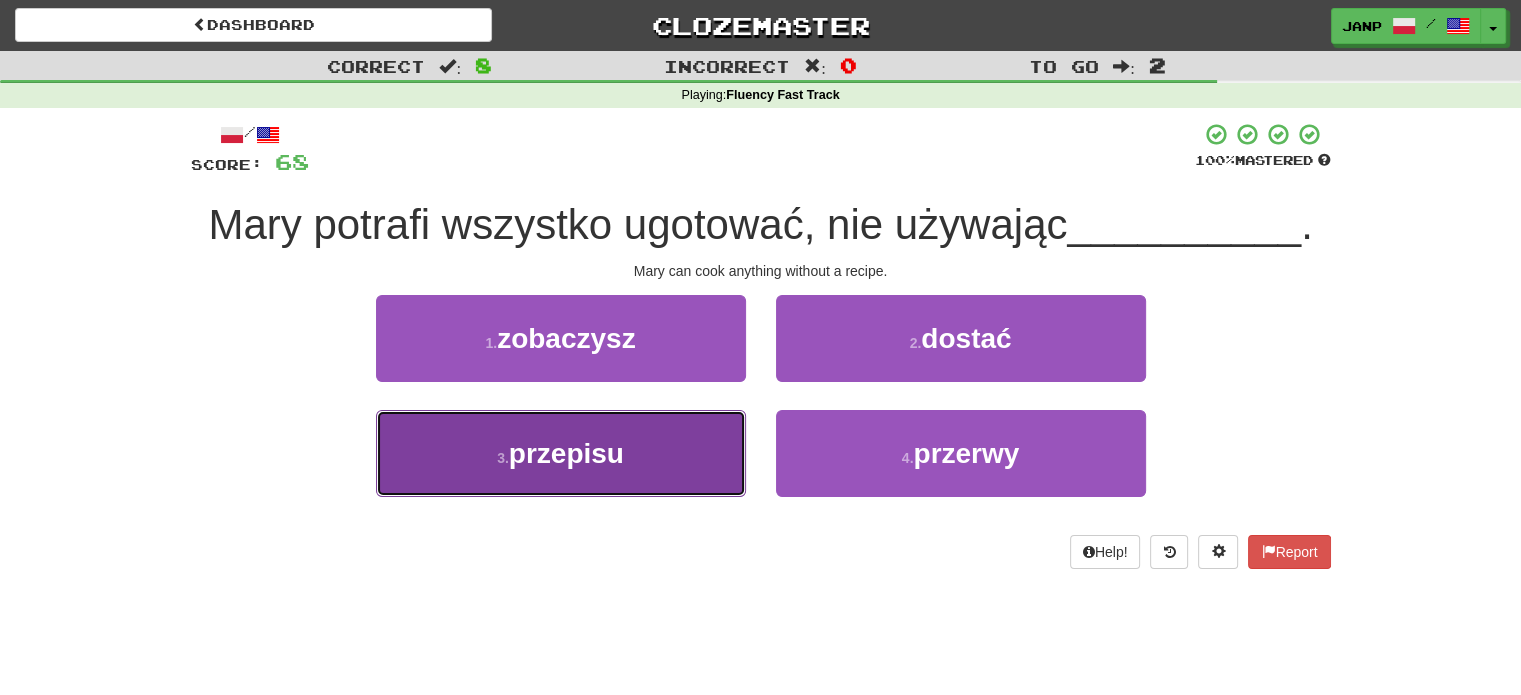 click on "3 .  przepisu" at bounding box center (561, 453) 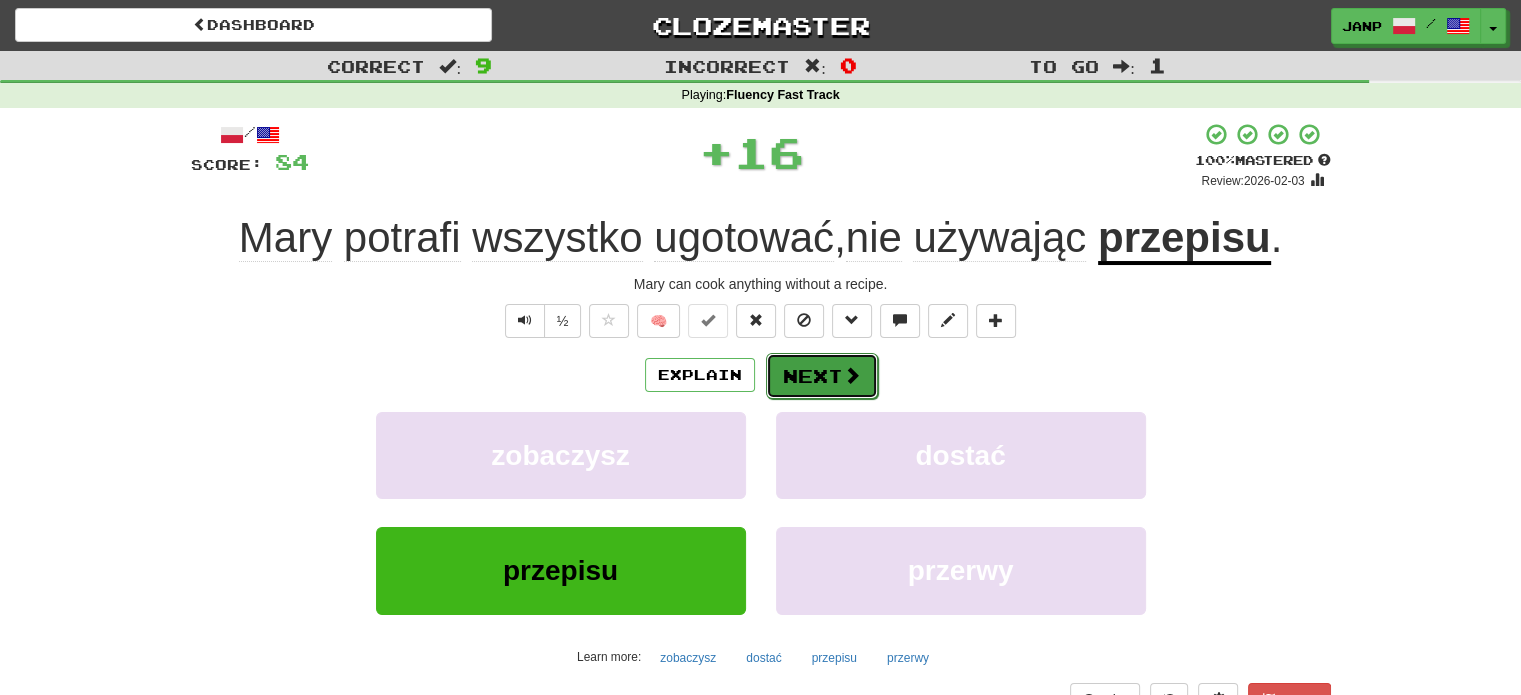 click on "Next" at bounding box center [822, 376] 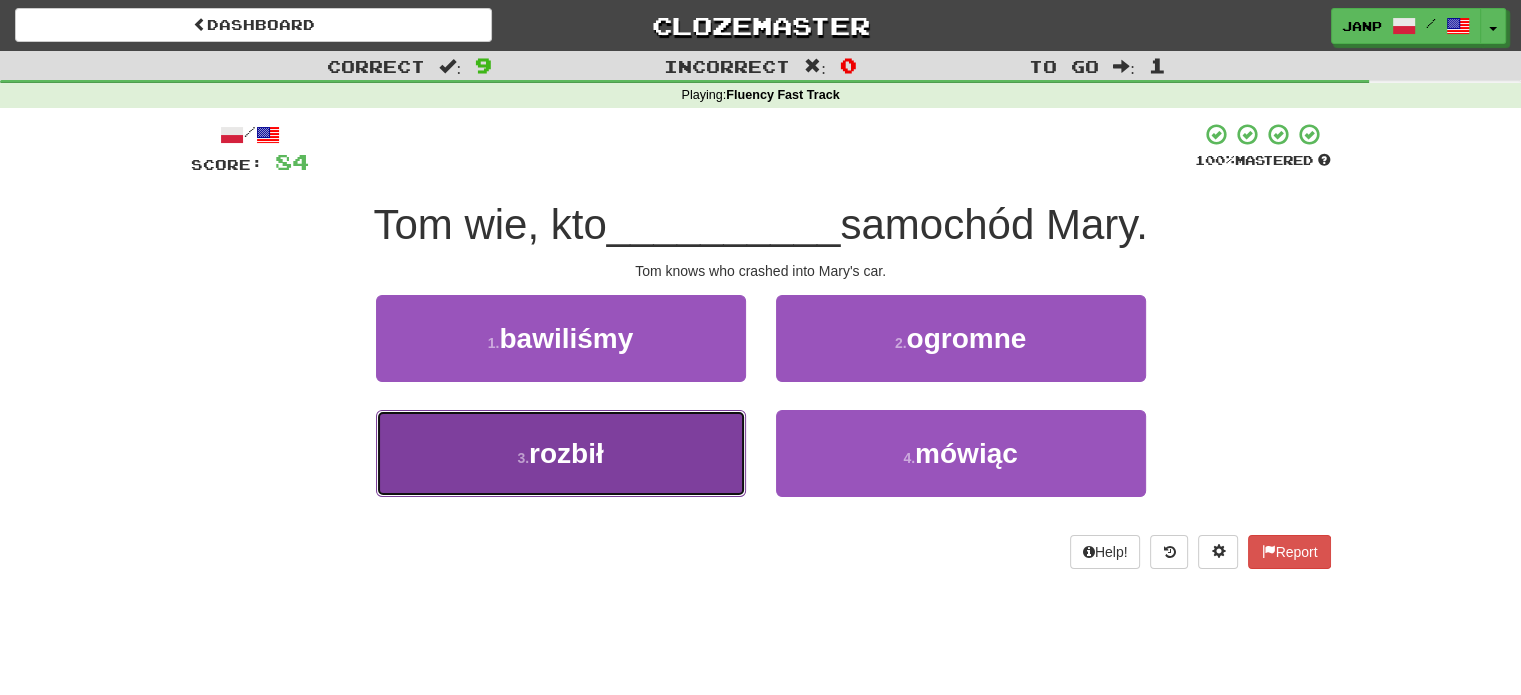 click on "3 .  rozbił" at bounding box center [561, 453] 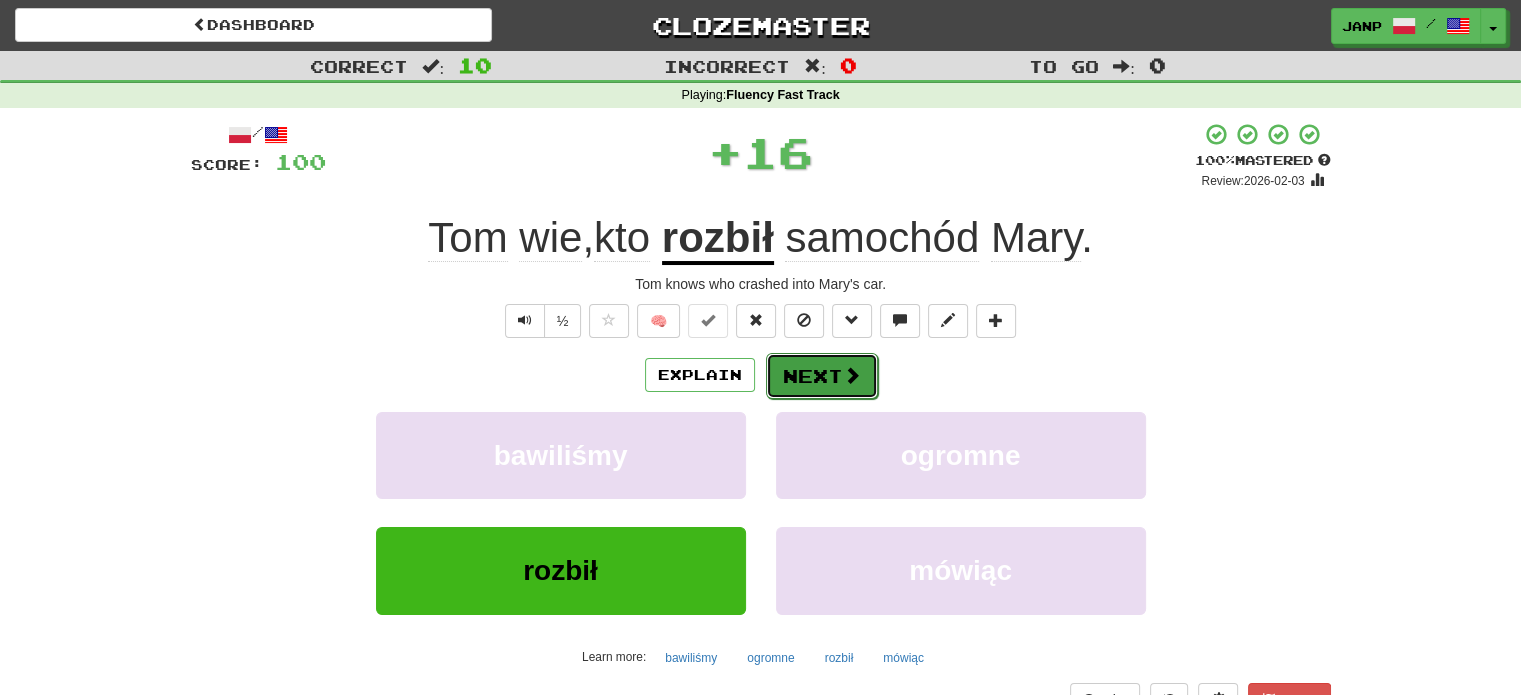 click on "Next" at bounding box center (822, 376) 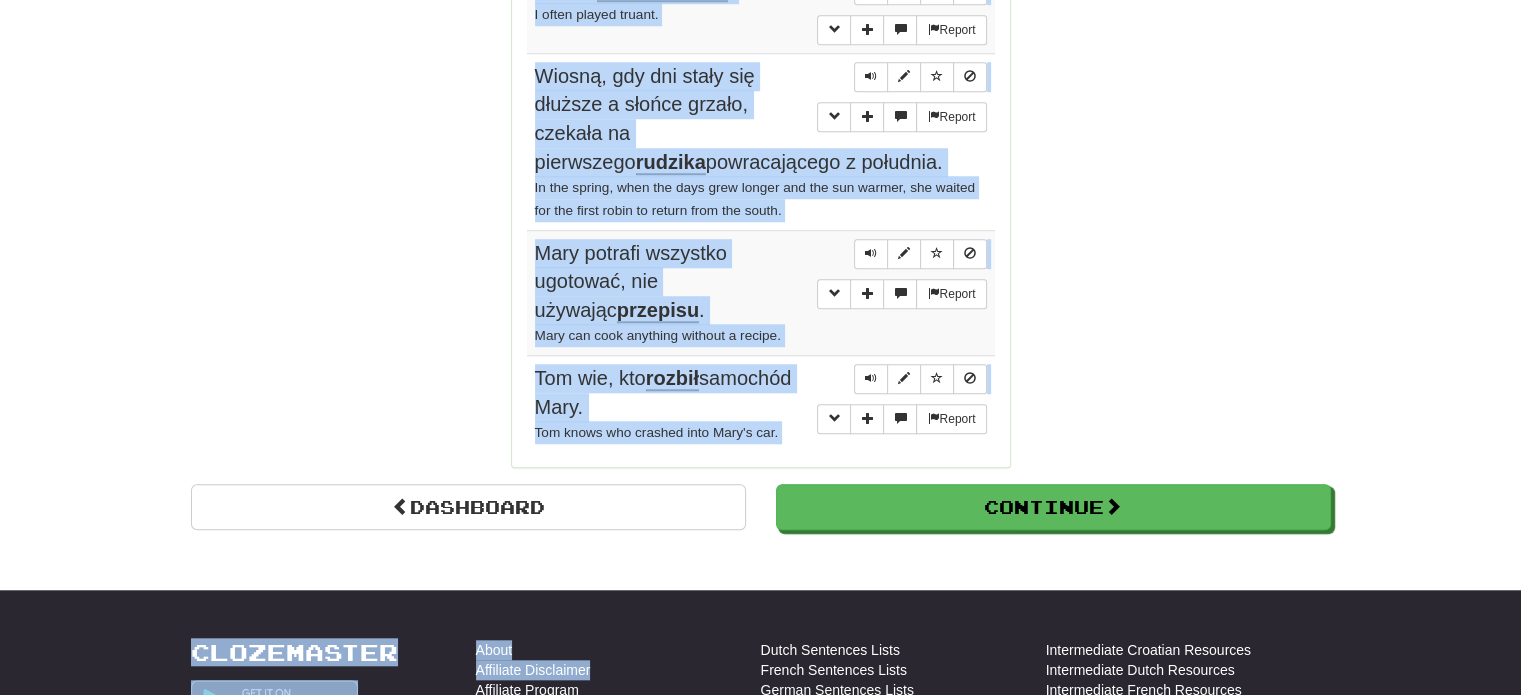scroll, scrollTop: 1742, scrollLeft: 0, axis: vertical 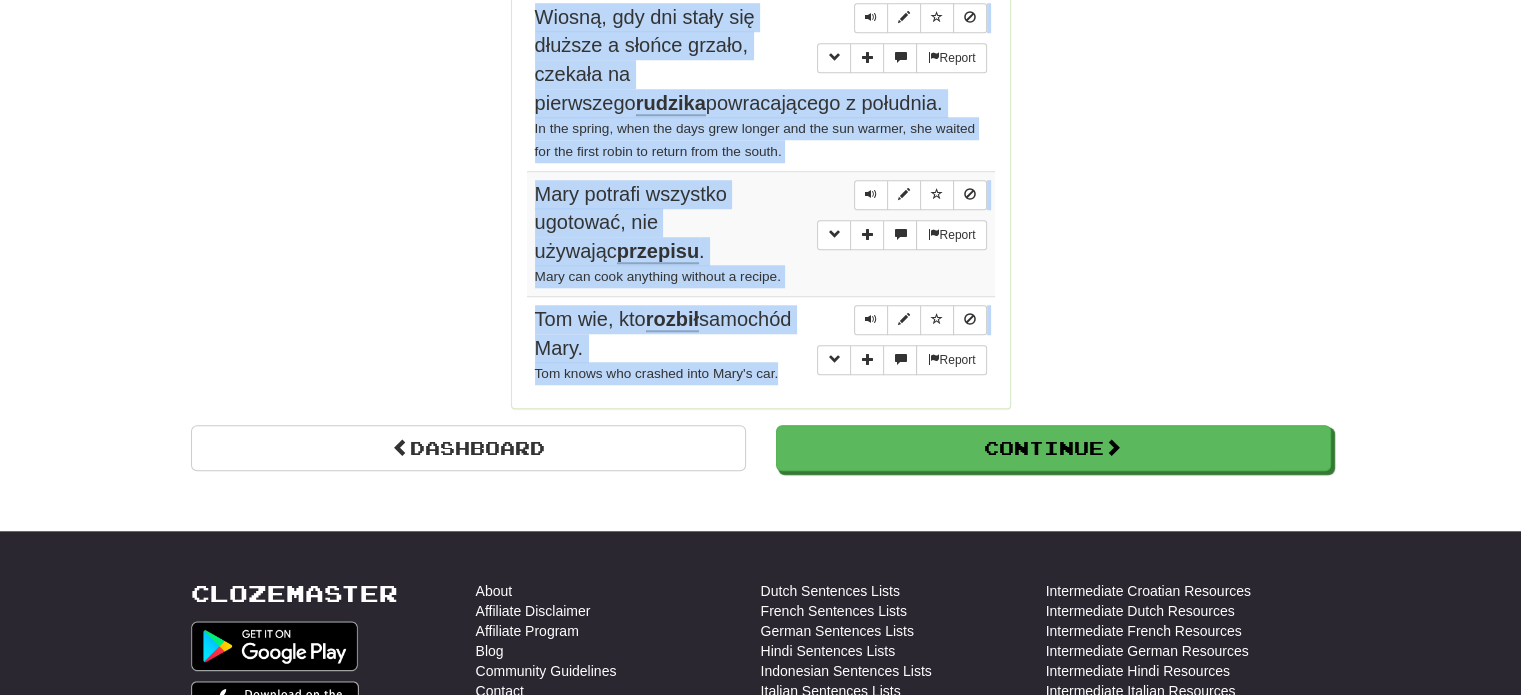 drag, startPoint x: 531, startPoint y: 294, endPoint x: 788, endPoint y: 376, distance: 269.7647 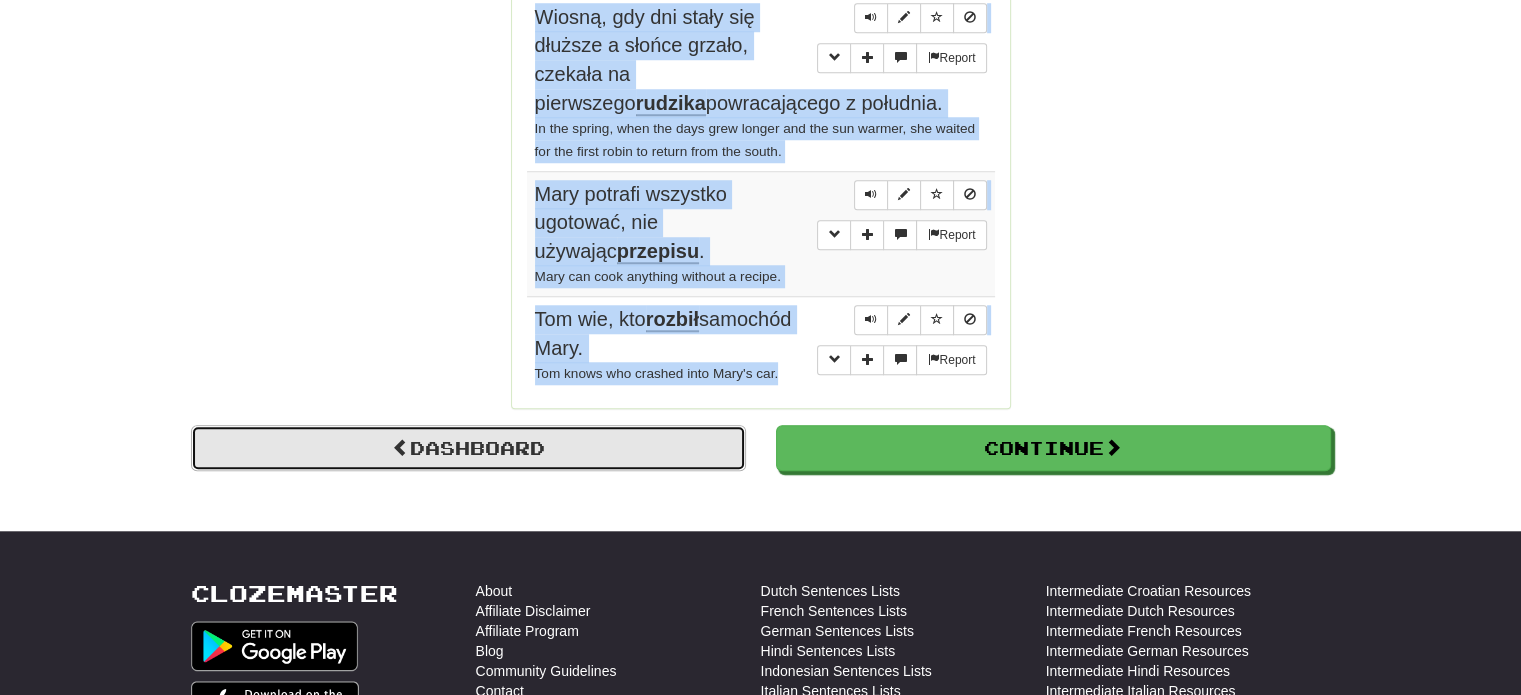 click on "Dashboard" at bounding box center [468, 448] 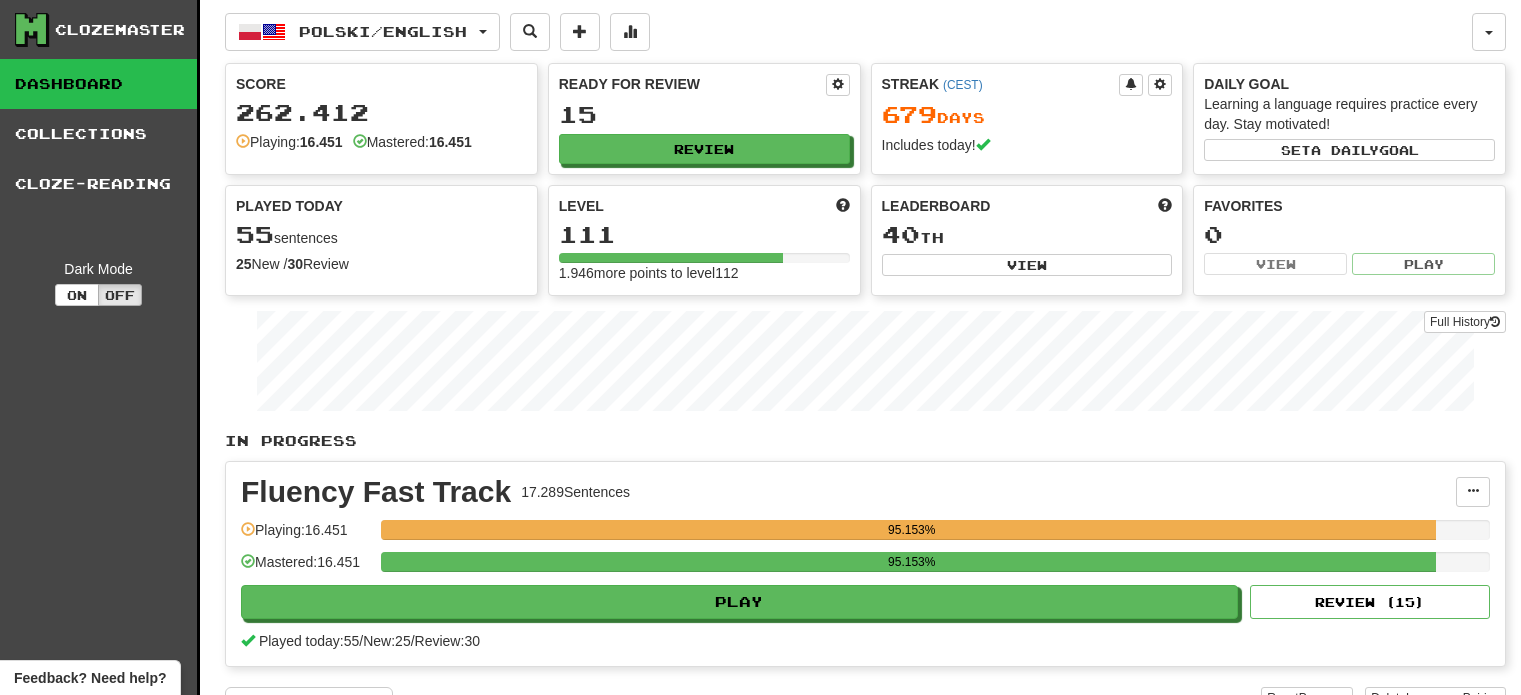 scroll, scrollTop: 0, scrollLeft: 0, axis: both 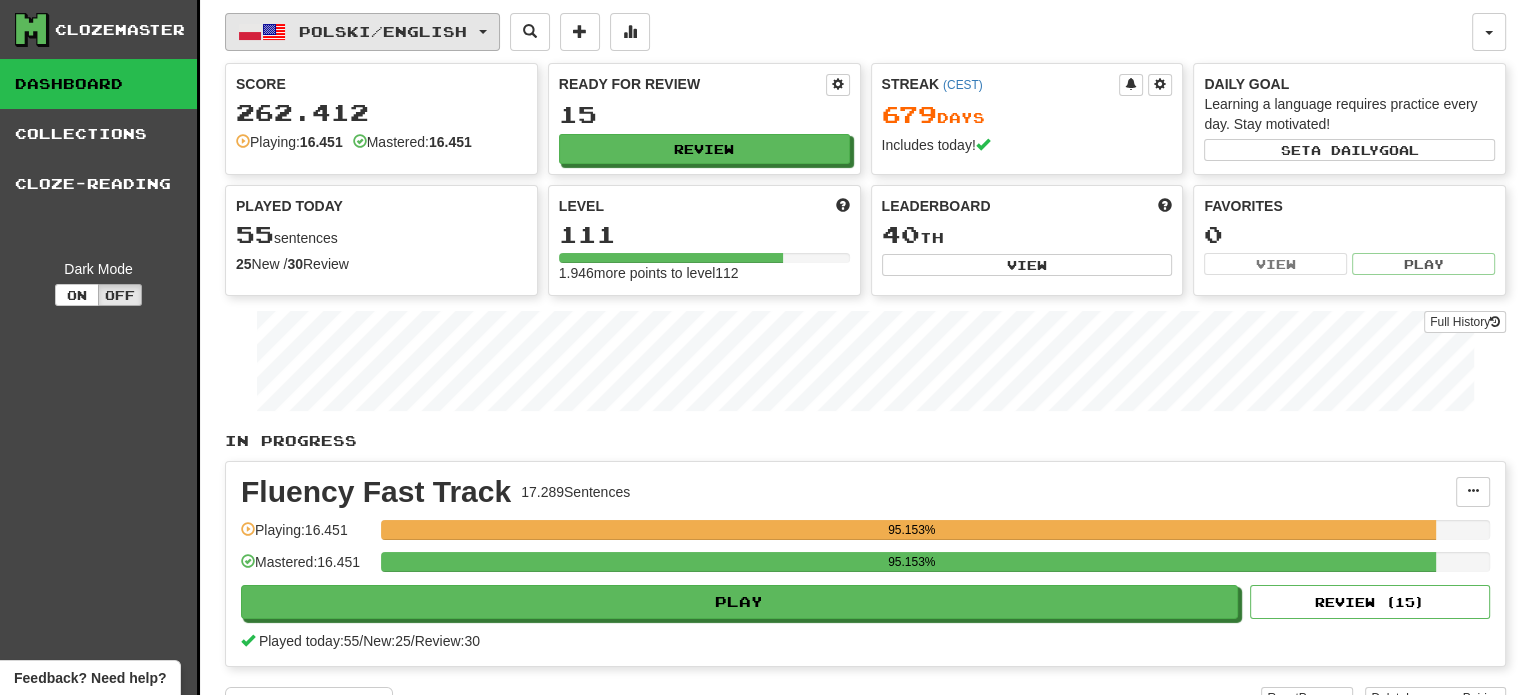 click on "Polski  /  English" at bounding box center (362, 32) 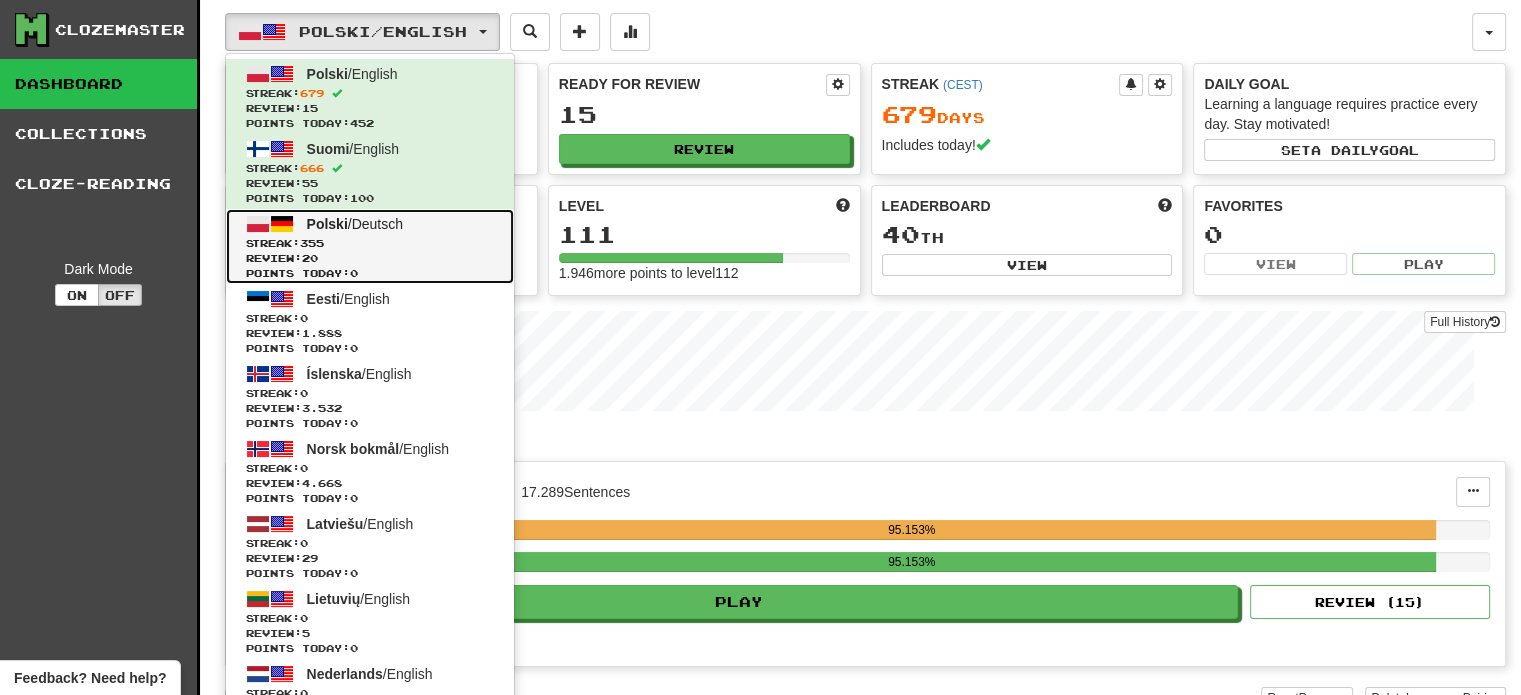 click on "Review:  20" at bounding box center [370, 258] 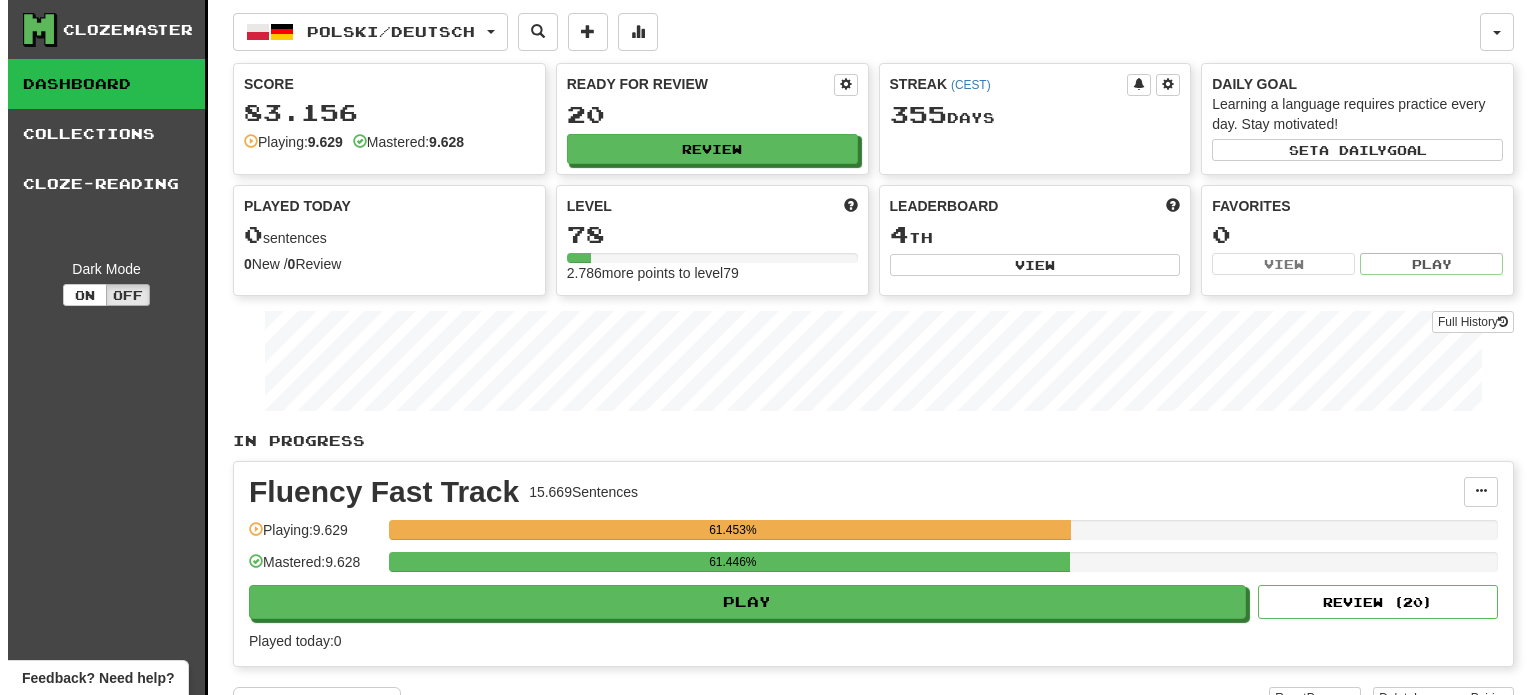 scroll, scrollTop: 0, scrollLeft: 0, axis: both 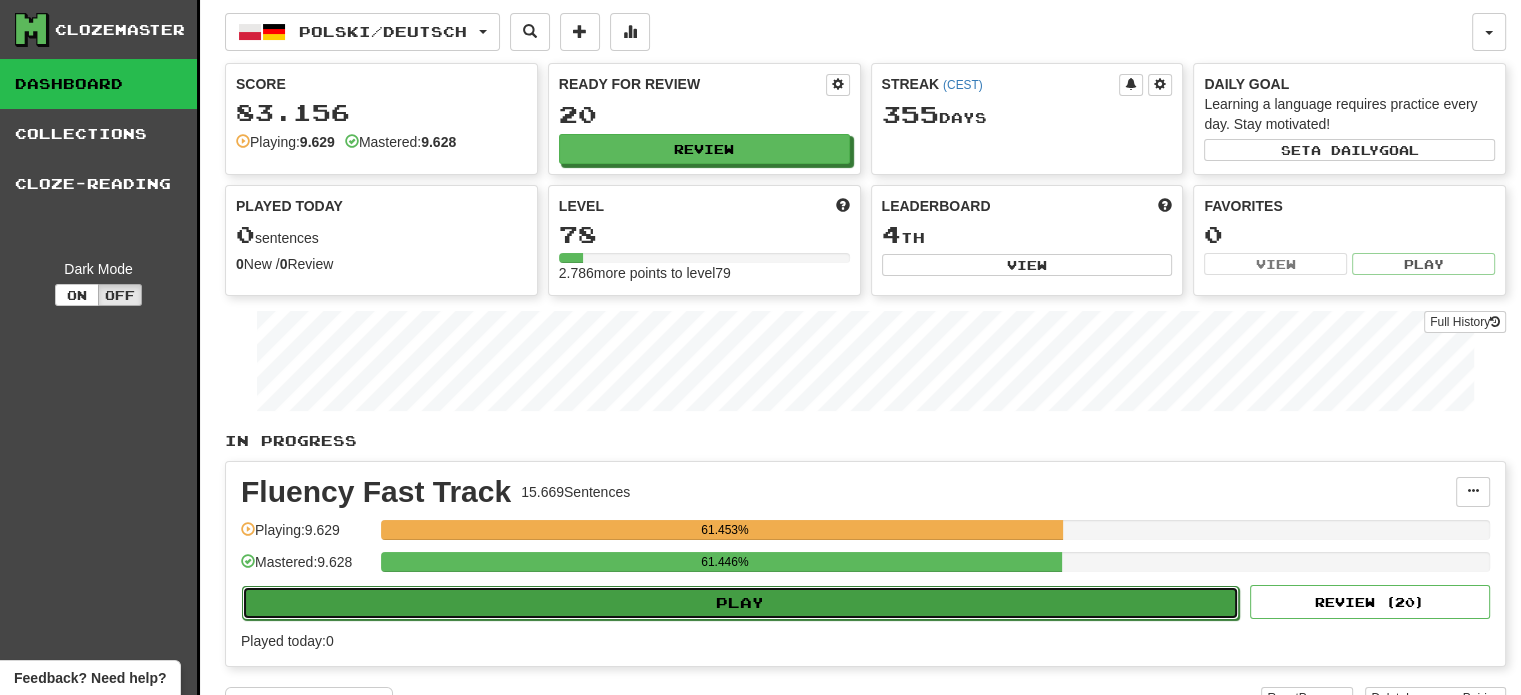 click on "Play" at bounding box center (740, 603) 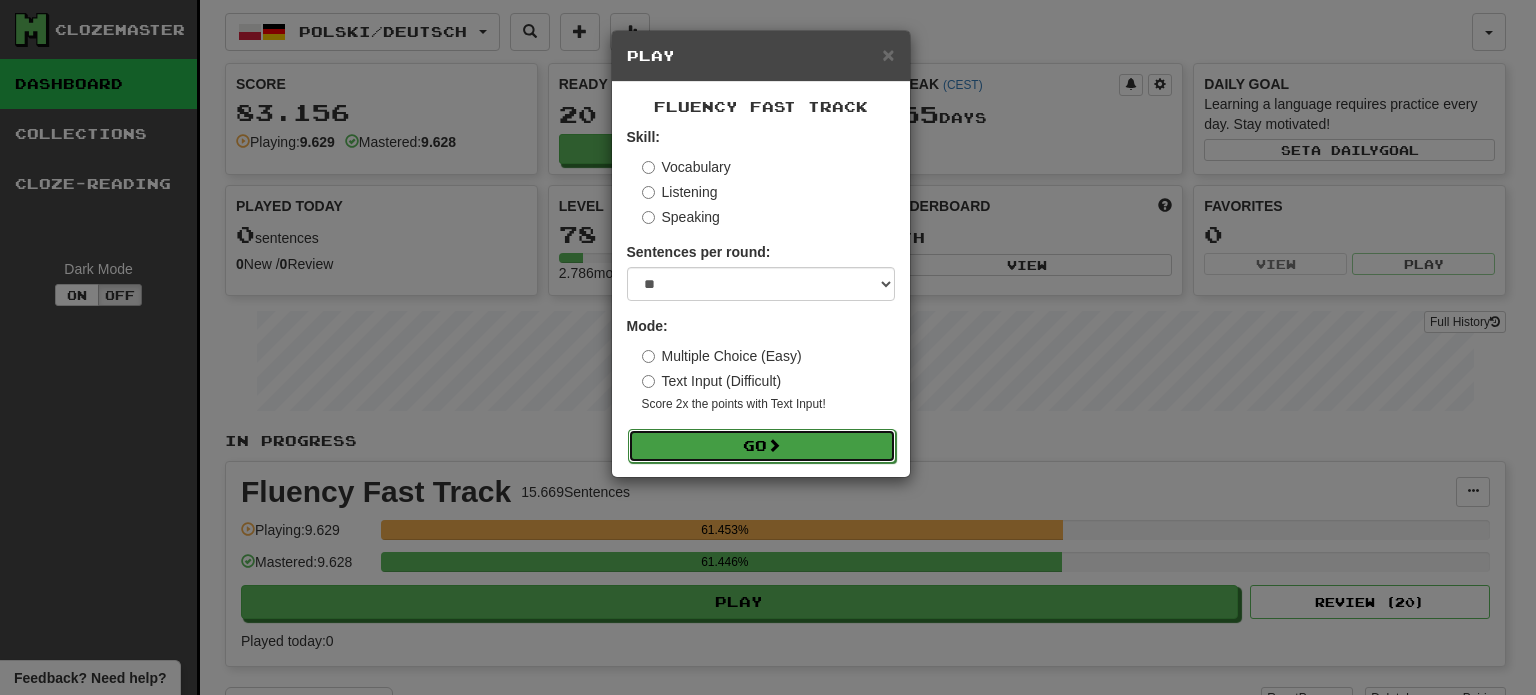 click on "Go" at bounding box center (762, 446) 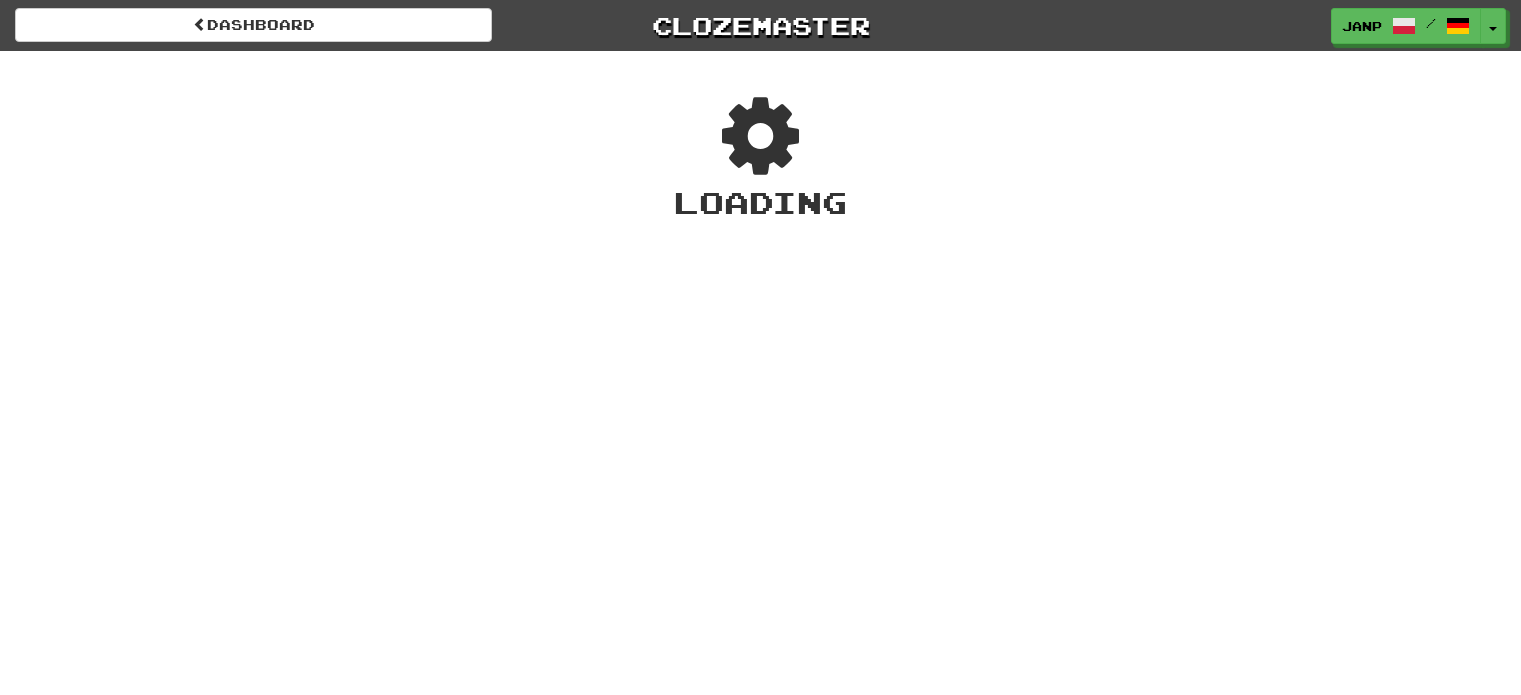 scroll, scrollTop: 0, scrollLeft: 0, axis: both 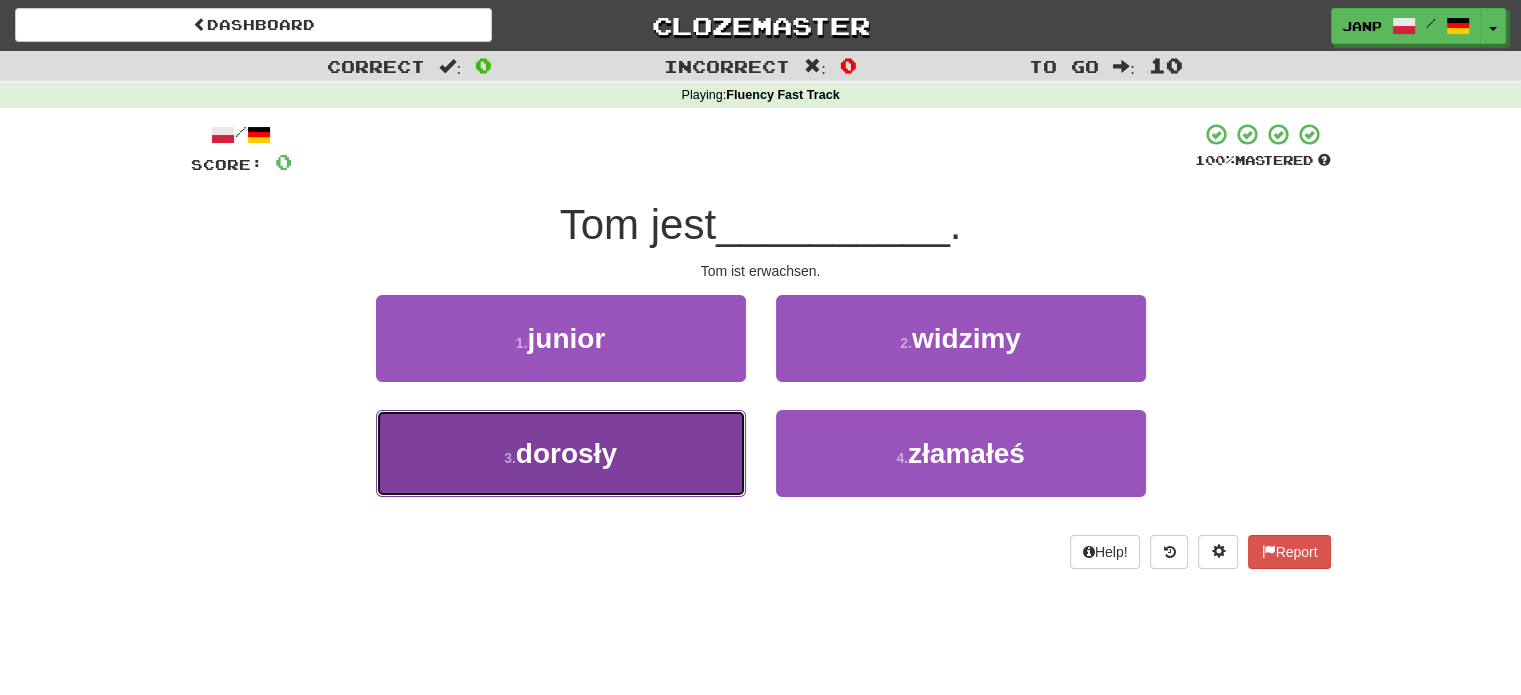 click on "3 .  dorosły" at bounding box center (561, 453) 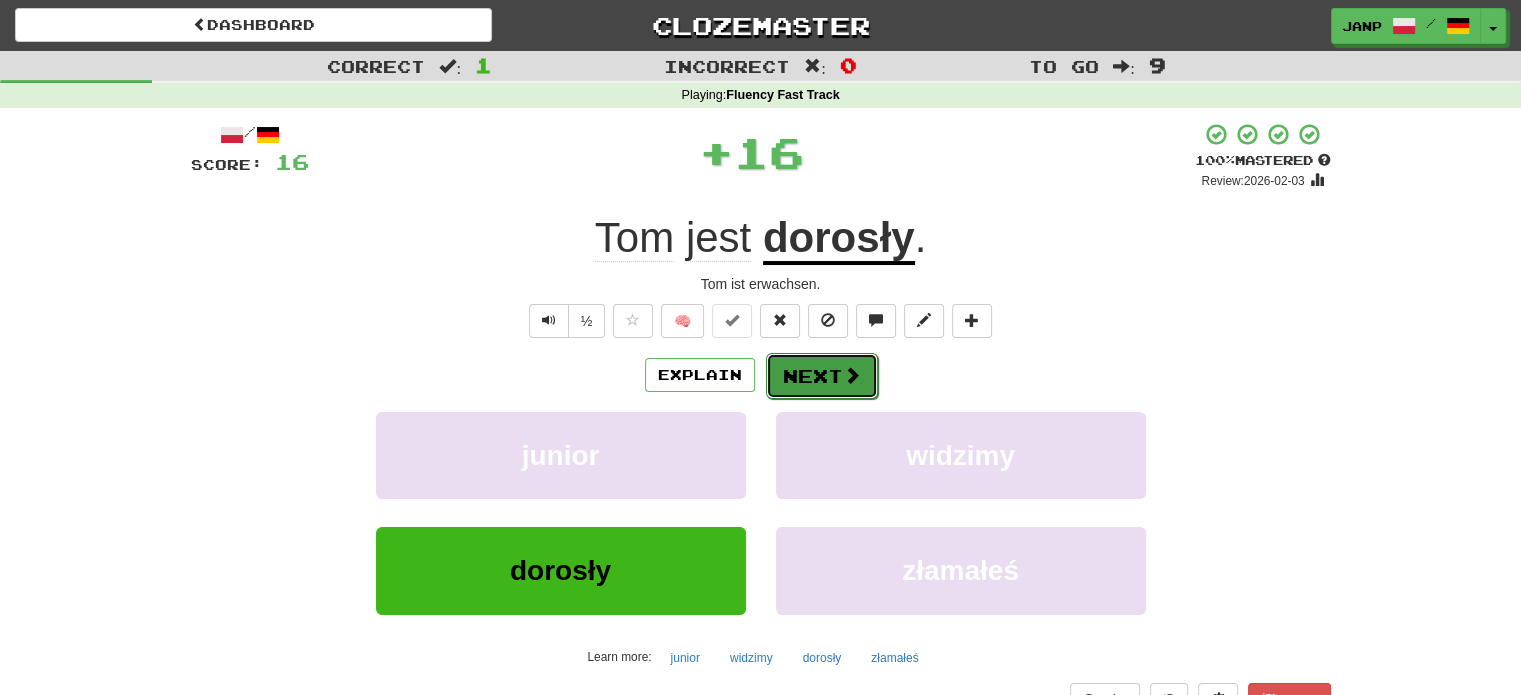 click on "Next" at bounding box center (822, 376) 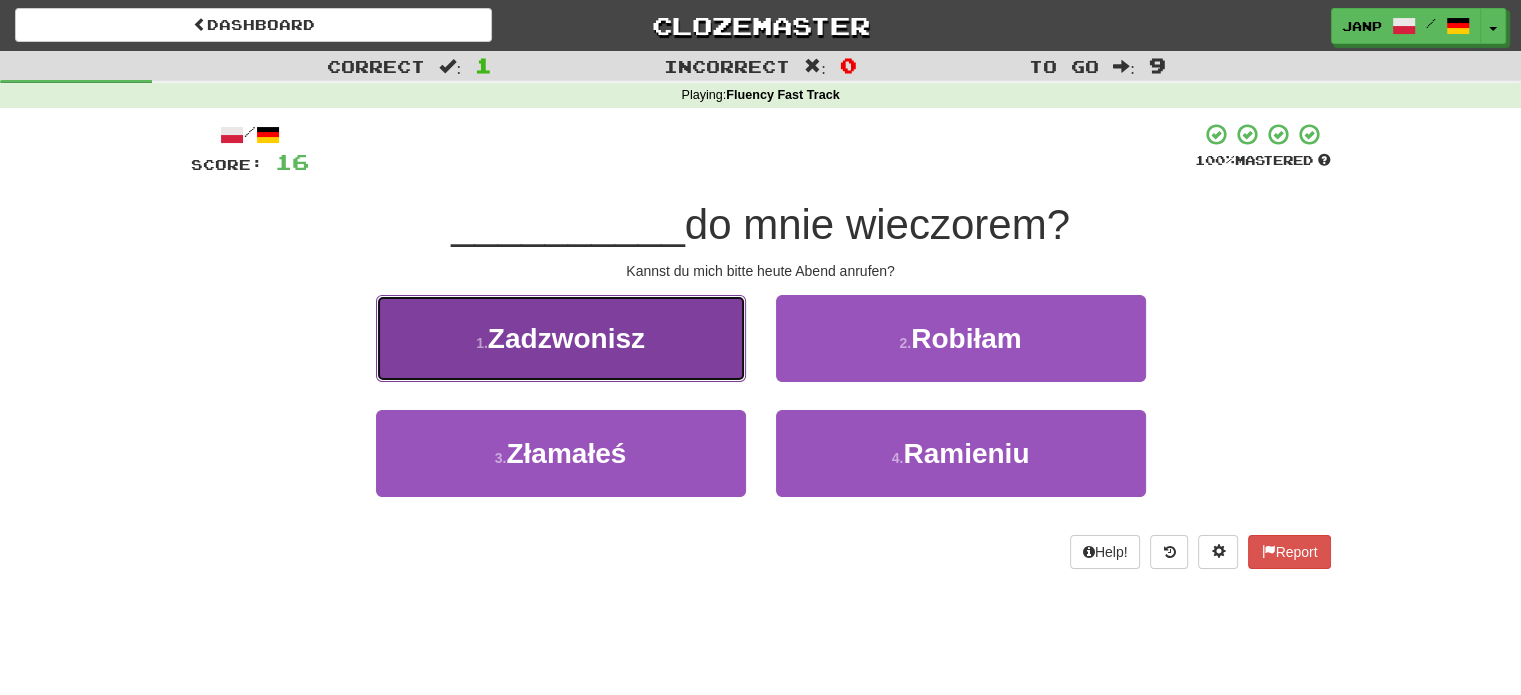 click on "1 .  Zadzwonisz" at bounding box center [561, 338] 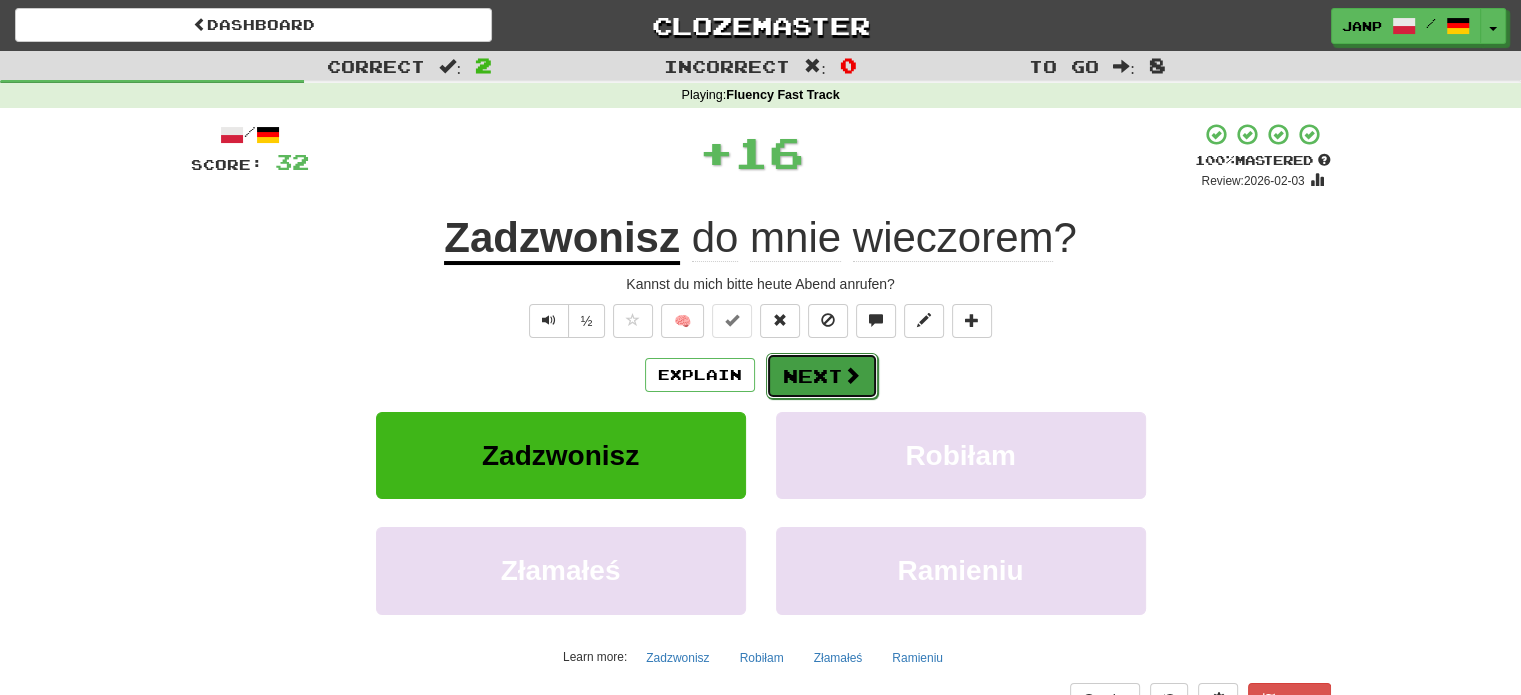 click on "Next" at bounding box center (822, 376) 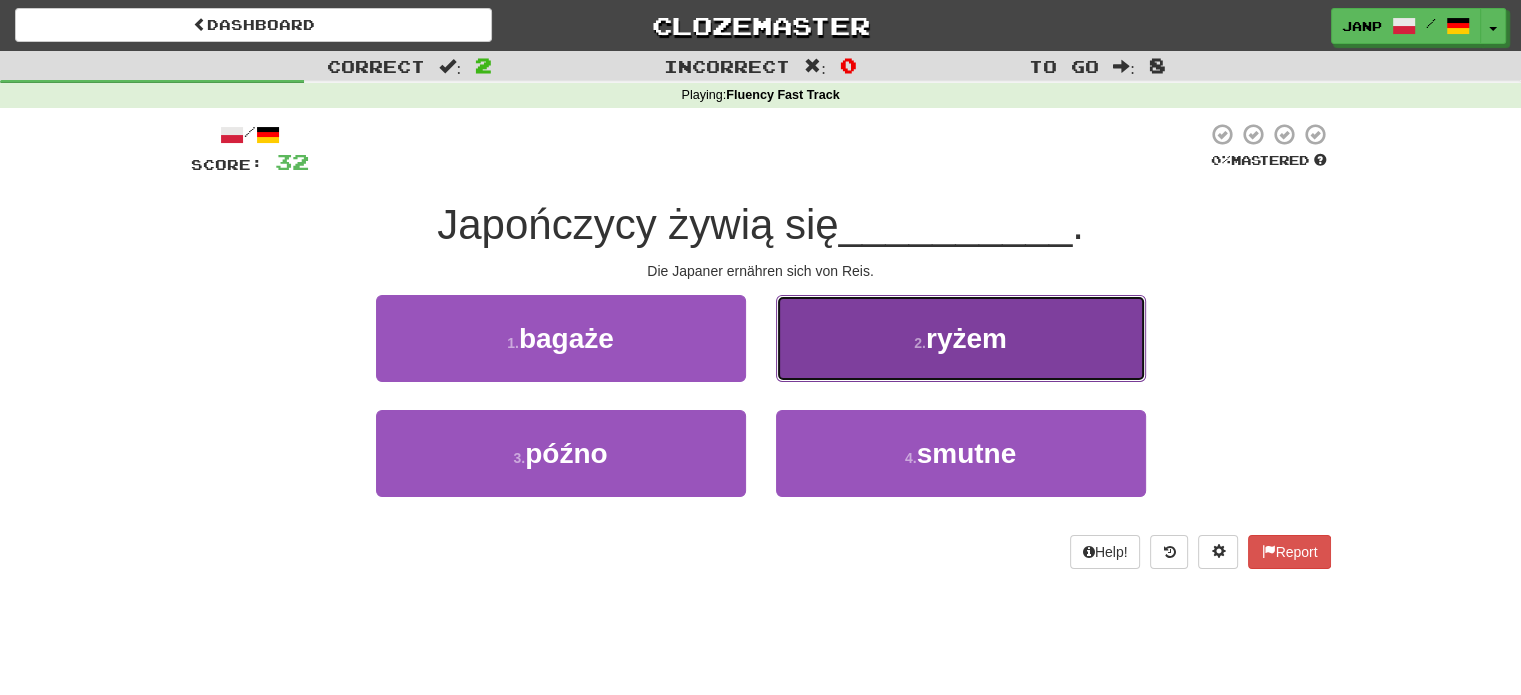 click on "2 .  ryżem" at bounding box center (961, 338) 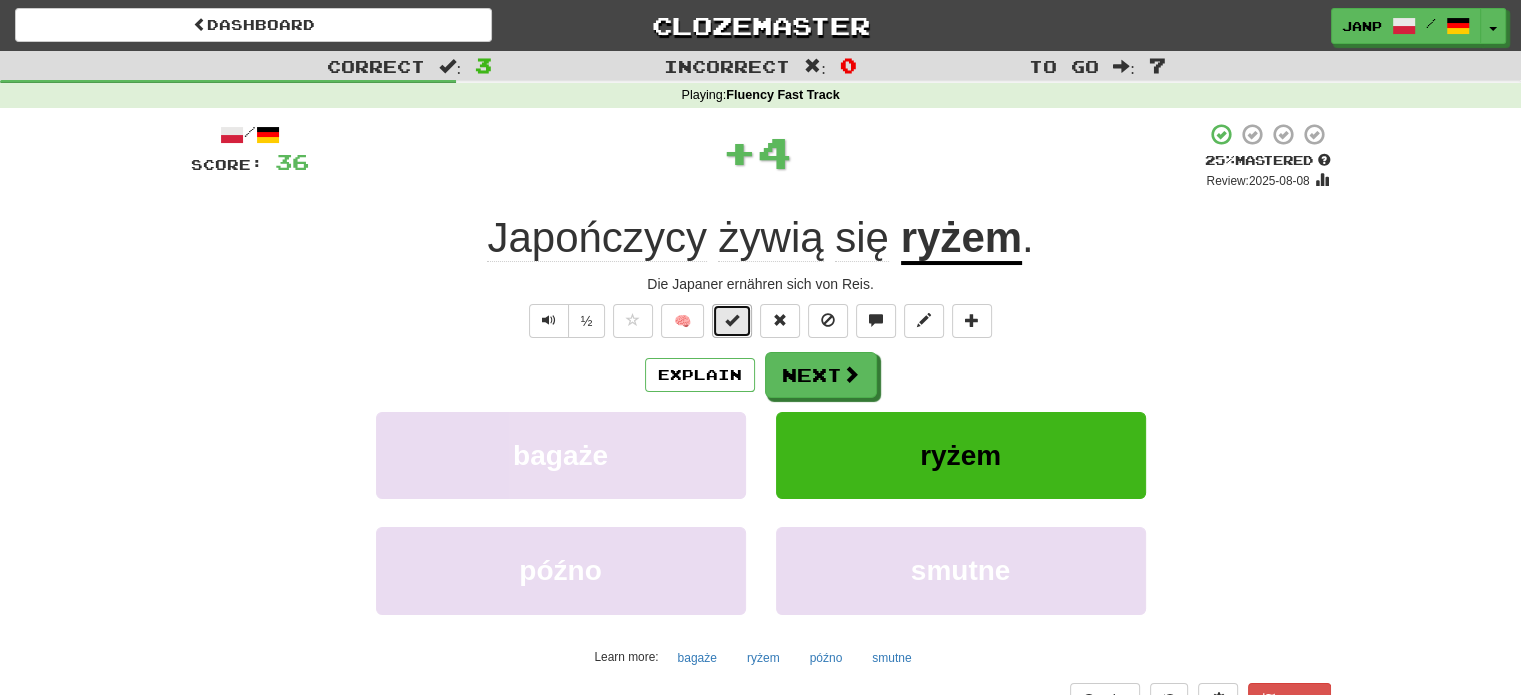 click at bounding box center (732, 320) 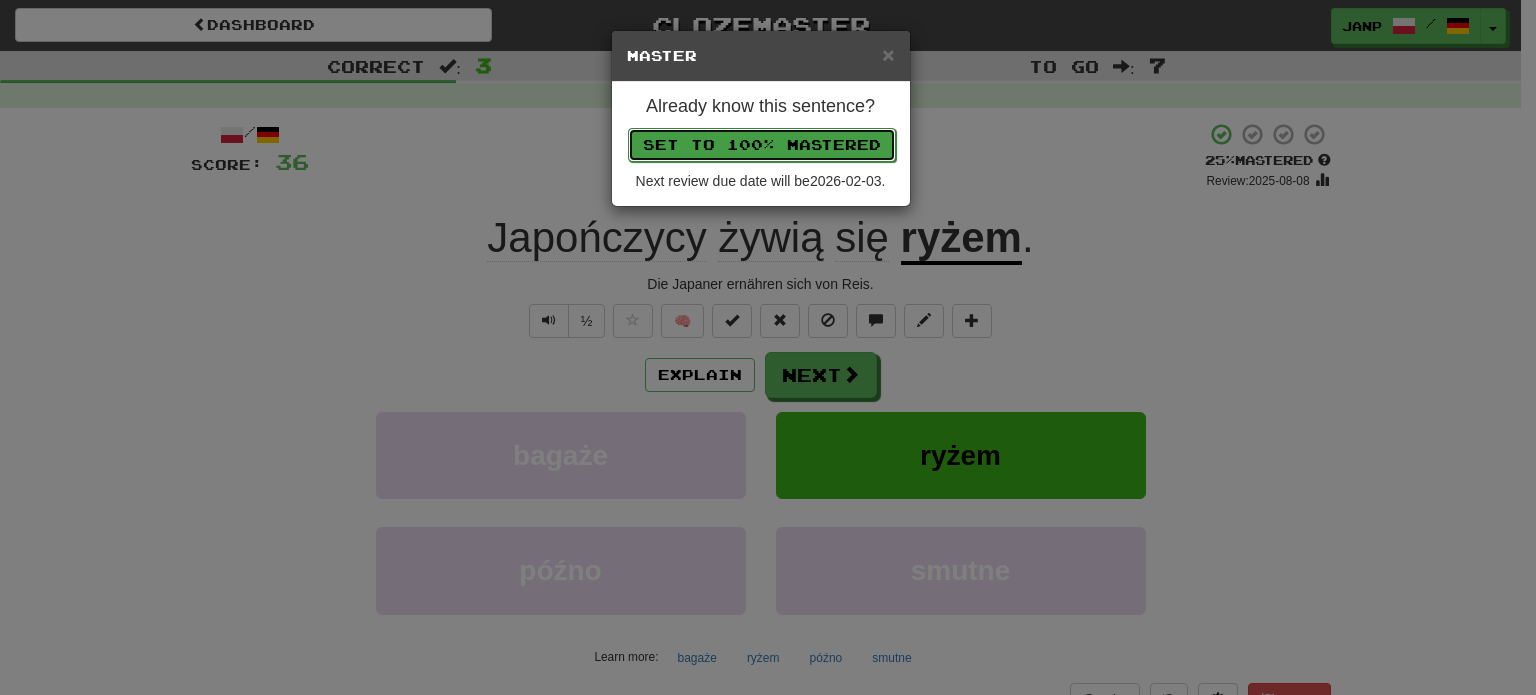 click on "Set to 100% Mastered" at bounding box center (762, 145) 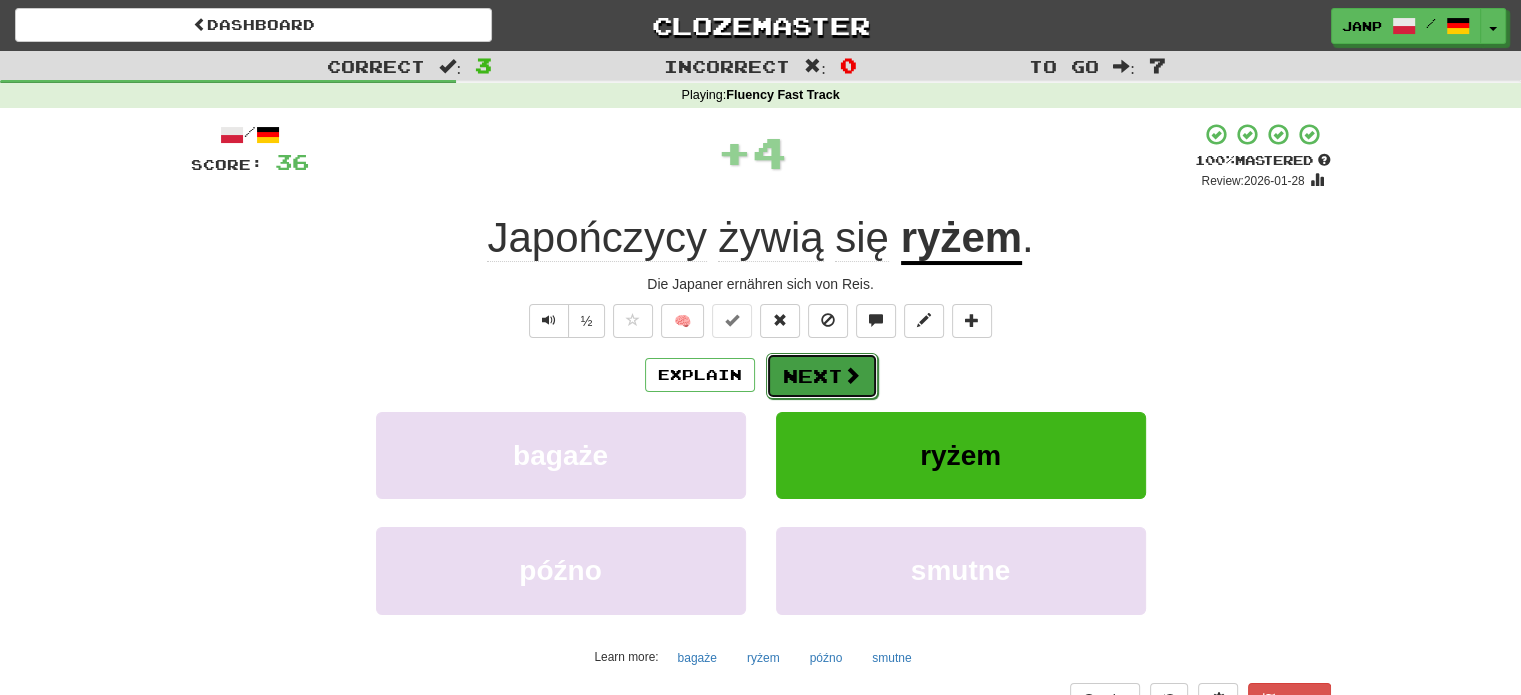 click on "Next" at bounding box center (822, 376) 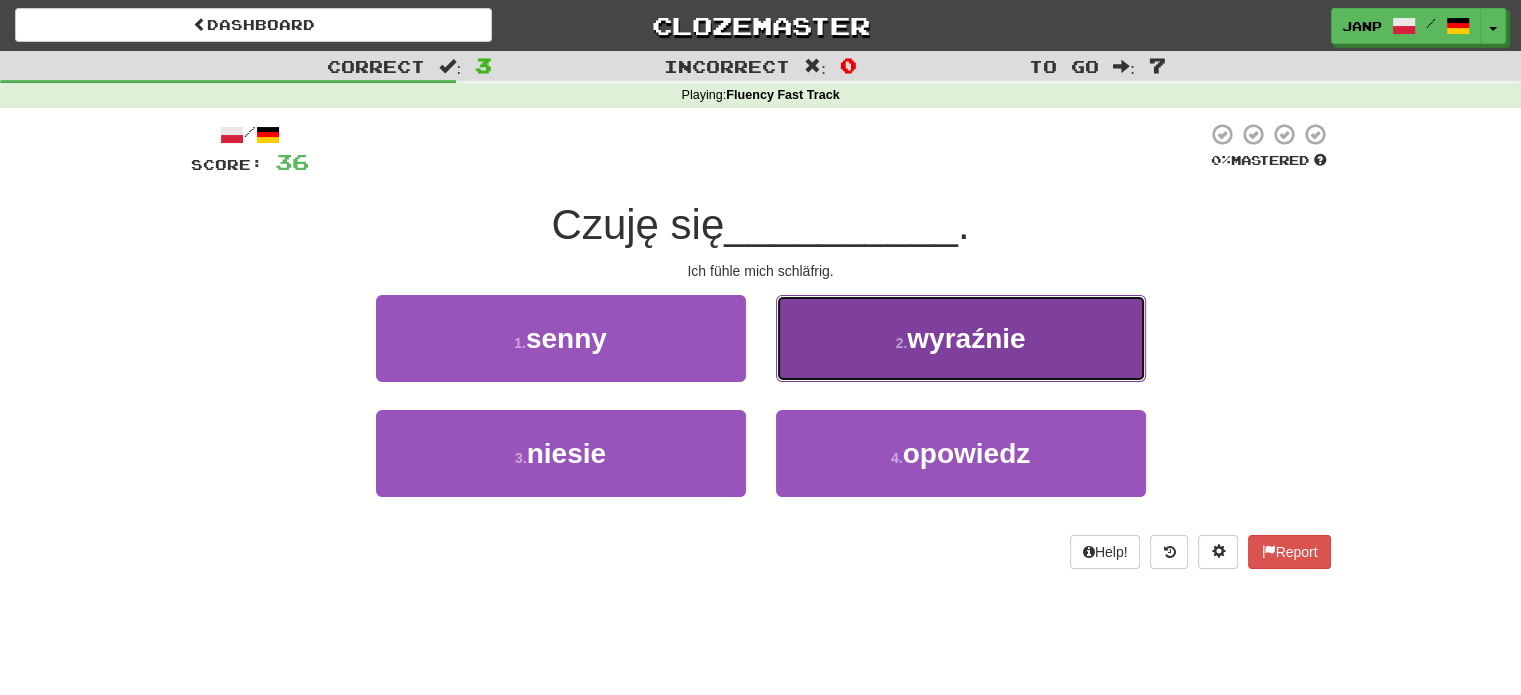 click on "2 .  wyraźnie" at bounding box center (961, 338) 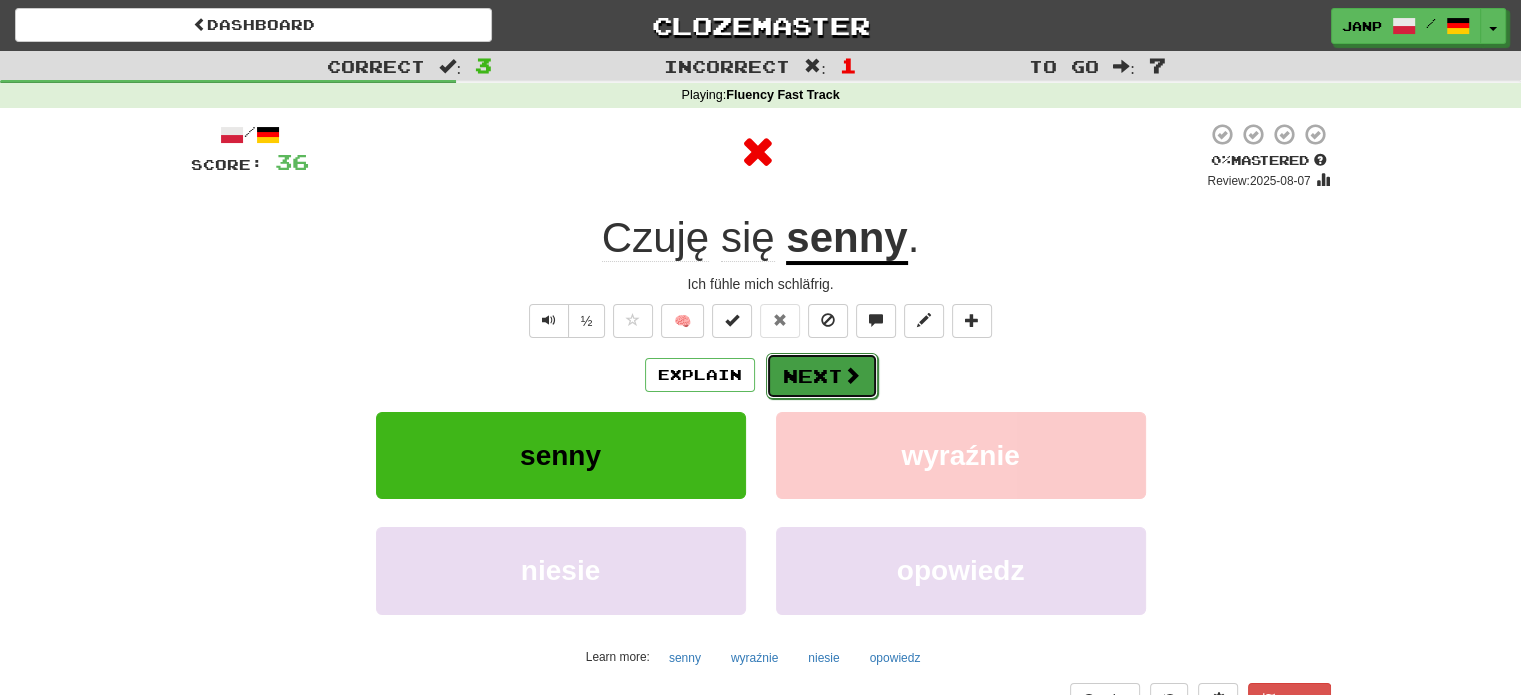 click on "Next" at bounding box center (822, 376) 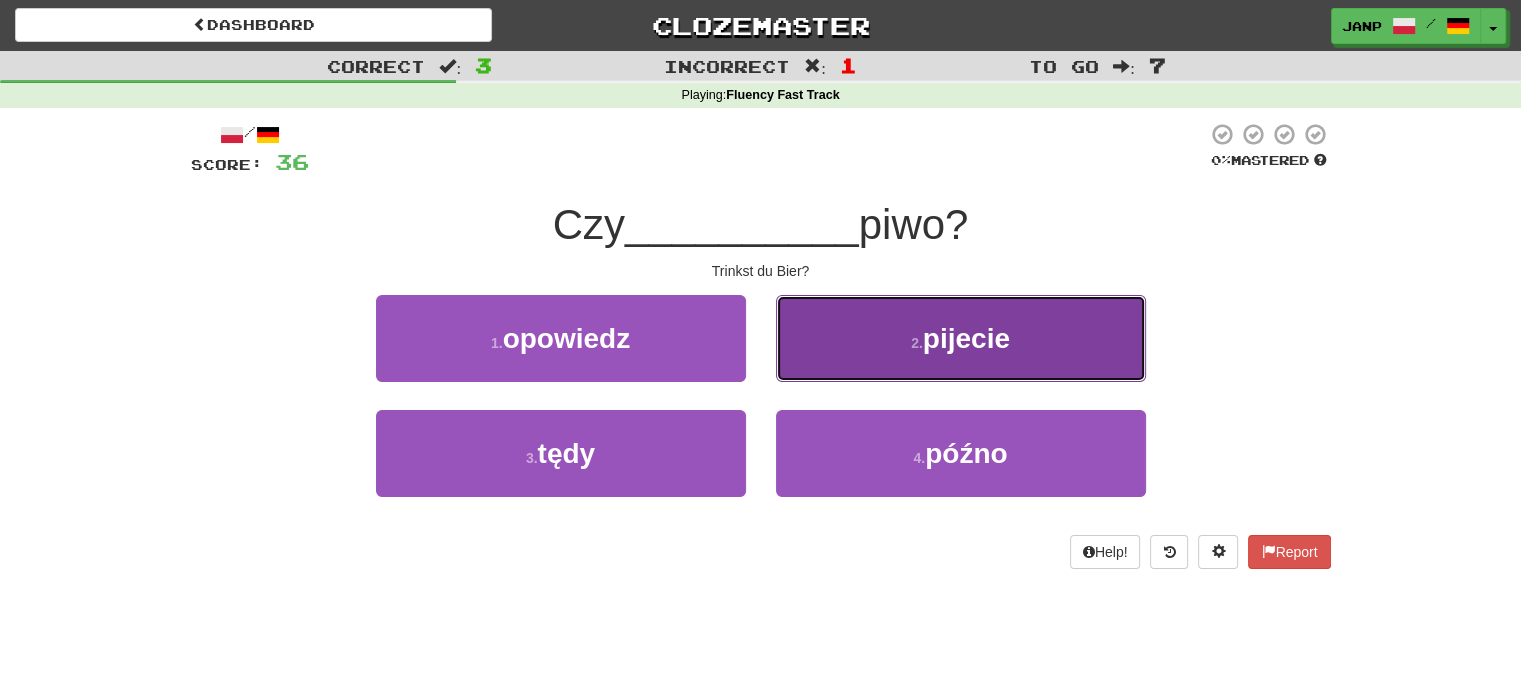 click on "2 .  pijecie" at bounding box center [961, 338] 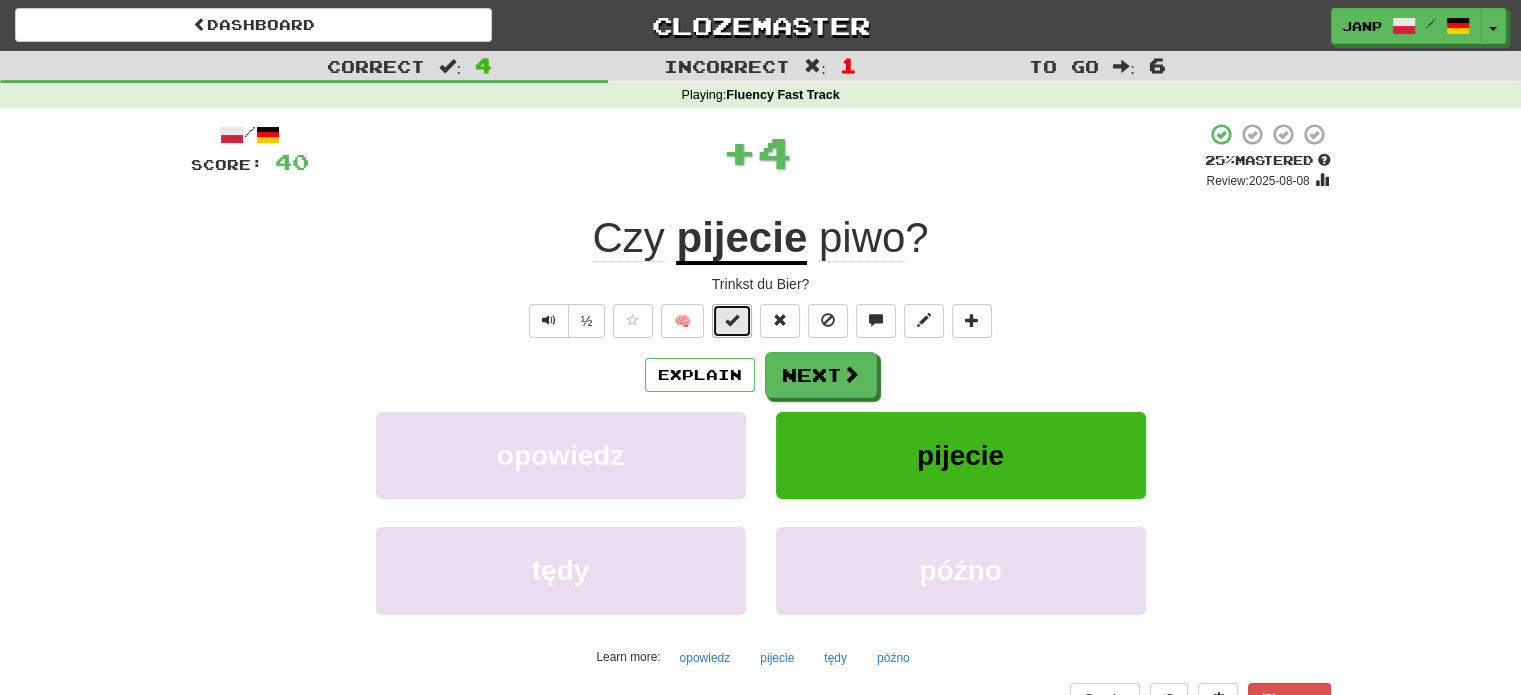click at bounding box center [732, 320] 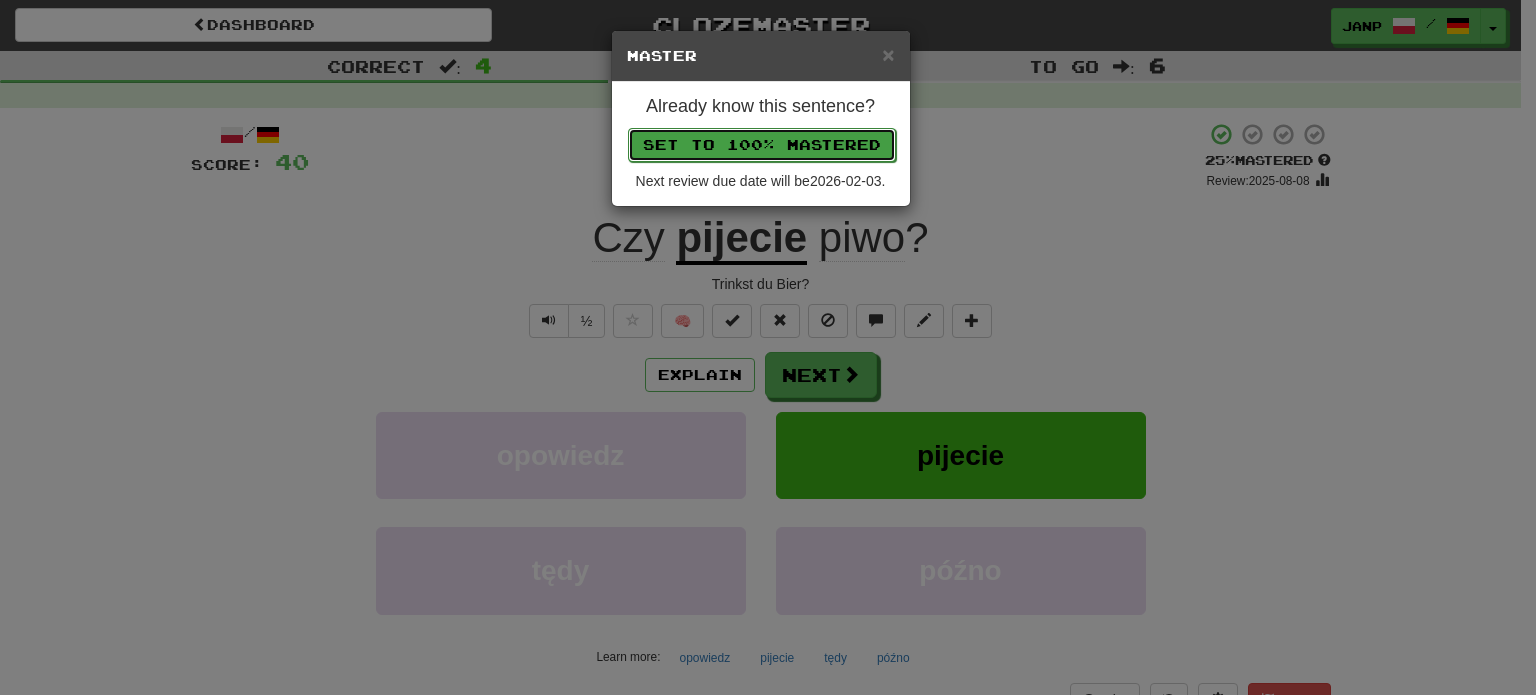 click on "Set to 100% Mastered" at bounding box center (762, 145) 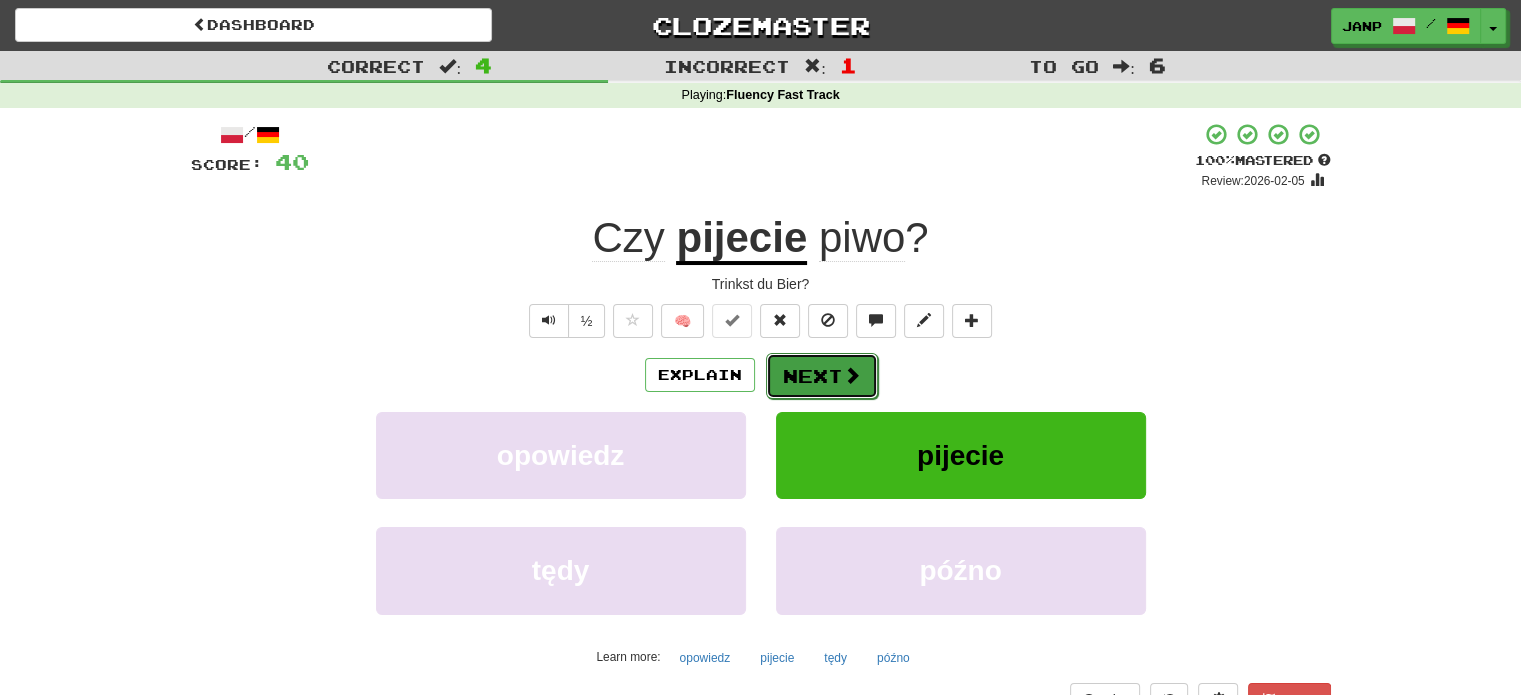 click on "Next" at bounding box center (822, 376) 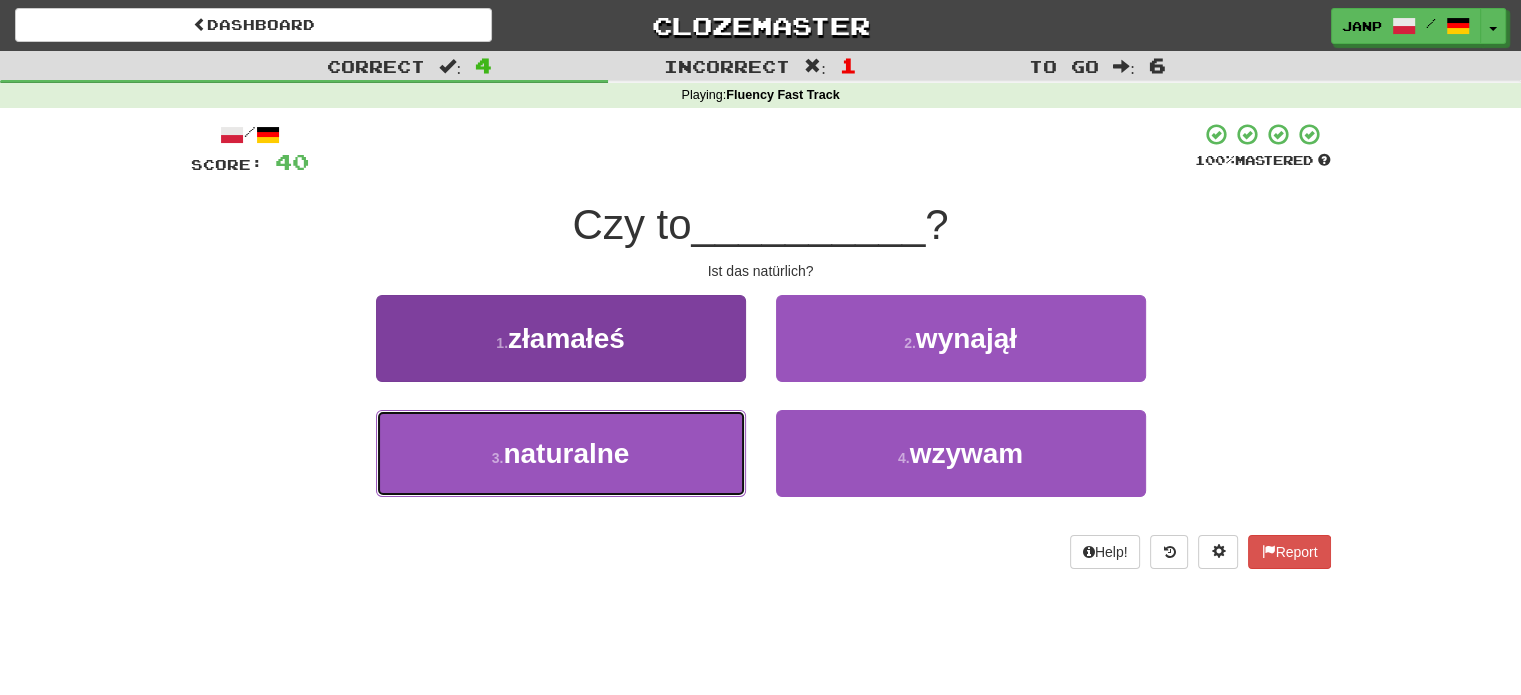 click on "3 .  naturalne" at bounding box center (561, 453) 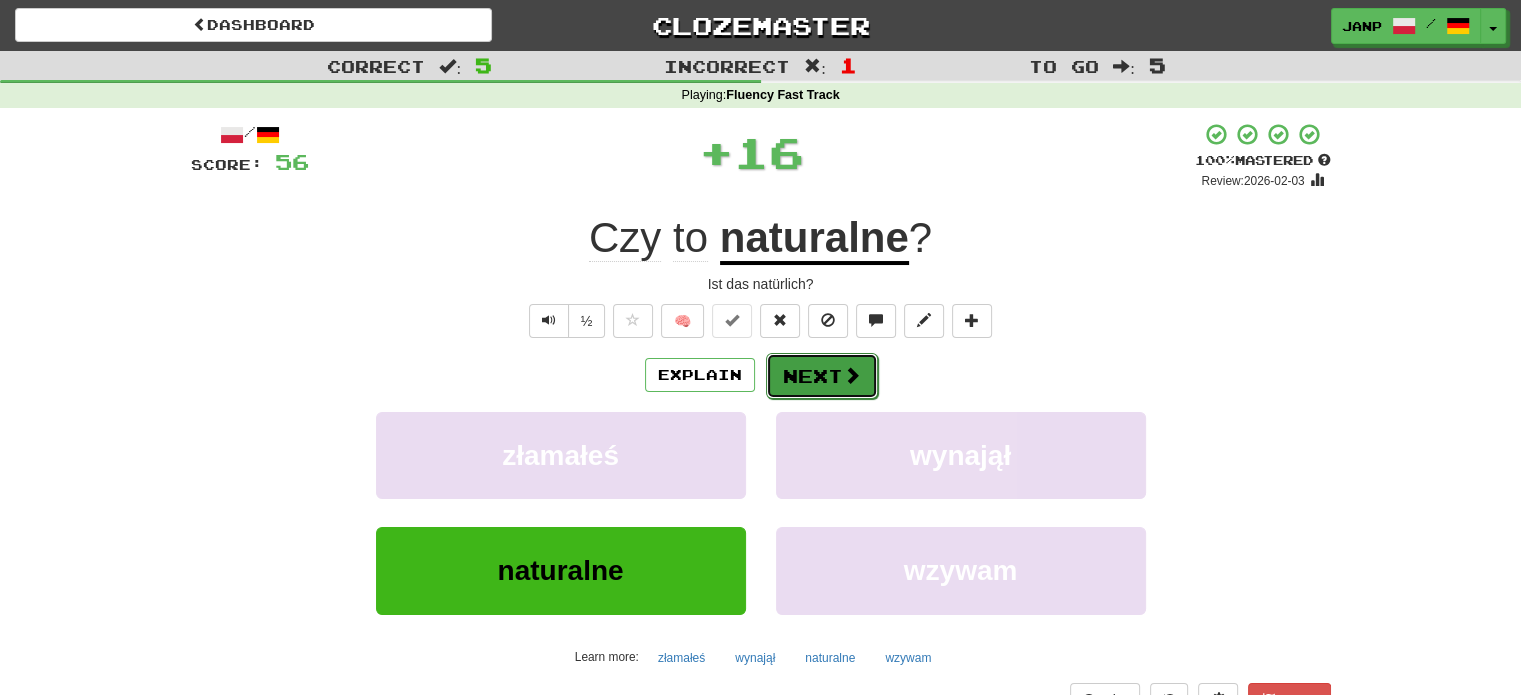click on "Next" at bounding box center (822, 376) 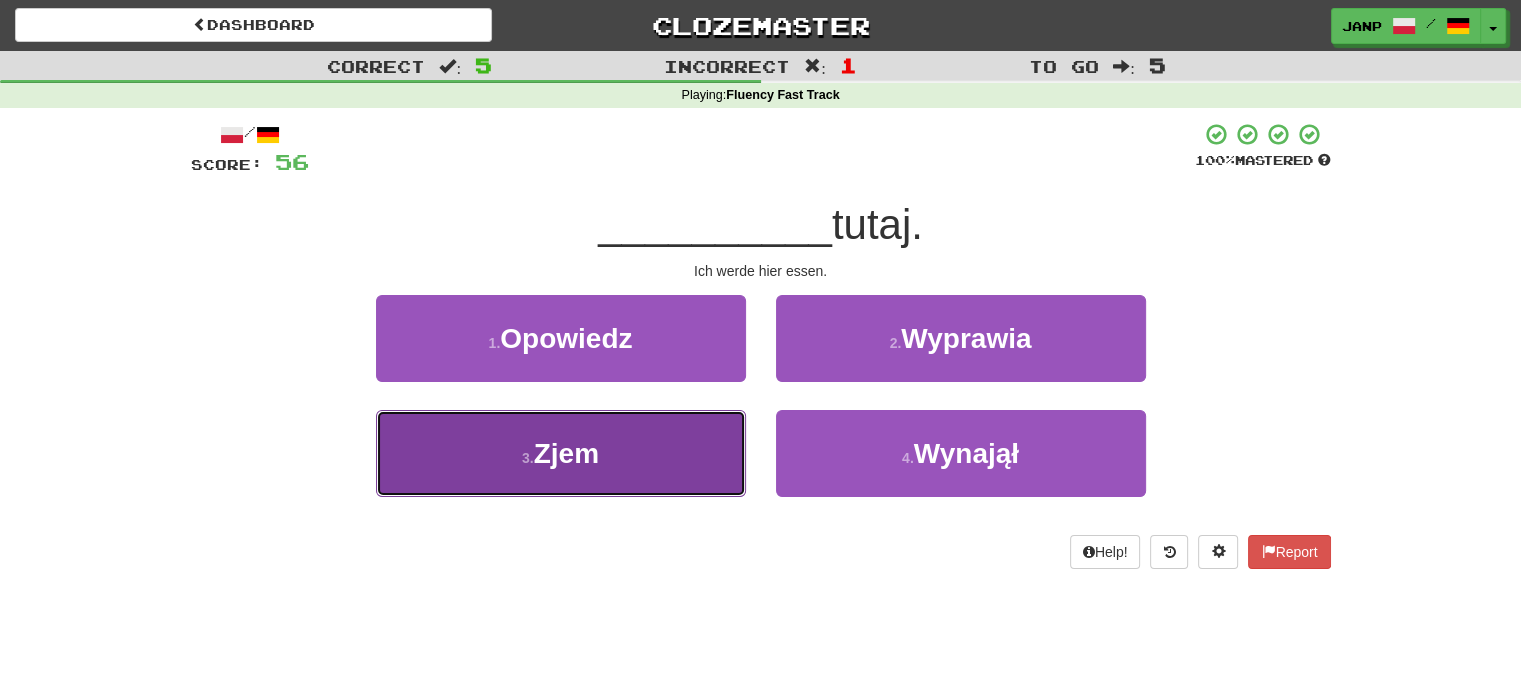 click on "3 .  Zjem" at bounding box center (561, 453) 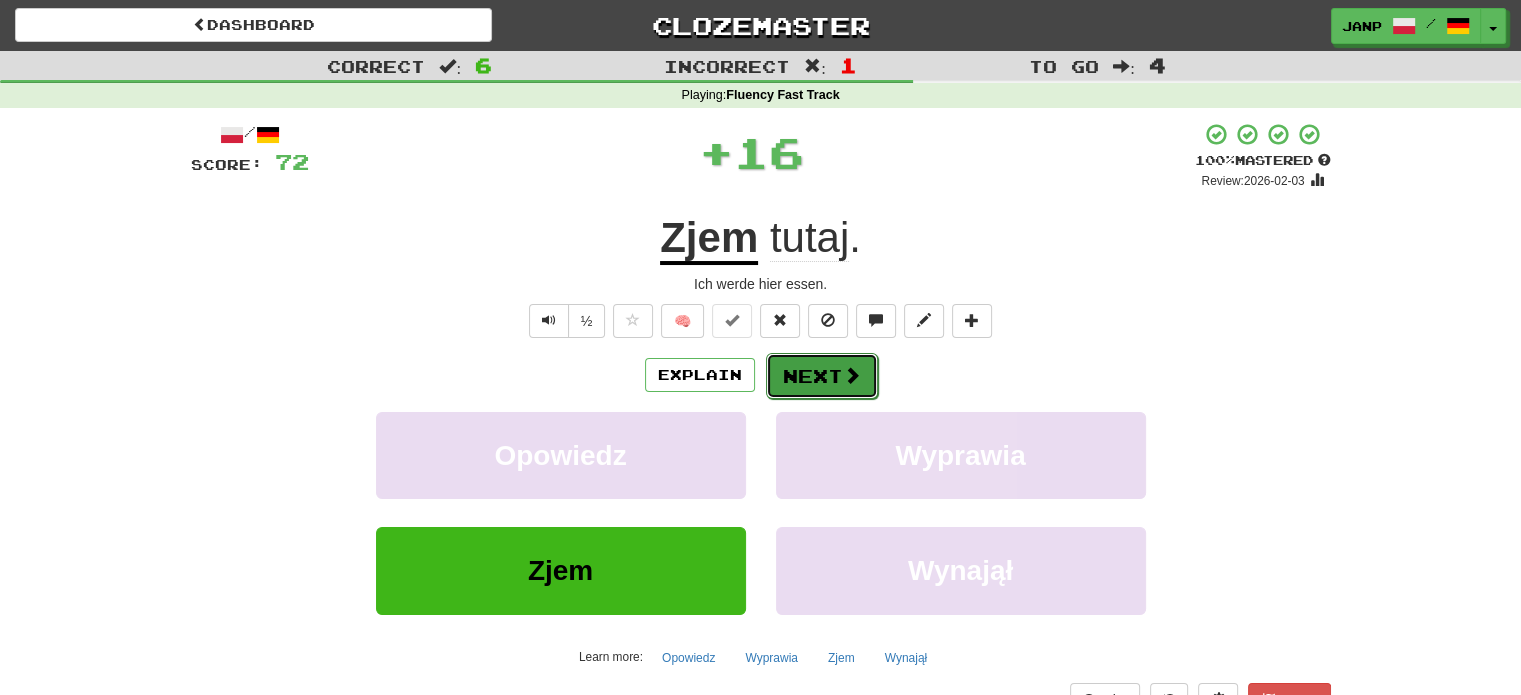 click on "Next" at bounding box center [822, 376] 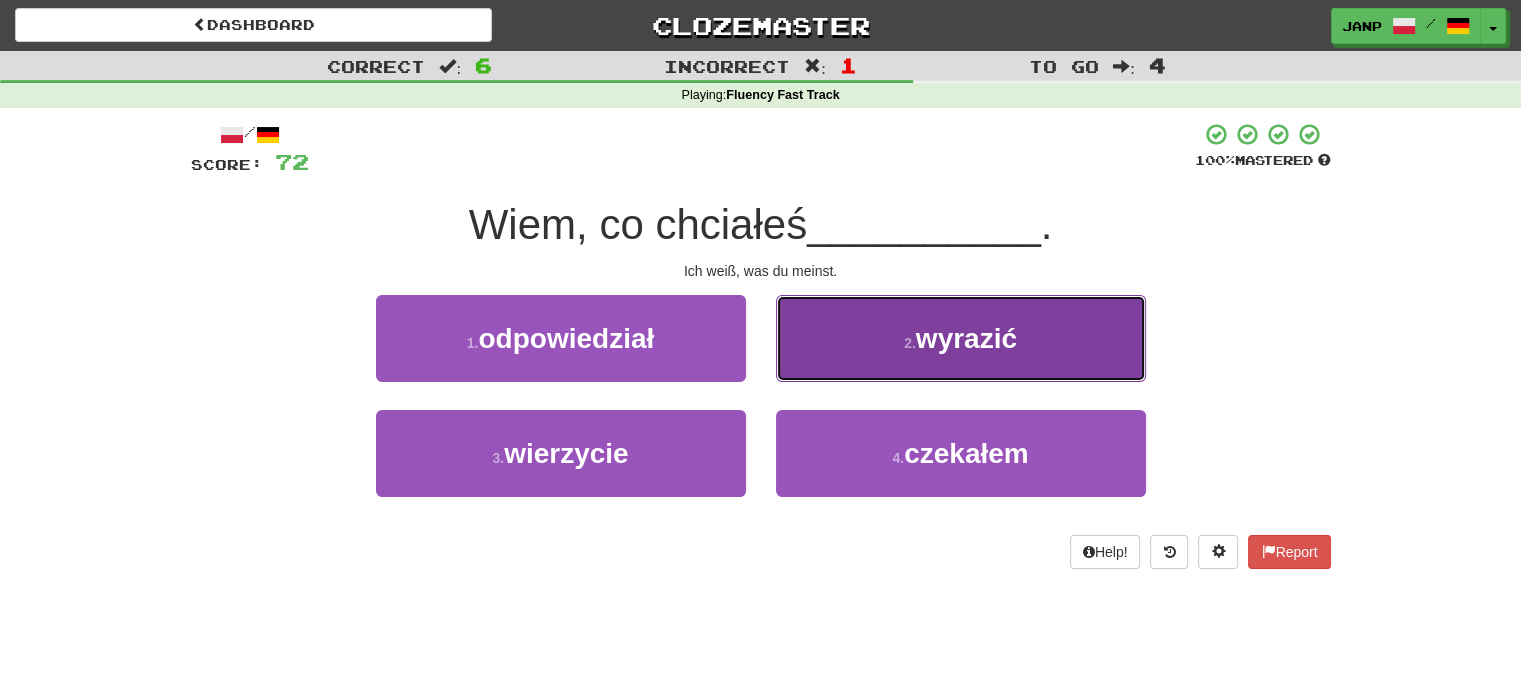 click on "2 .  wyrazić" at bounding box center [961, 338] 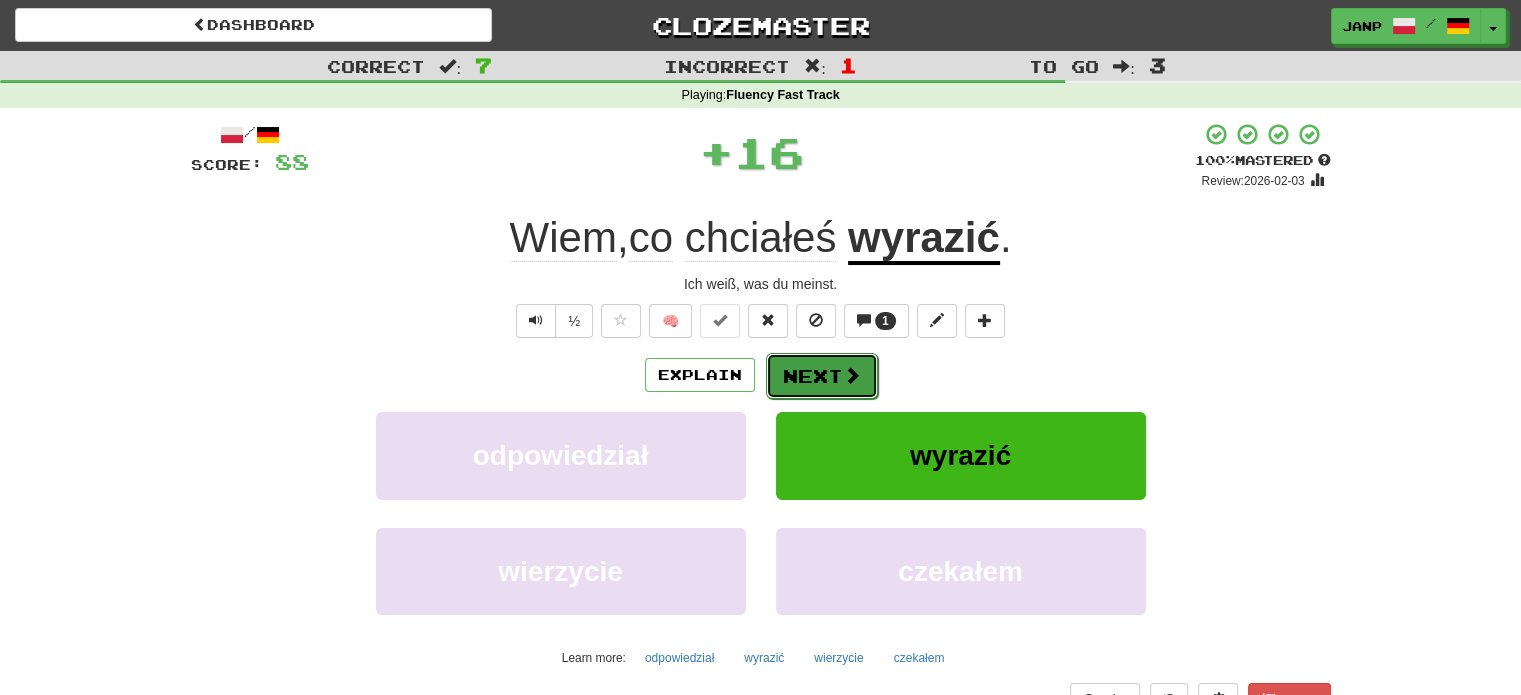 click on "Next" at bounding box center (822, 376) 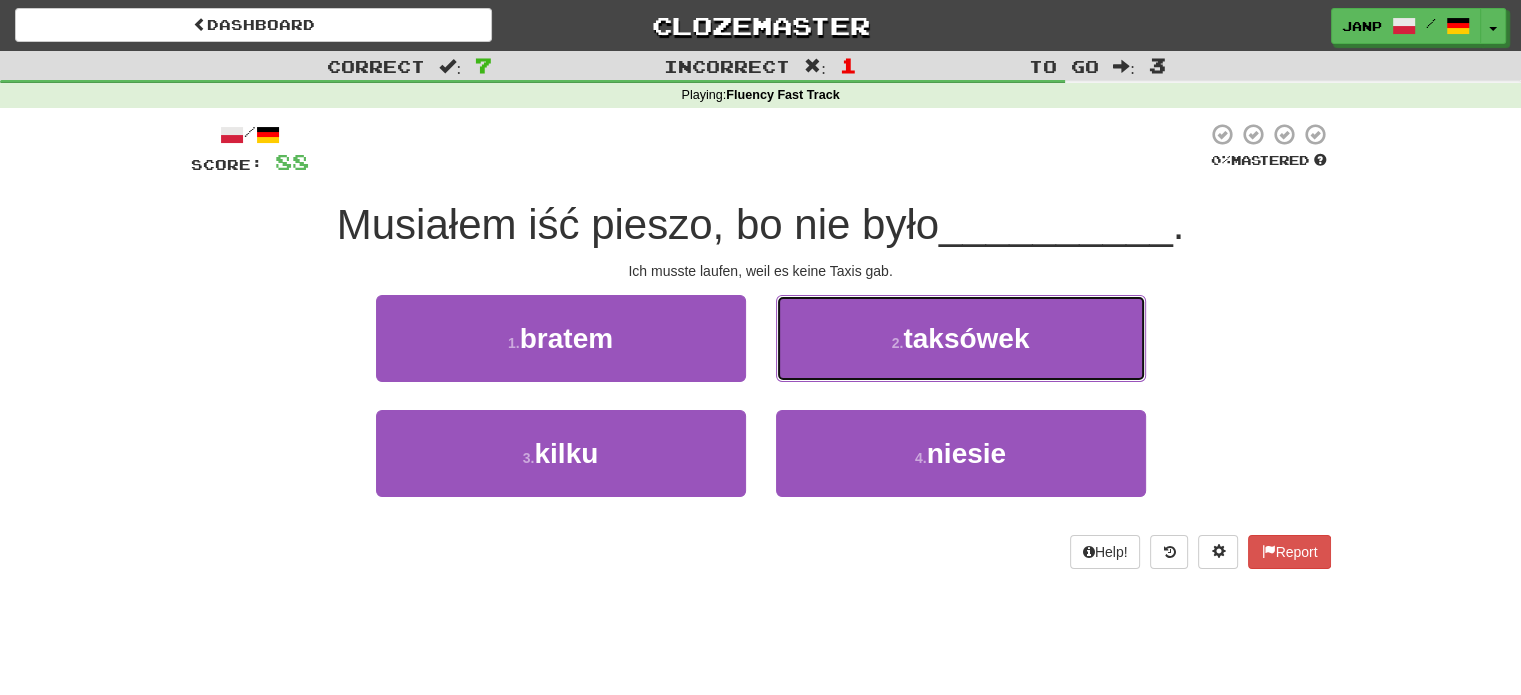 click on "2 .  taksówek" at bounding box center [961, 338] 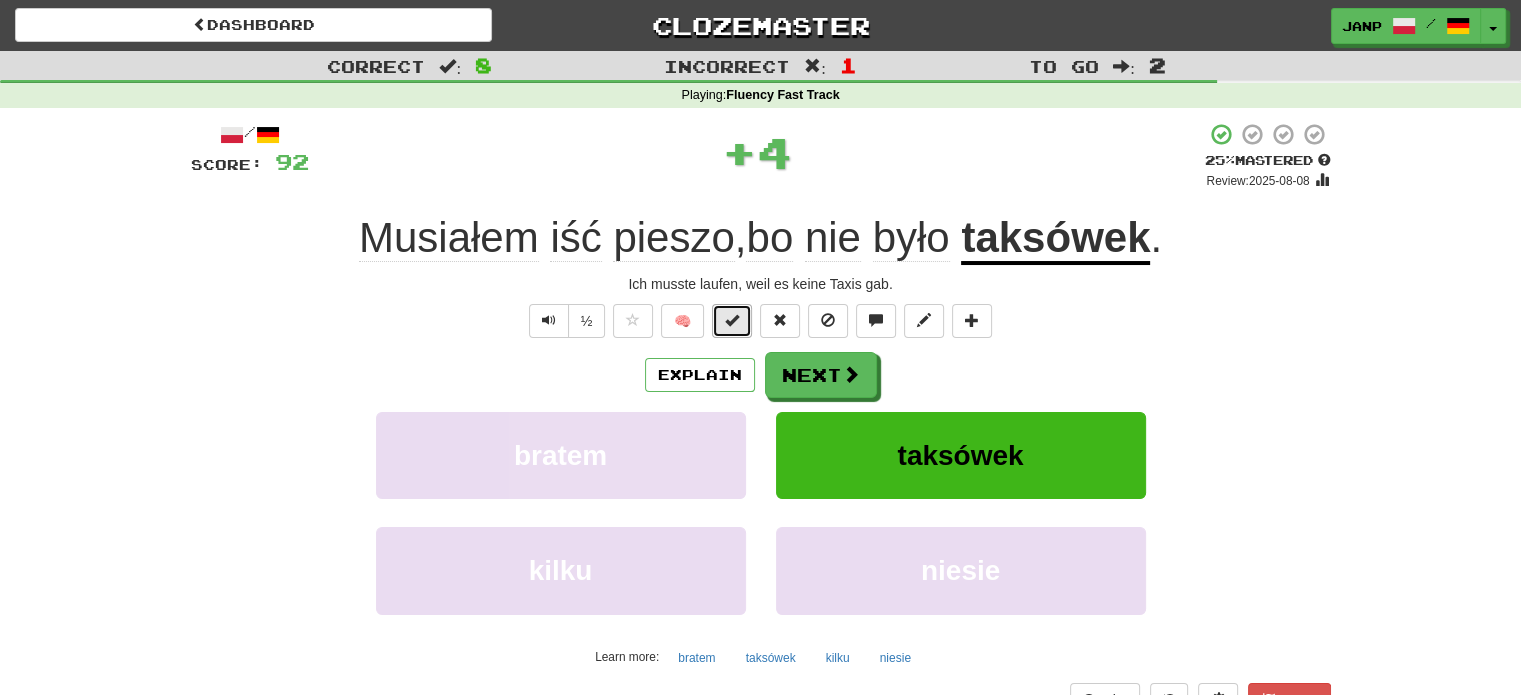click at bounding box center [732, 320] 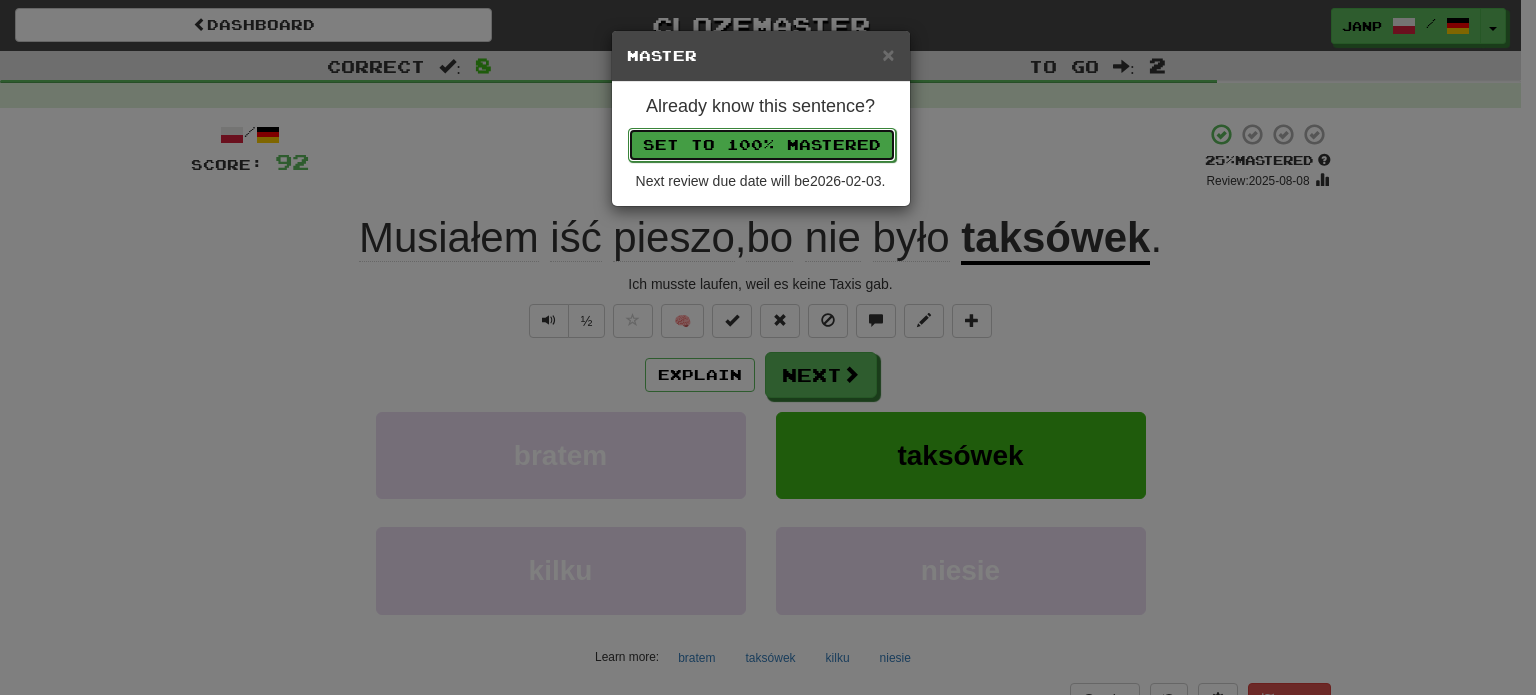 click on "Set to 100% Mastered" at bounding box center (762, 145) 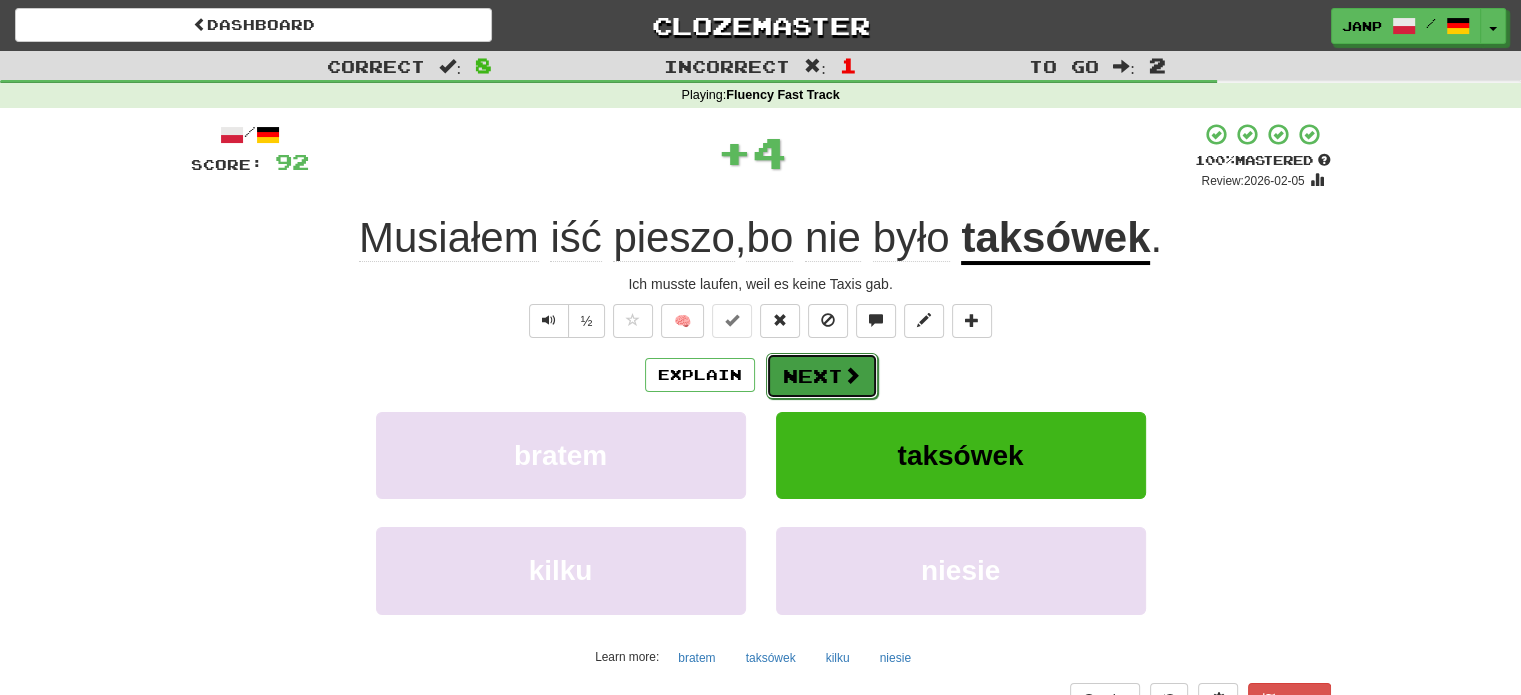 click on "Next" at bounding box center [822, 376] 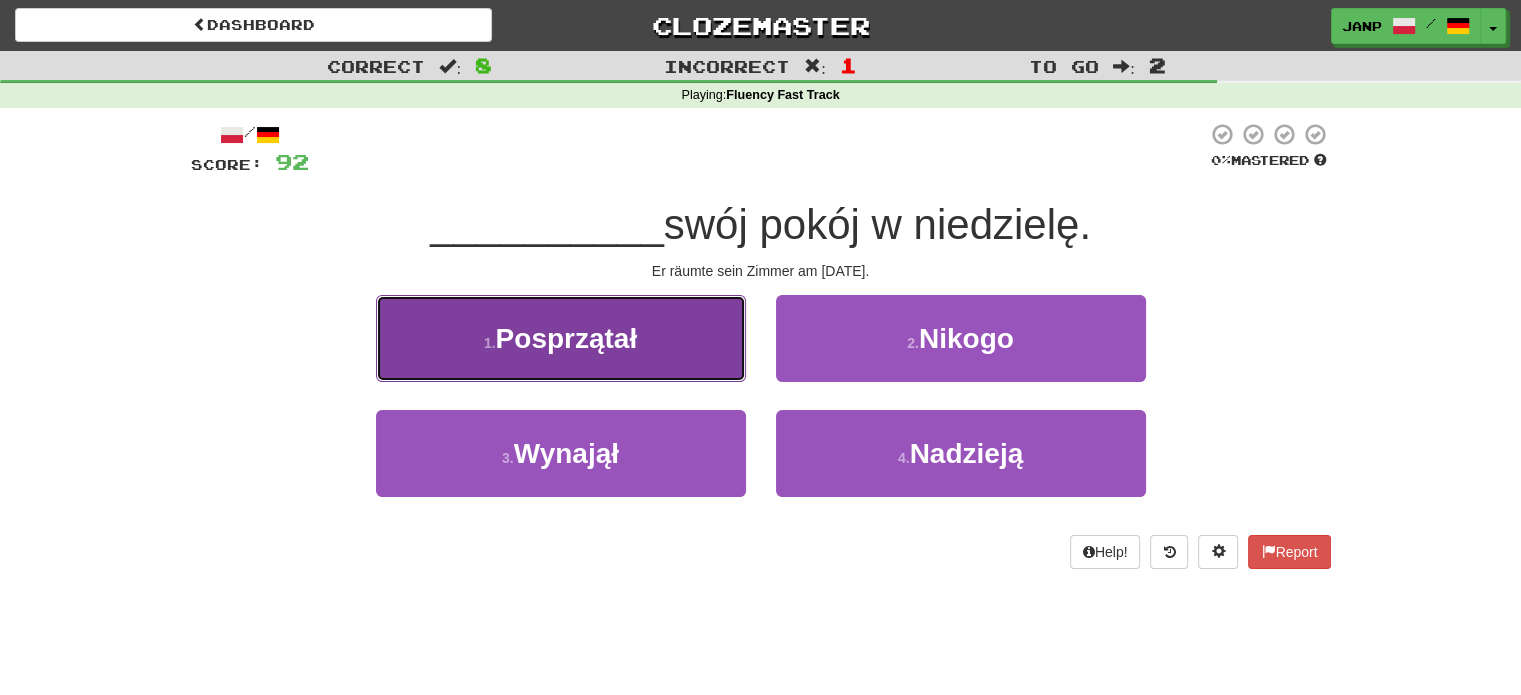 click on "1 .  Posprzątał" at bounding box center (561, 338) 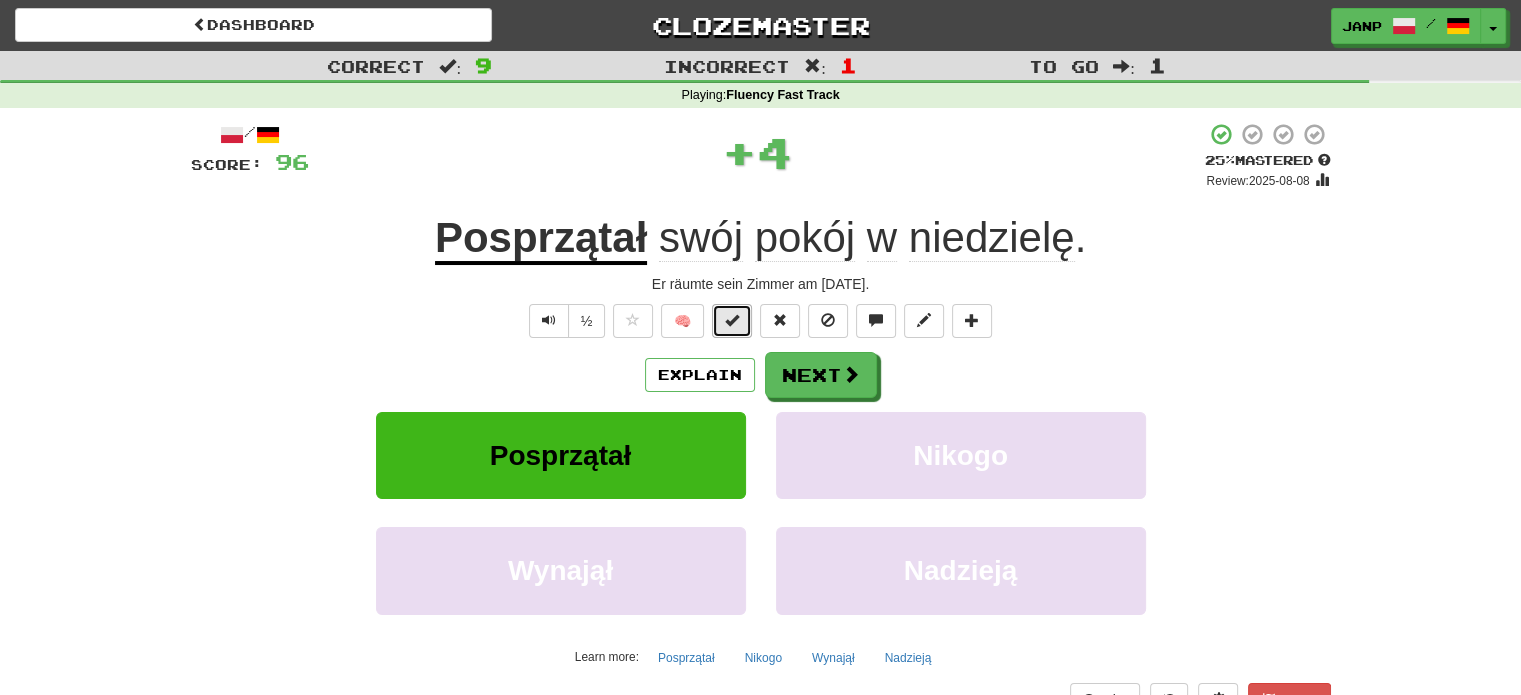 click at bounding box center [732, 321] 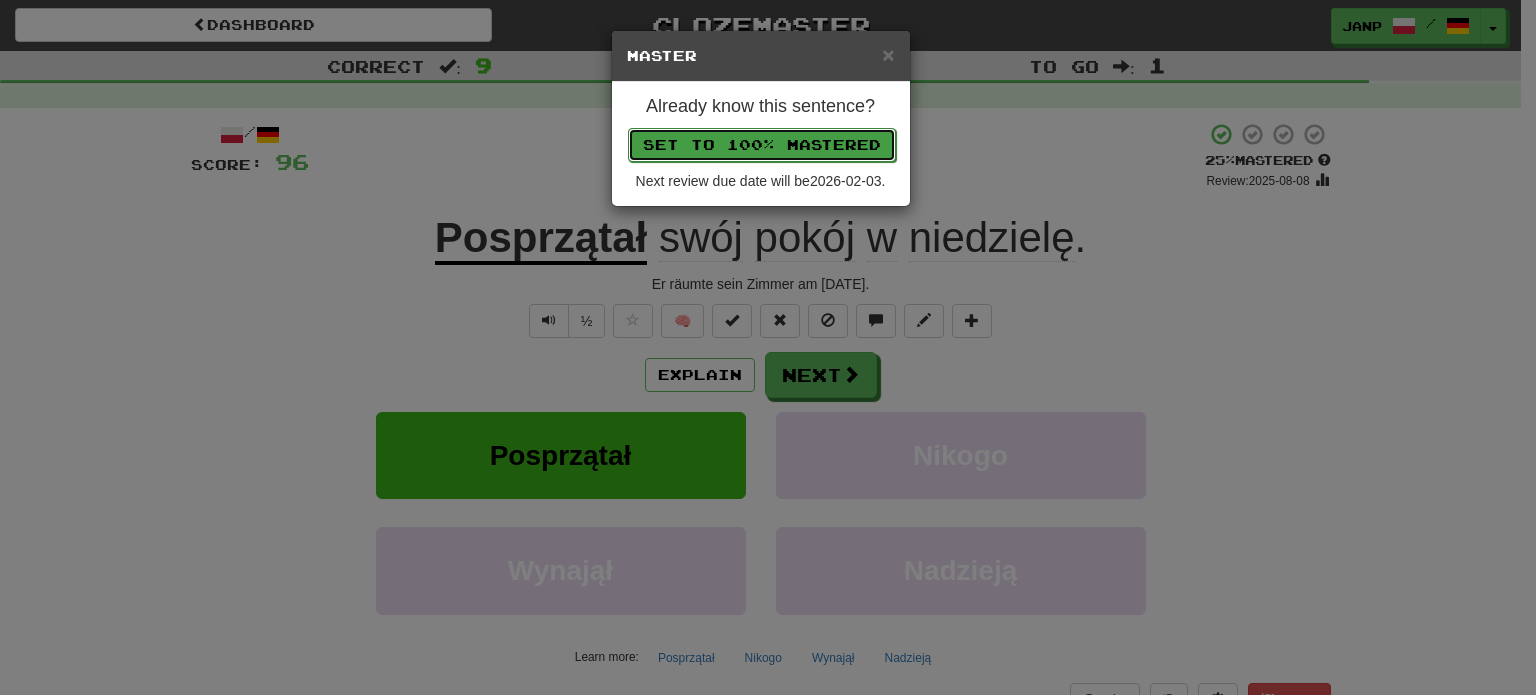 click on "Set to 100% Mastered" at bounding box center (762, 145) 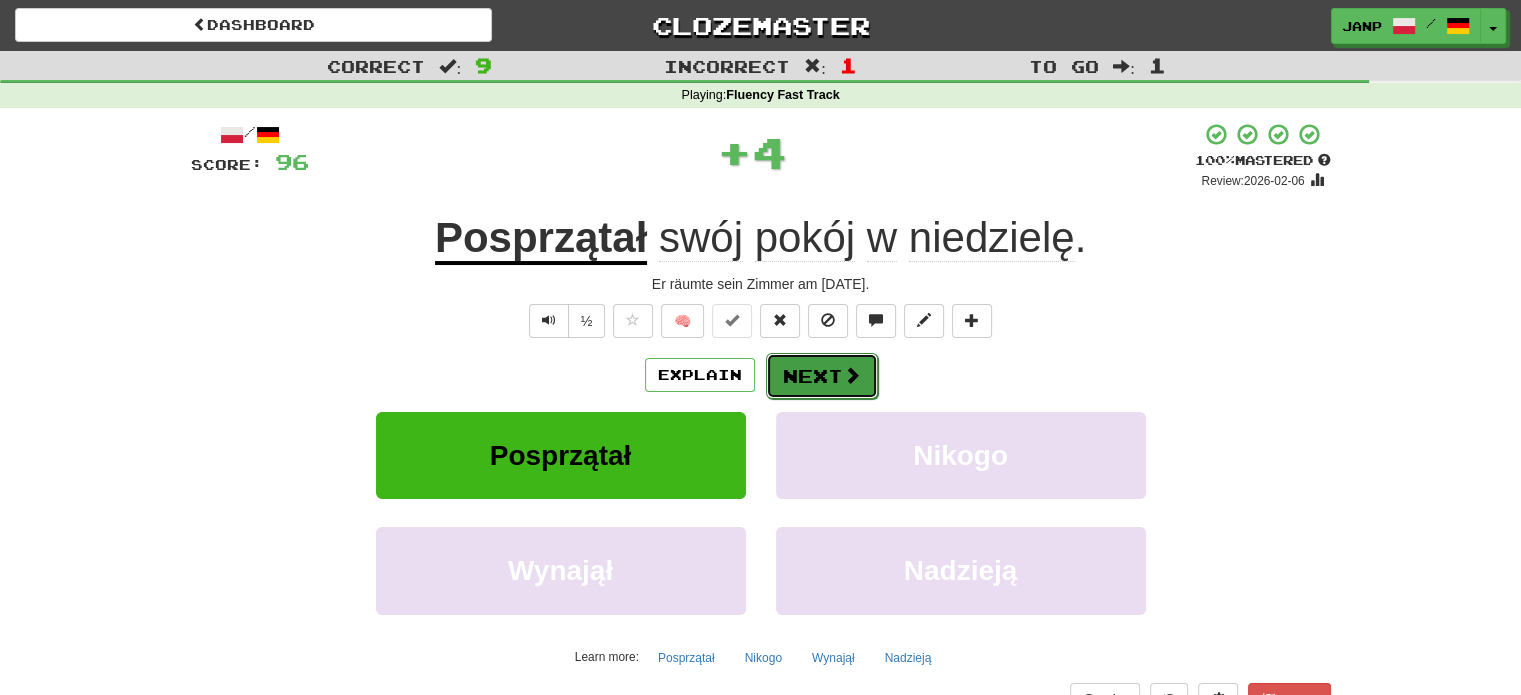 click on "Next" at bounding box center [822, 376] 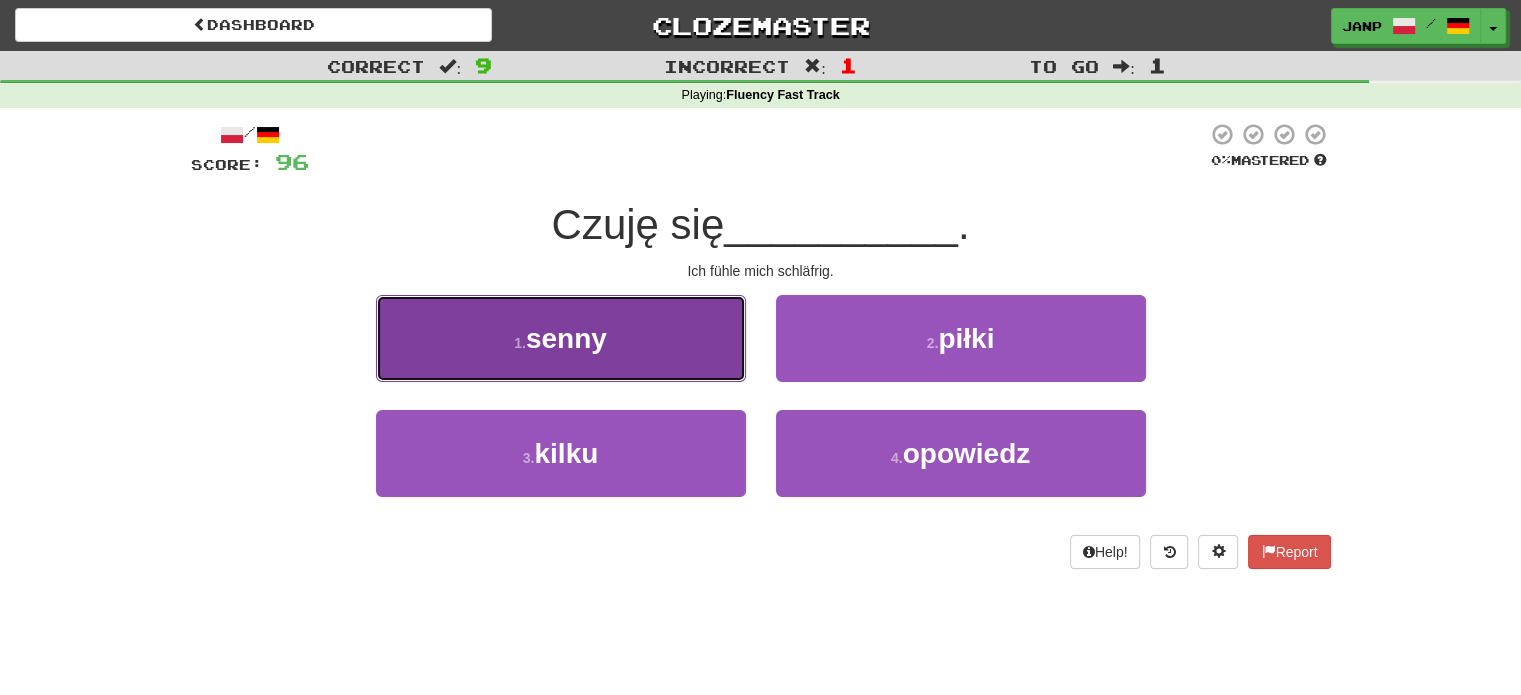 click on "1 .  senny" at bounding box center (561, 338) 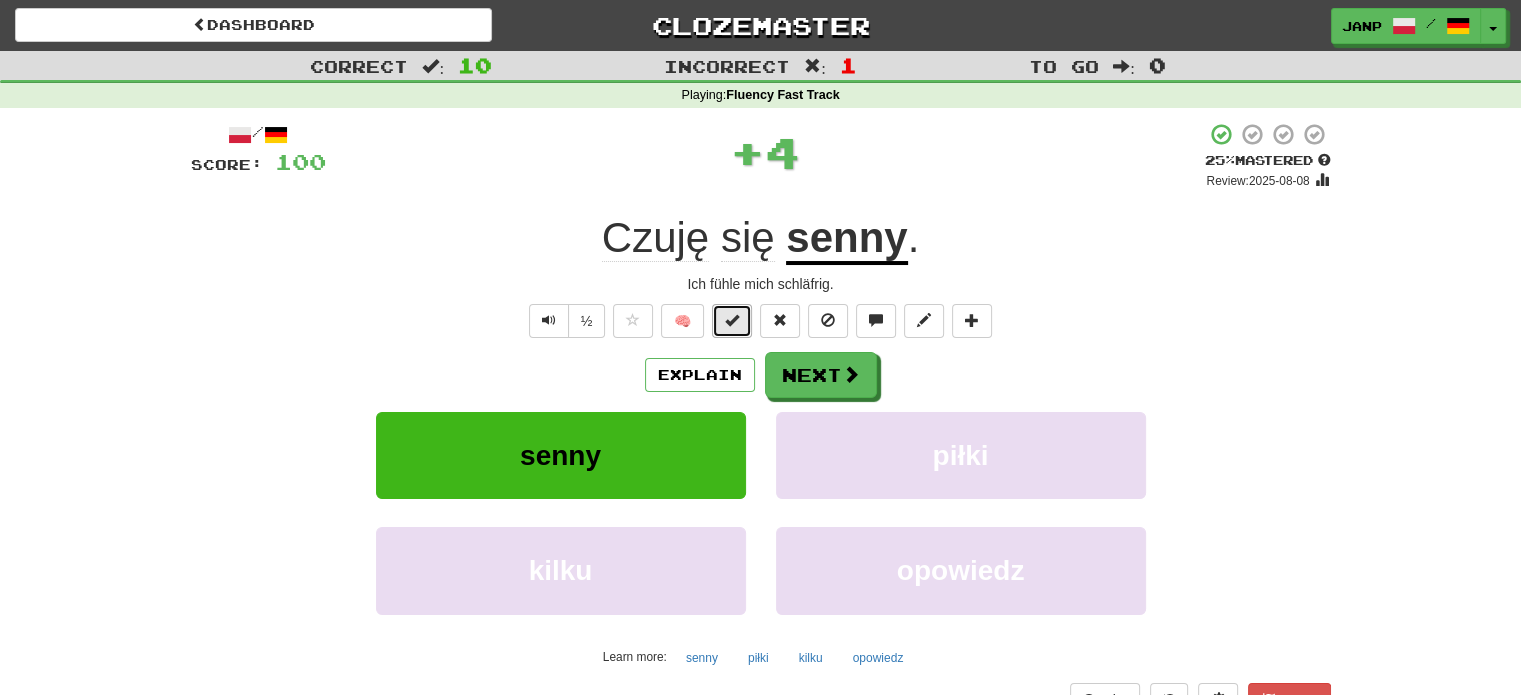 click at bounding box center [732, 320] 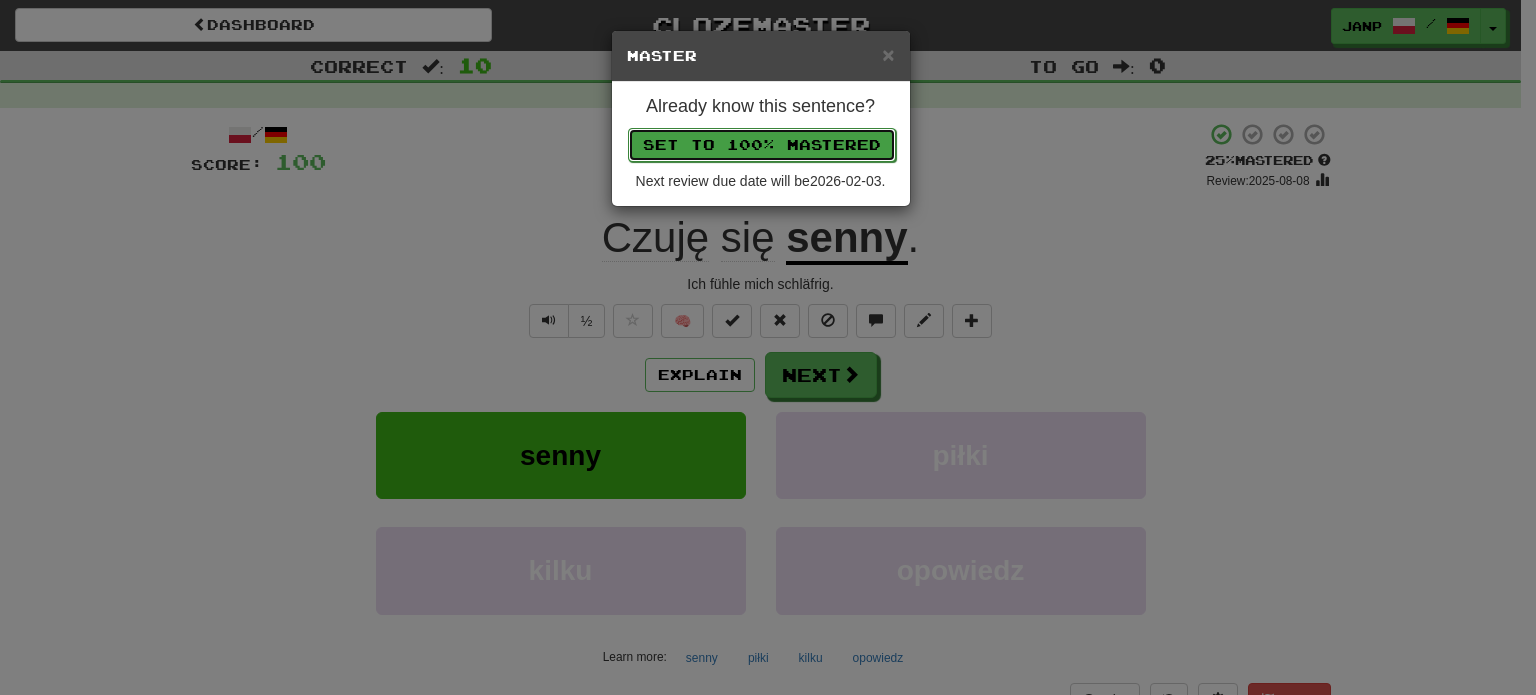 click on "Set to 100% Mastered" at bounding box center [762, 145] 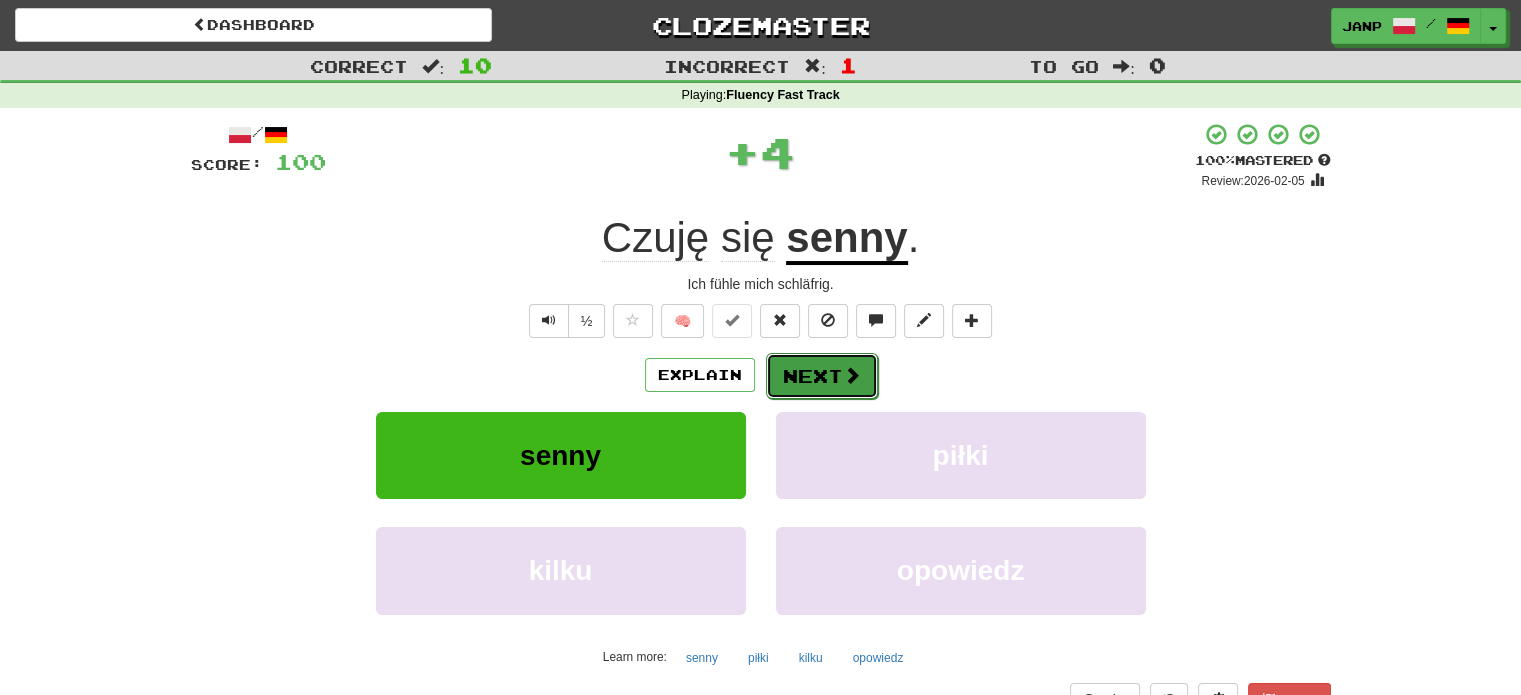 click on "Next" at bounding box center [822, 376] 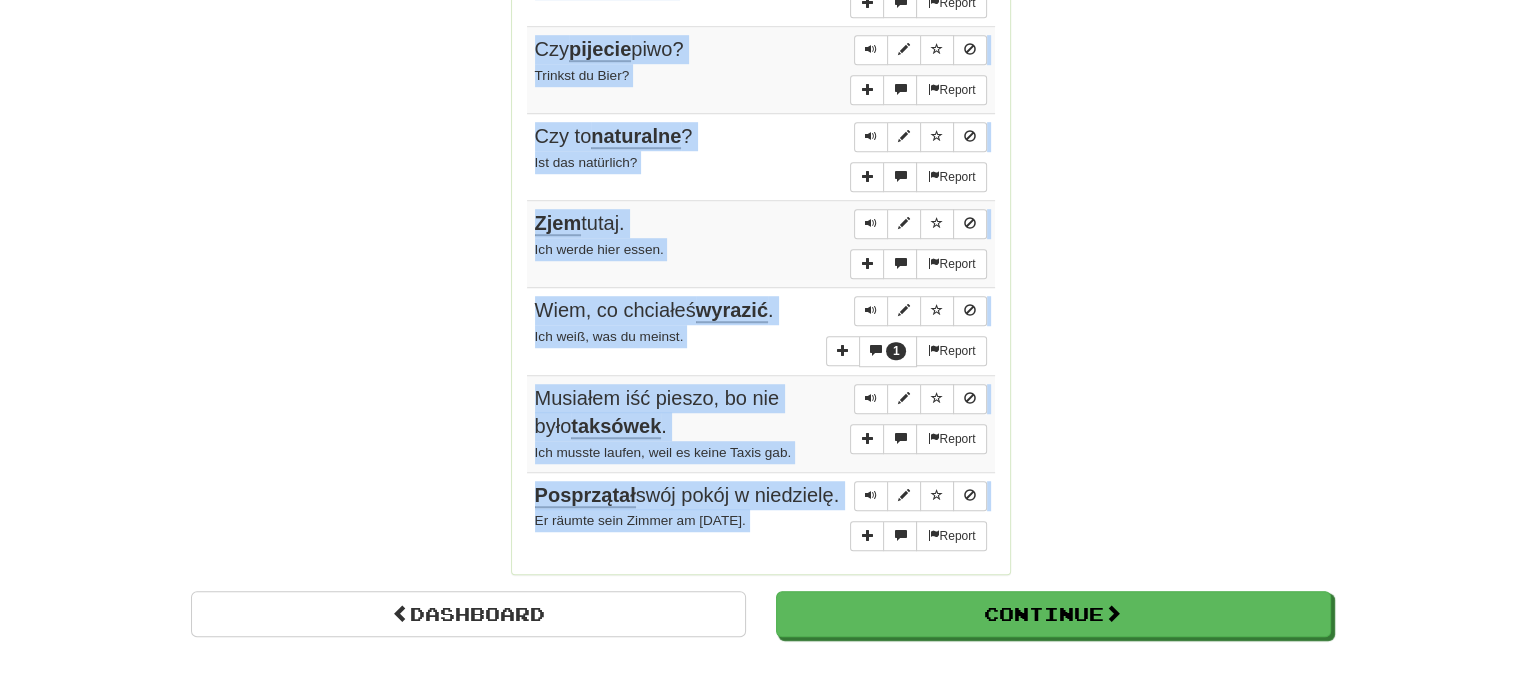 scroll, scrollTop: 1441, scrollLeft: 0, axis: vertical 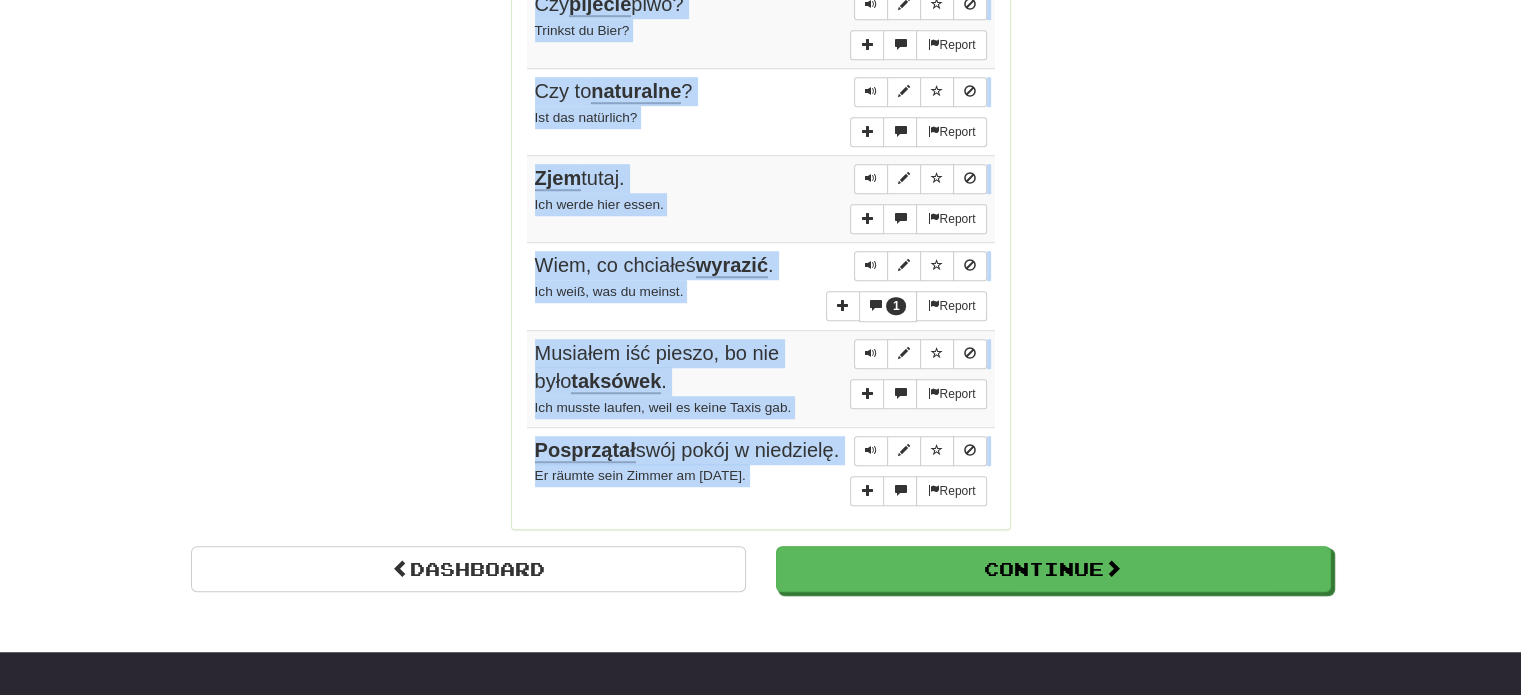 drag, startPoint x: 532, startPoint y: 92, endPoint x: 789, endPoint y: 483, distance: 467.89957 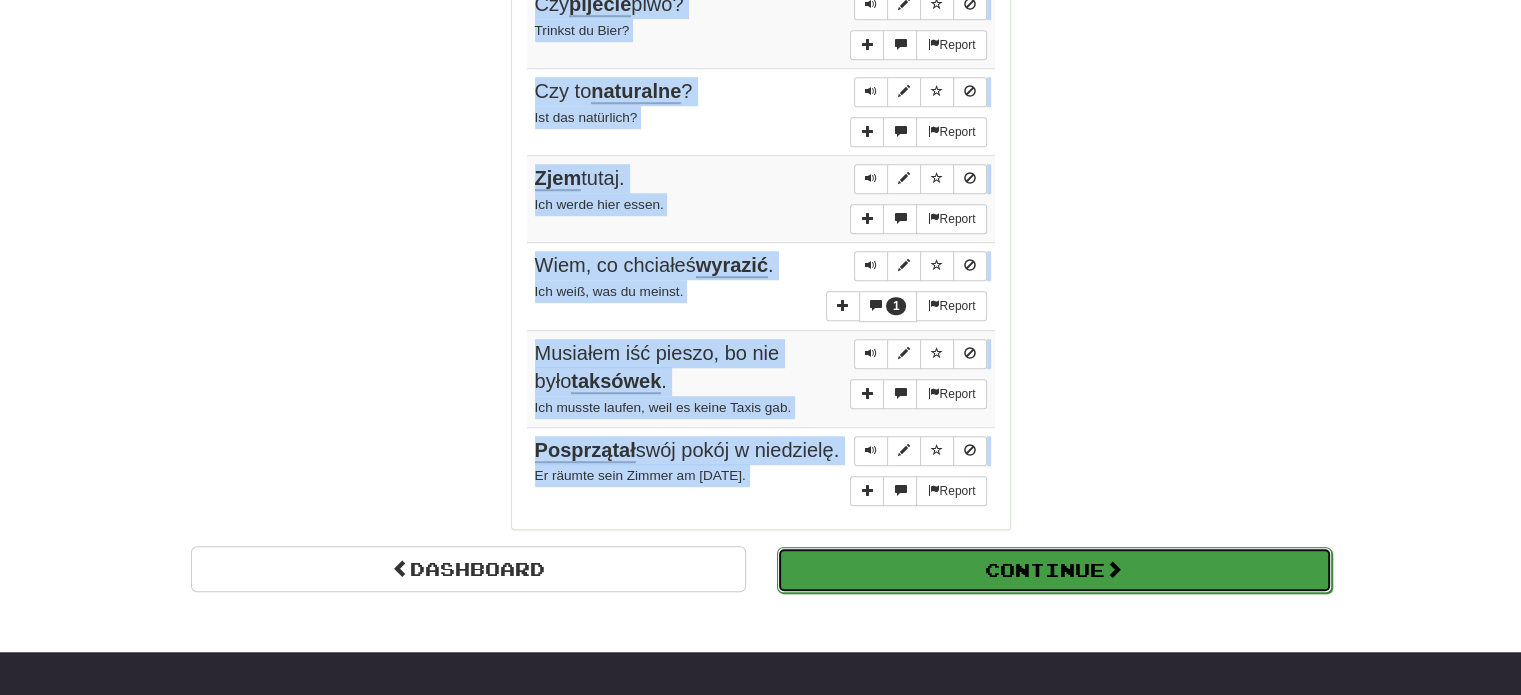 click on "Continue" at bounding box center [1054, 570] 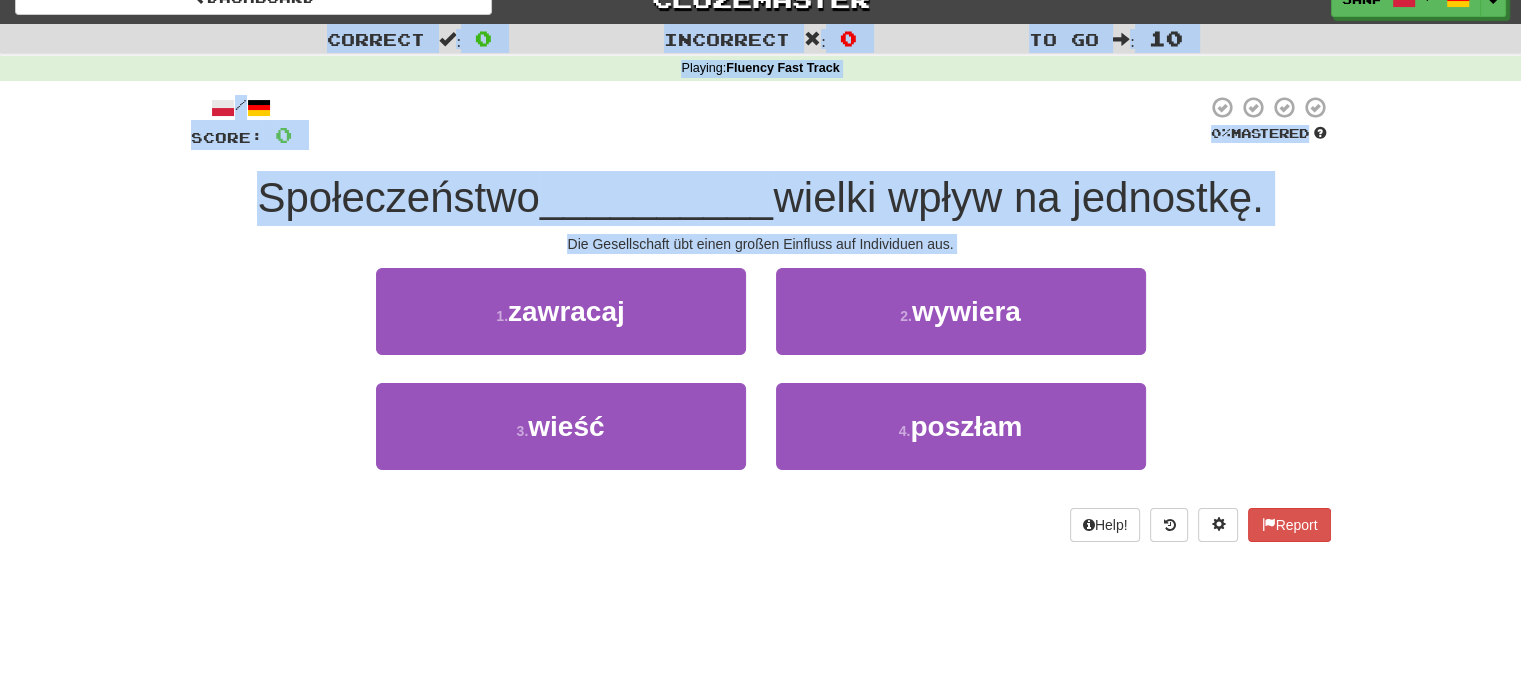 scroll, scrollTop: 10, scrollLeft: 0, axis: vertical 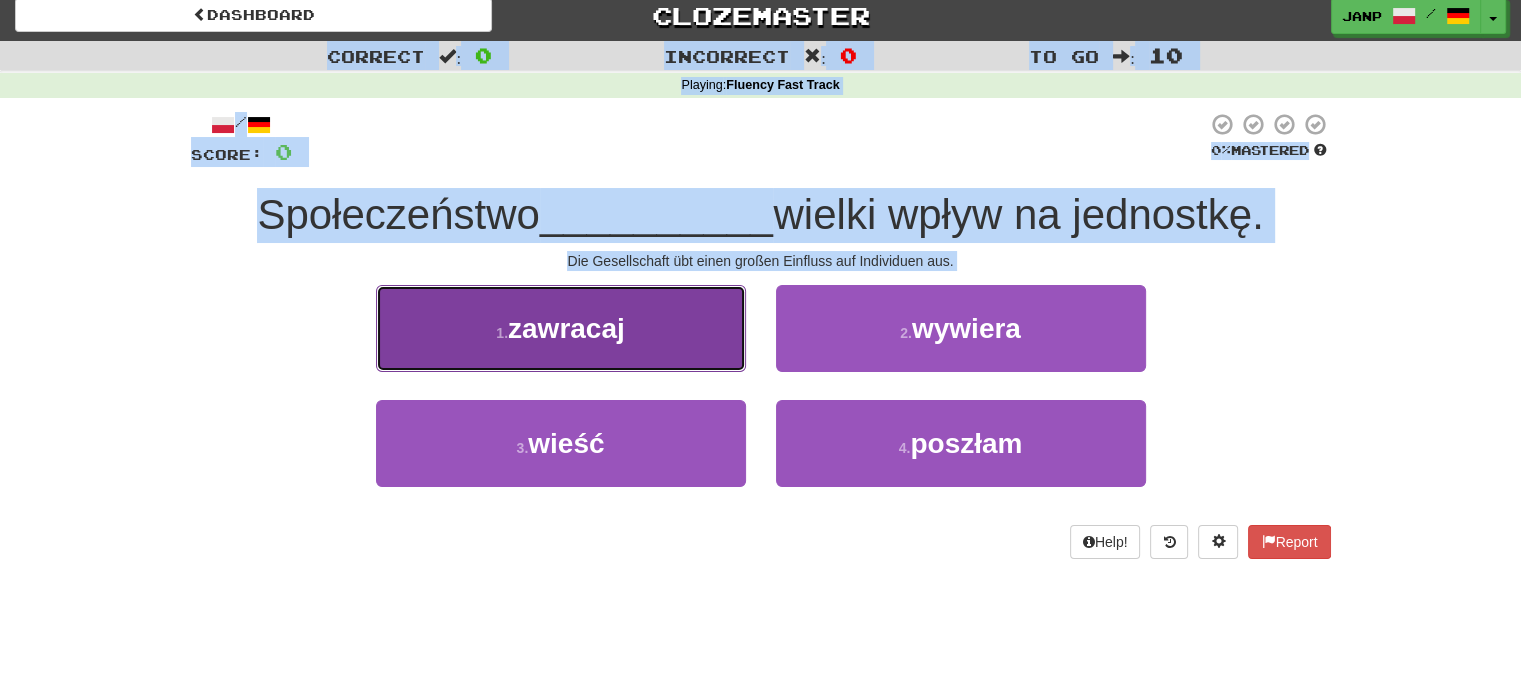 click on "zawracaj" at bounding box center [566, 328] 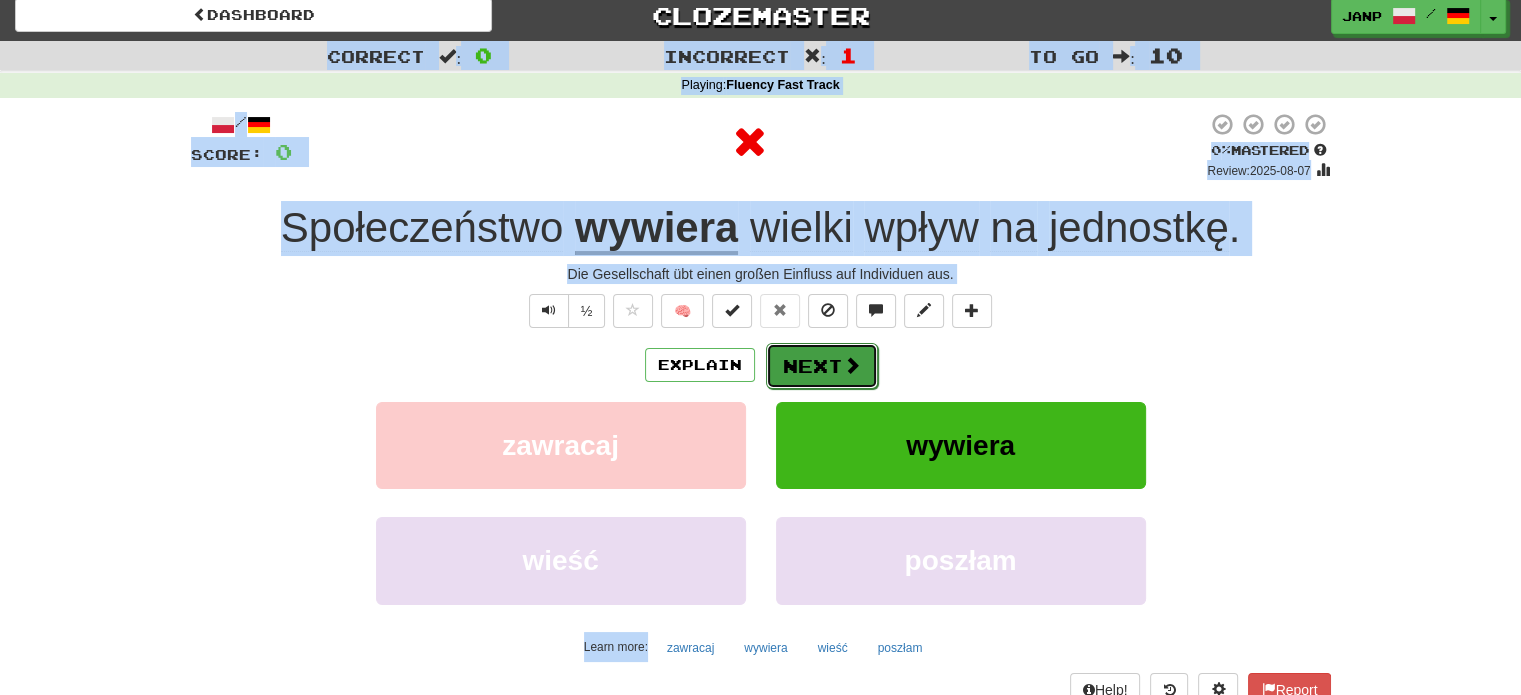click on "Next" at bounding box center (822, 366) 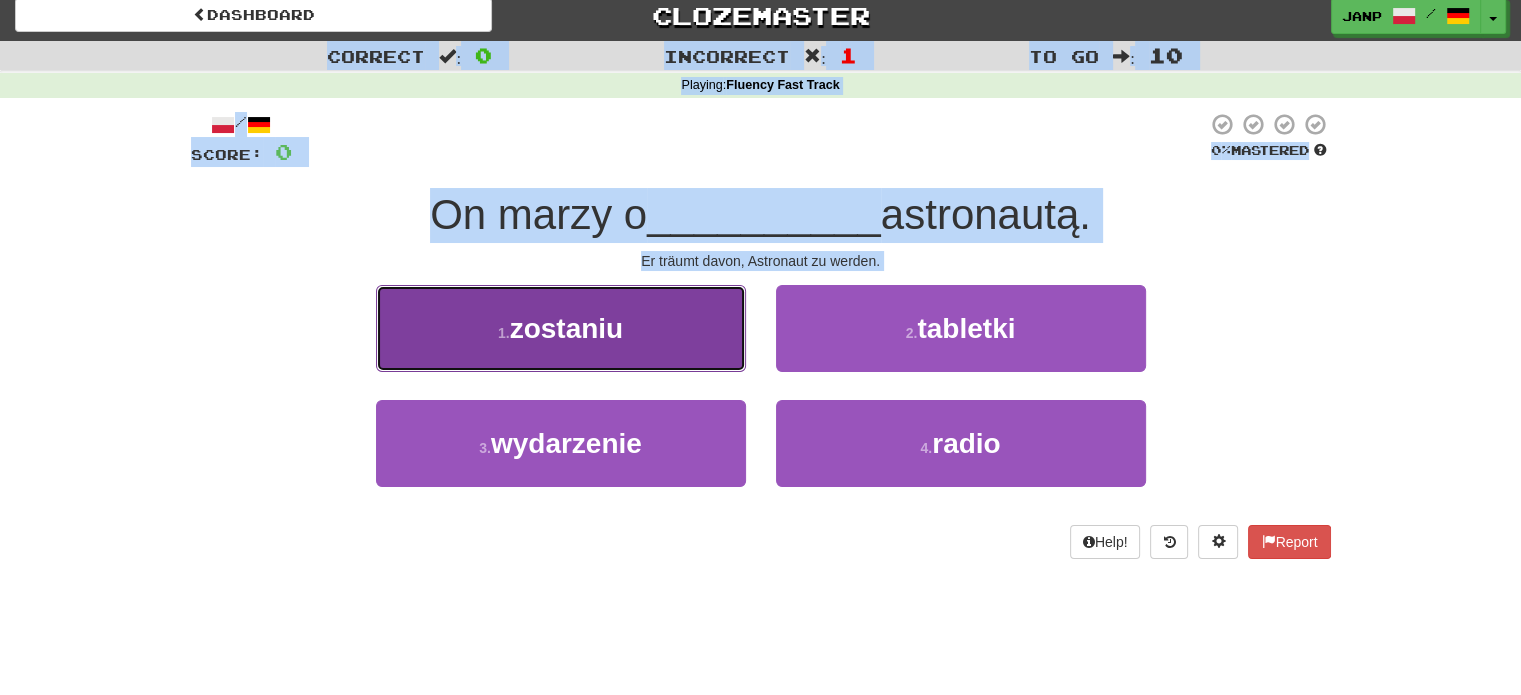 click on "1 .  zostaniu" at bounding box center [561, 328] 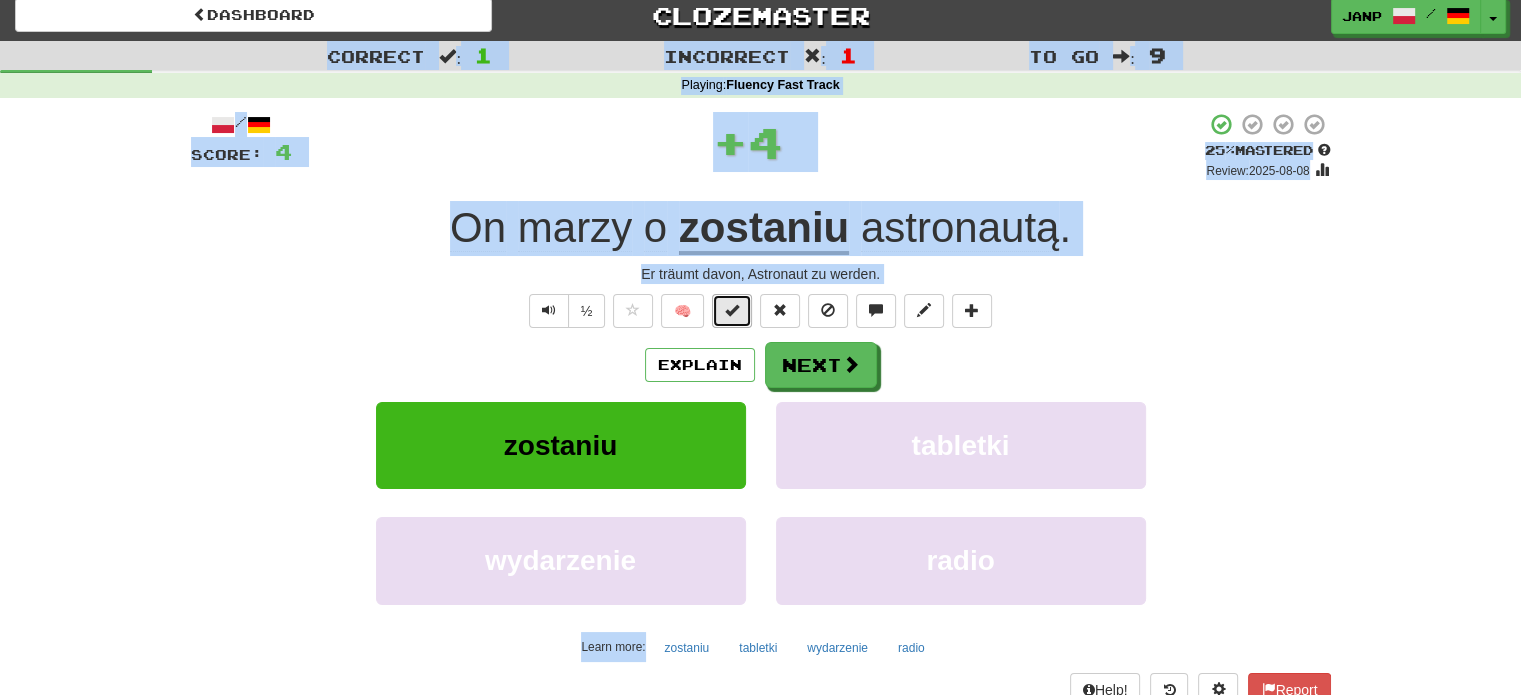 click at bounding box center (732, 311) 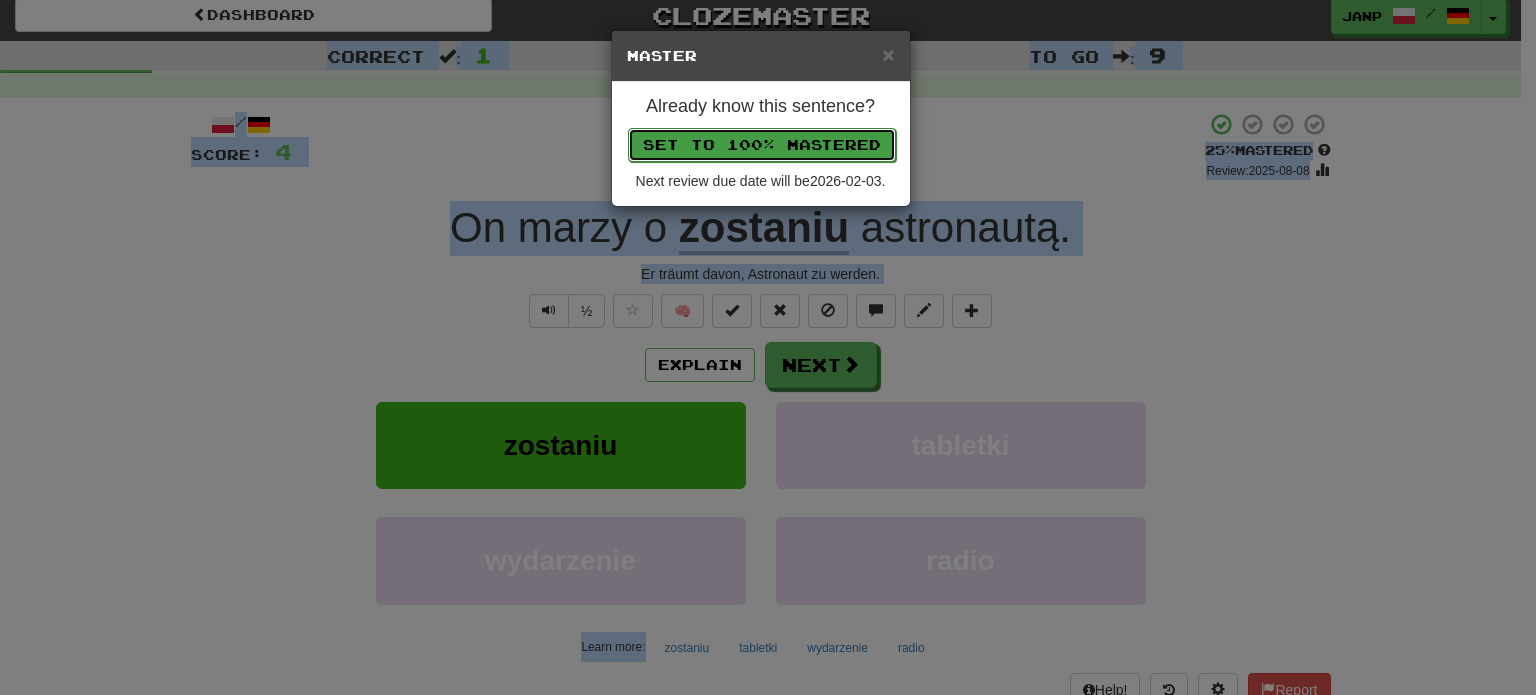 click on "Set to 100% Mastered" at bounding box center (762, 145) 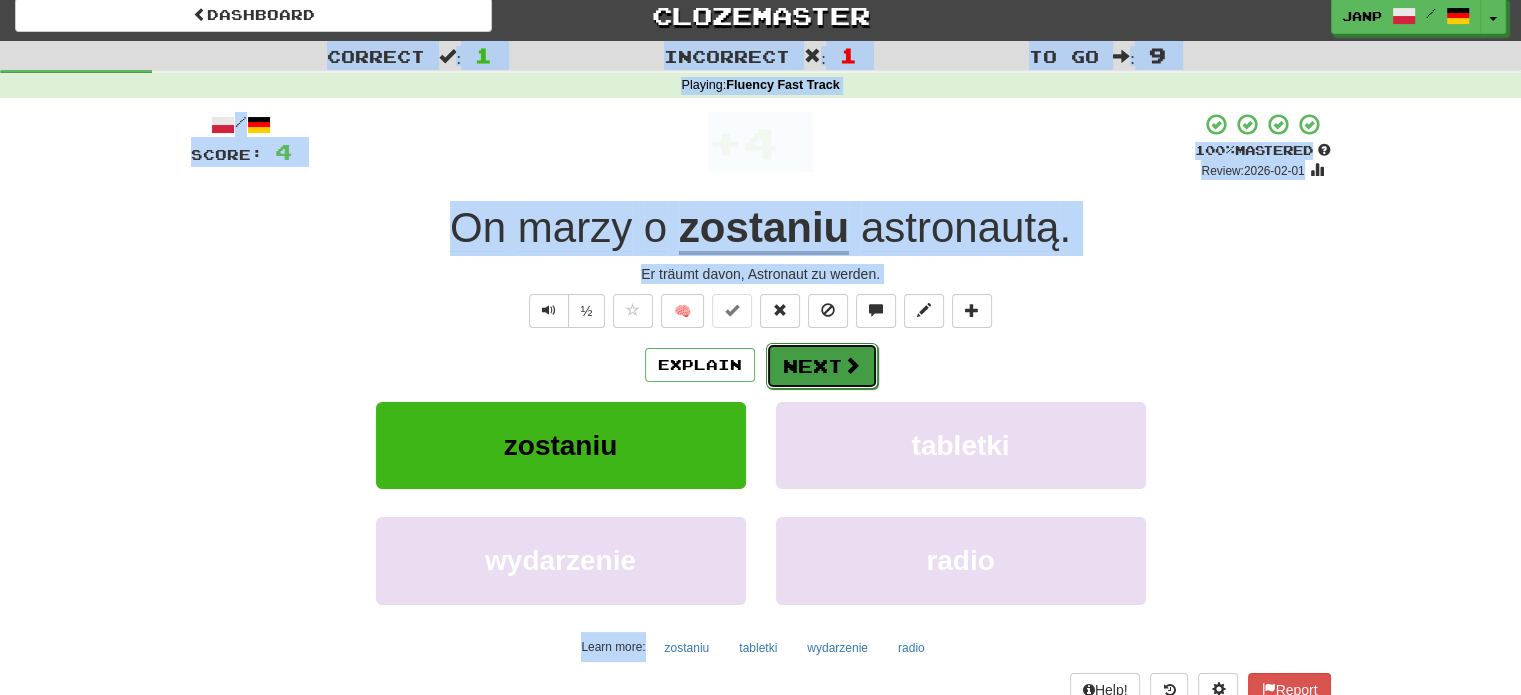 click on "Next" at bounding box center (822, 366) 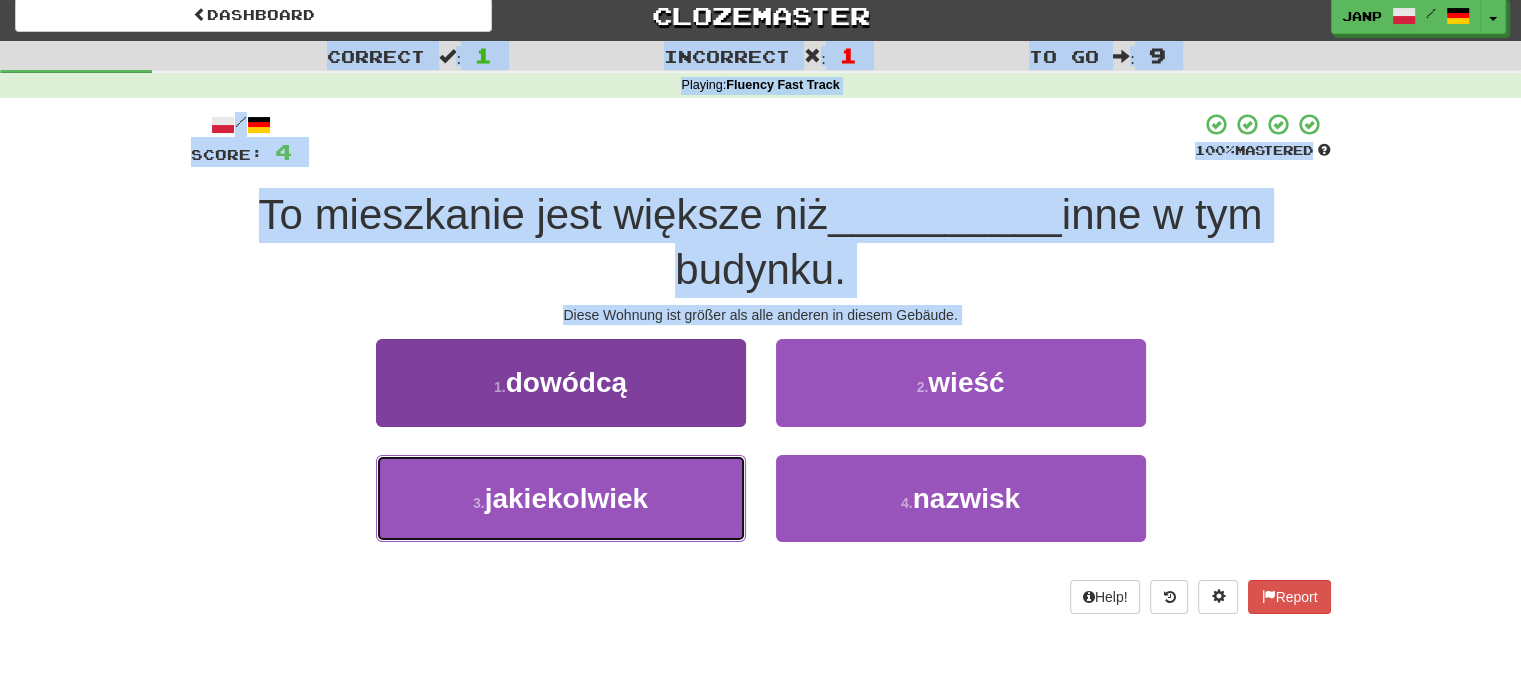 click on "3 .  jakiekolwiek" at bounding box center (561, 498) 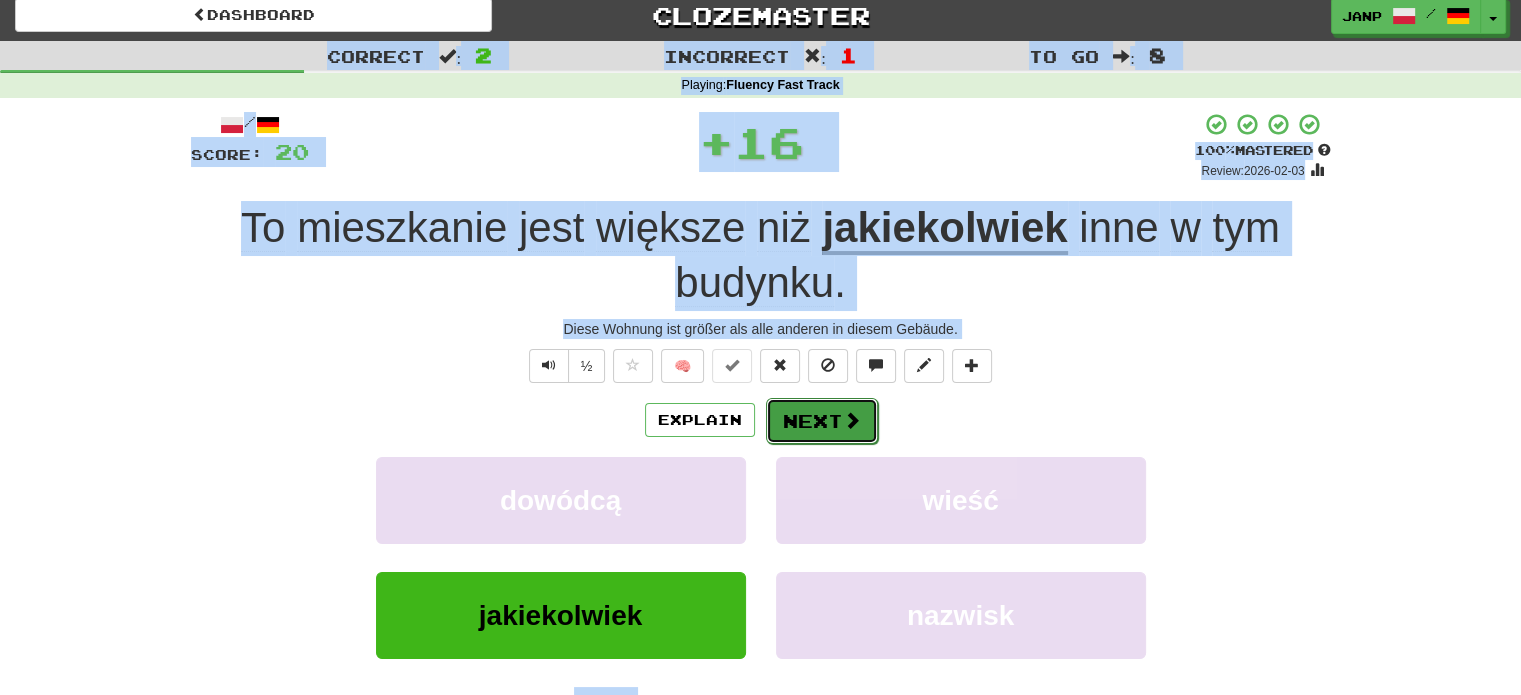 click on "Next" at bounding box center [822, 421] 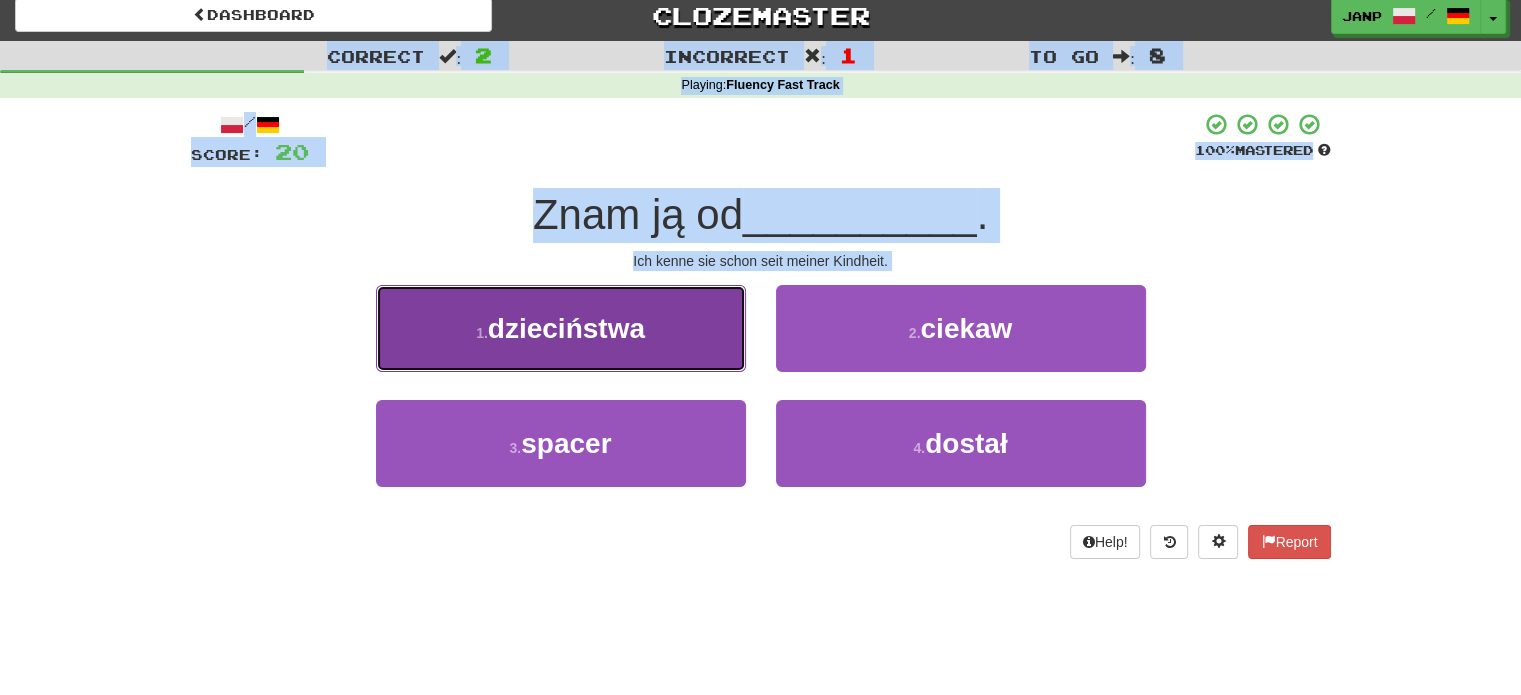 click on "1 .  dzieciństwa" at bounding box center [561, 328] 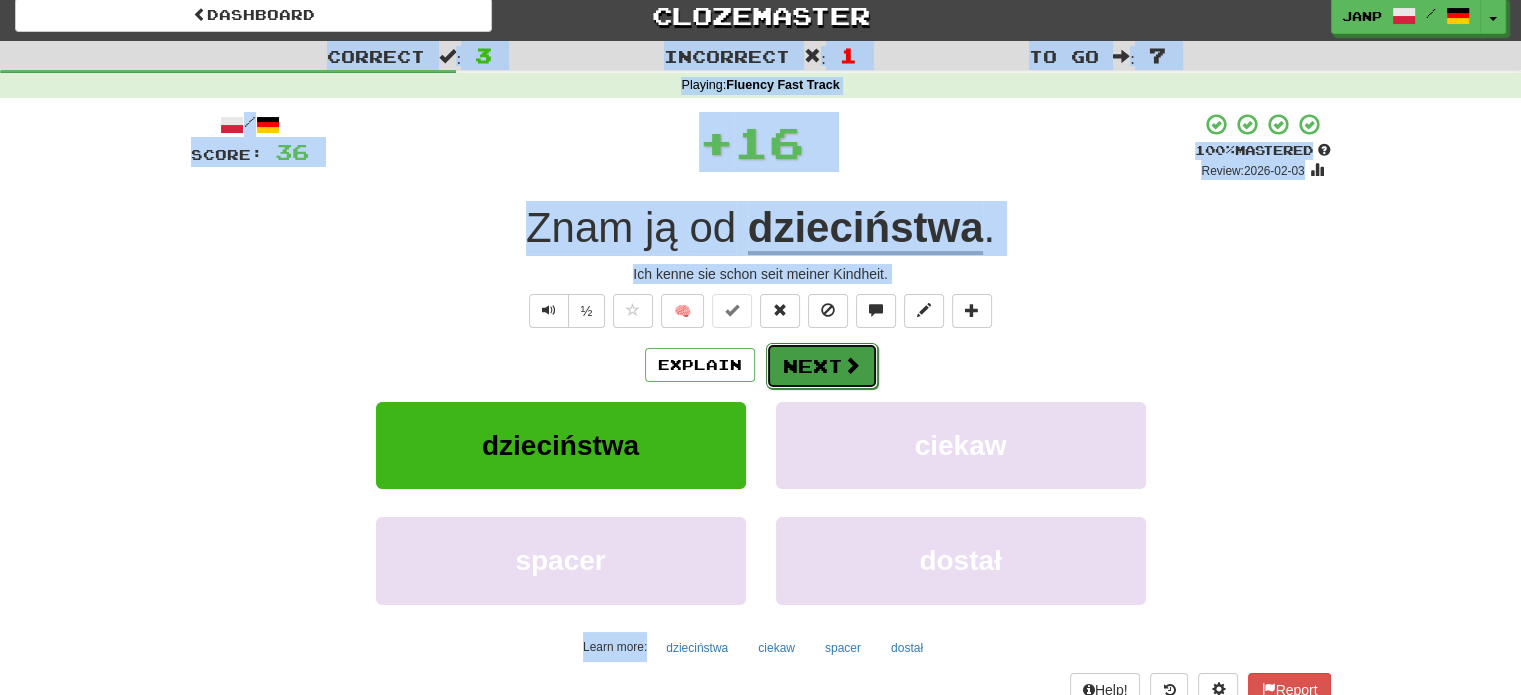 click on "Next" at bounding box center (822, 366) 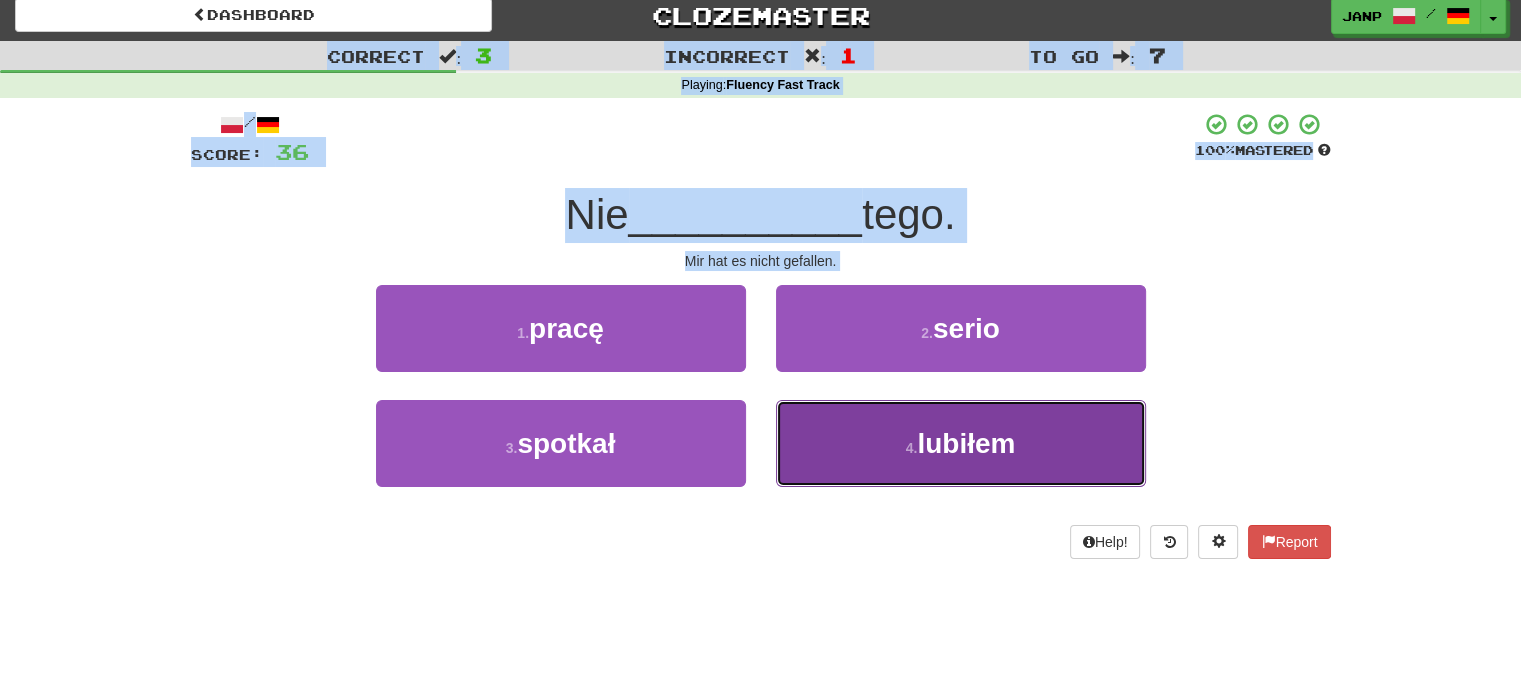 click on "4 .  lubiłem" at bounding box center (961, 443) 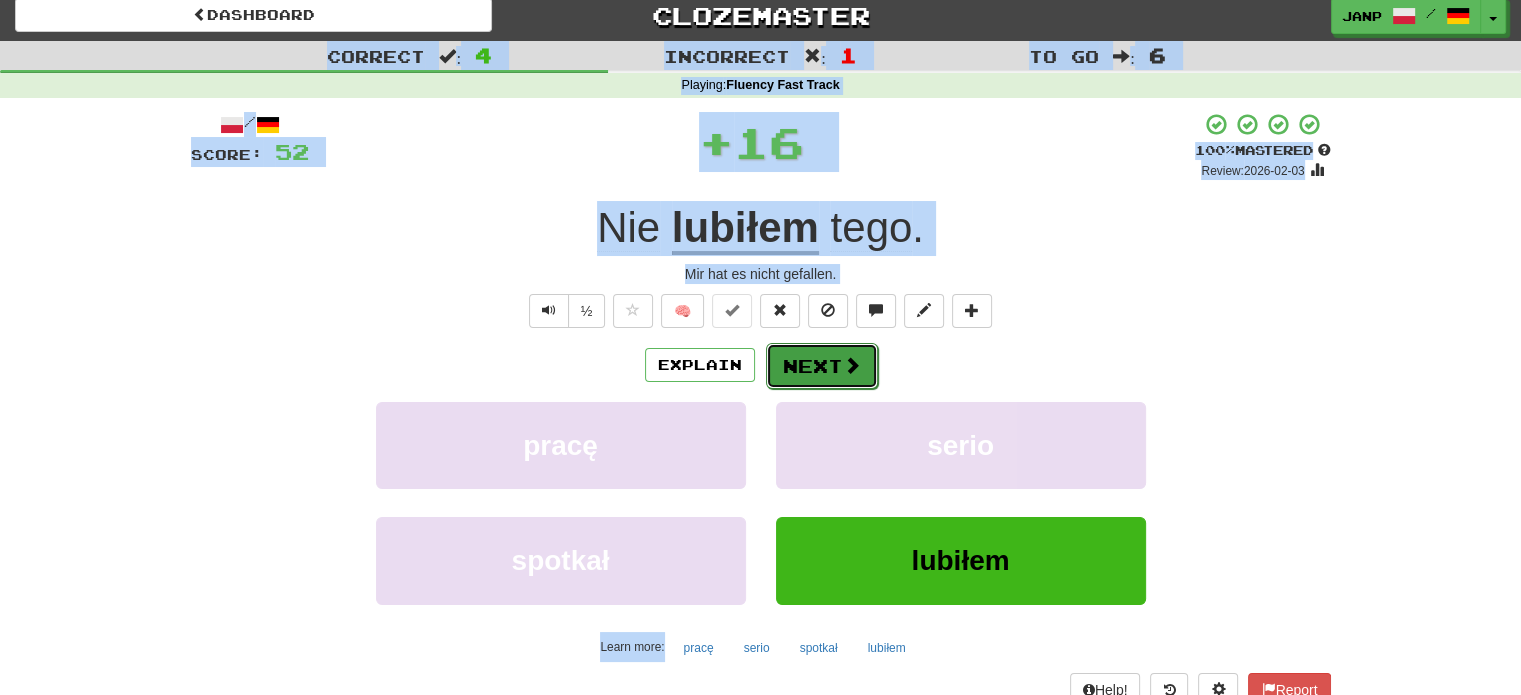click on "Next" at bounding box center (822, 366) 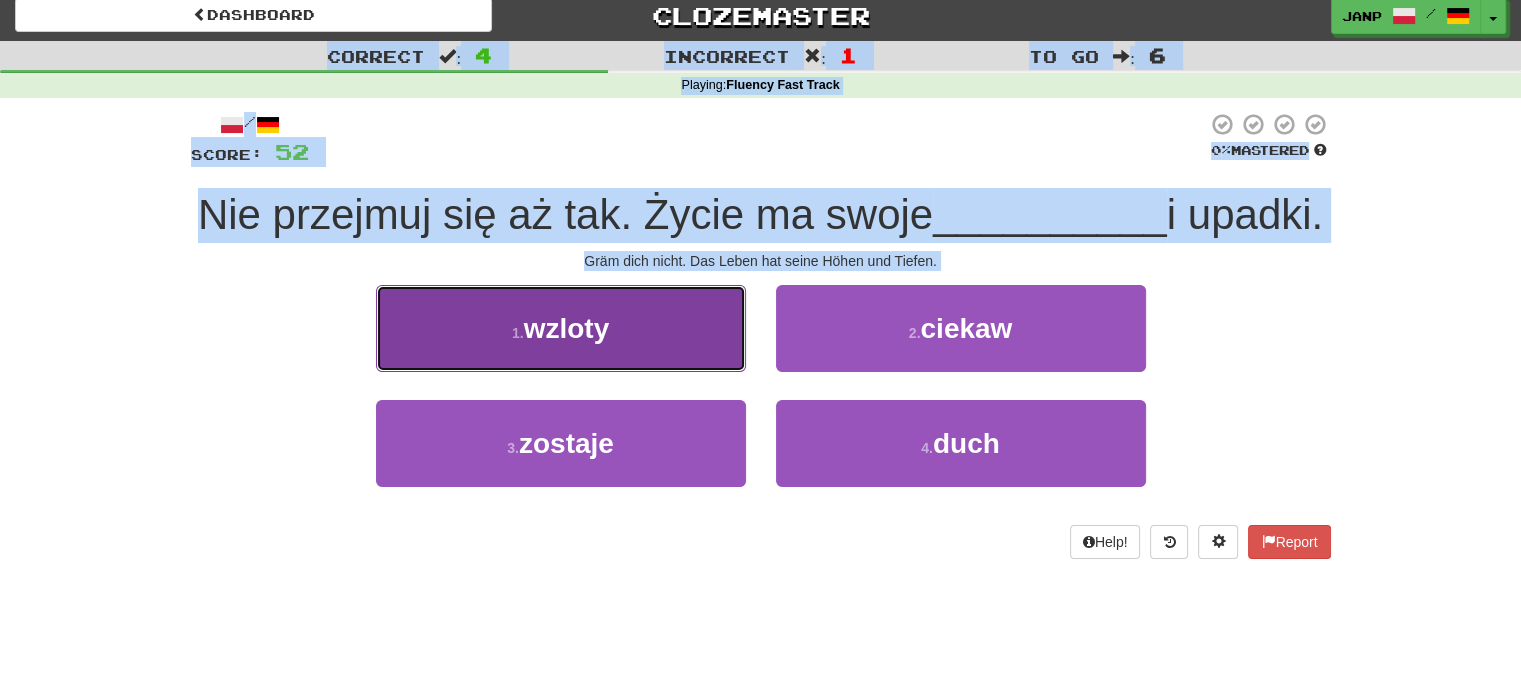 click on "1 .  wzloty" at bounding box center (561, 328) 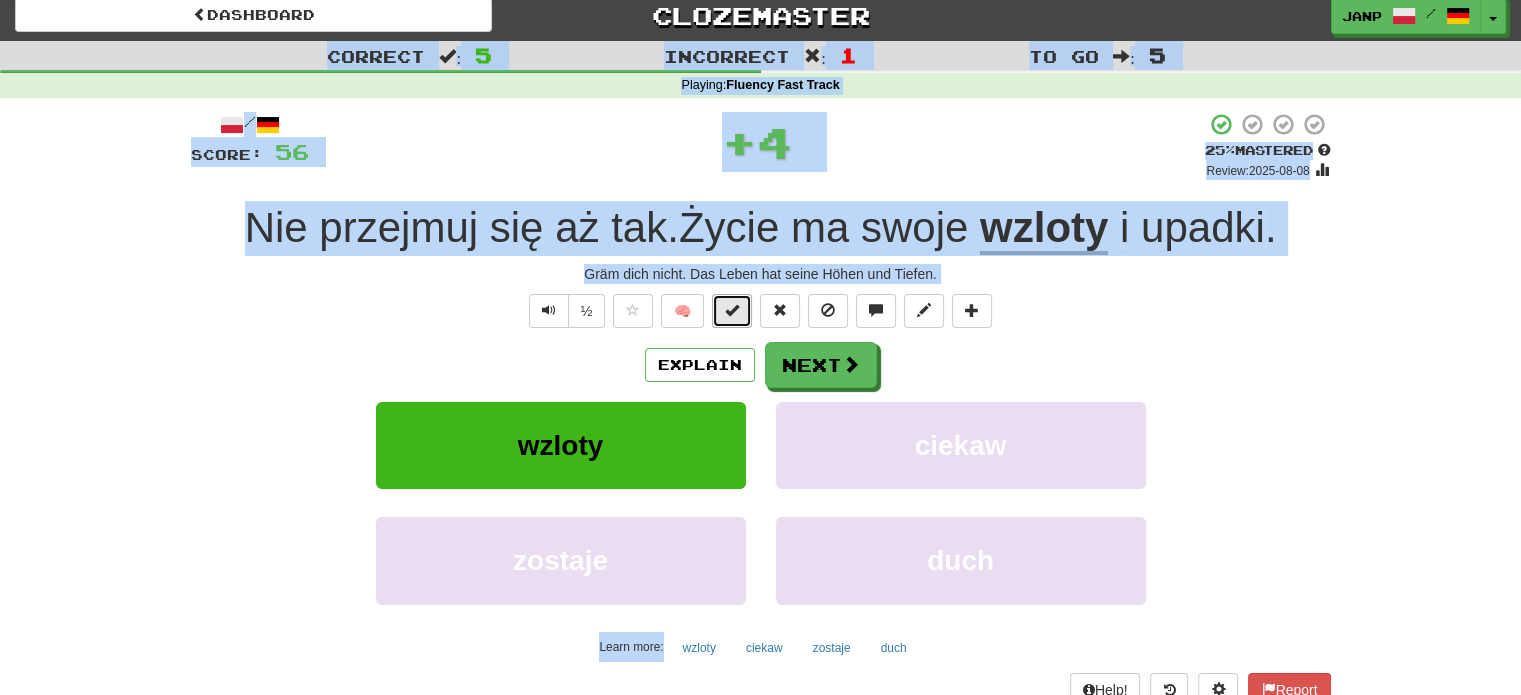 click at bounding box center [732, 311] 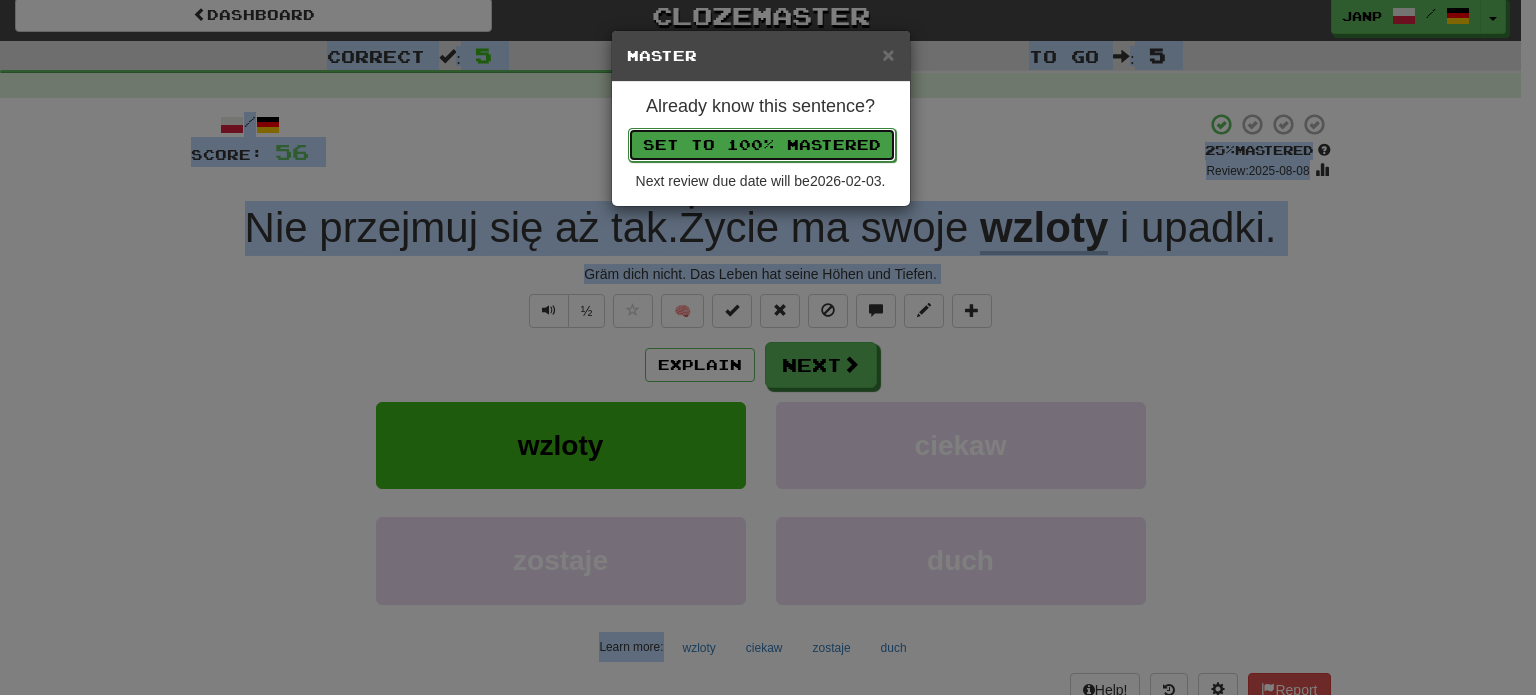 click on "Set to 100% Mastered" at bounding box center (762, 145) 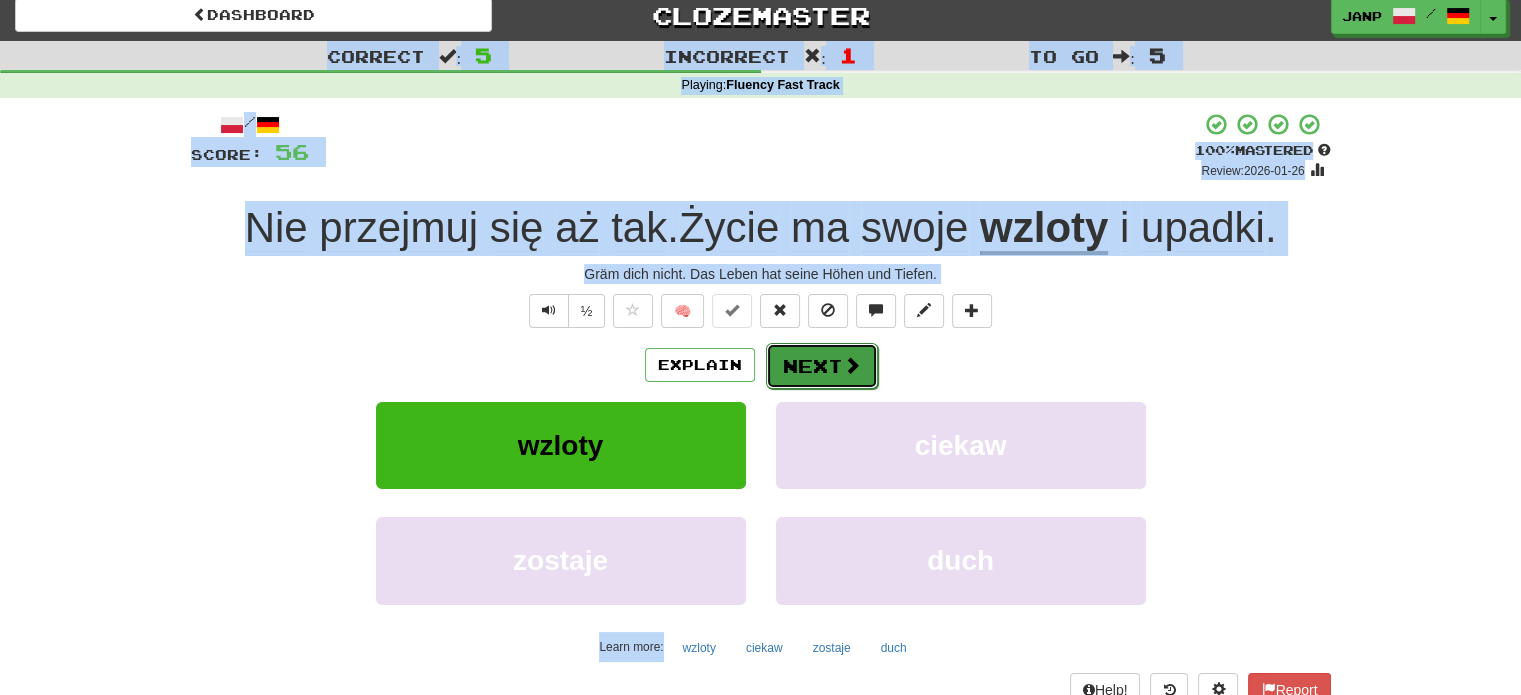 click on "Next" at bounding box center (822, 366) 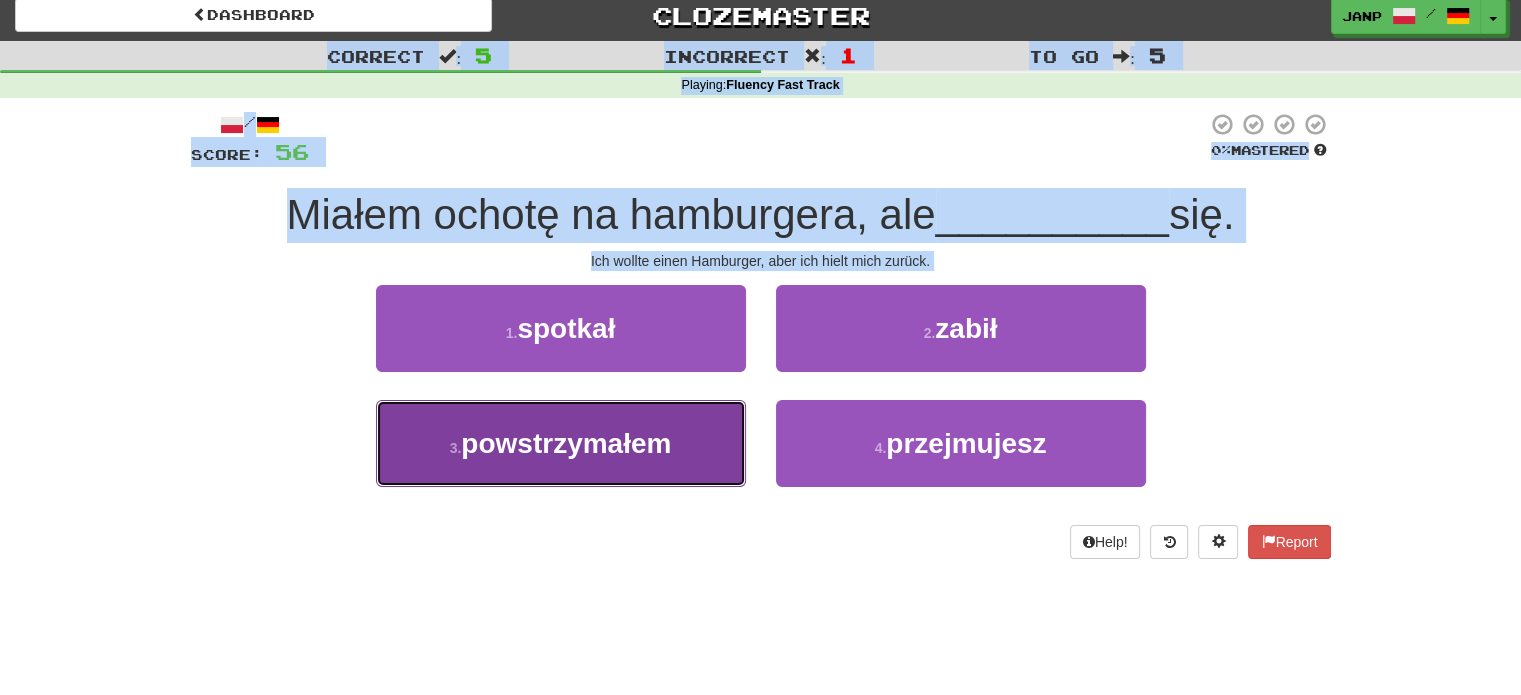 click on "3 .  powstrzymałem" at bounding box center (561, 443) 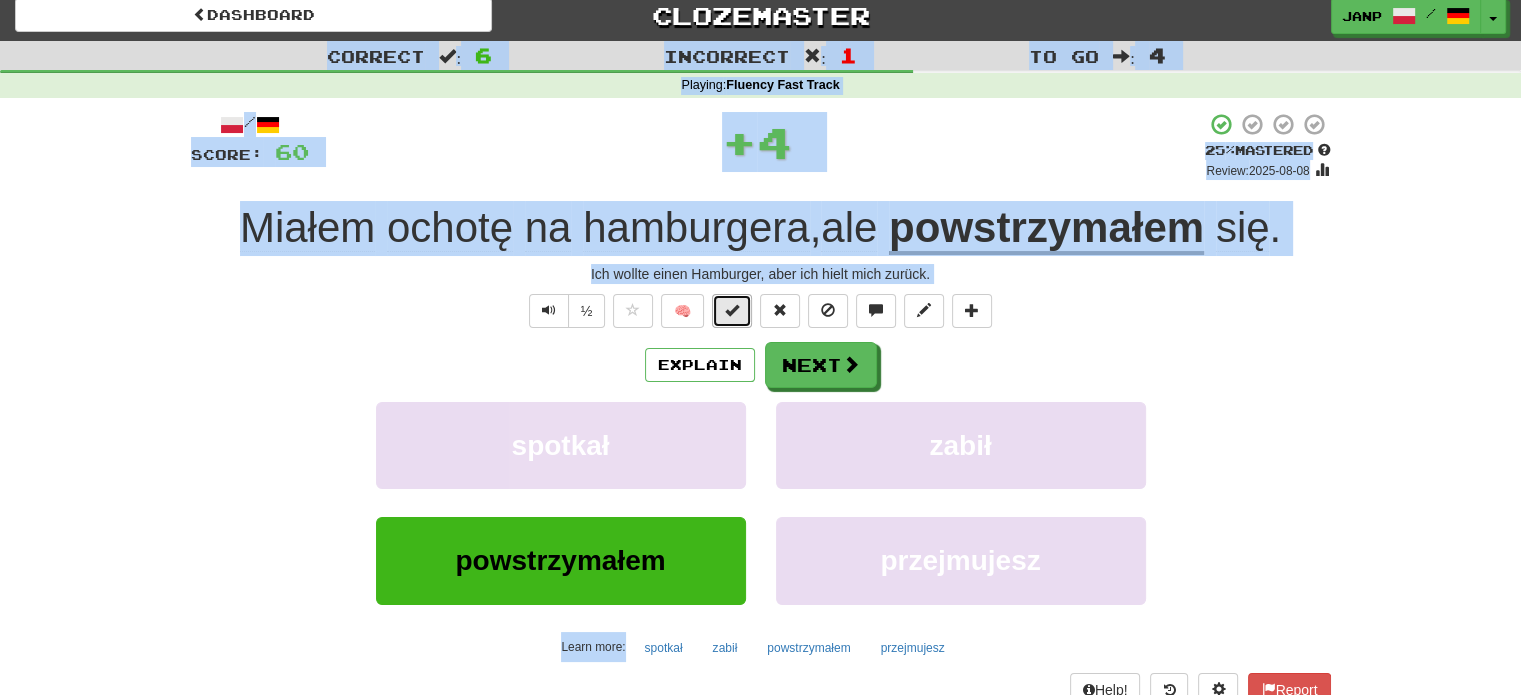 click at bounding box center (732, 311) 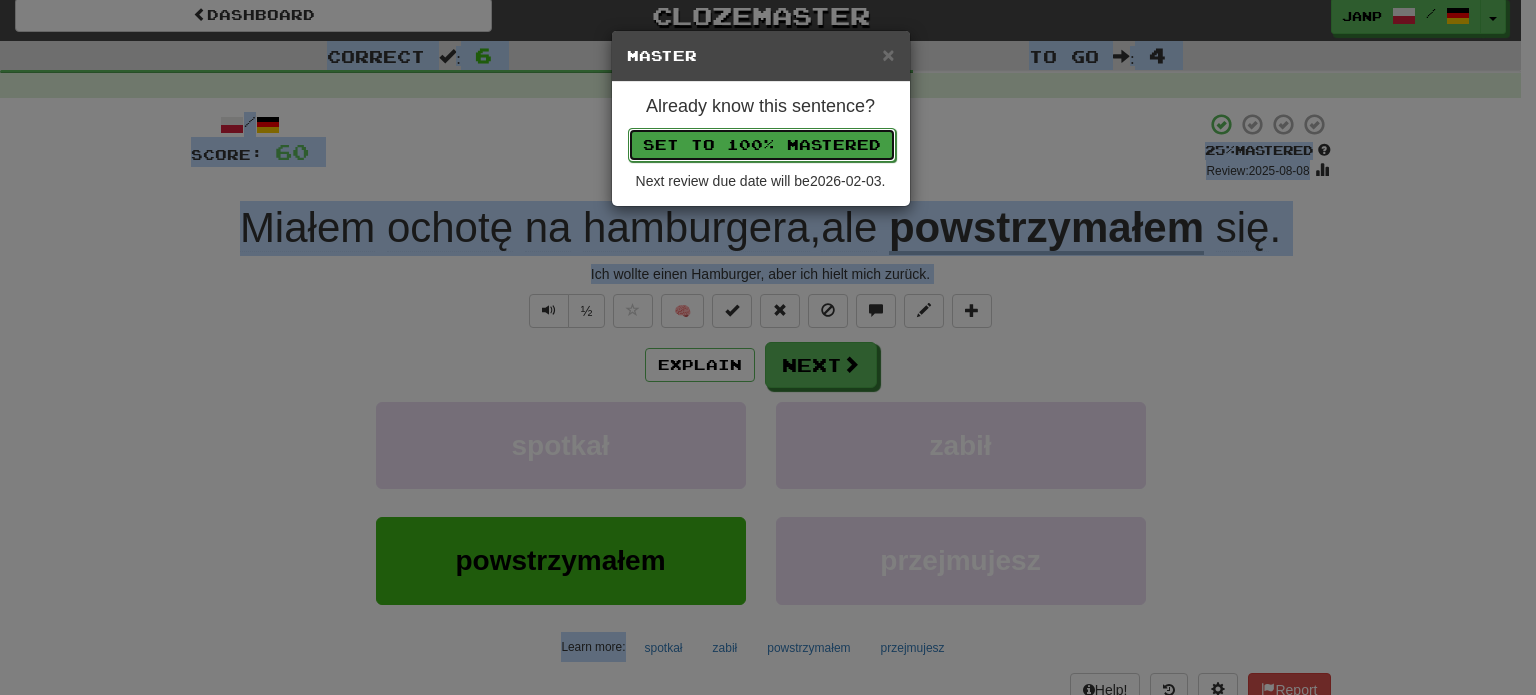 click on "Set to 100% Mastered" at bounding box center [762, 145] 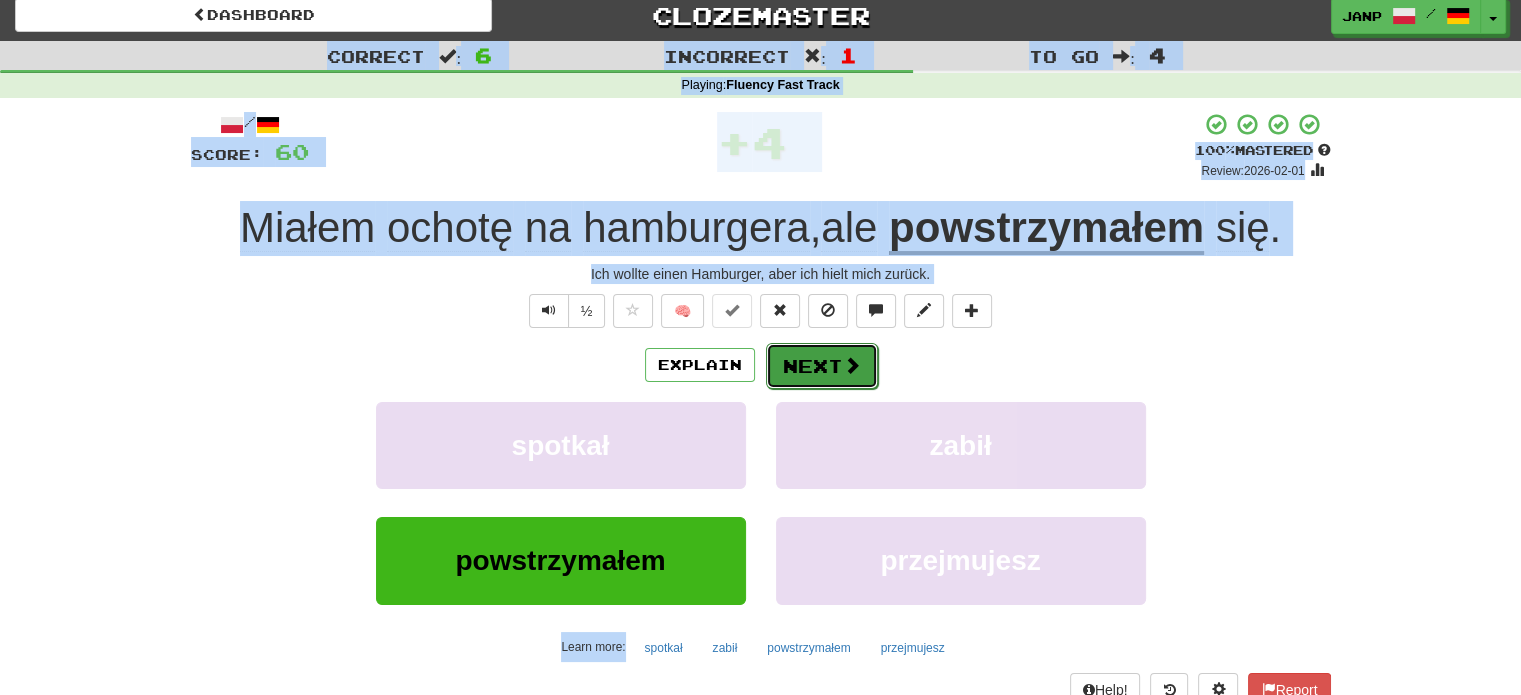 click on "Next" at bounding box center (822, 366) 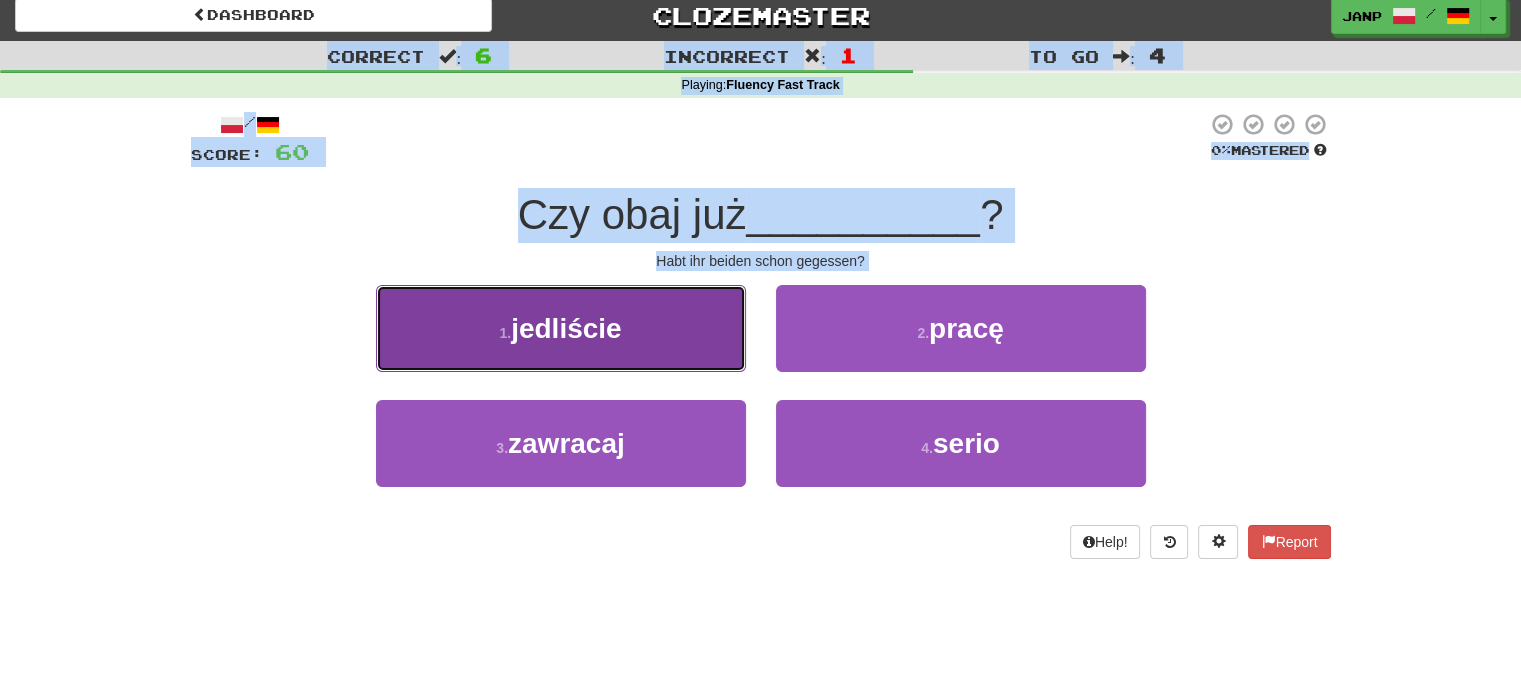click on "1 .  jedliście" at bounding box center [561, 328] 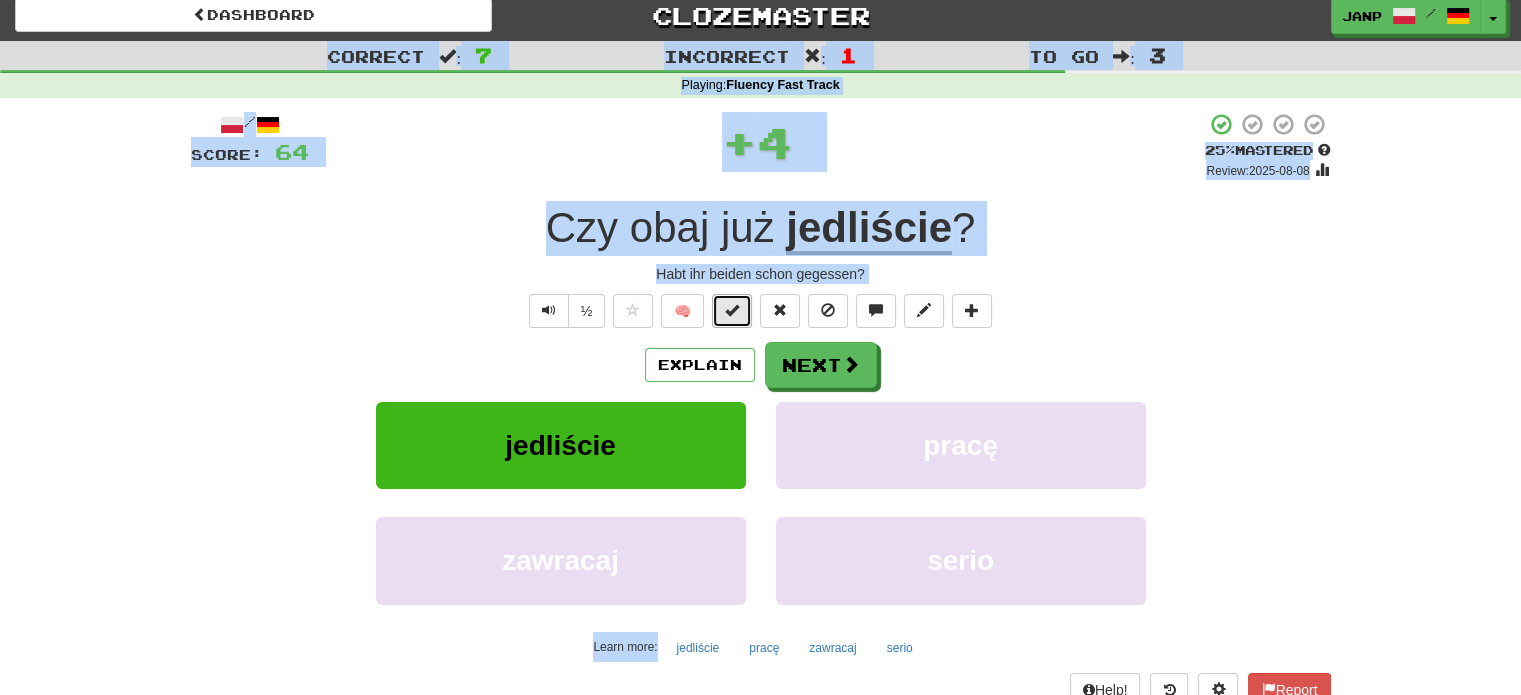 click at bounding box center [732, 311] 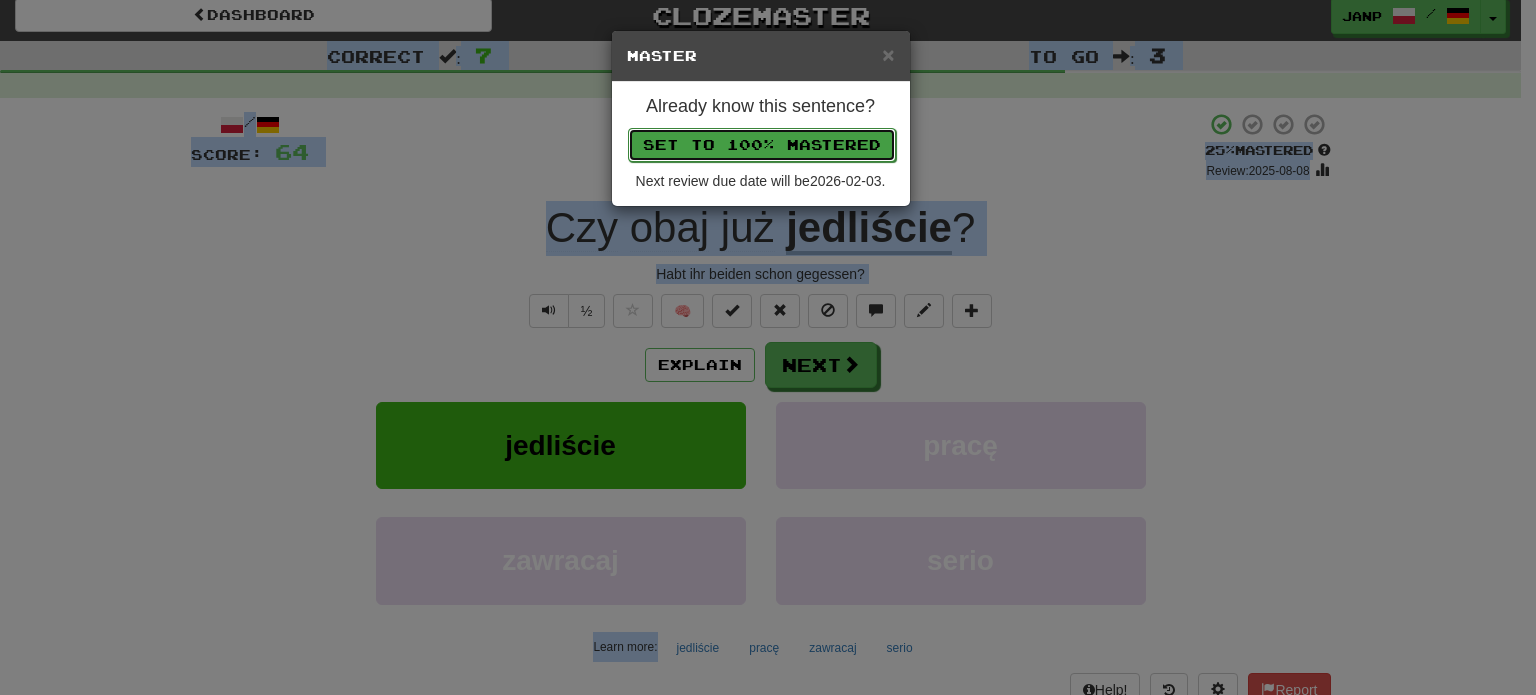 click on "Set to 100% Mastered" at bounding box center [762, 145] 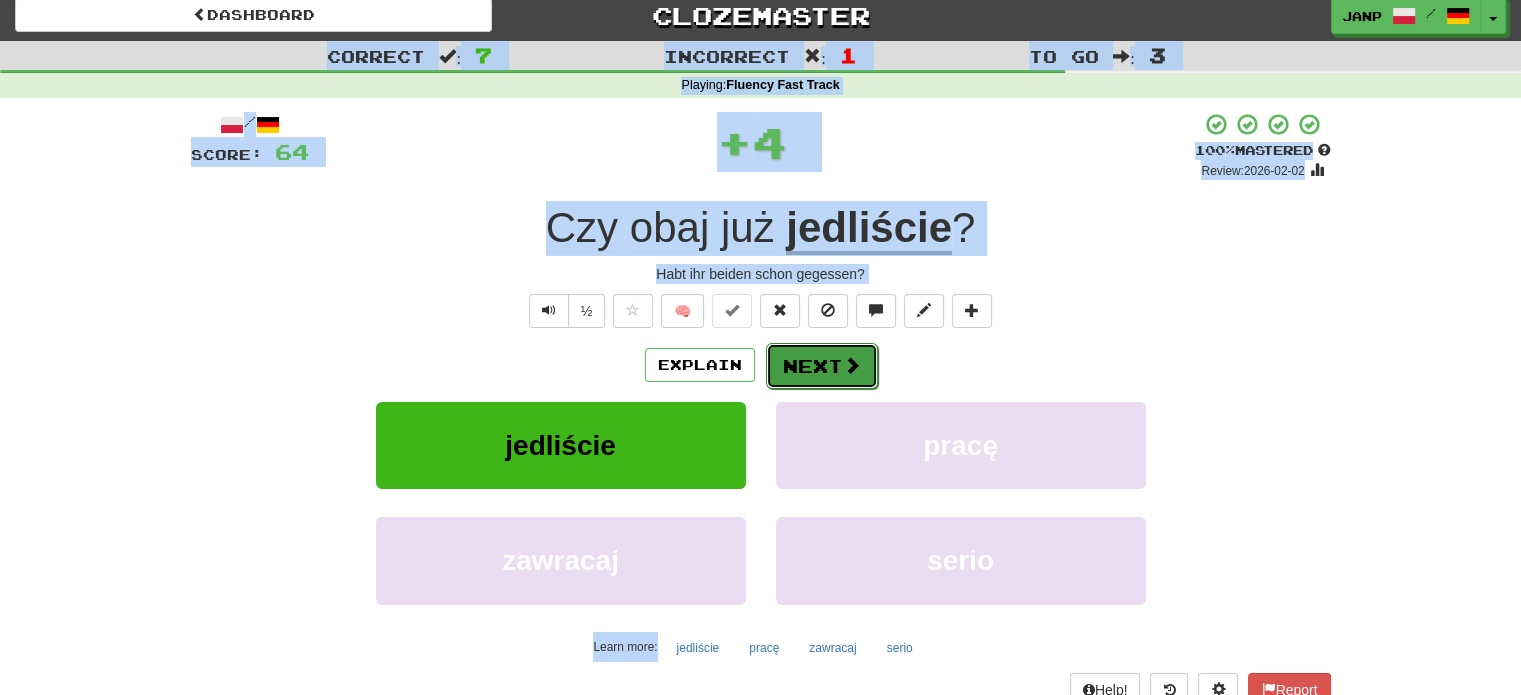 click on "Next" at bounding box center [822, 366] 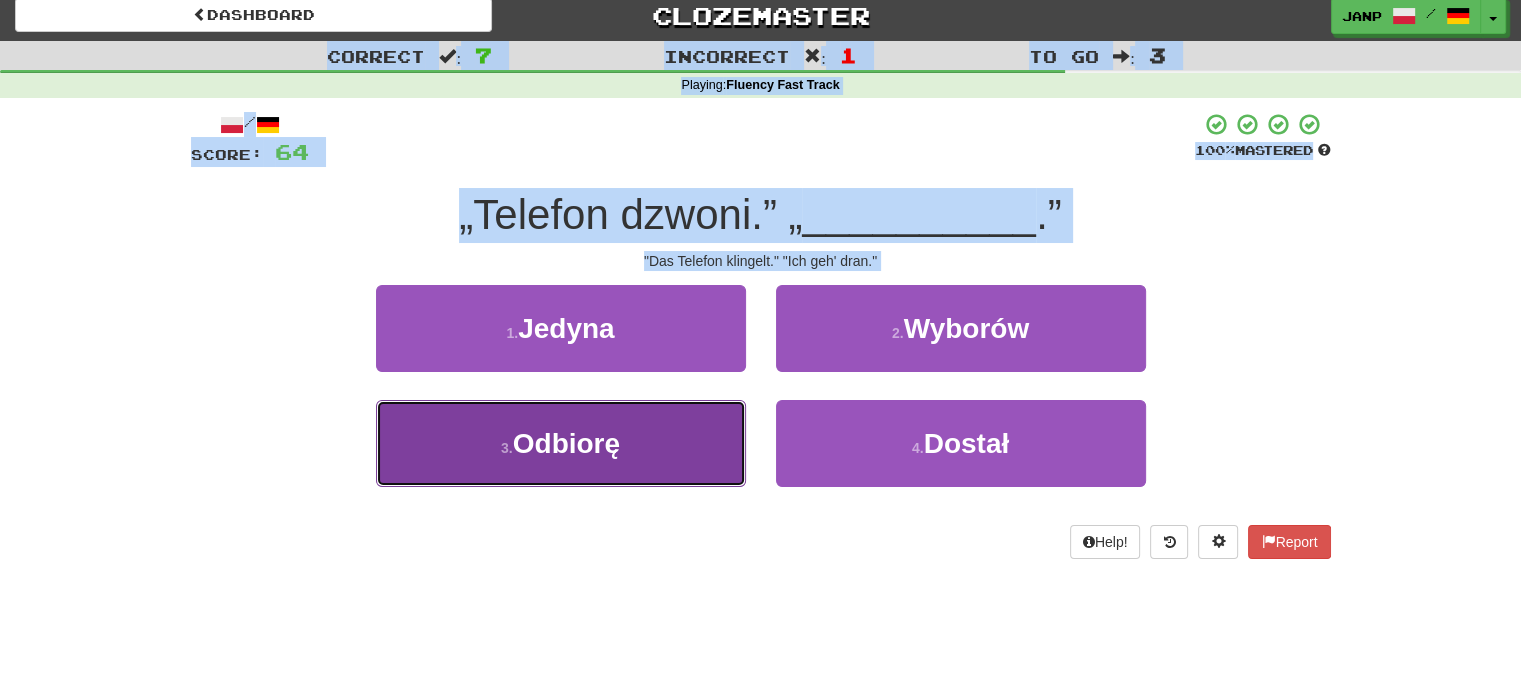 click on "3 .  Odbiorę" at bounding box center (561, 443) 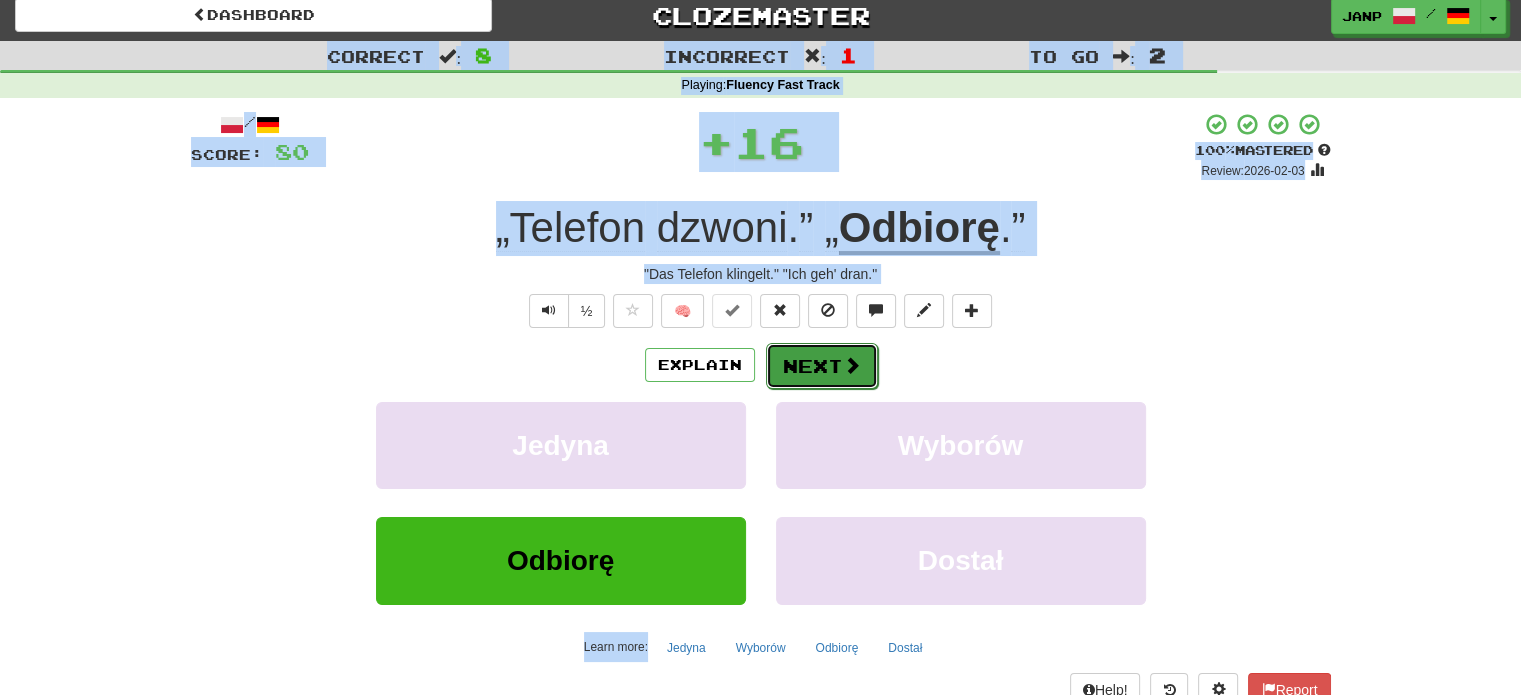 click on "Next" at bounding box center [822, 366] 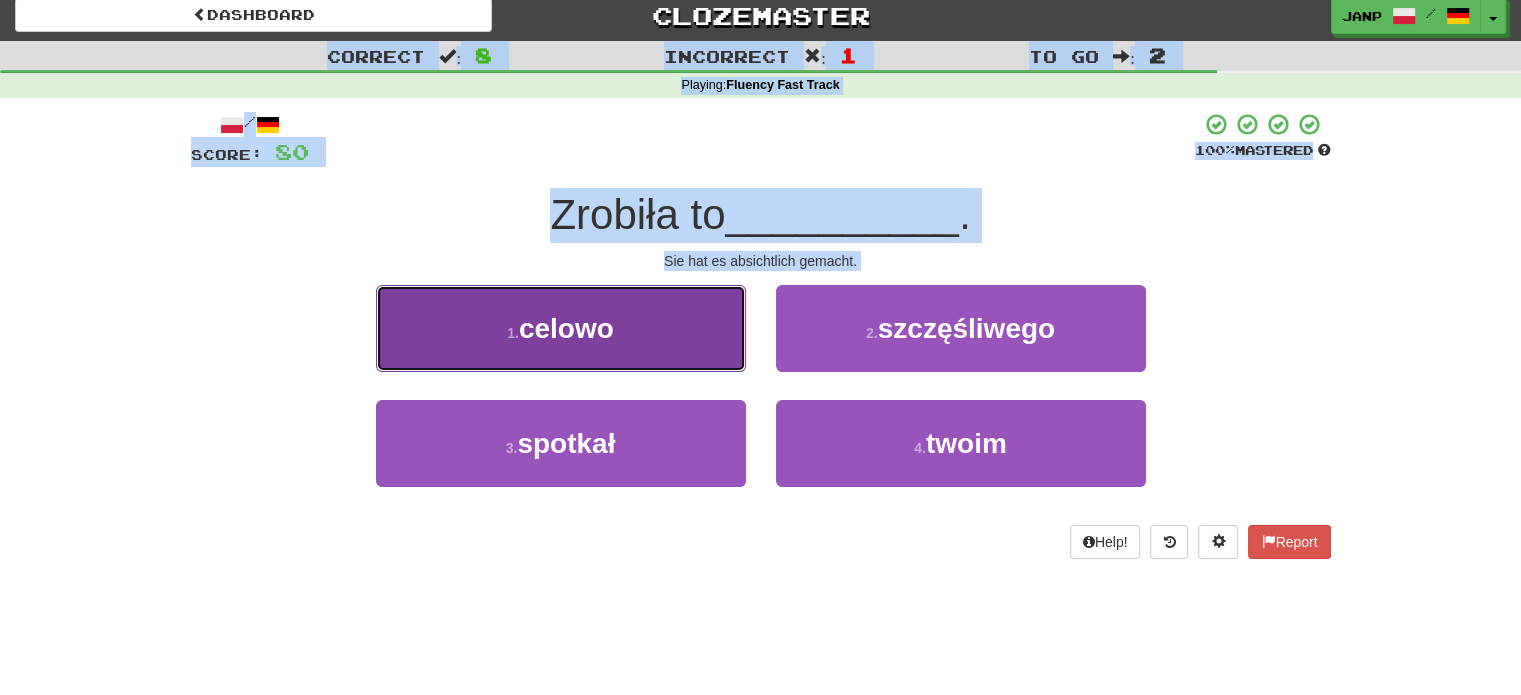 click on "1 .  celowo" at bounding box center [561, 328] 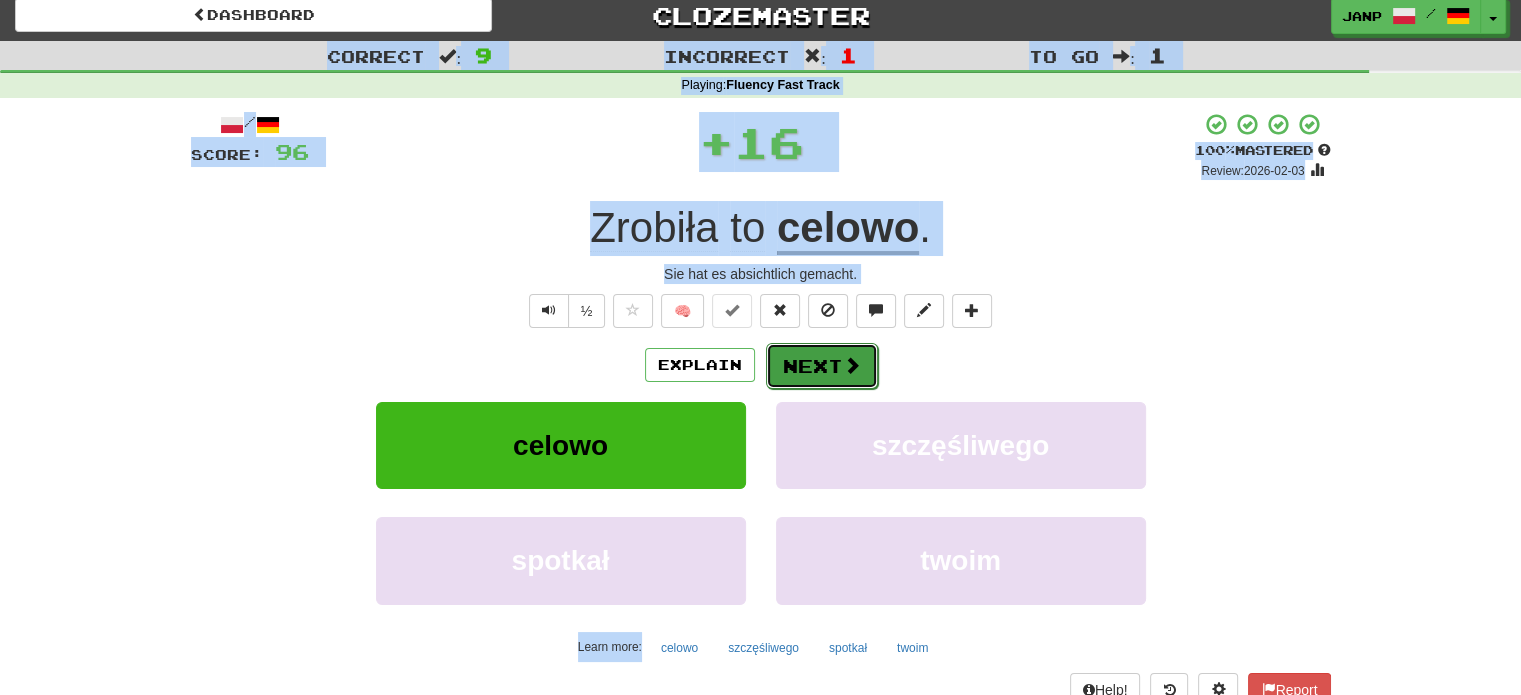 click on "Next" at bounding box center (822, 366) 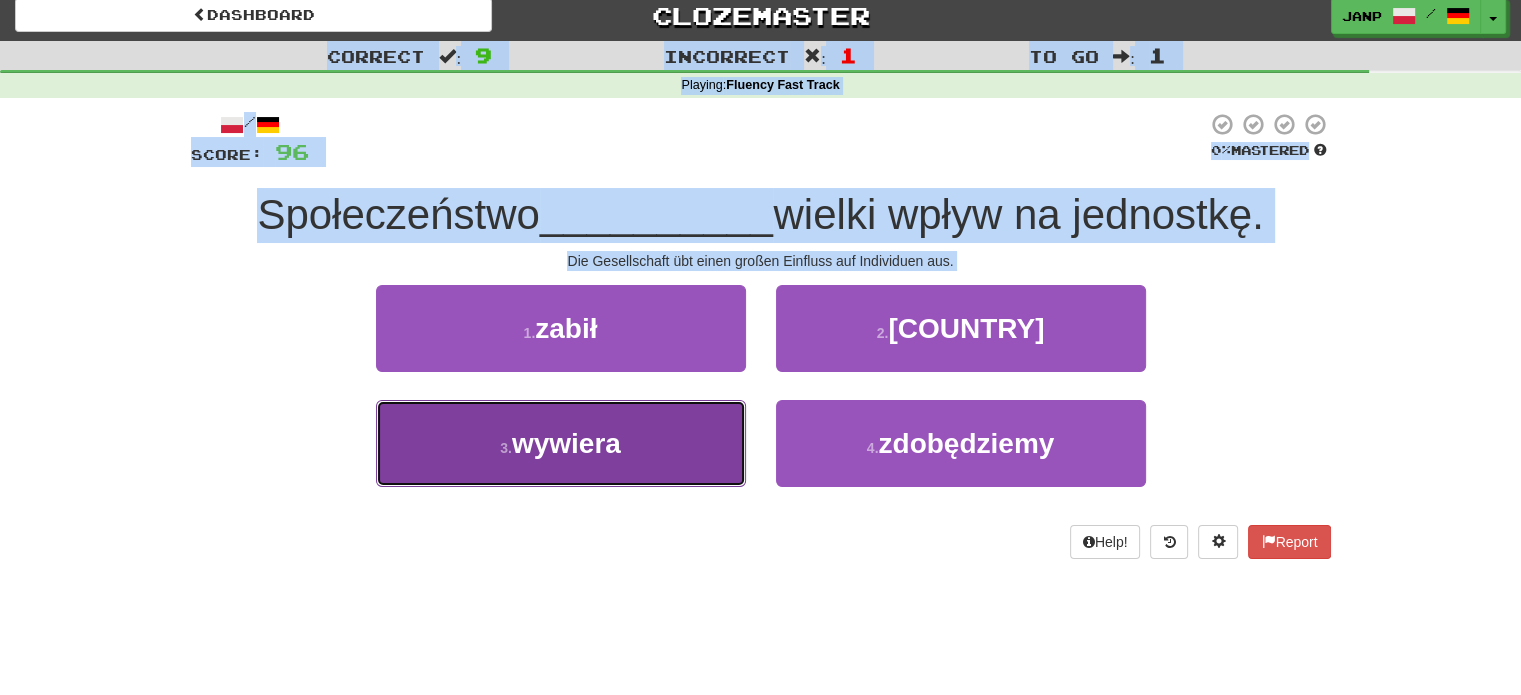 click on "3 .  wywiera" at bounding box center [561, 443] 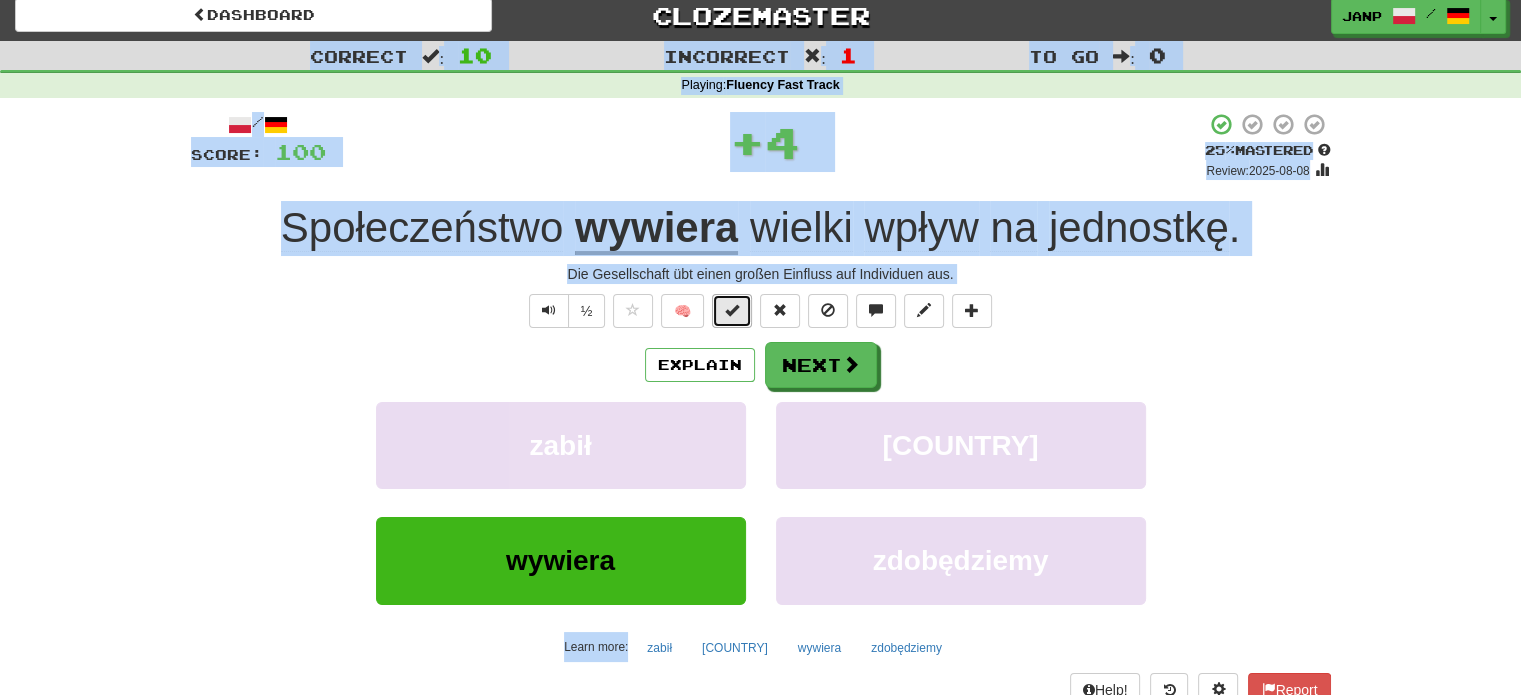click at bounding box center (732, 310) 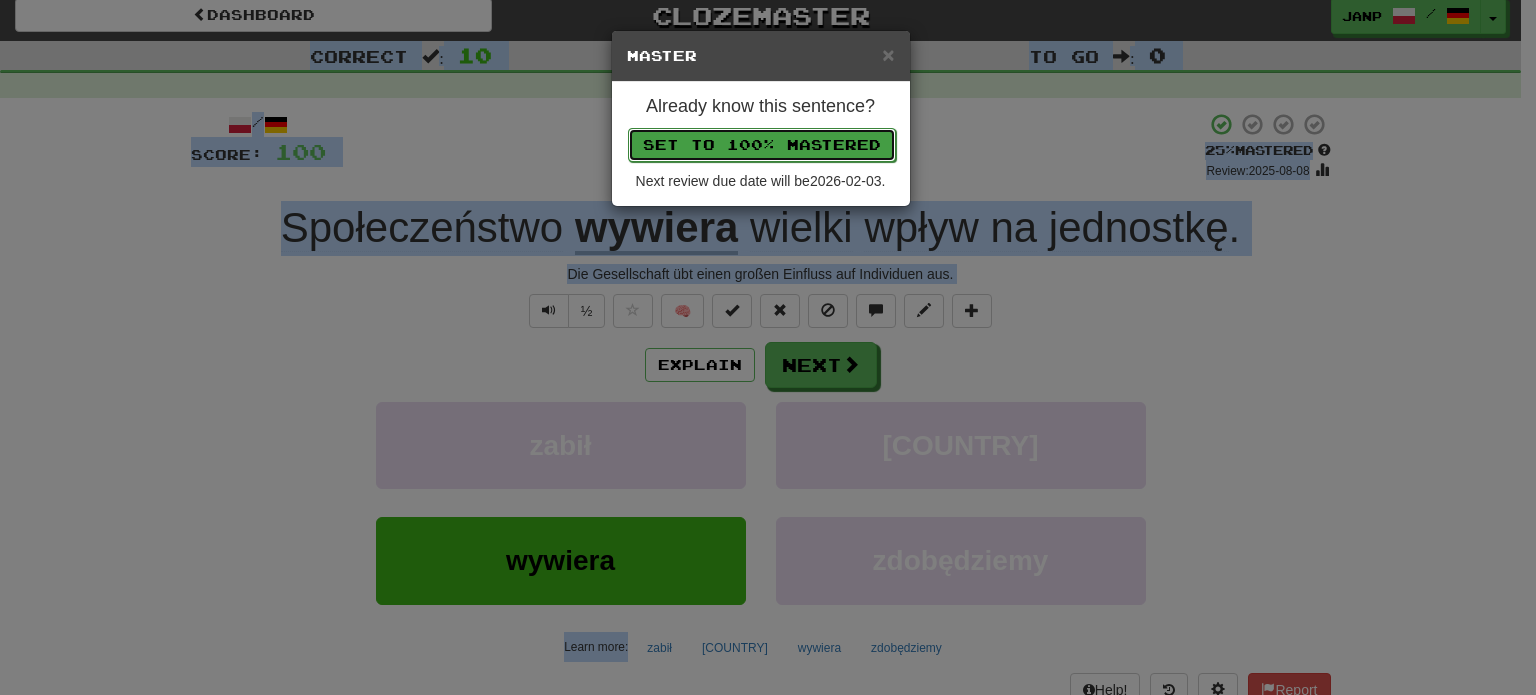 click on "Set to 100% Mastered" at bounding box center [762, 145] 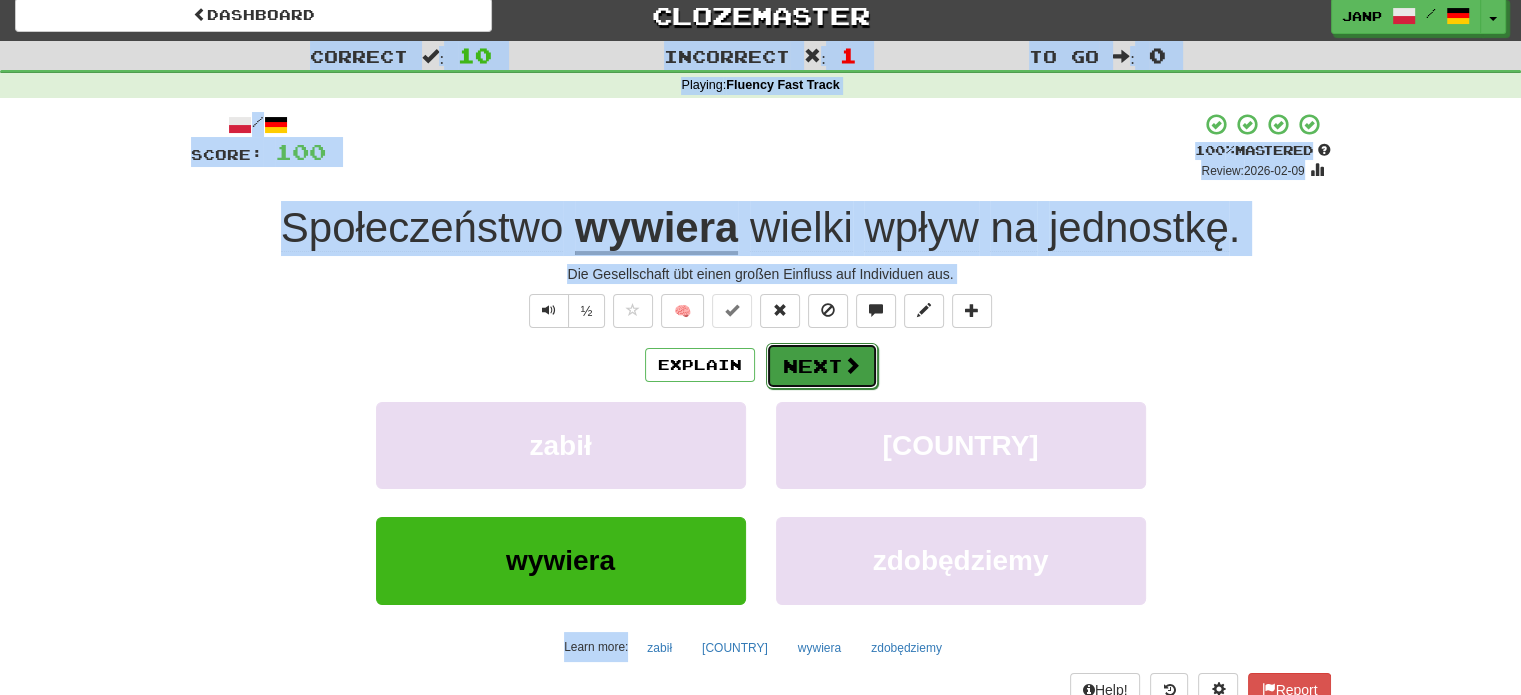 click on "Next" at bounding box center (822, 366) 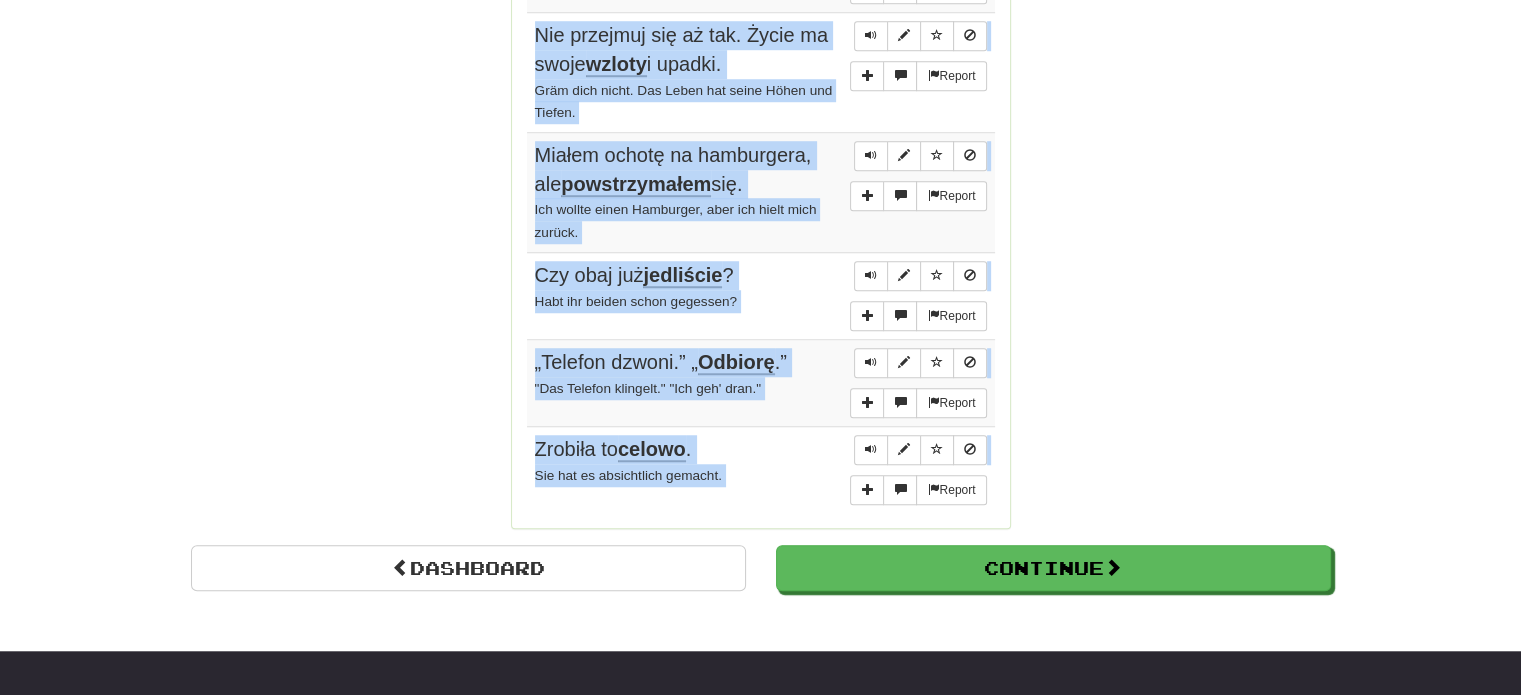 scroll, scrollTop: 1594, scrollLeft: 0, axis: vertical 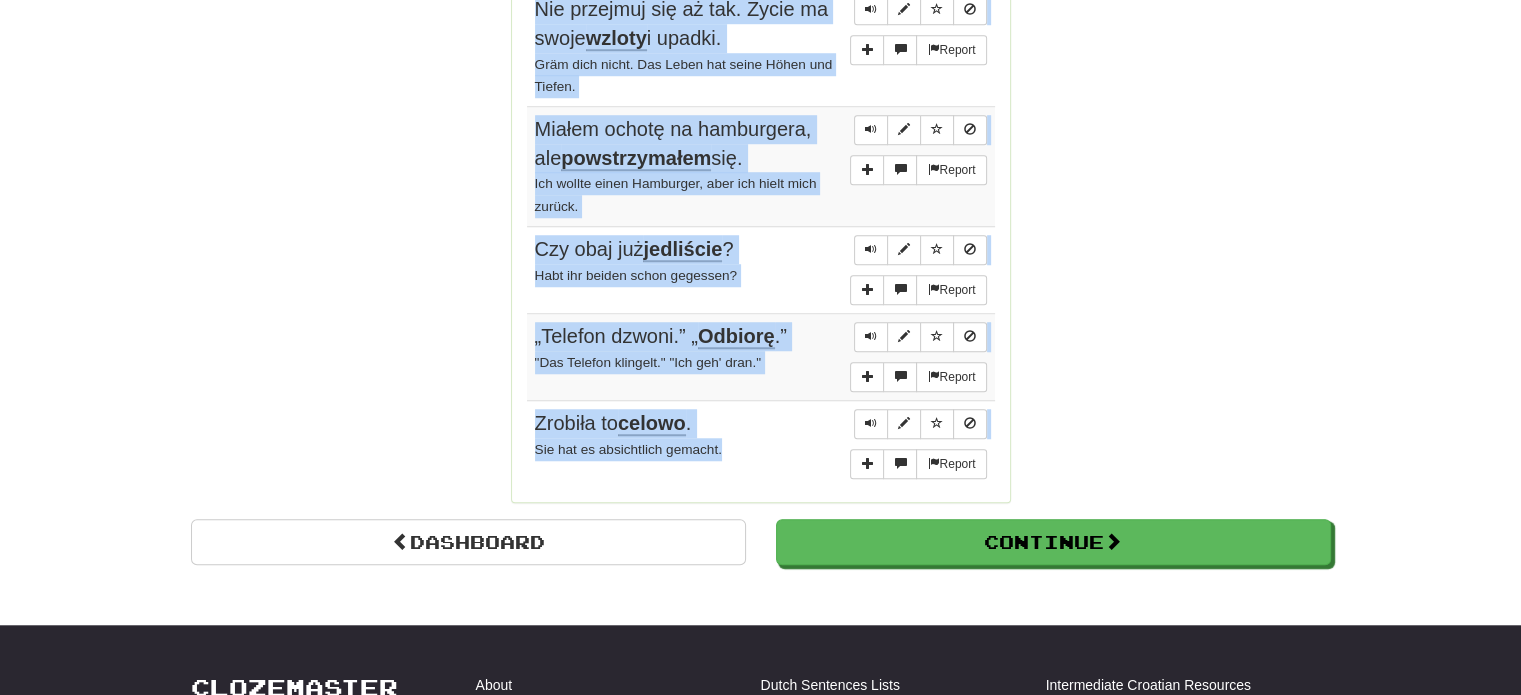 drag, startPoint x: 532, startPoint y: 80, endPoint x: 760, endPoint y: 439, distance: 425.28226 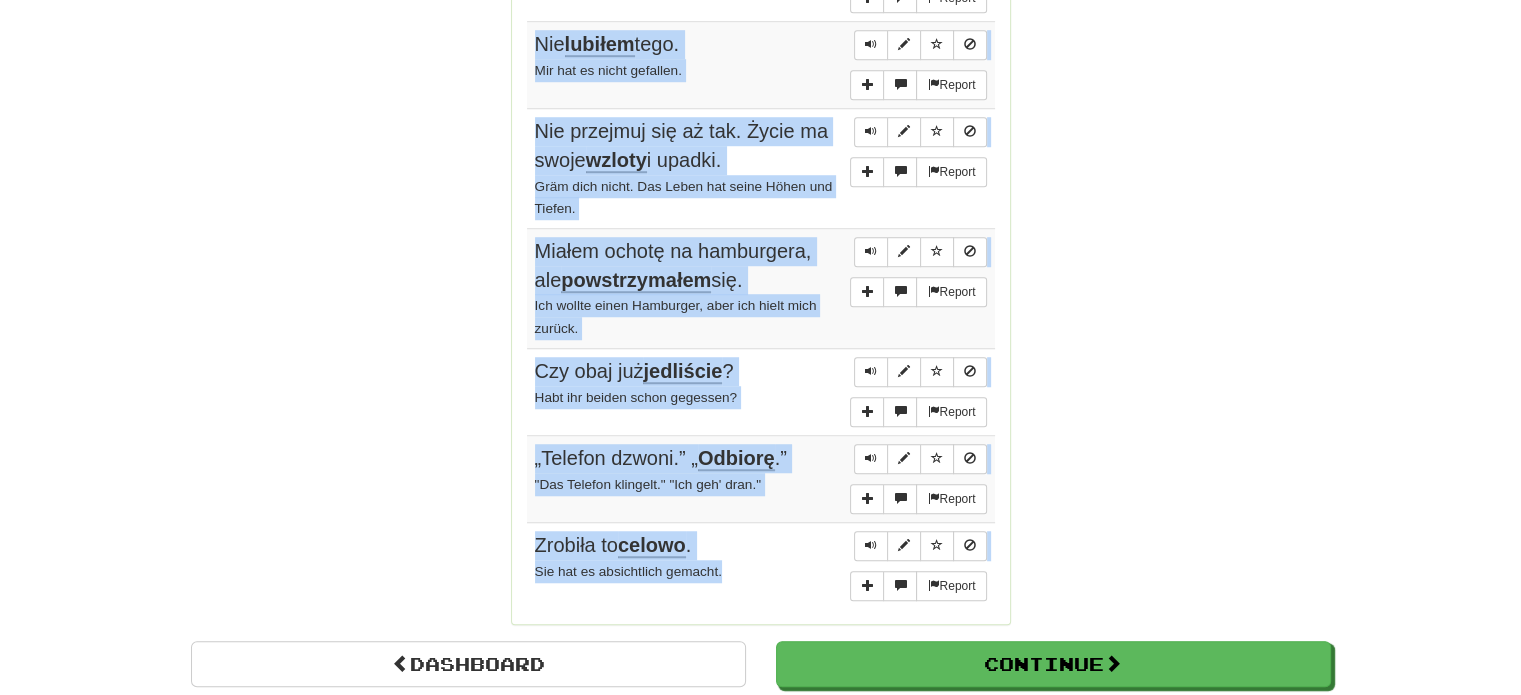scroll, scrollTop: 1594, scrollLeft: 0, axis: vertical 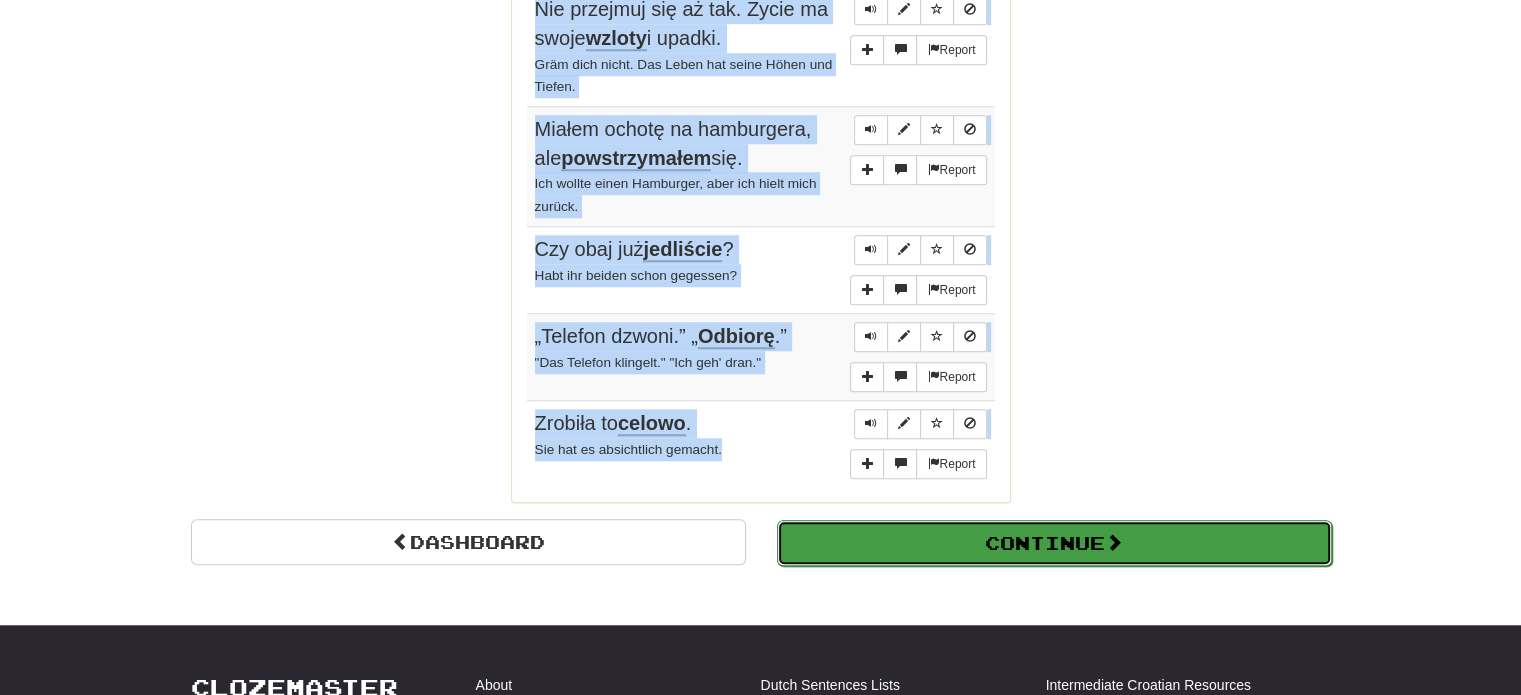 click on "Continue" at bounding box center (1054, 543) 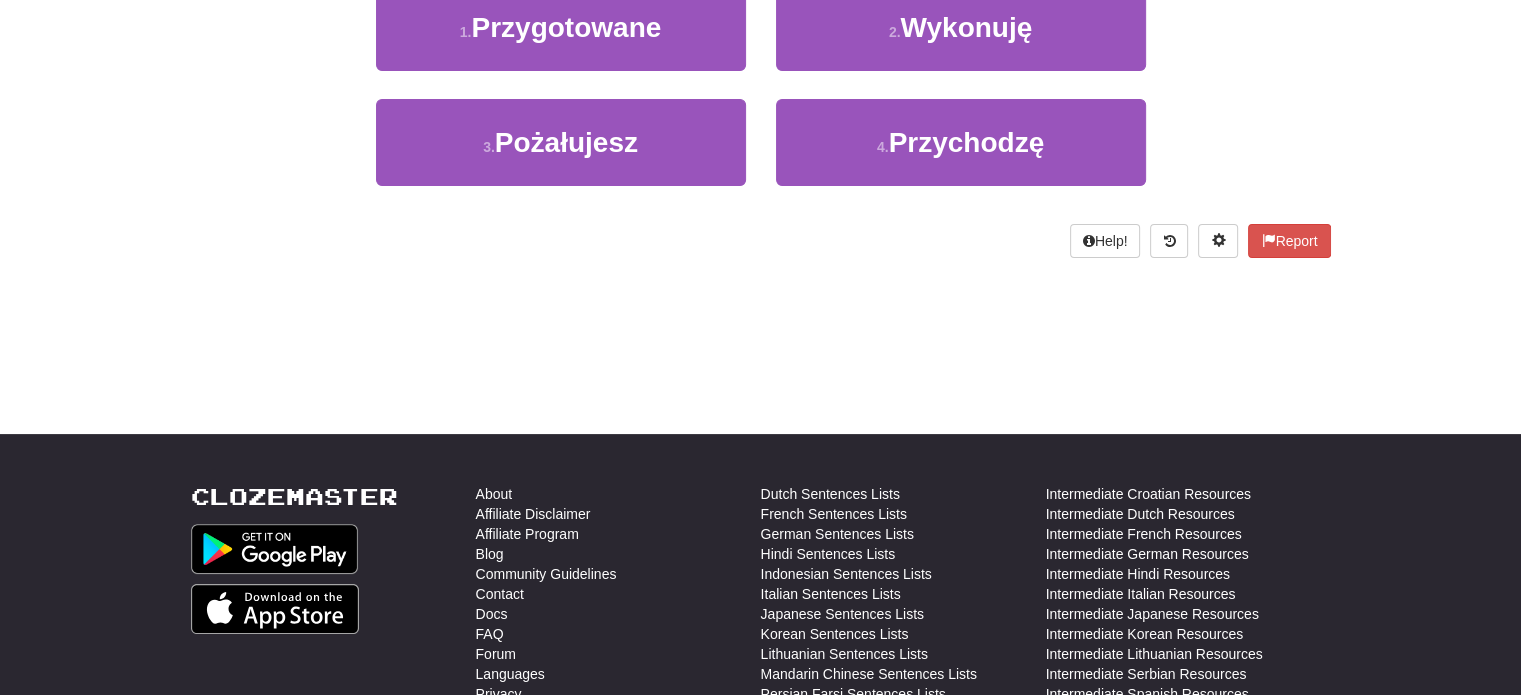 scroll, scrollTop: 0, scrollLeft: 0, axis: both 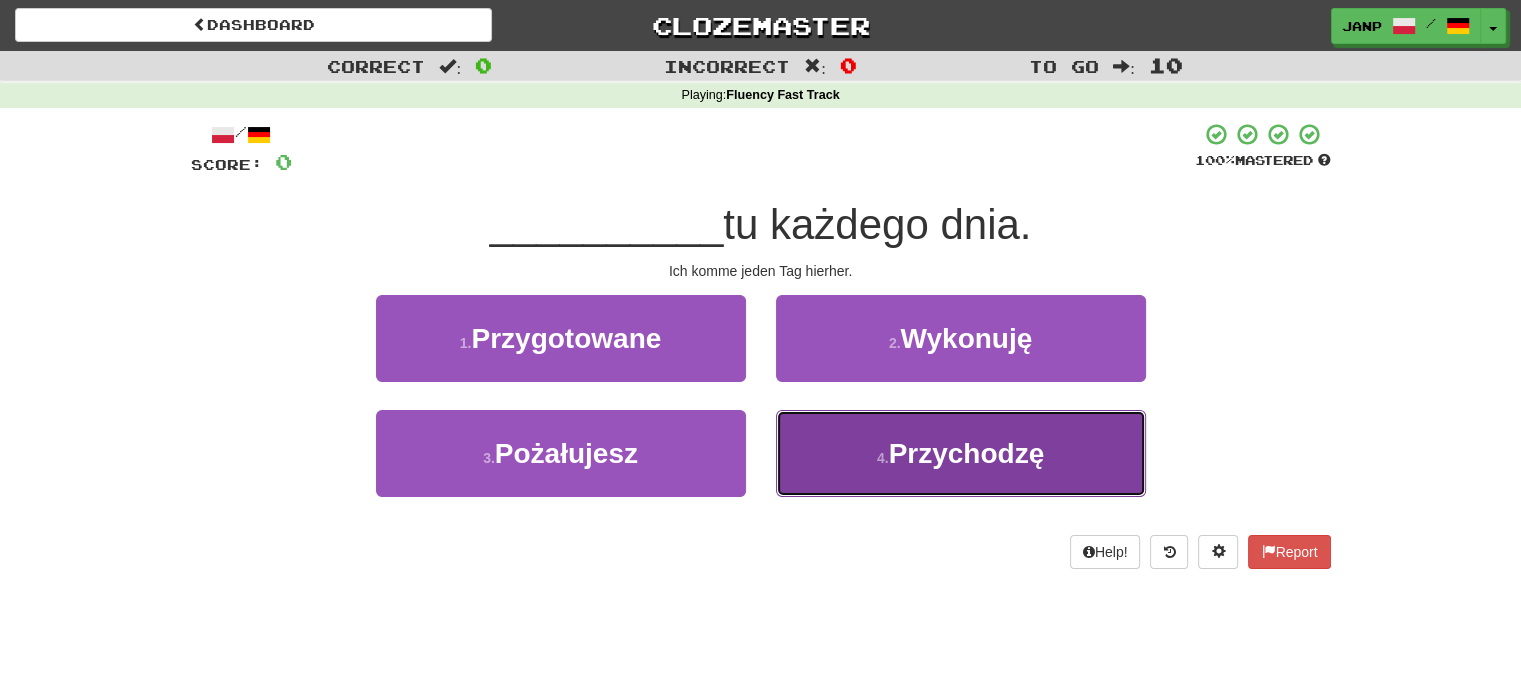click on "4 .  Przychodzę" at bounding box center (961, 453) 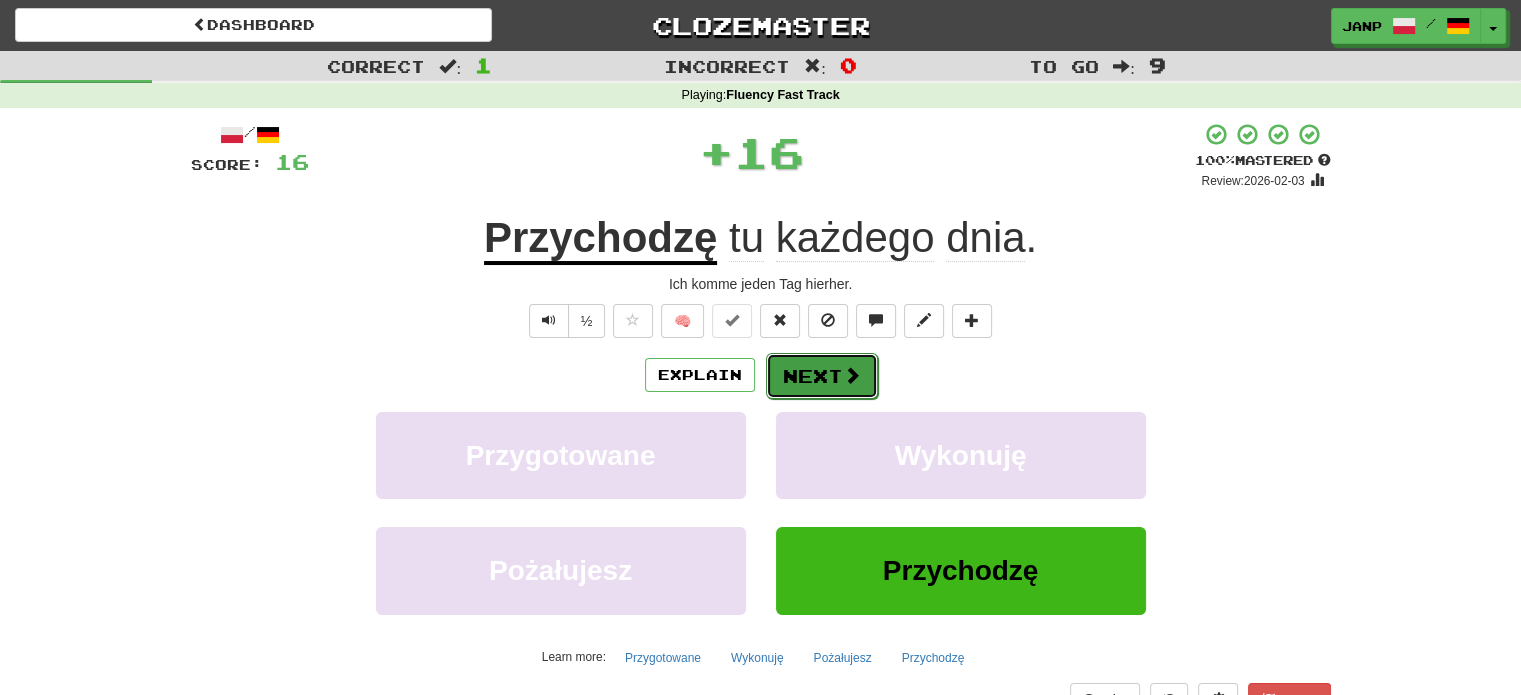 click on "Next" at bounding box center (822, 376) 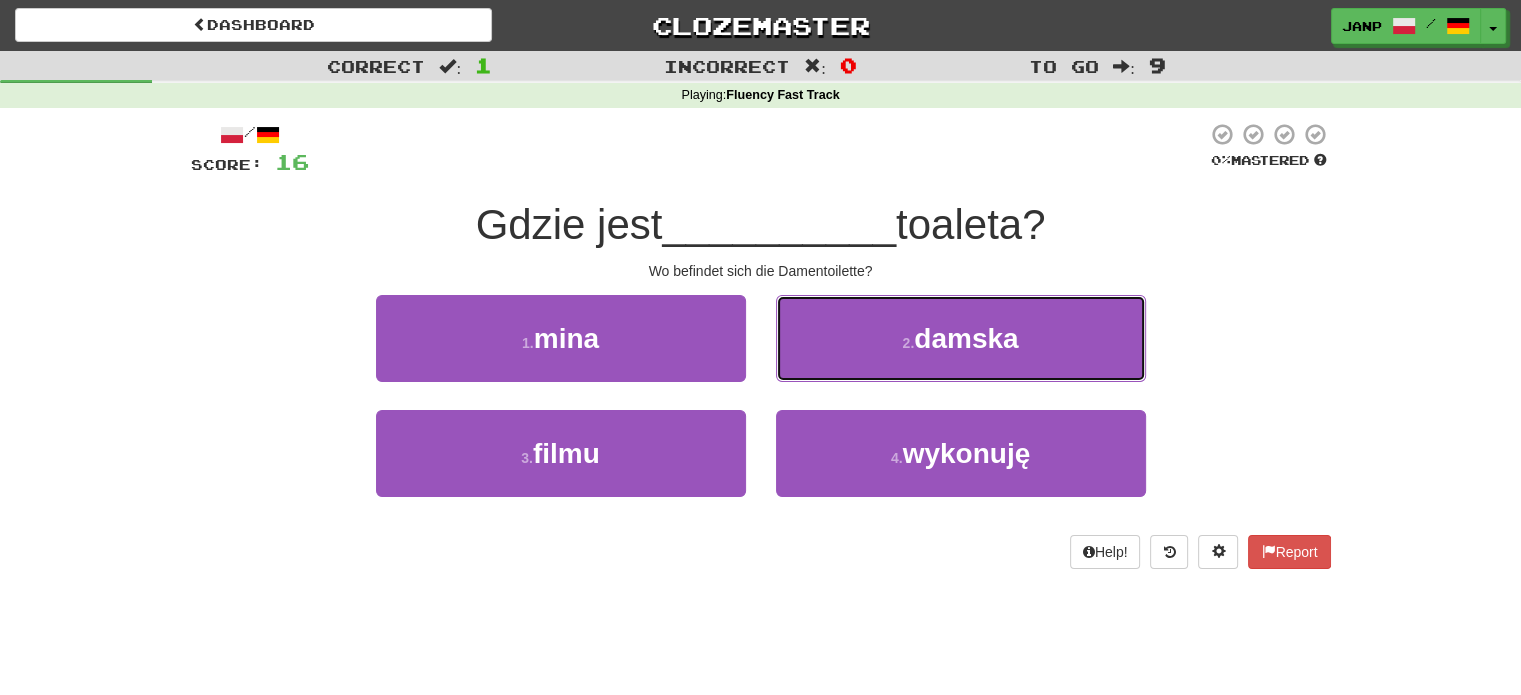 click on "2 .  damska" at bounding box center (961, 338) 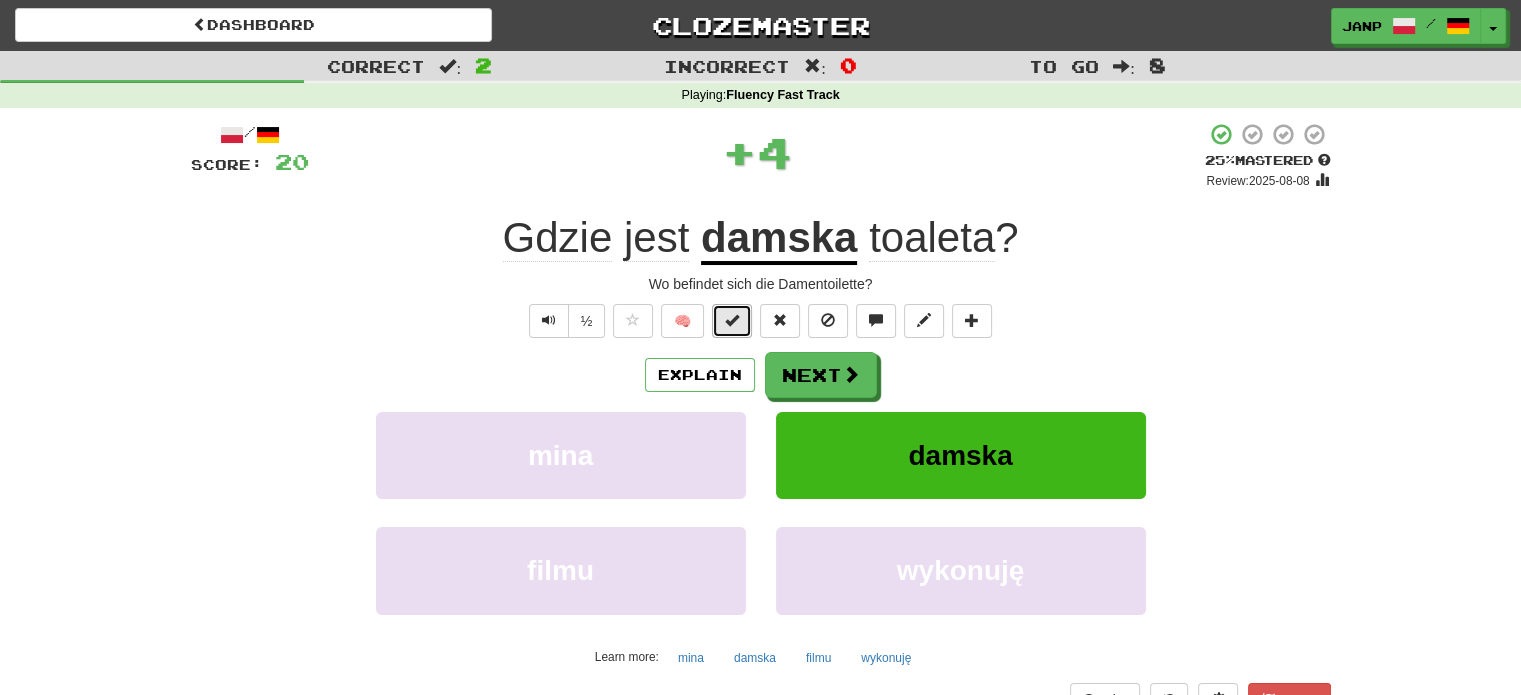 click at bounding box center [732, 321] 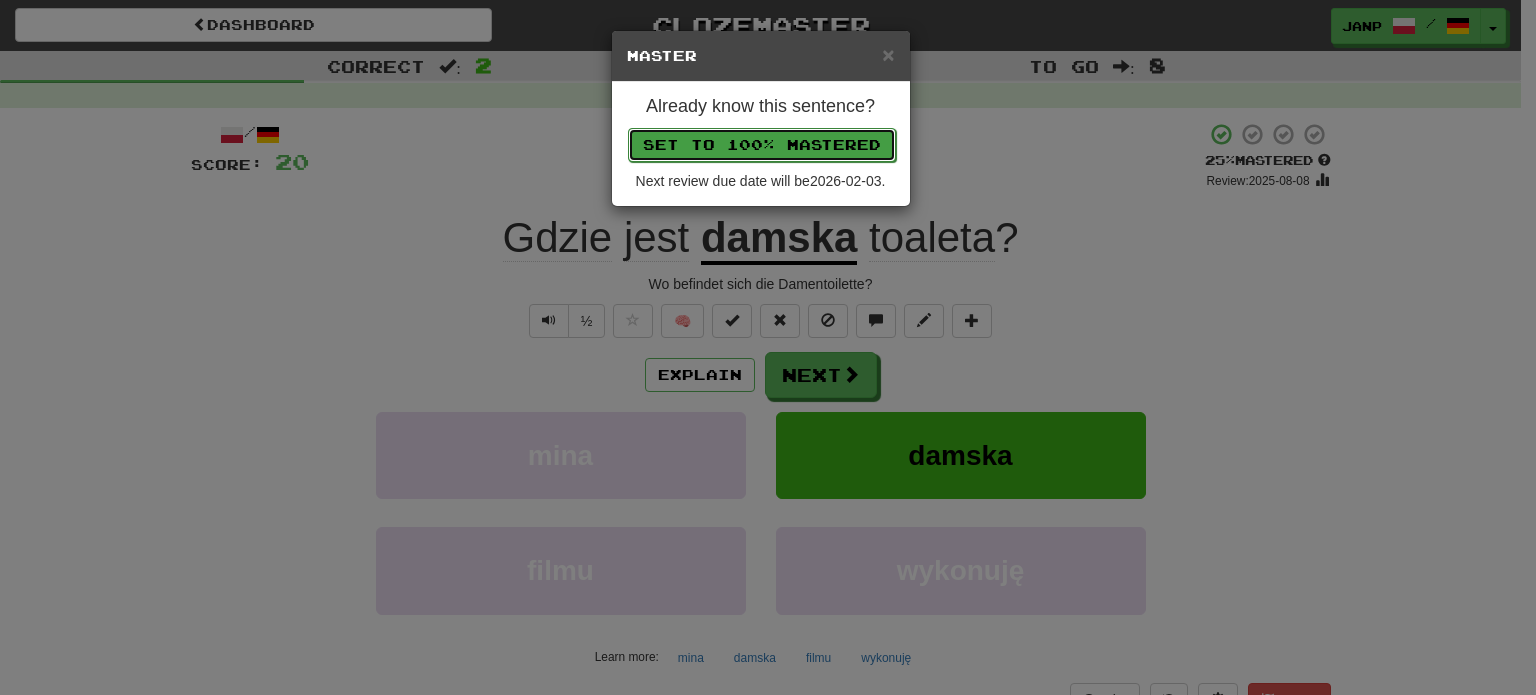 click on "Set to 100% Mastered" at bounding box center [762, 145] 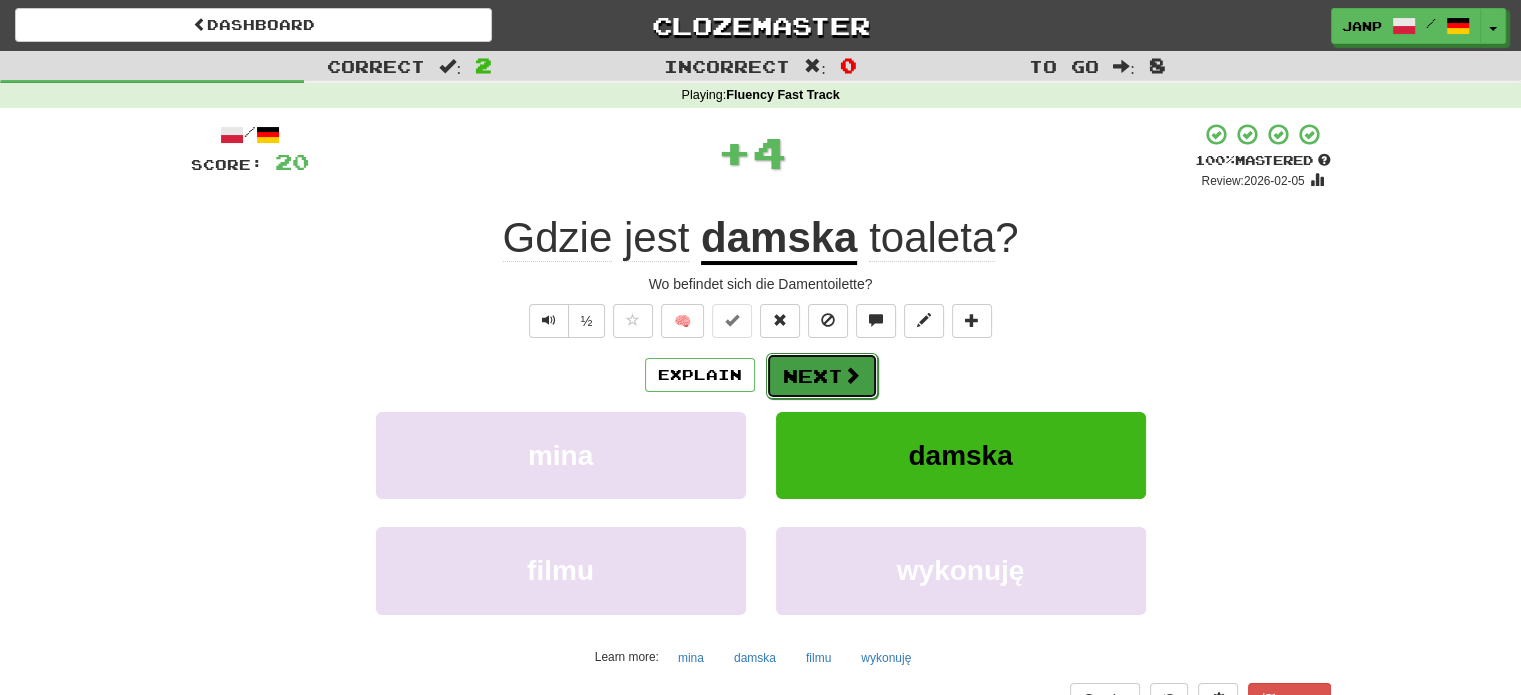 click on "Next" at bounding box center [822, 376] 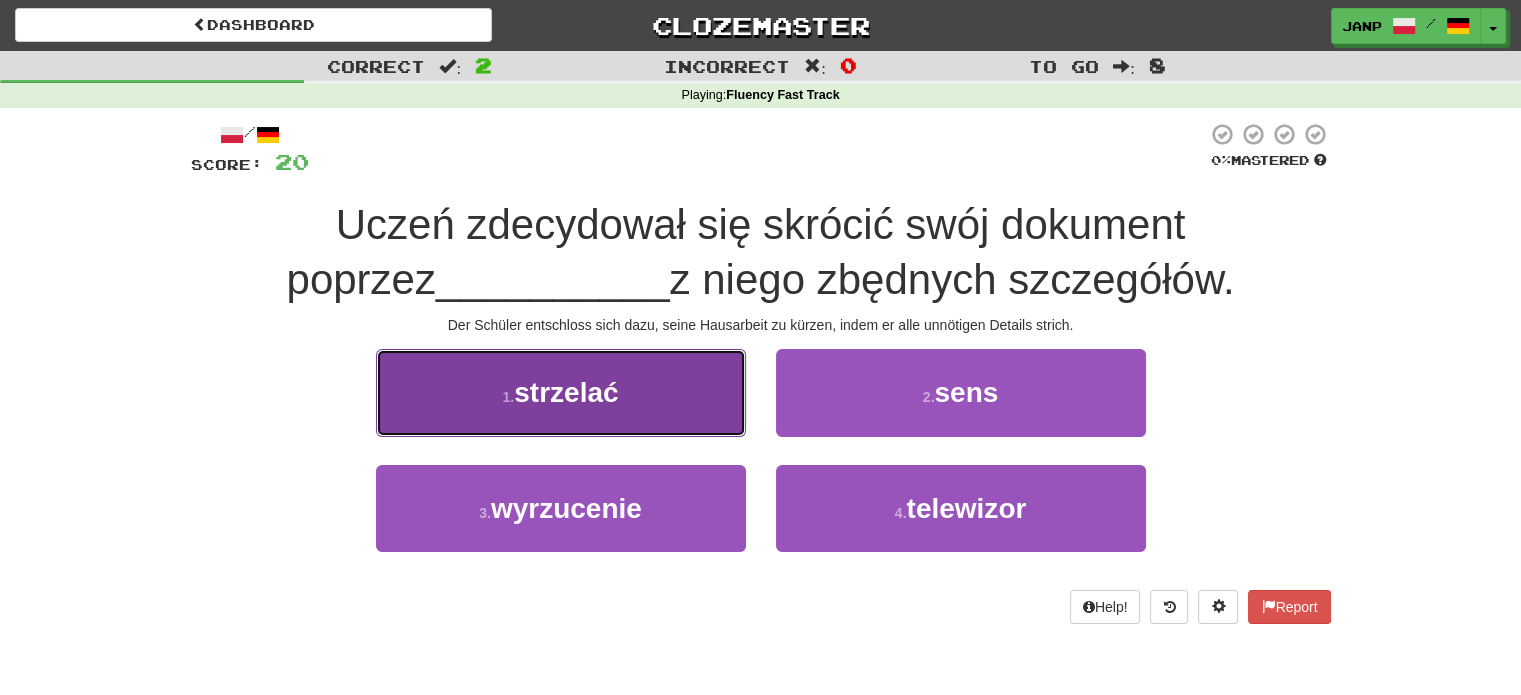 click on "1 .  strzelać" at bounding box center [561, 392] 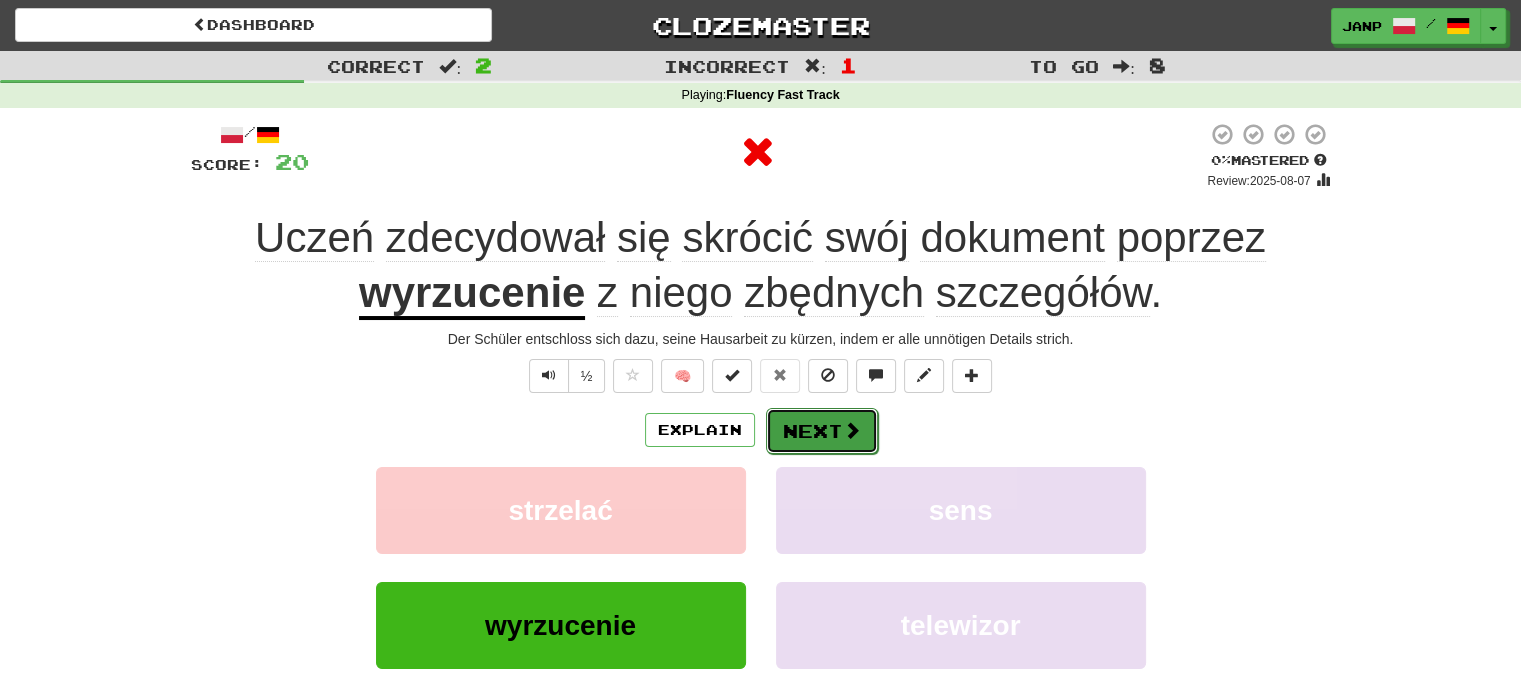 click at bounding box center (852, 430) 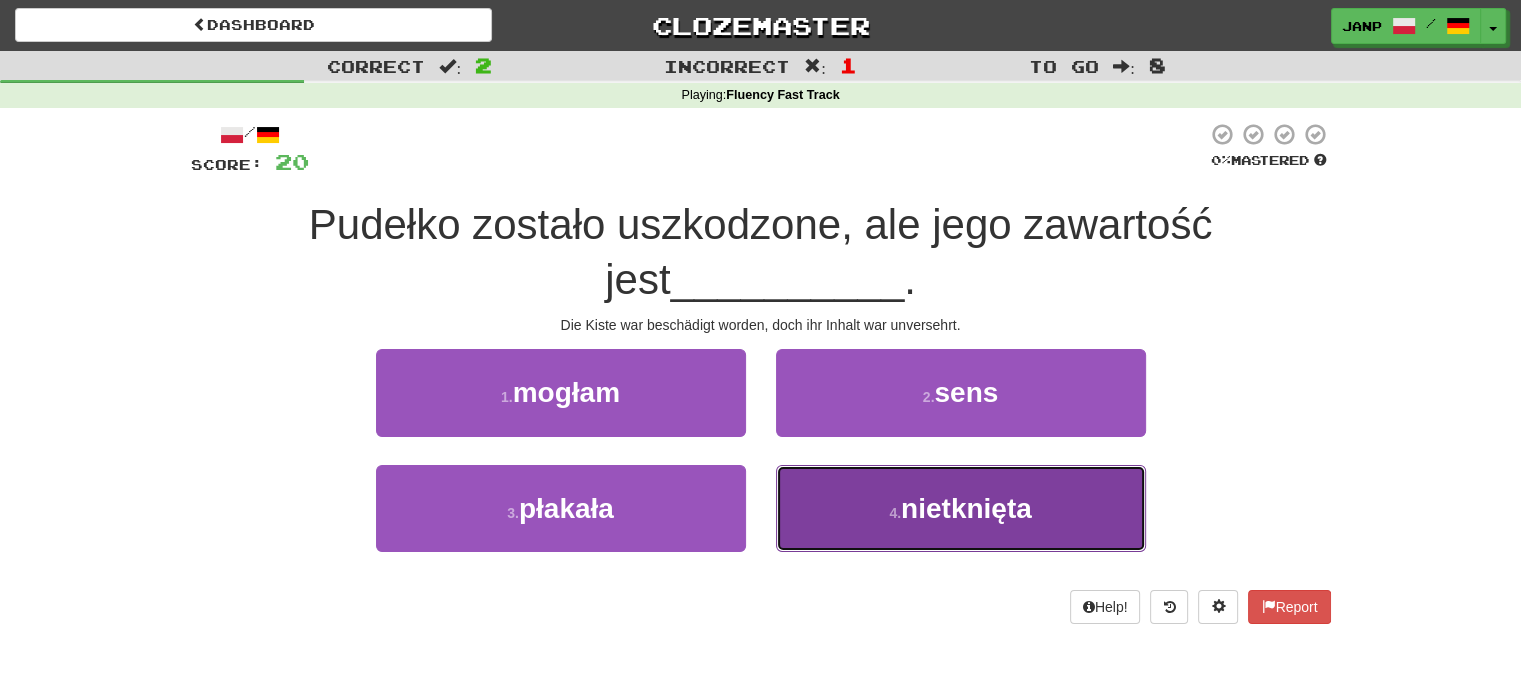 click on "4 .  nietknięta" at bounding box center [961, 508] 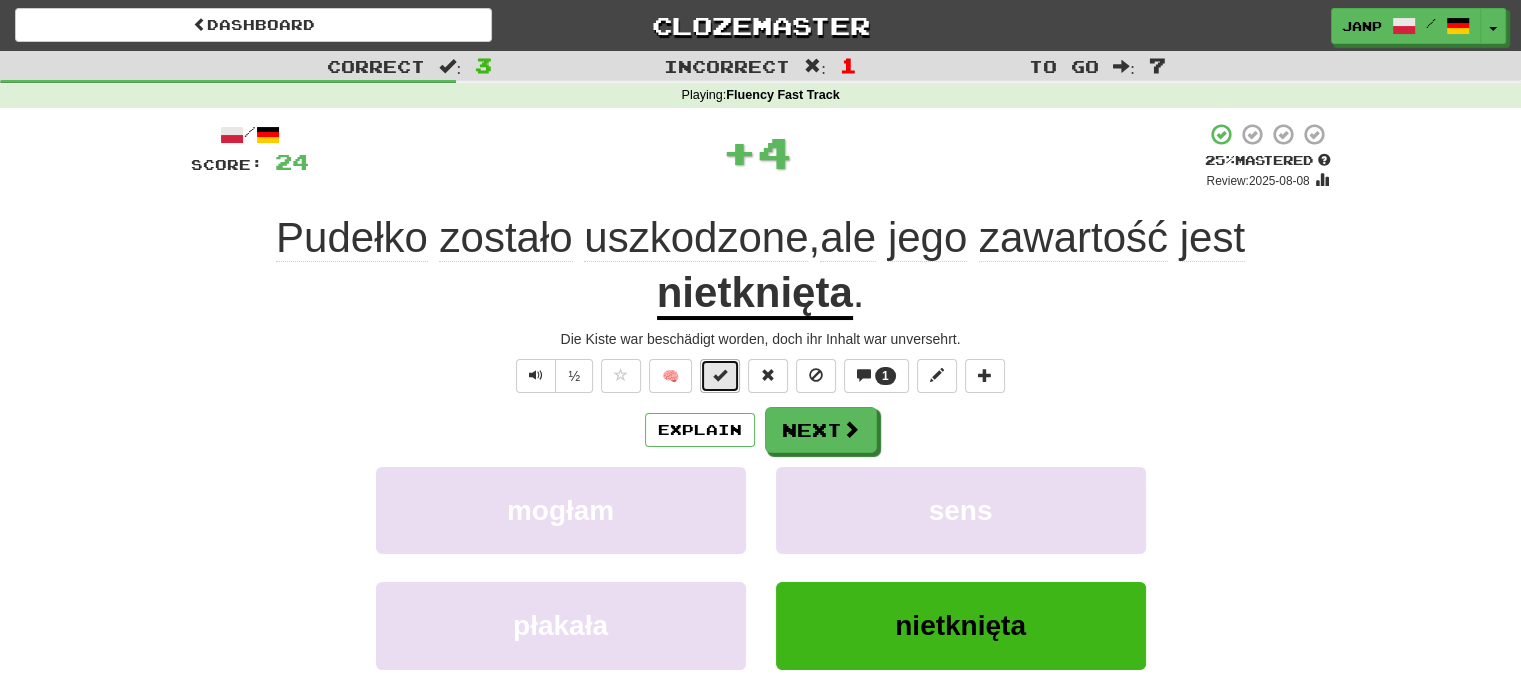click at bounding box center (720, 375) 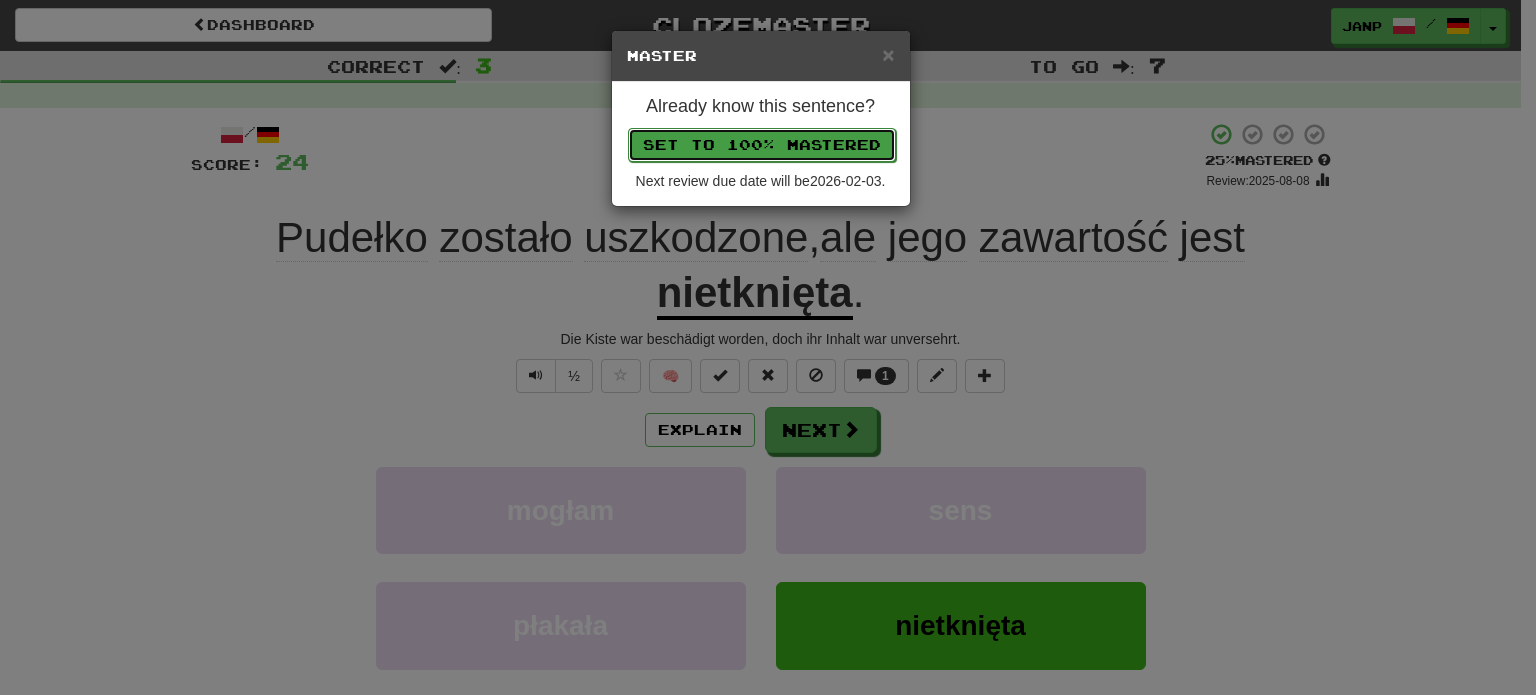 click on "Set to 100% Mastered" at bounding box center [762, 145] 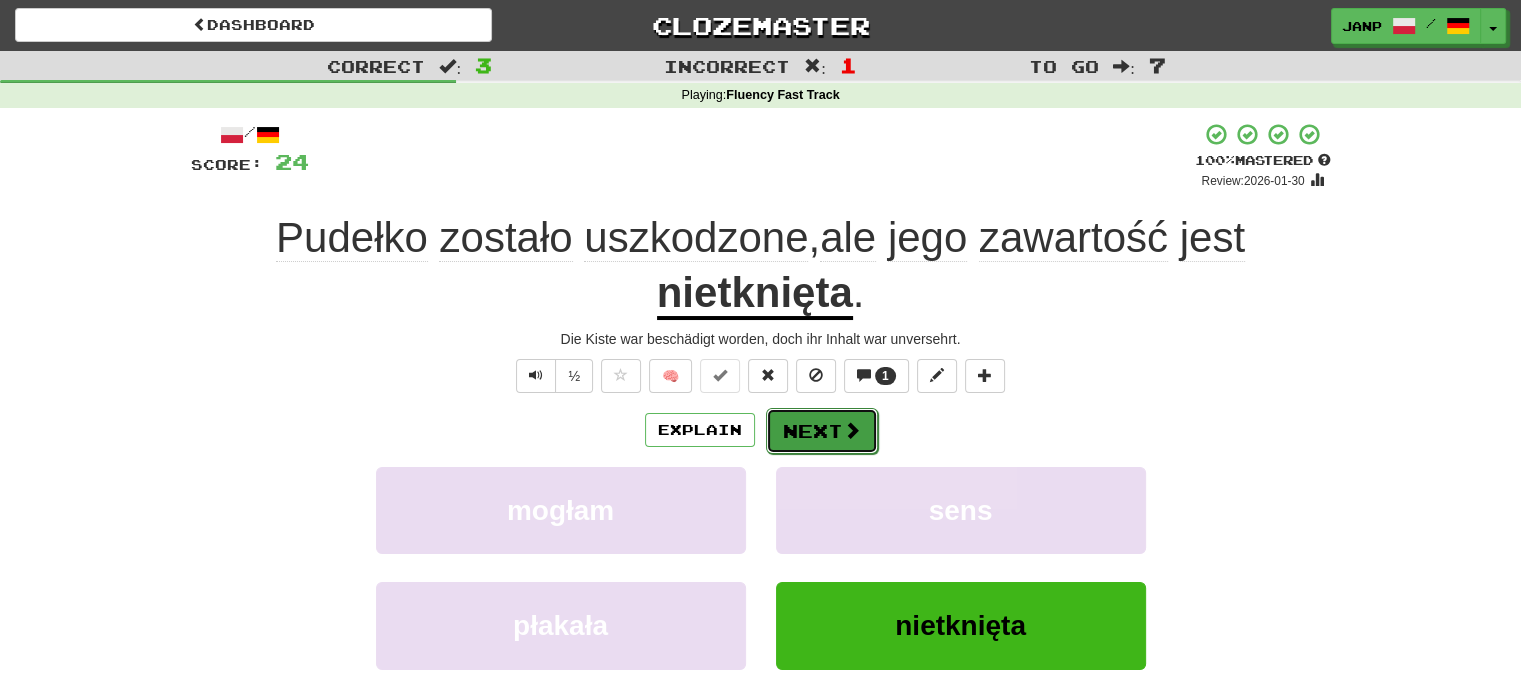 click on "Next" at bounding box center [822, 431] 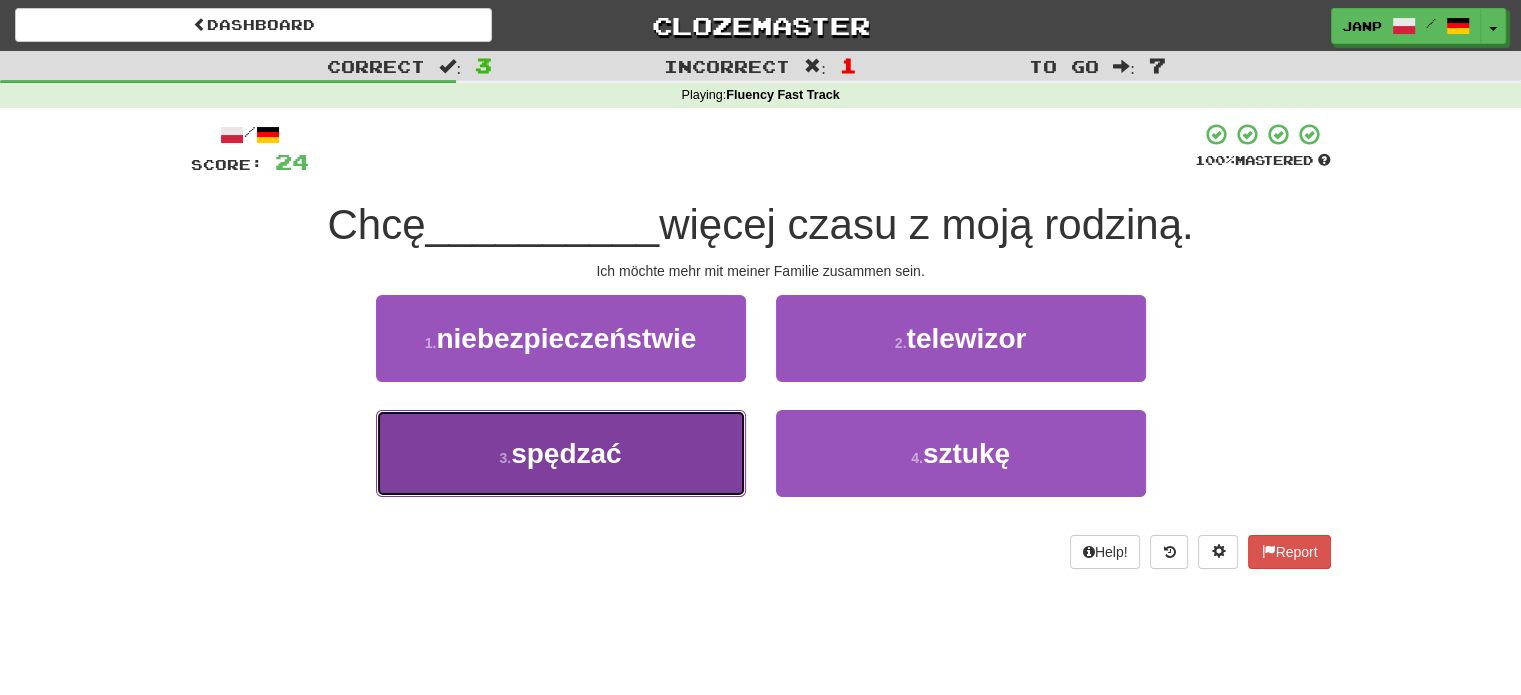 click on "3 .  spędzać" at bounding box center (561, 453) 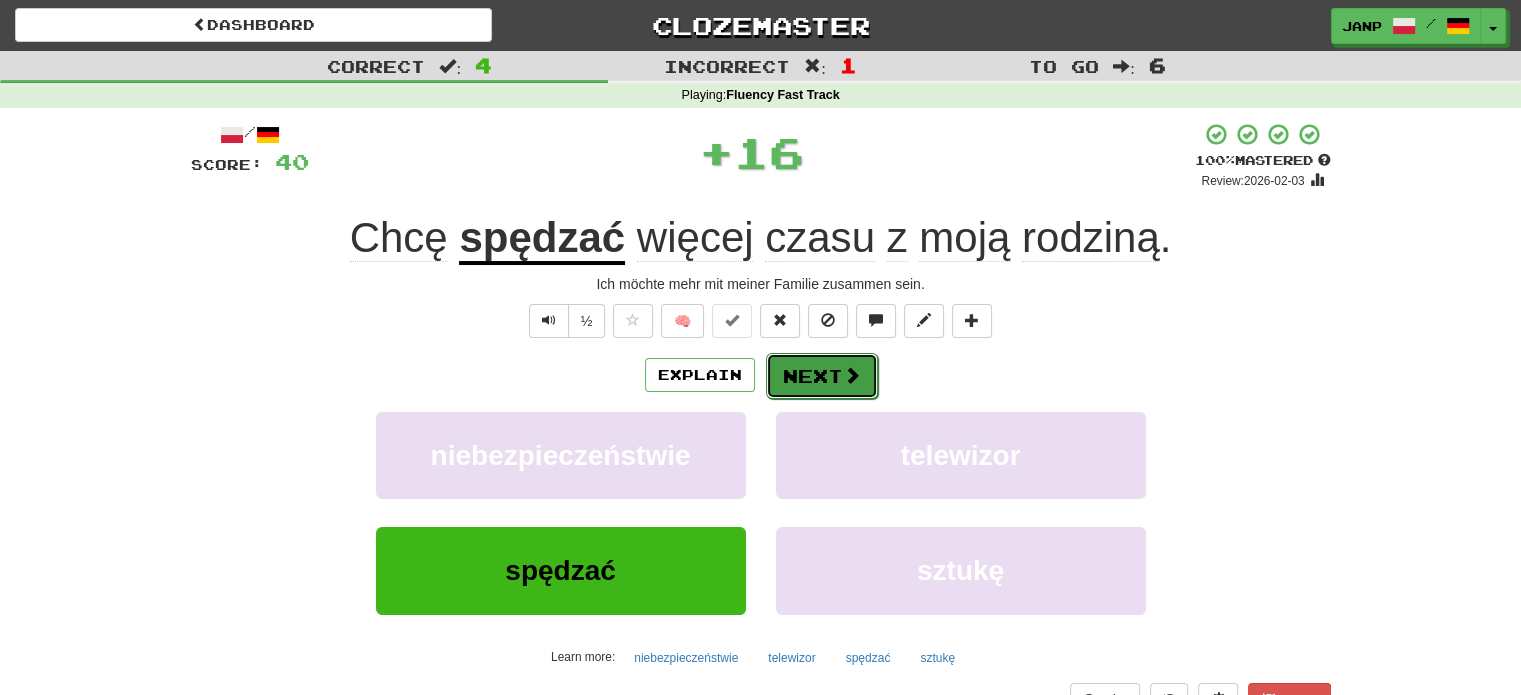 click on "Next" at bounding box center (822, 376) 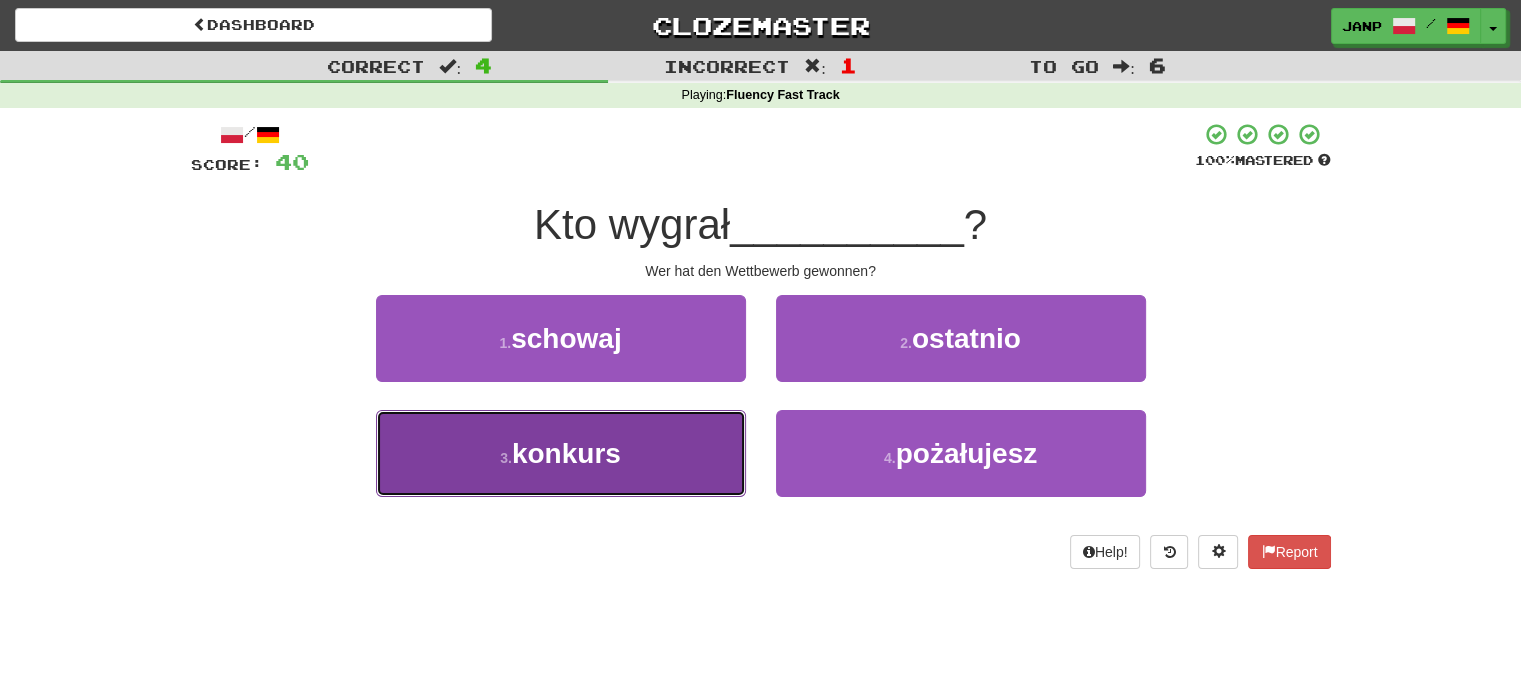 click on "3 .  konkurs" at bounding box center [561, 453] 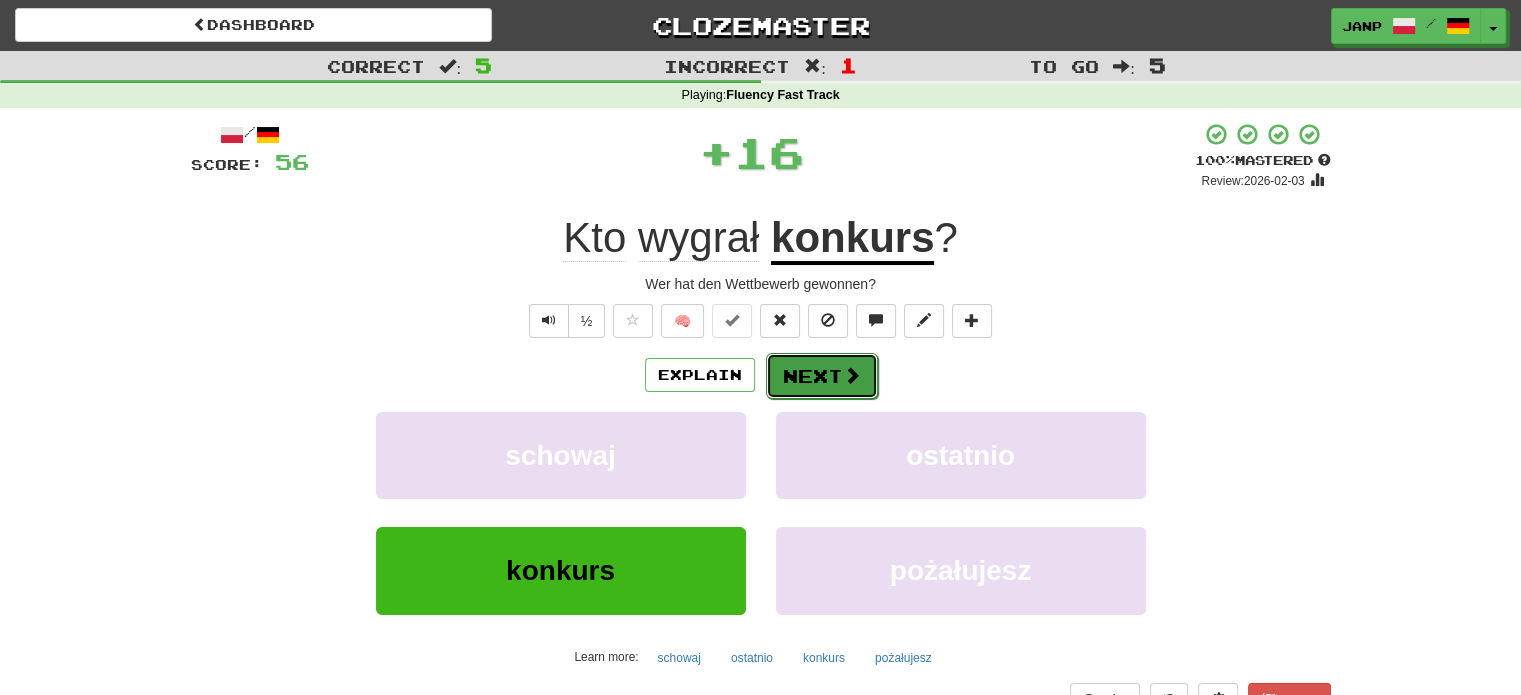 click on "Next" at bounding box center (822, 376) 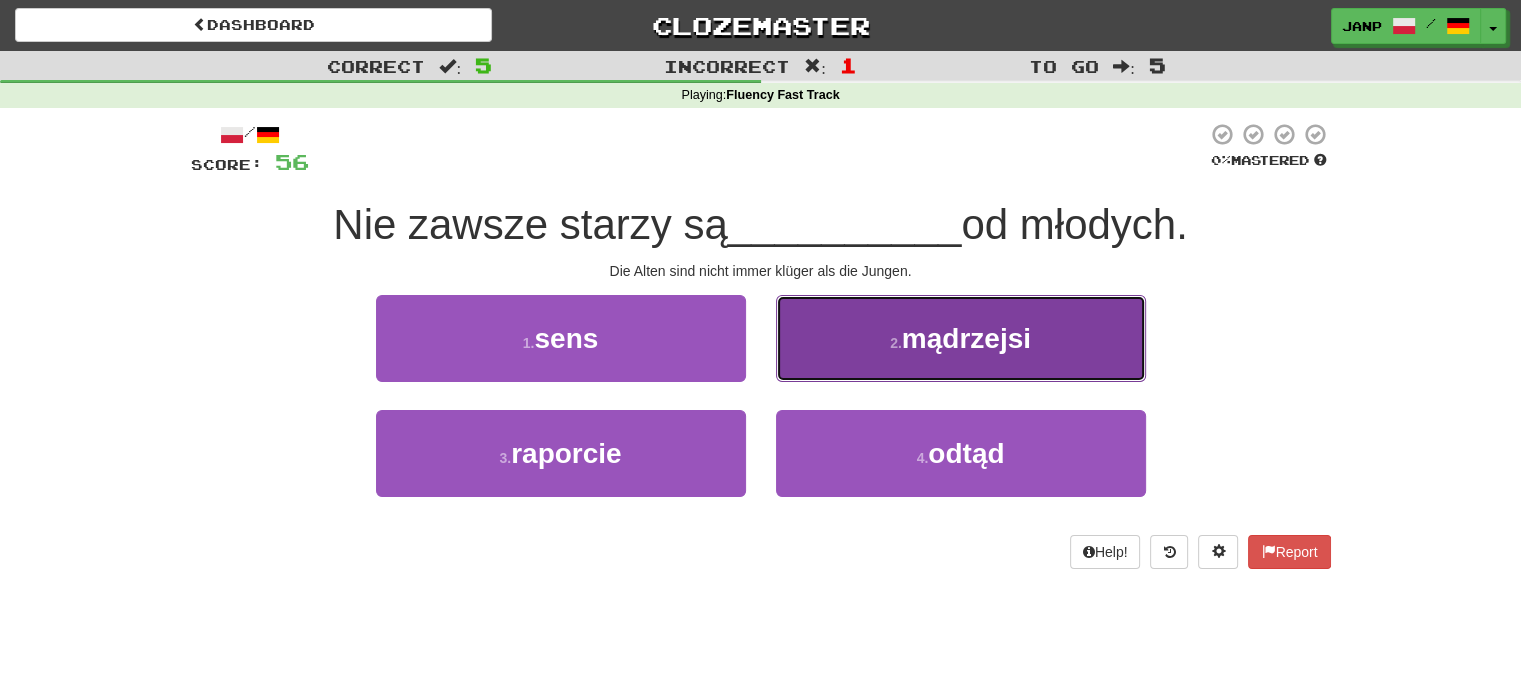 click on "2 .  mądrzejsi" at bounding box center (961, 338) 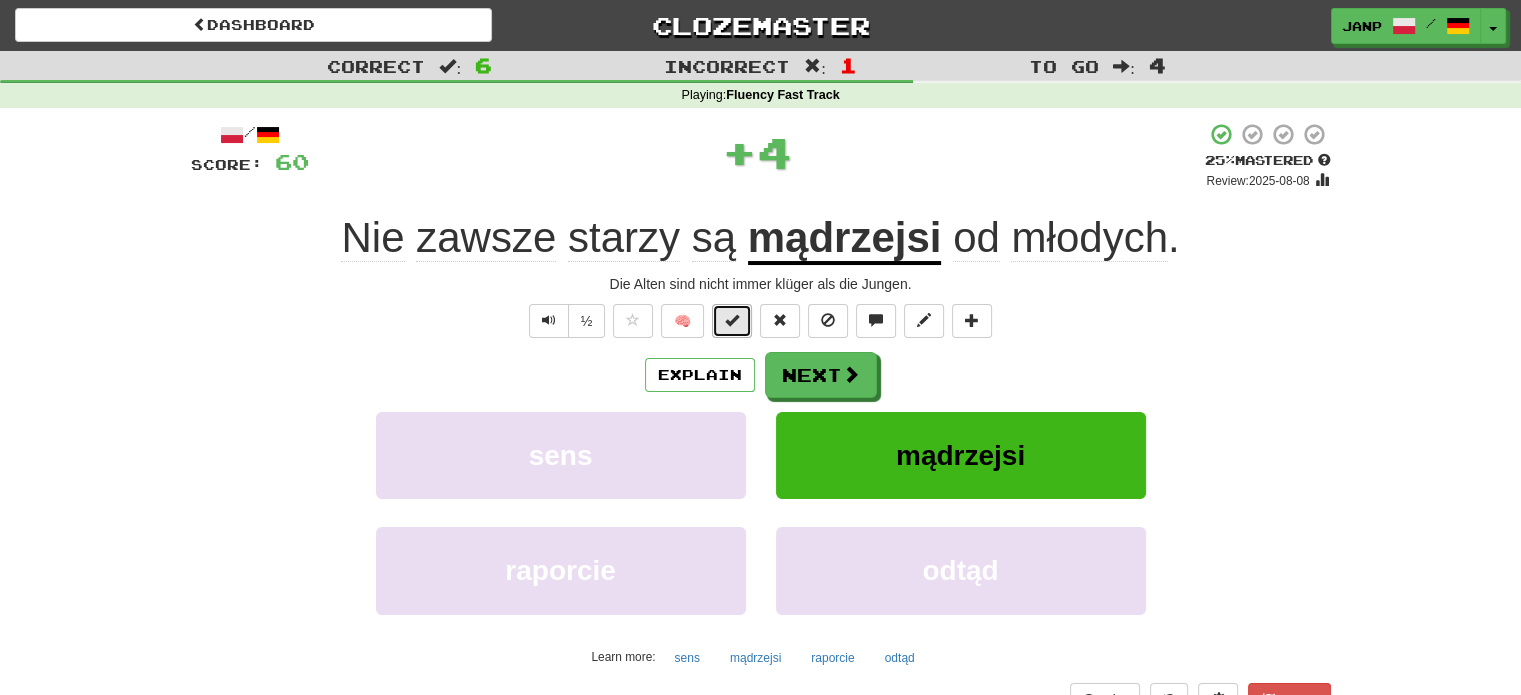 click at bounding box center (732, 320) 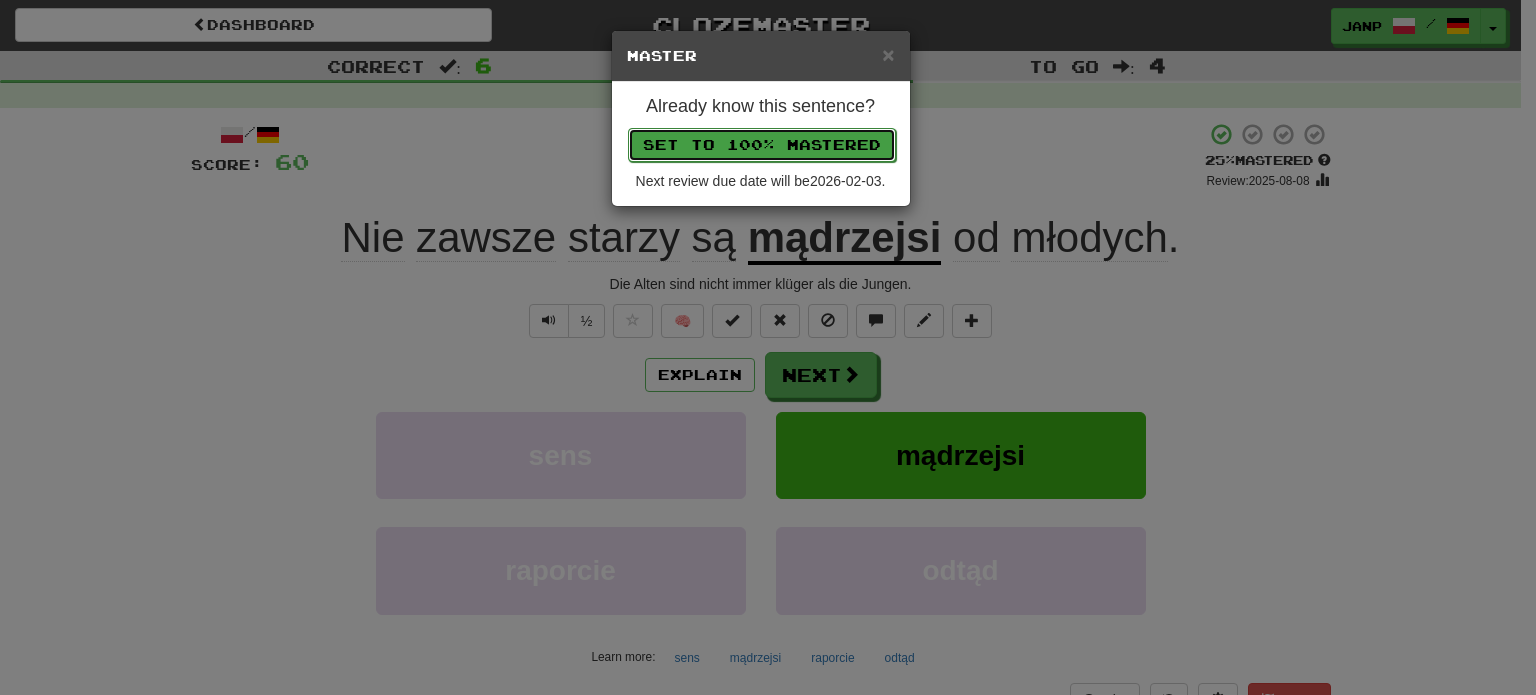 click on "Set to 100% Mastered" at bounding box center [762, 145] 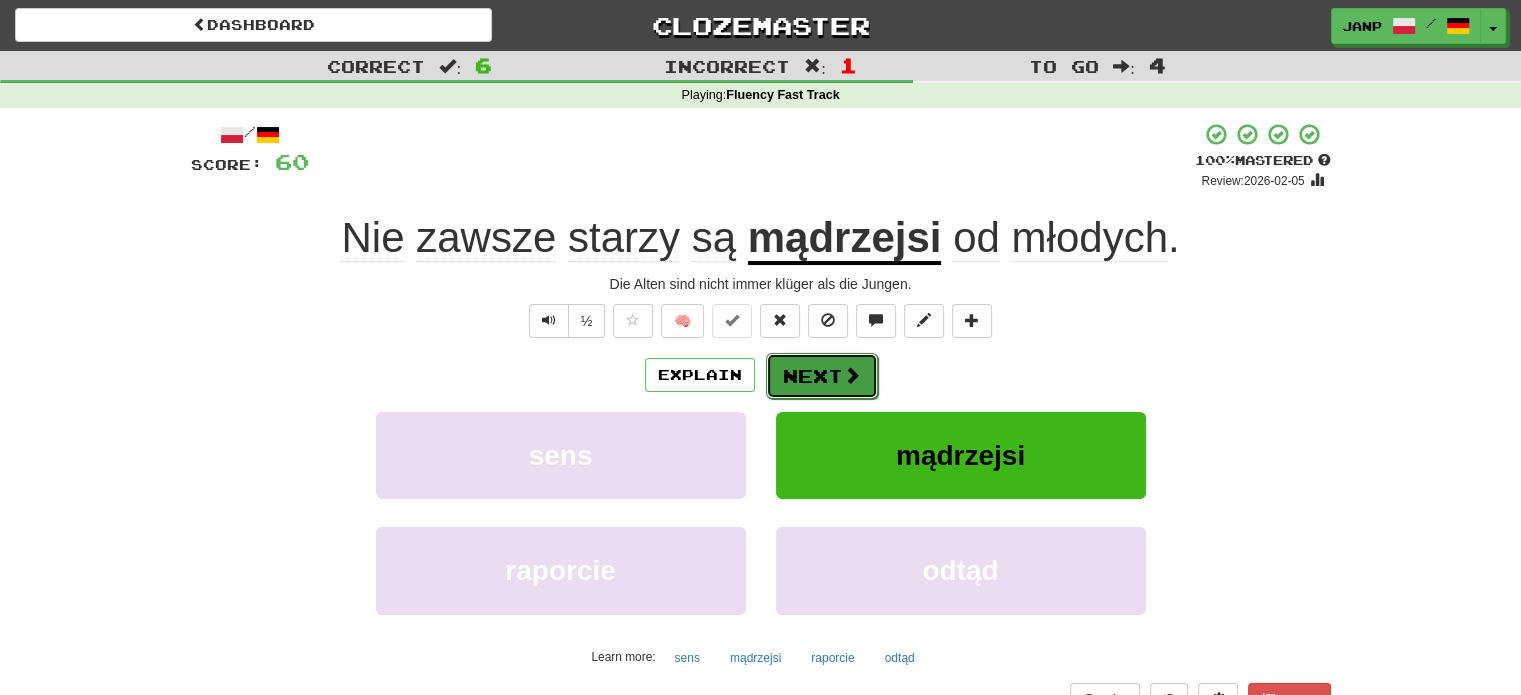 click on "Next" at bounding box center [822, 376] 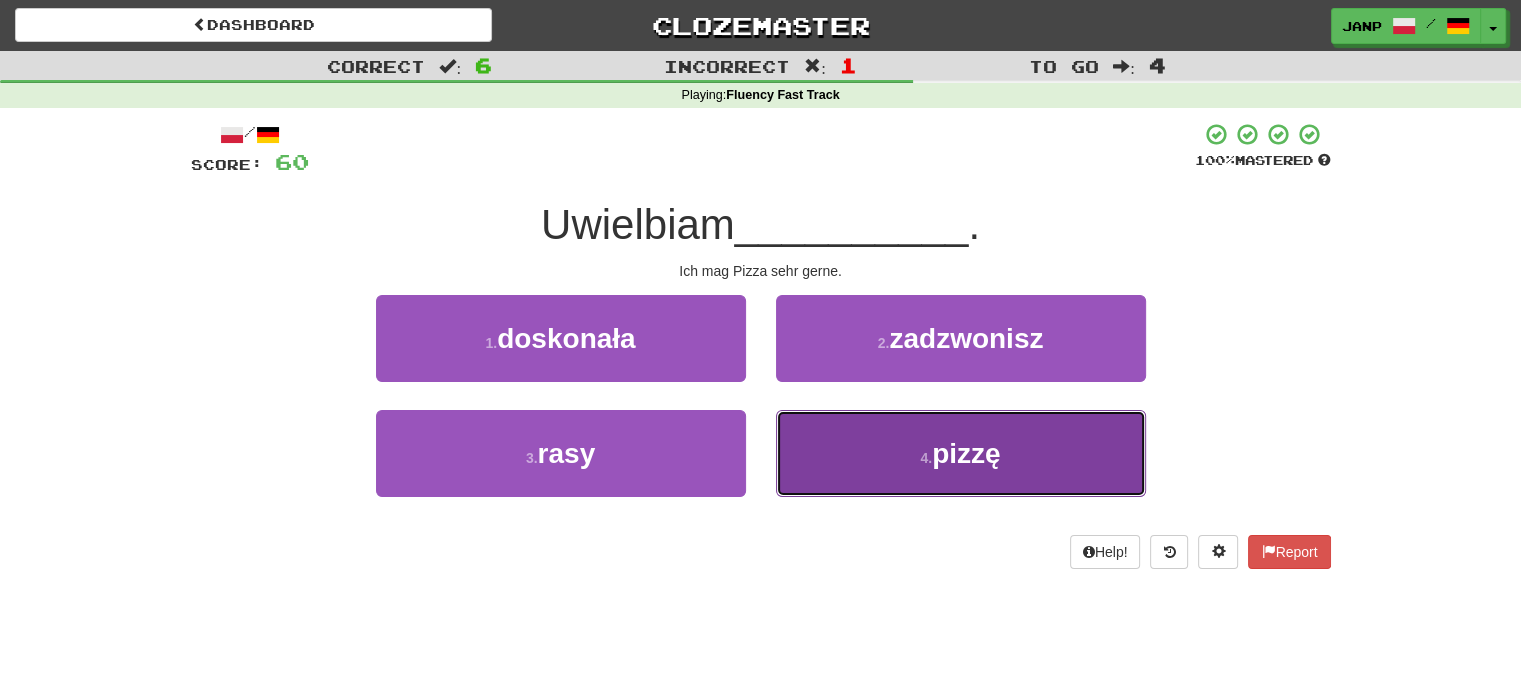 click on "4 .  pizzę" at bounding box center (961, 453) 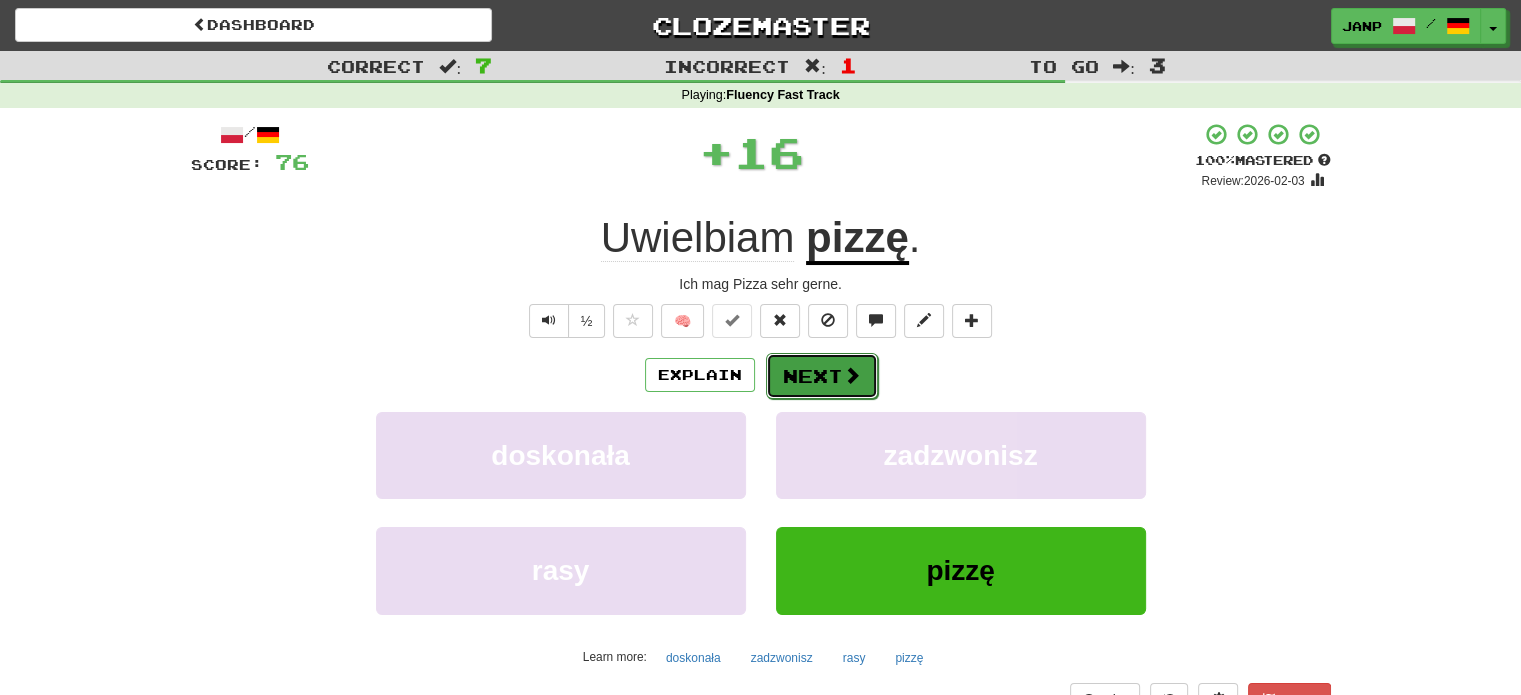 click on "Next" at bounding box center [822, 376] 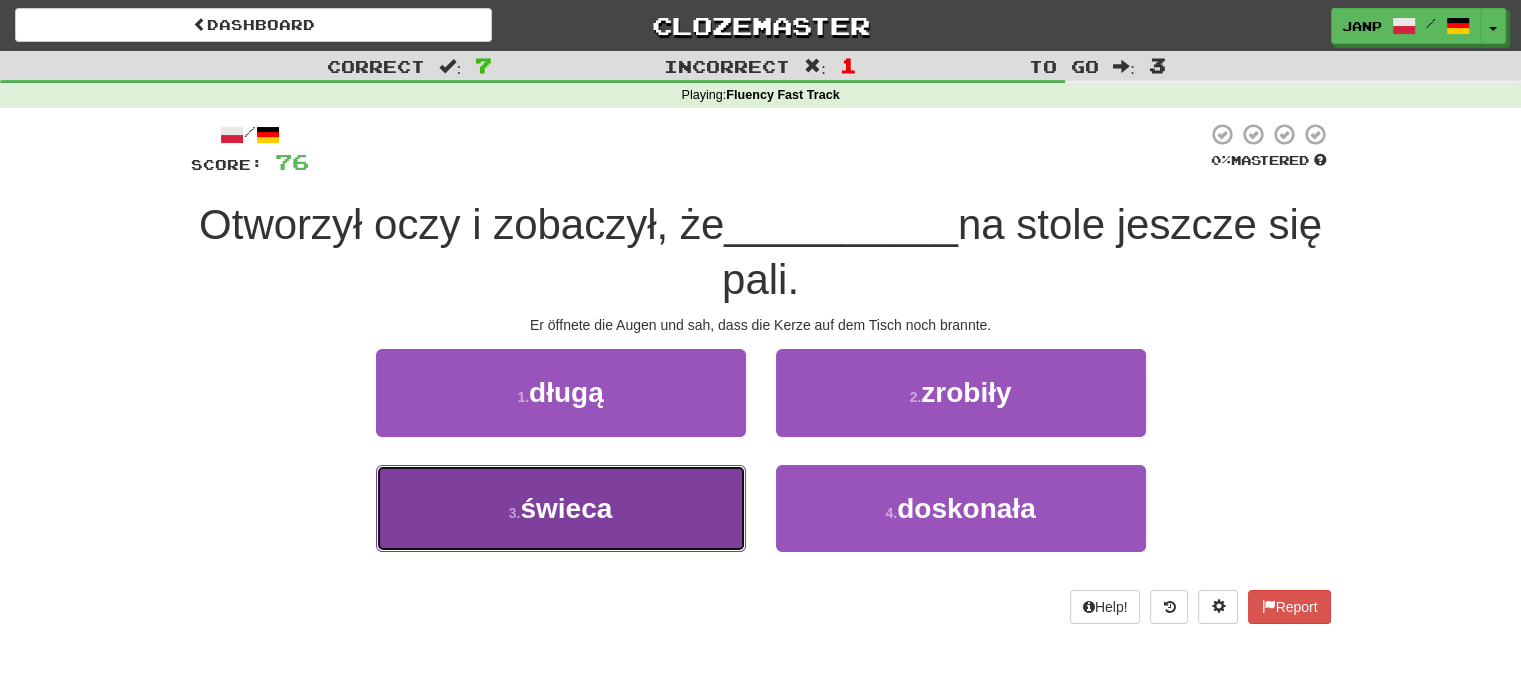 click on "3 .  świeca" at bounding box center (561, 508) 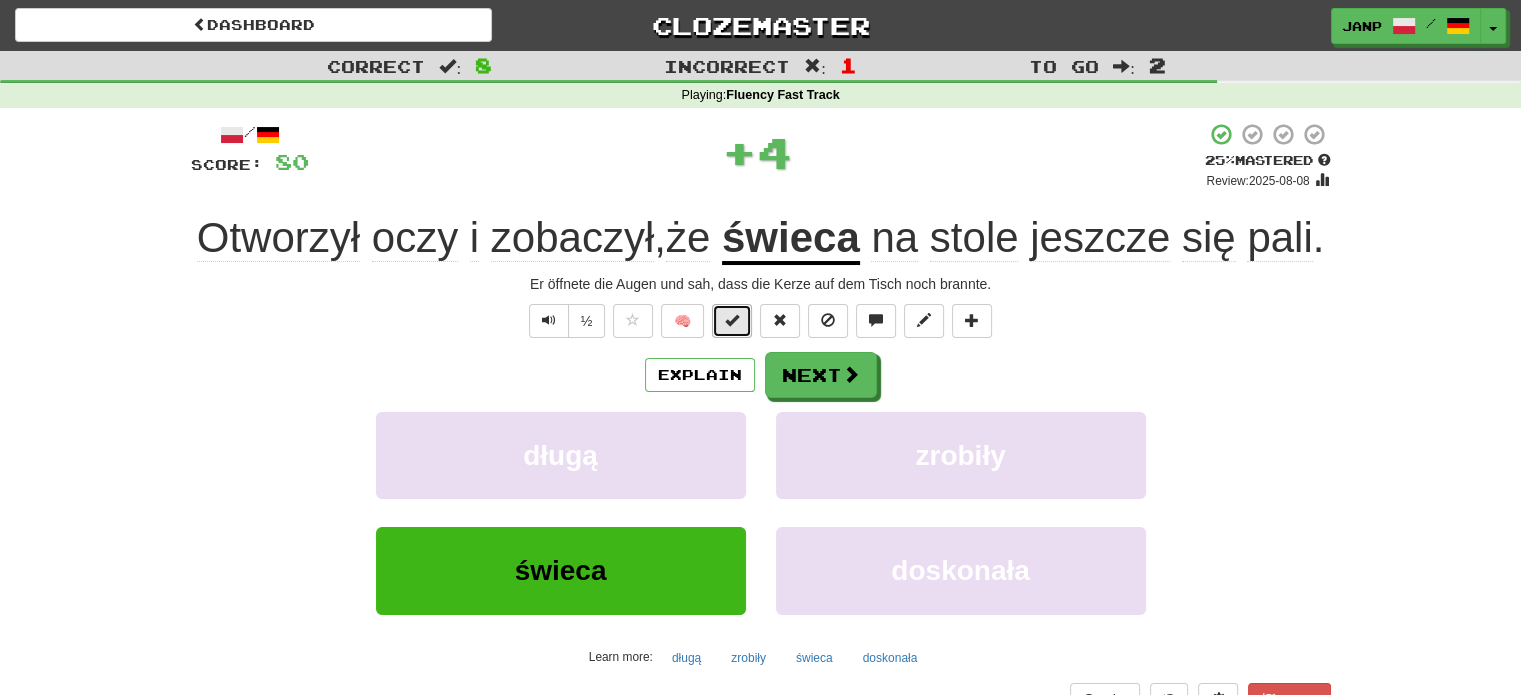 click at bounding box center [732, 320] 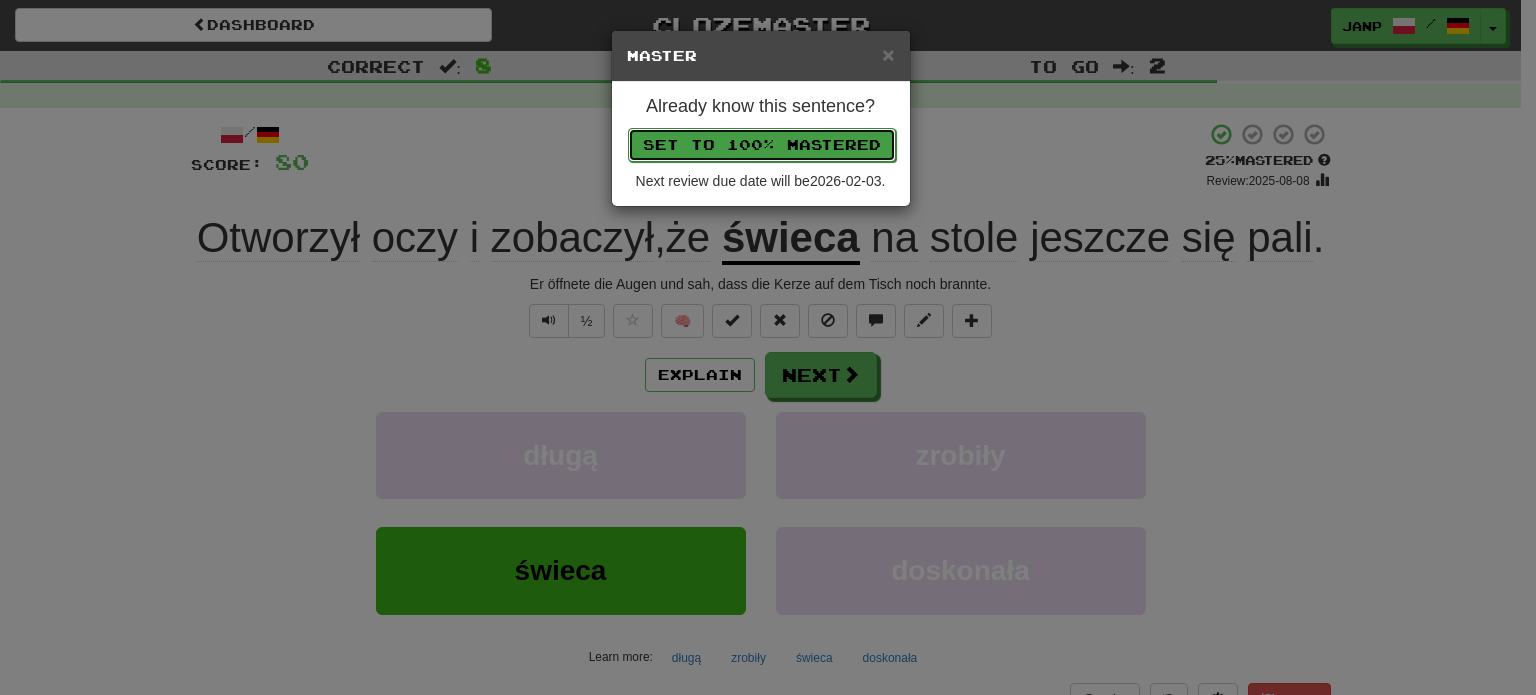 click on "Set to 100% Mastered" at bounding box center [762, 145] 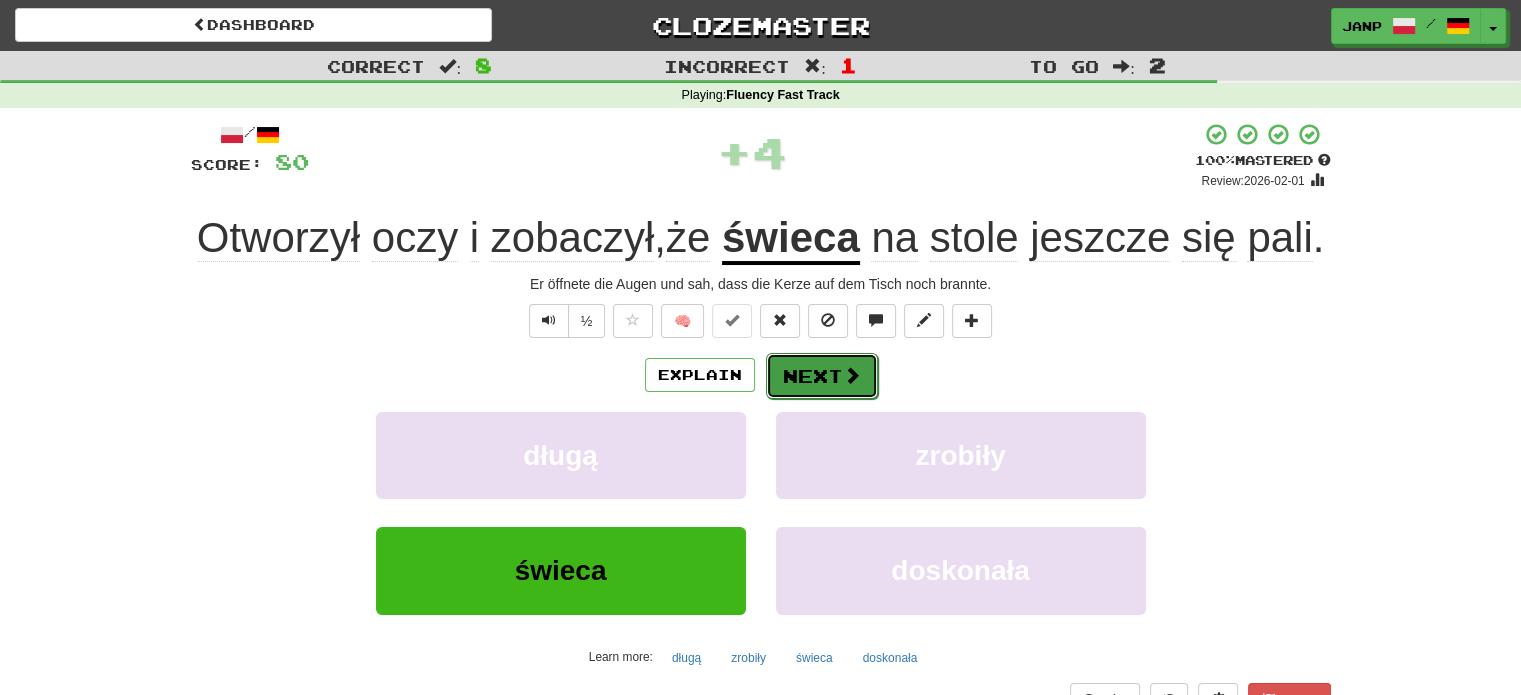click at bounding box center (852, 375) 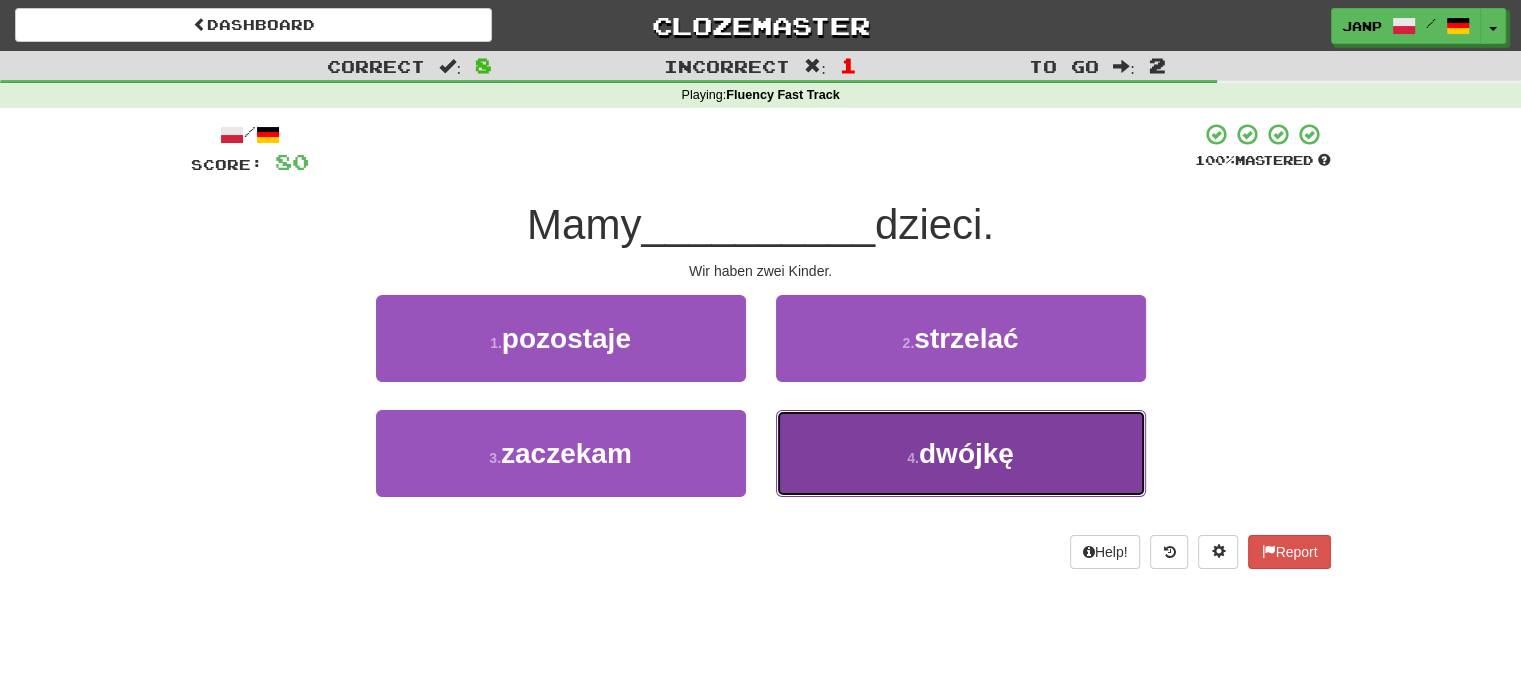 click on "4 .  dwójkę" at bounding box center [961, 453] 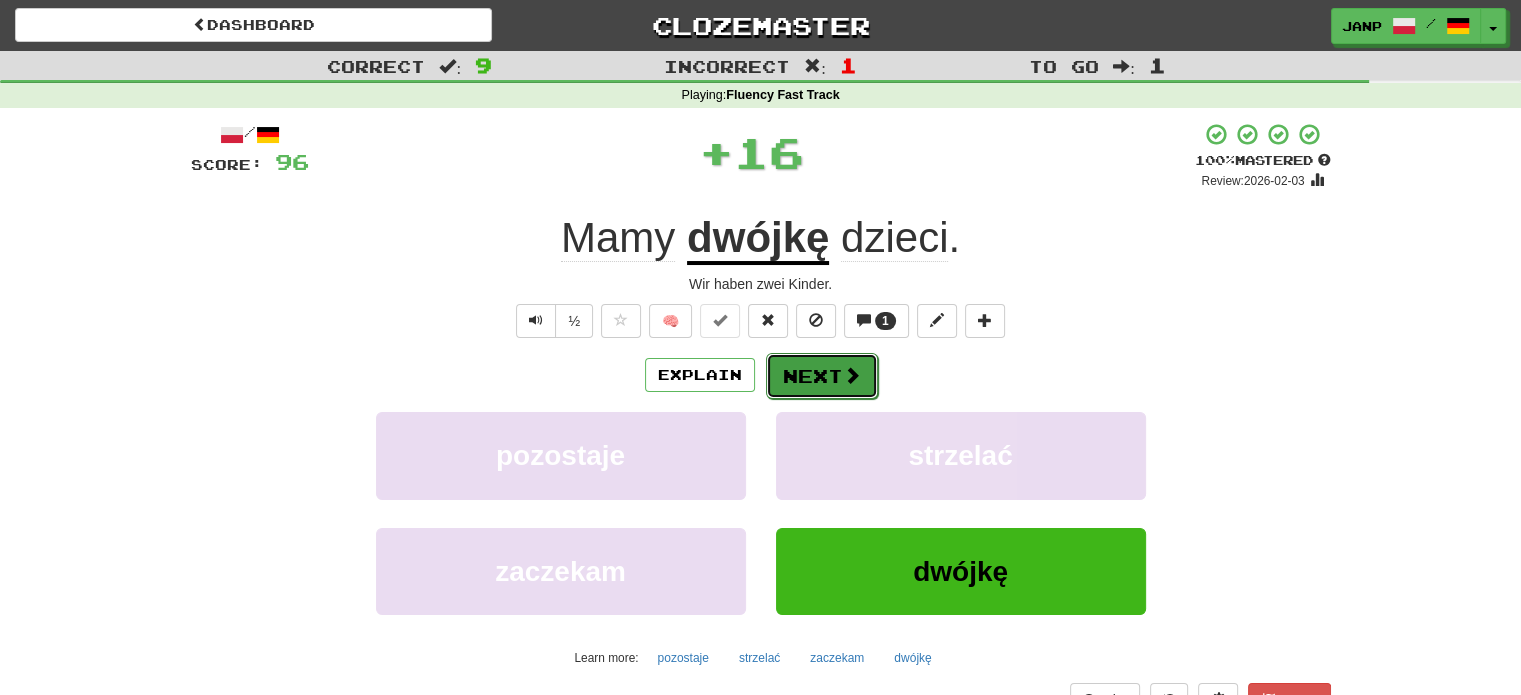 click on "Next" at bounding box center [822, 376] 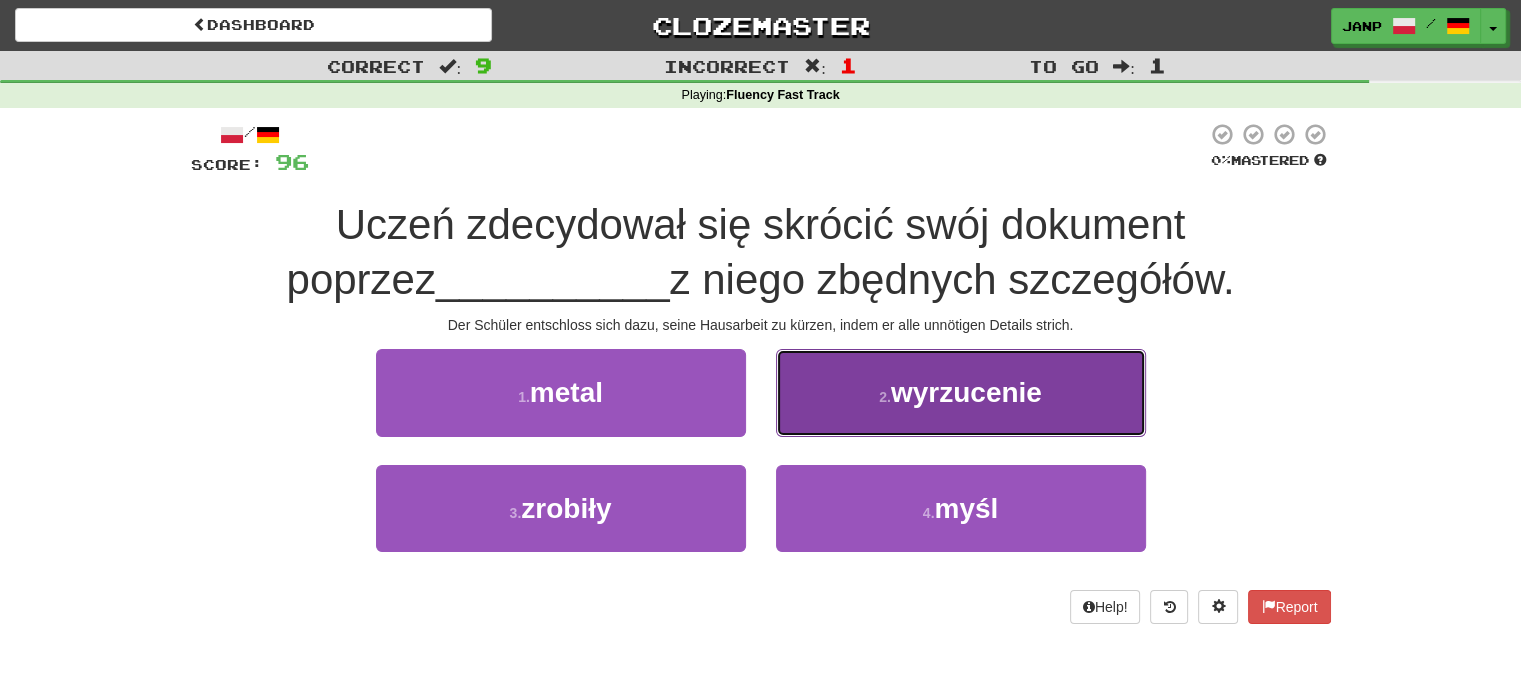 click on "2 .  wyrzucenie" at bounding box center (961, 392) 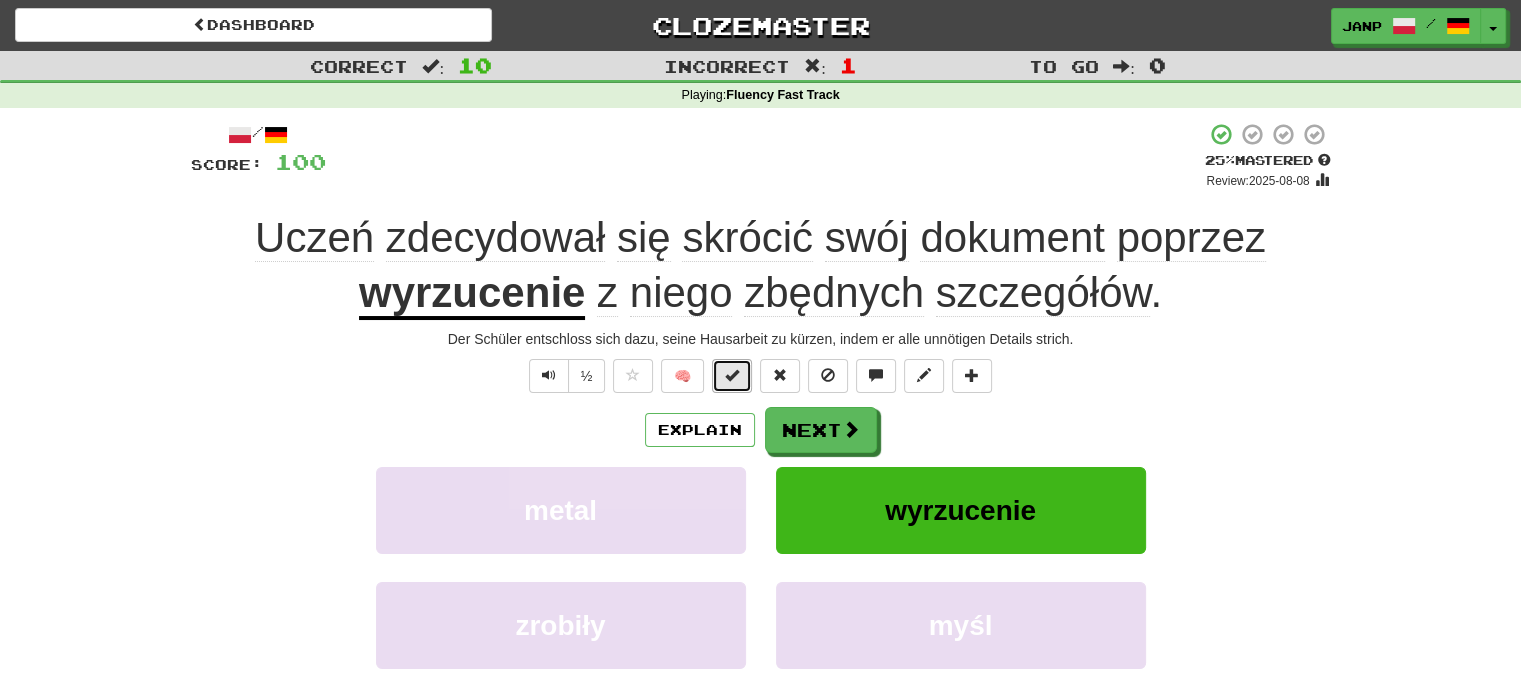 click at bounding box center (732, 375) 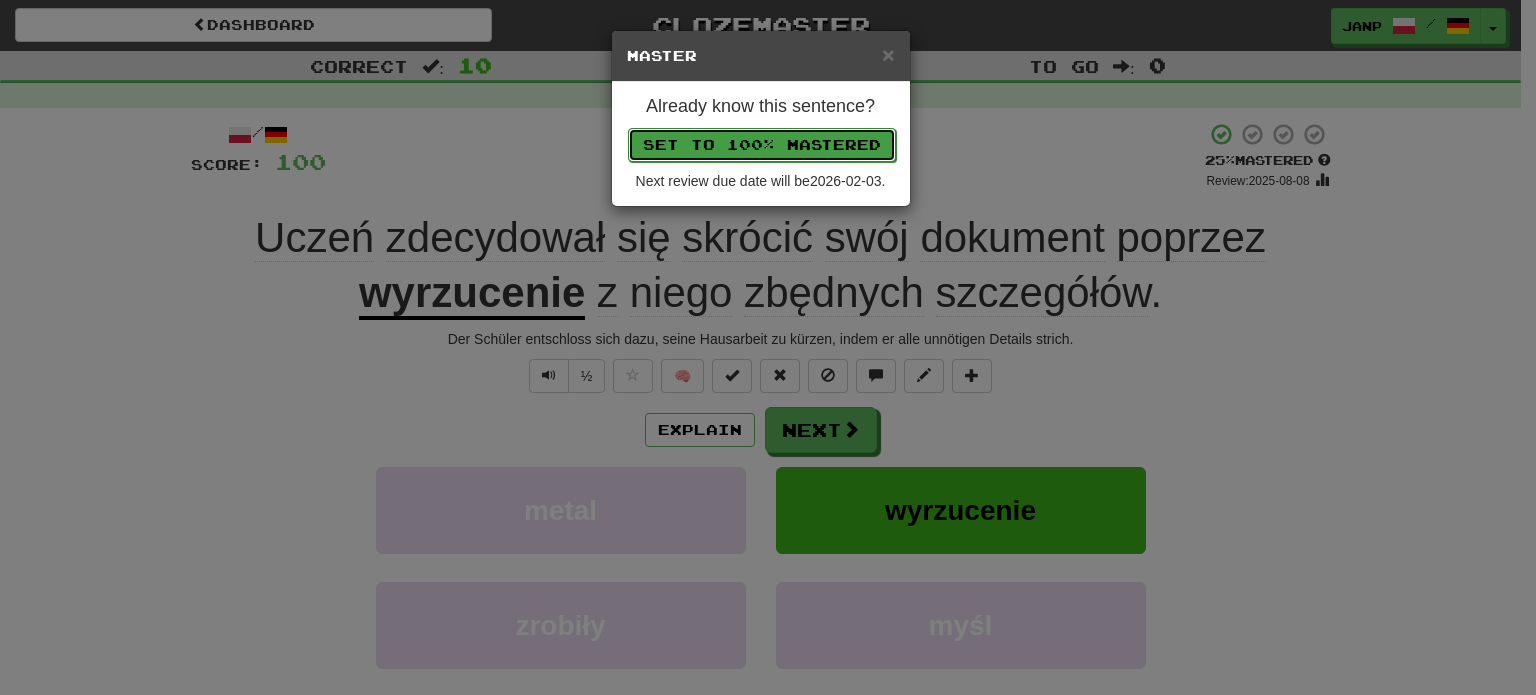 click on "Set to 100% Mastered" at bounding box center [762, 145] 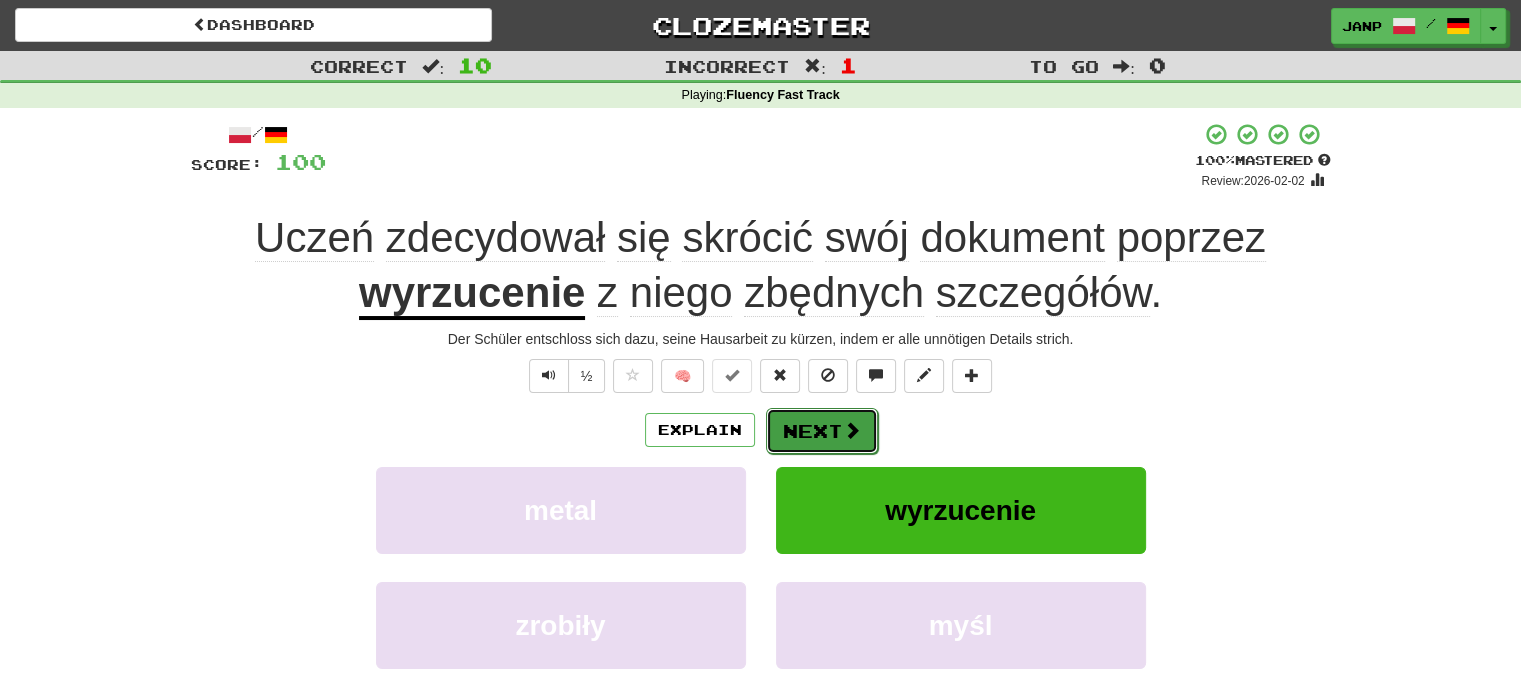 click at bounding box center (852, 430) 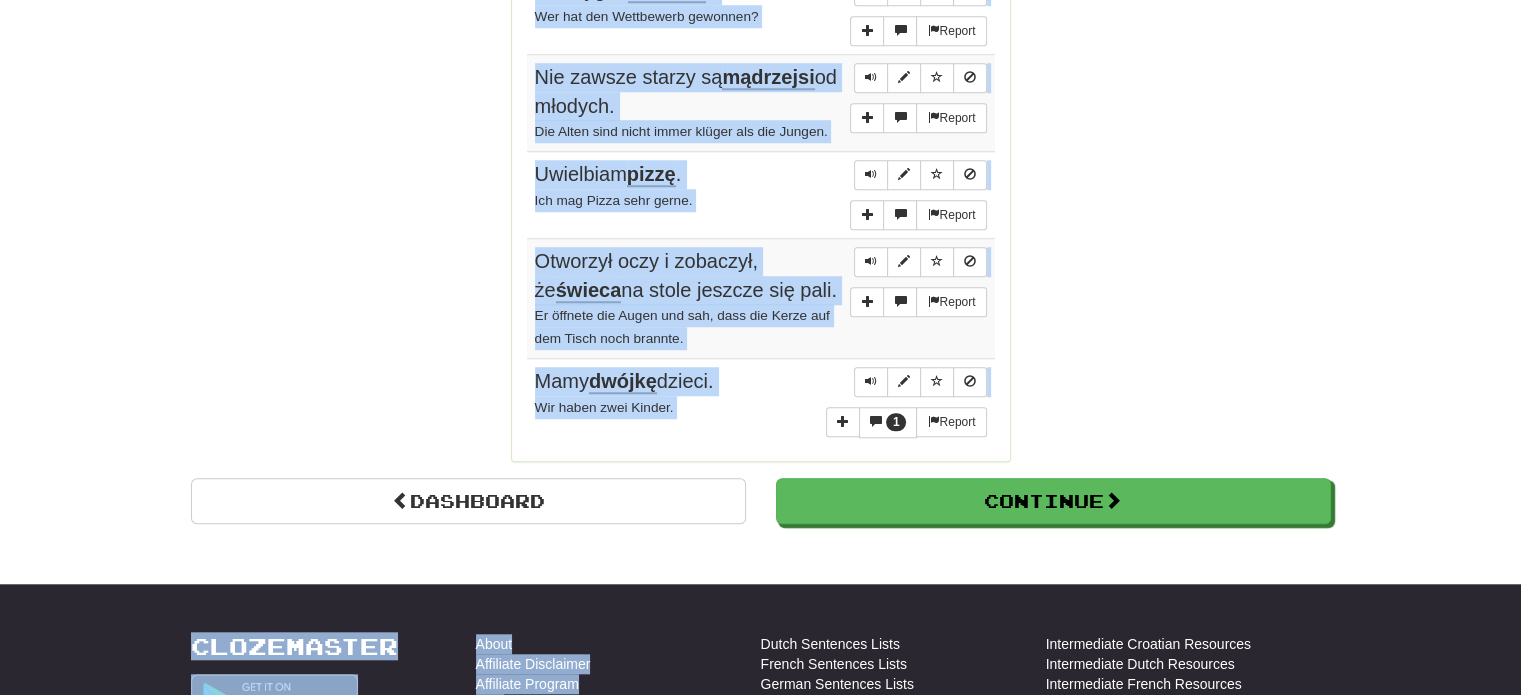 scroll, scrollTop: 1720, scrollLeft: 0, axis: vertical 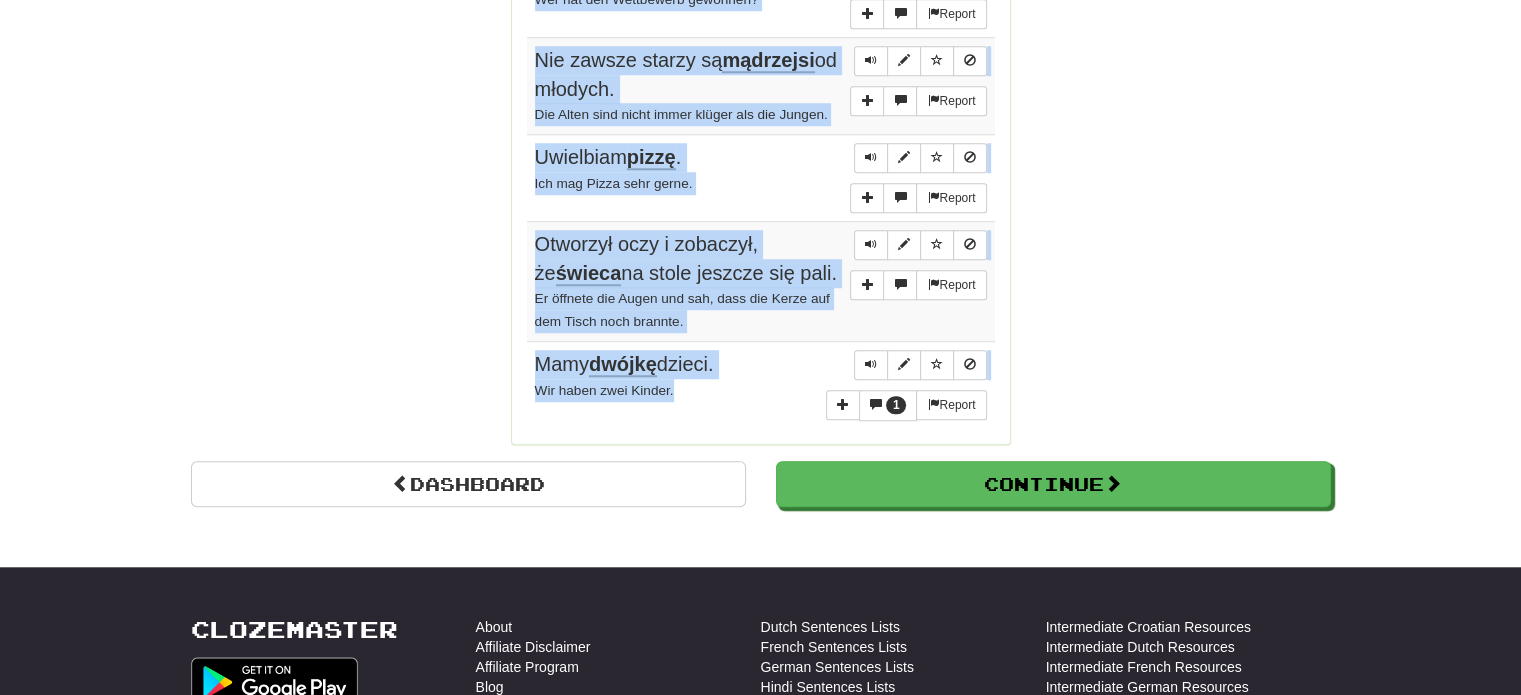 drag, startPoint x: 539, startPoint y: 291, endPoint x: 720, endPoint y: 402, distance: 212.32523 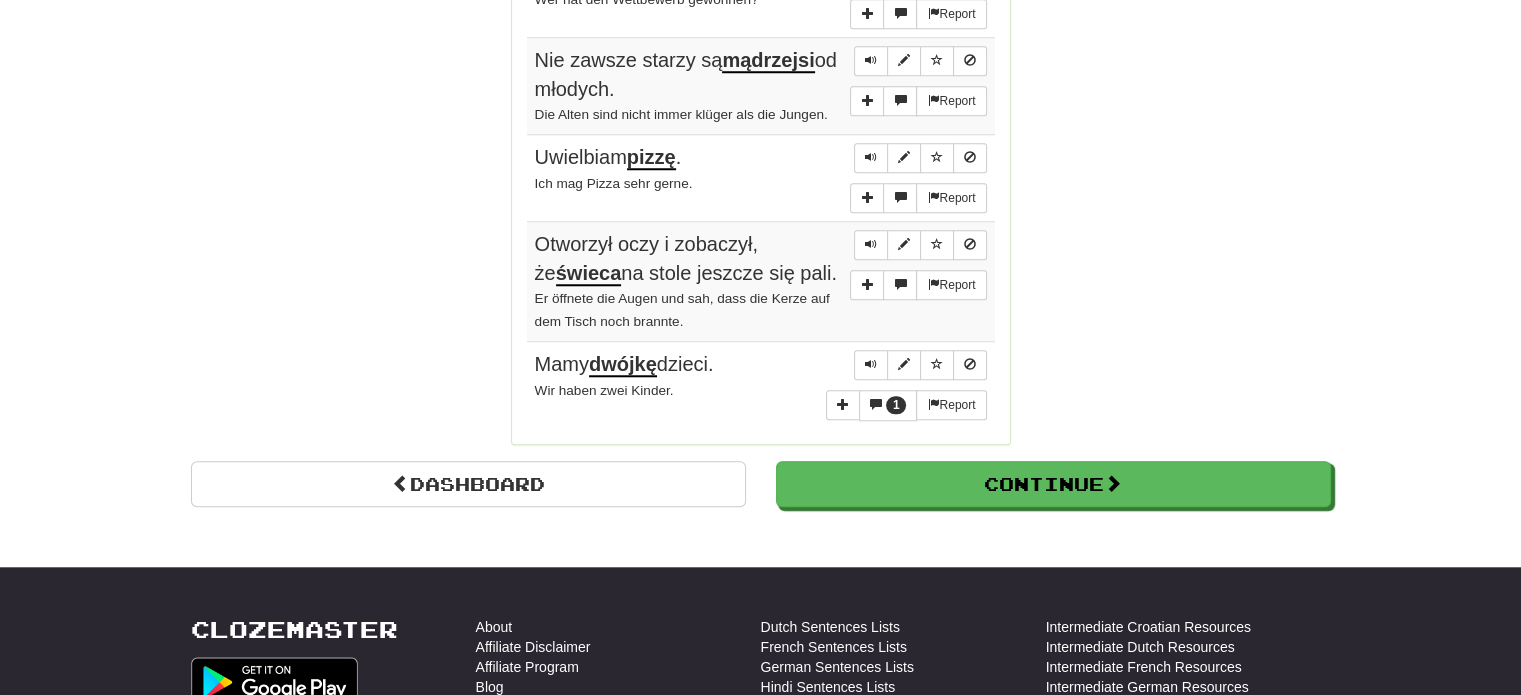 click on "Correct   :   10 Incorrect   :   1 To go   :   0 Playing :  Fluency Fast Track Round Complete!  Dashboard Continue  Round Results Stats: Score:   + 100 Time:   0 : 58 New:   5 Review:   5 Correct:   10 Incorrect:   1 Progress: Fluency Fast Track Playing:  9.644  /  15.669 + 5 61.516% 61.548% Mastered:  9.643  /  15.669 + 5 61.51% 61.542% Ready for Review:  2  /  Level:  78 2.486  points to level  79  - keep going! Ranked:  3 rd  this week ( 1.340  points to  2 nd ) Sentences:  Report Przychodzę  tu każdego dnia. Ich komme jeden Tag hierher.  Report Gdzie jest  damska  toaleta? Wo befindet sich die Damentoilette?  Report Uczeń zdecydował się skrócić swój dokument poprzez  wyrzucenie  z niego zbędnych szczegółów. Der Schüler entschloss sich dazu, seine Hausarbeit zu kürzen, indem er alle unnötigen Details strich. 1  Report Pudełko zostało uszkodzone, ale jego zawartość jest  nietknięta . Die Kiste war beschädigt worden, doch ihr Inhalt war unversehrt.  Report Chcę  spędzać  Report ? . 1" at bounding box center [760, -576] 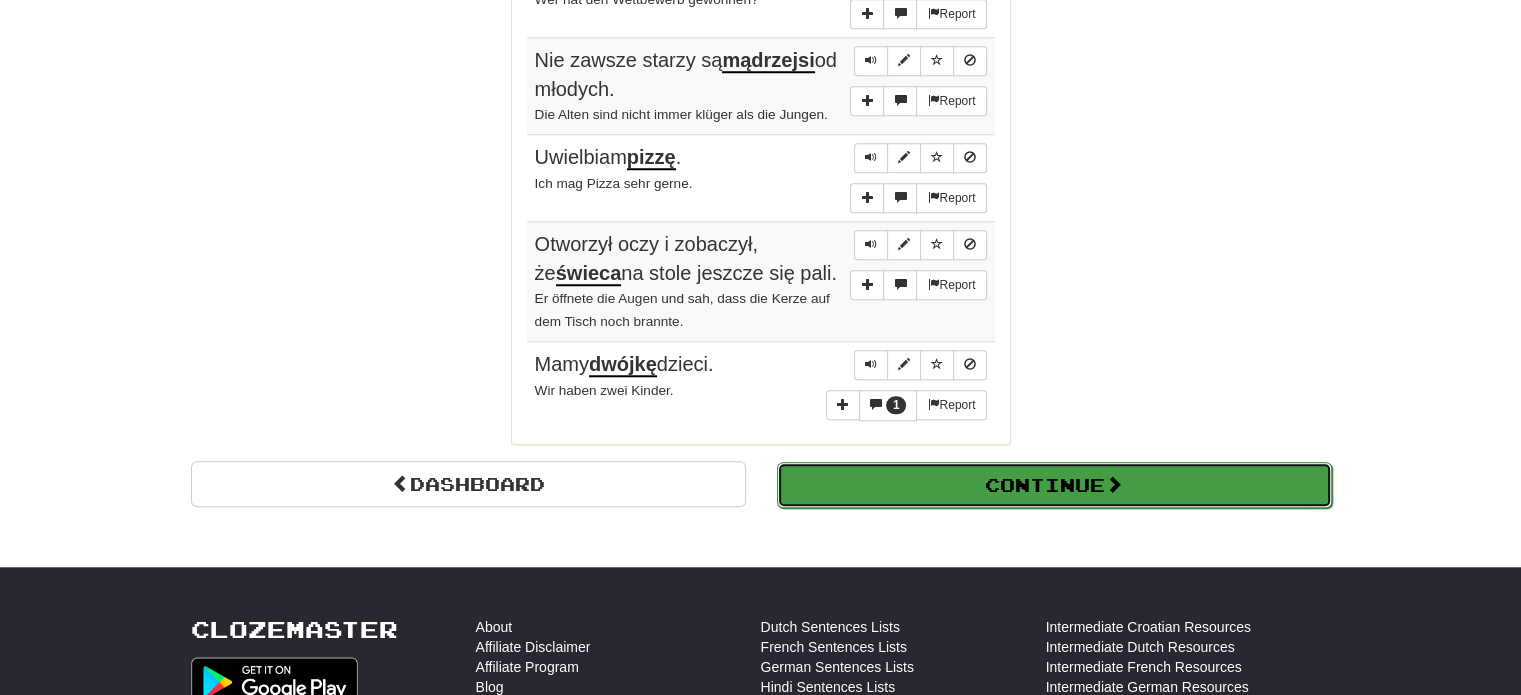 click on "Continue" at bounding box center (1054, 485) 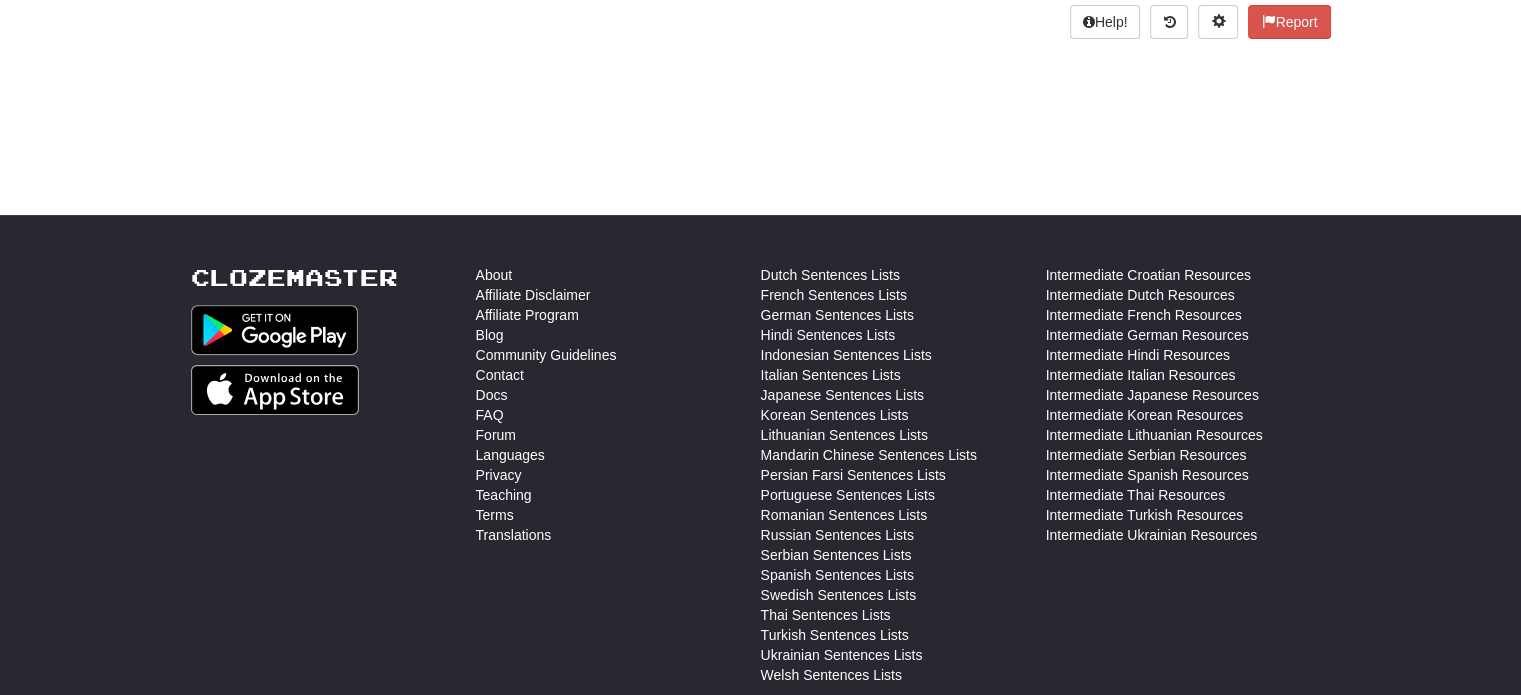 scroll, scrollTop: 30, scrollLeft: 0, axis: vertical 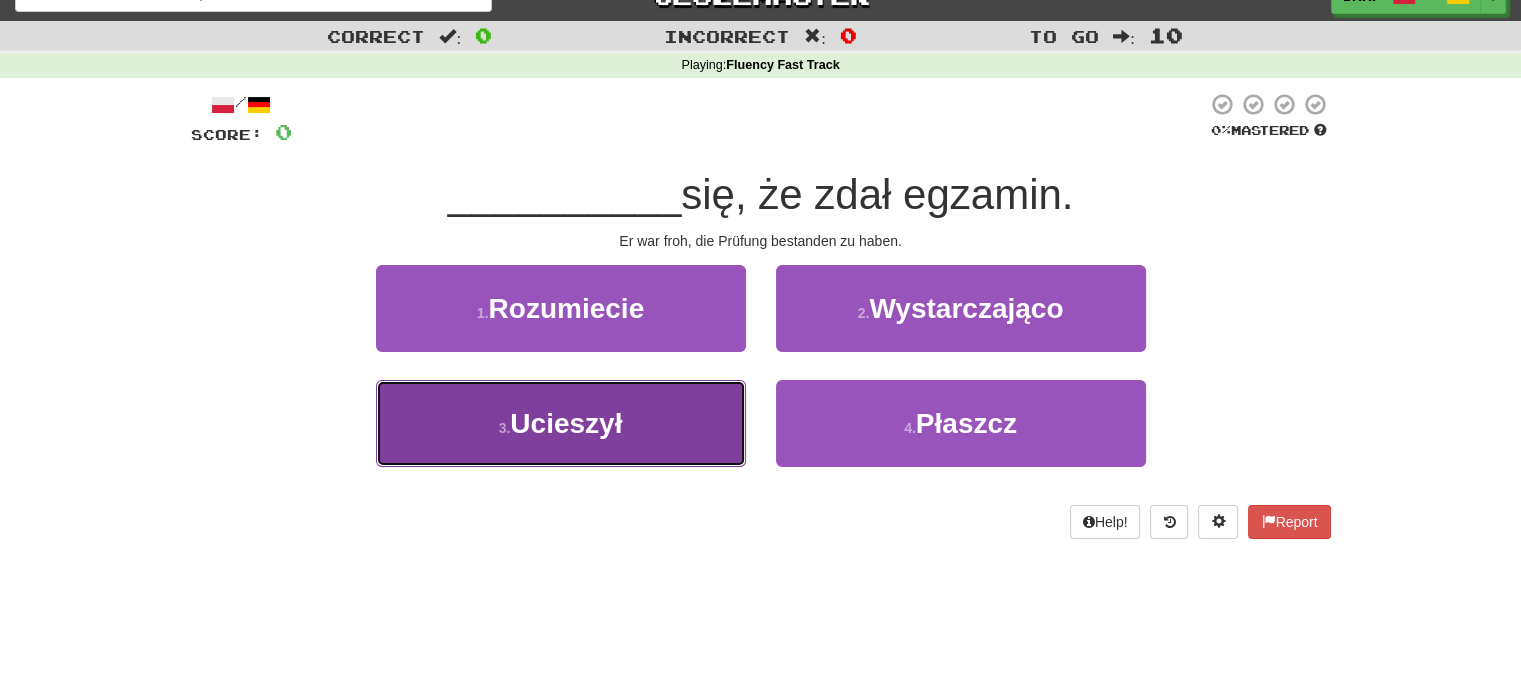 click on "Ucieszył" at bounding box center [566, 423] 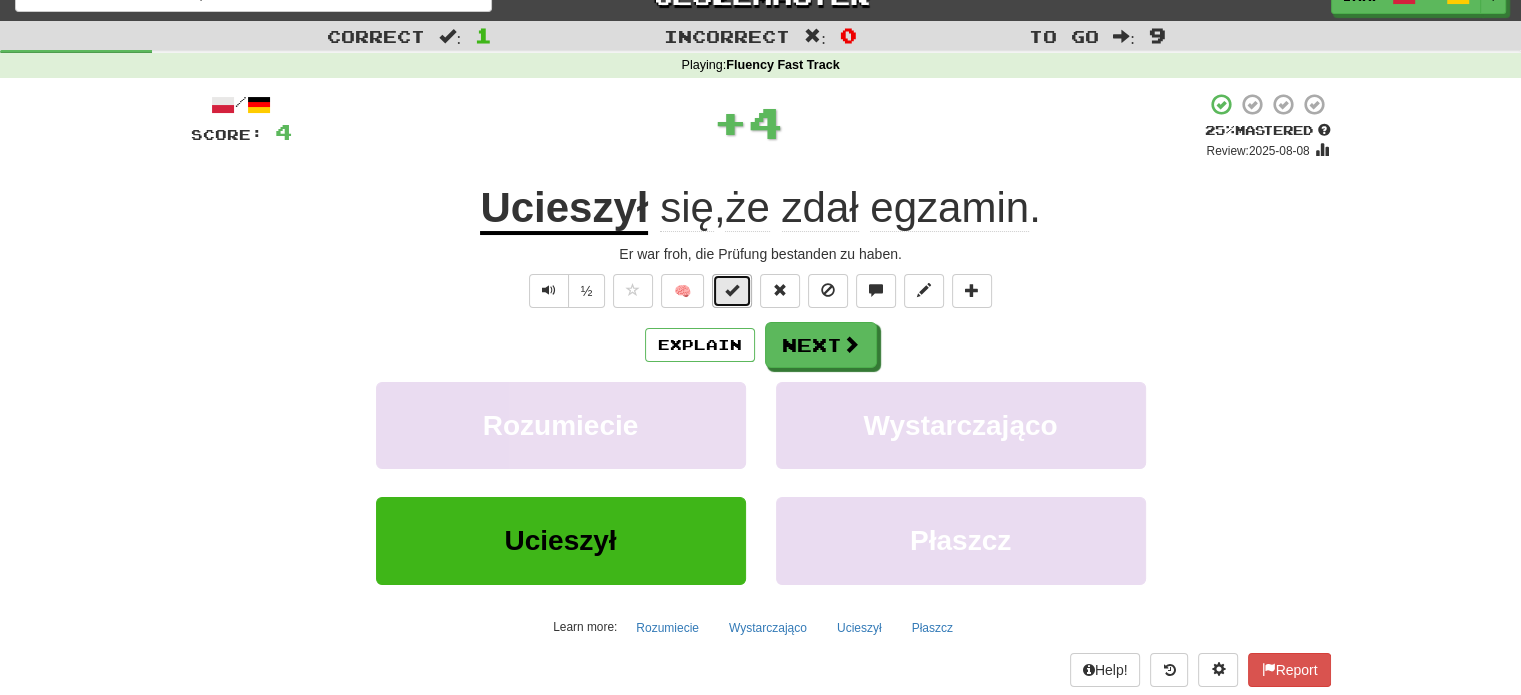 click at bounding box center [732, 290] 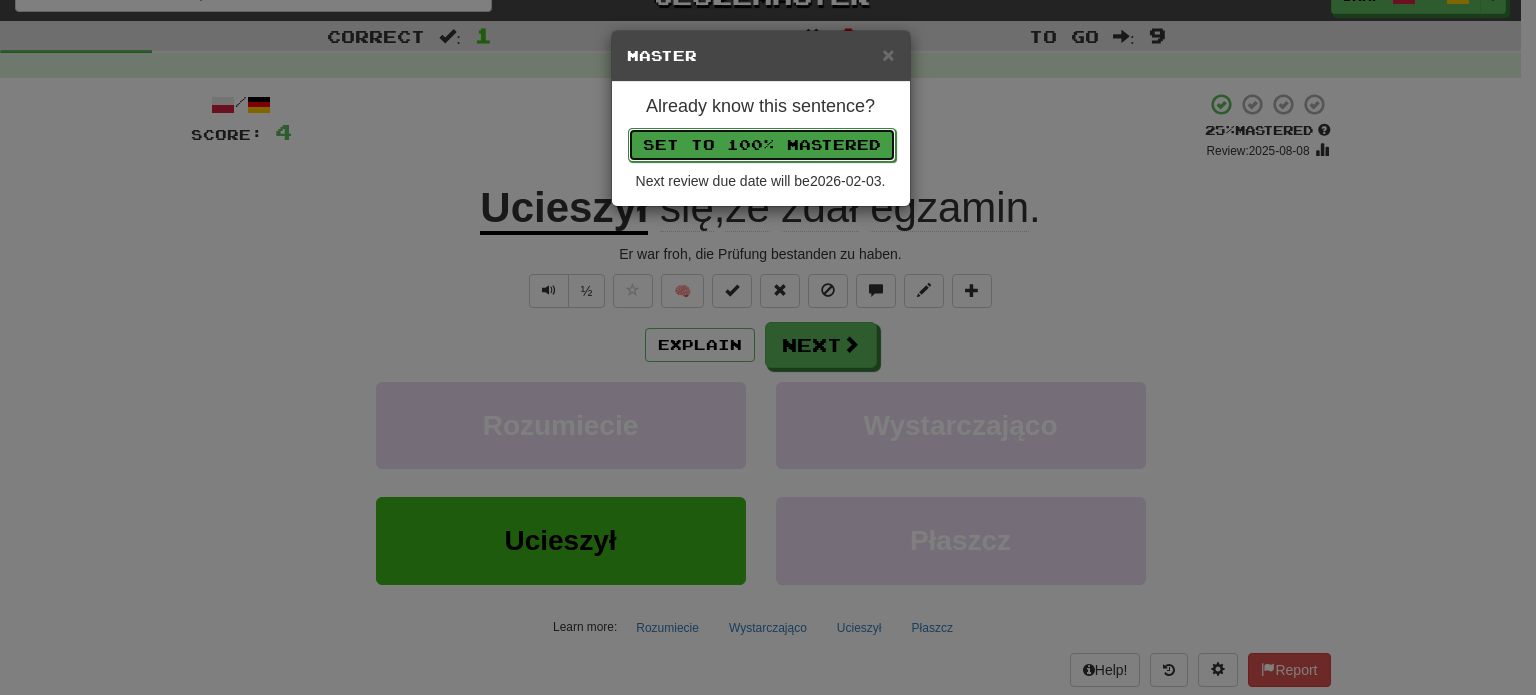 click on "Set to 100% Mastered" at bounding box center [762, 145] 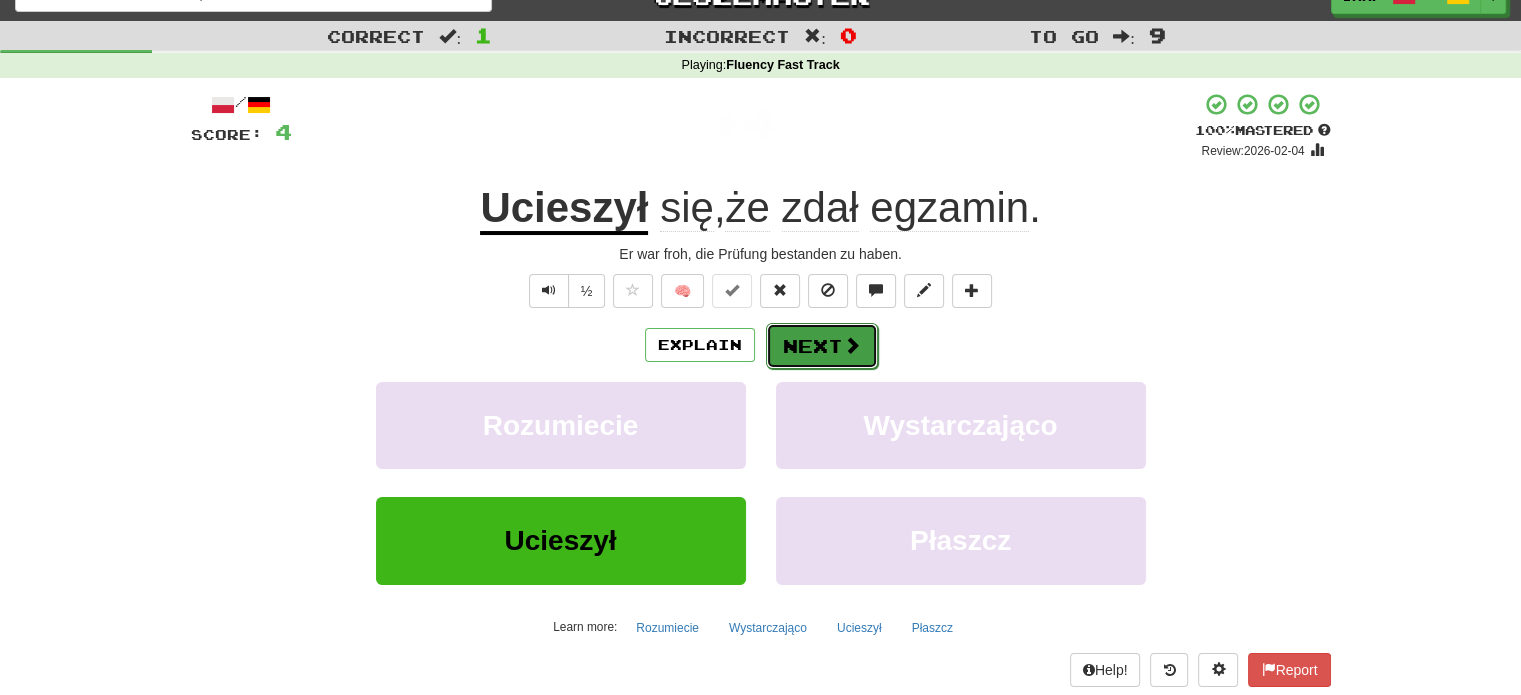 click at bounding box center (852, 345) 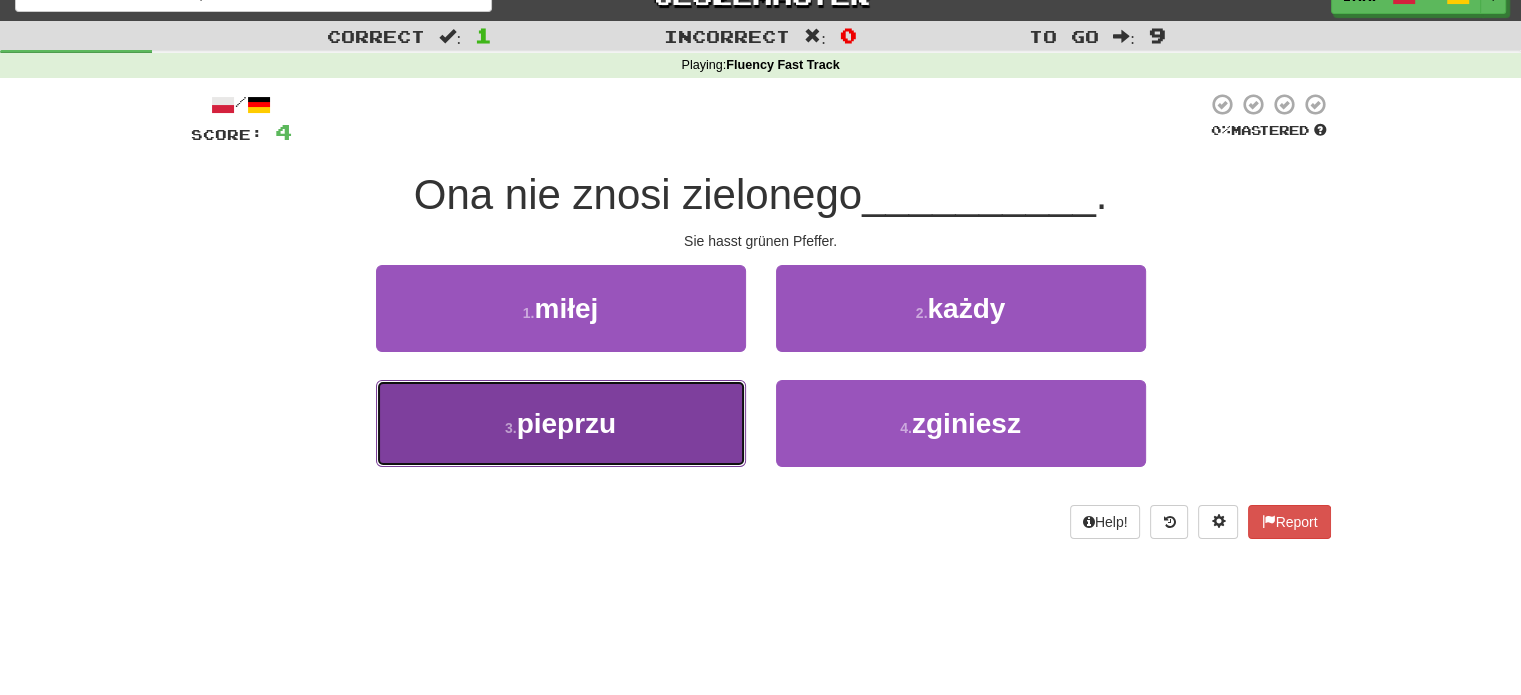 click on "3 .  pieprzu" at bounding box center [561, 423] 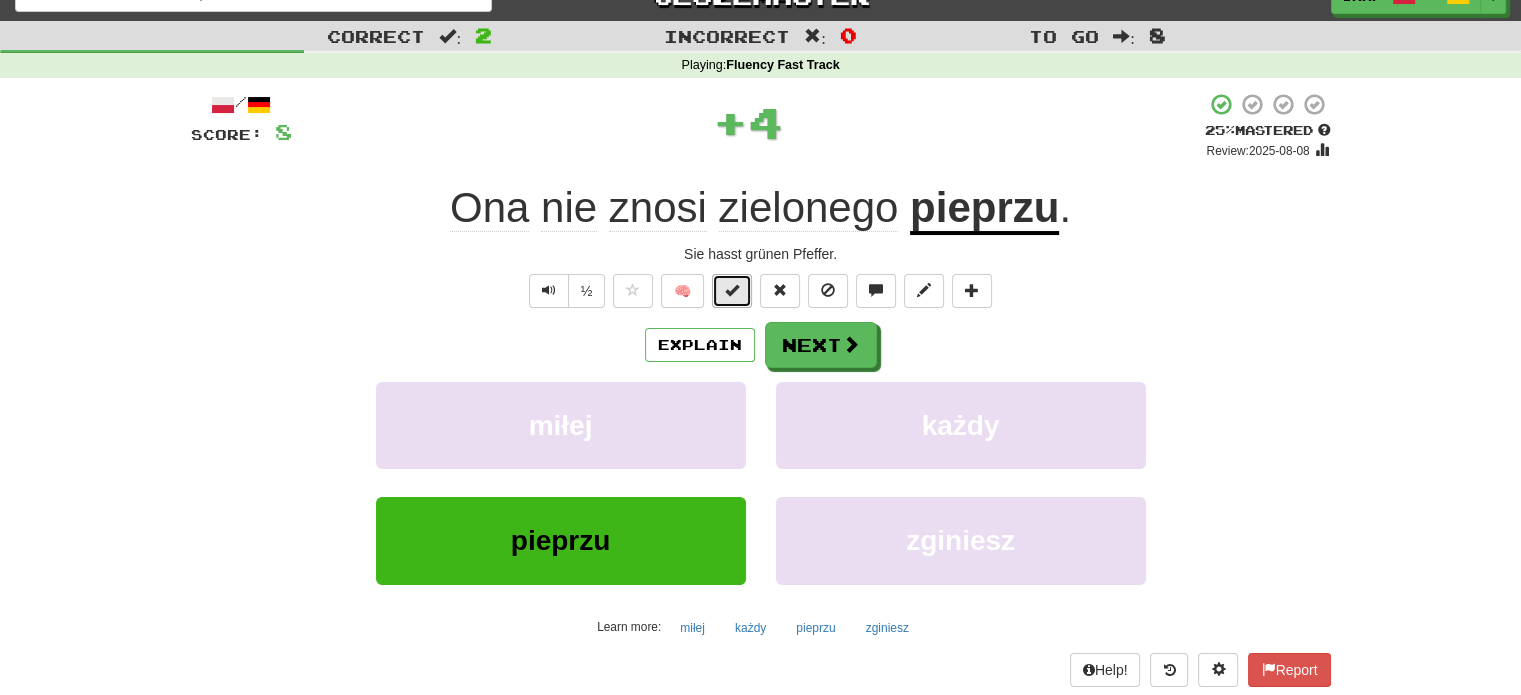 click at bounding box center (732, 290) 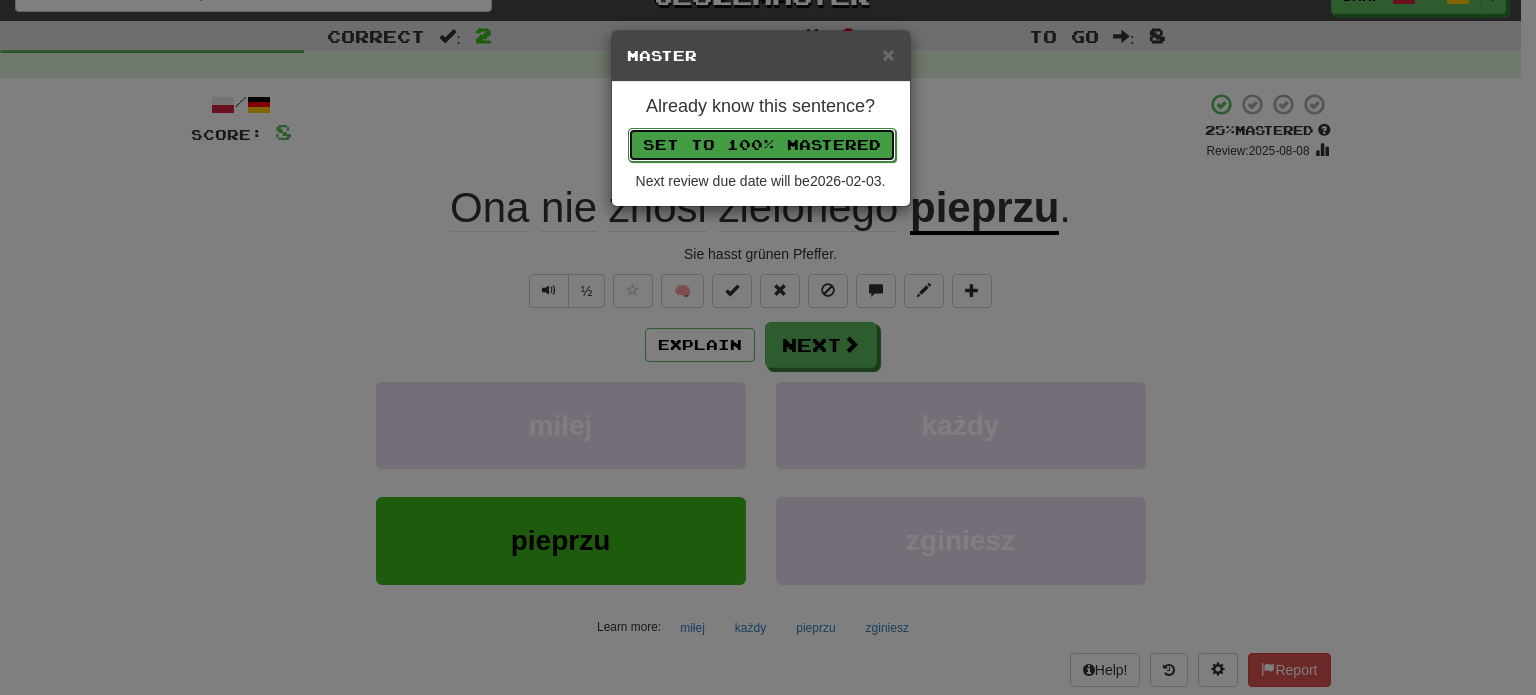 click on "Set to 100% Mastered" at bounding box center (762, 145) 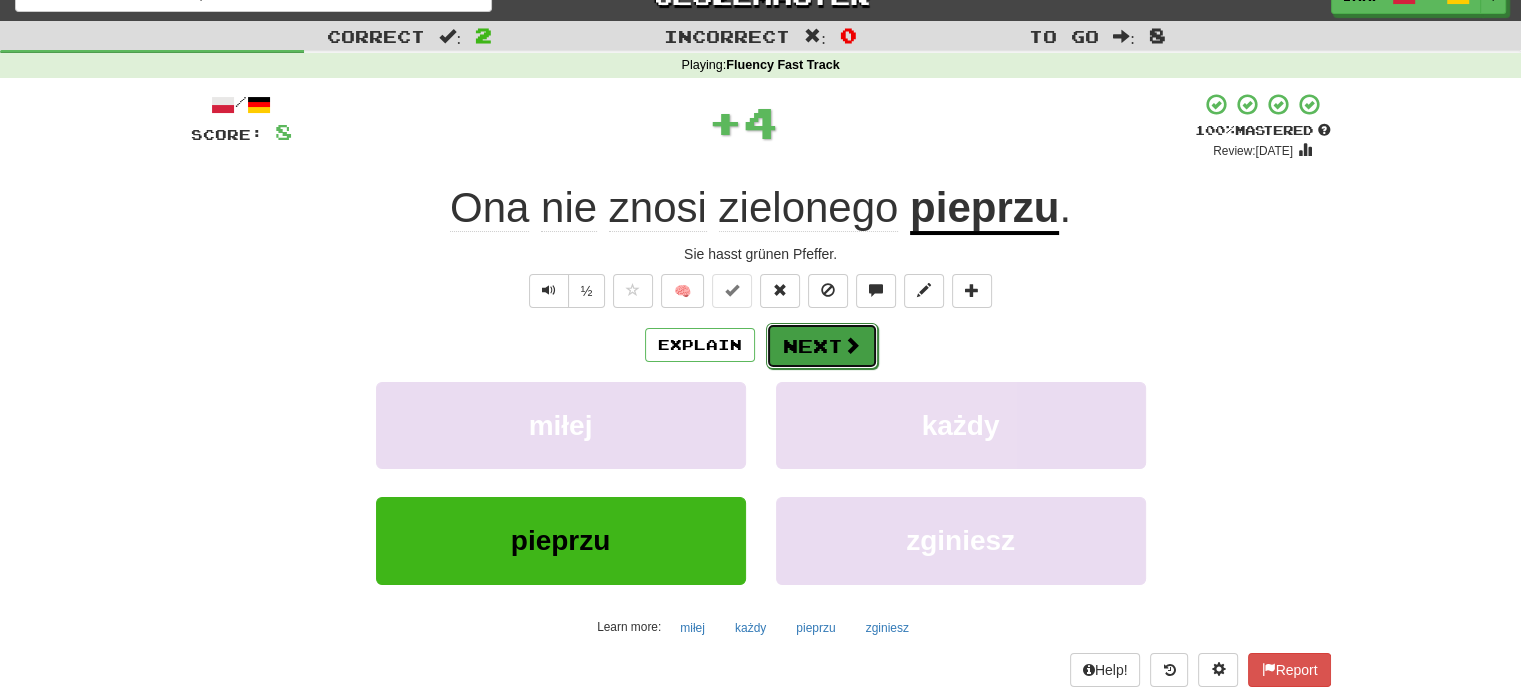 click on "Next" at bounding box center [822, 346] 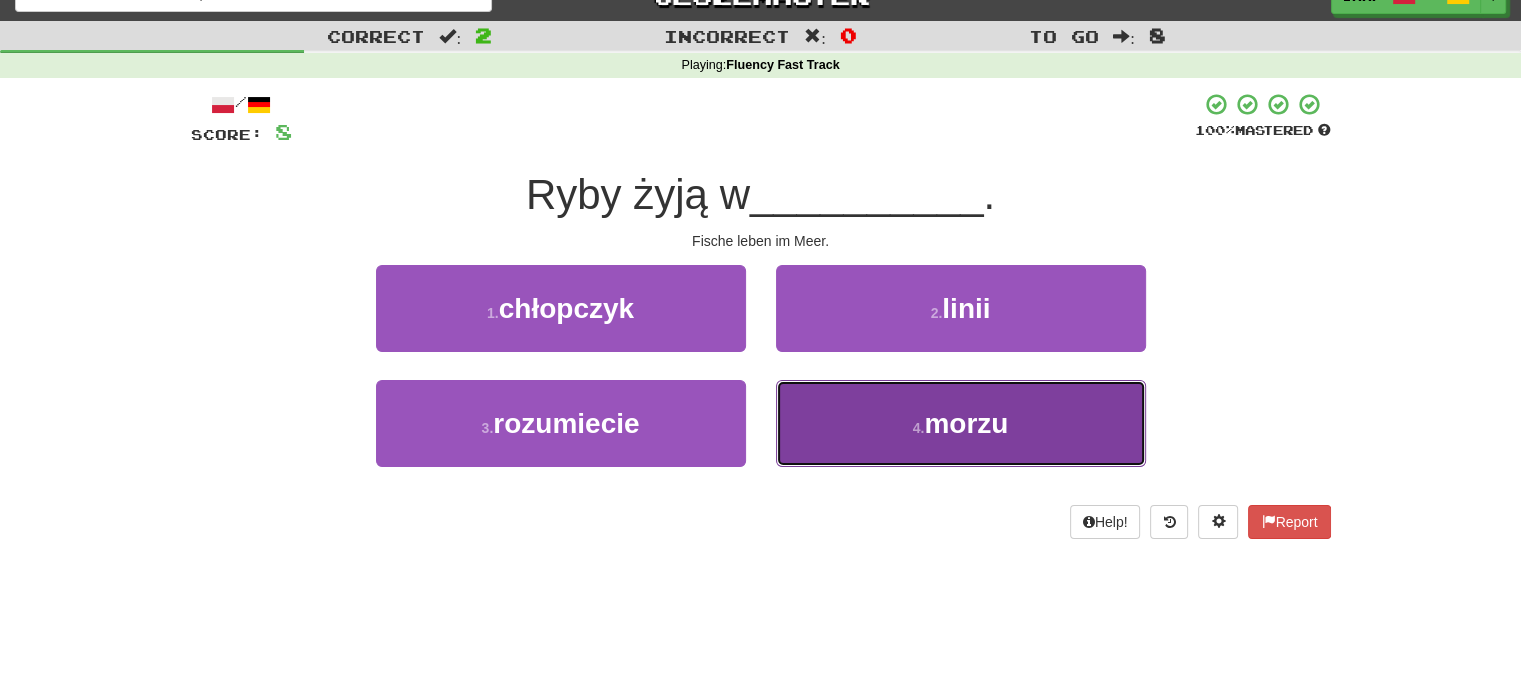 click on "4 .  morzu" at bounding box center (961, 423) 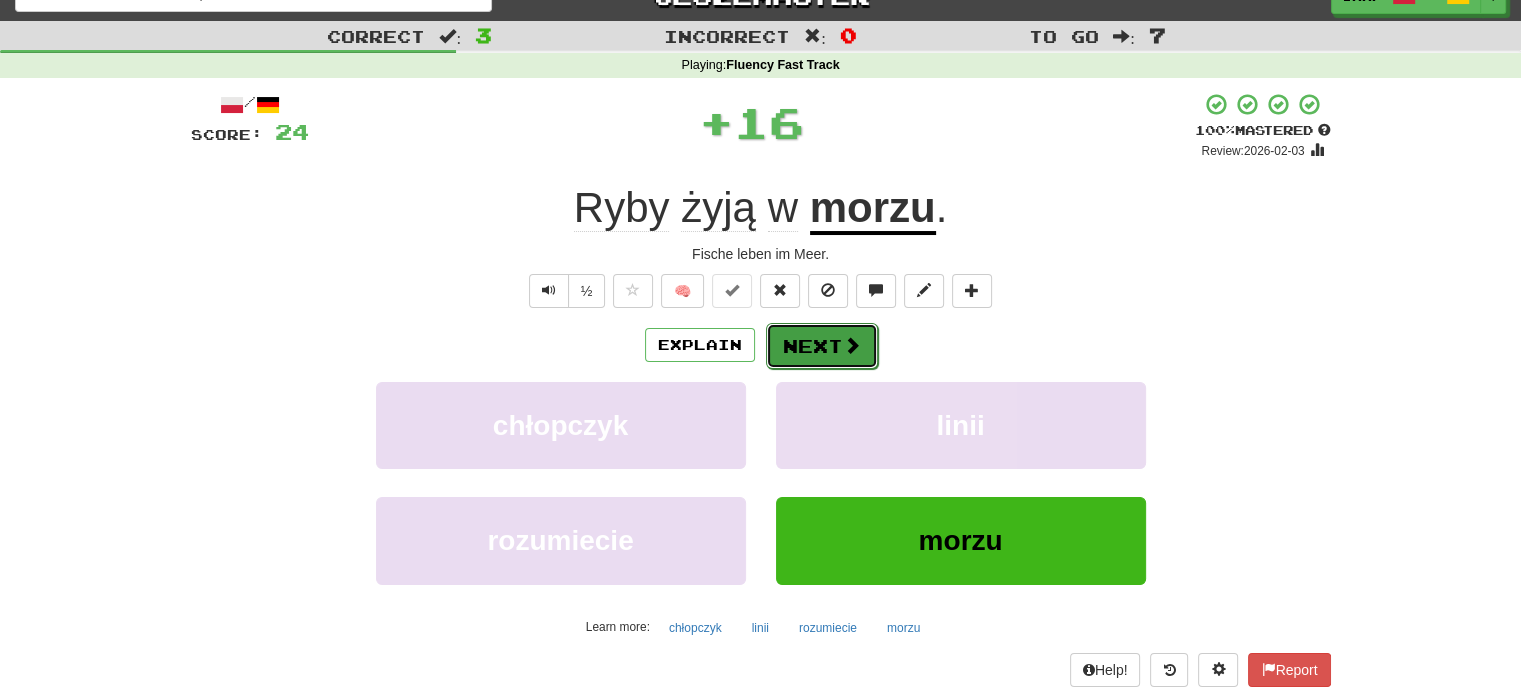 click on "Next" at bounding box center [822, 346] 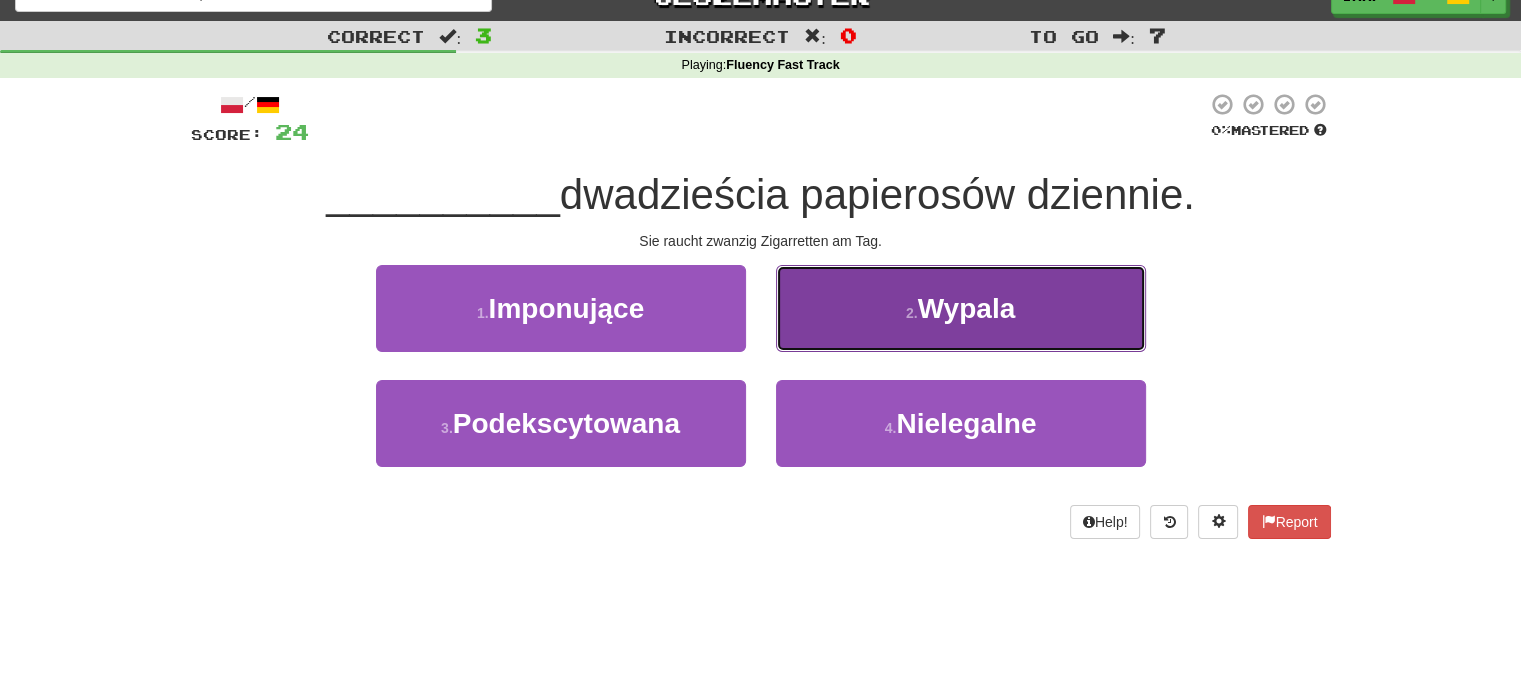 click on "2 .  Wypala" at bounding box center [961, 308] 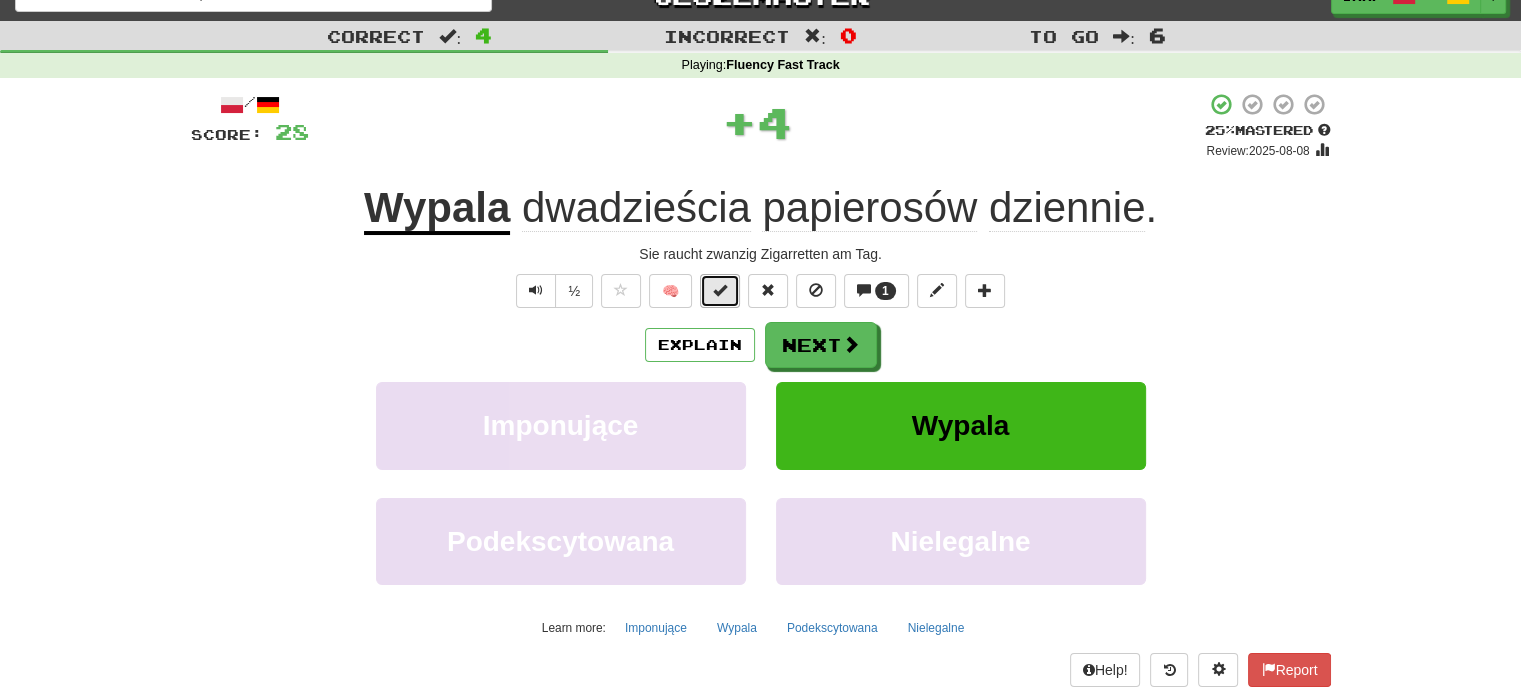 click at bounding box center (720, 291) 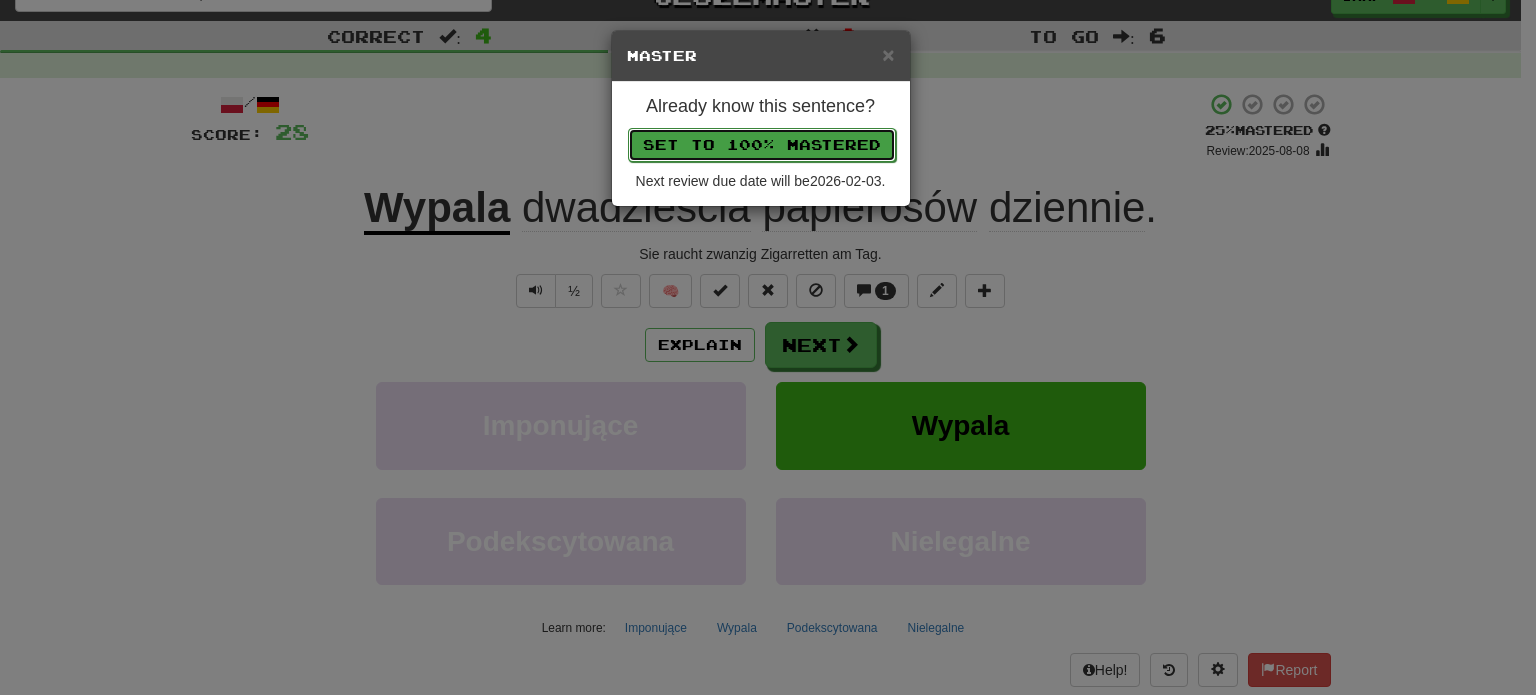click on "Set to 100% Mastered" at bounding box center (762, 145) 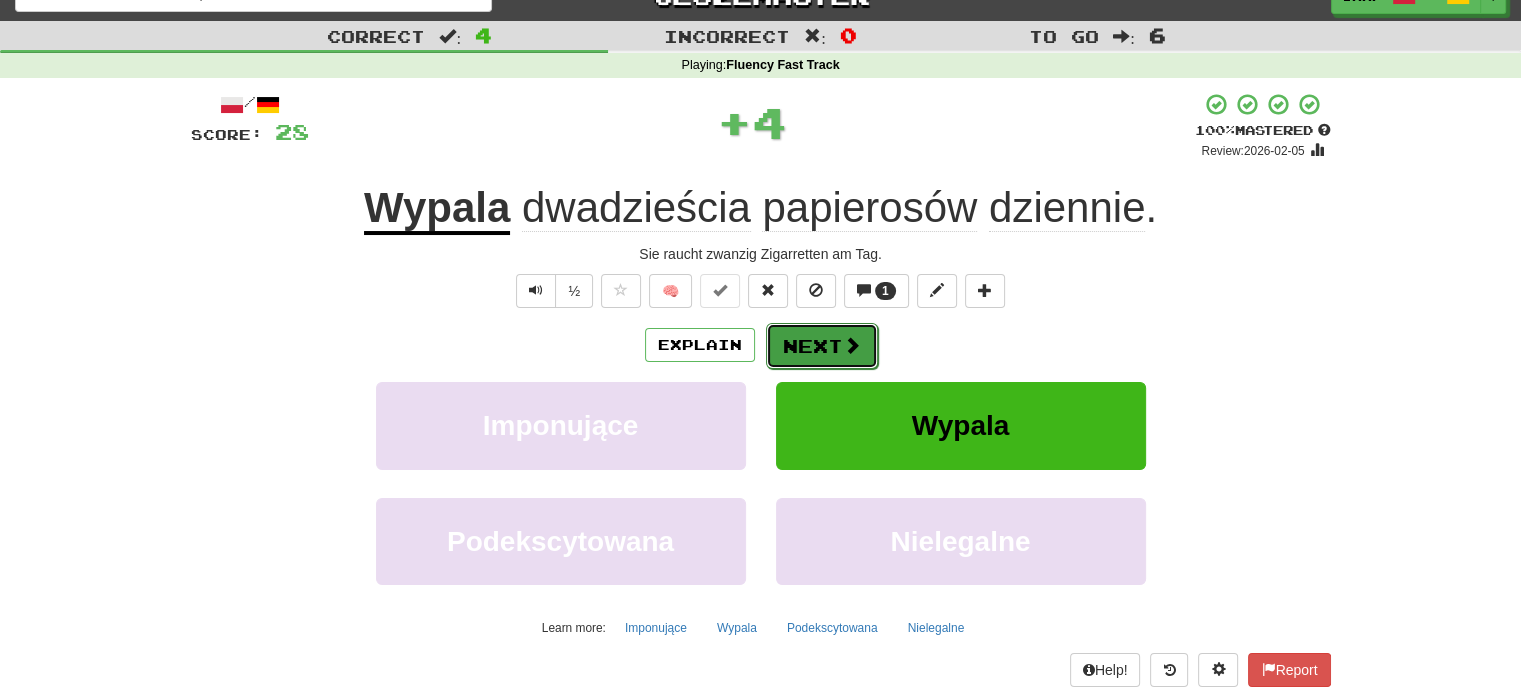 click on "Next" at bounding box center (822, 346) 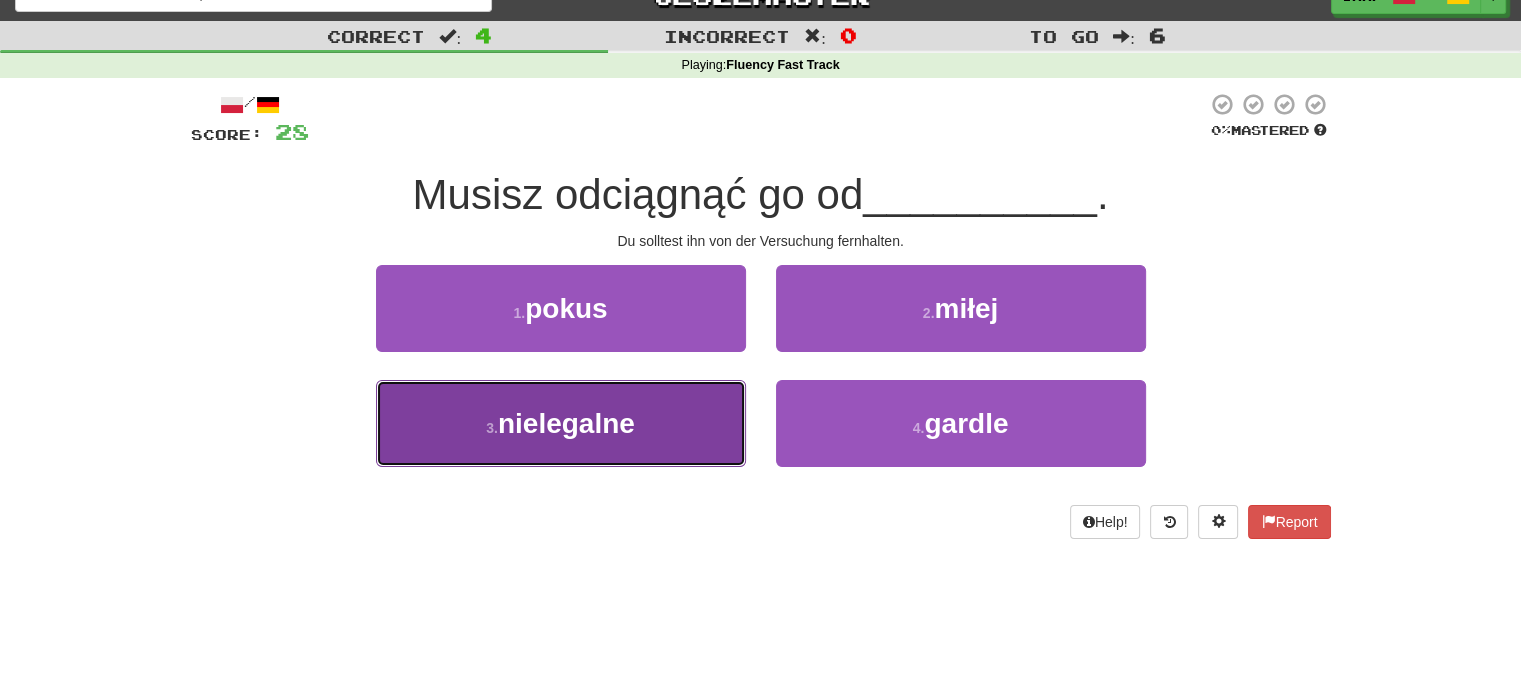 click on "nielegalne" at bounding box center [566, 423] 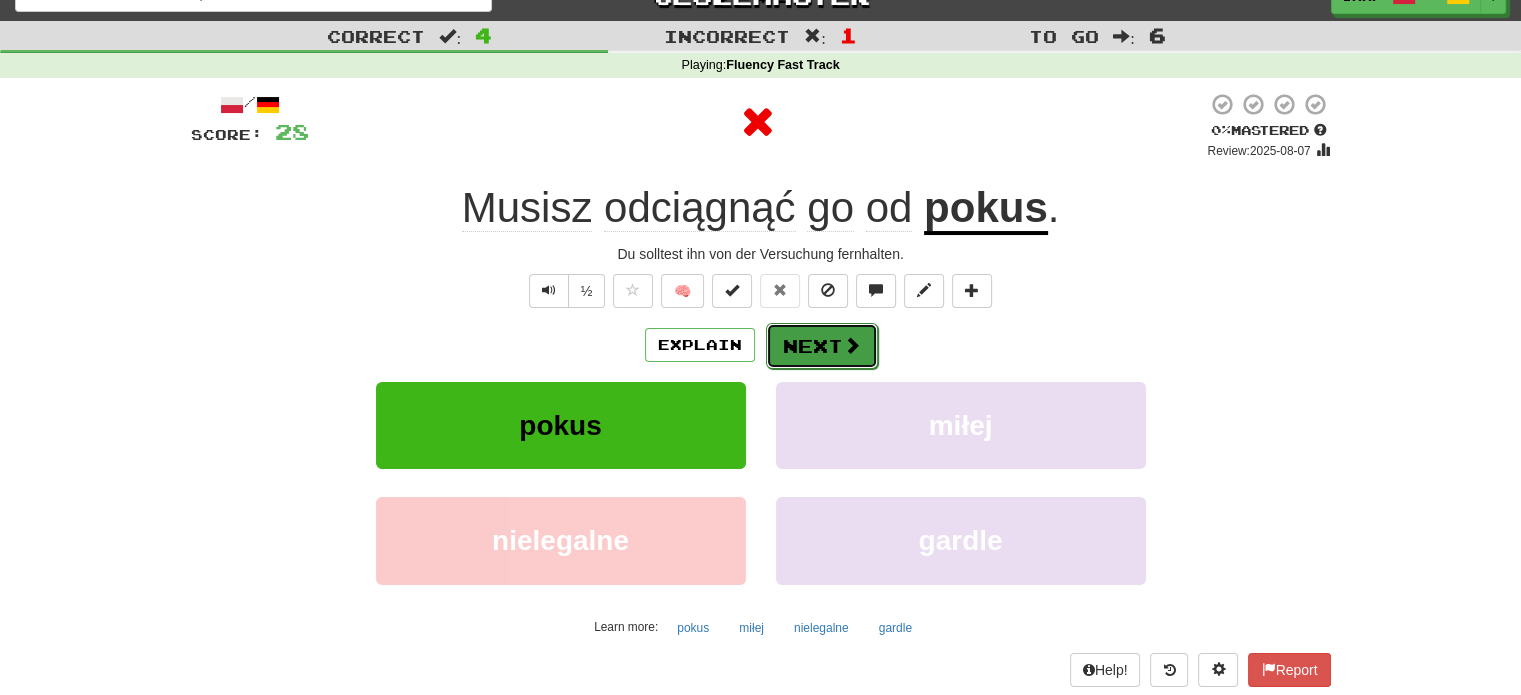 click on "Next" at bounding box center [822, 346] 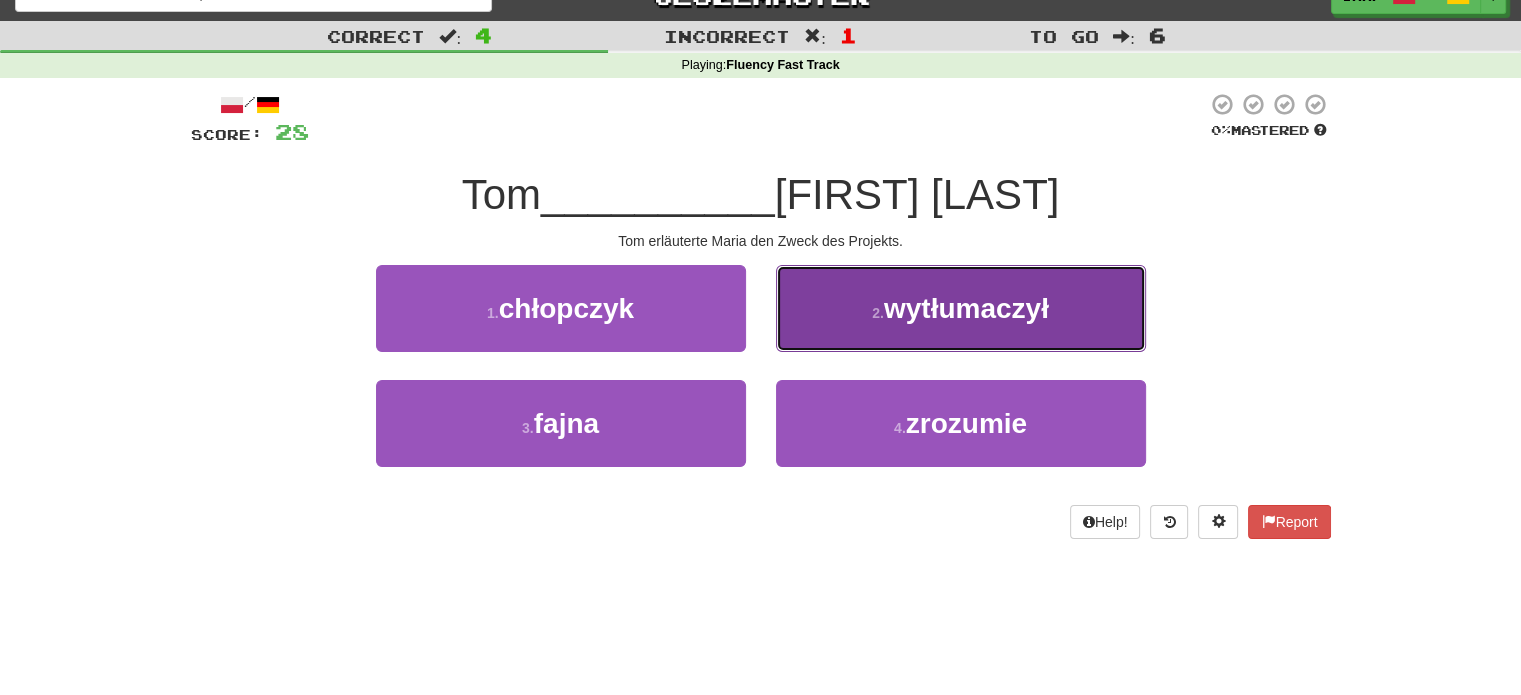 click on "2 .  wytłumaczył" at bounding box center [961, 308] 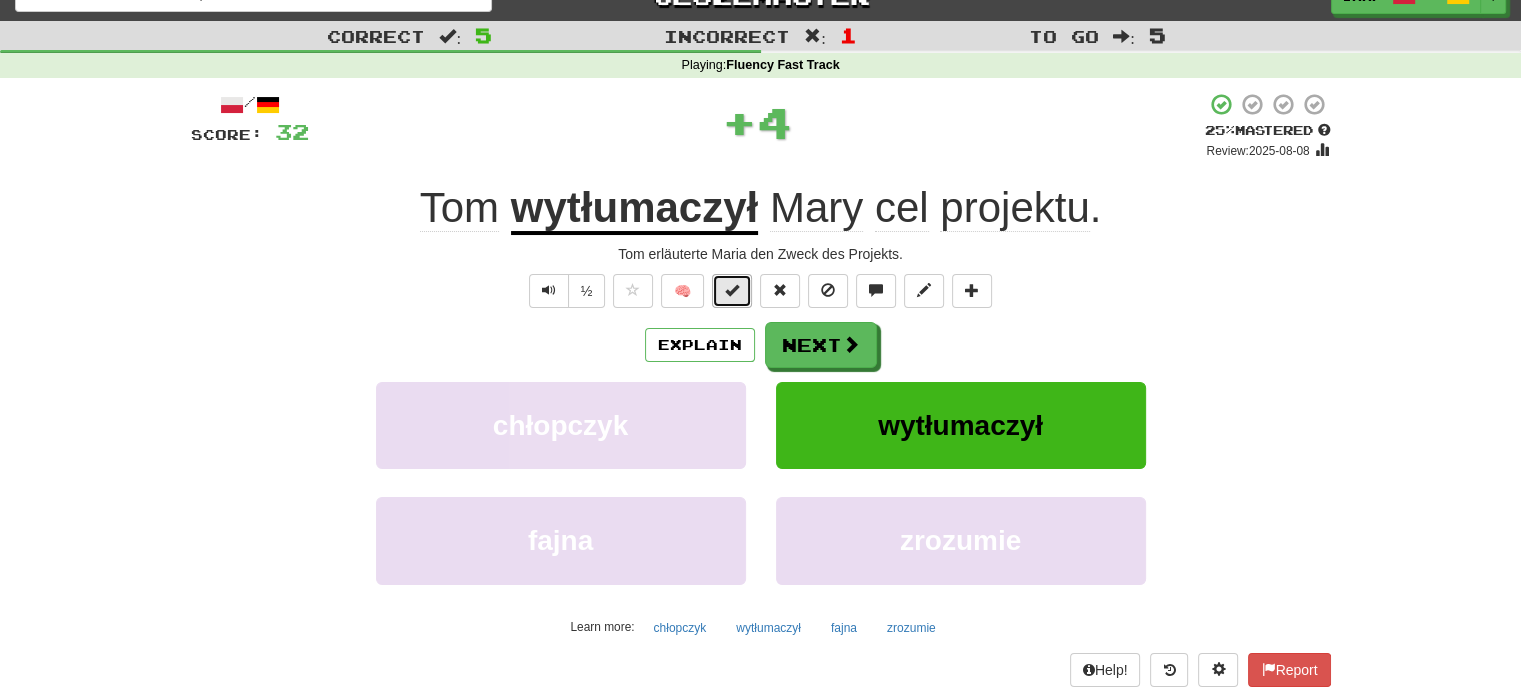 click at bounding box center (732, 291) 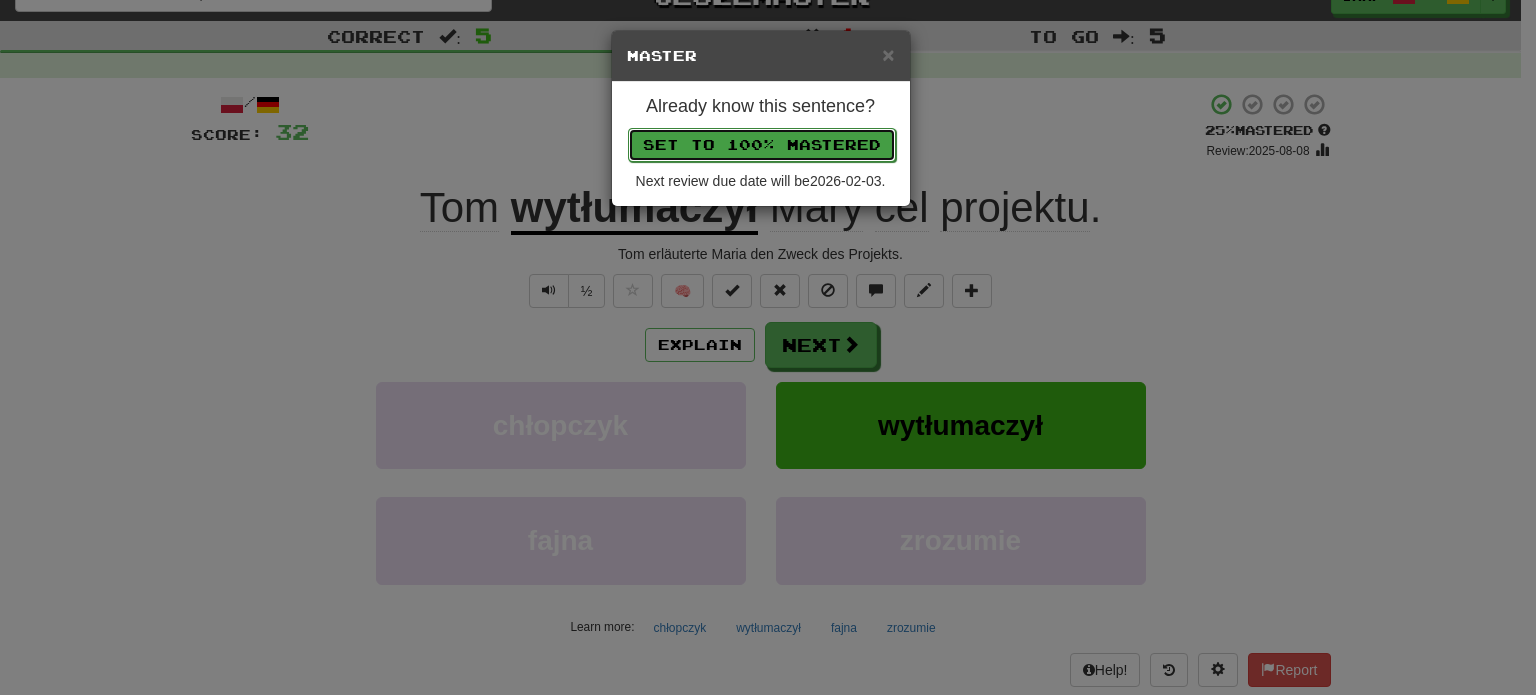 click on "Set to 100% Mastered" at bounding box center [762, 145] 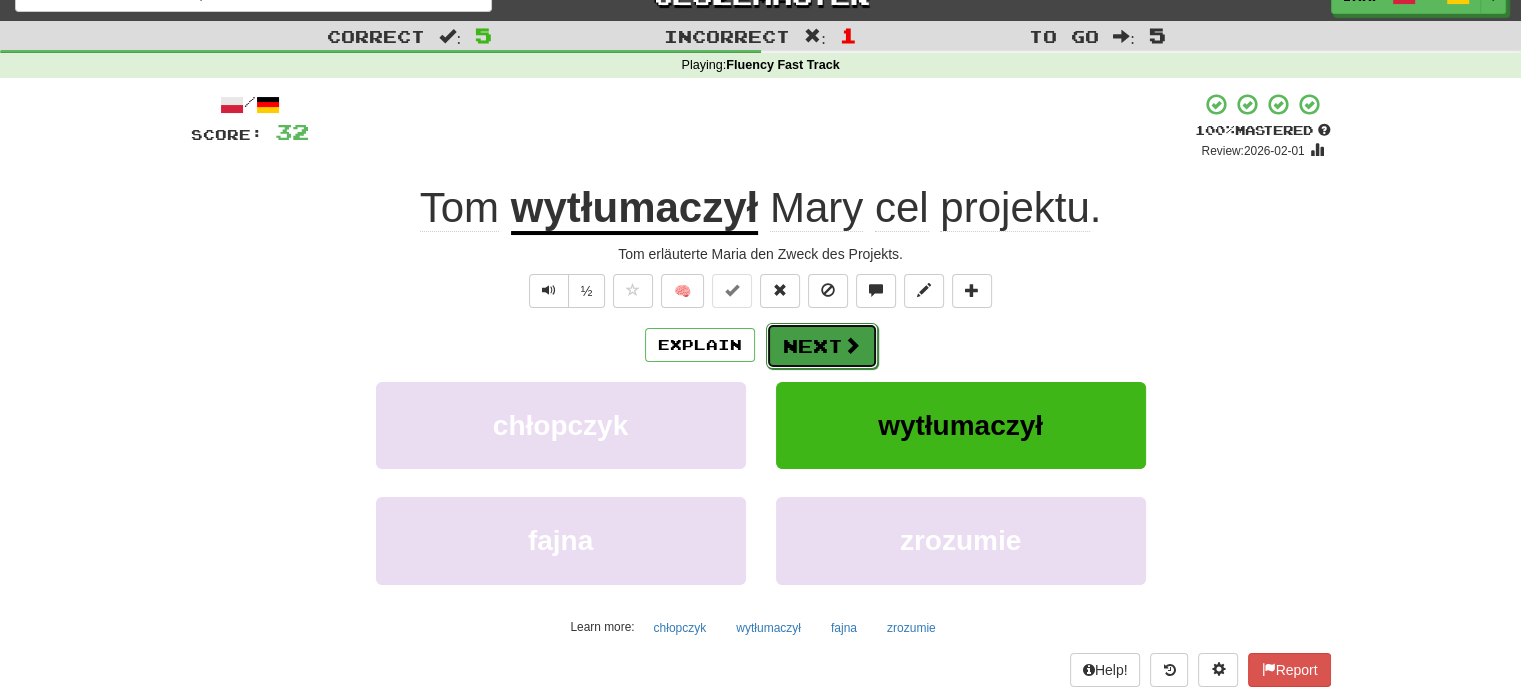 click on "Next" at bounding box center [822, 346] 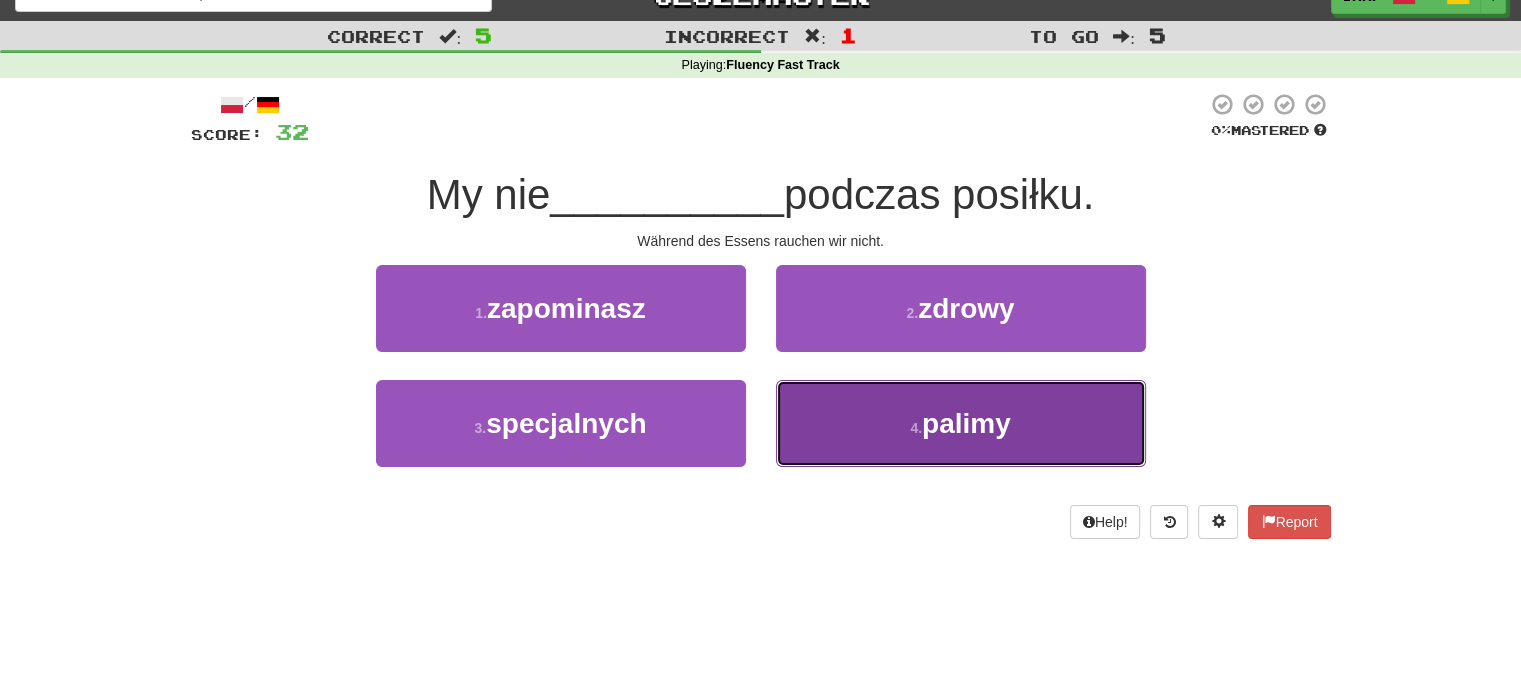 click on "4 .  palimy" at bounding box center [961, 423] 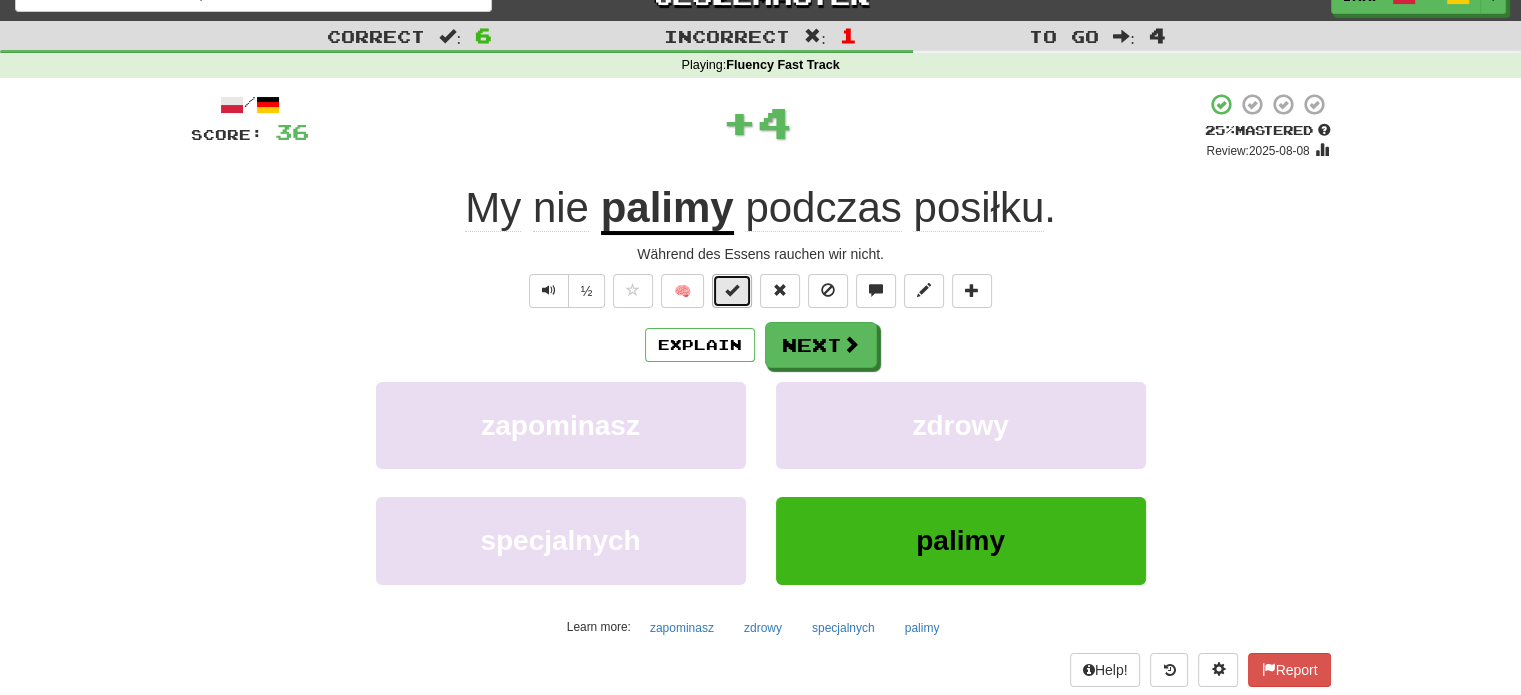 click at bounding box center (732, 290) 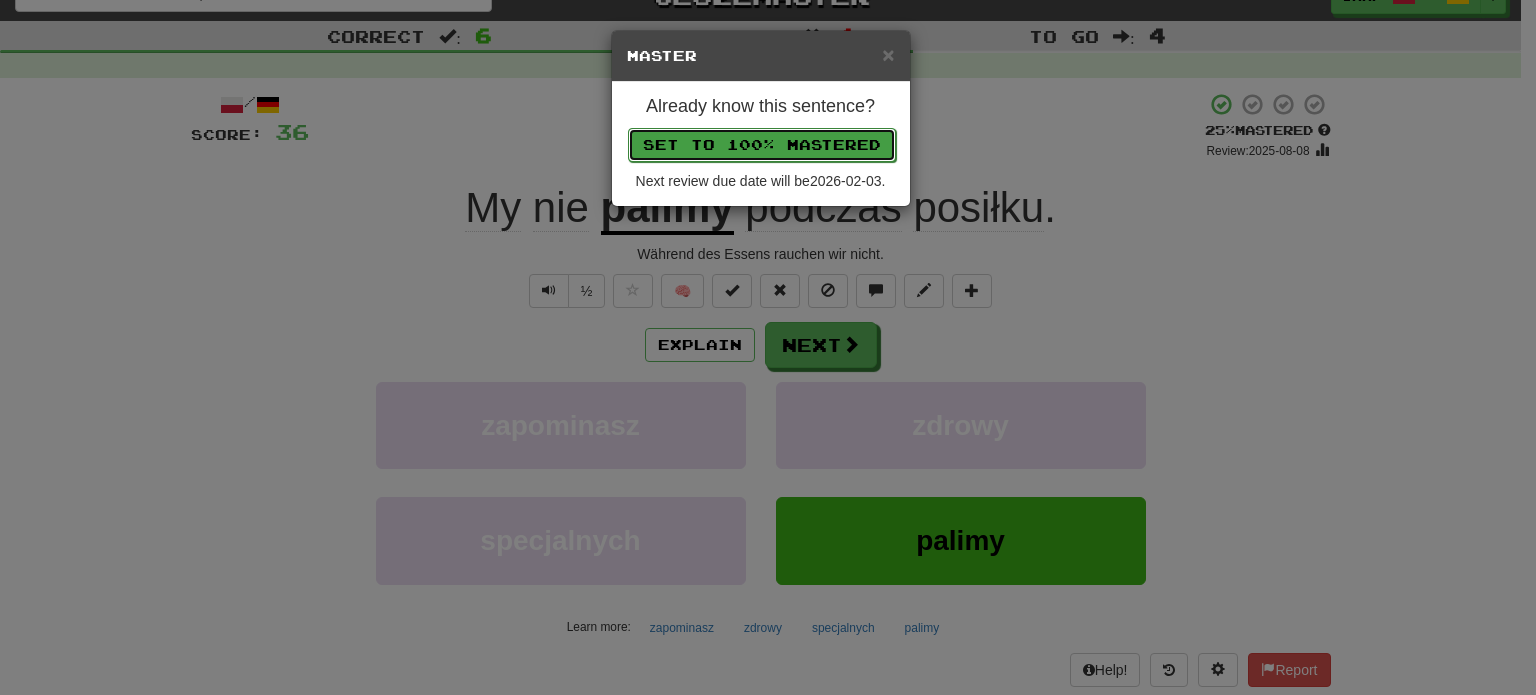 click on "Set to 100% Mastered" at bounding box center (762, 145) 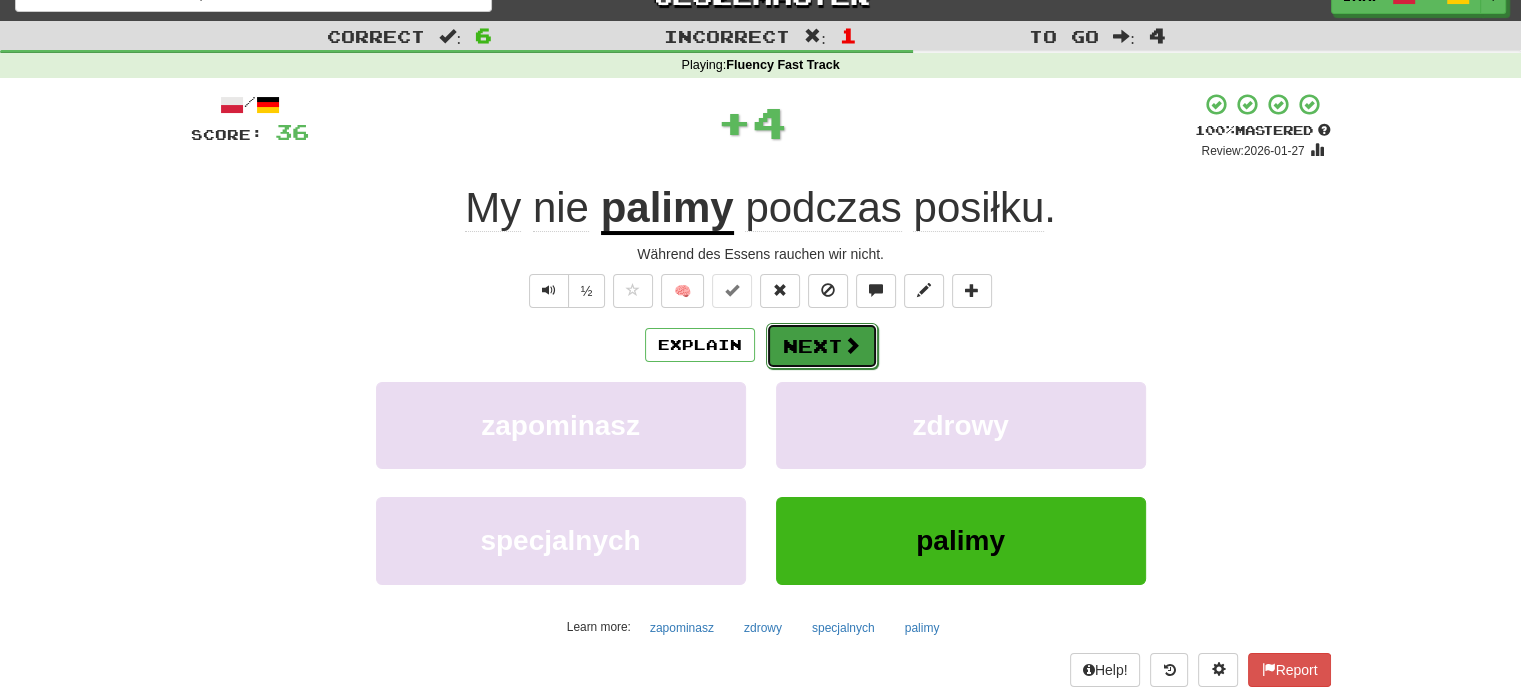 click on "Next" at bounding box center [822, 346] 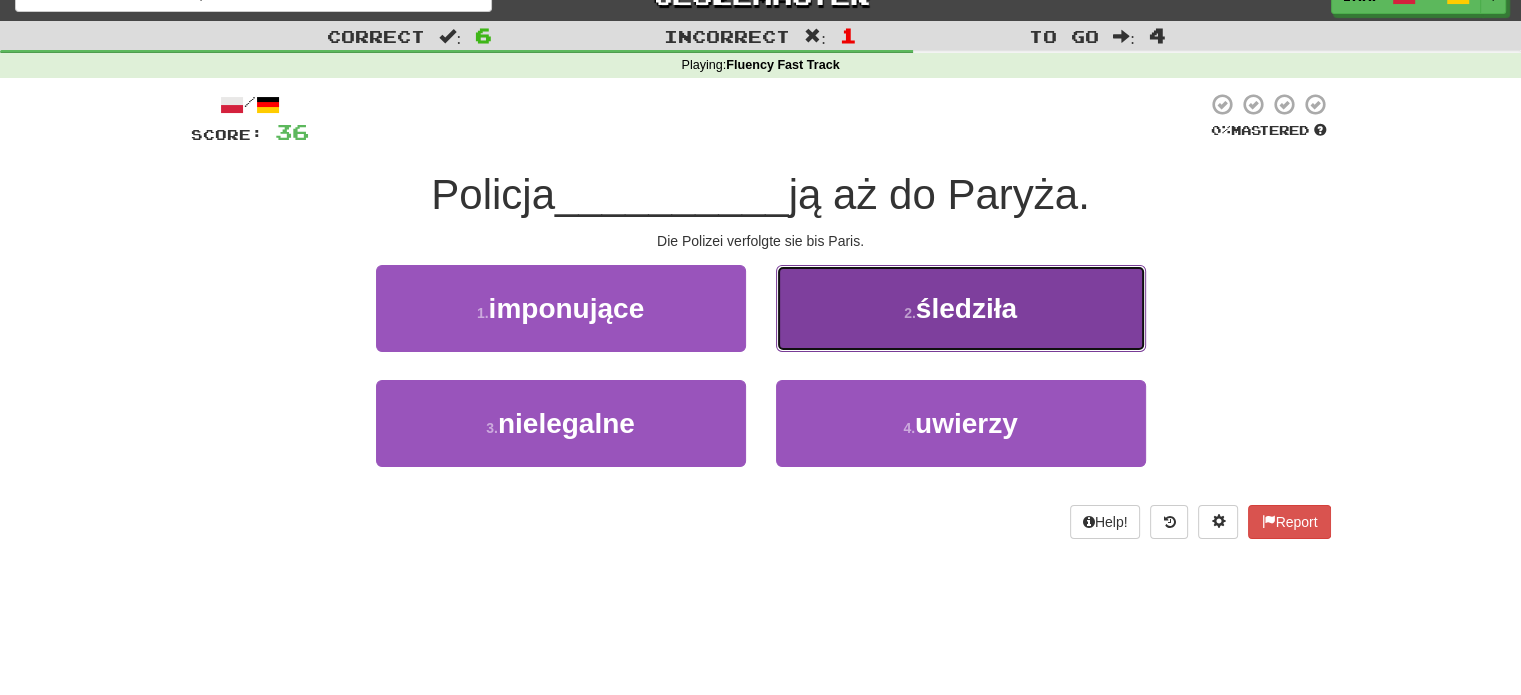 click on "2 .  śledziła" at bounding box center [961, 308] 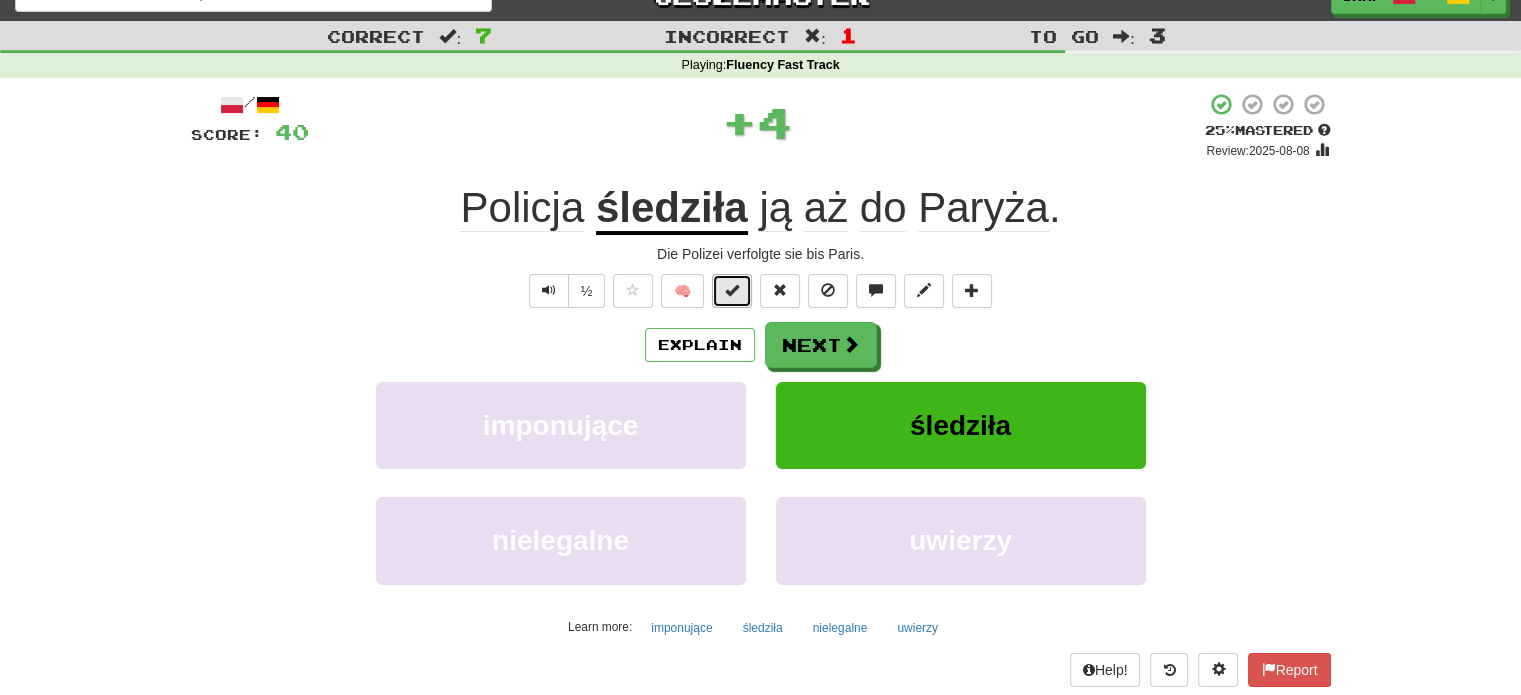 click at bounding box center (732, 290) 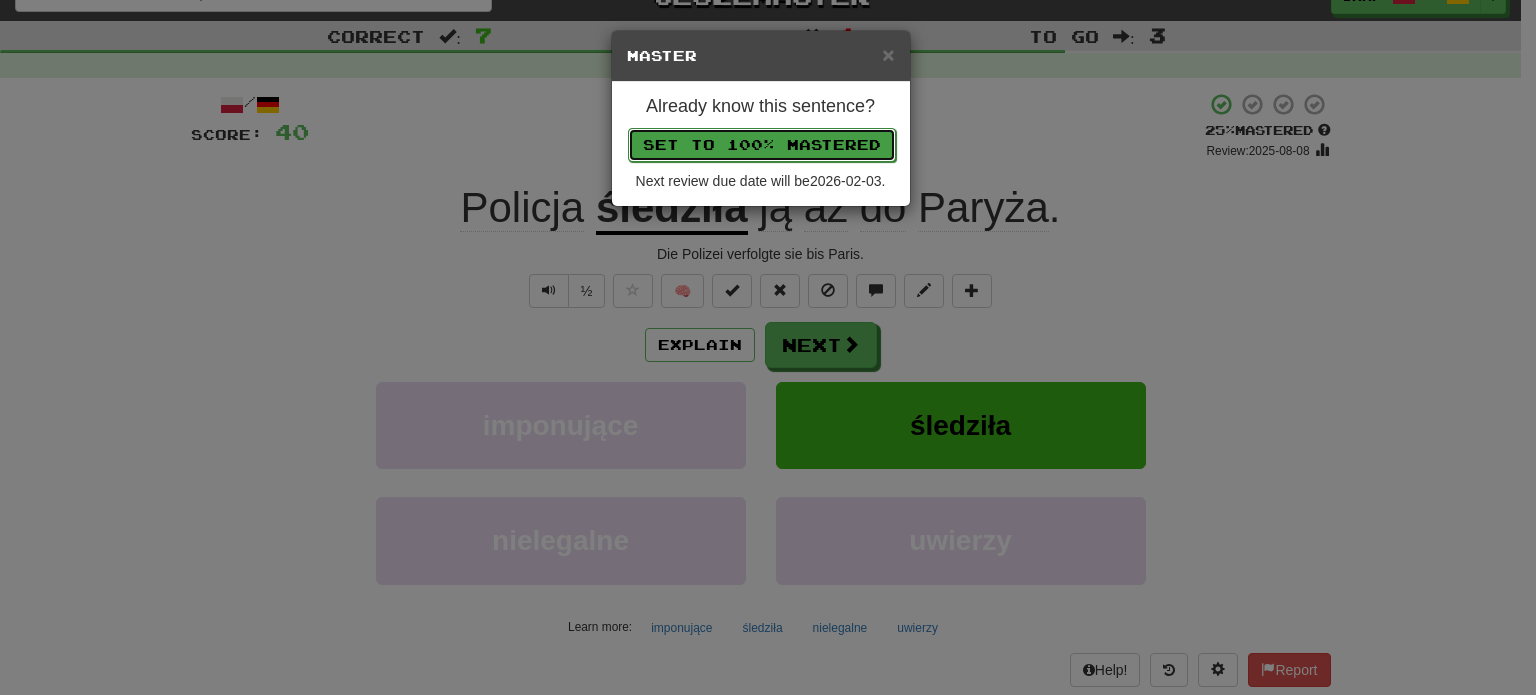 click on "Set to 100% Mastered" at bounding box center [762, 145] 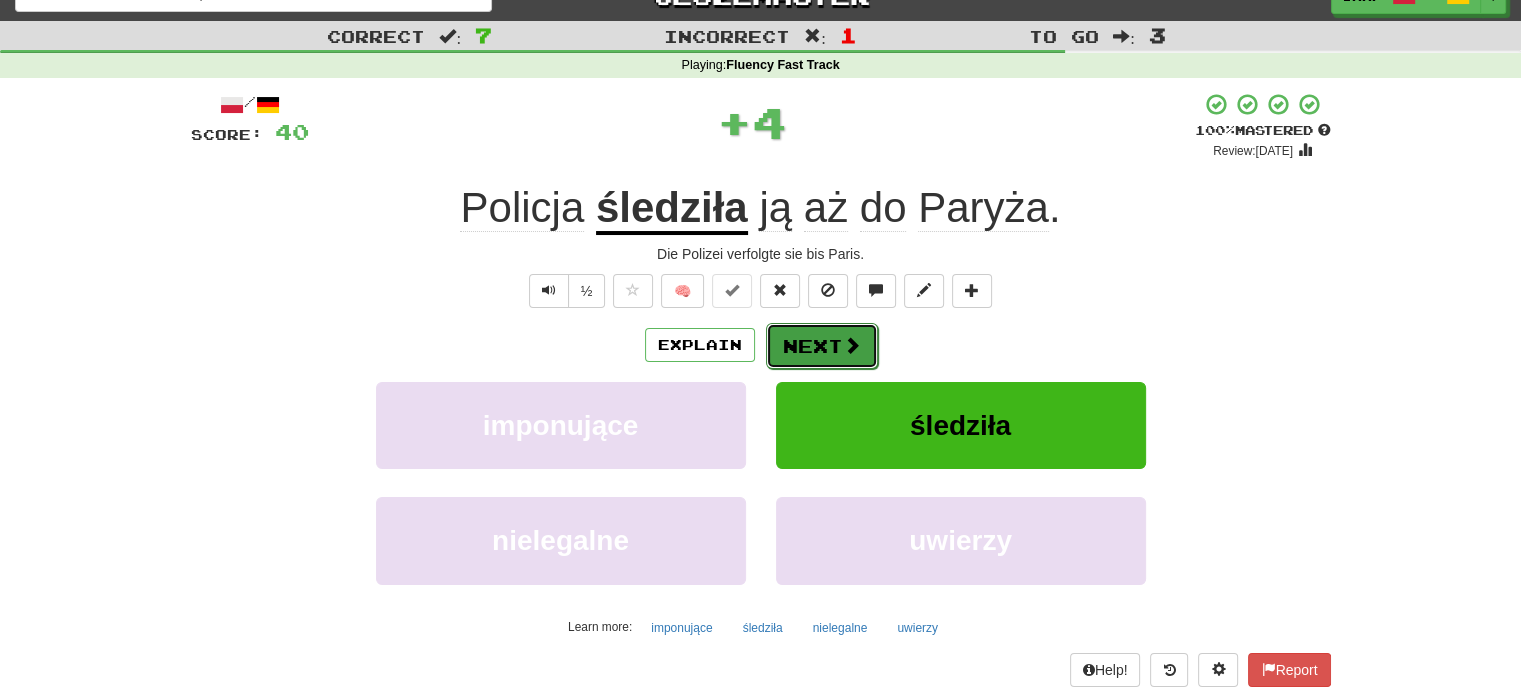 click on "Next" at bounding box center [822, 346] 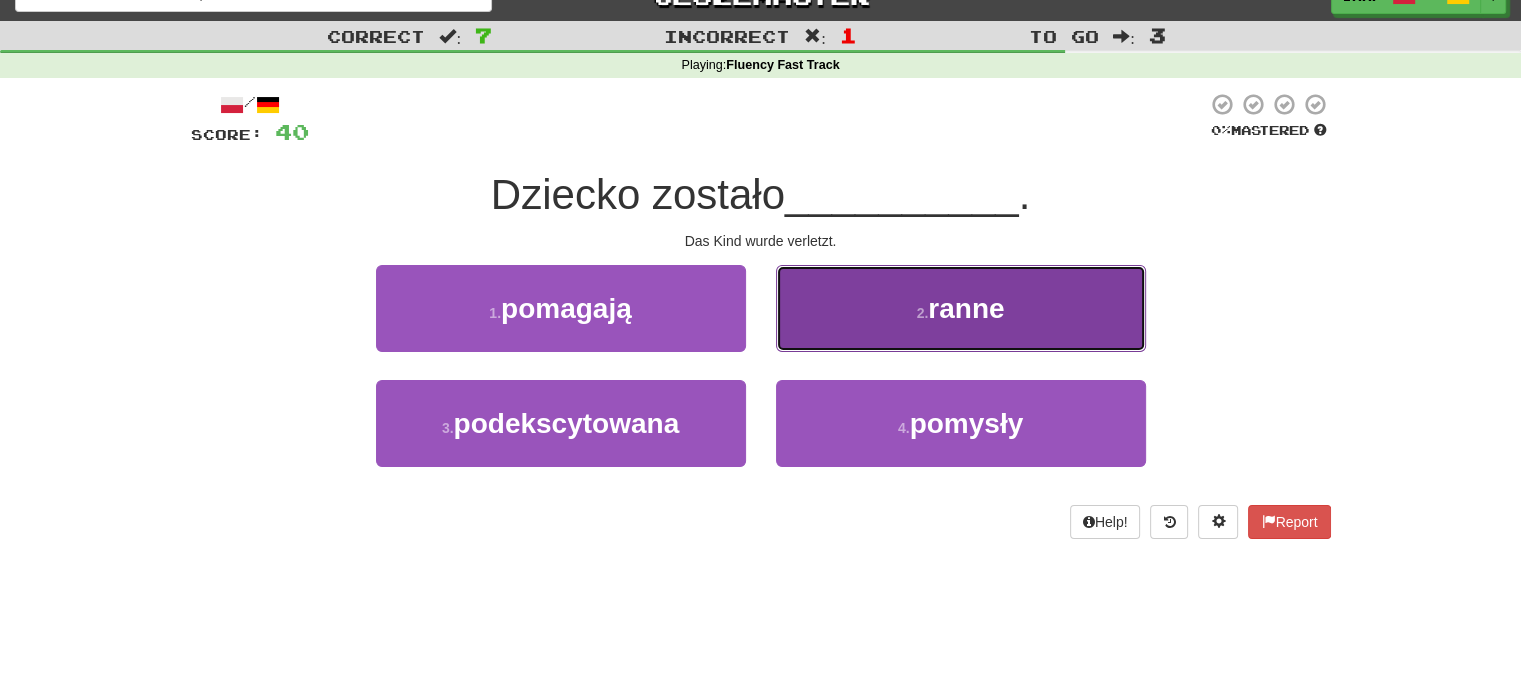 click on "2 .  ranne" at bounding box center [961, 308] 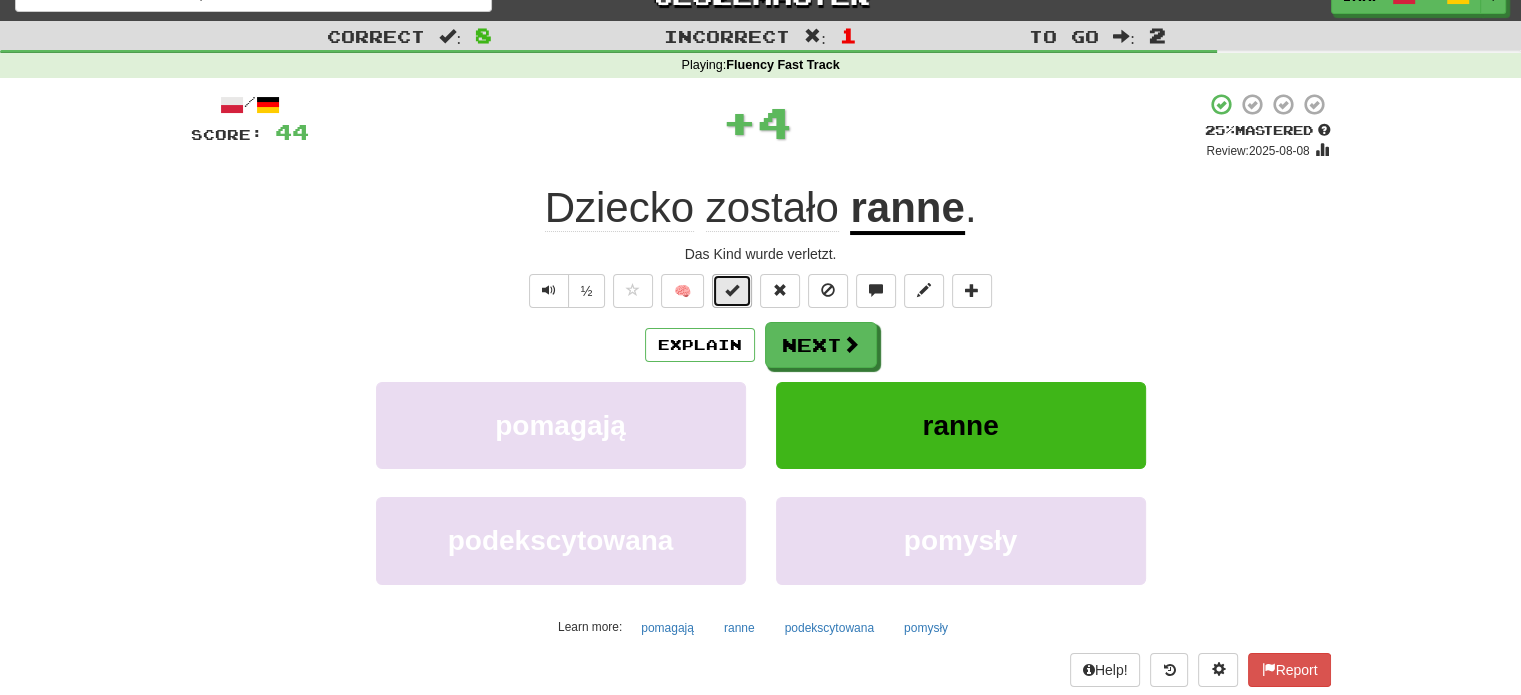 click at bounding box center (732, 291) 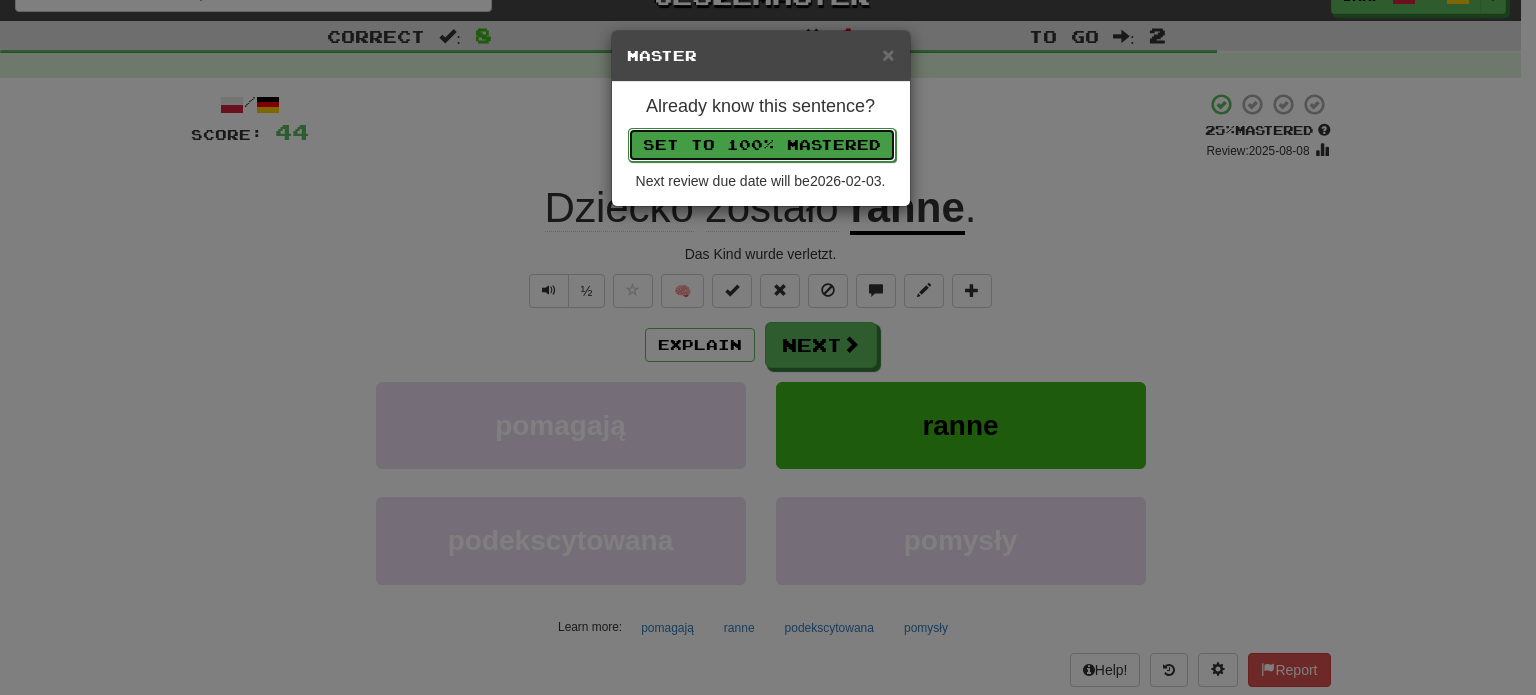 click on "Set to 100% Mastered" at bounding box center [762, 145] 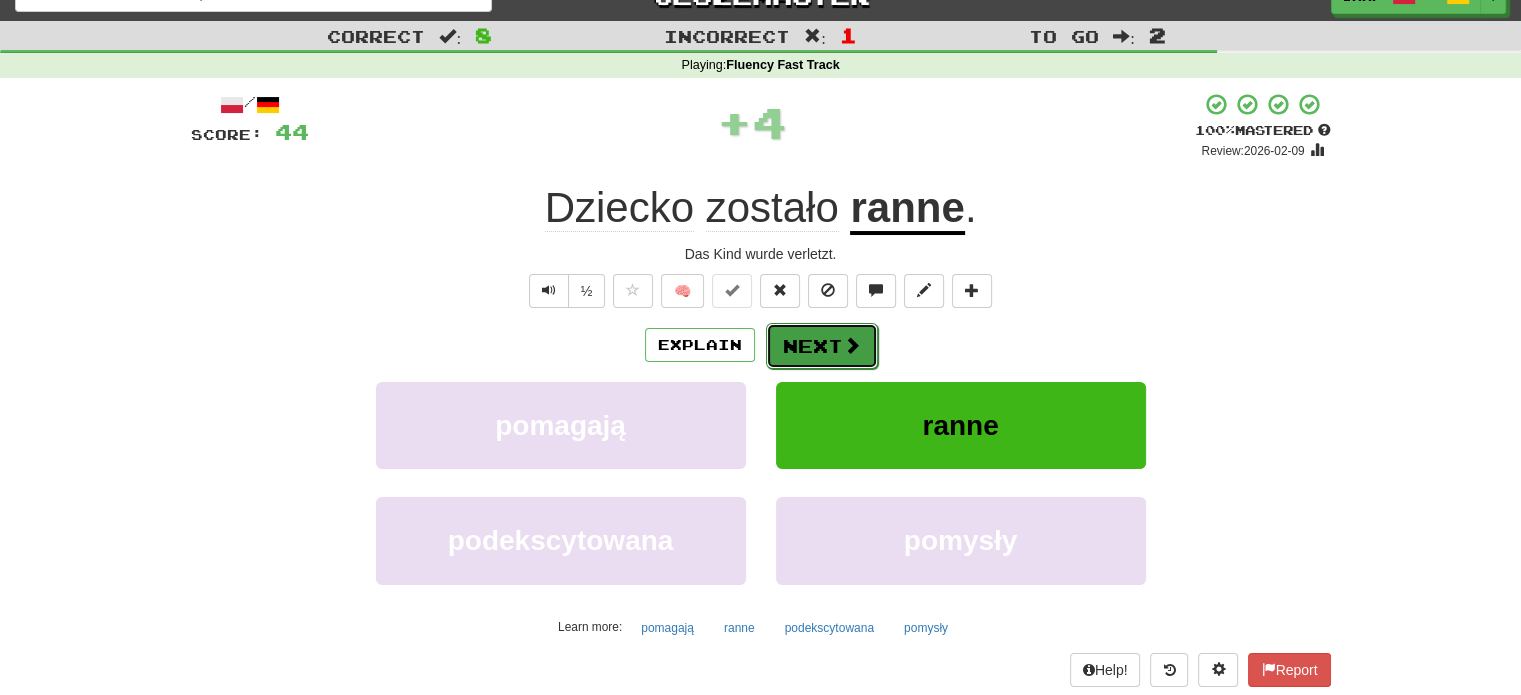 click on "Next" at bounding box center (822, 346) 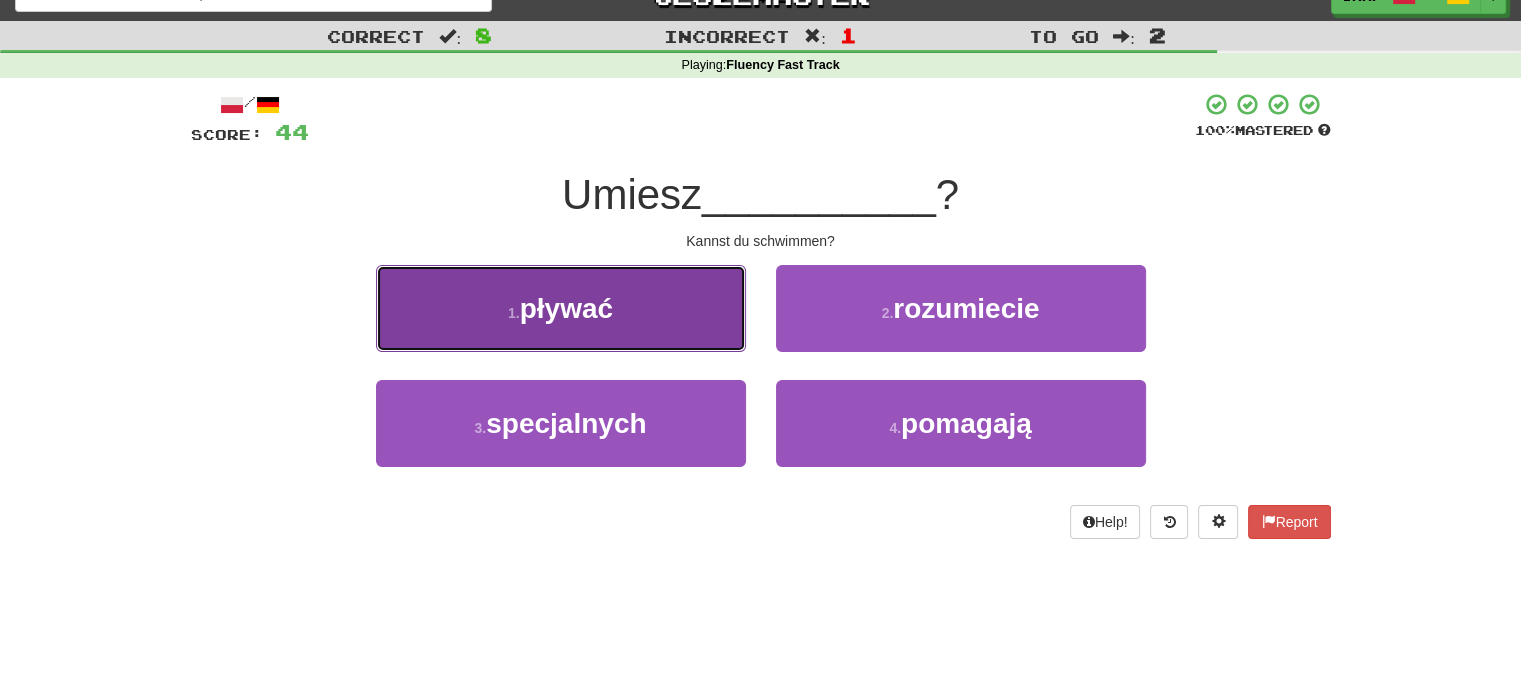 click on "1 .  pływać" at bounding box center (561, 308) 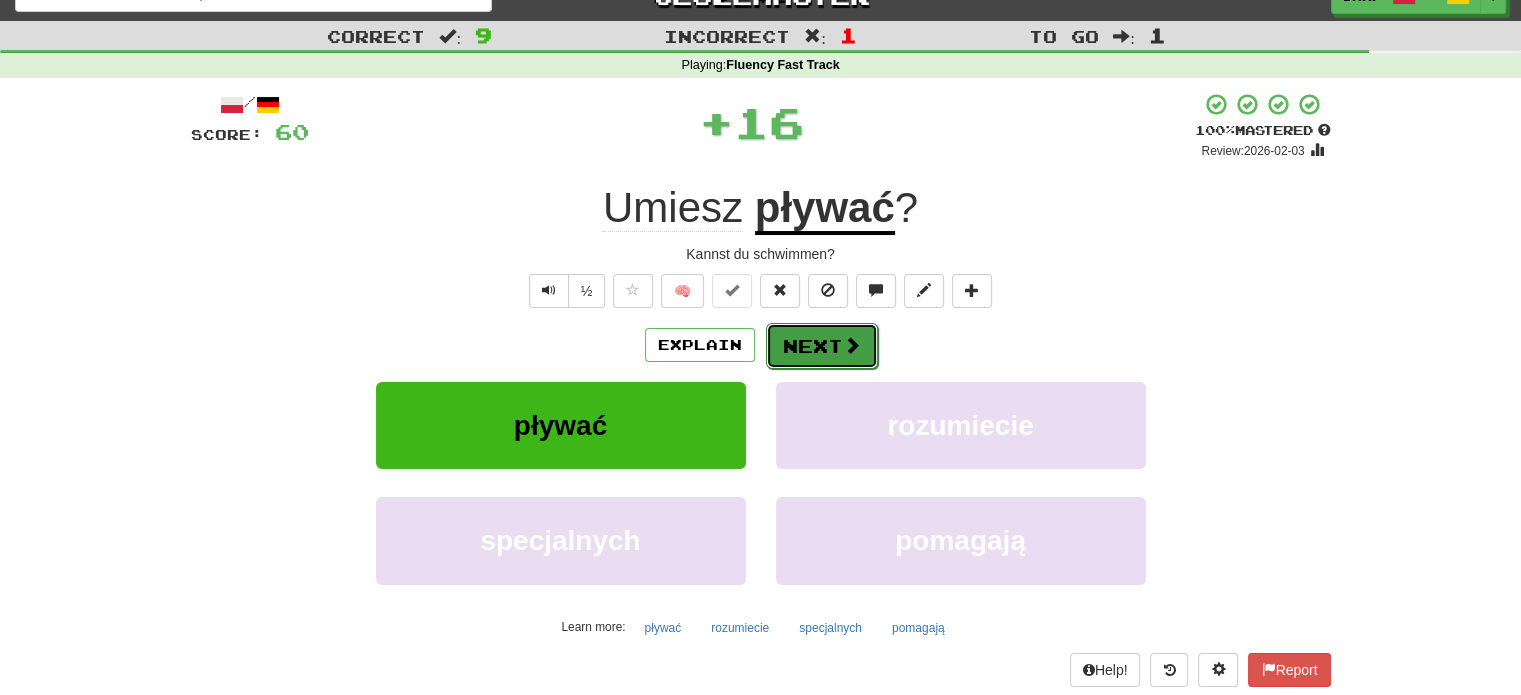 click on "Next" at bounding box center (822, 346) 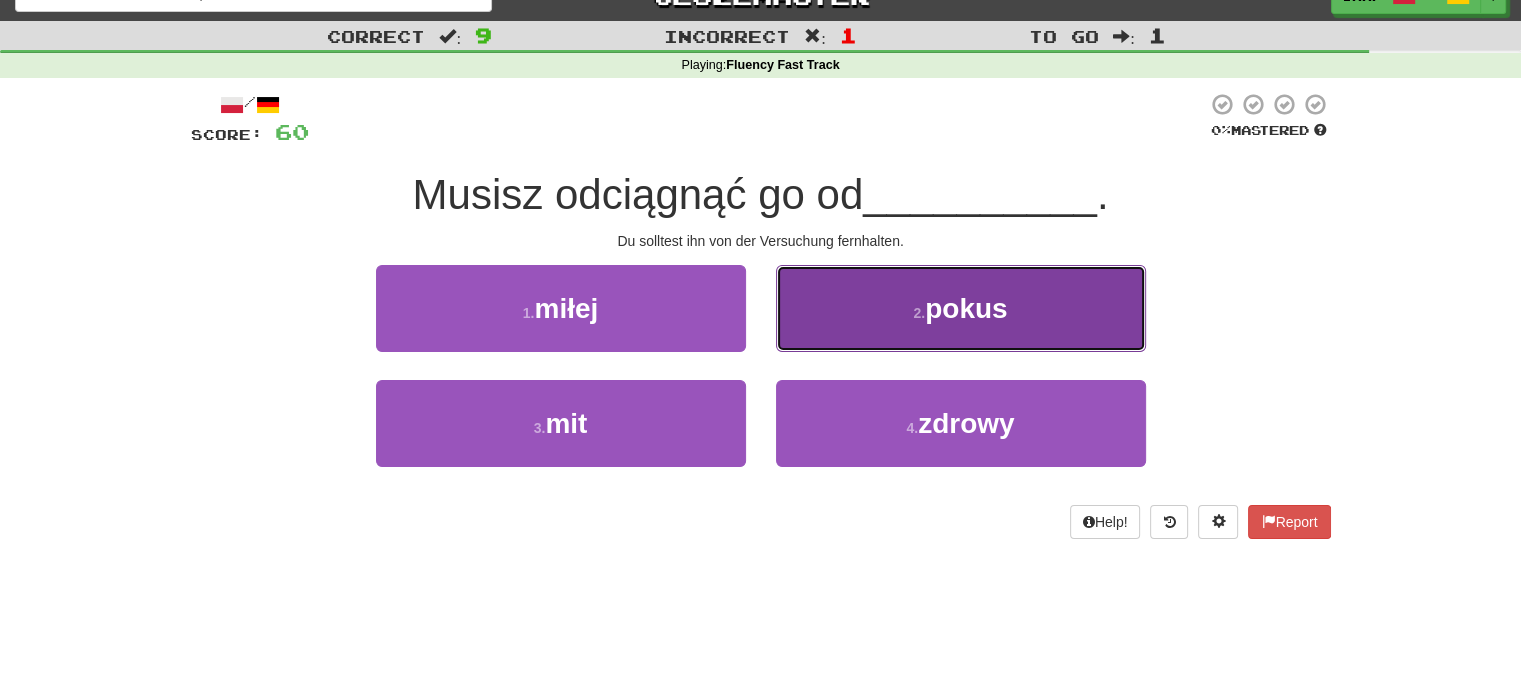 click on "2 .  pokus" at bounding box center [961, 308] 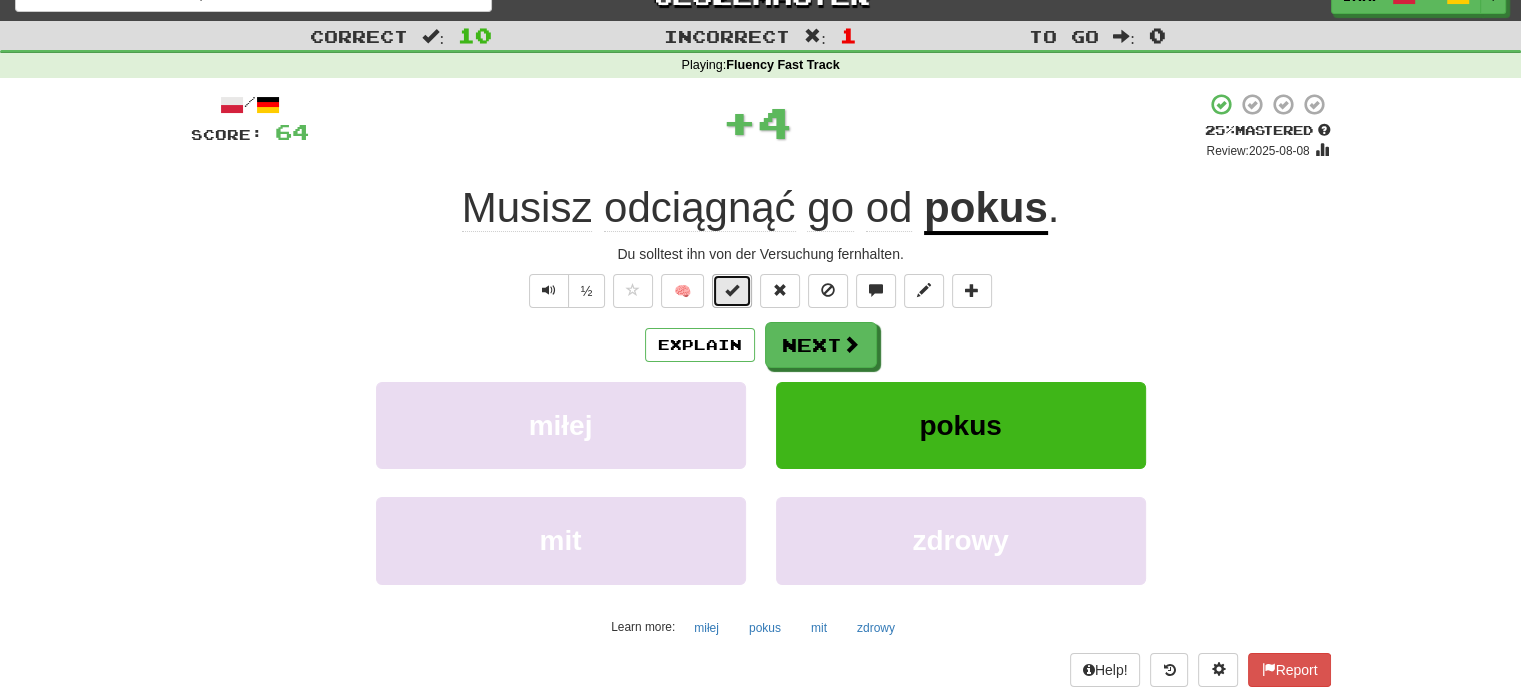 click at bounding box center [732, 290] 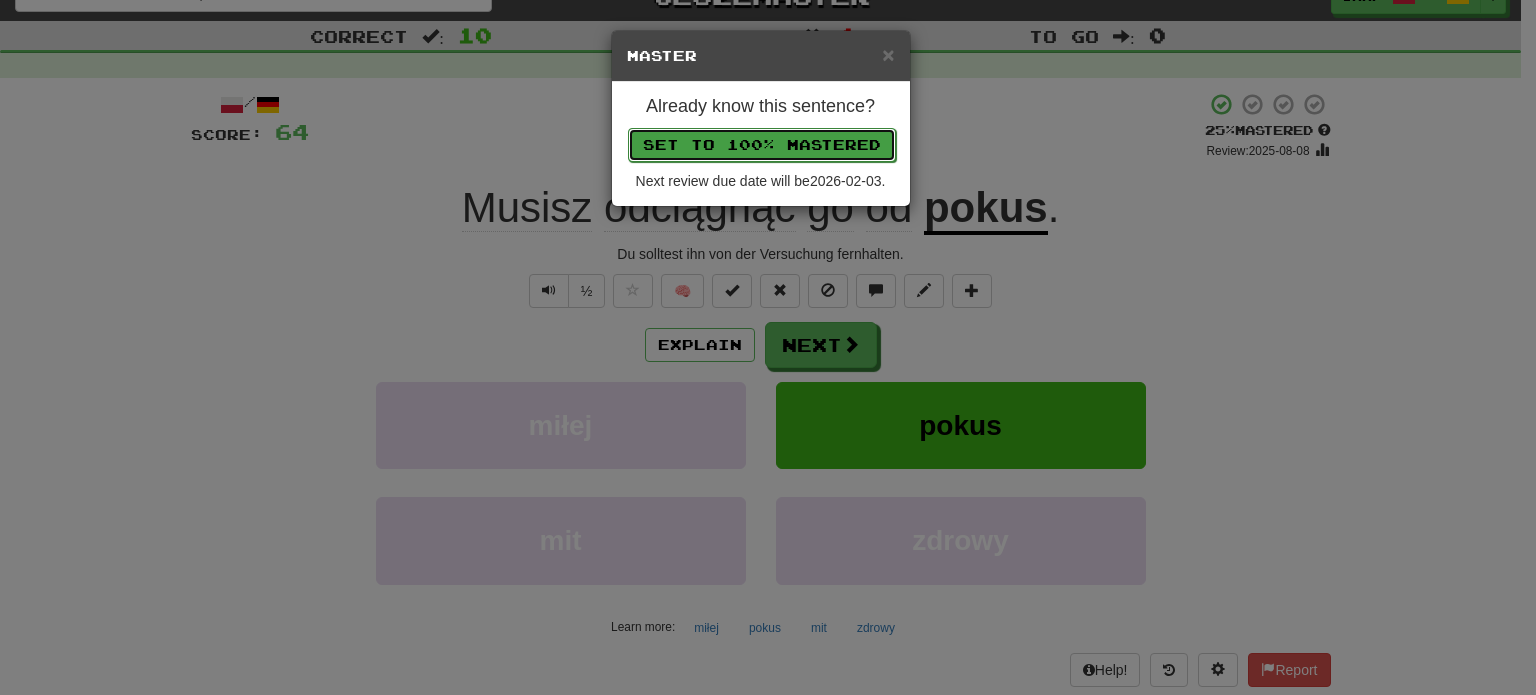 click on "Set to 100% Mastered" at bounding box center [762, 145] 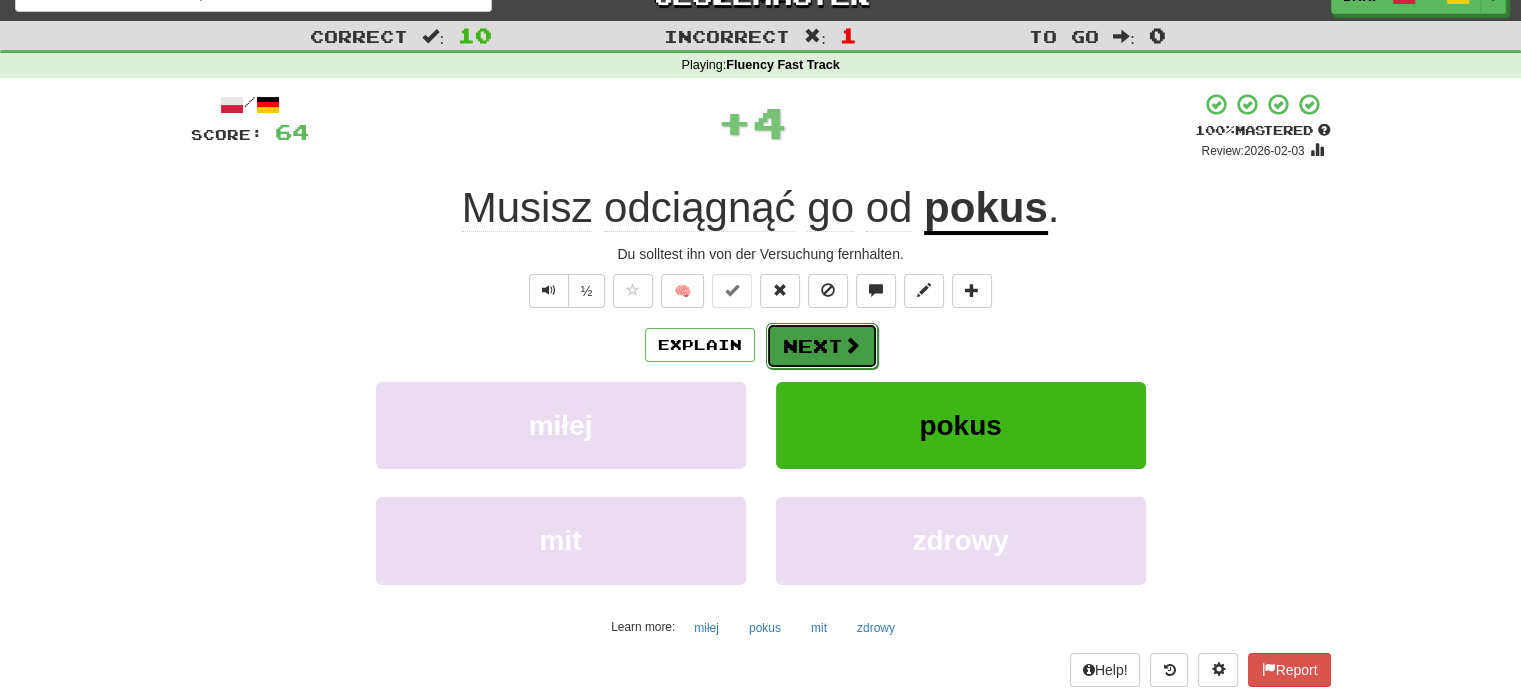 click on "Next" at bounding box center [822, 346] 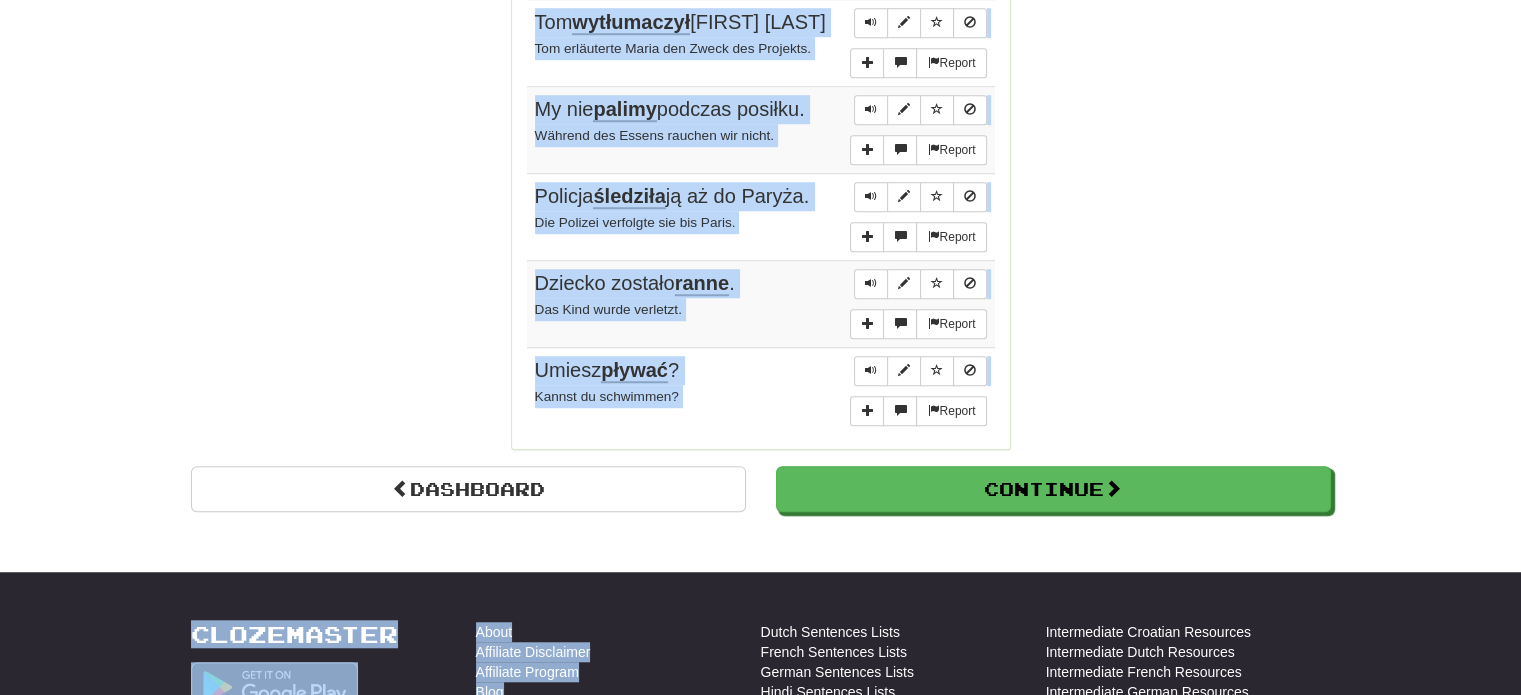 scroll, scrollTop: 1528, scrollLeft: 0, axis: vertical 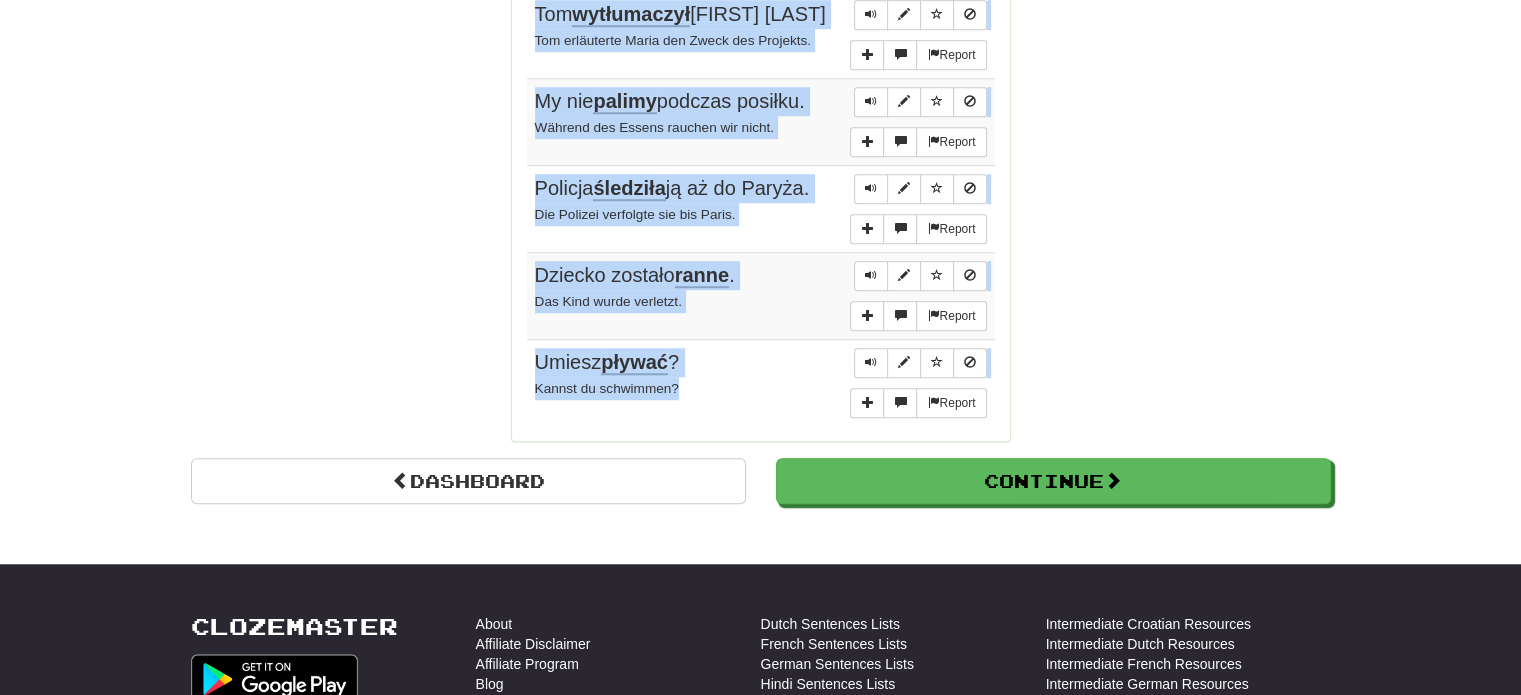 drag, startPoint x: 531, startPoint y: 259, endPoint x: 704, endPoint y: 395, distance: 220.05681 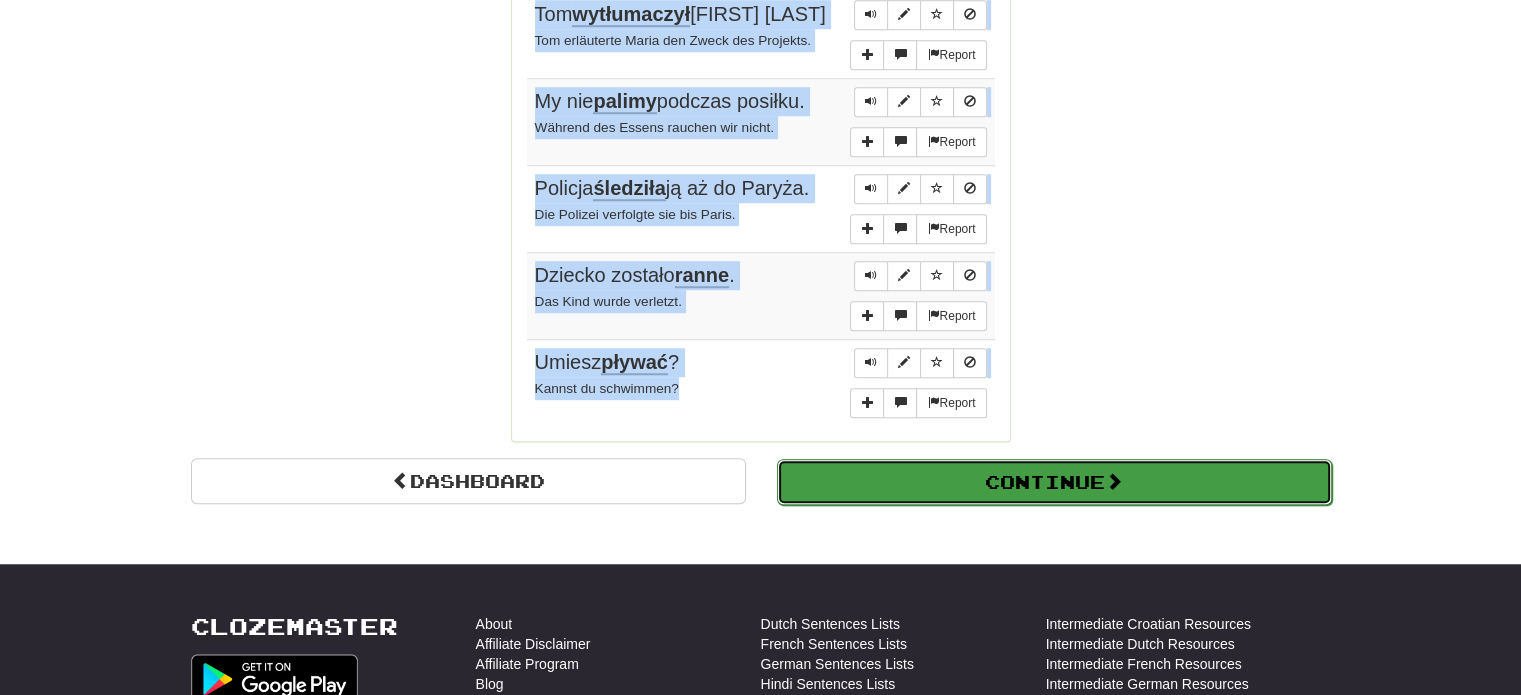 click on "Continue" at bounding box center (1054, 482) 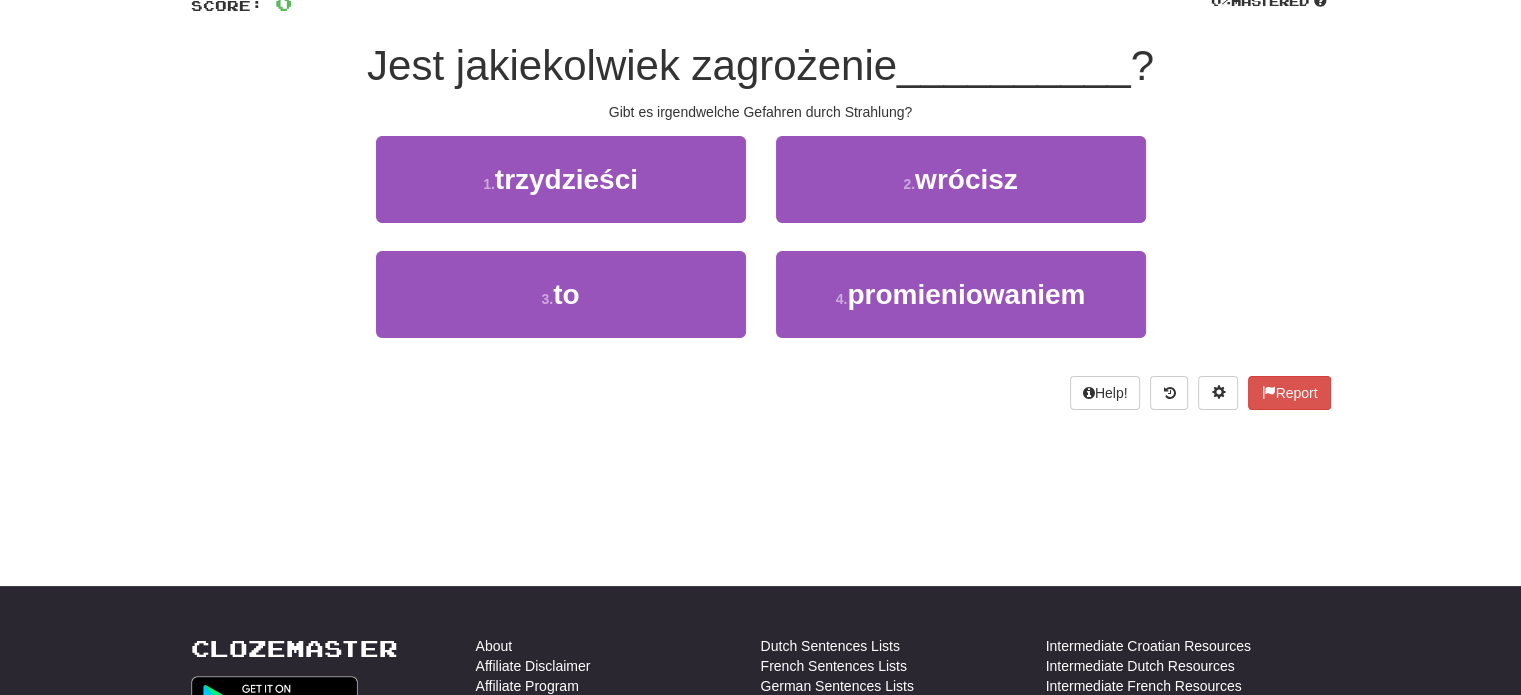 scroll, scrollTop: 0, scrollLeft: 0, axis: both 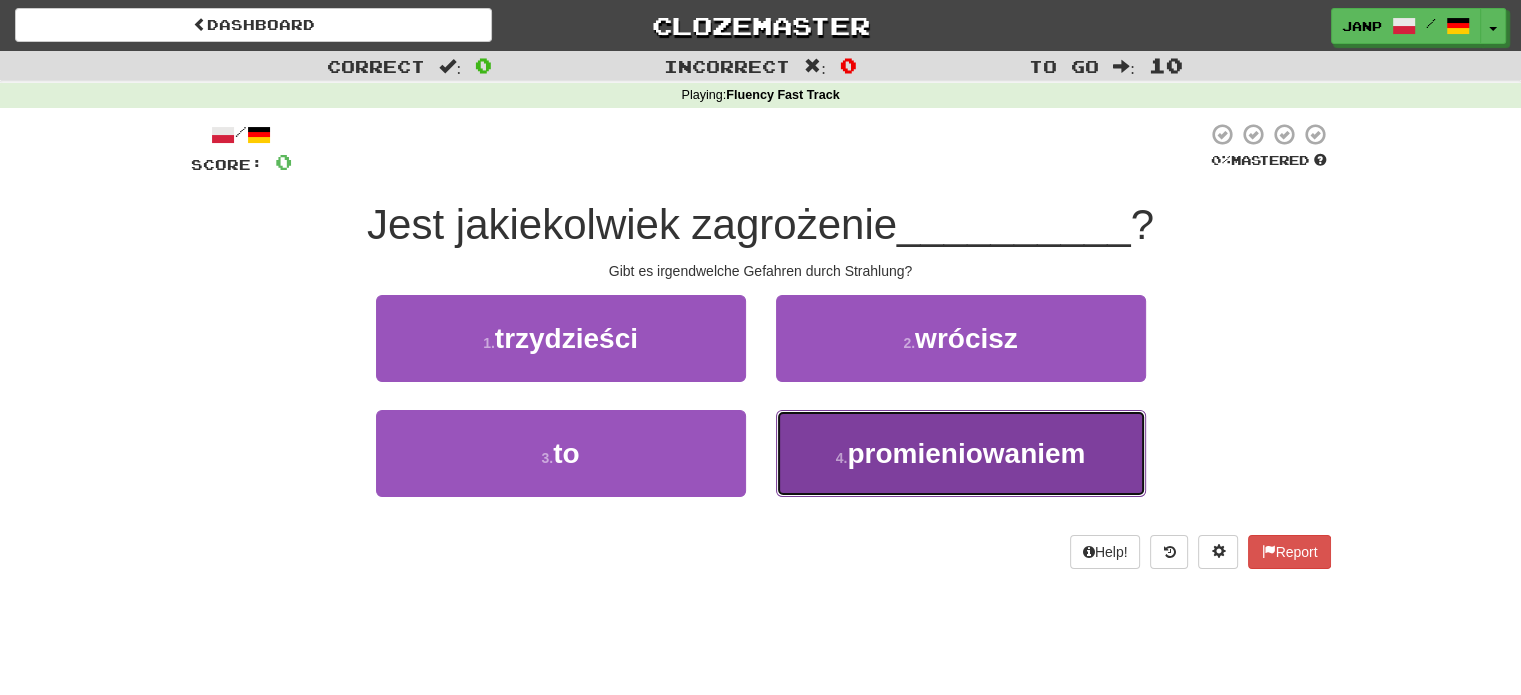 click on "4 .  promieniowaniem" at bounding box center [961, 453] 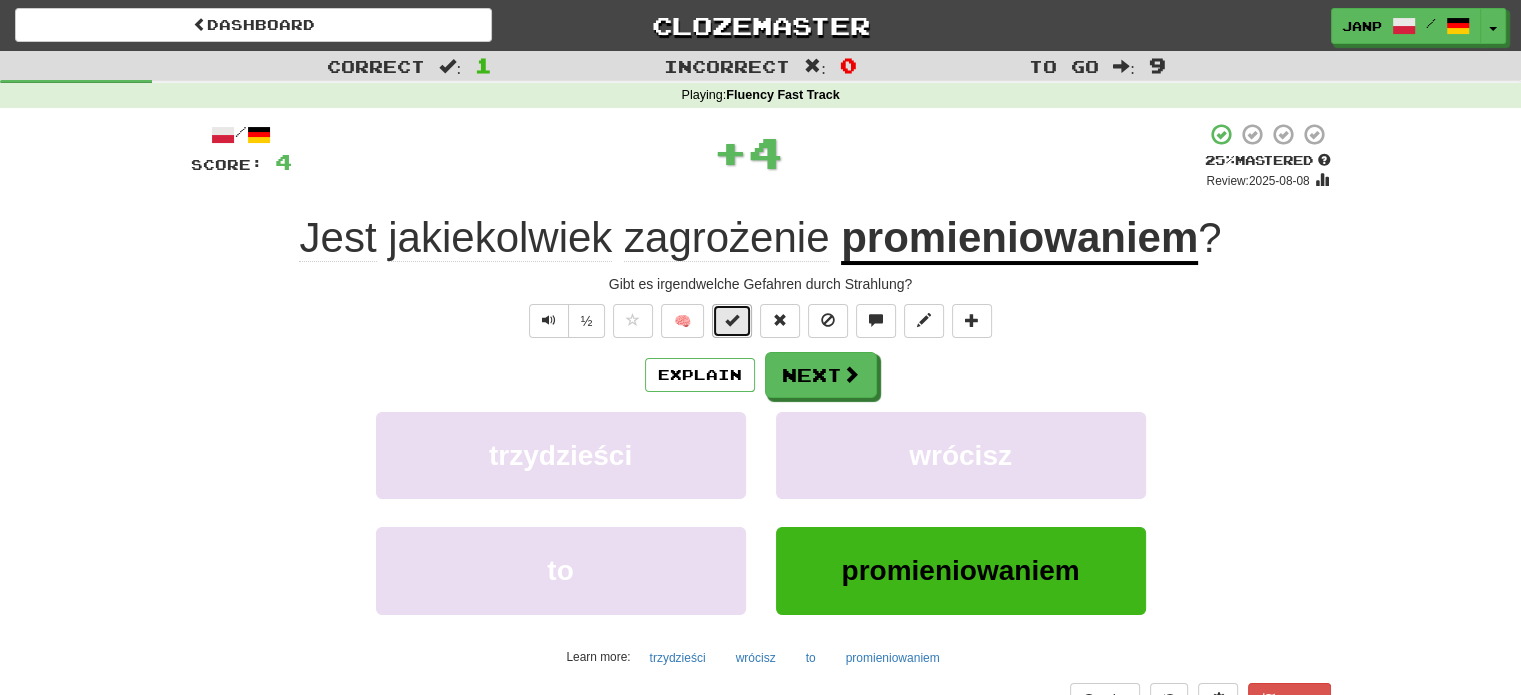 click at bounding box center (732, 320) 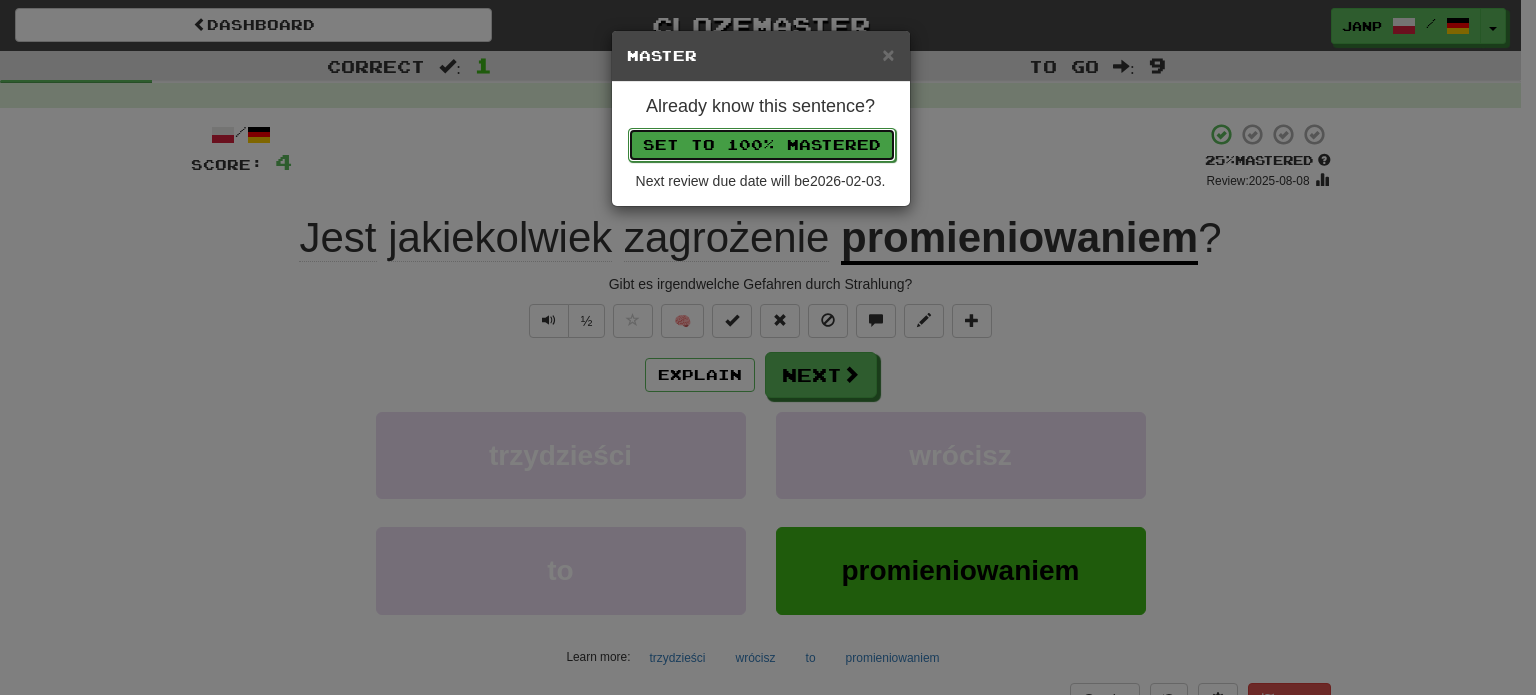 click on "Set to 100% Mastered" at bounding box center [762, 145] 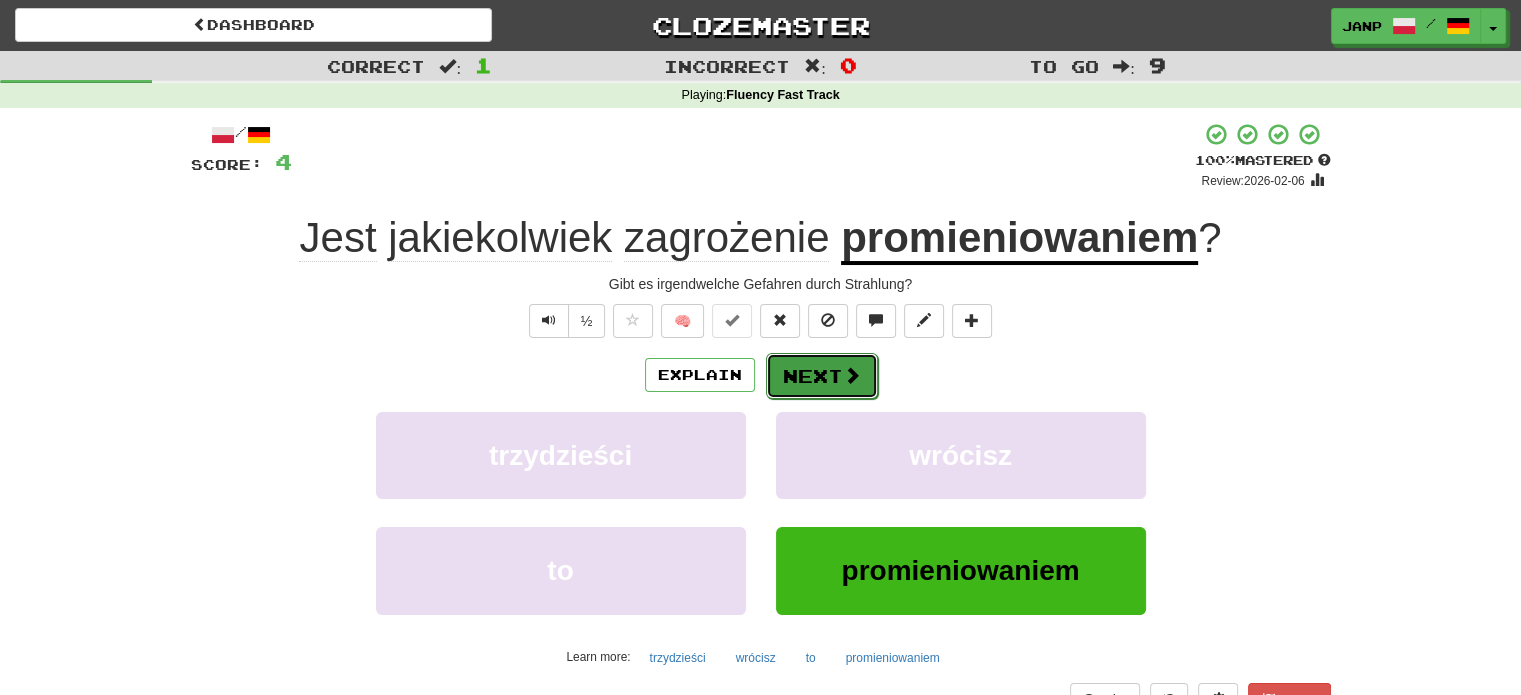 click on "Next" at bounding box center (822, 376) 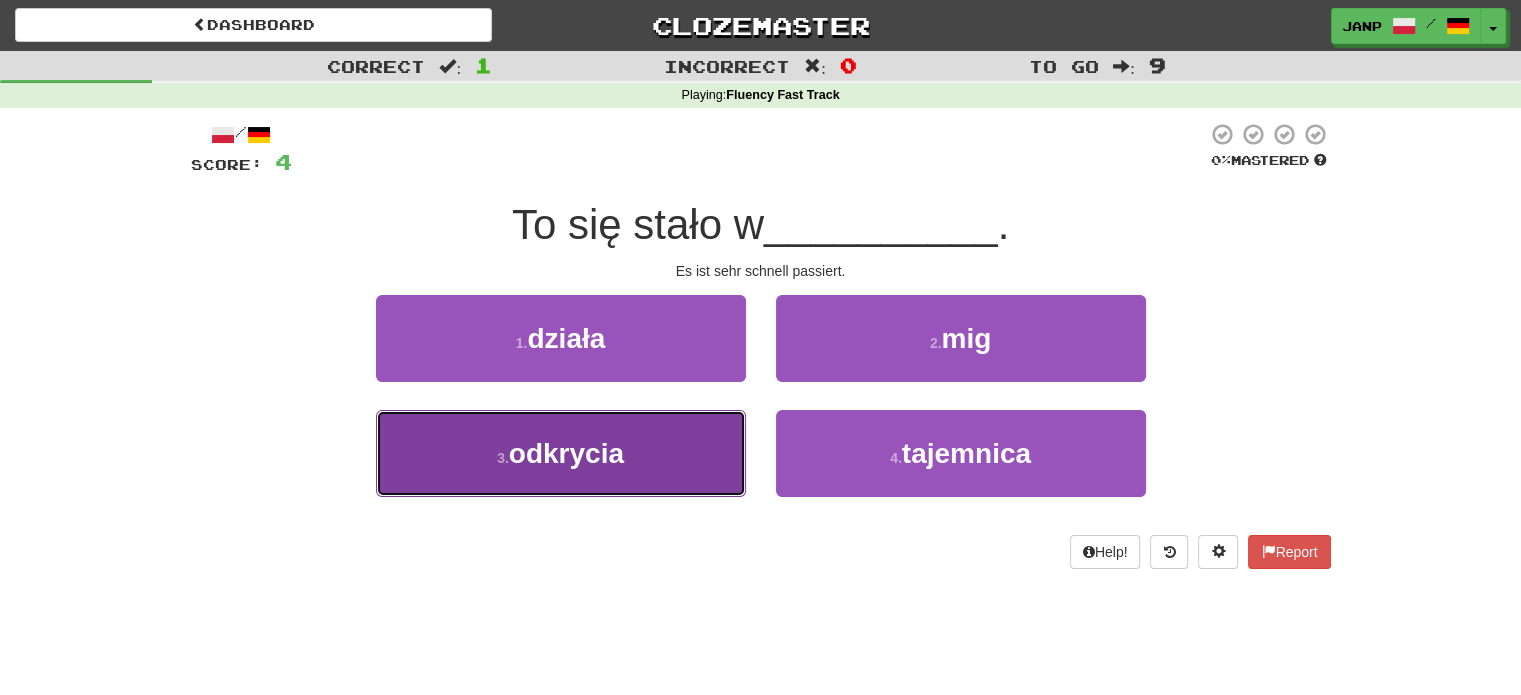 click on "3 .  odkrycia" at bounding box center [561, 453] 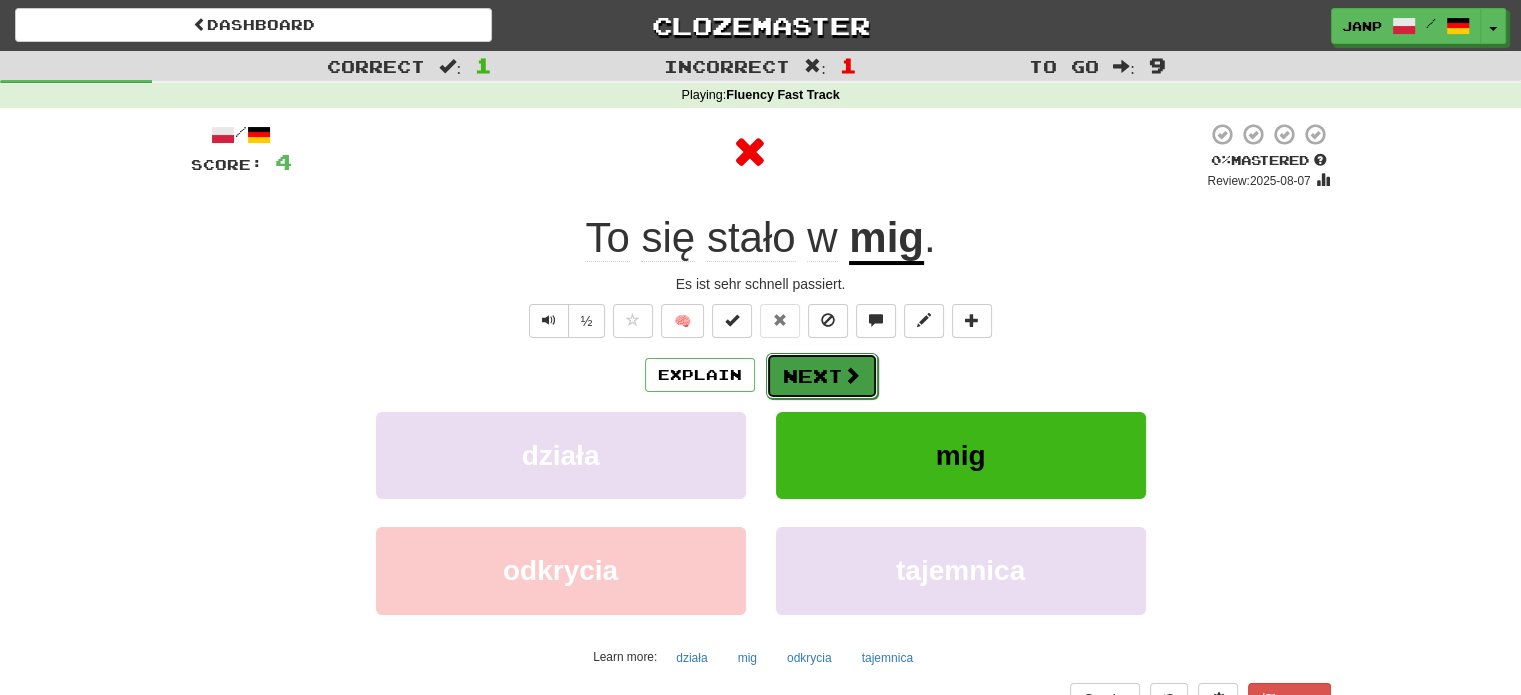 click on "Next" at bounding box center (822, 376) 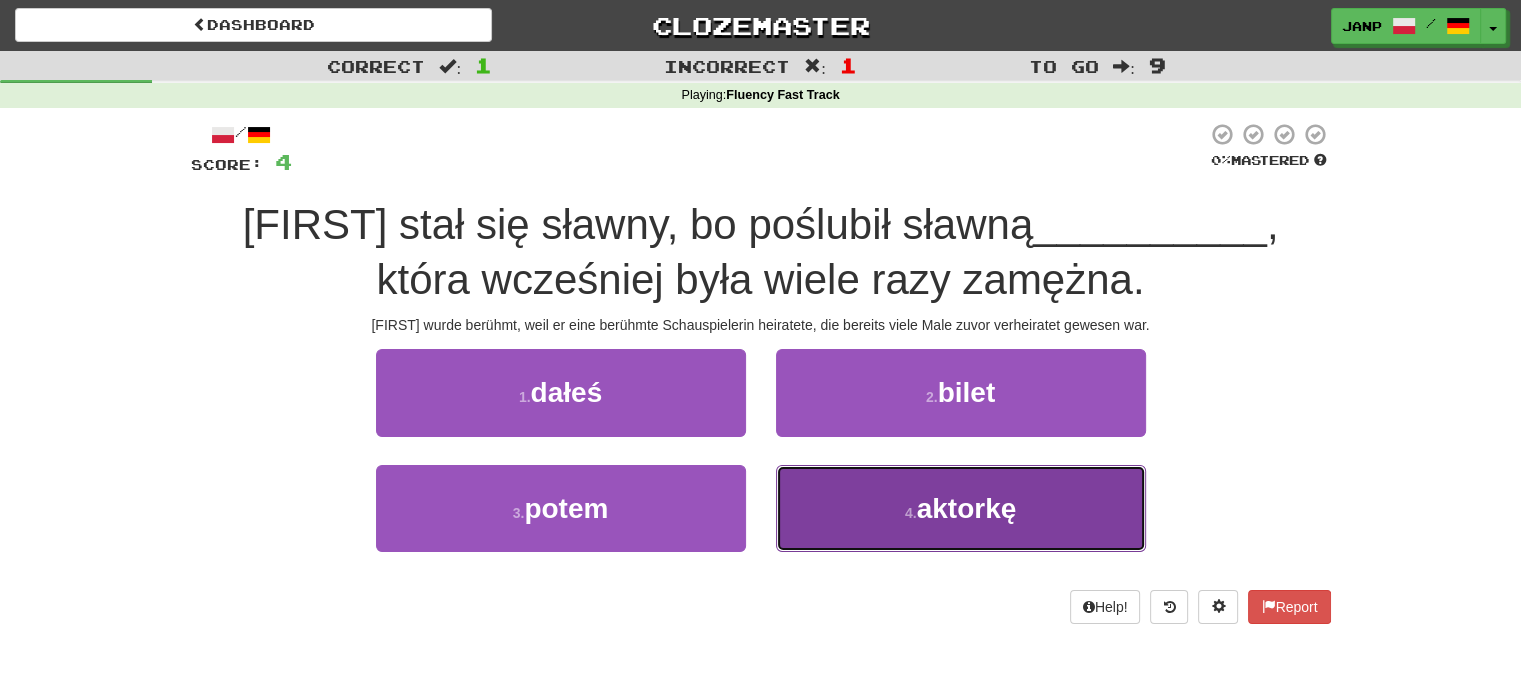 click on "4 .  aktorkę" at bounding box center (961, 508) 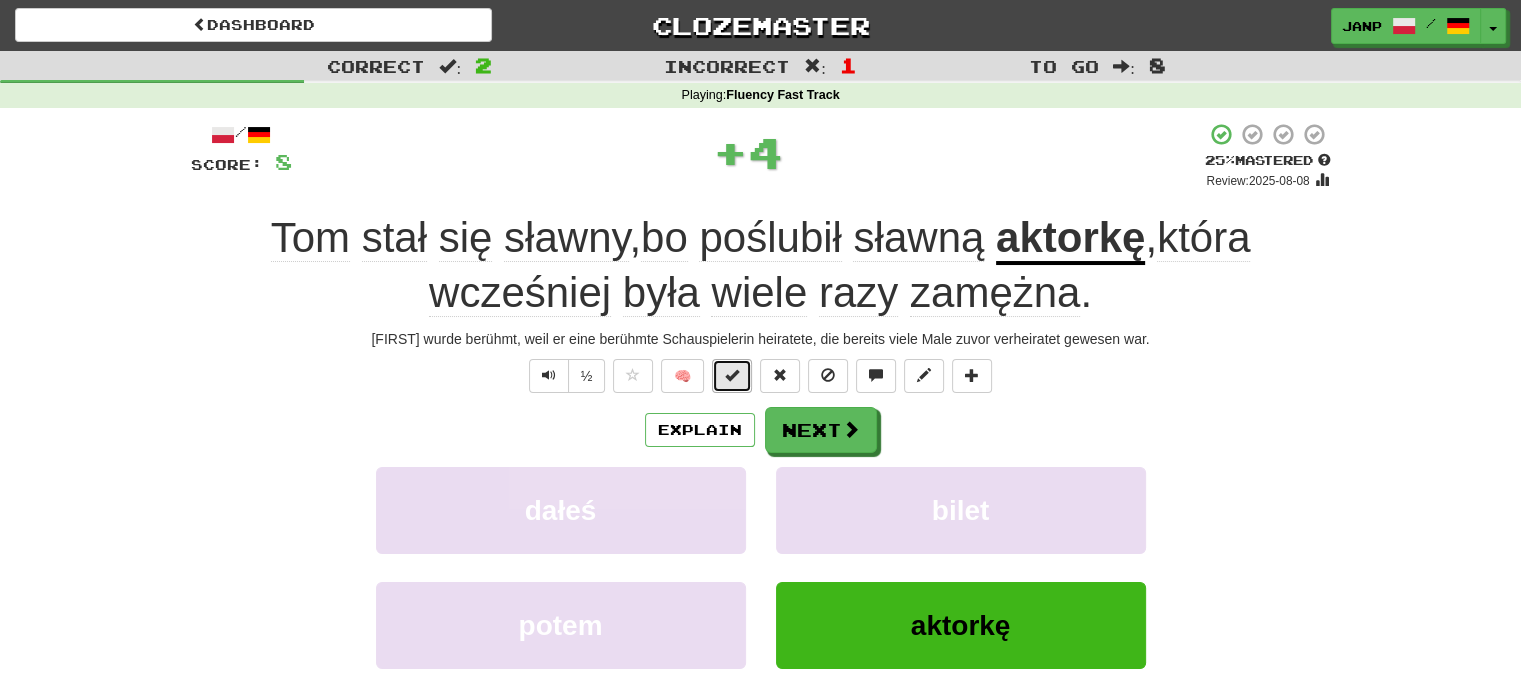 click at bounding box center (732, 375) 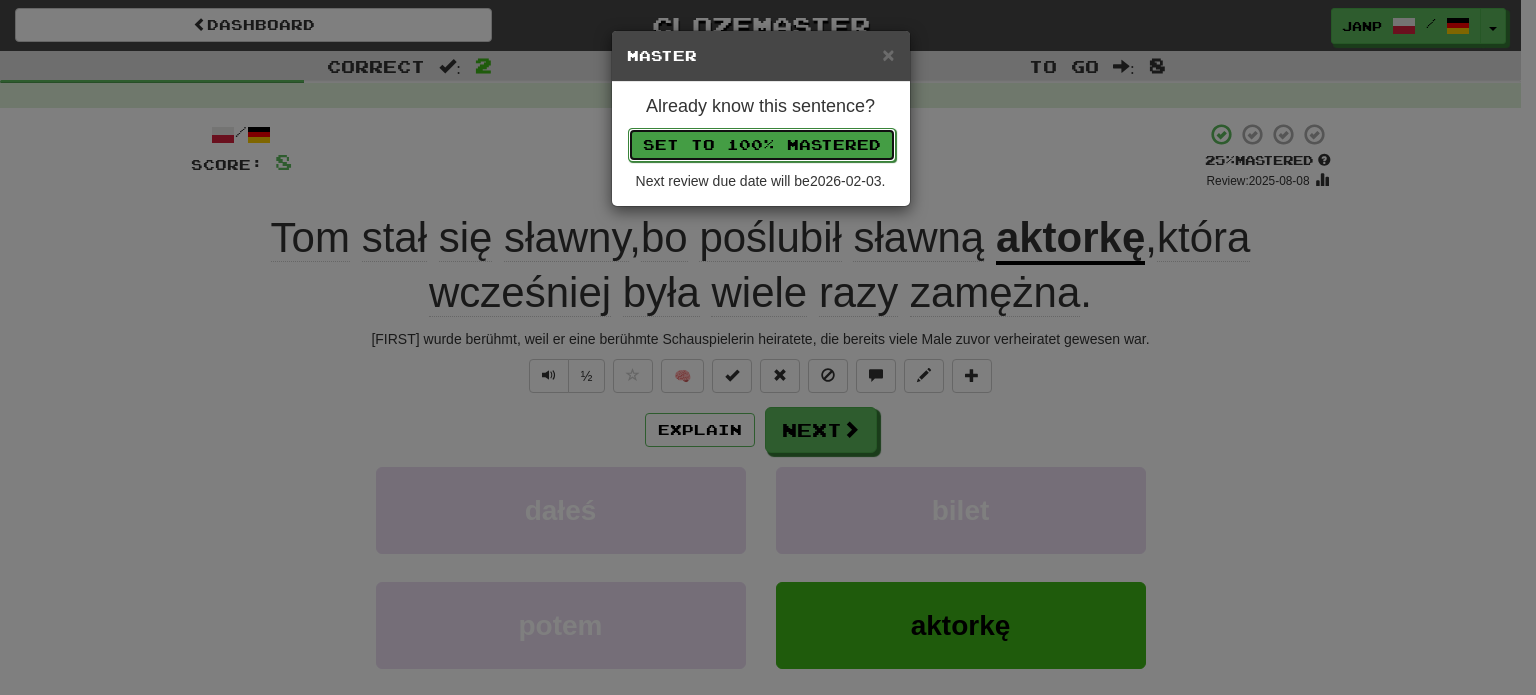 click on "Set to 100% Mastered" at bounding box center (762, 145) 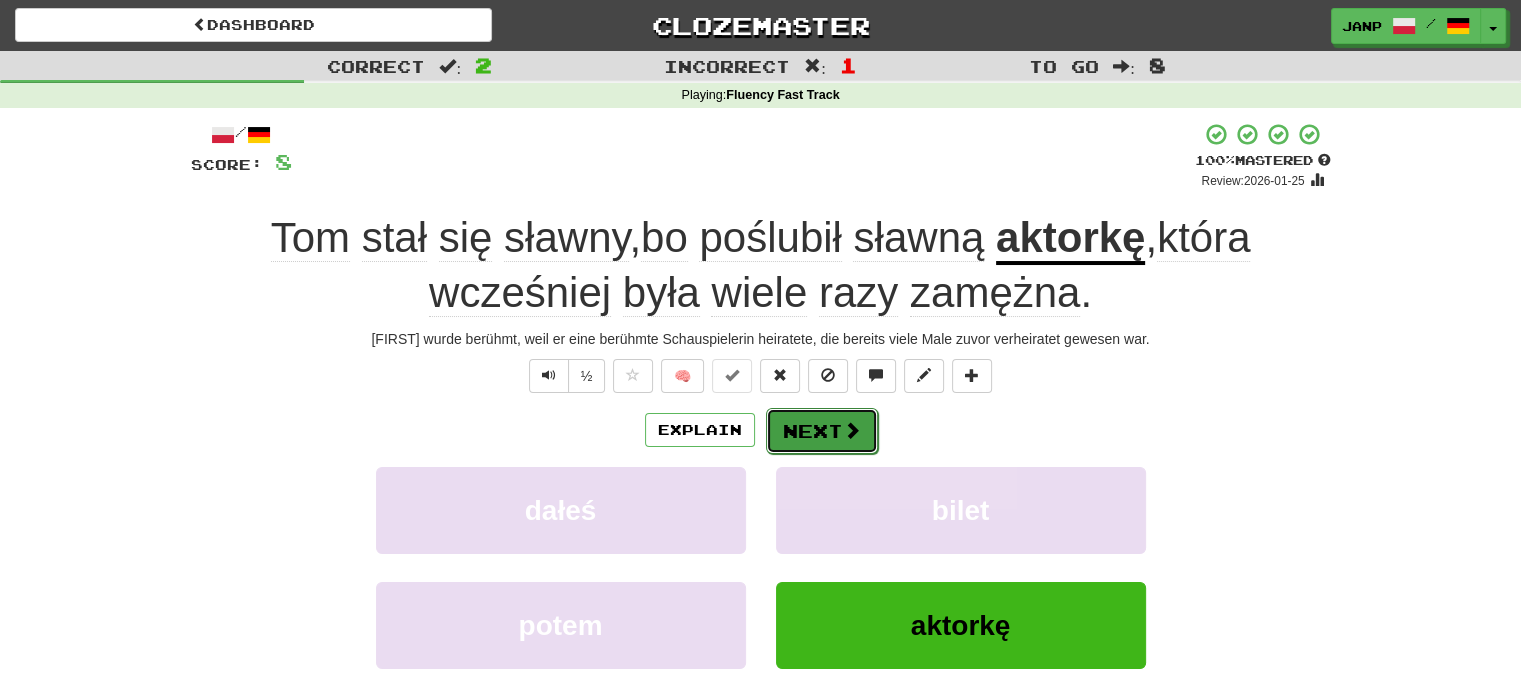 click on "Next" at bounding box center [822, 431] 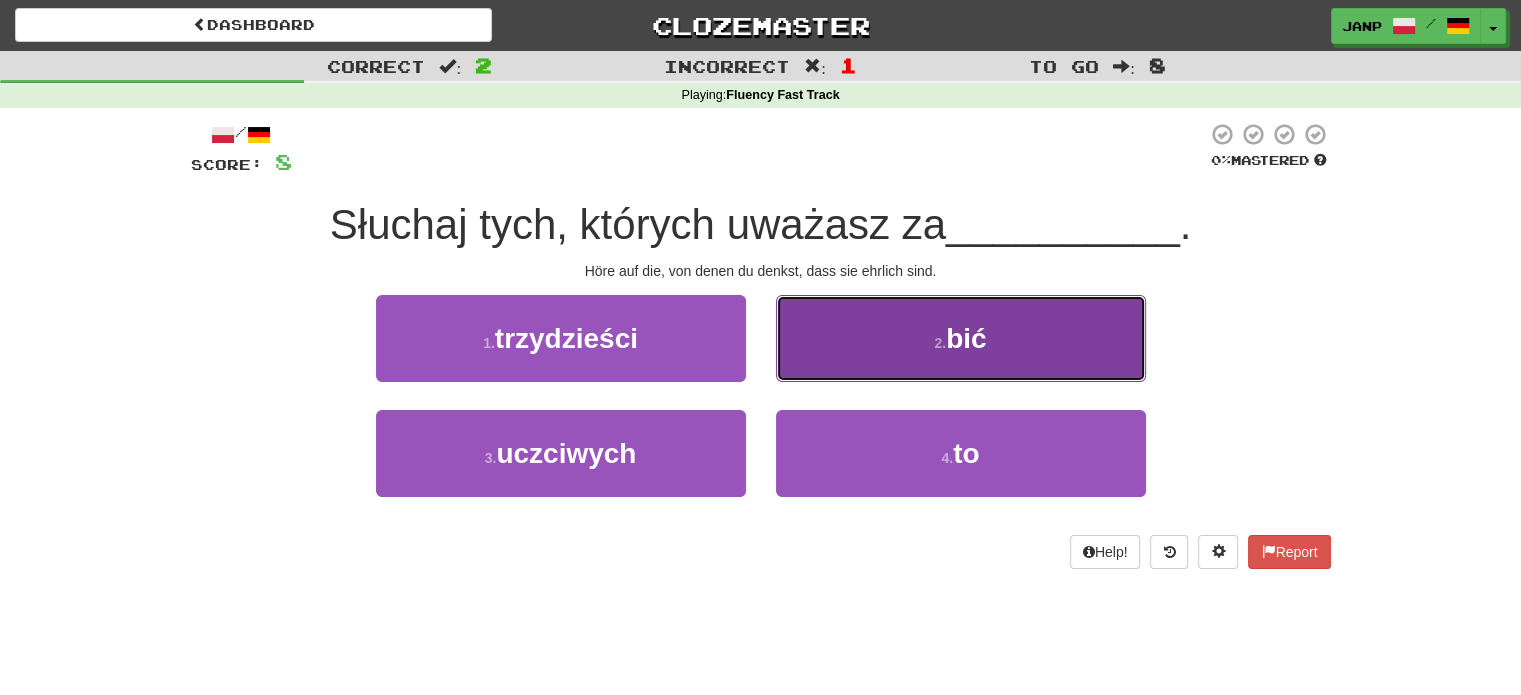 click on "2 .  bić" at bounding box center [961, 338] 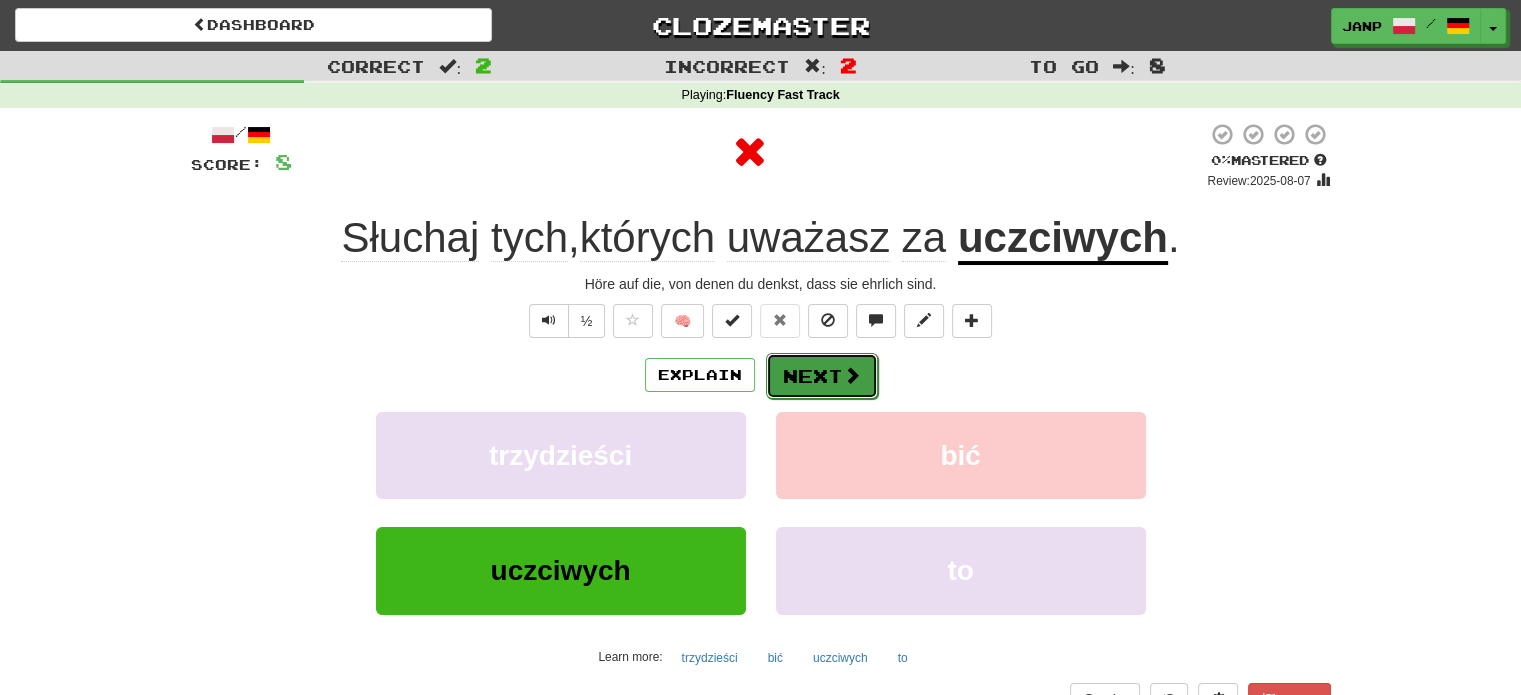click at bounding box center (852, 375) 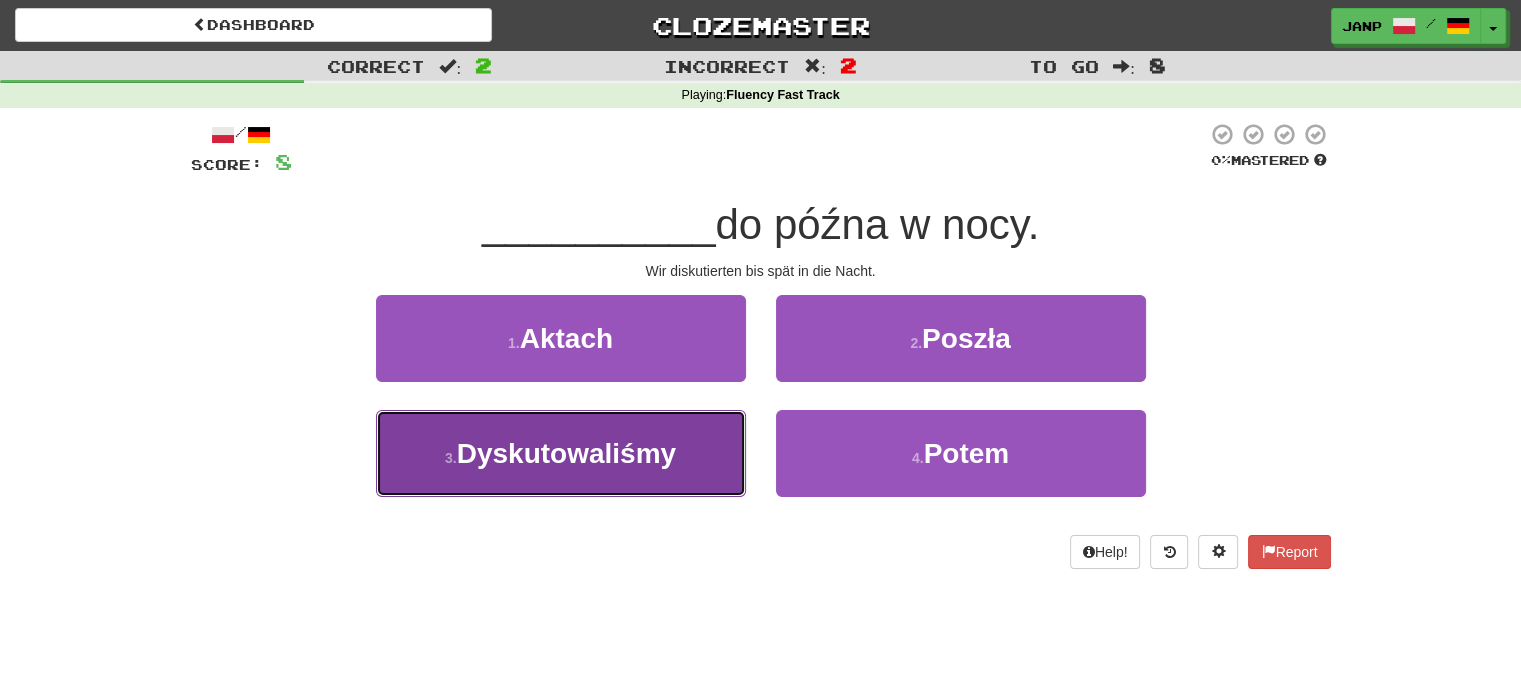 click on "3 .  Dyskutowaliśmy" at bounding box center [561, 453] 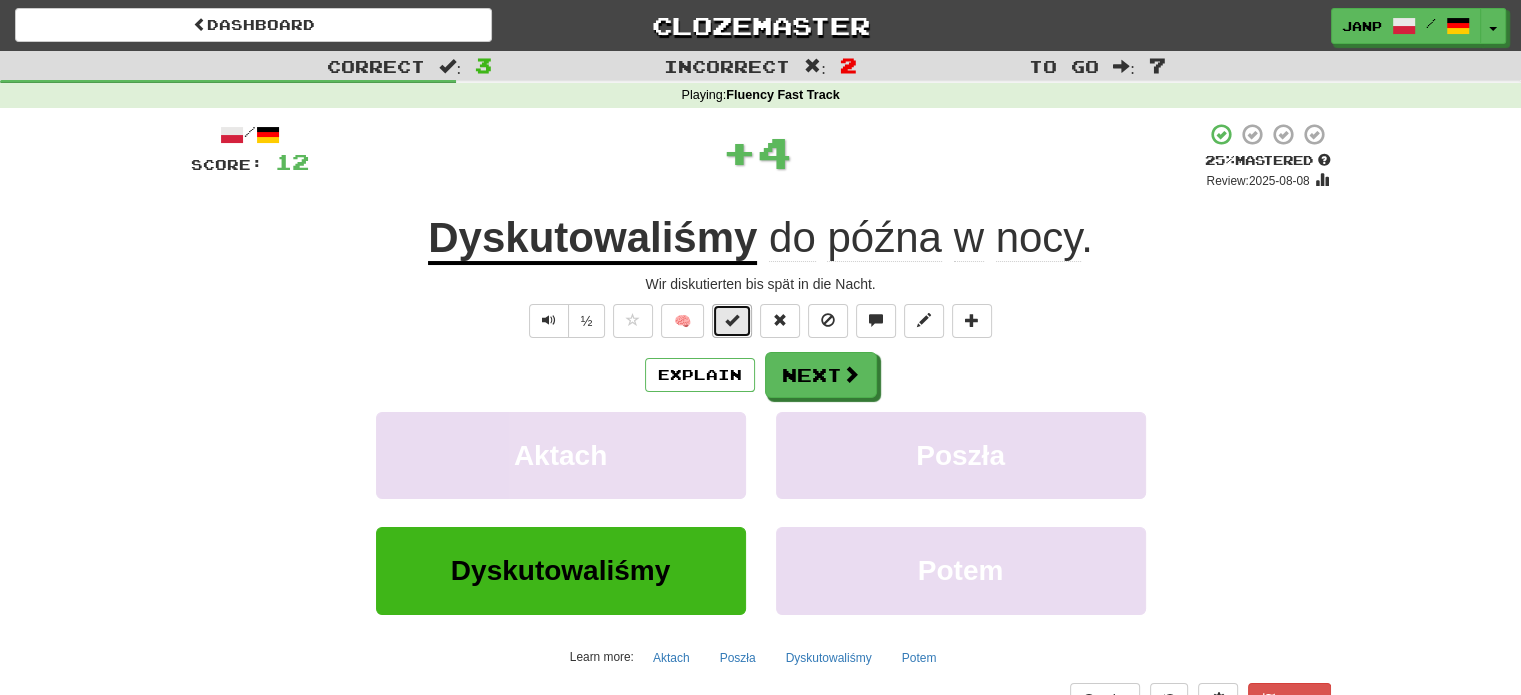click at bounding box center [732, 320] 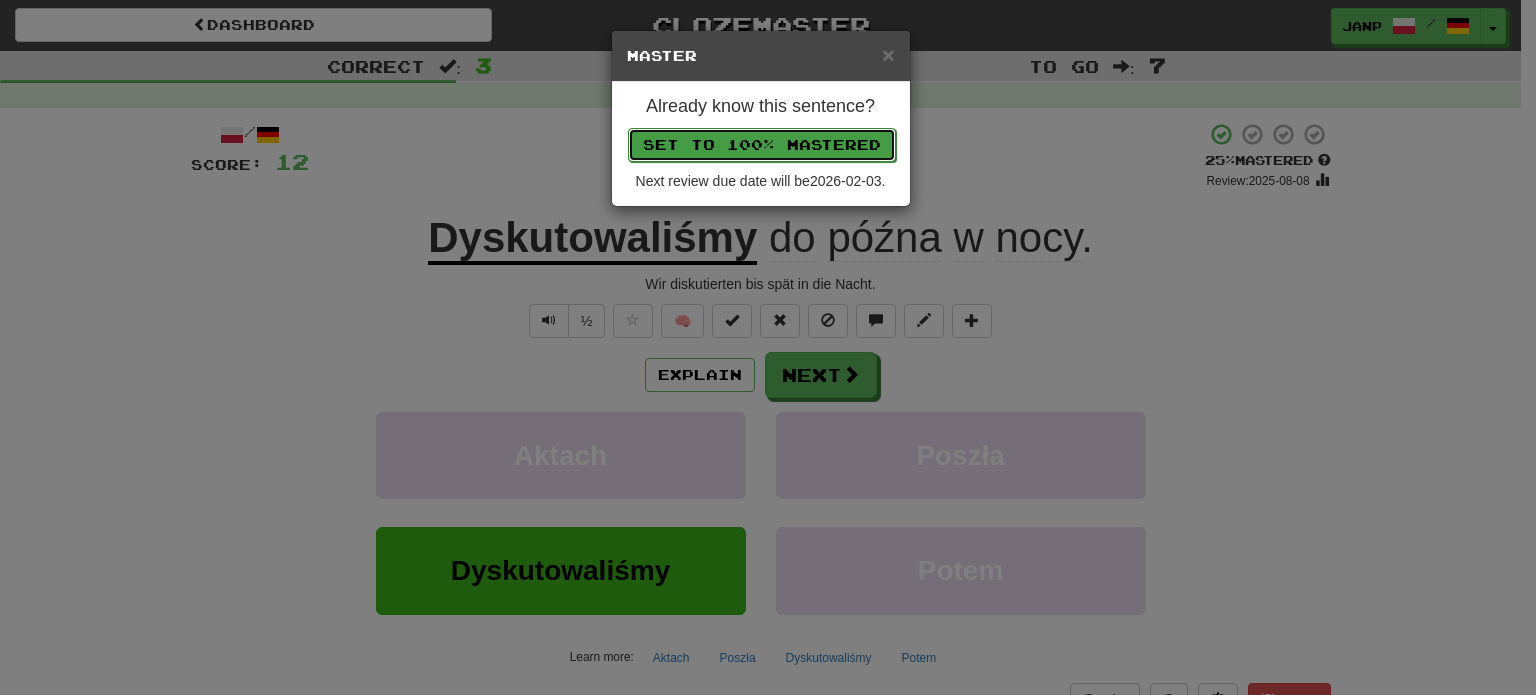 click on "Set to 100% Mastered" at bounding box center [762, 145] 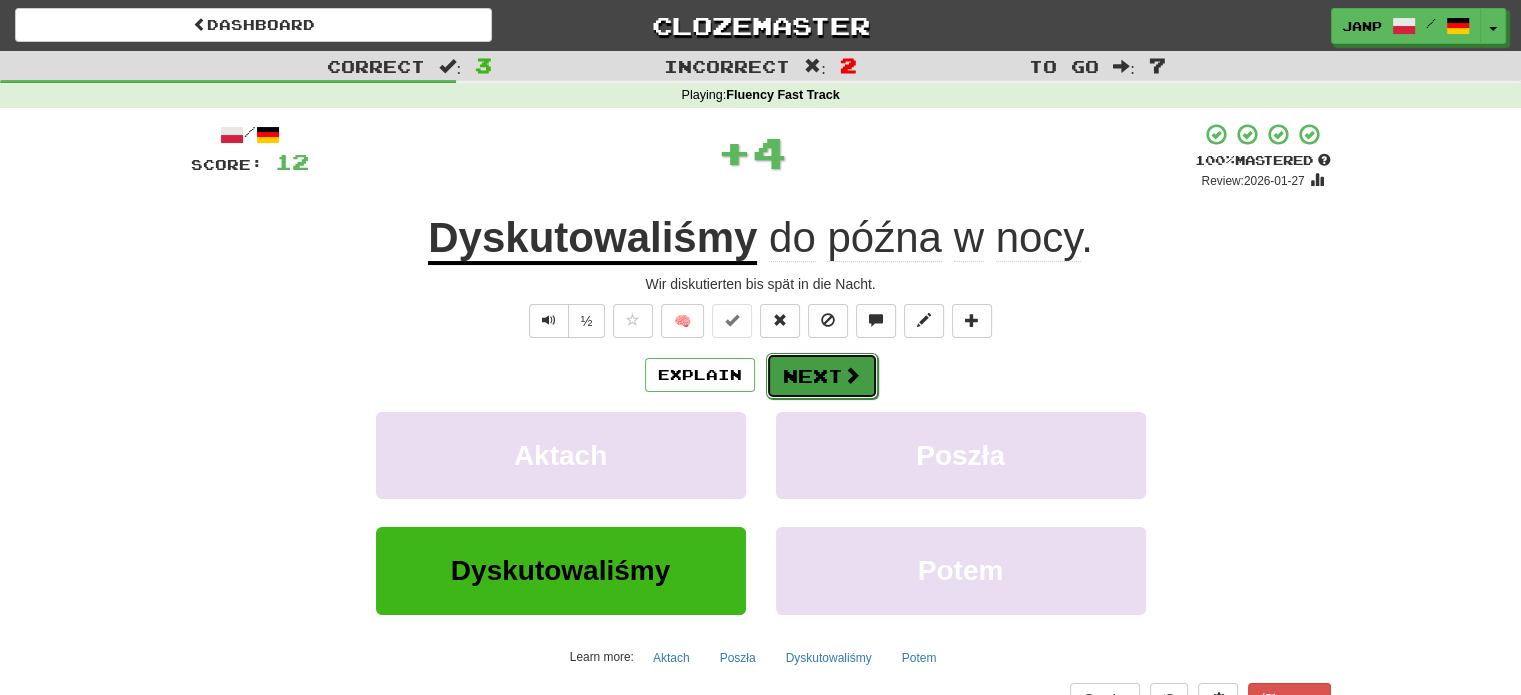 click on "Next" at bounding box center (822, 376) 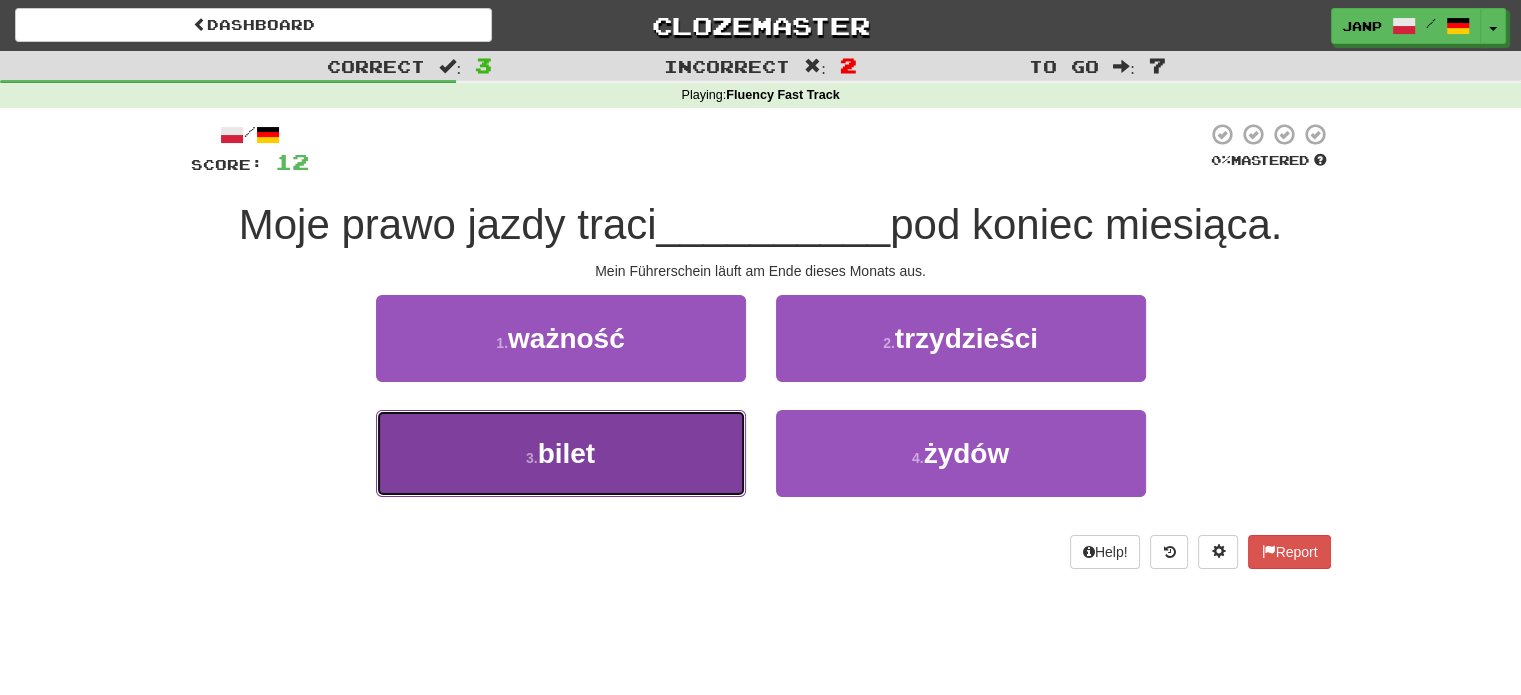 click on "3 .  bilet" at bounding box center [561, 453] 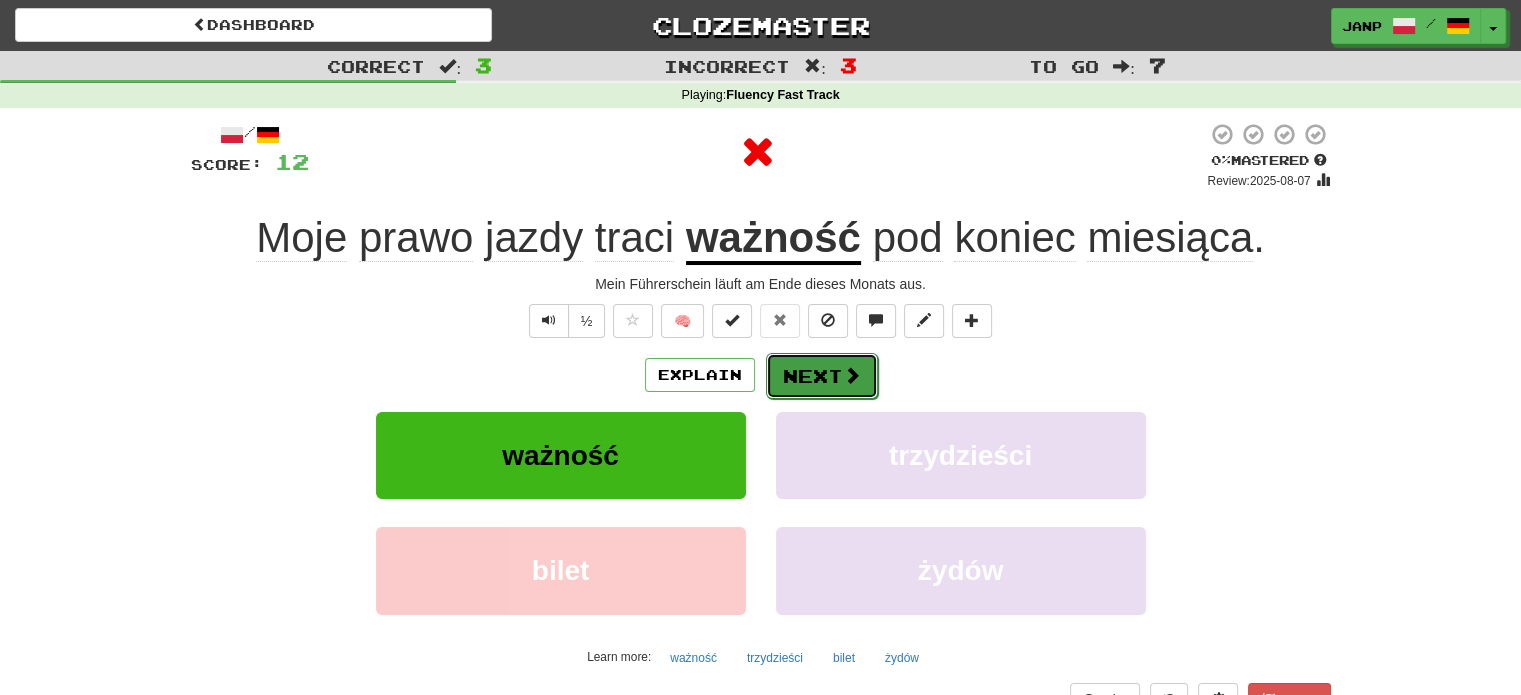 click on "Next" at bounding box center [822, 376] 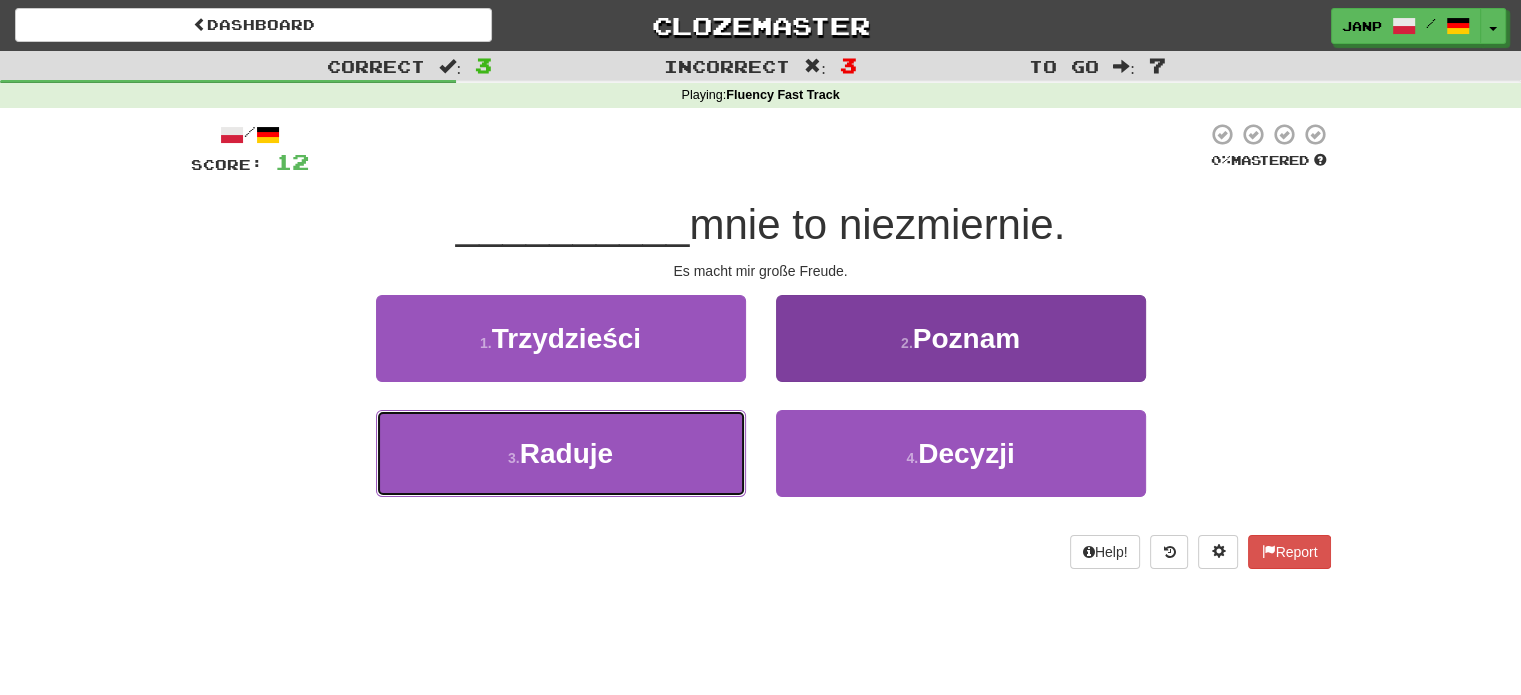 drag, startPoint x: 729, startPoint y: 418, endPoint x: 836, endPoint y: 343, distance: 130.66751 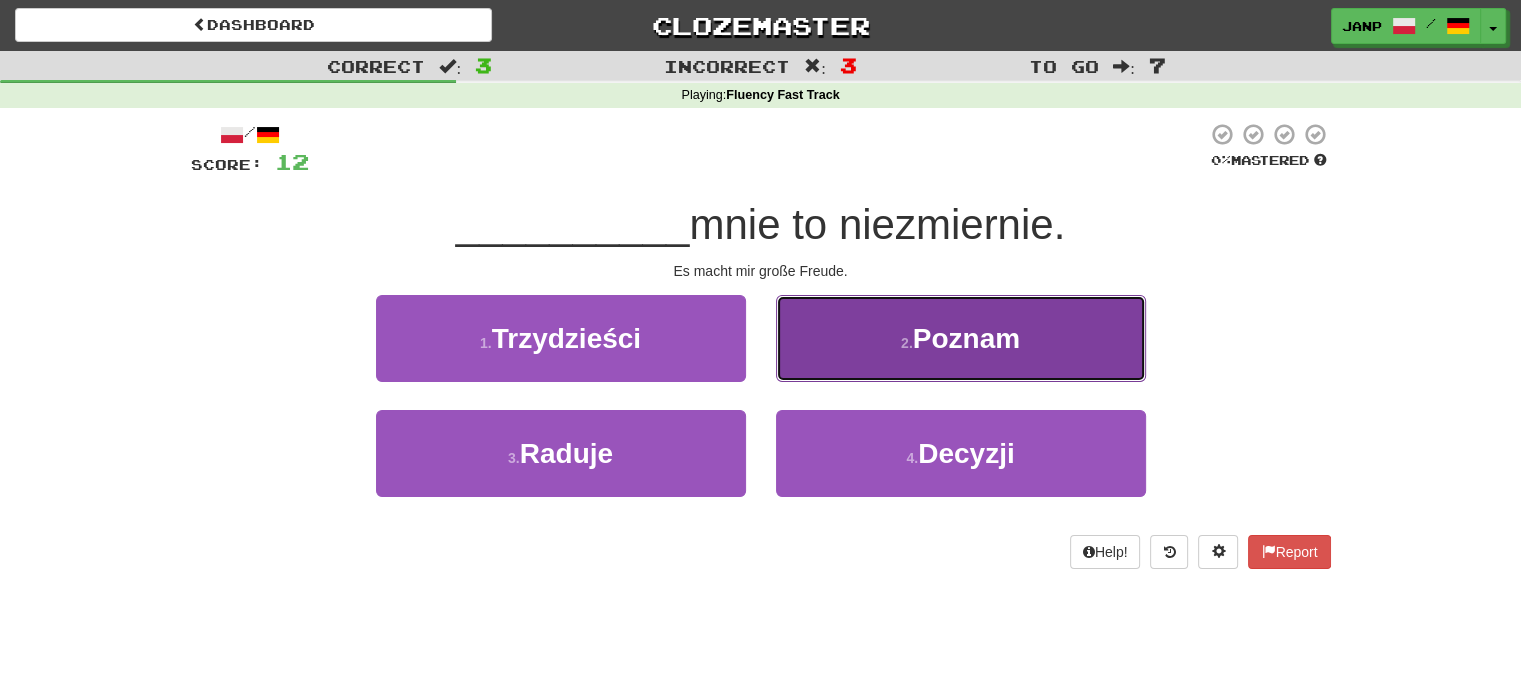 click on "2 .  Poznam" at bounding box center [961, 338] 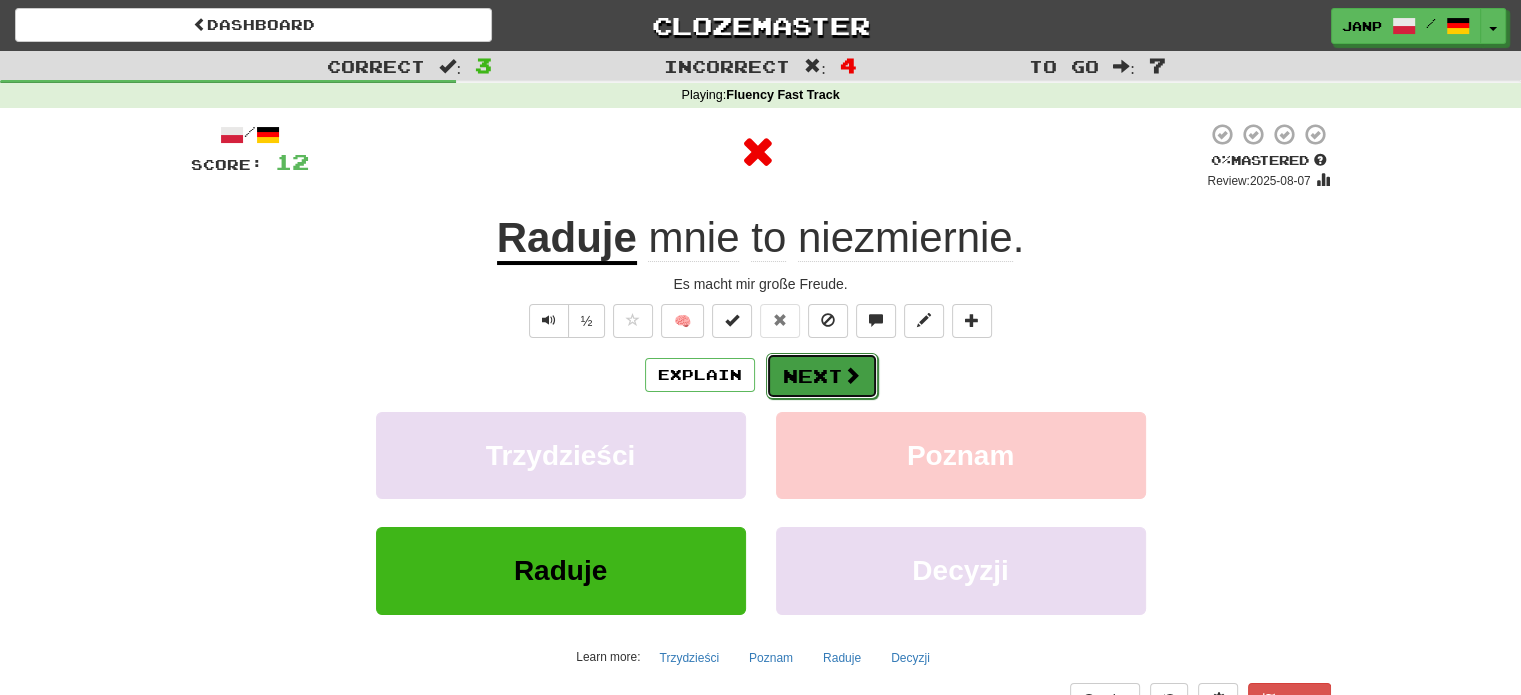 click on "Next" at bounding box center (822, 376) 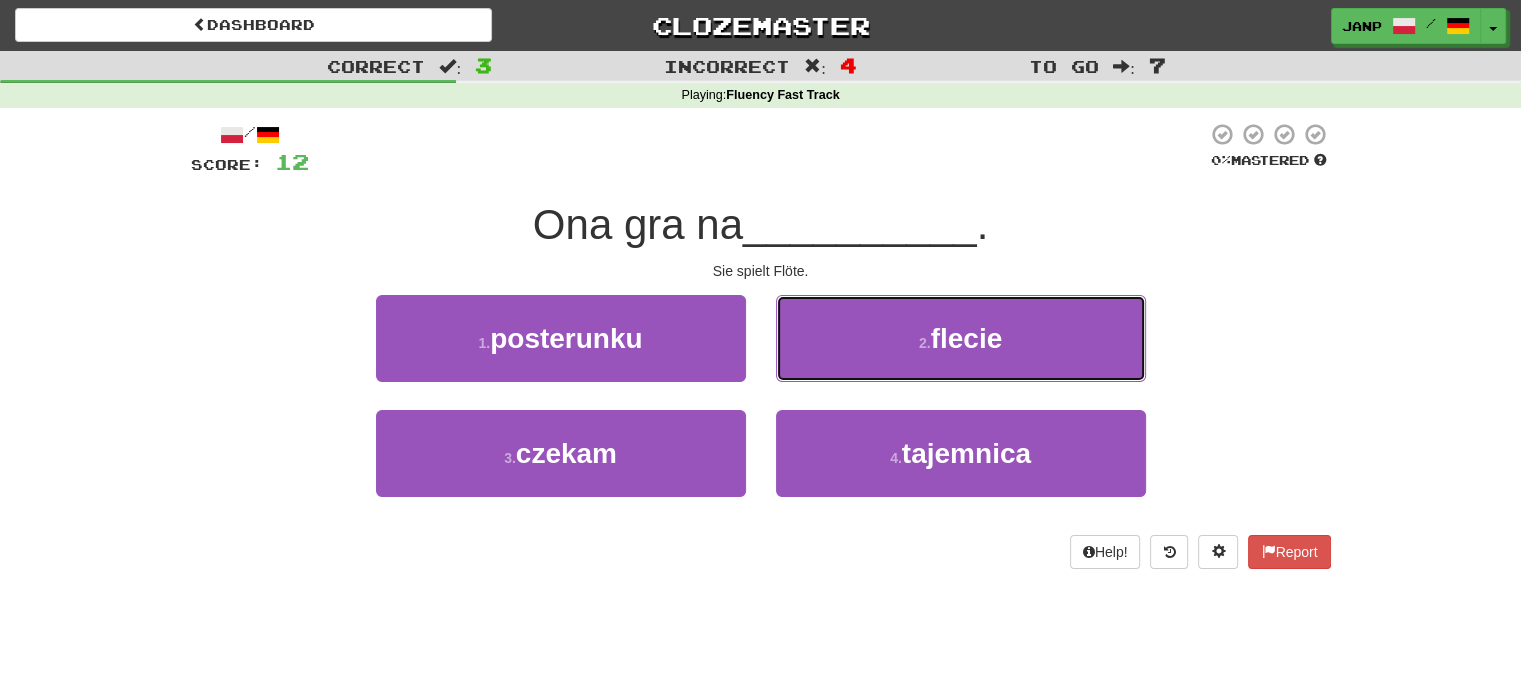 click on "2 .  flecie" at bounding box center (961, 338) 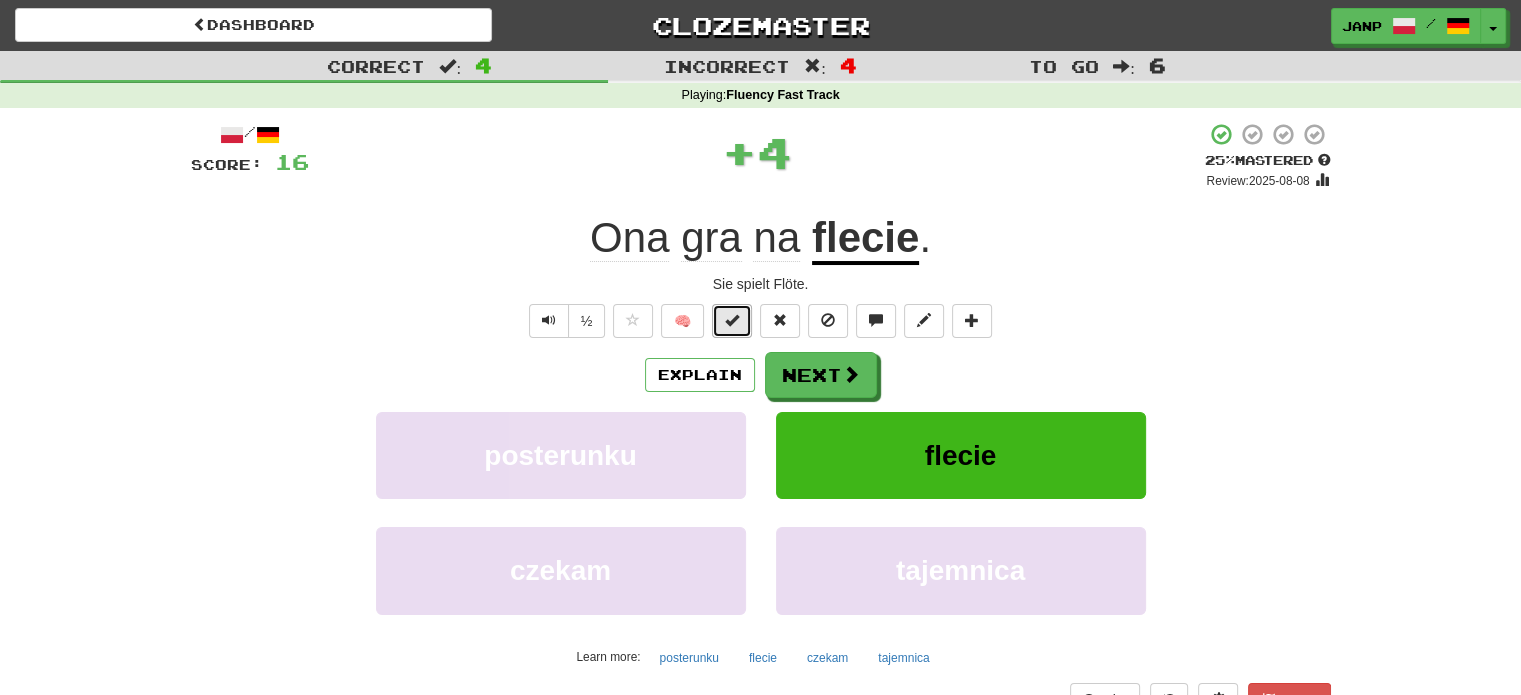 click at bounding box center (732, 320) 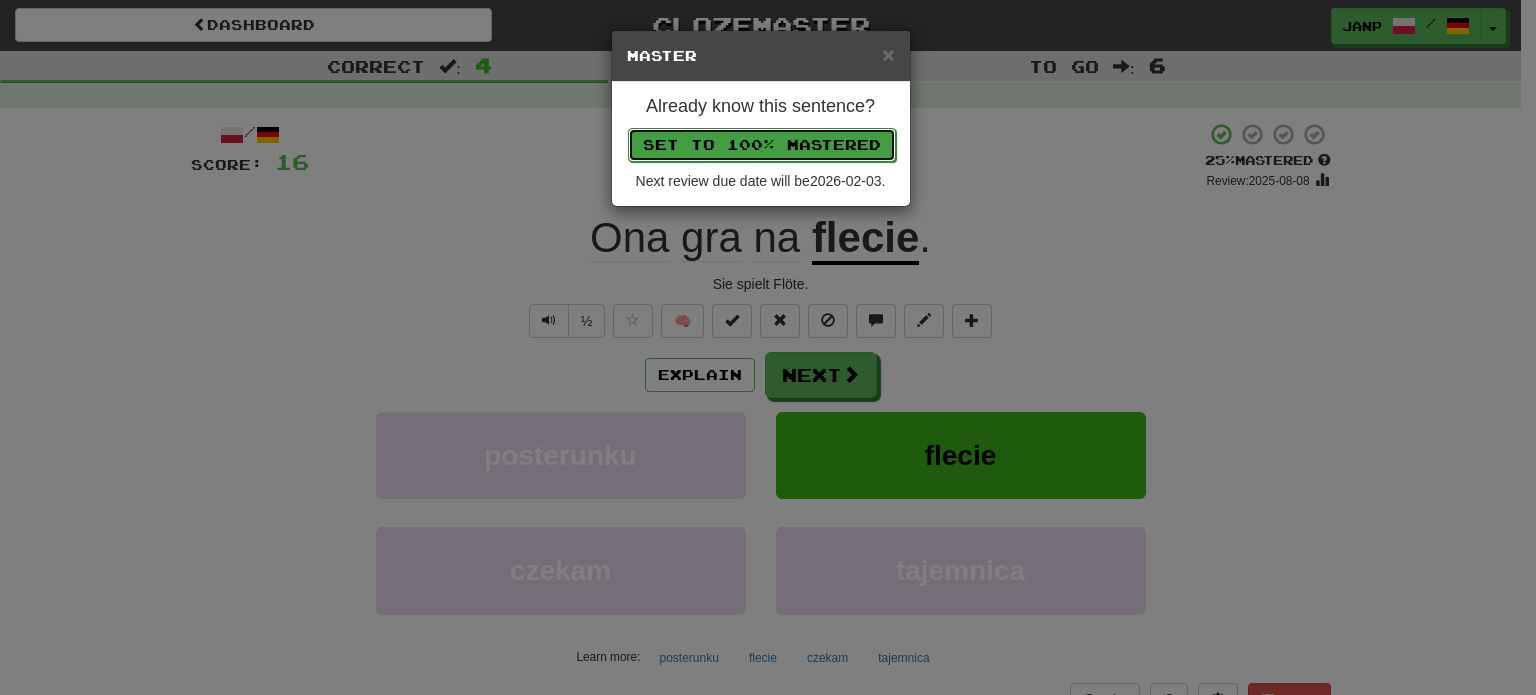 click on "Set to 100% Mastered" at bounding box center (762, 145) 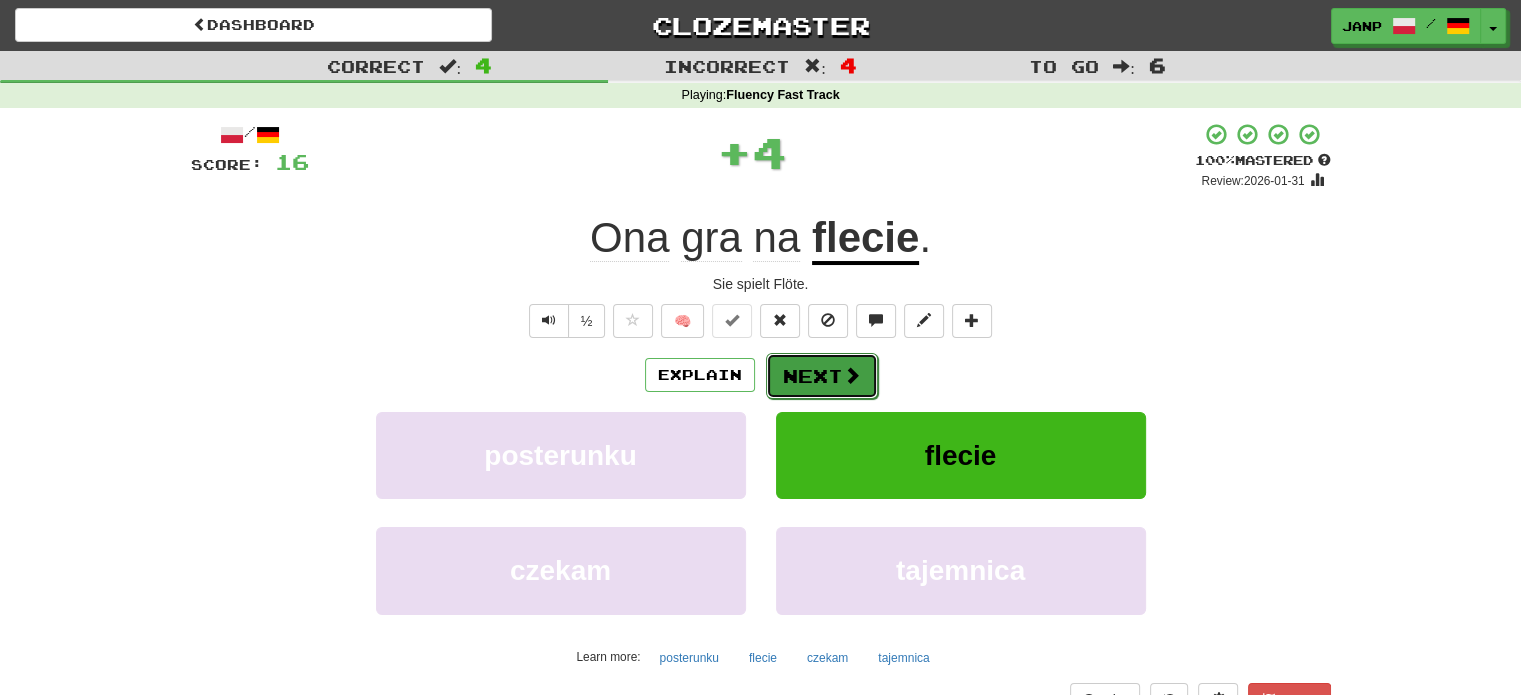 click on "Next" at bounding box center [822, 376] 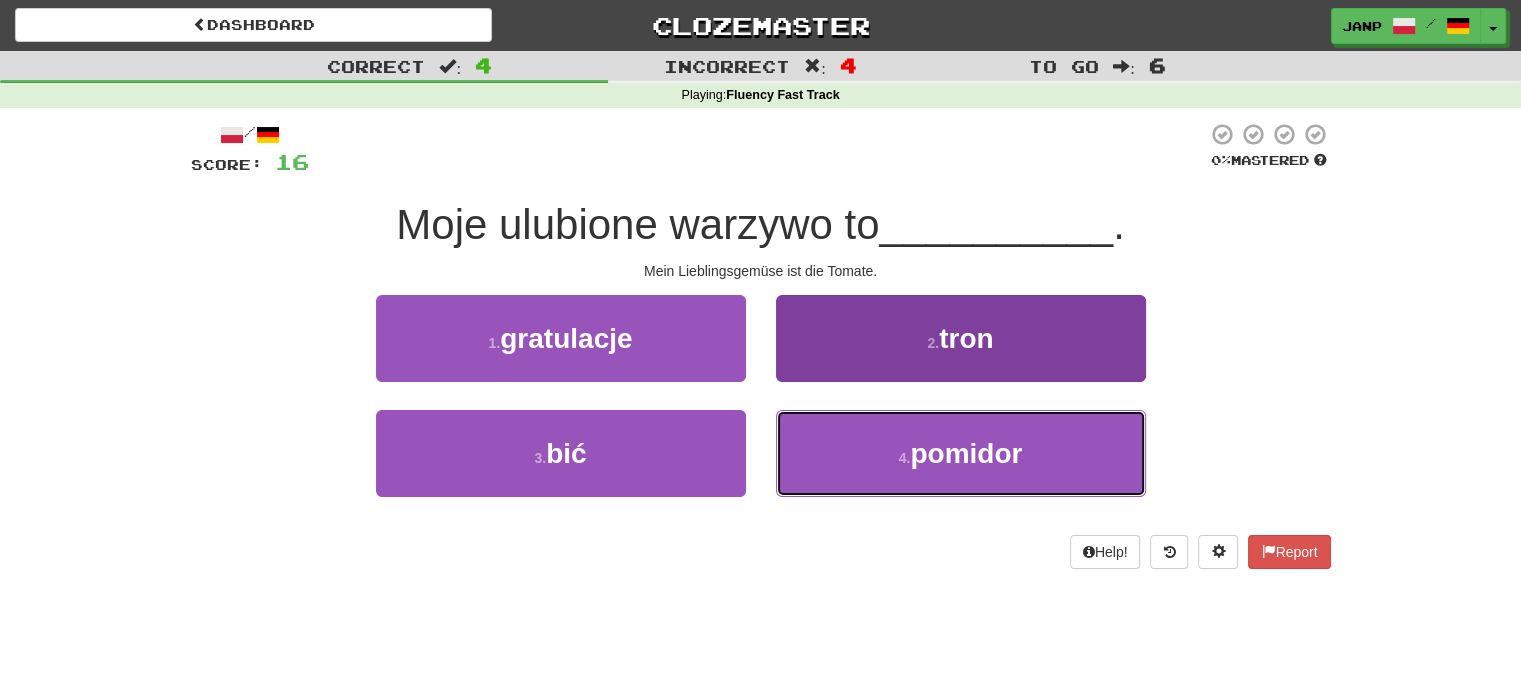 click on "4 .  pomidor" at bounding box center [961, 453] 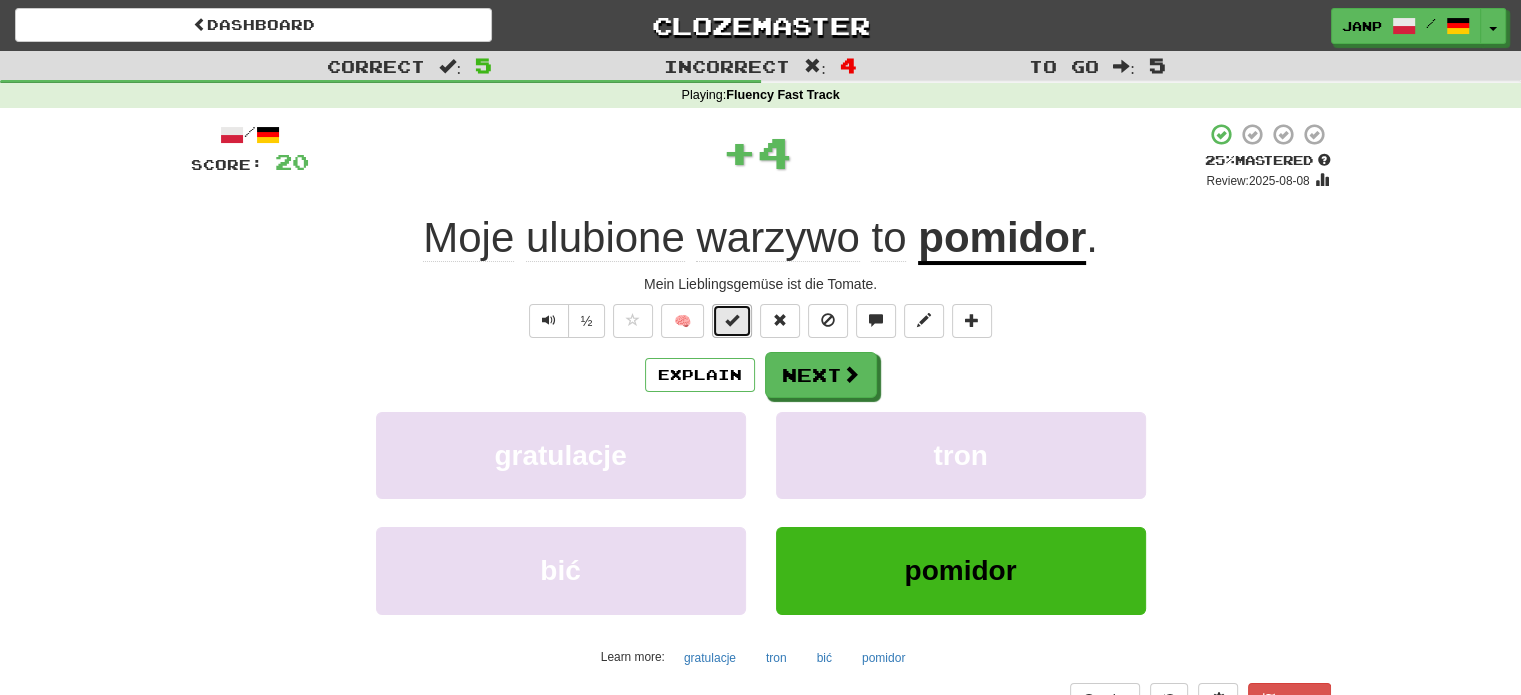 click at bounding box center (732, 320) 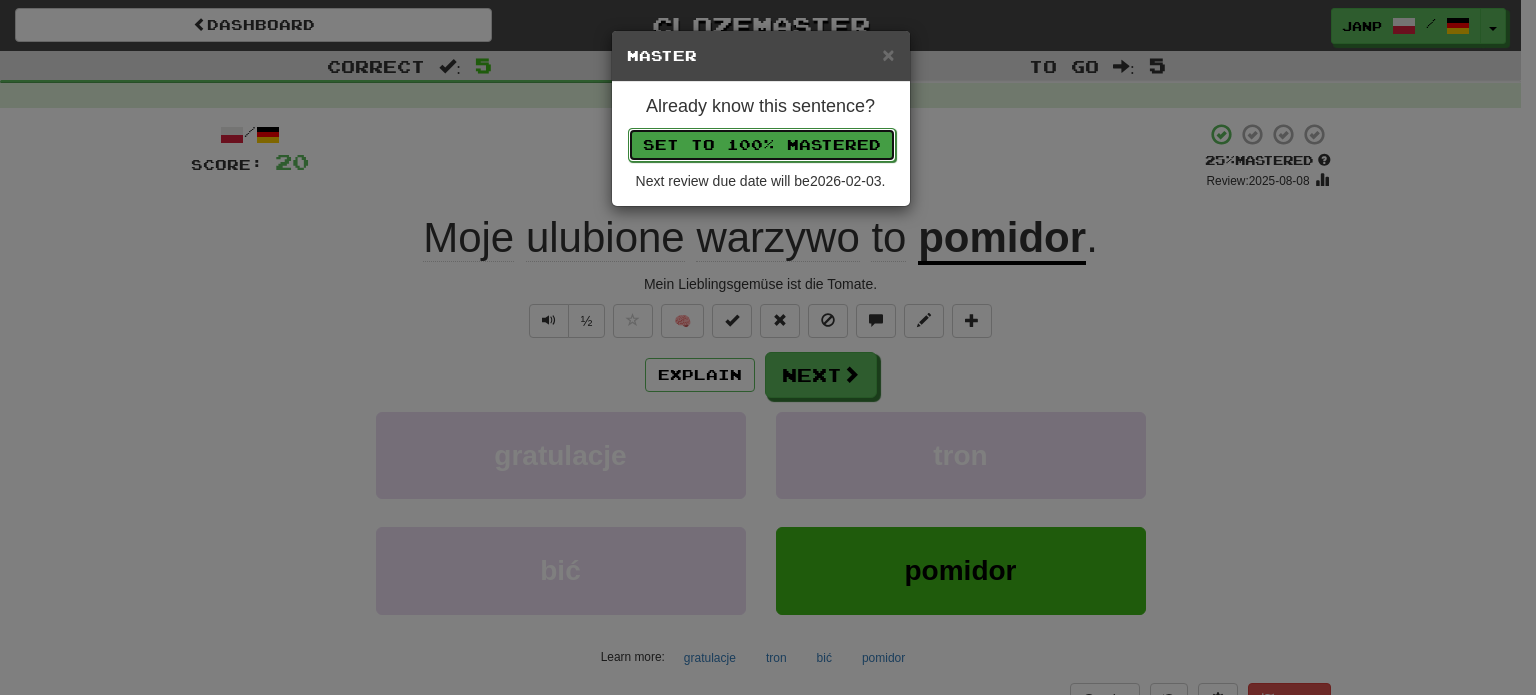 click on "Set to 100% Mastered" at bounding box center (762, 145) 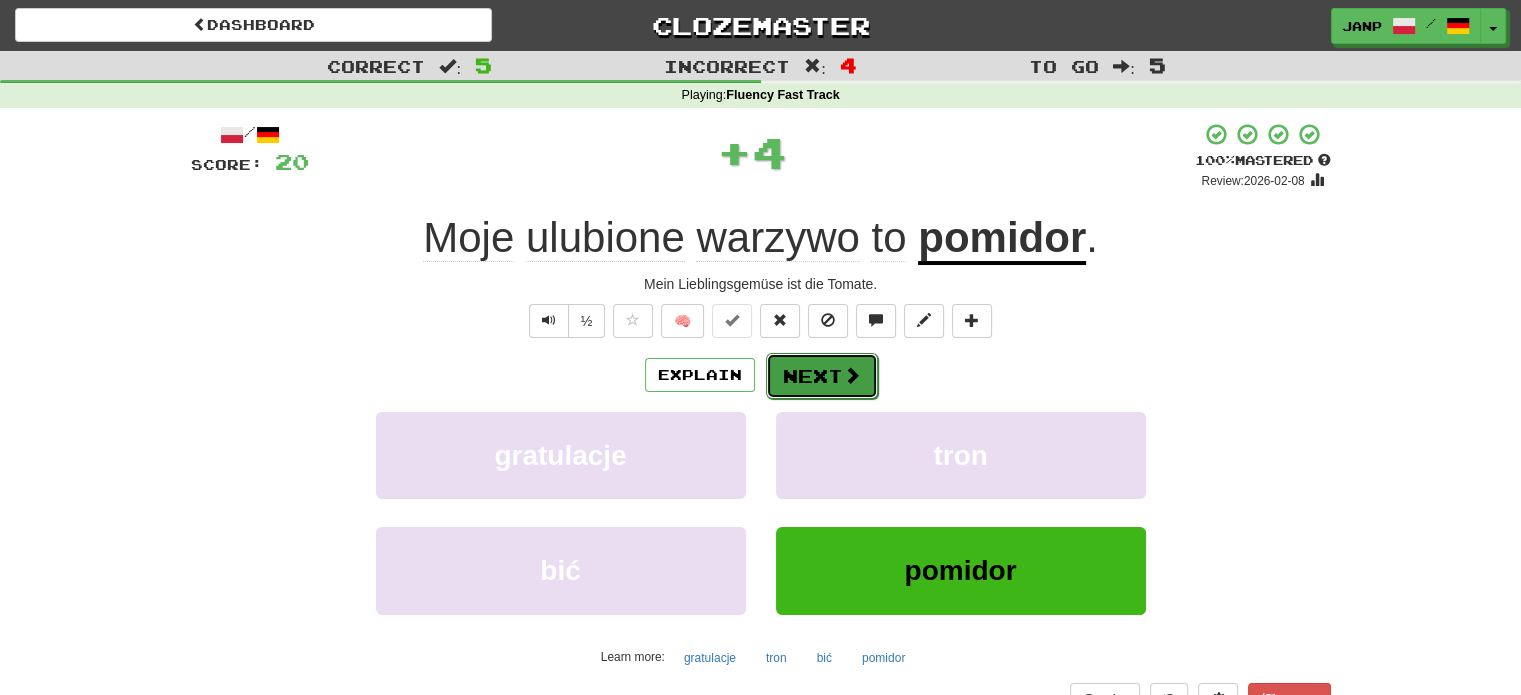 click on "Next" at bounding box center [822, 376] 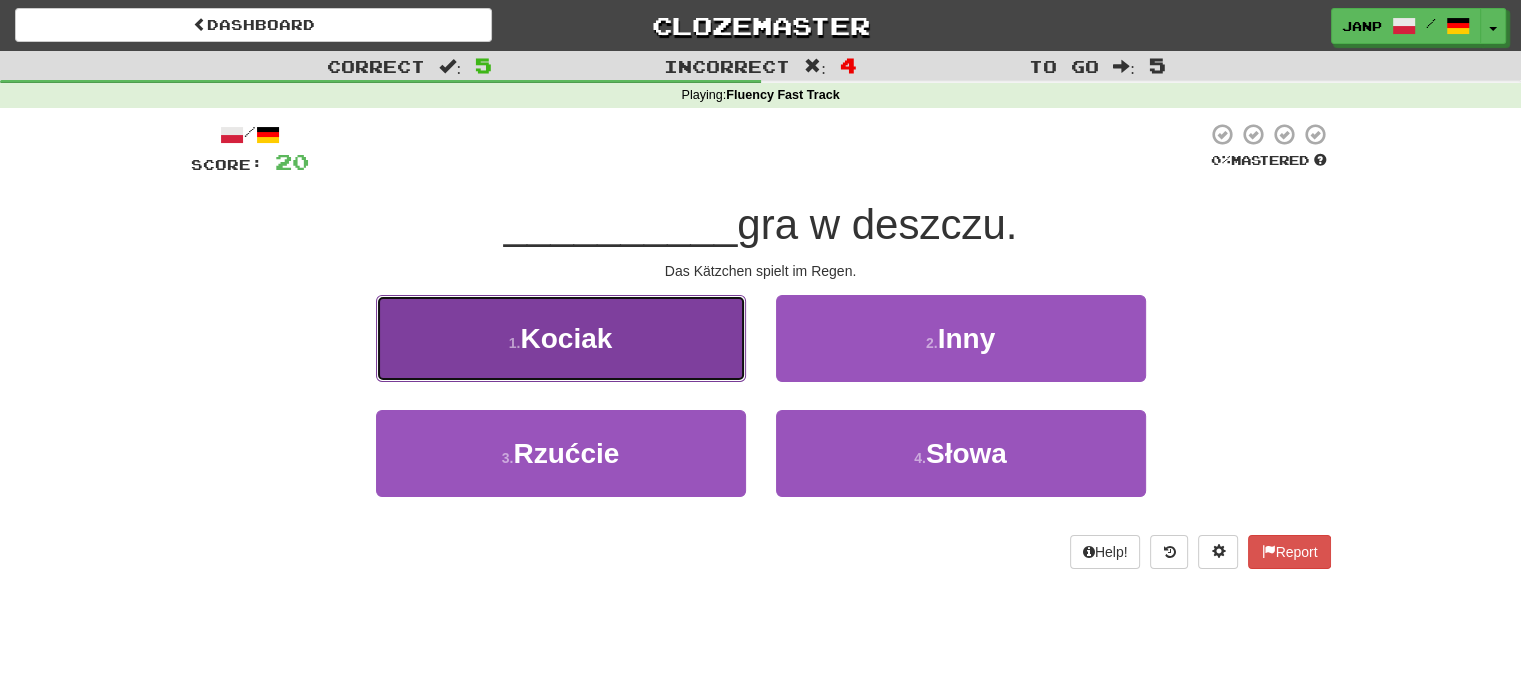click on "1 .  Kociak" at bounding box center [561, 338] 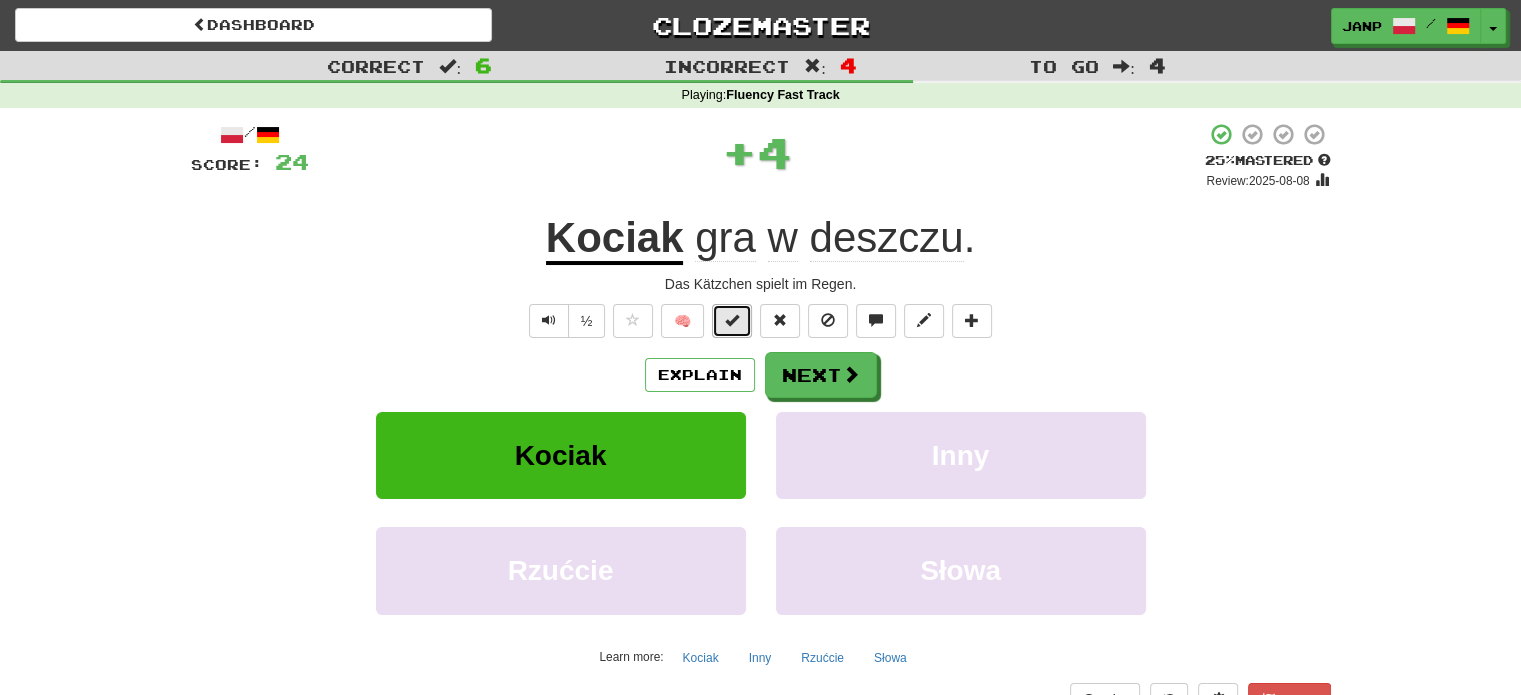 click at bounding box center [732, 321] 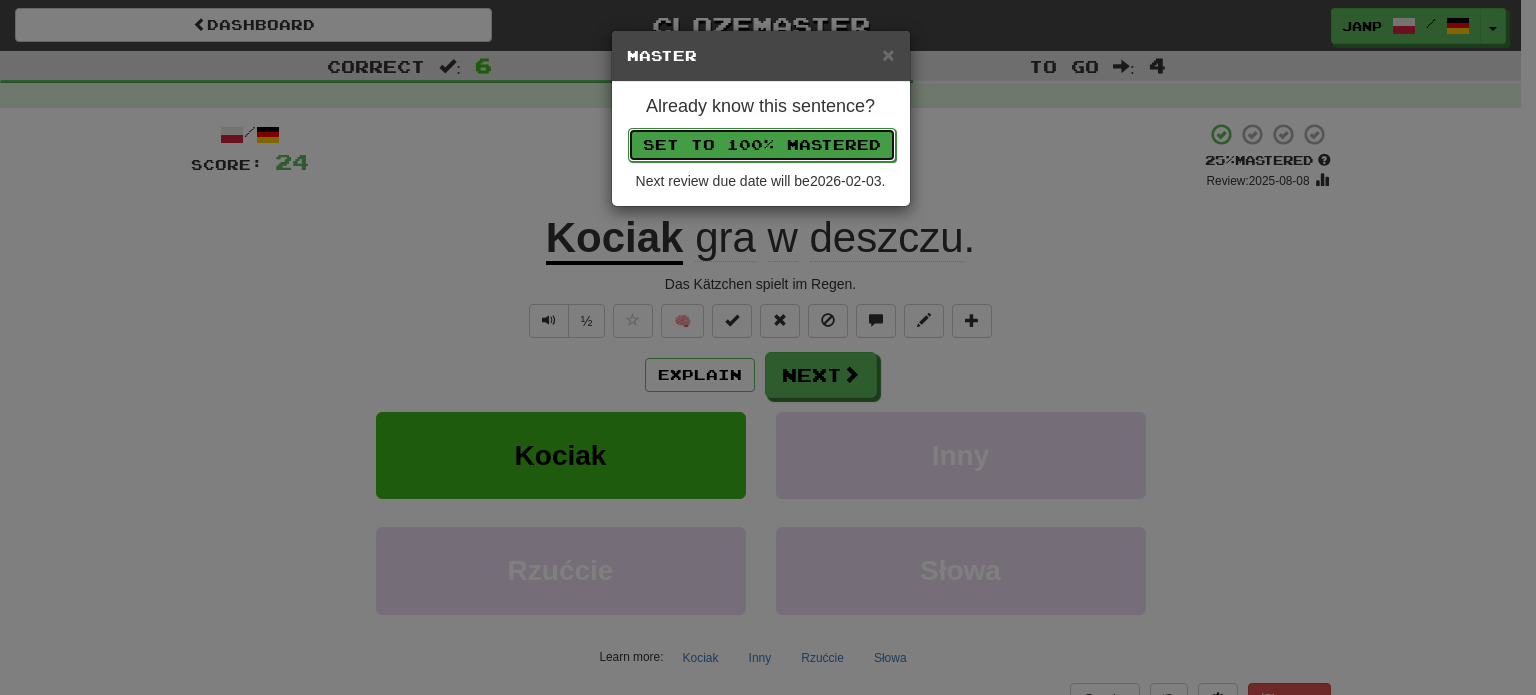 click on "Set to 100% Mastered" at bounding box center [762, 145] 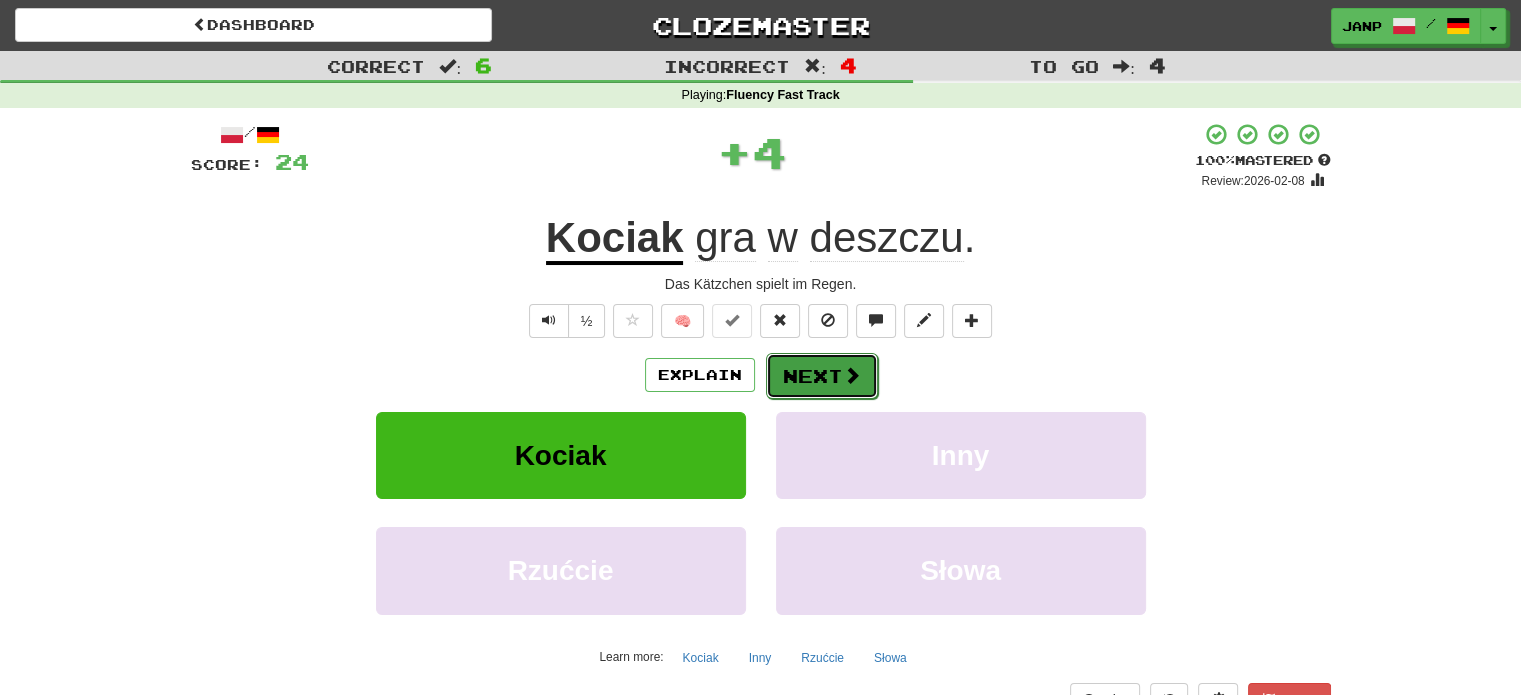 click on "Next" at bounding box center [822, 376] 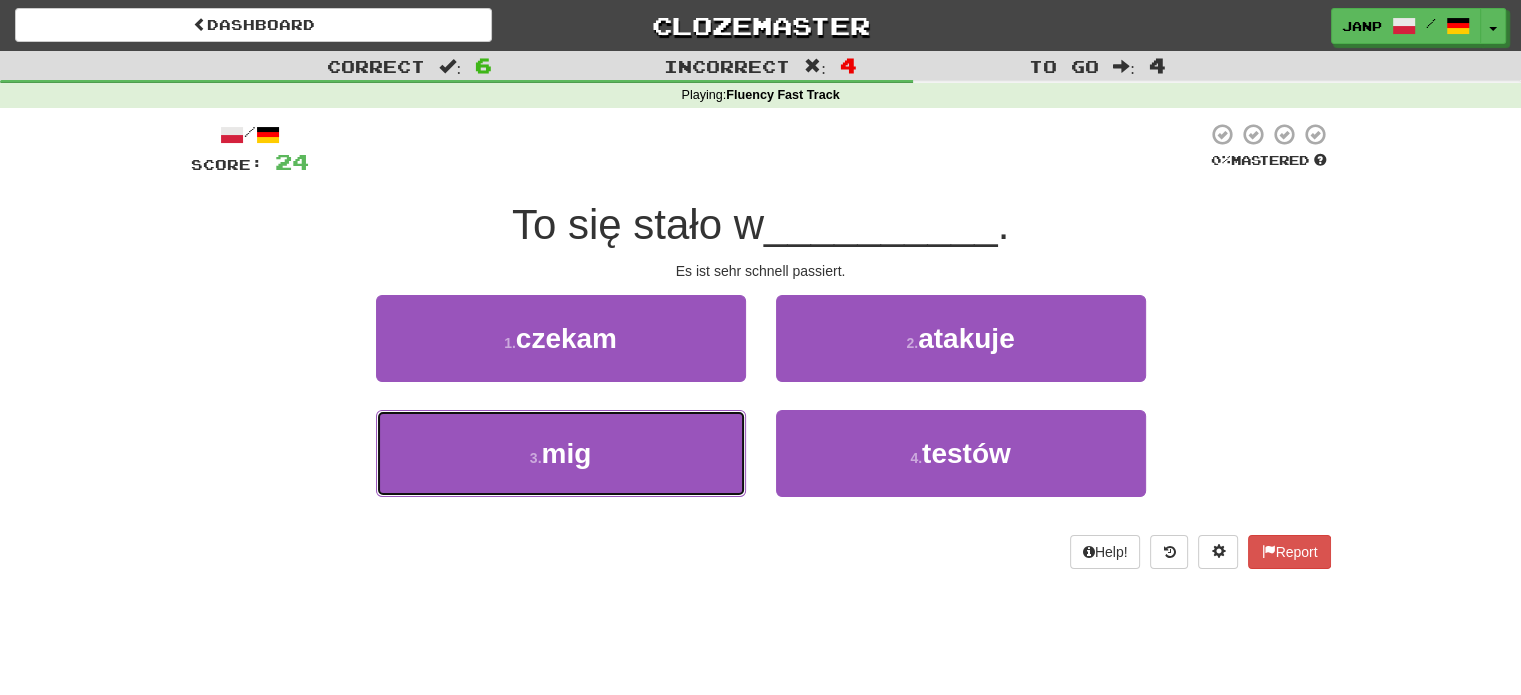 drag, startPoint x: 680, startPoint y: 478, endPoint x: 705, endPoint y: 409, distance: 73.38937 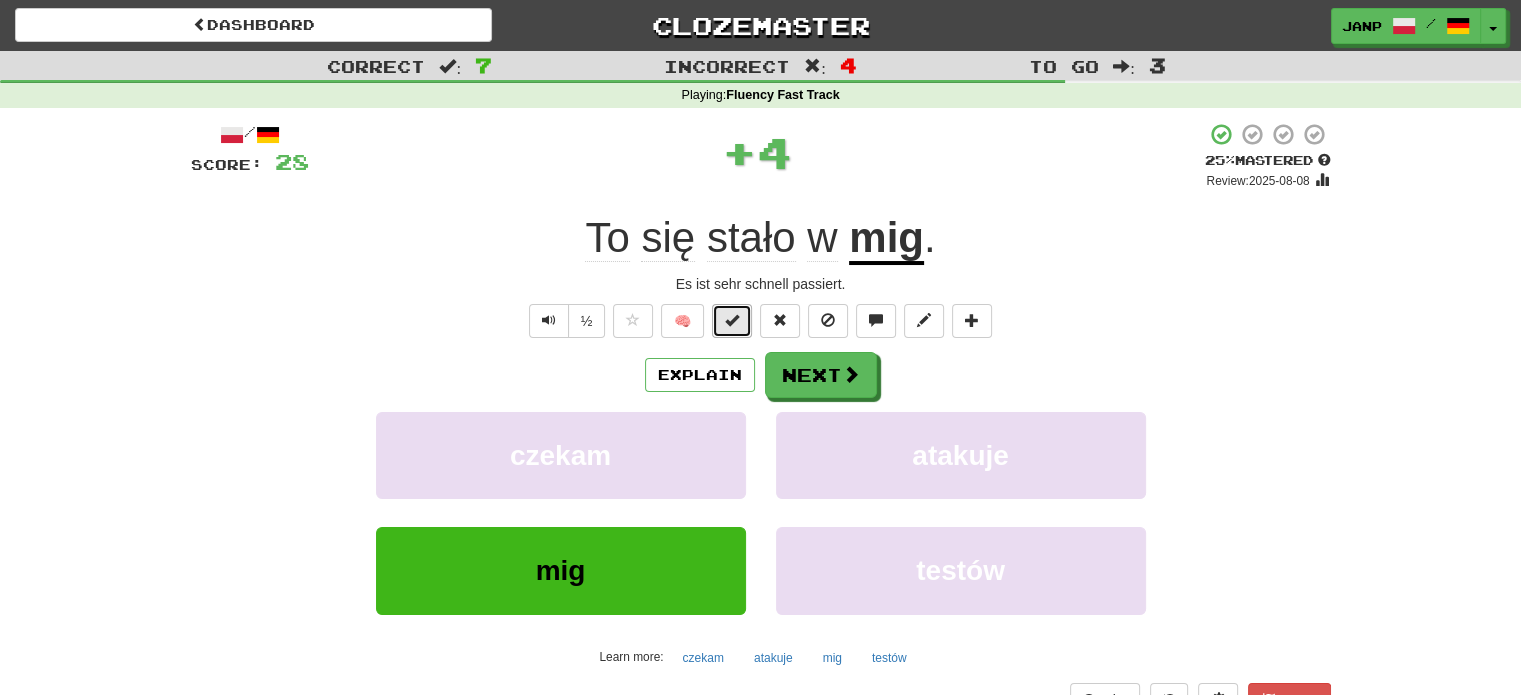 click at bounding box center (732, 320) 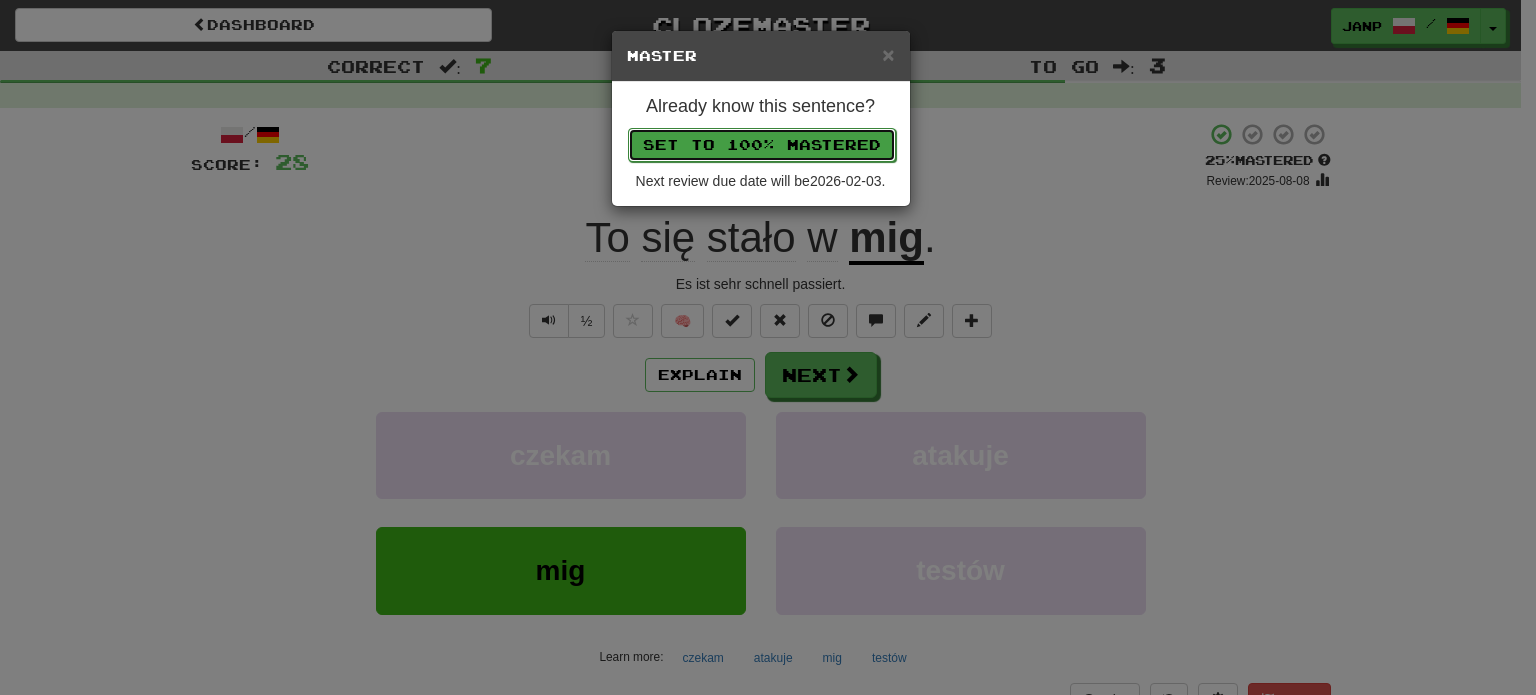 click on "Set to 100% Mastered" at bounding box center (762, 145) 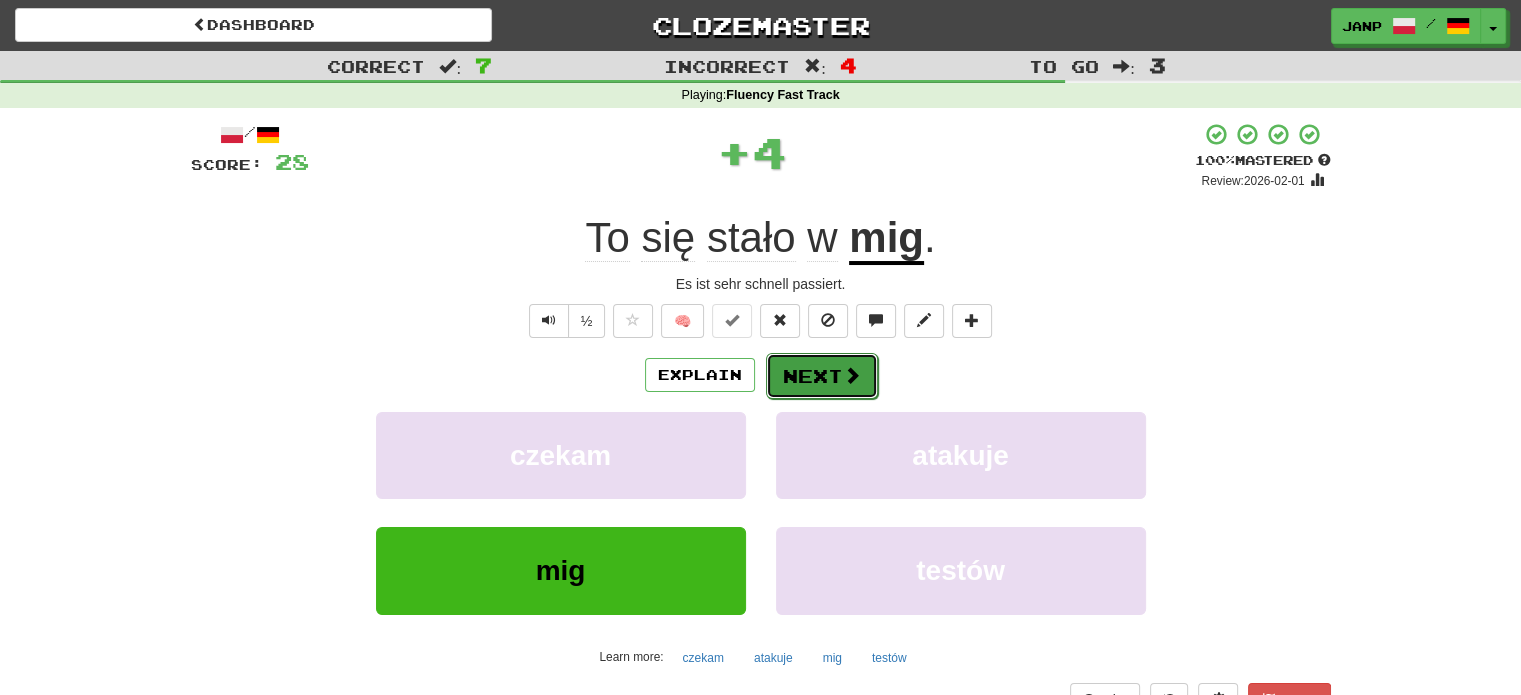 click on "Next" at bounding box center [822, 376] 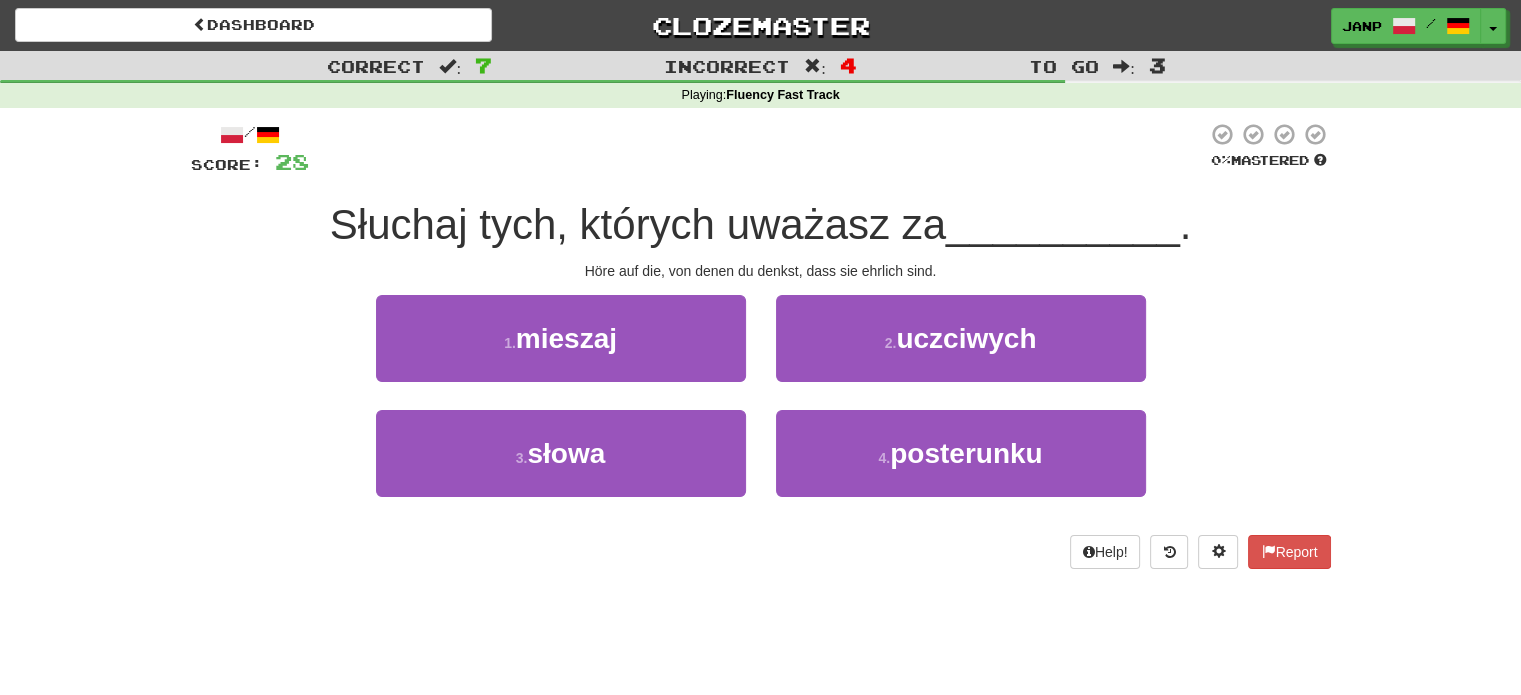 click on "2 .  uczciwych" at bounding box center [961, 352] 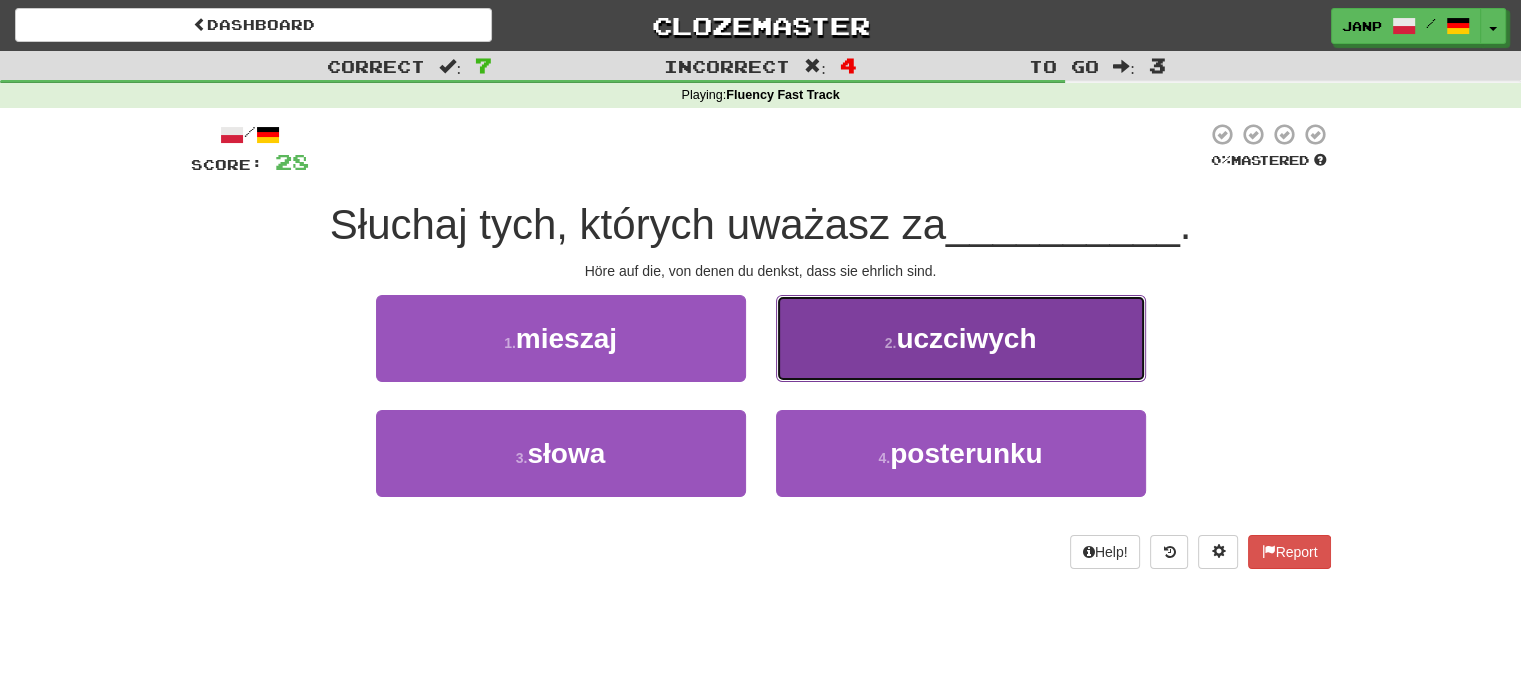 click on "2 .  uczciwych" at bounding box center (961, 338) 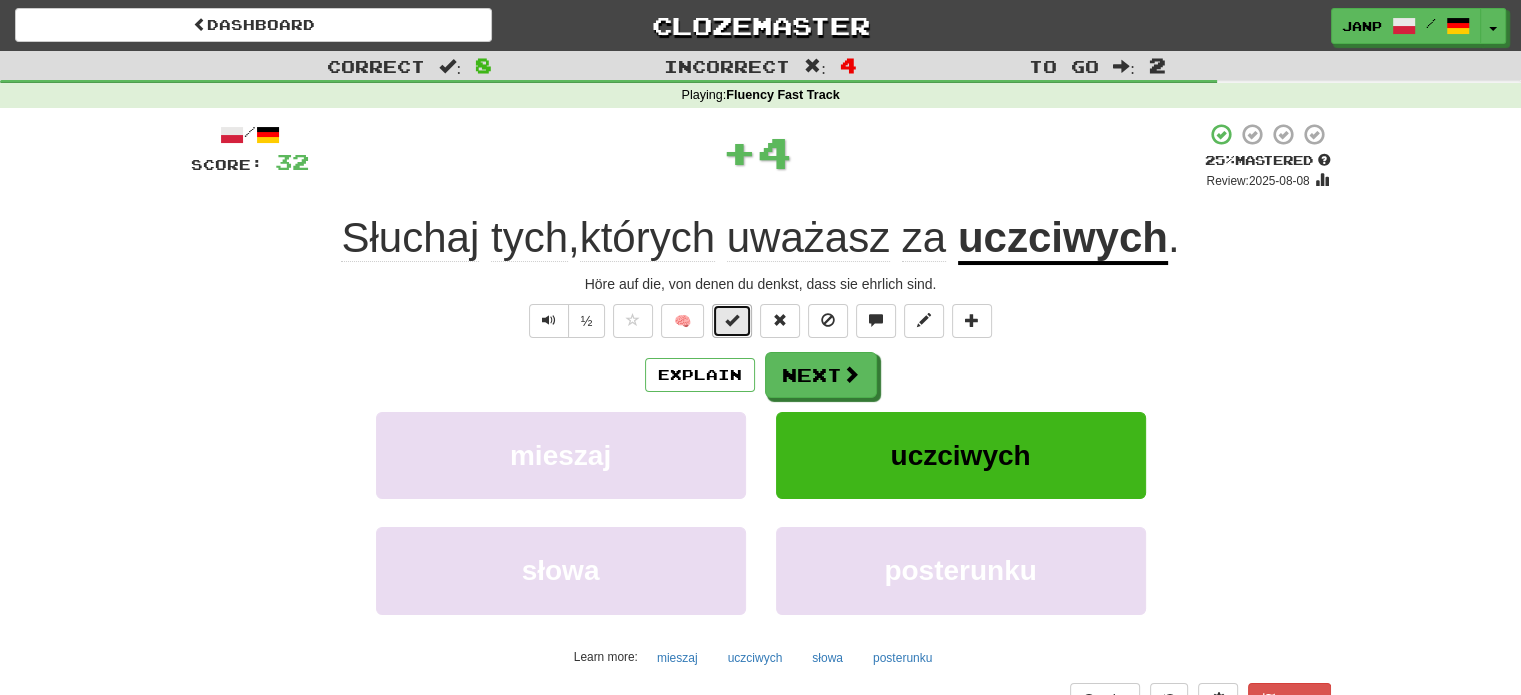 click at bounding box center [732, 320] 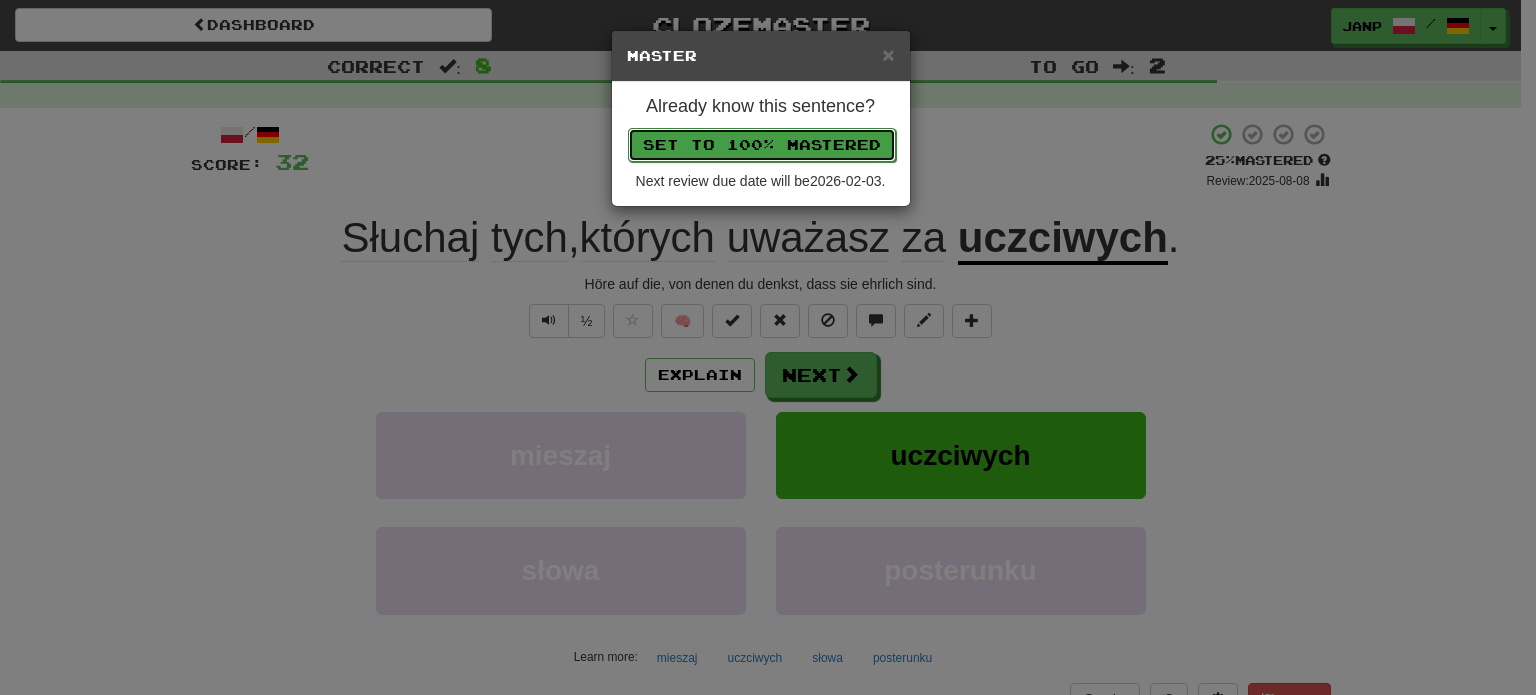 click on "Set to 100% Mastered" at bounding box center [762, 145] 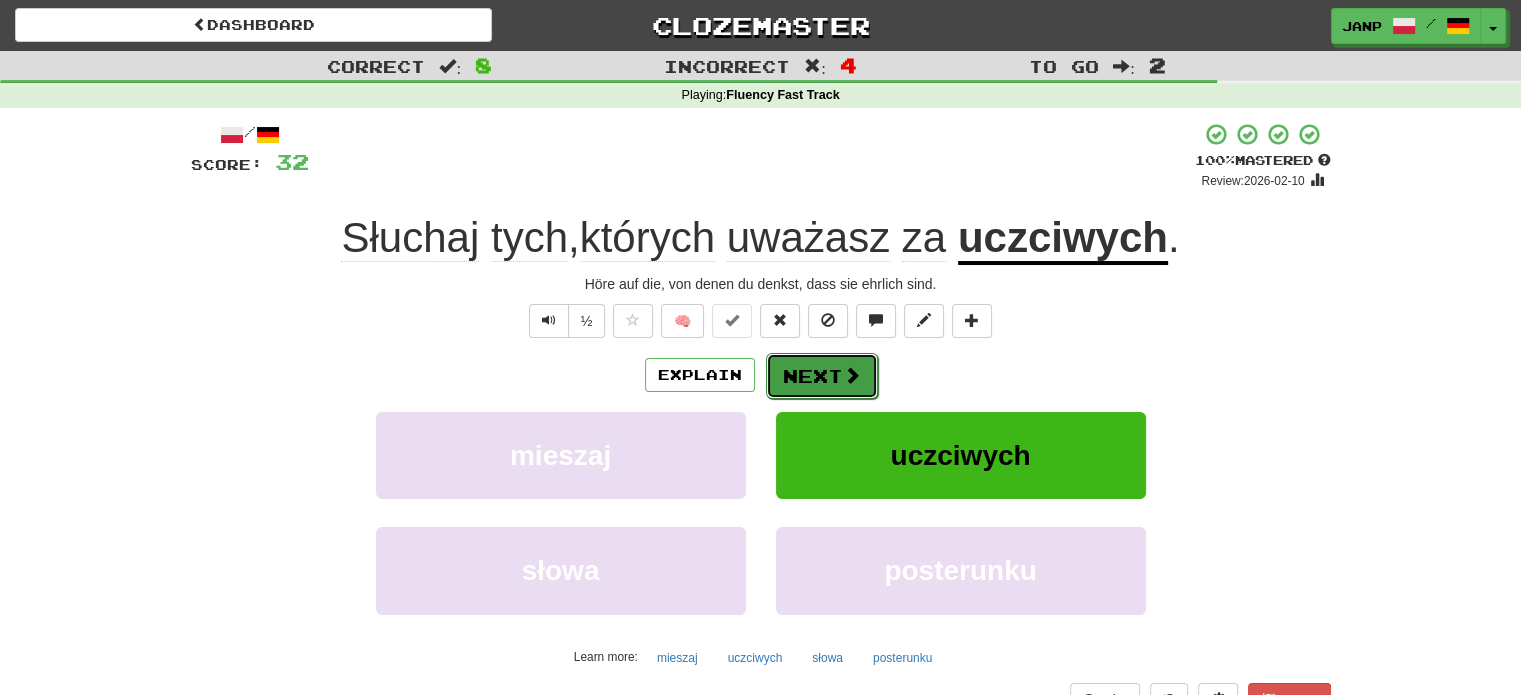 click at bounding box center (852, 375) 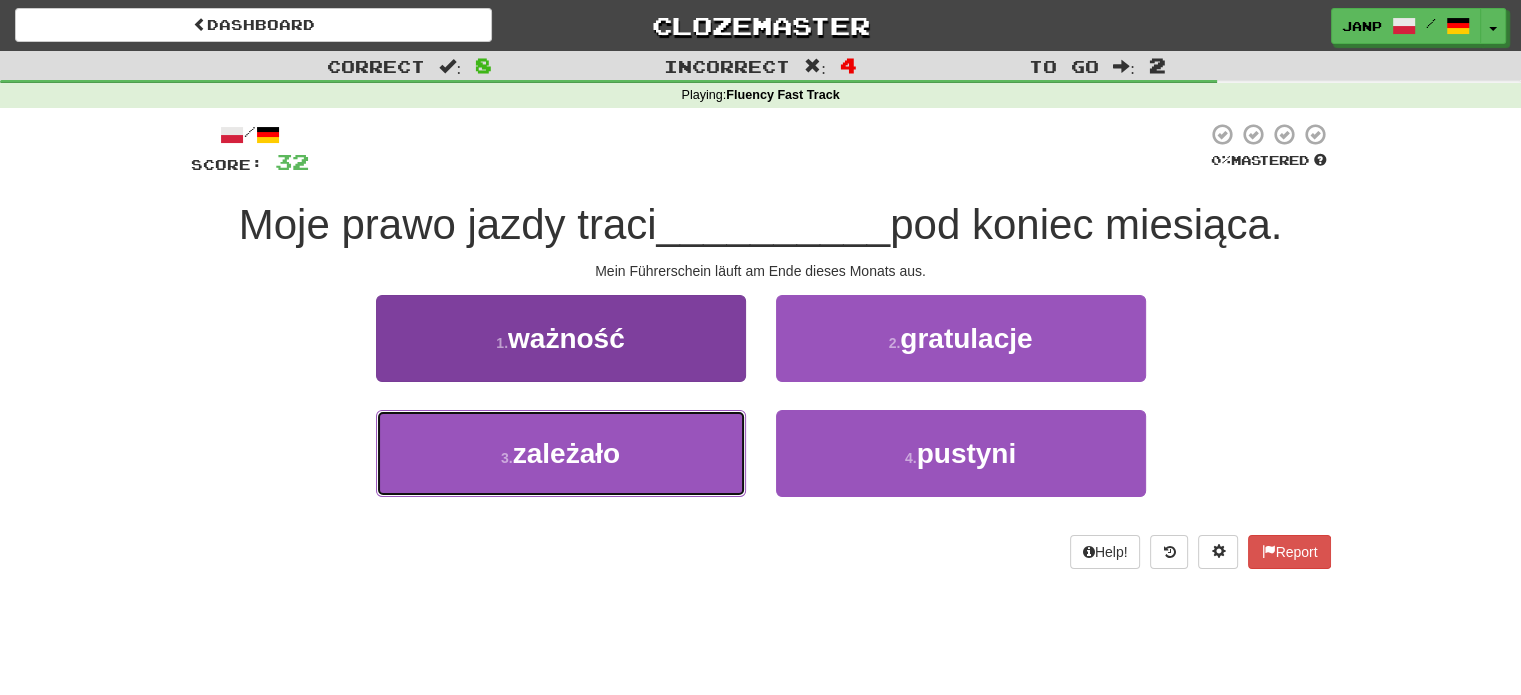 click on "3 .  zależało" at bounding box center [561, 453] 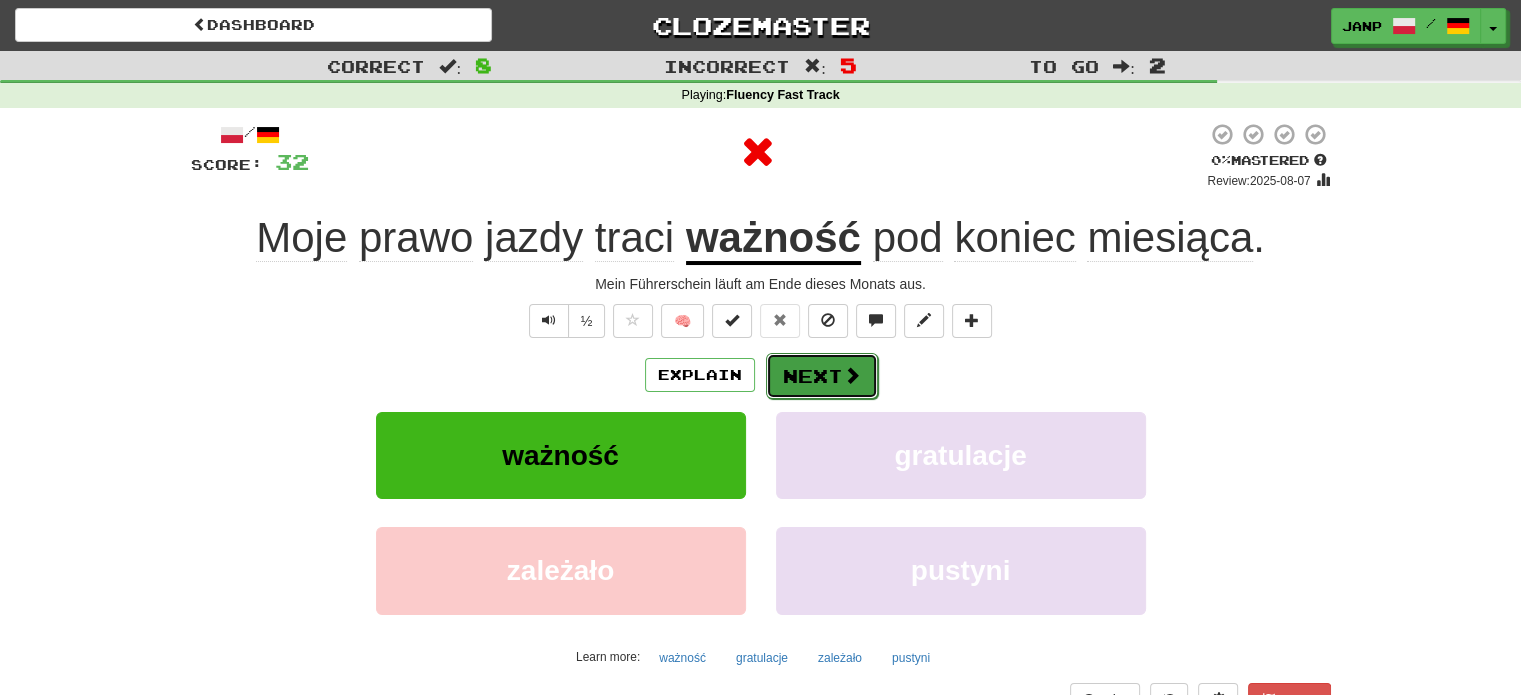 click on "Next" at bounding box center (822, 376) 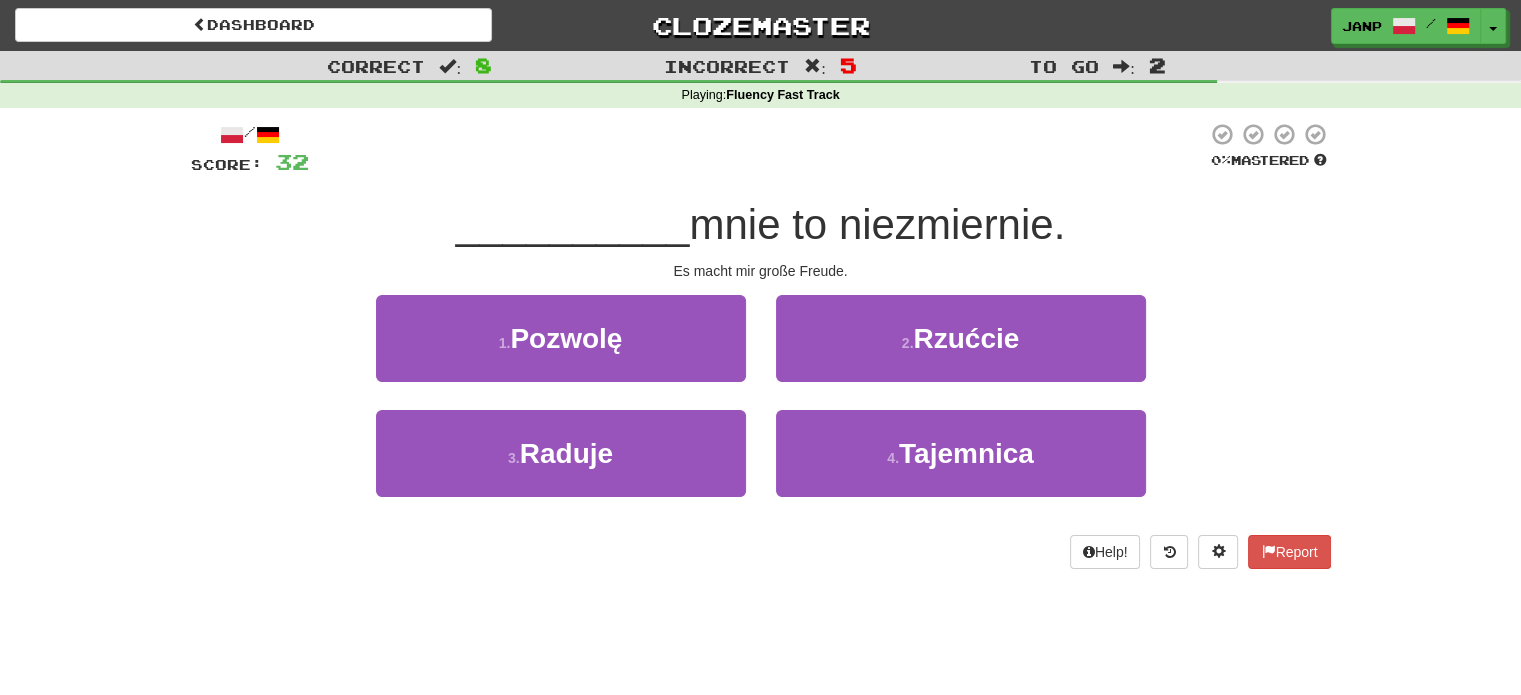 drag, startPoint x: 771, startPoint y: 484, endPoint x: 791, endPoint y: 574, distance: 92.19544 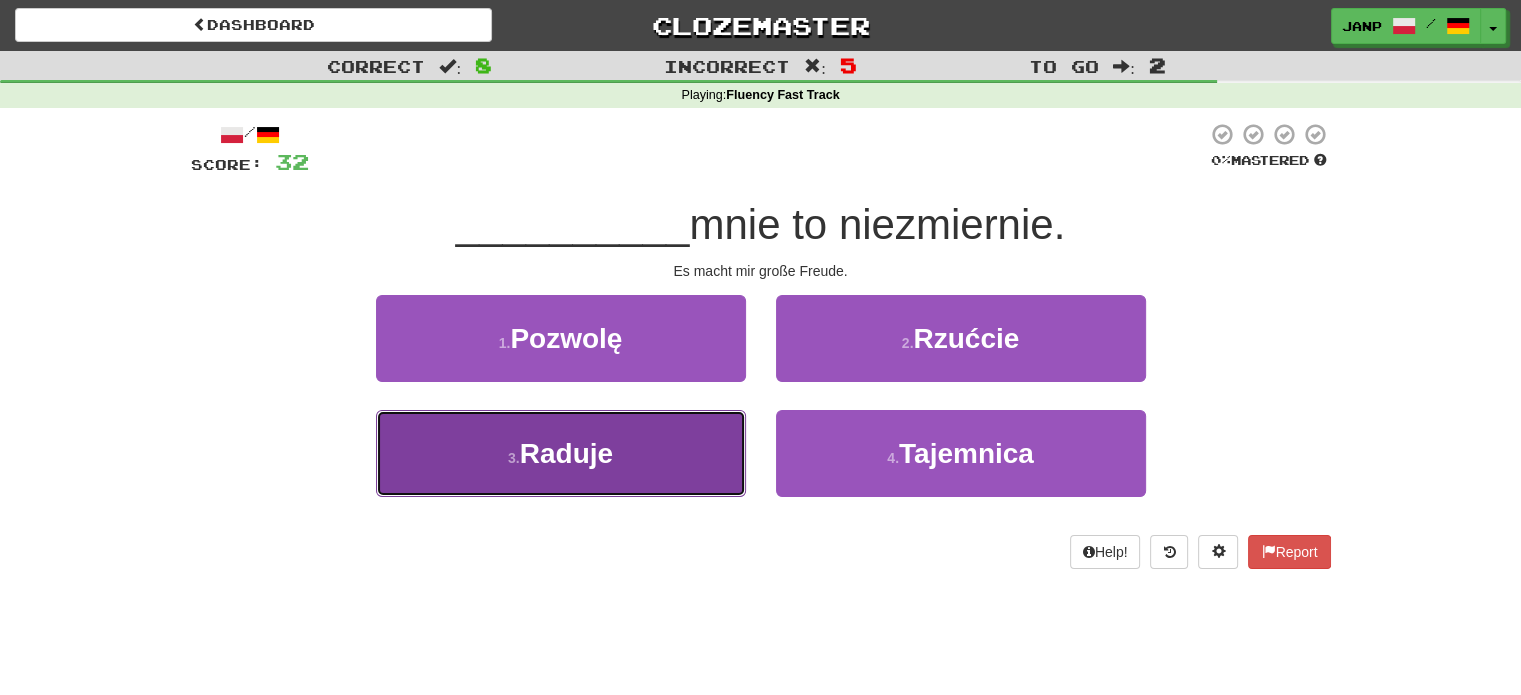 click on "3 .  Raduje" at bounding box center (561, 453) 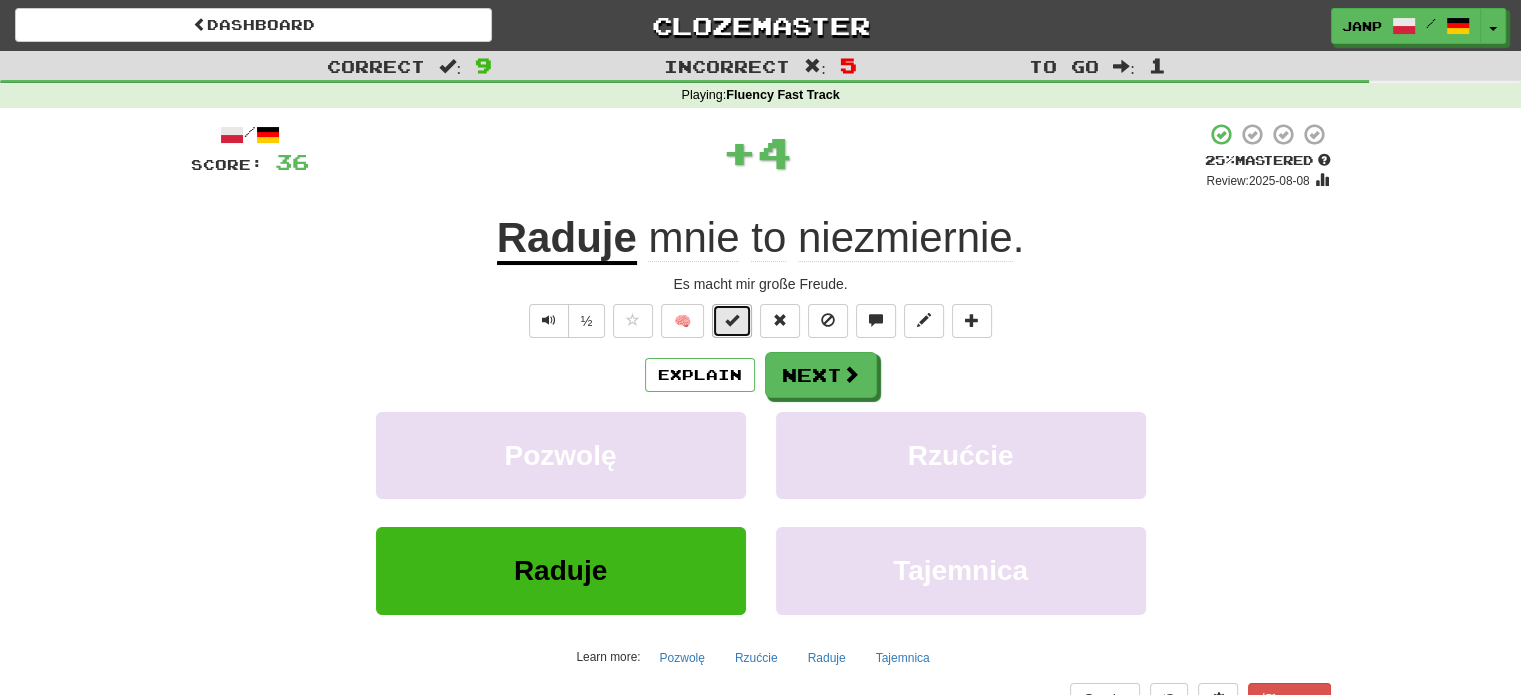 click at bounding box center [732, 321] 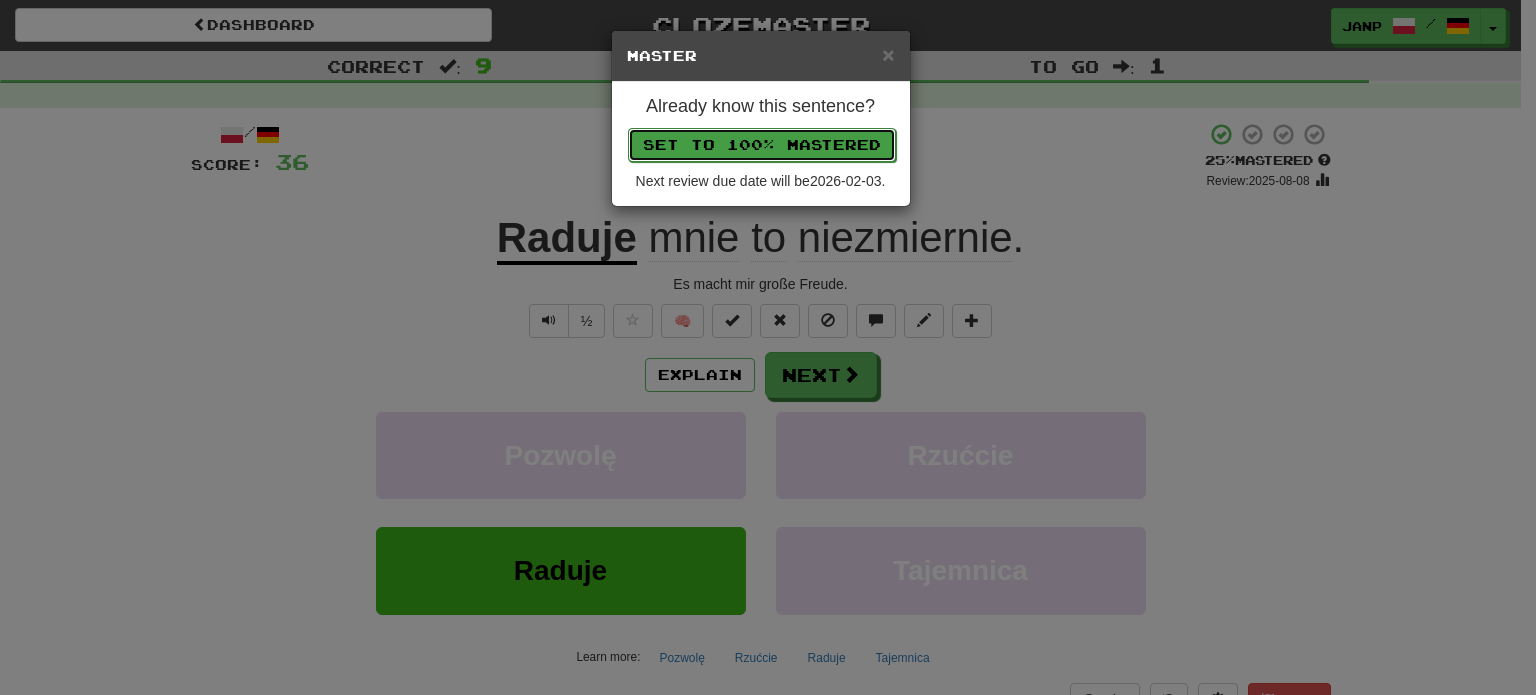 click on "Set to 100% Mastered" at bounding box center (762, 145) 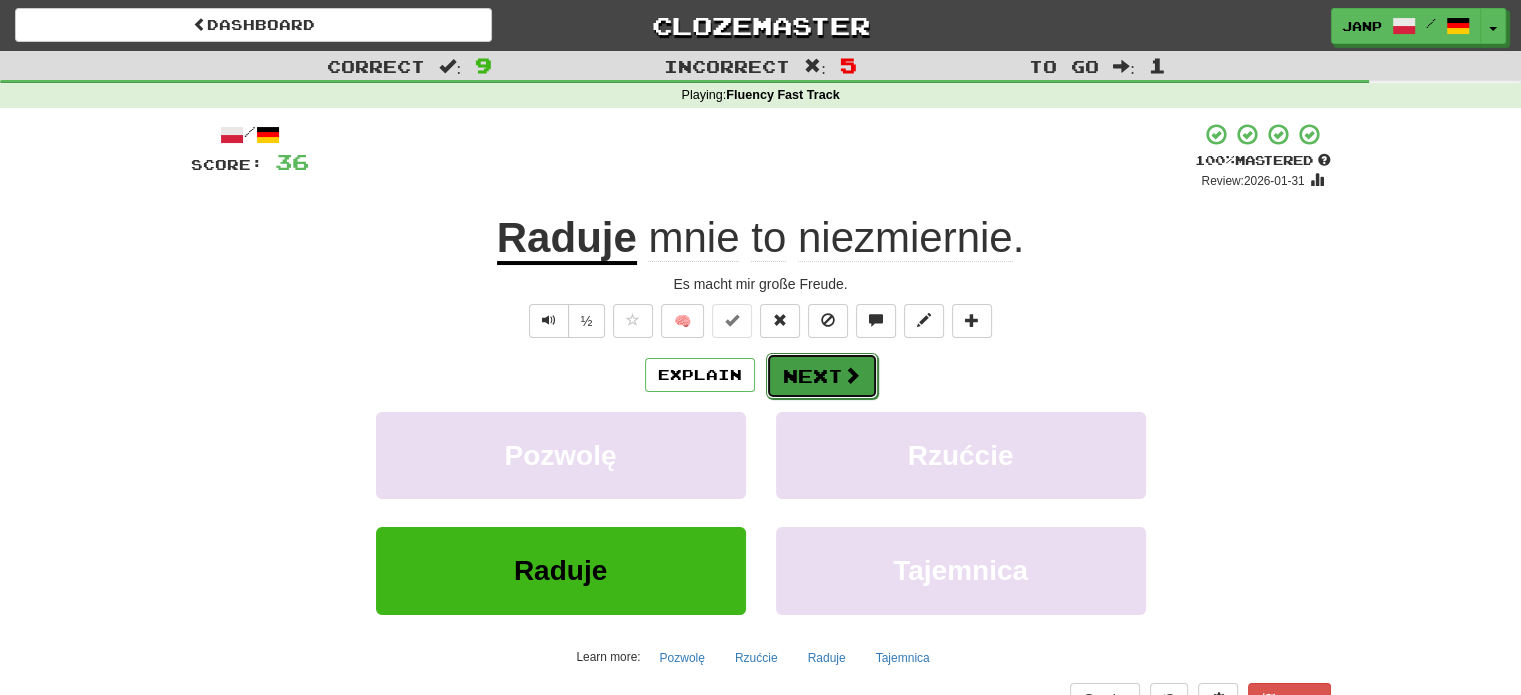 click on "Next" at bounding box center [822, 376] 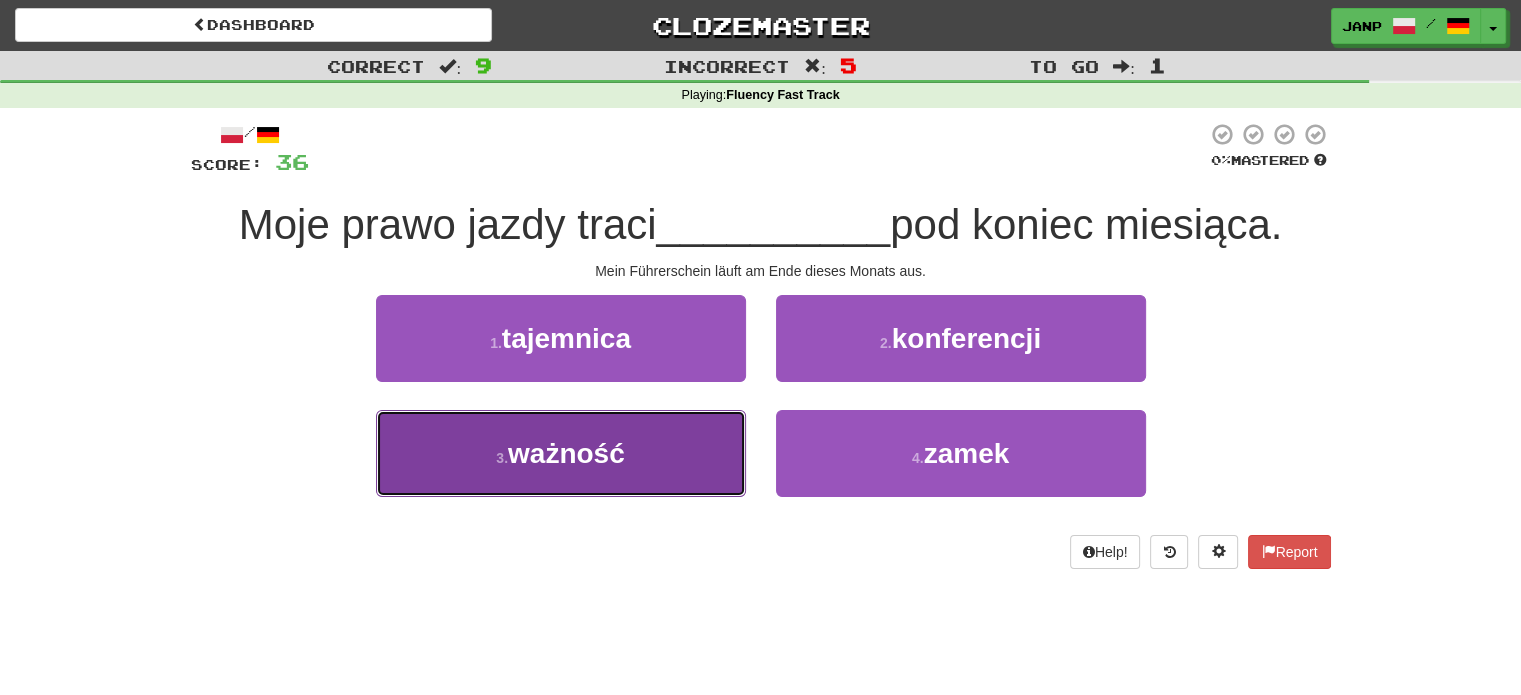 click on "3 .  ważność" at bounding box center (561, 453) 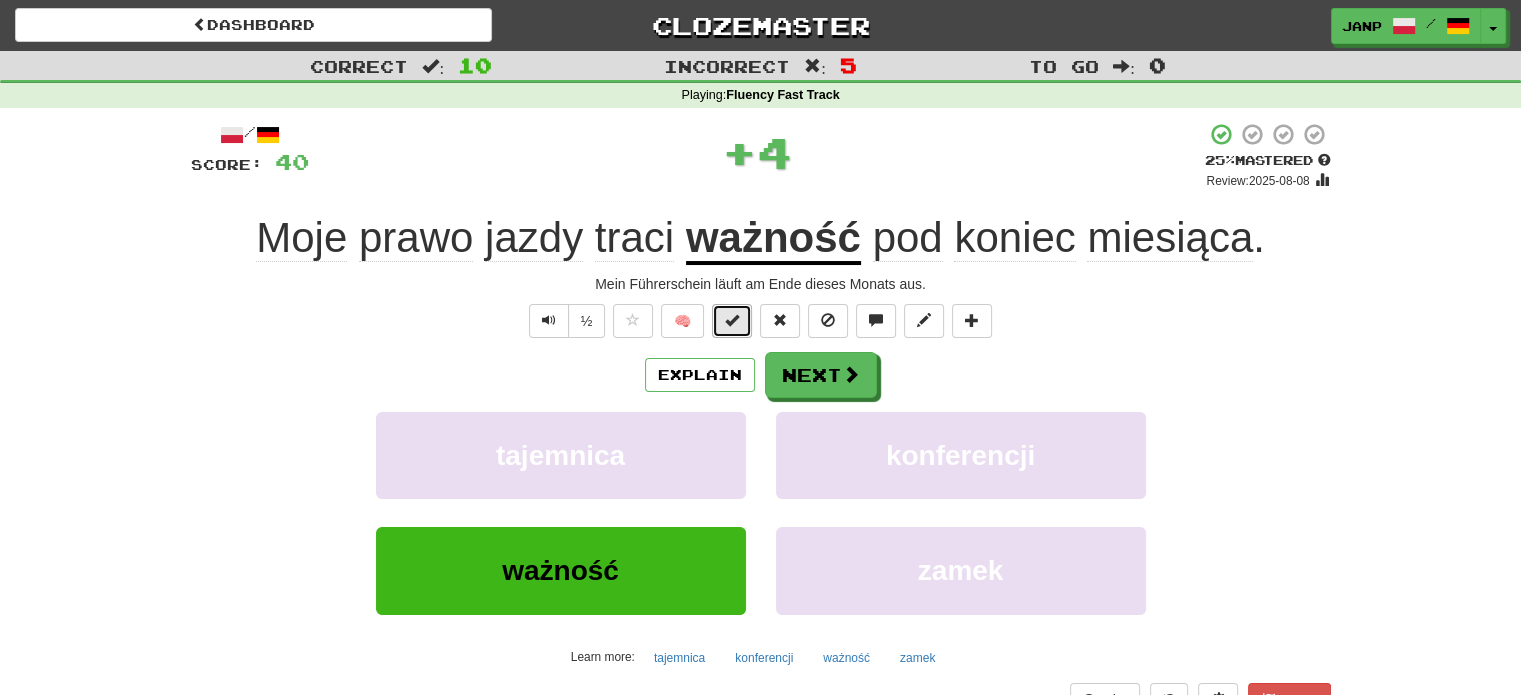 click at bounding box center (732, 320) 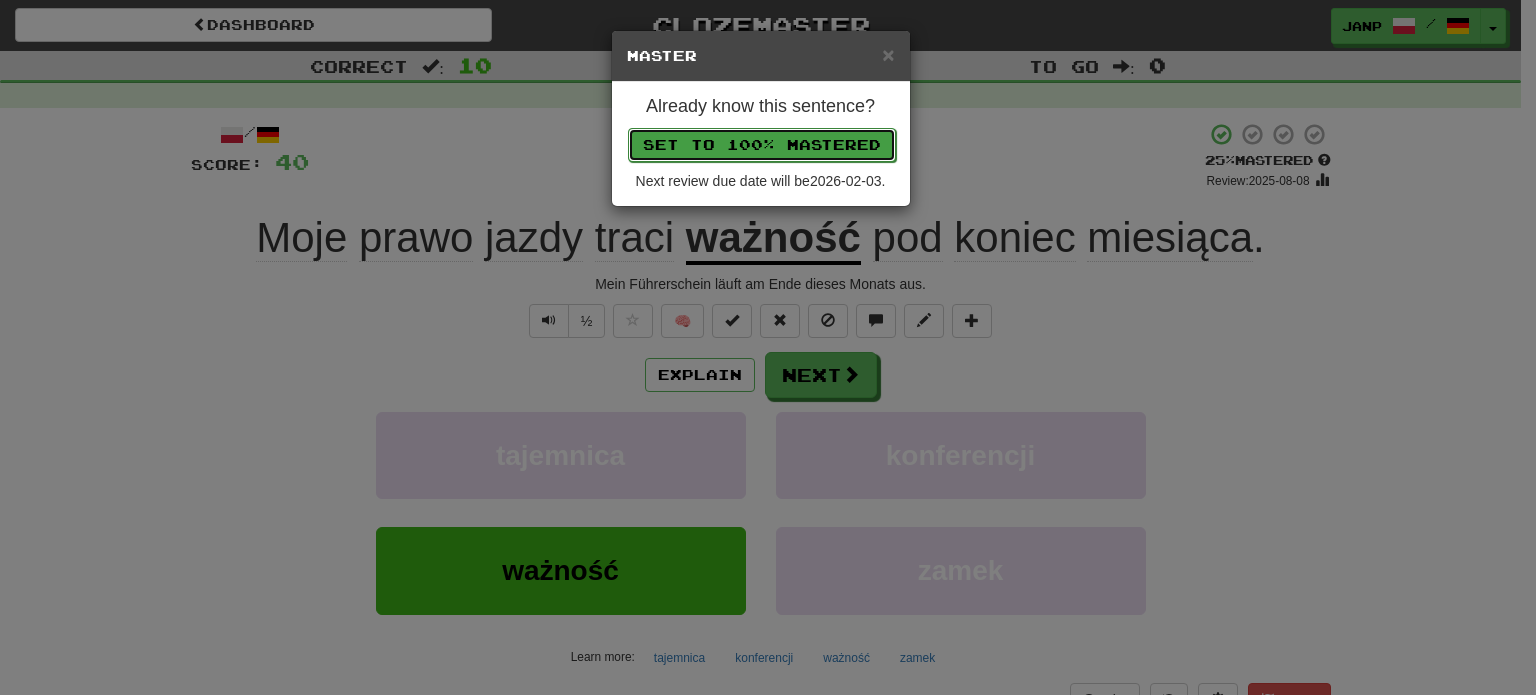 click on "Set to 100% Mastered" at bounding box center [762, 145] 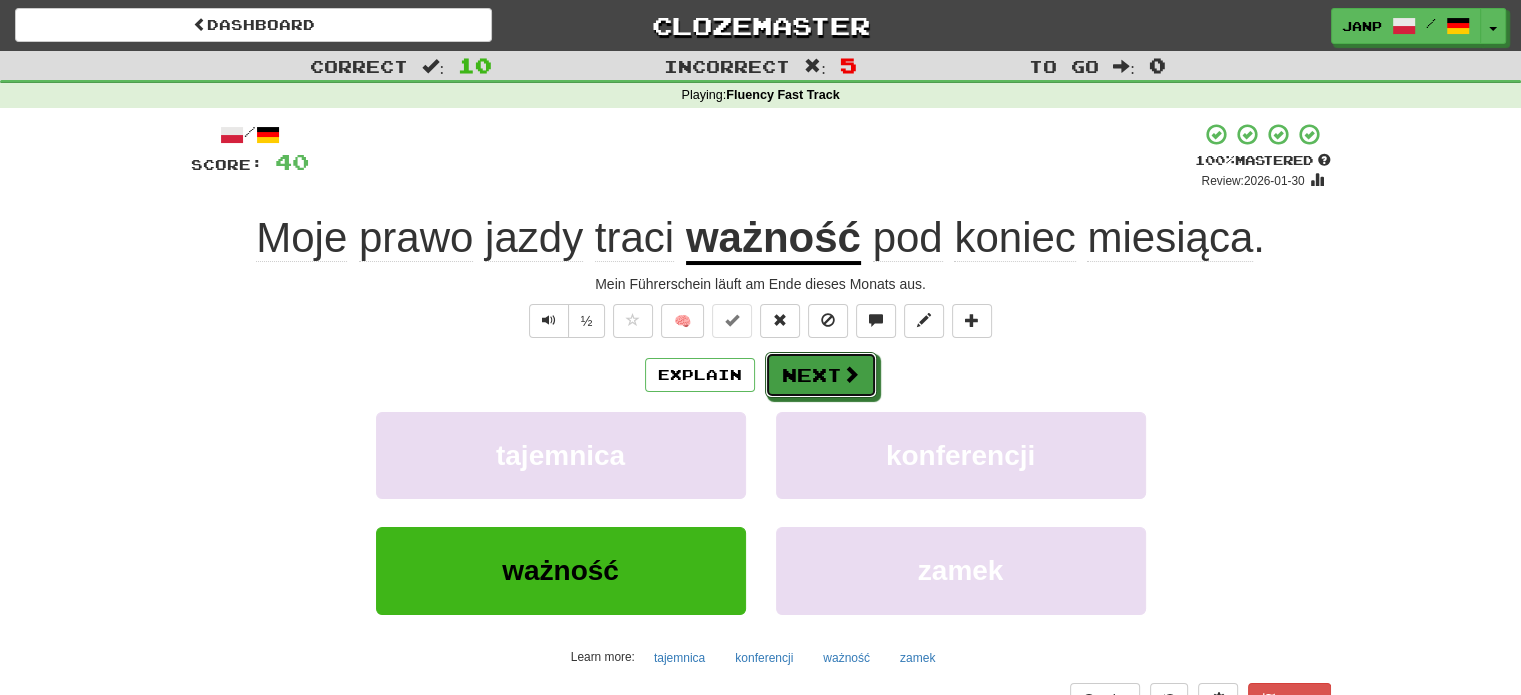 click on "Next" at bounding box center (821, 375) 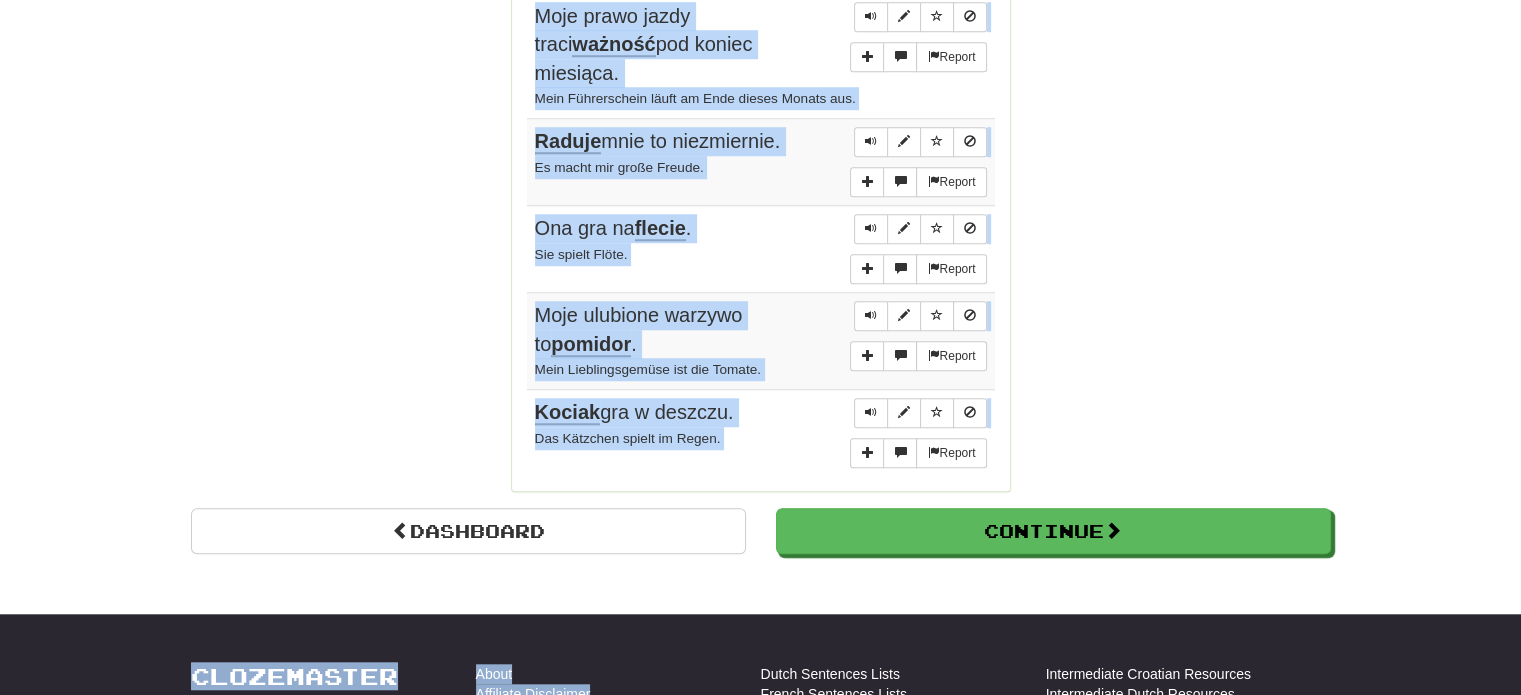 scroll, scrollTop: 1732, scrollLeft: 0, axis: vertical 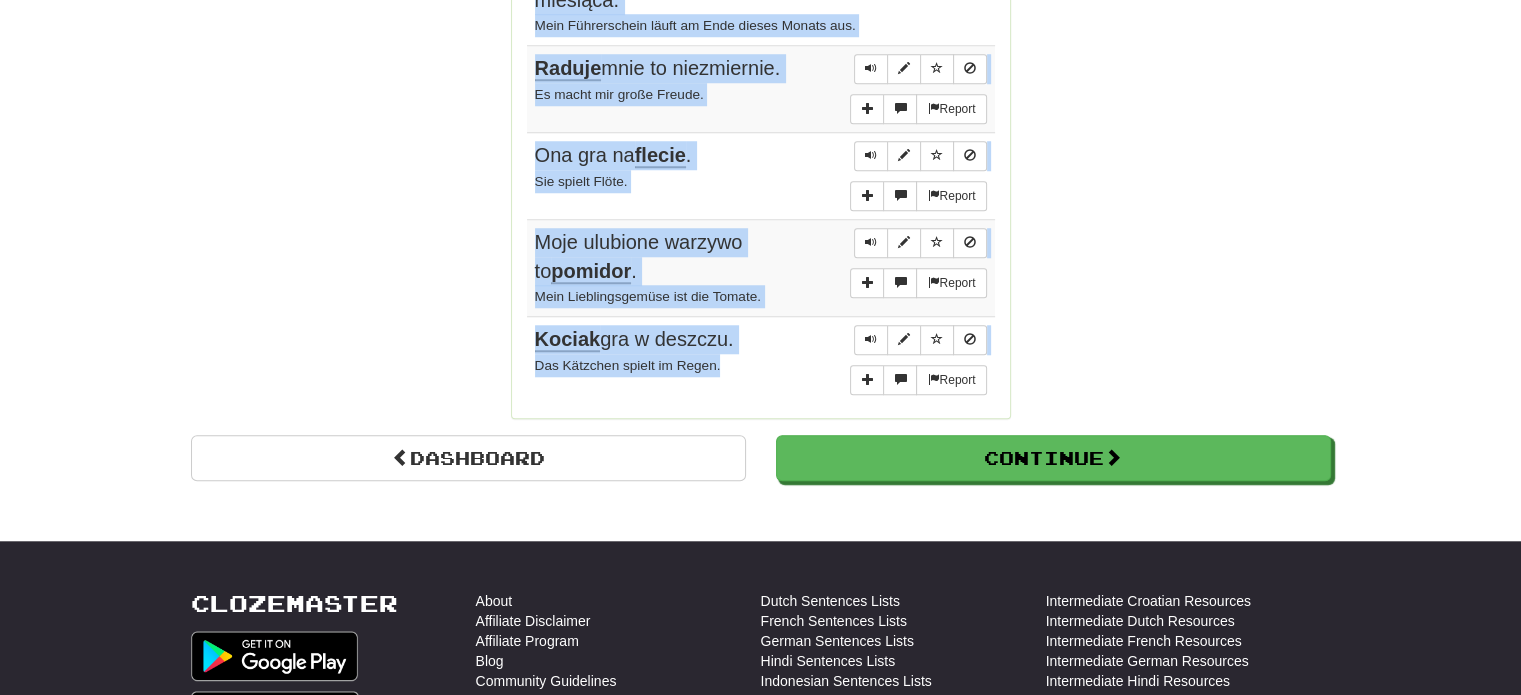 drag, startPoint x: 525, startPoint y: 193, endPoint x: 752, endPoint y: 331, distance: 265.6558 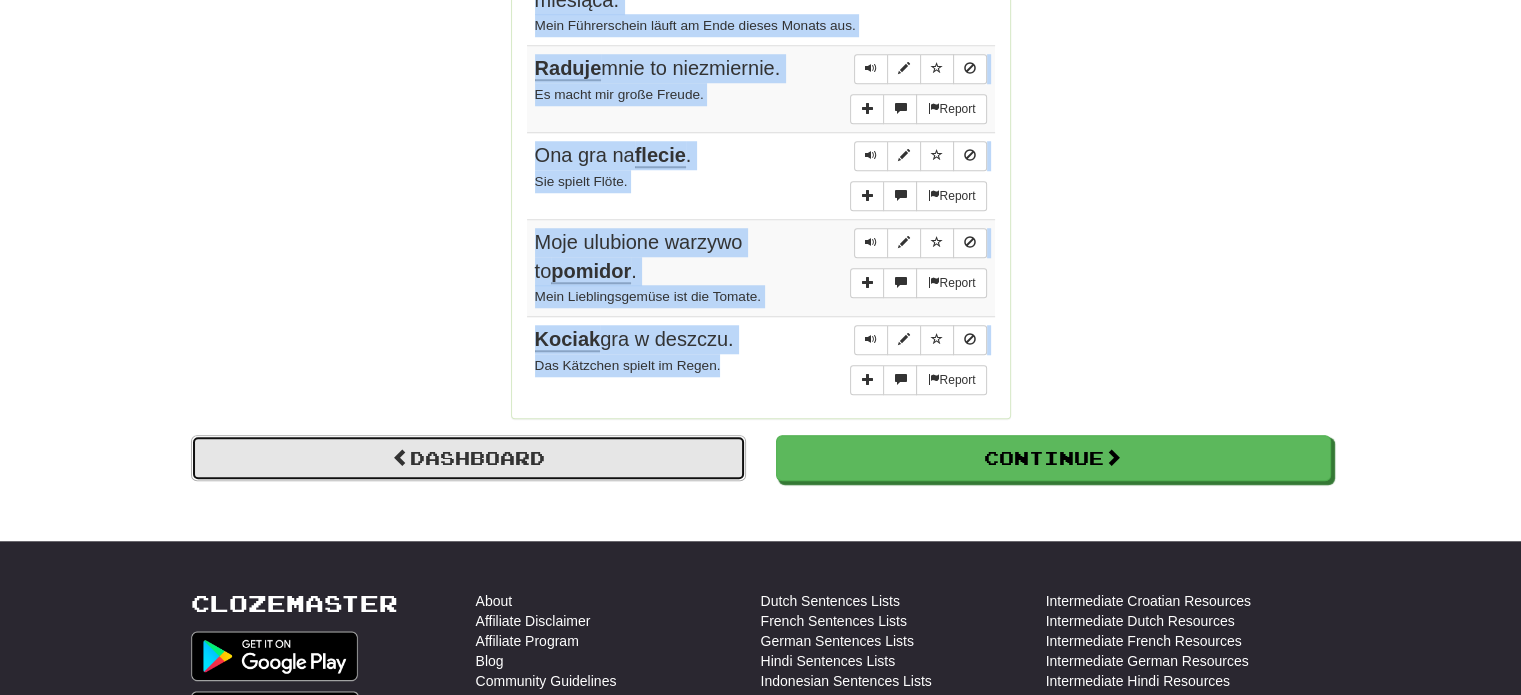 click on "Dashboard" at bounding box center (468, 458) 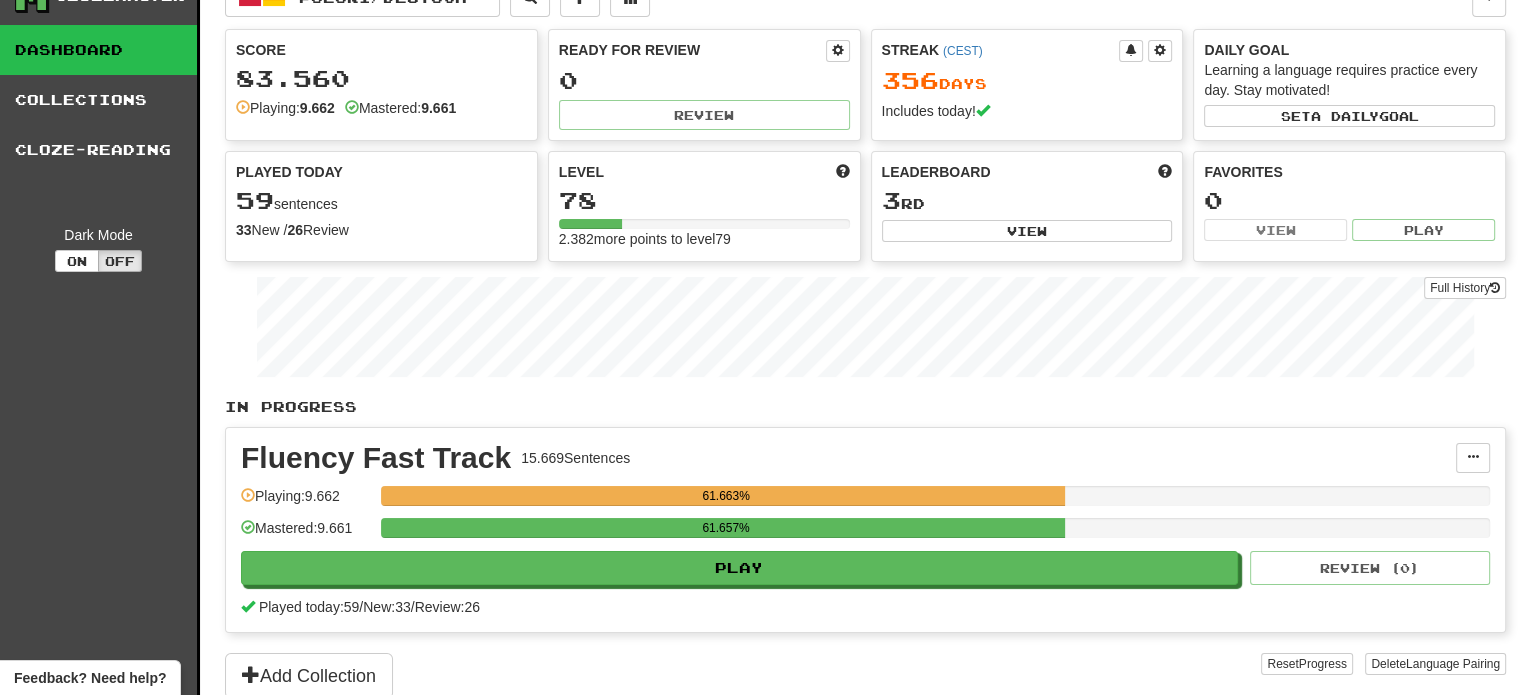 scroll, scrollTop: 0, scrollLeft: 0, axis: both 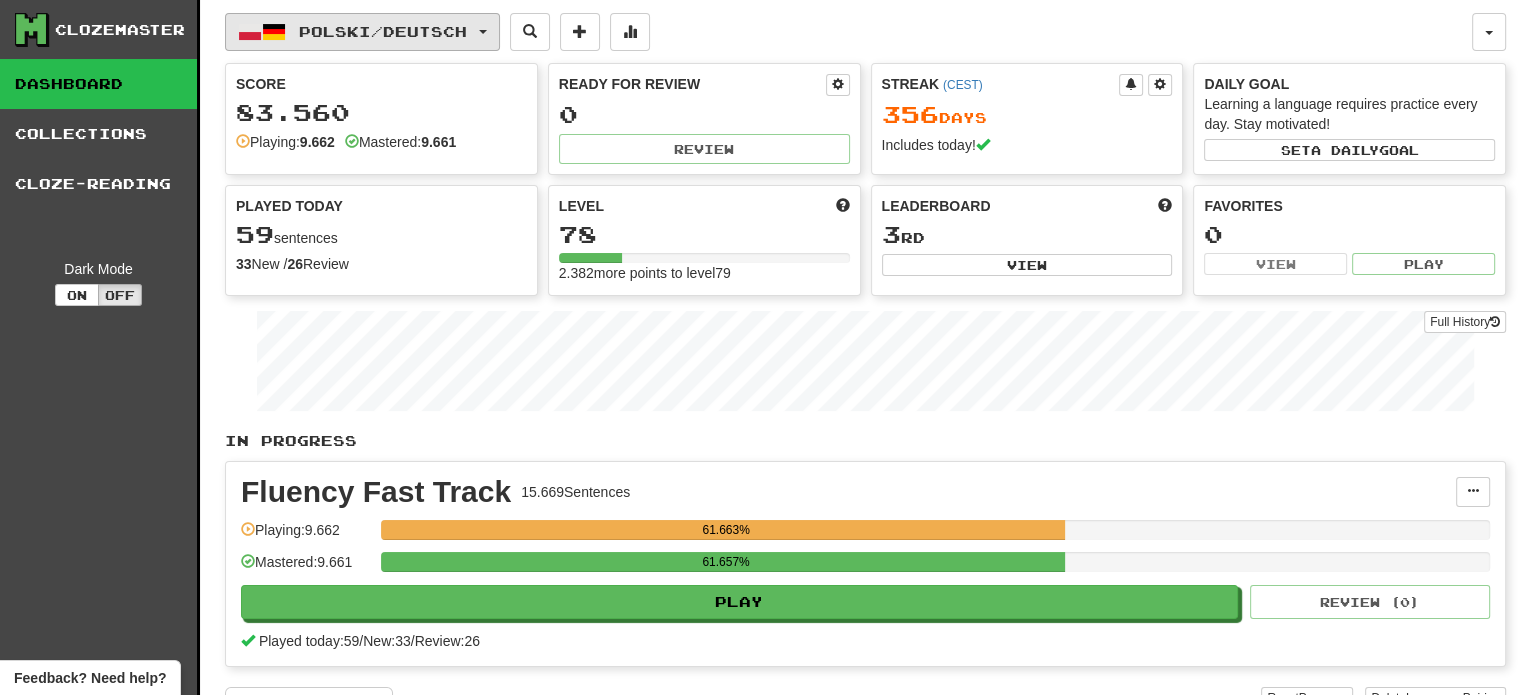 click on "Polski  /  Deutsch" at bounding box center [383, 31] 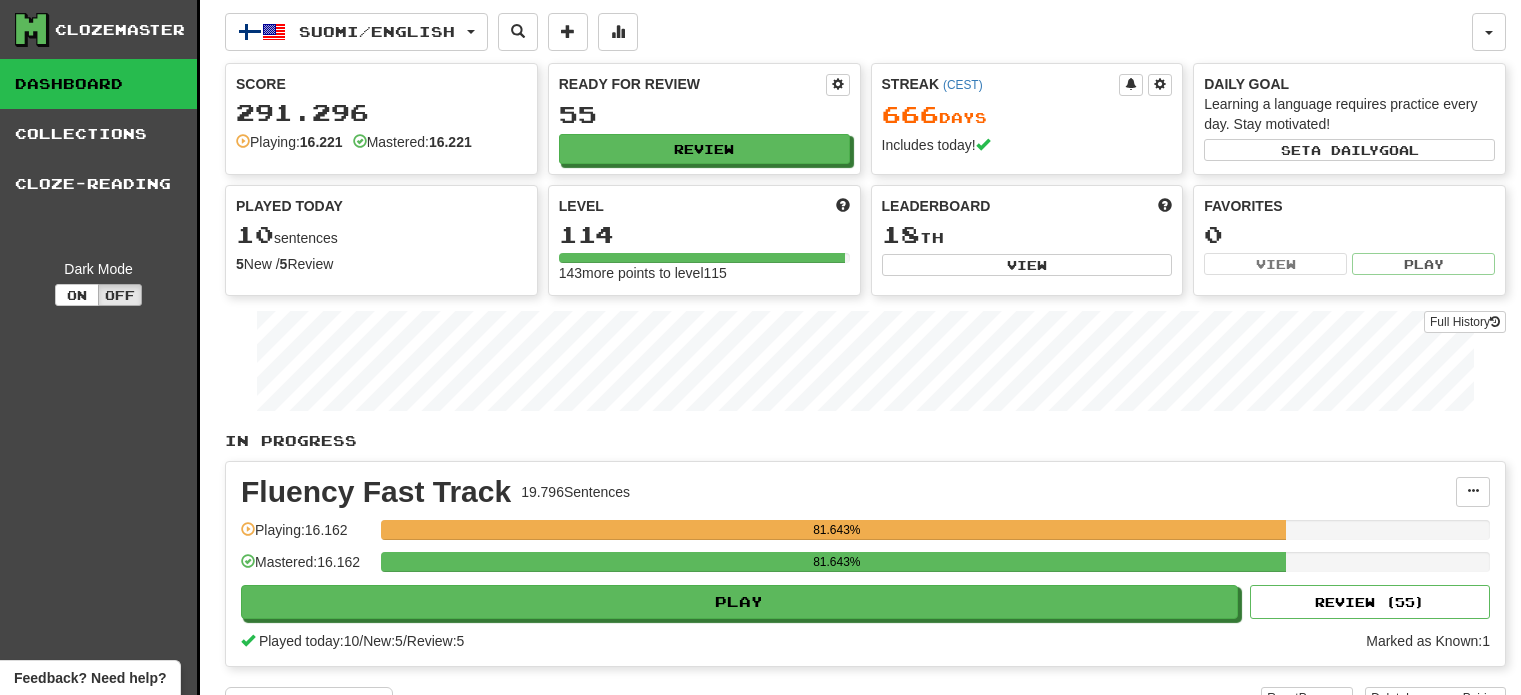 scroll, scrollTop: 0, scrollLeft: 0, axis: both 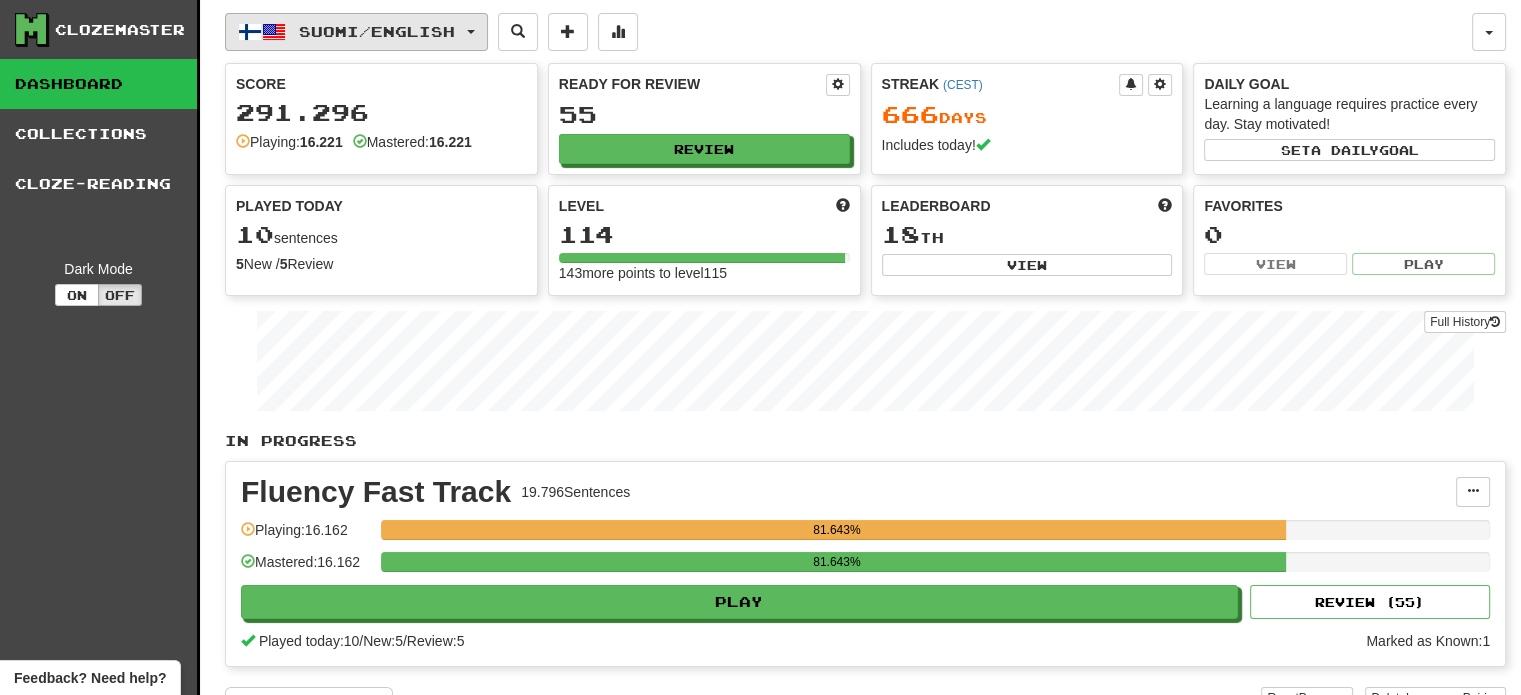 click on "Suomi  /  English" at bounding box center [377, 31] 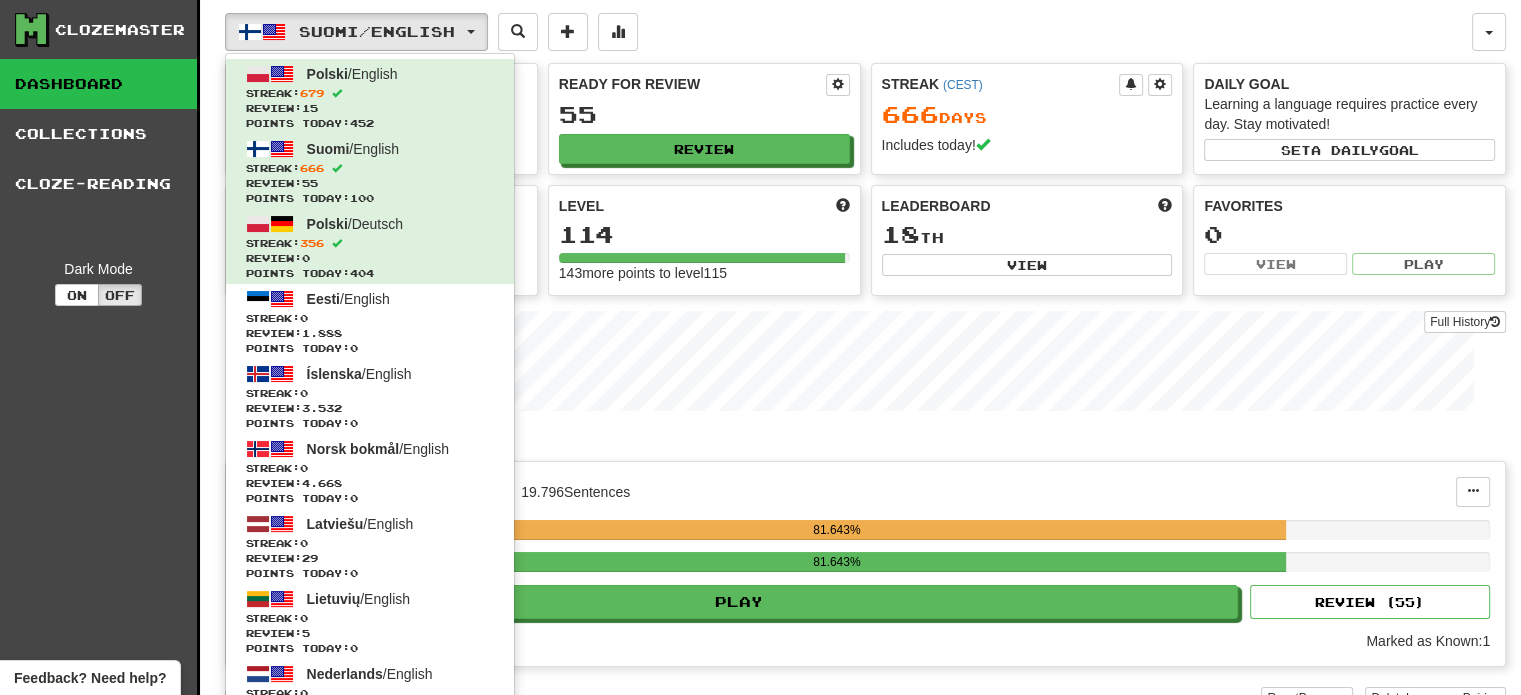 click on "Suomi  /  English Polski  /  English Streak:  [NUMBER]   Review:  [NUMBER] Points today:  [NUMBER] Suomi  /  English Streak:  [NUMBER]   Review:  [NUMBER] Points today:  [NUMBER] Polski  /  Deutsch Streak:  [NUMBER]   Review:  [NUMBER] Points today:  [NUMBER] Eesti  /  English Streak:  [NUMBER]   Review:  [NUMBER] Points today:  [NUMBER] Íslenska  /  English Streak:  [NUMBER]   Review:  [NUMBER] Points today:  [NUMBER] Norsk bokmål  /  English Streak:  [NUMBER]   Review:  [NUMBER] Points today:  [NUMBER] Latviešu  /  English Streak:  [NUMBER]   Review:  [NUMBER] Points today:  [NUMBER] Lietuvių  /  English Streak:  [NUMBER]   Review:  [NUMBER] Points today:  [NUMBER] Nederlands  /  English Streak:  [NUMBER]   Review:  [NUMBER] Points today:  [NUMBER] Dansk  /  English Streak:  [NUMBER]   Review:  [NUMBER] Points today:  [NUMBER] Italiano  /  English Streak:  [NUMBER]   Review:  [NUMBER] Points today:  [NUMBER] Português  /  English Streak:  [NUMBER]   Review:  [NUMBER] Points today:  [NUMBER] Svenska  /  English Streak:  [NUMBER]   Review:  [NUMBER] Points today:  [NUMBER] Українська  /  English Streak:  [NUMBER]   Review:  [NUMBER] Points today:  [NUMBER] Slovenščina  /  English Streak:  [NUMBER]   Review:  [NUMBER] Points today:  [NUMBER]  Language Pairing" at bounding box center (848, 32) 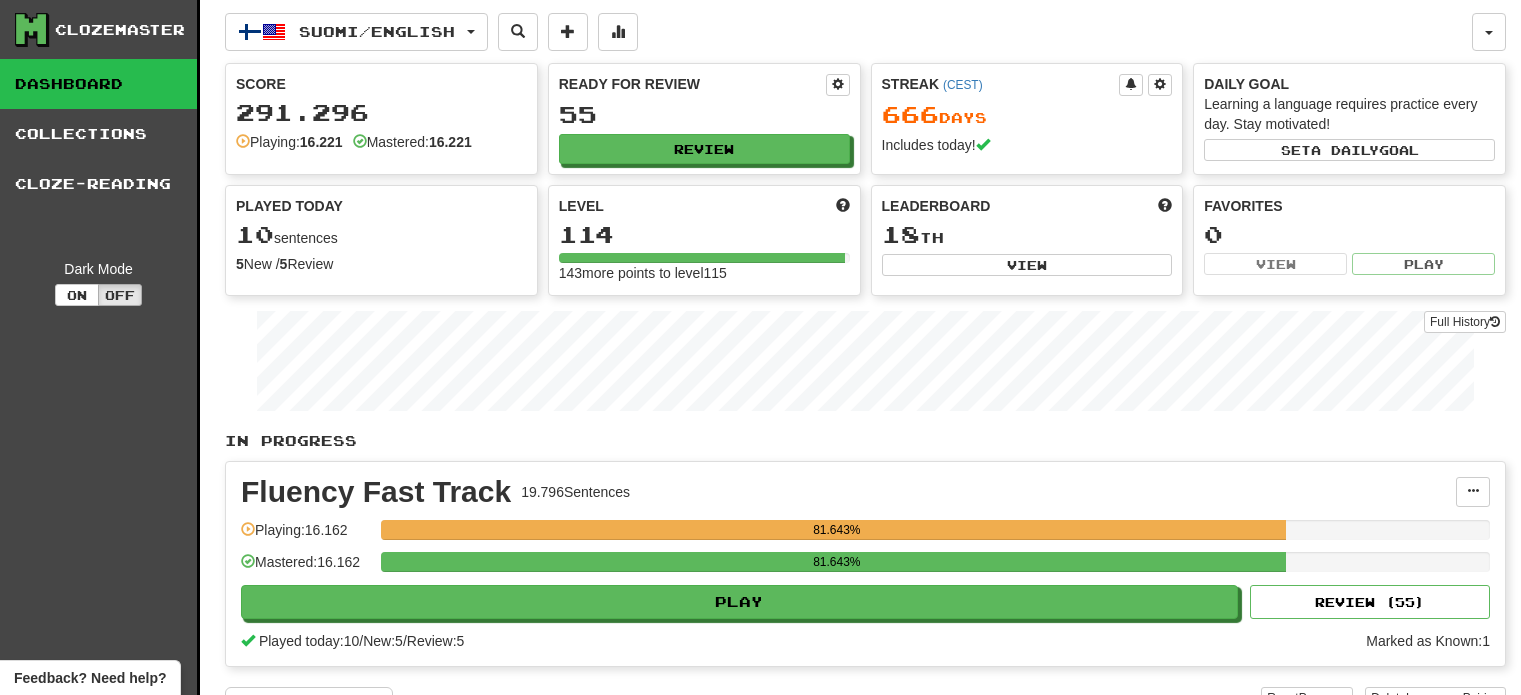 scroll, scrollTop: 0, scrollLeft: 0, axis: both 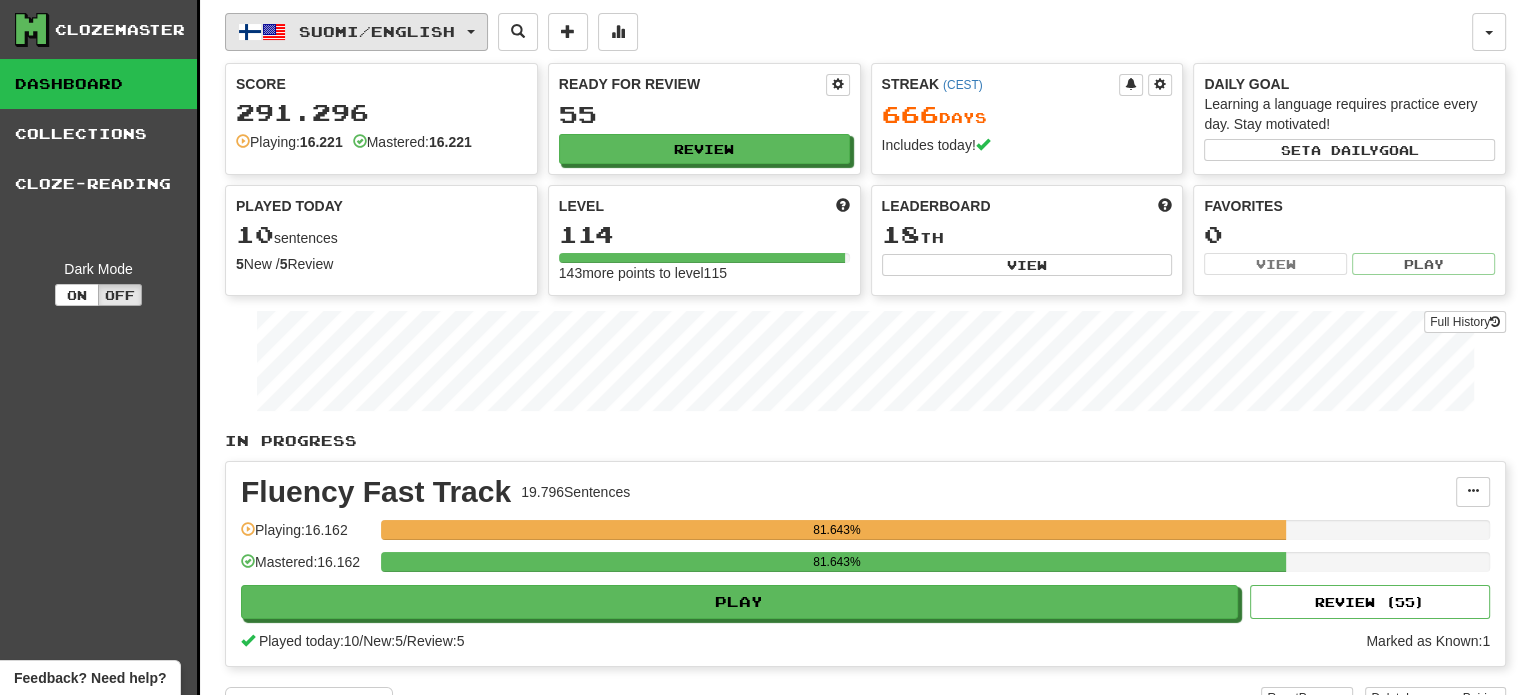 click on "Suomi  /  English" at bounding box center [377, 31] 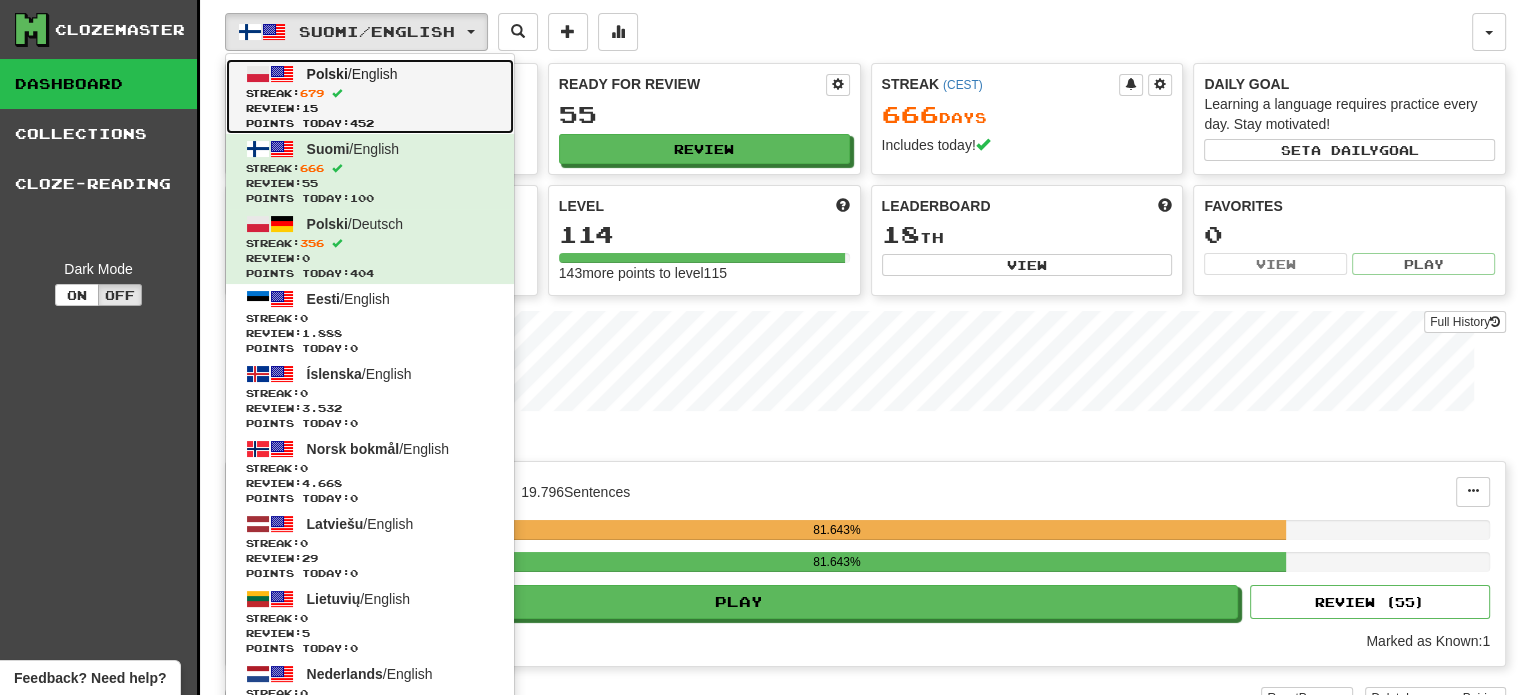 click on "Review:  15" at bounding box center [370, 108] 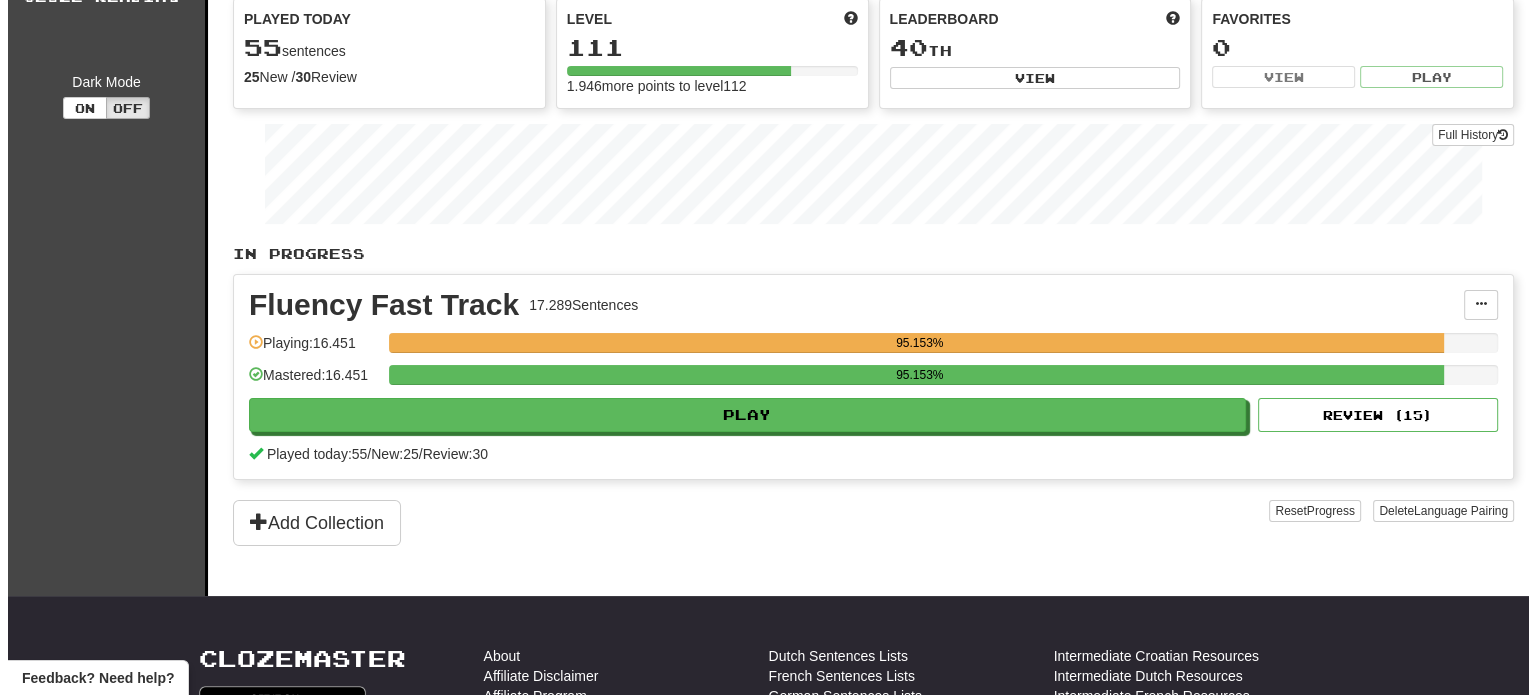 scroll, scrollTop: 200, scrollLeft: 0, axis: vertical 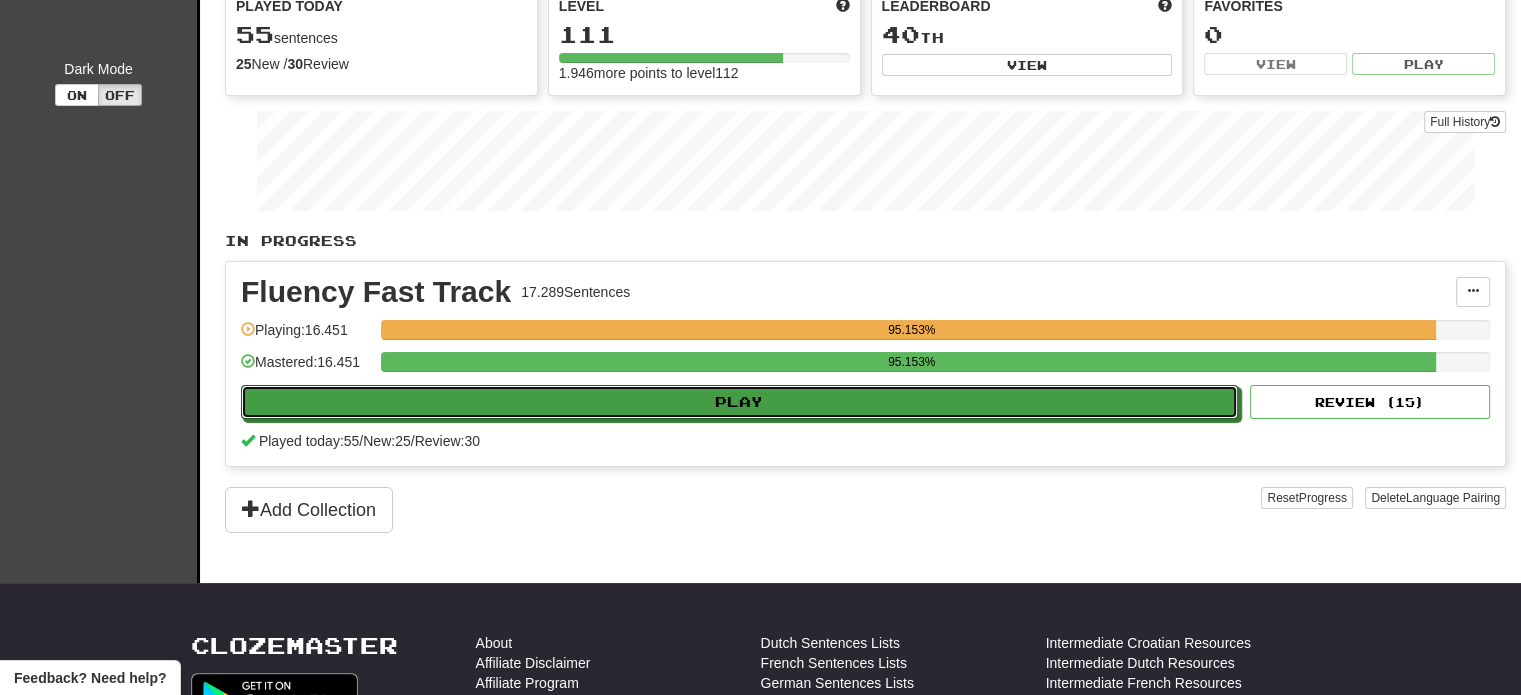 click on "Play" at bounding box center (739, 402) 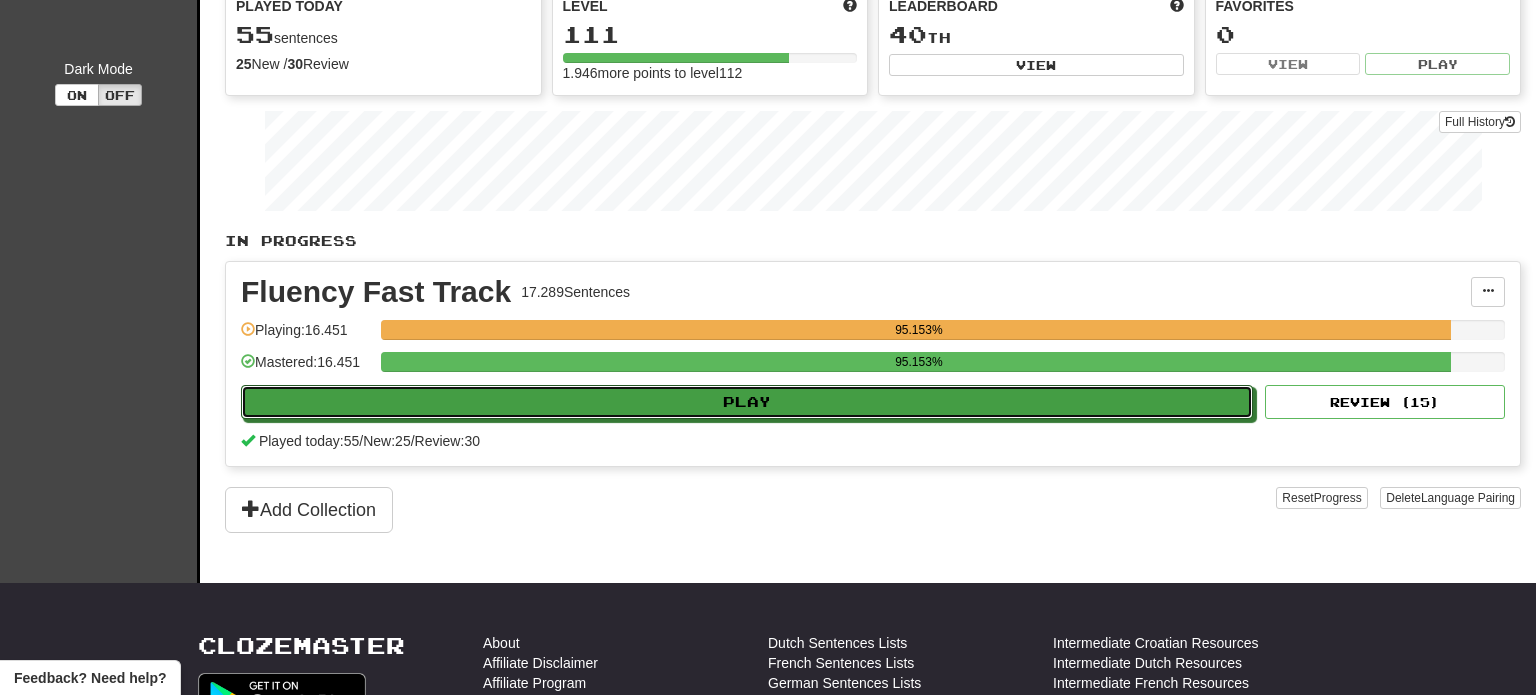 select on "**" 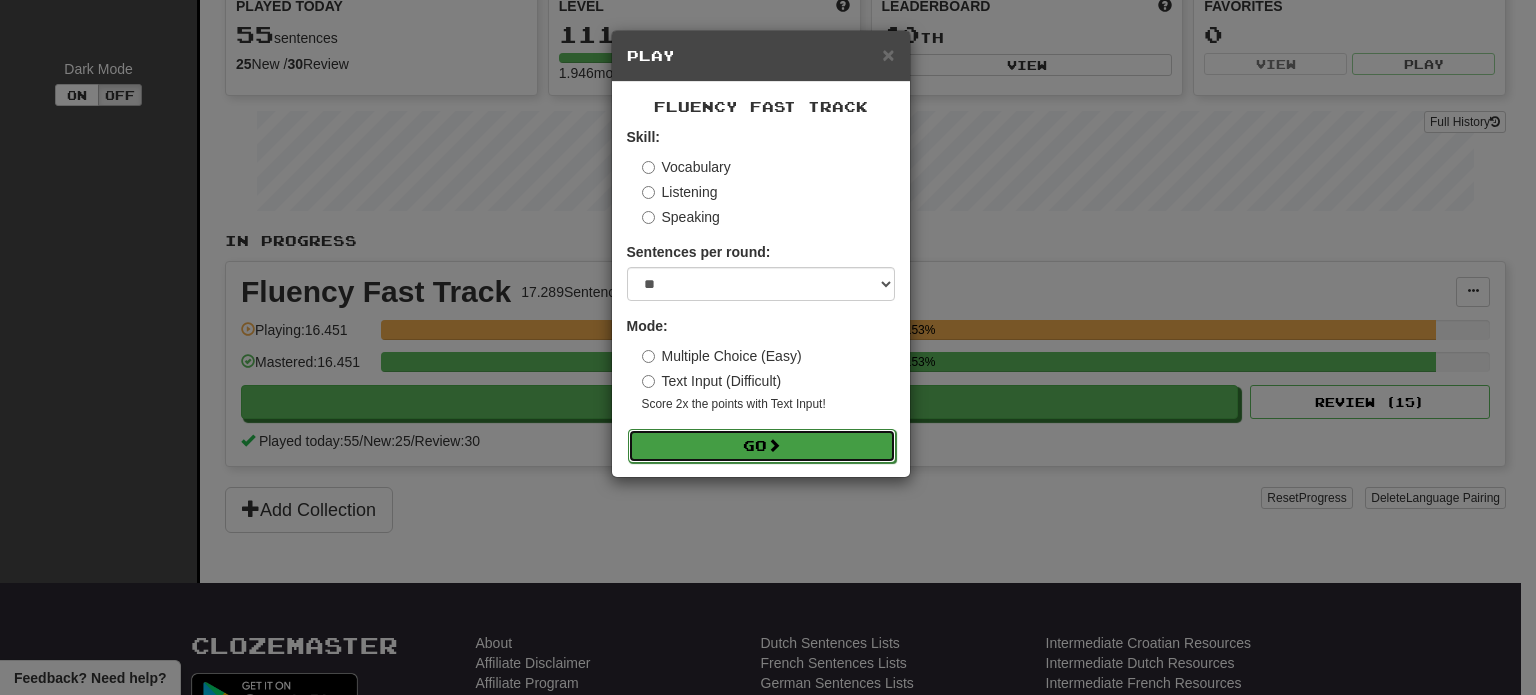 click on "Go" at bounding box center (762, 446) 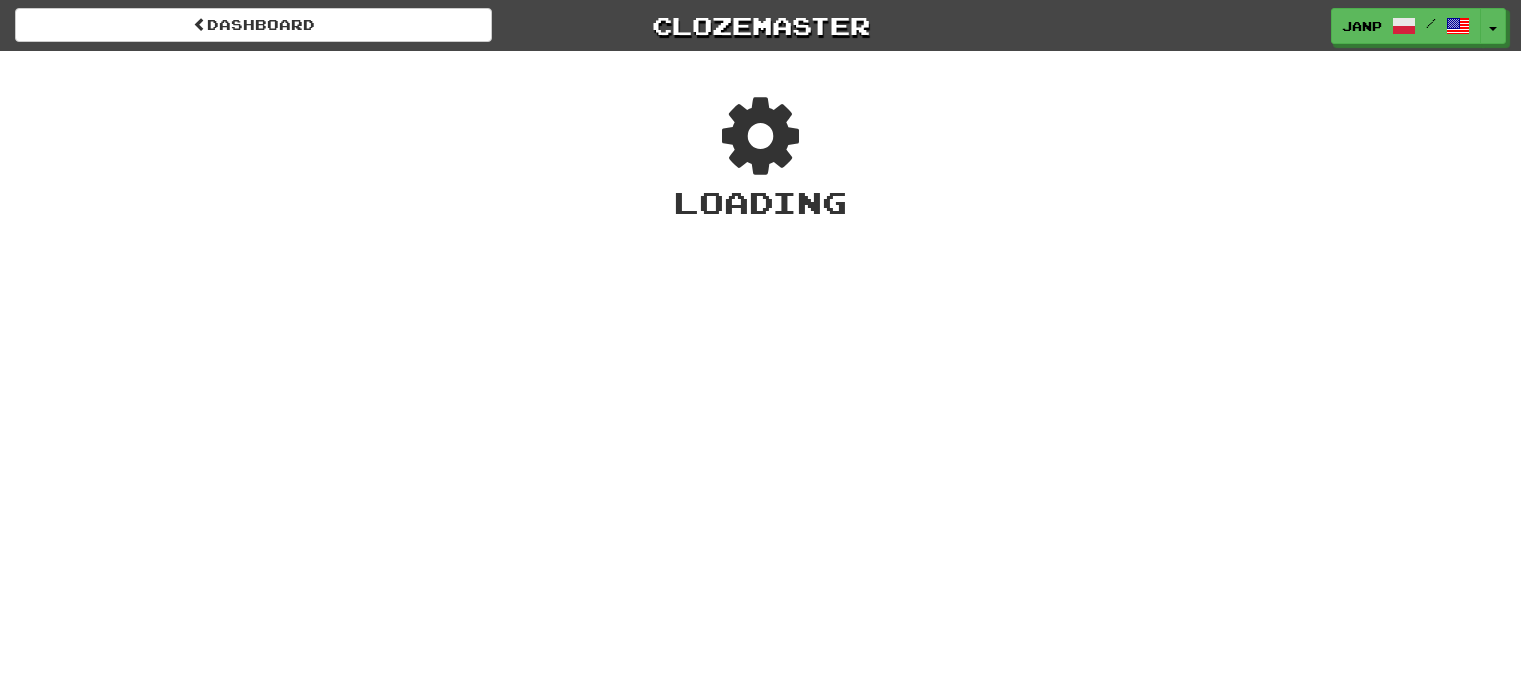 scroll, scrollTop: 0, scrollLeft: 0, axis: both 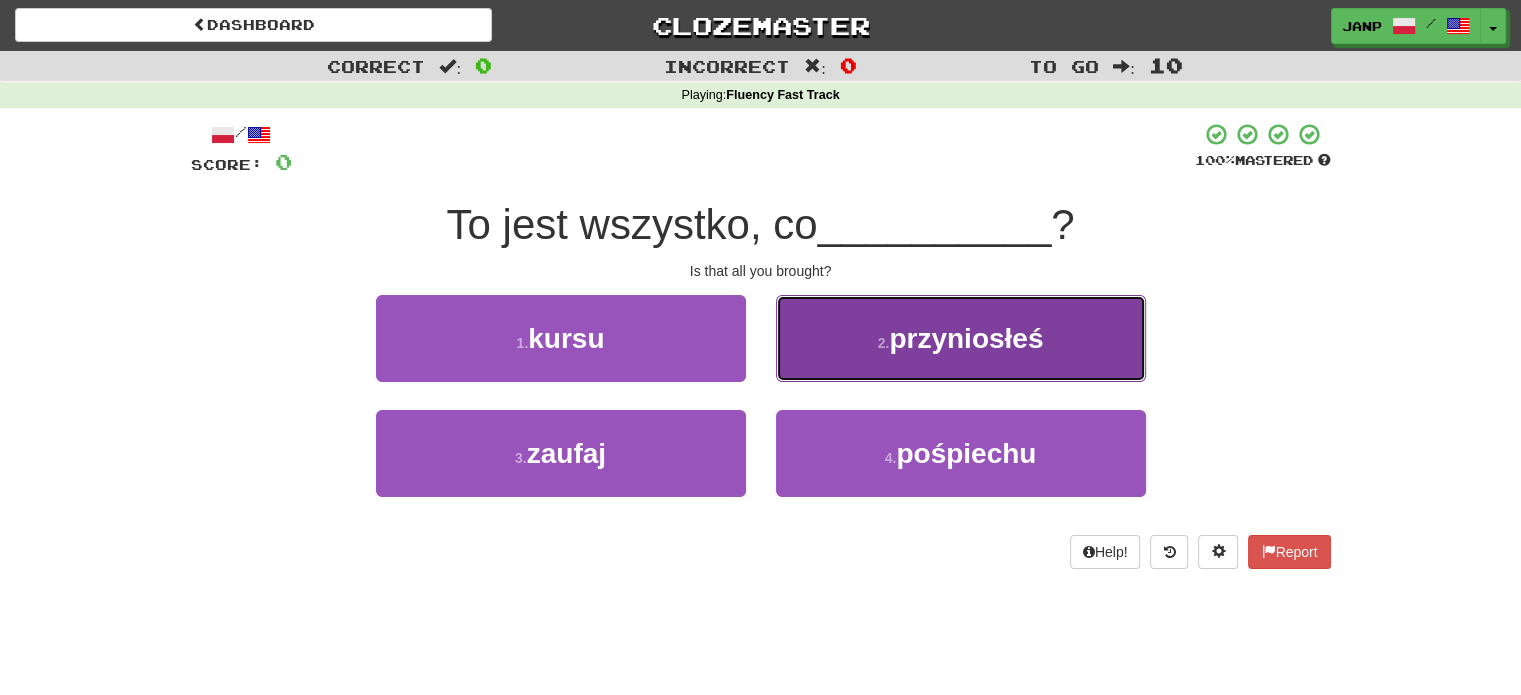 click on "2 .  przyniosłeś" at bounding box center [961, 338] 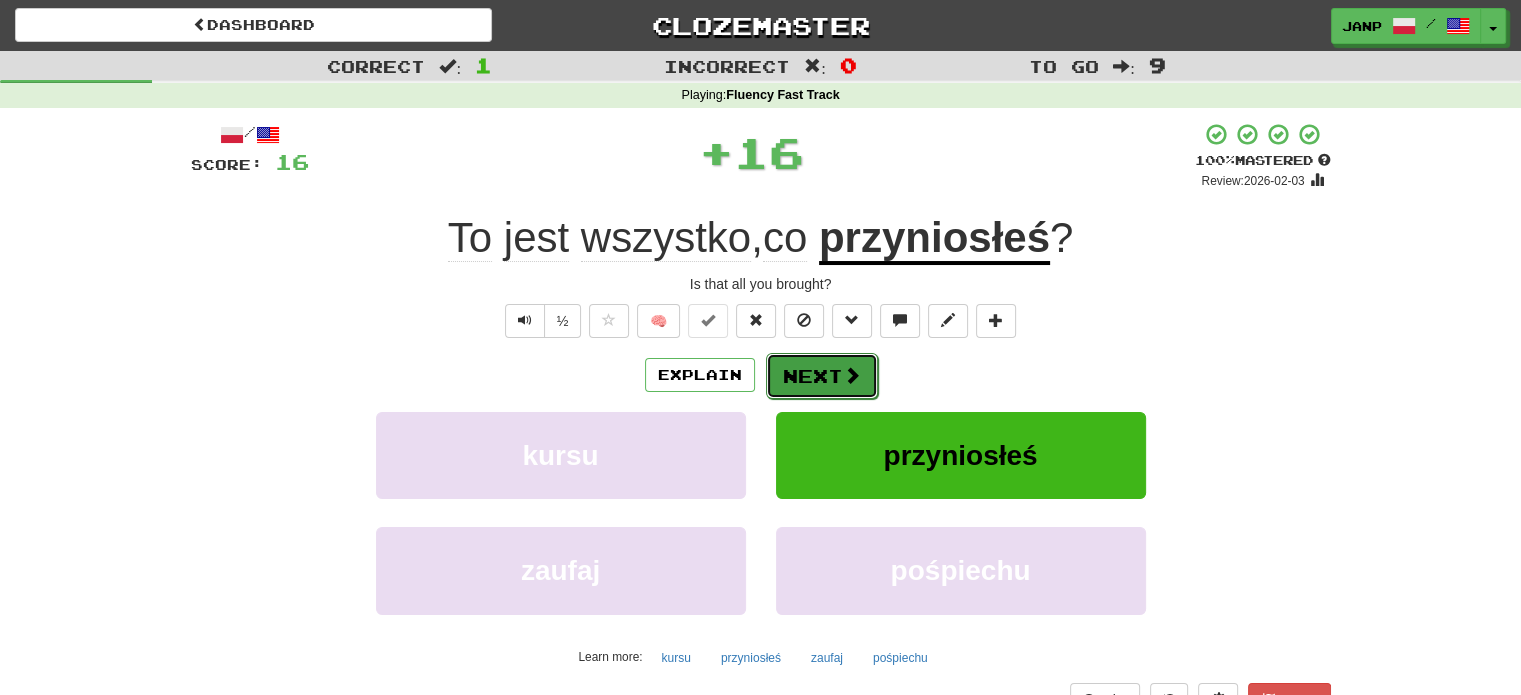 click on "Next" at bounding box center (822, 376) 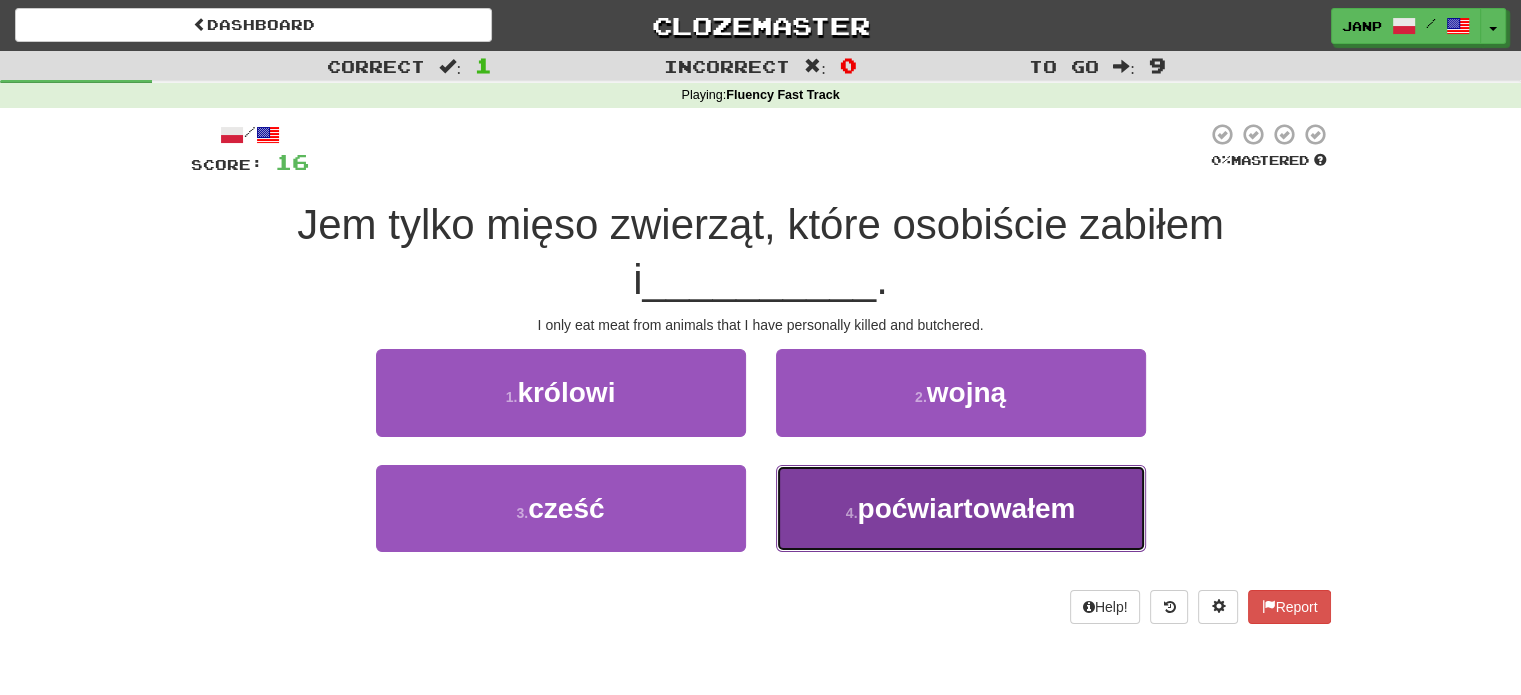 click on "4 .  poćwiartowałem" at bounding box center (961, 508) 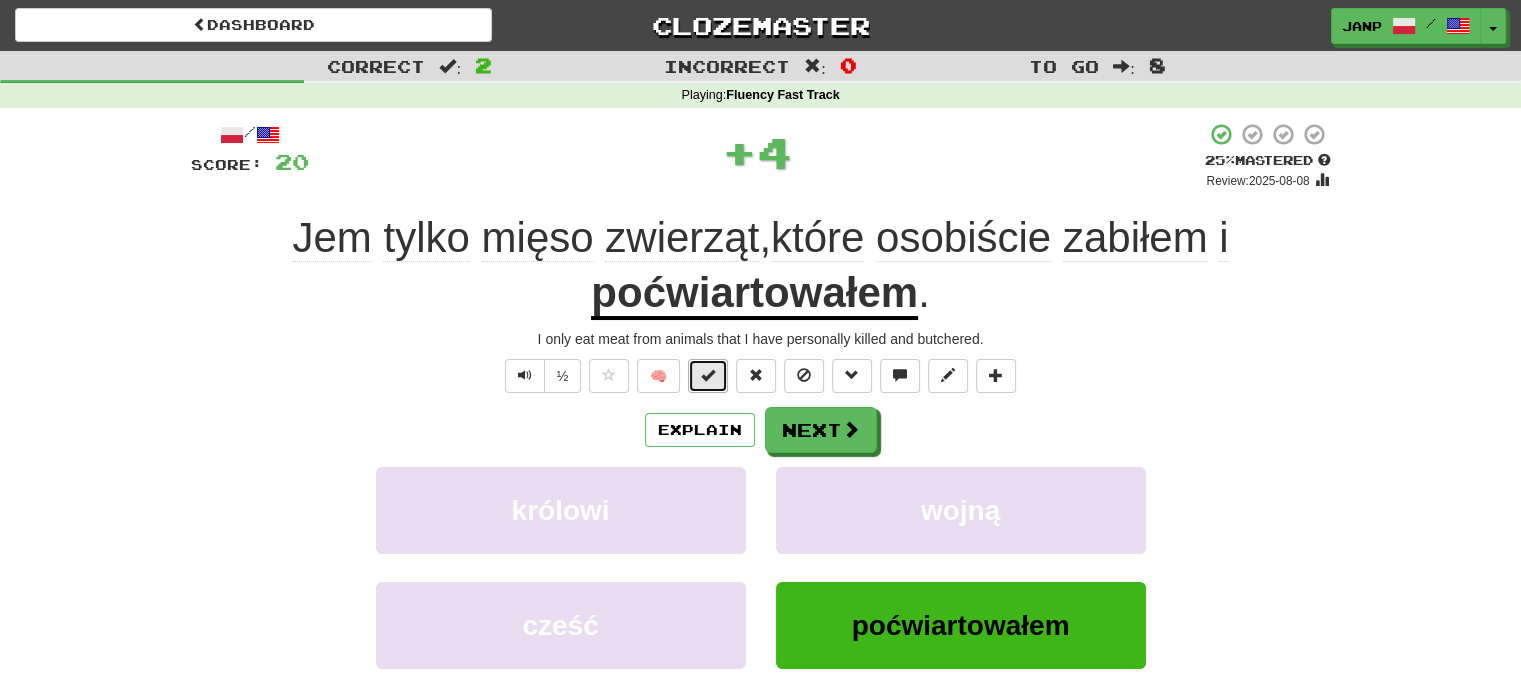 click at bounding box center [708, 376] 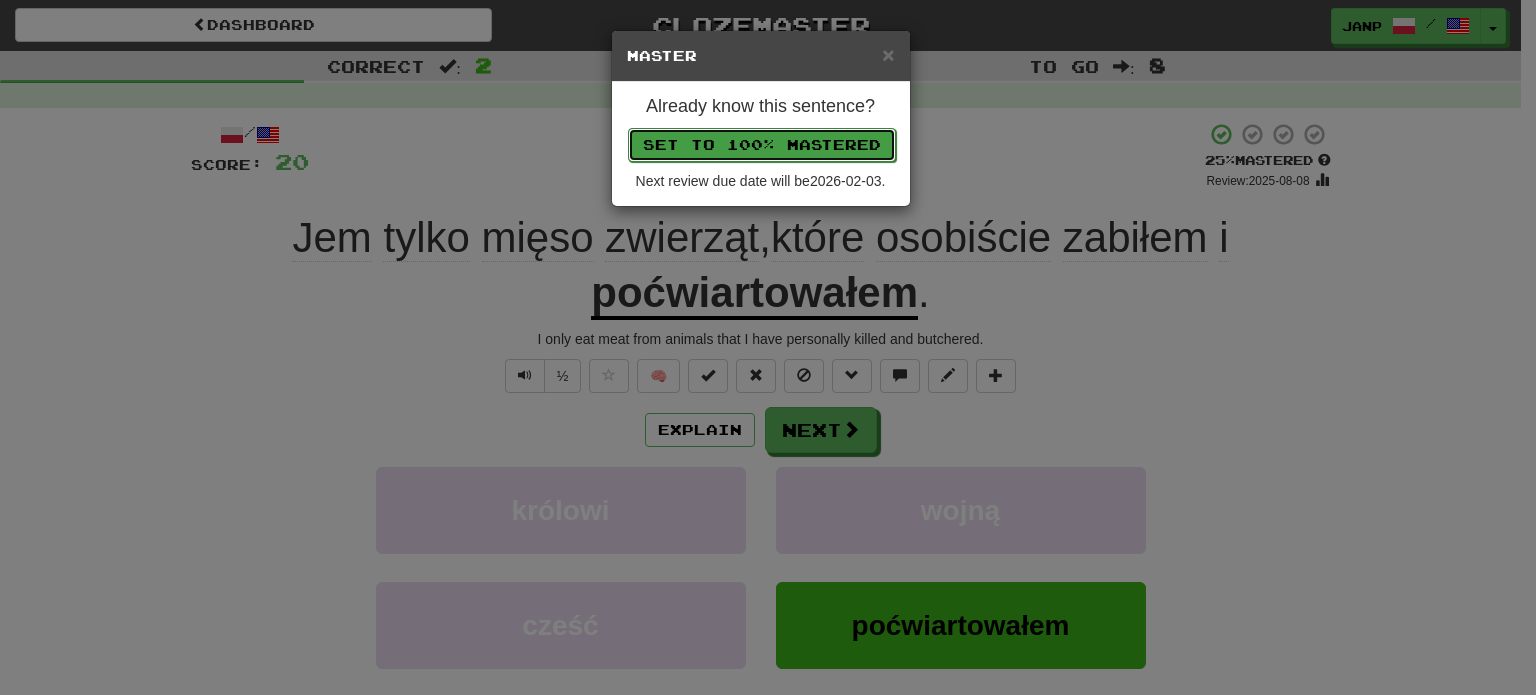 click on "Set to 100% Mastered" at bounding box center (762, 145) 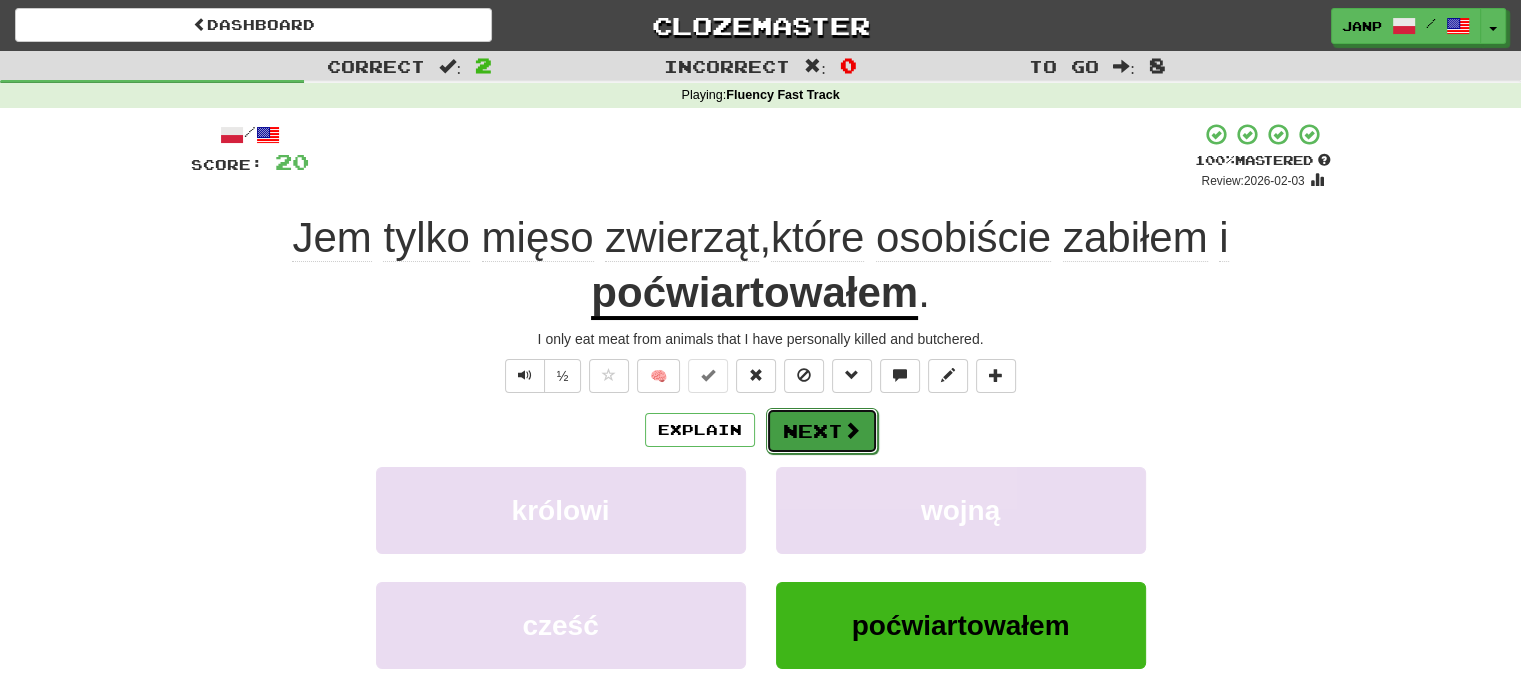 click on "Next" at bounding box center (822, 431) 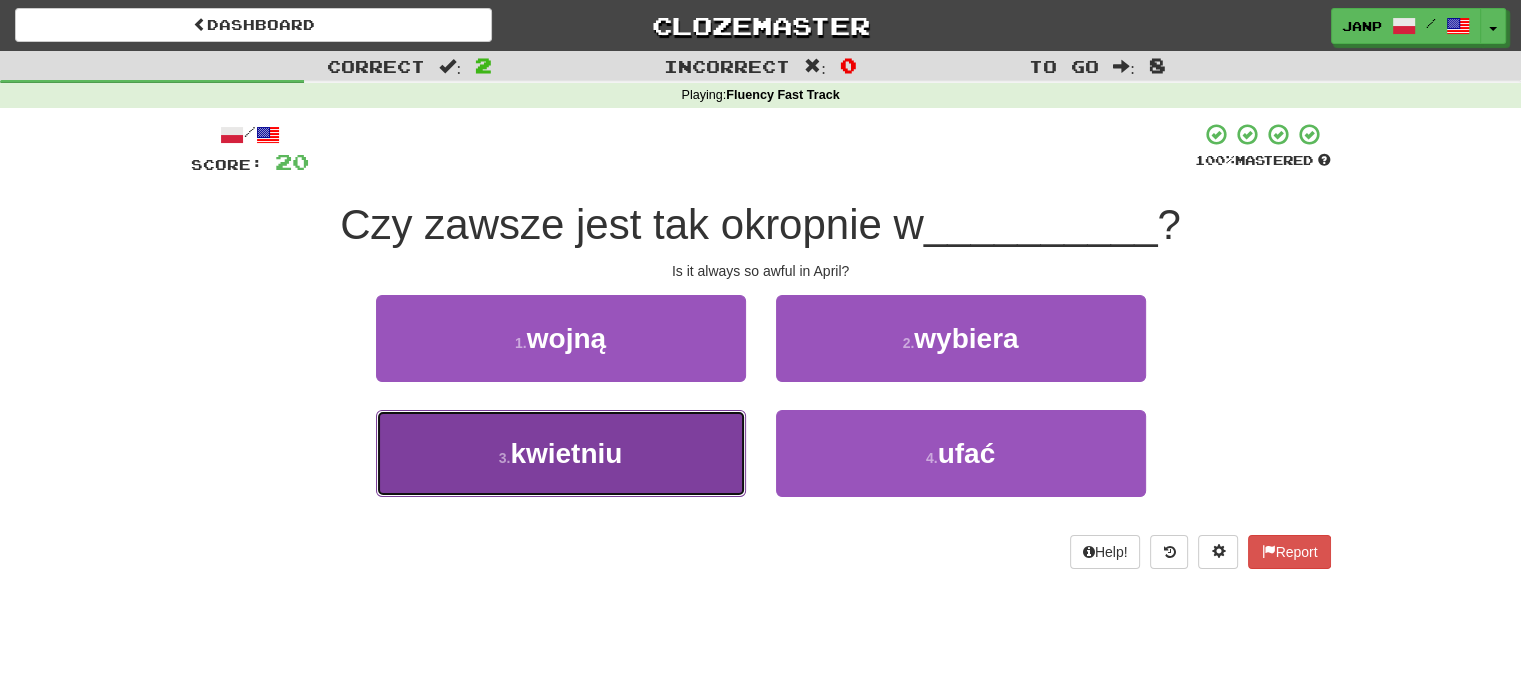 click on "3 .  kwietniu" at bounding box center (561, 453) 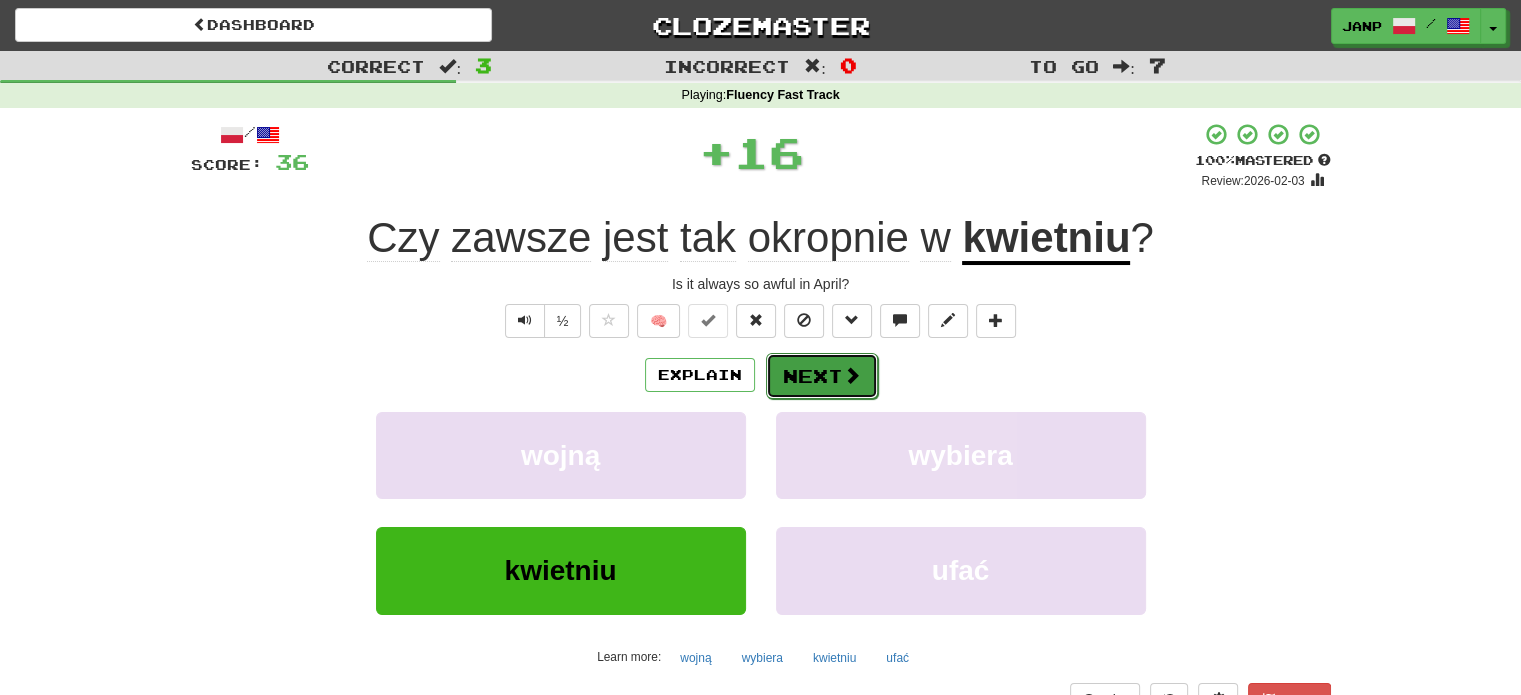click on "Next" at bounding box center [822, 376] 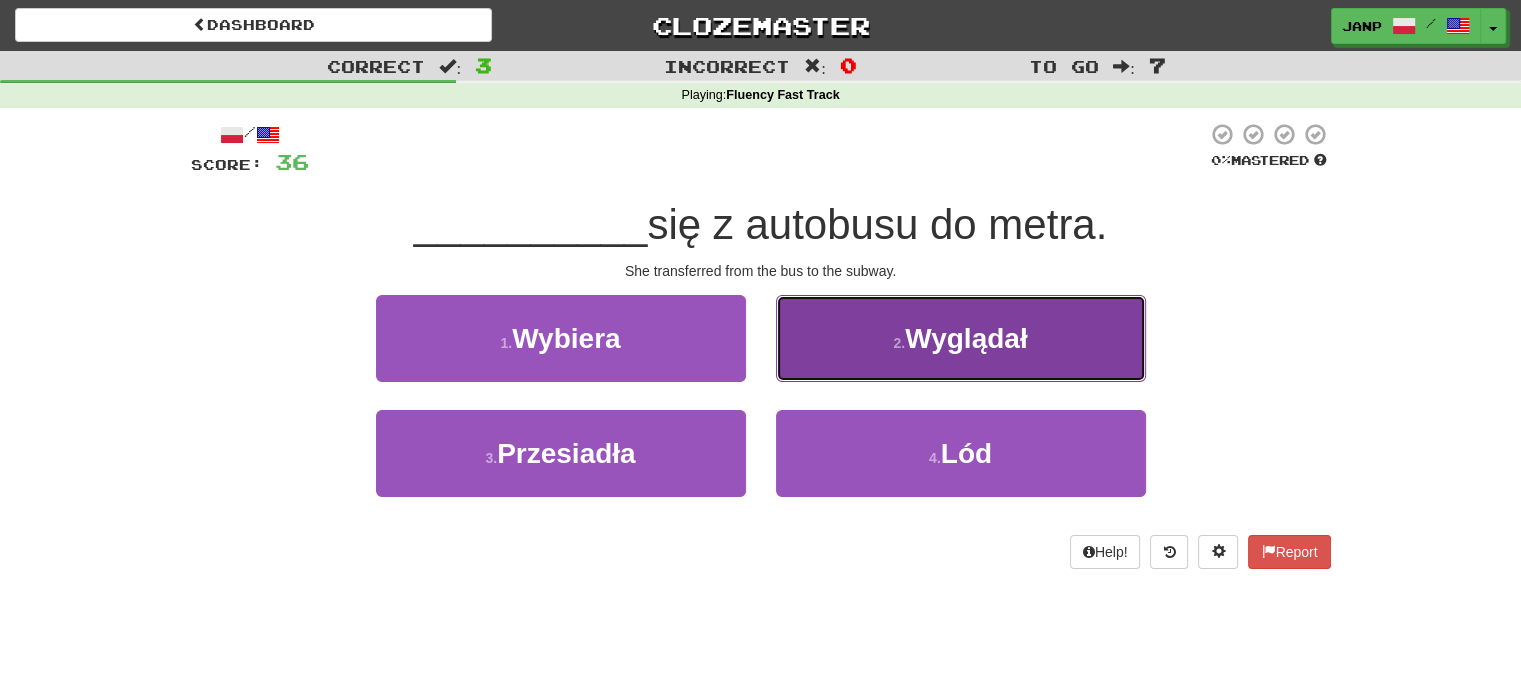 click on "2 .  Wyglądał" at bounding box center [961, 338] 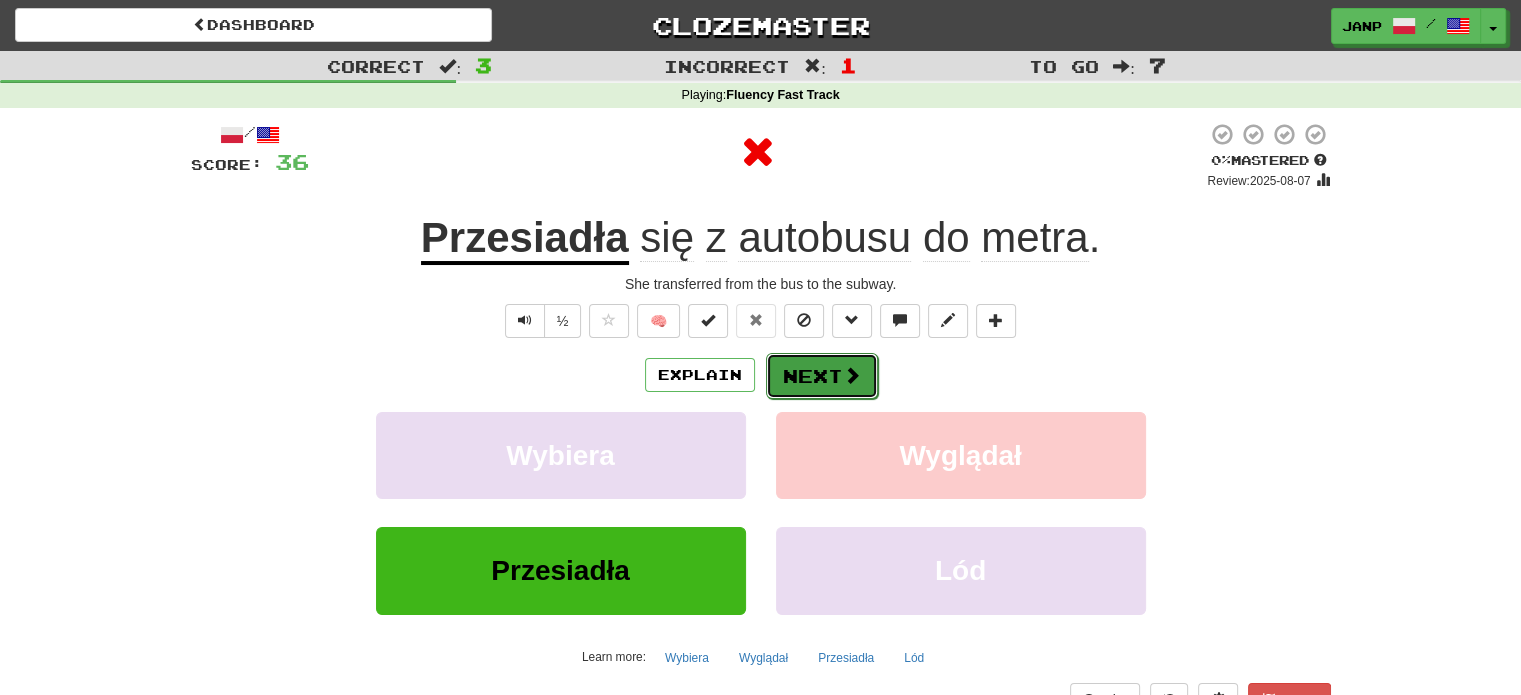 click on "Next" at bounding box center [822, 376] 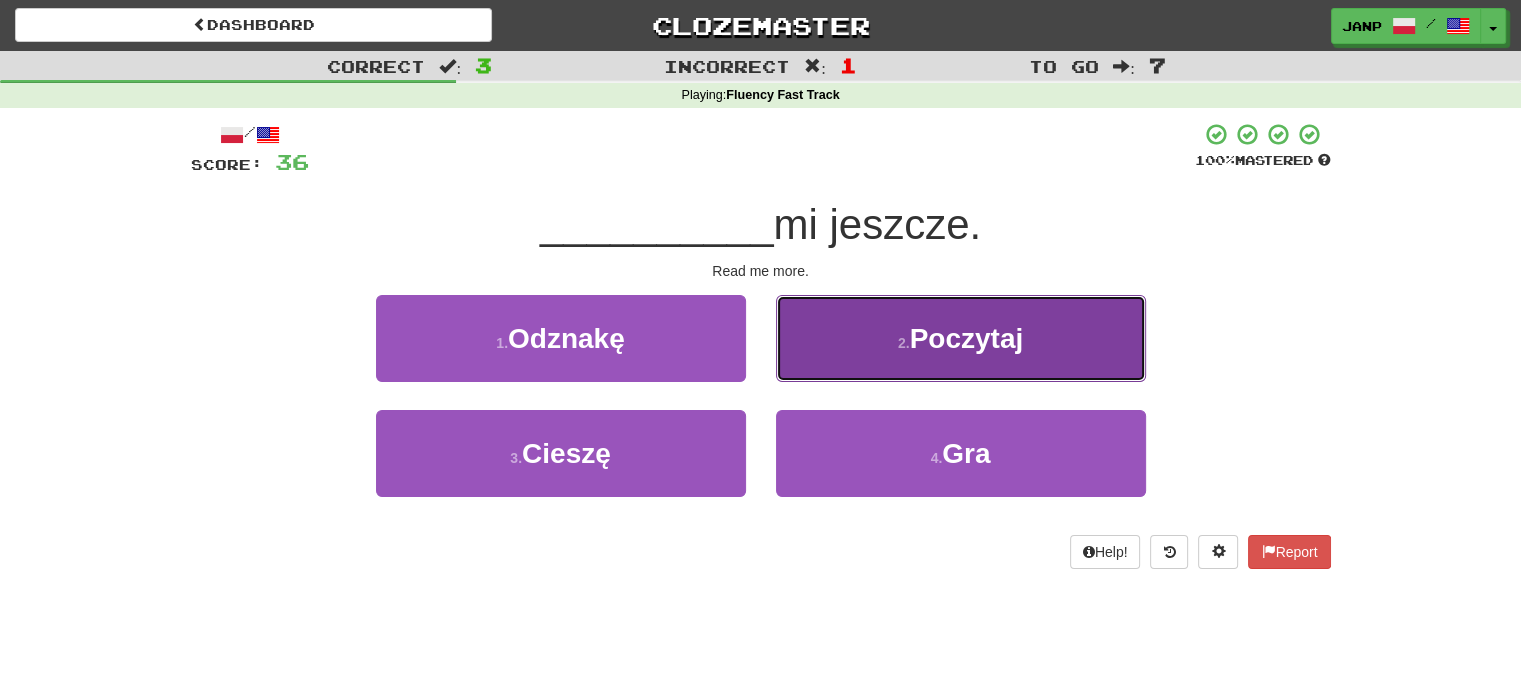 click on "2 .  Poczytaj" at bounding box center [961, 338] 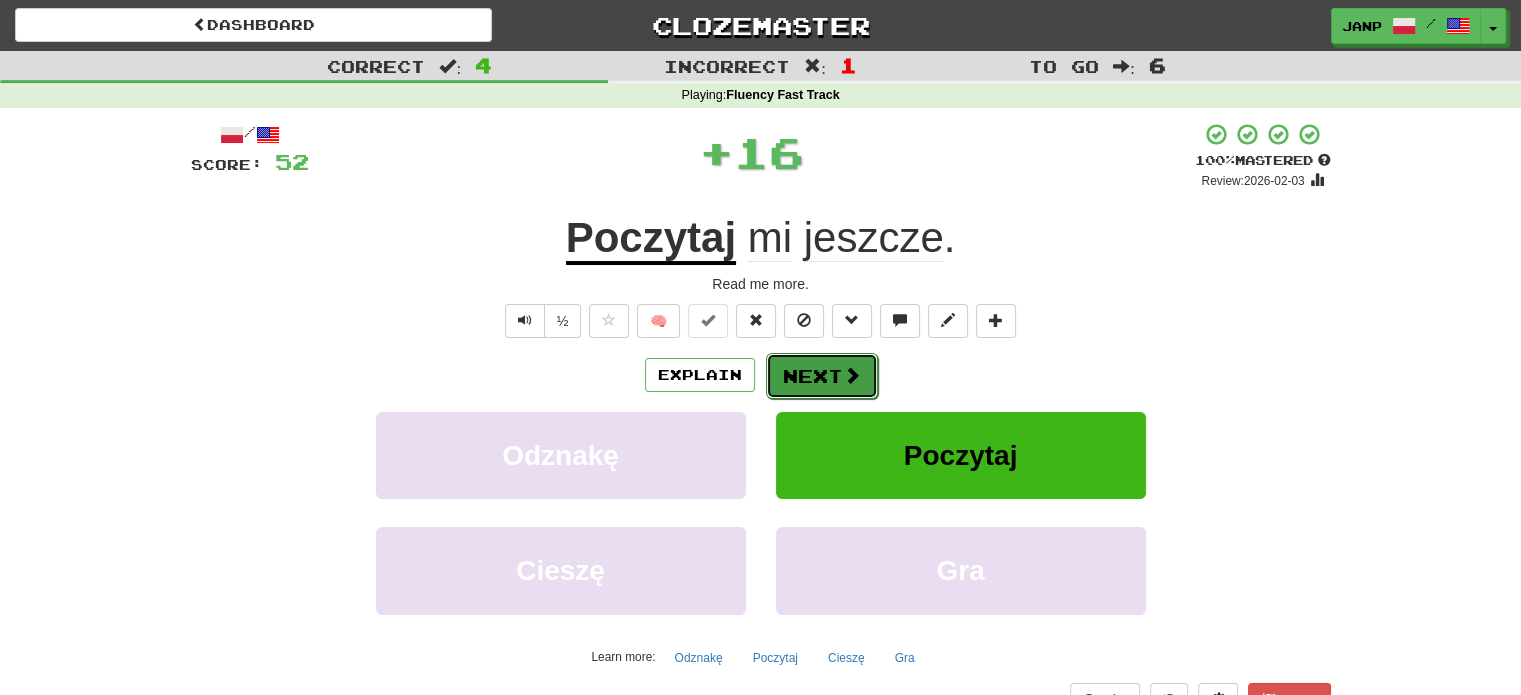 click on "Next" at bounding box center [822, 376] 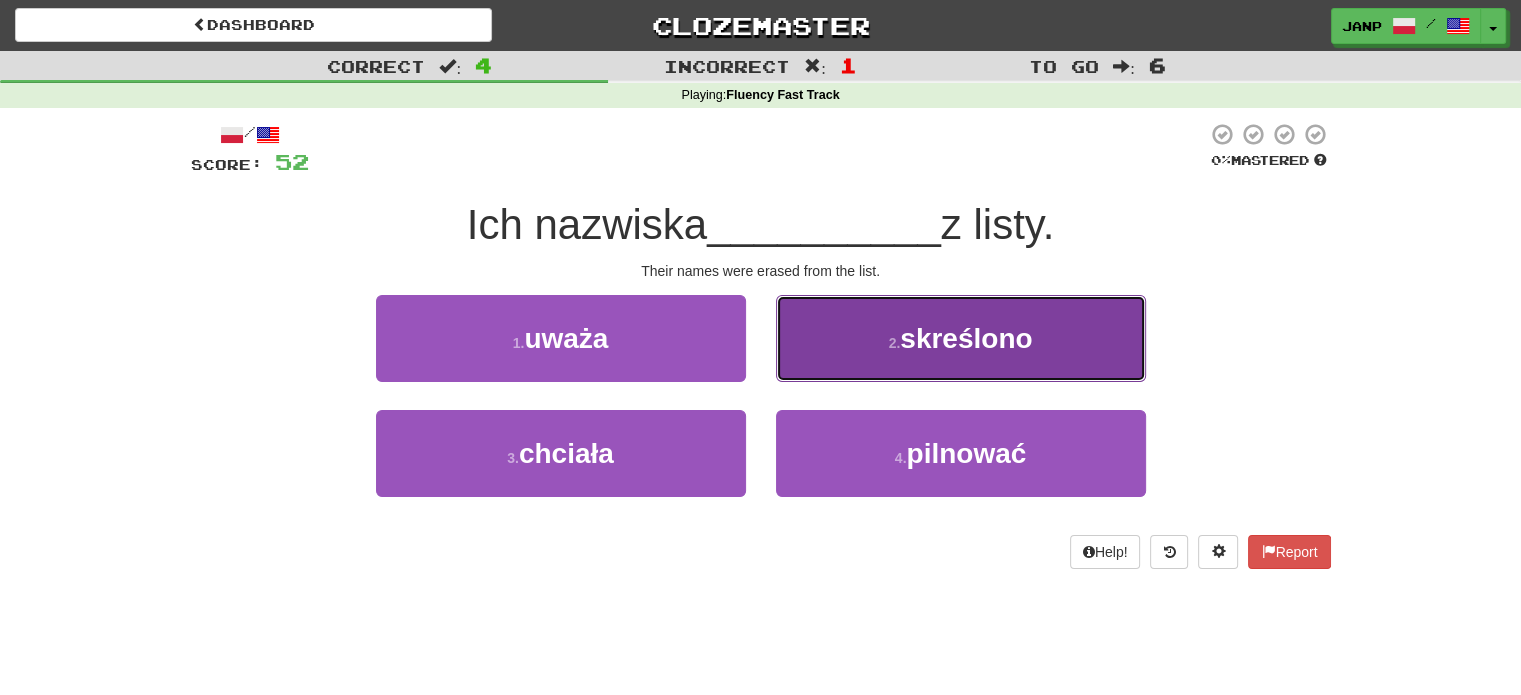 click on "2 .  skreślono" at bounding box center (961, 338) 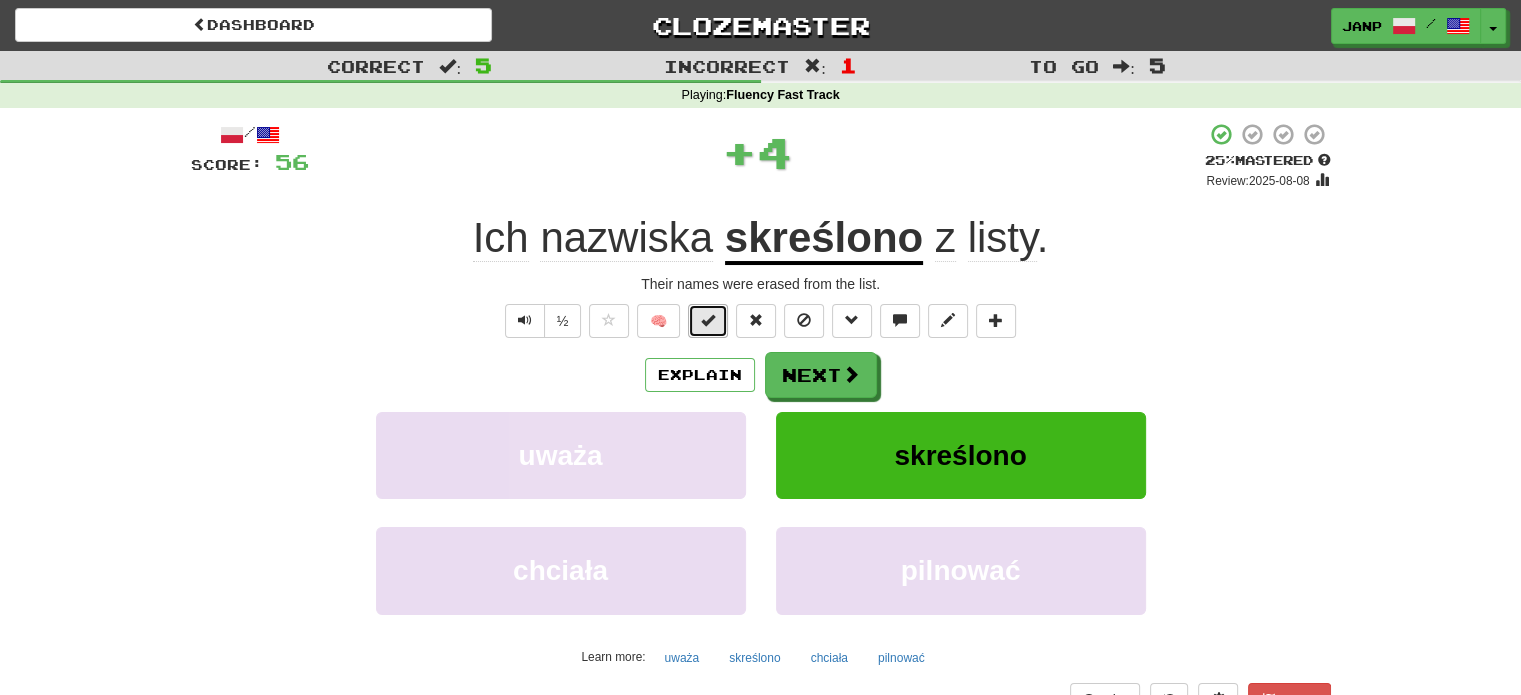 click at bounding box center (708, 320) 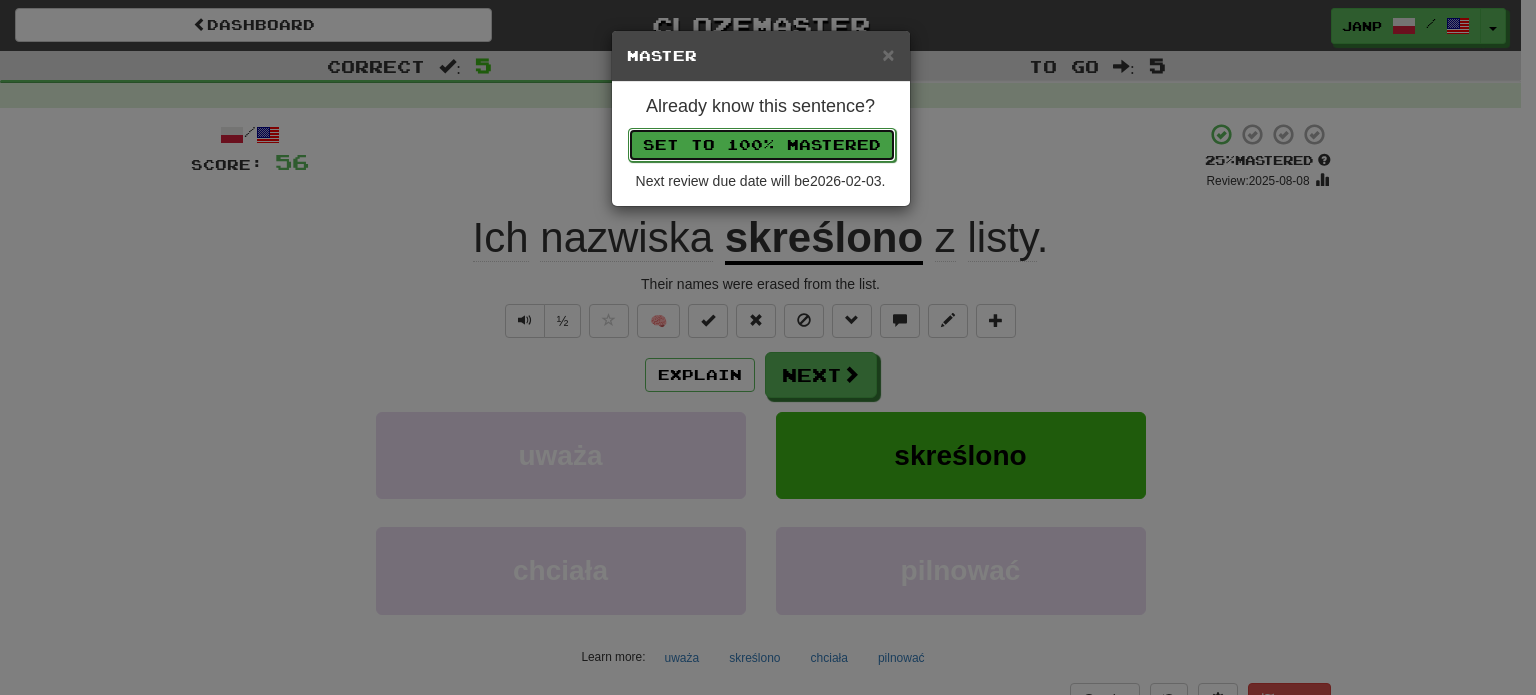 click on "Set to 100% Mastered" at bounding box center [762, 145] 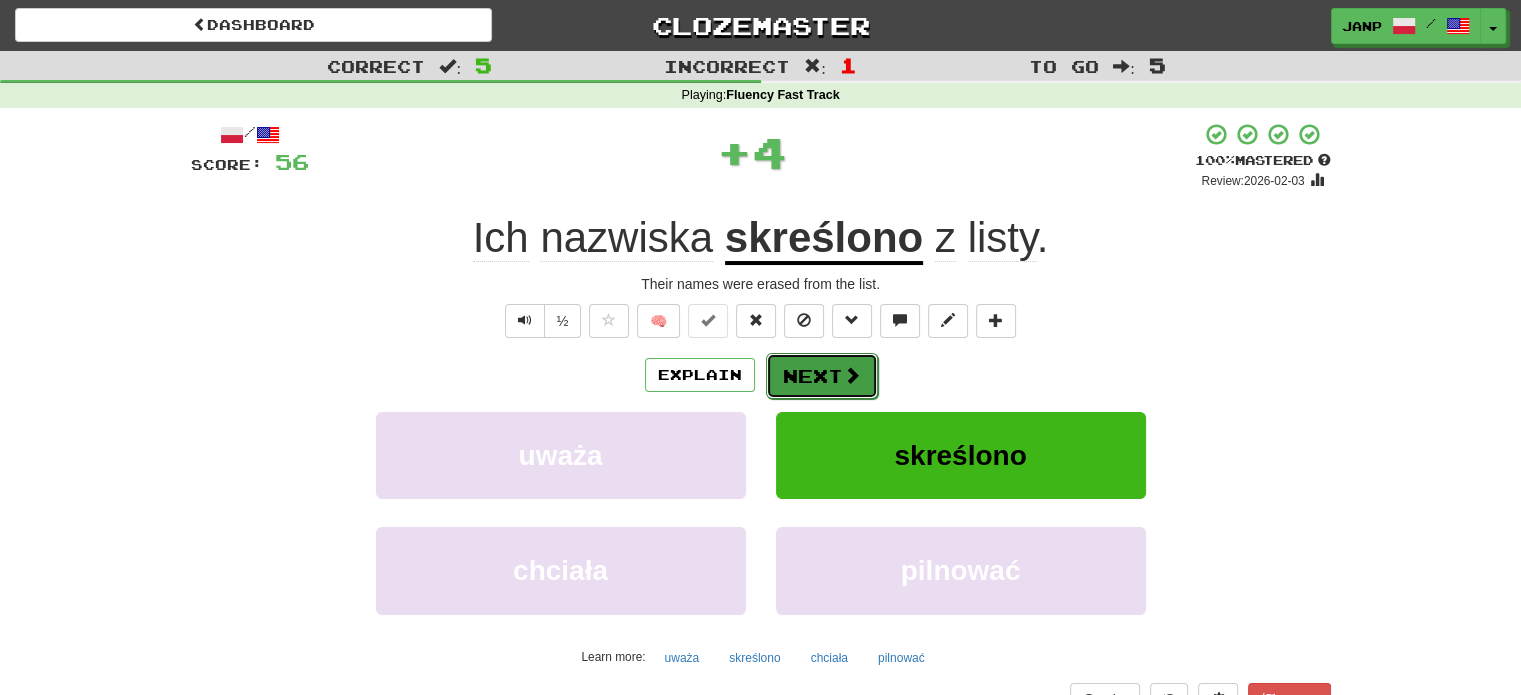 click on "Next" at bounding box center (822, 376) 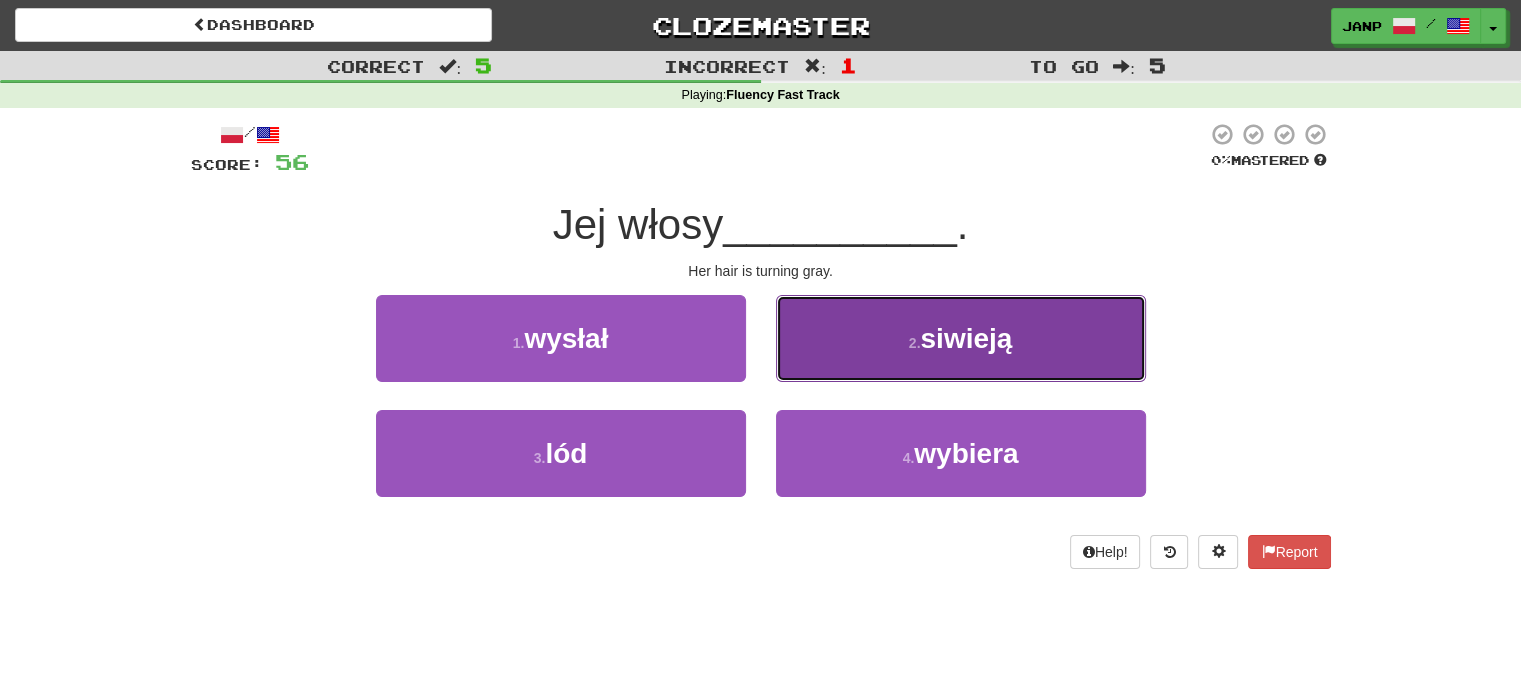 click on "2 .  siwieją" at bounding box center (961, 338) 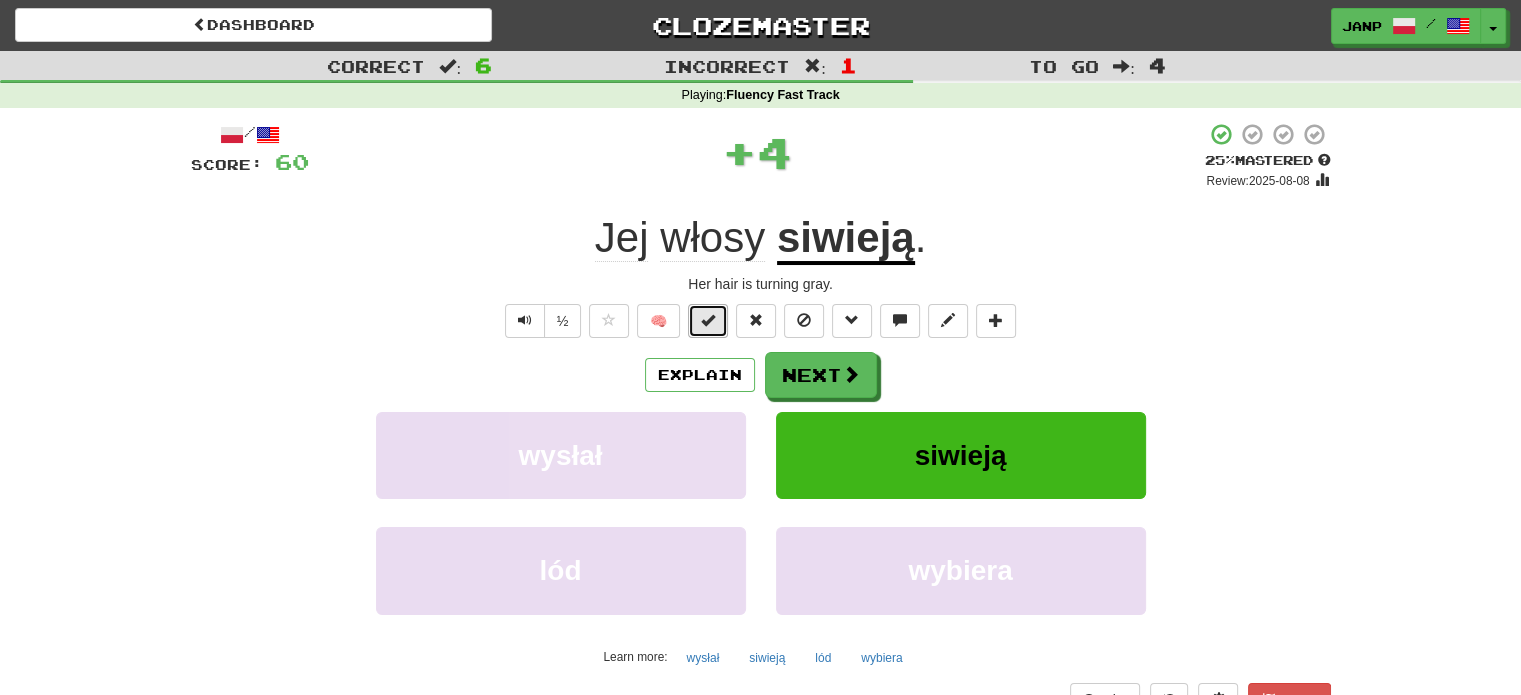 click at bounding box center [708, 321] 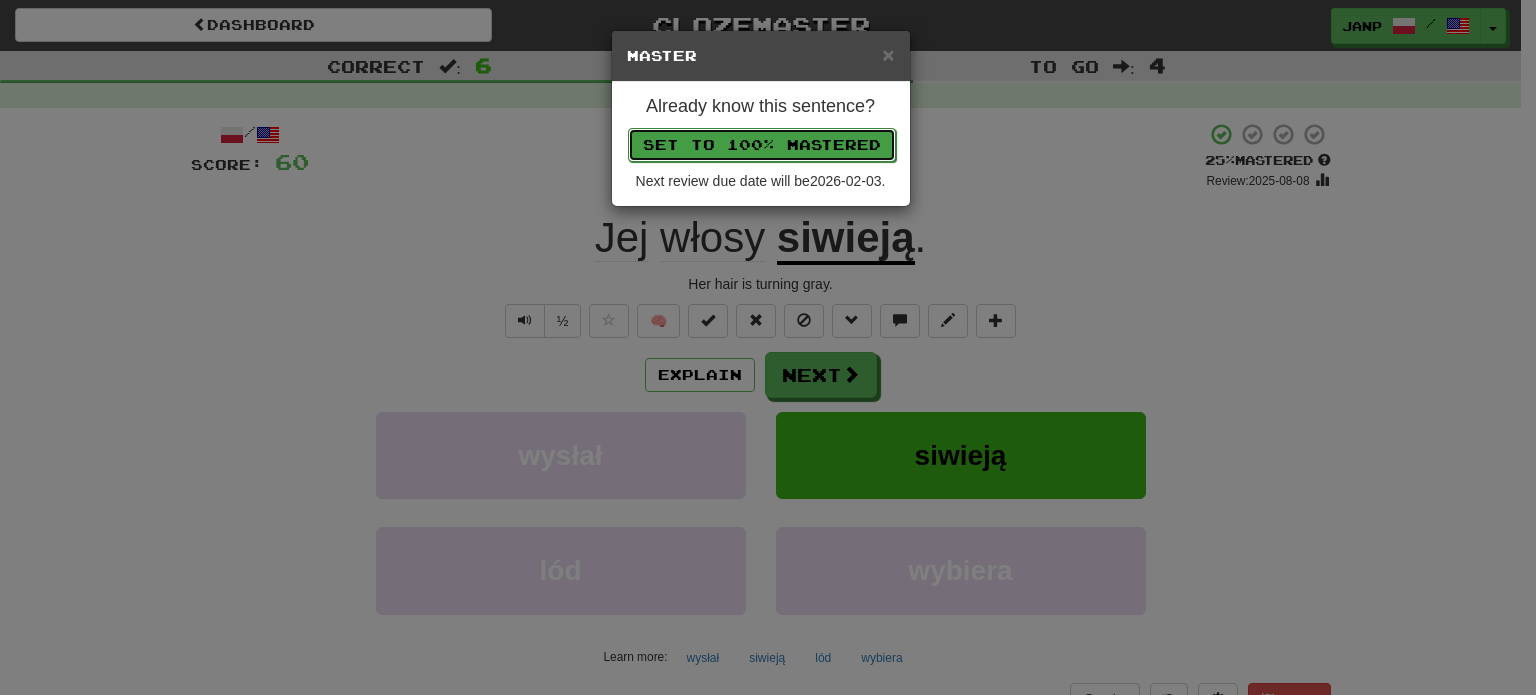 click on "Set to 100% Mastered" at bounding box center (762, 145) 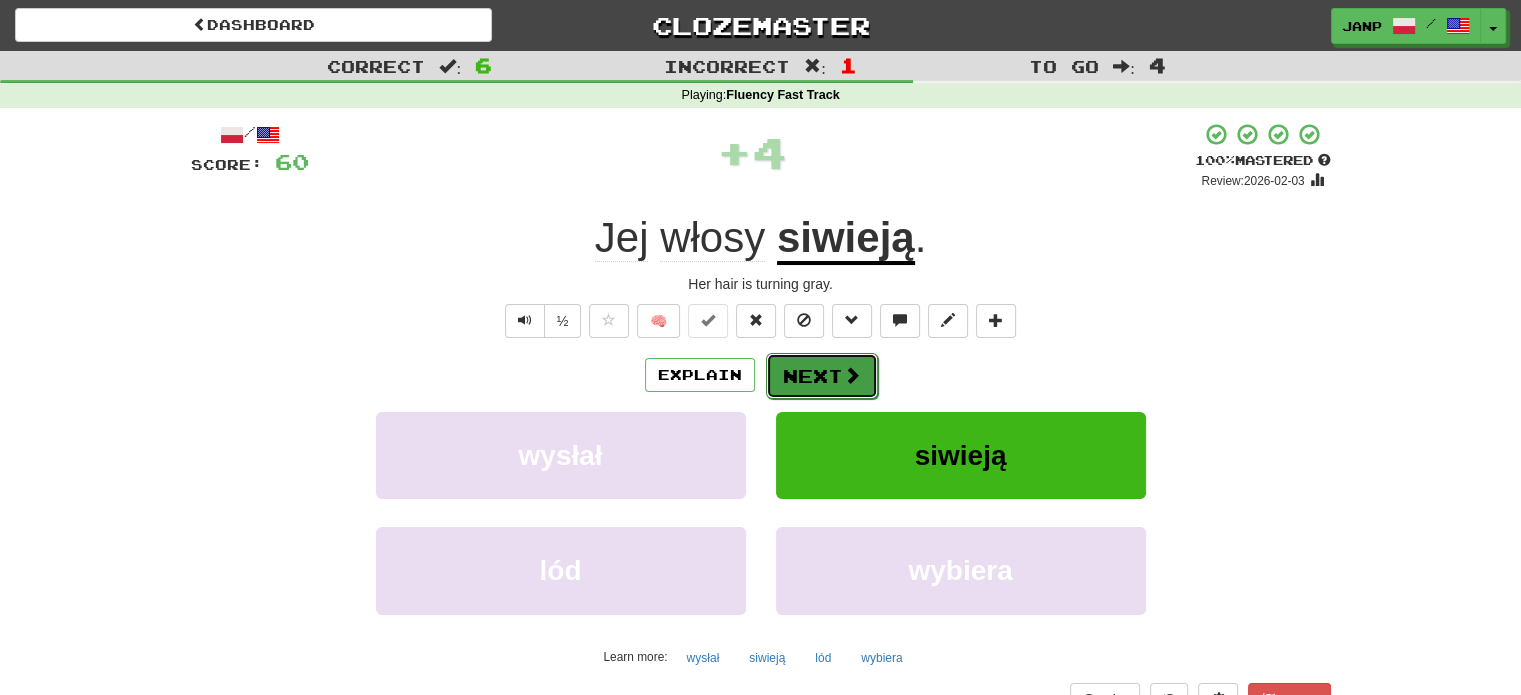 click on "Next" at bounding box center [822, 376] 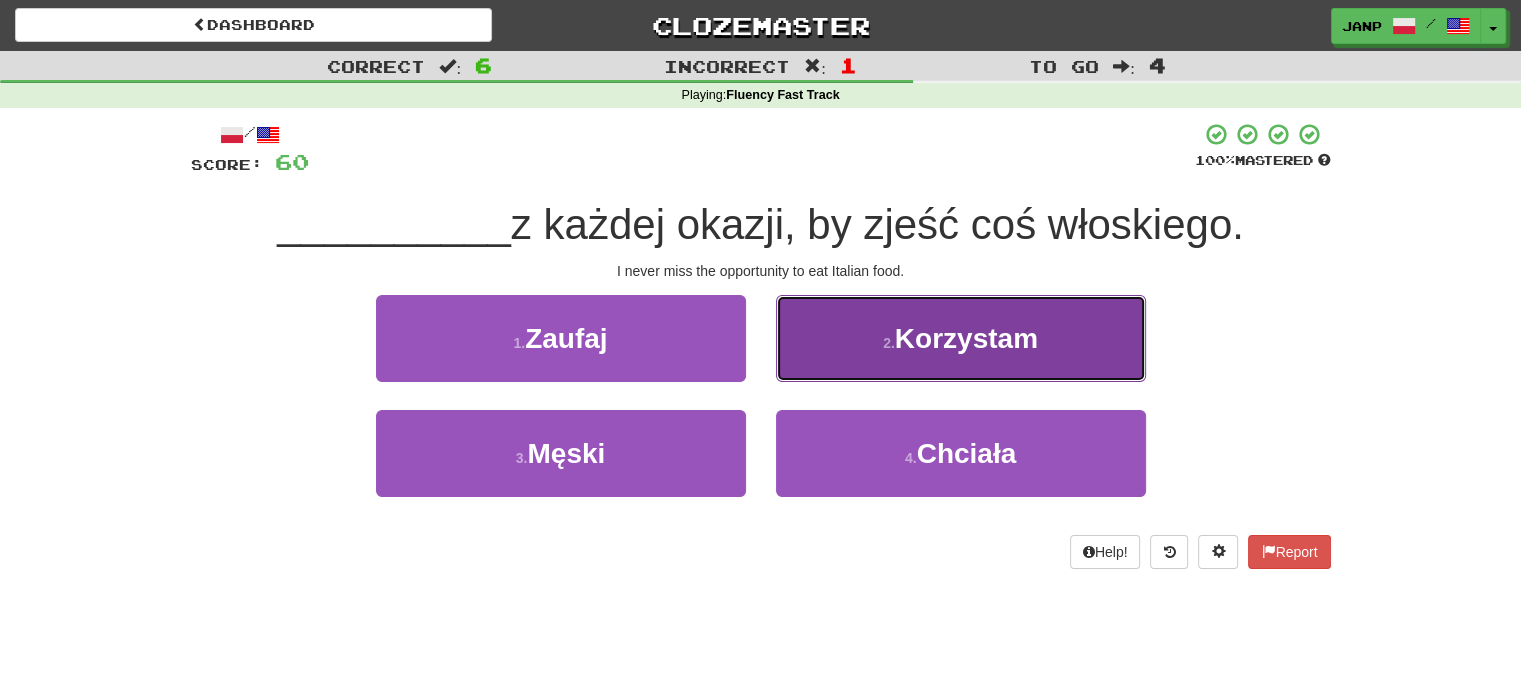 click on "2 .  Korzystam" at bounding box center (961, 338) 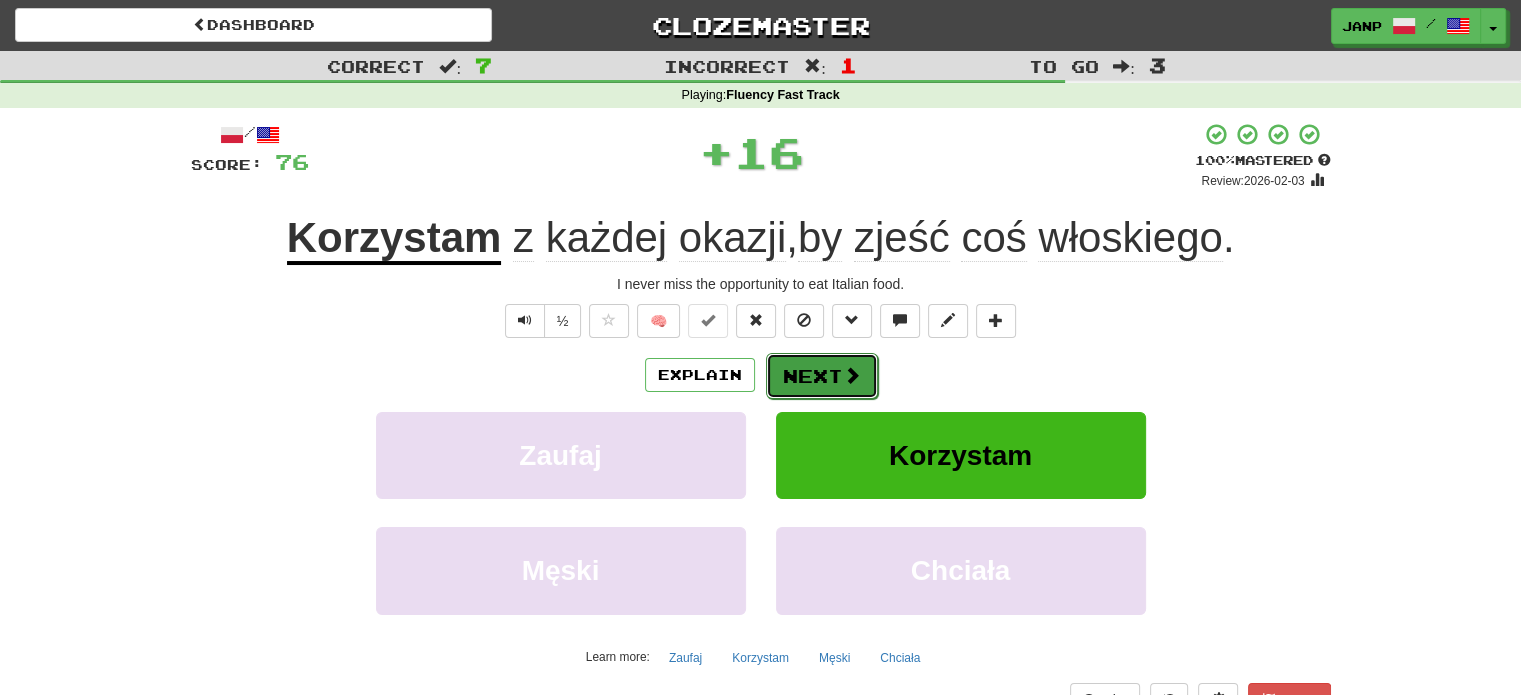 click on "Next" at bounding box center [822, 376] 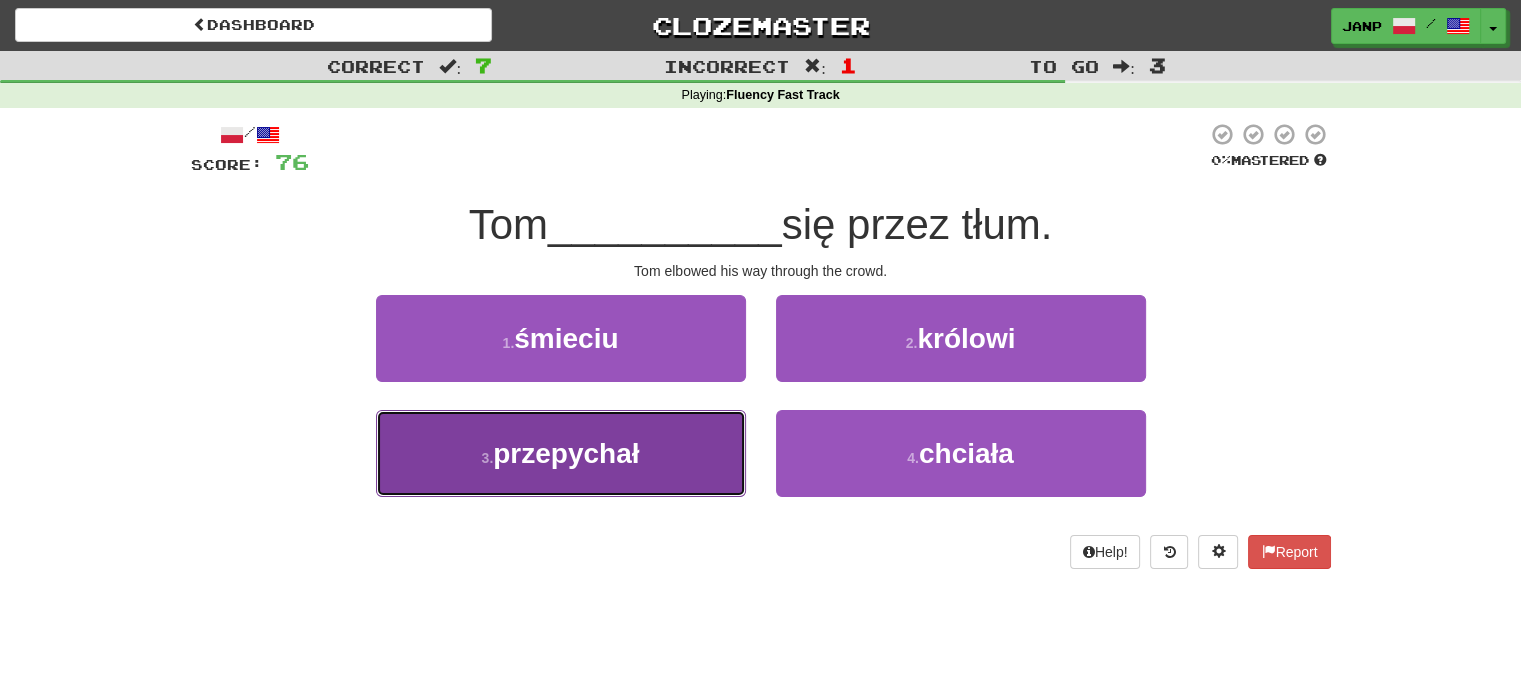 click on "3 .  przepychał" at bounding box center (561, 453) 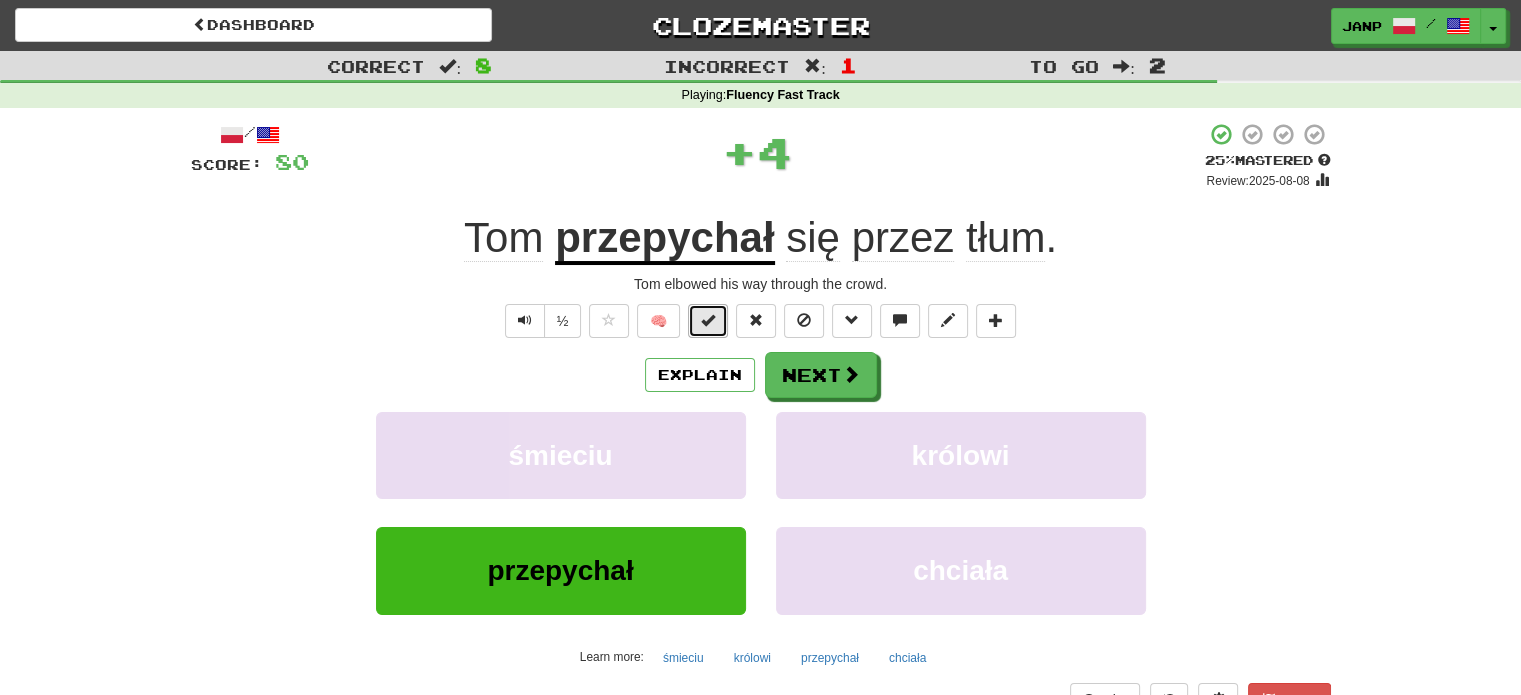 click at bounding box center [708, 320] 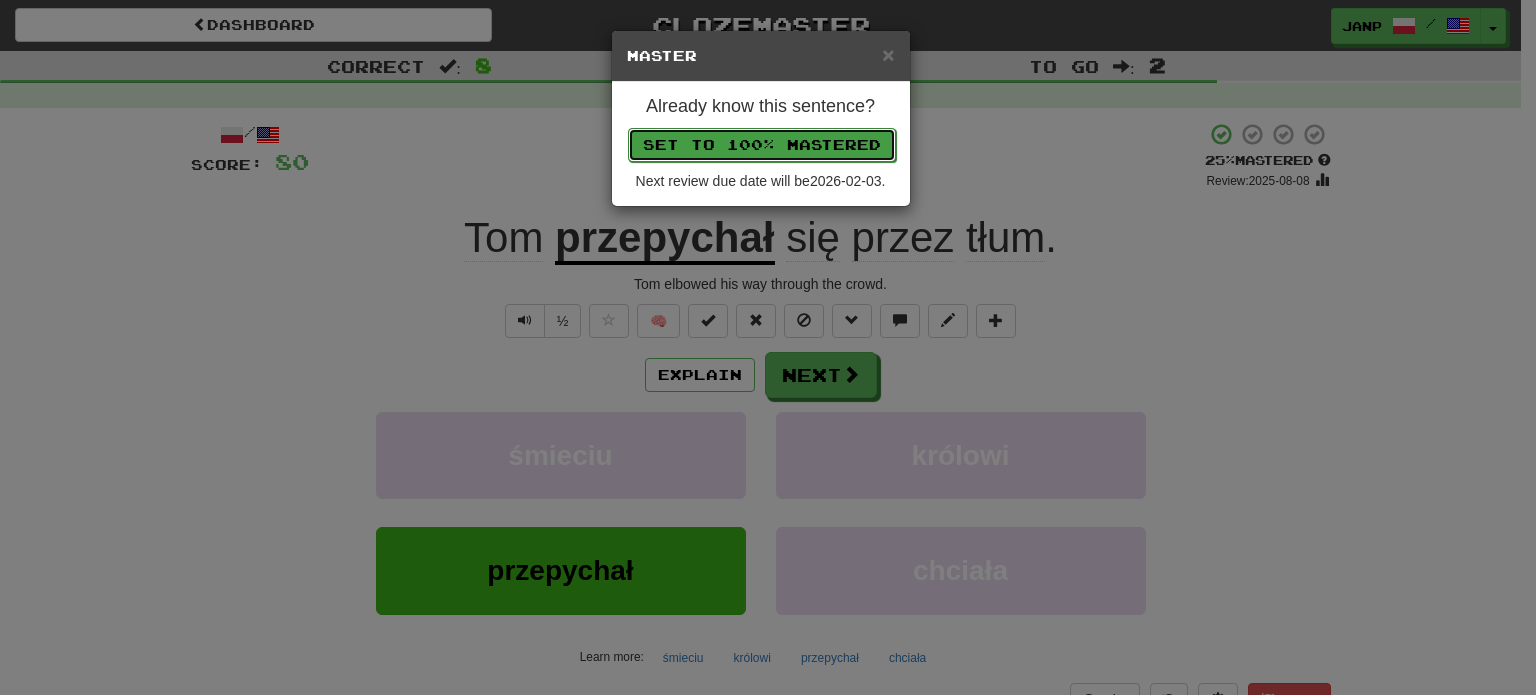 click on "Set to 100% Mastered" at bounding box center (762, 145) 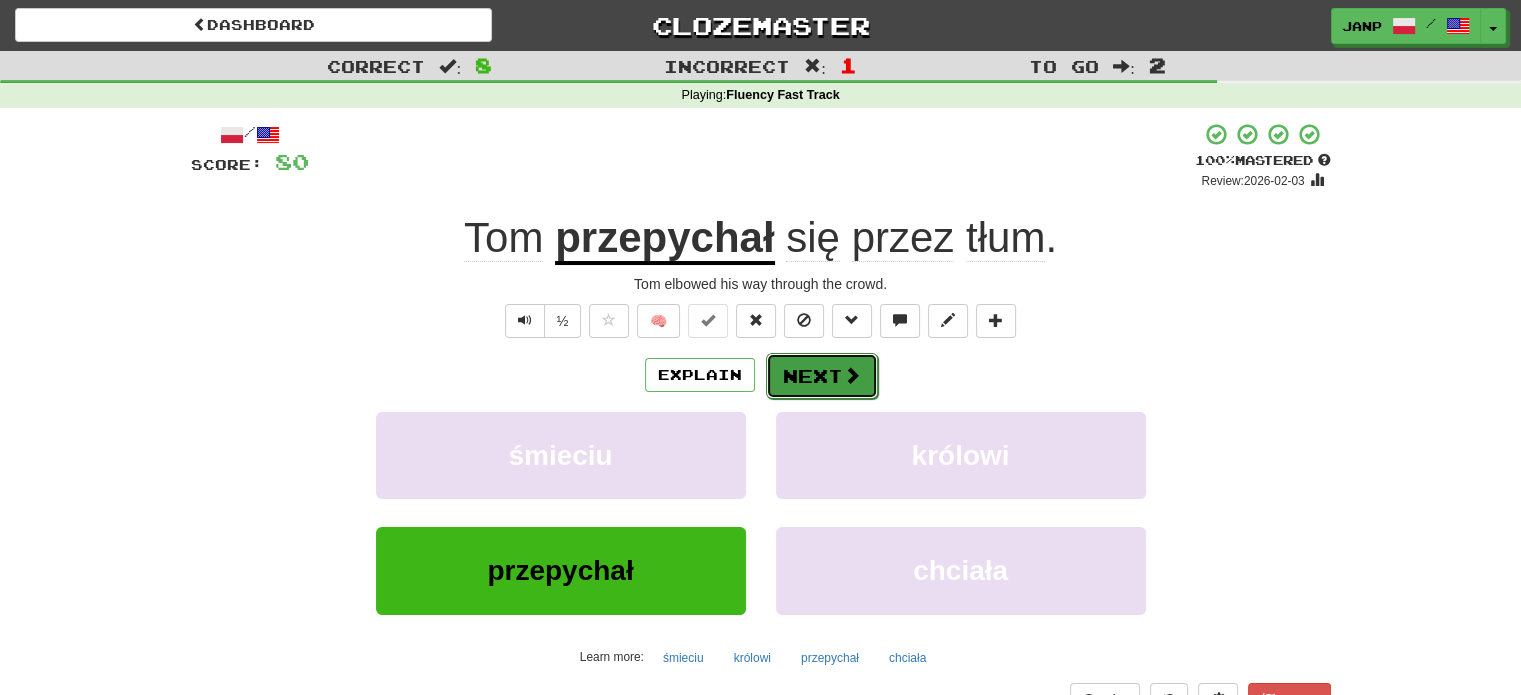 click on "Next" at bounding box center (822, 376) 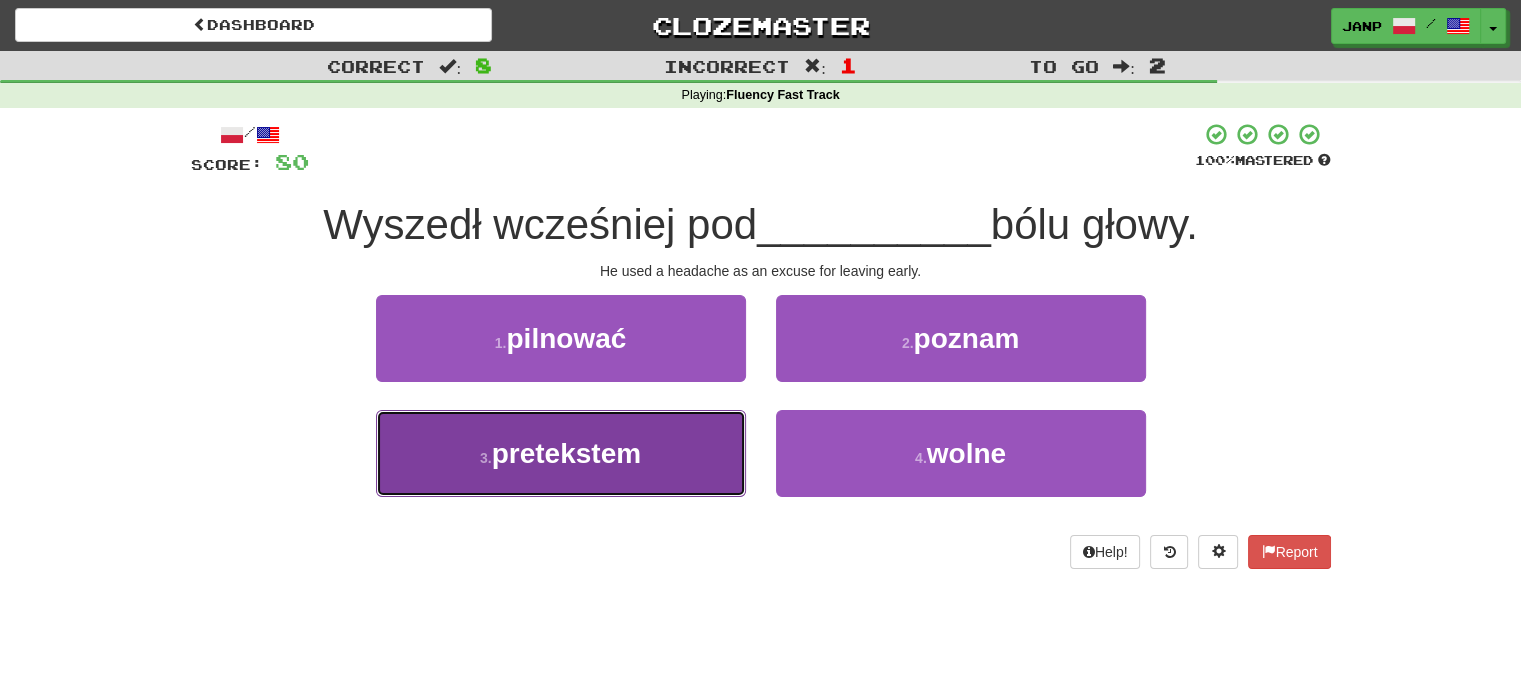 click on "3 .  pretekstem" at bounding box center (561, 453) 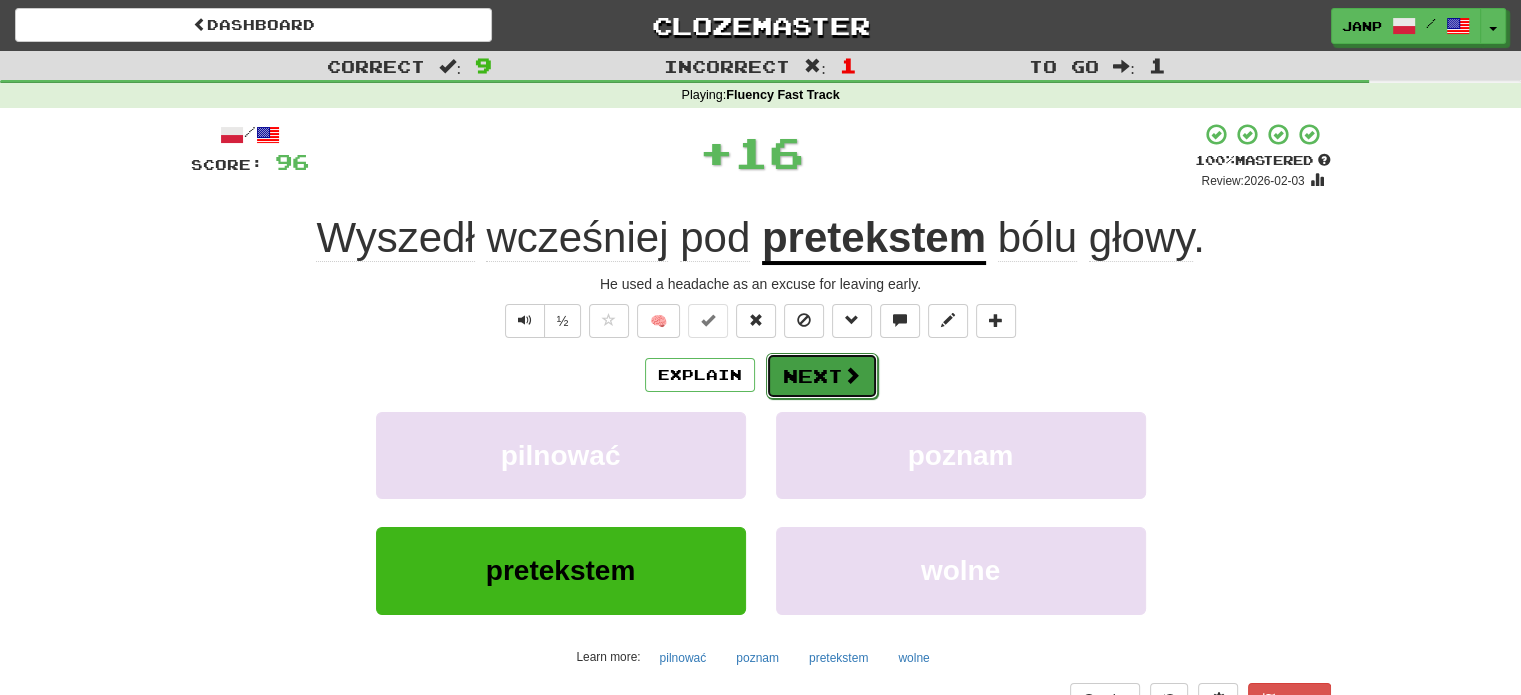 click on "Next" at bounding box center (822, 376) 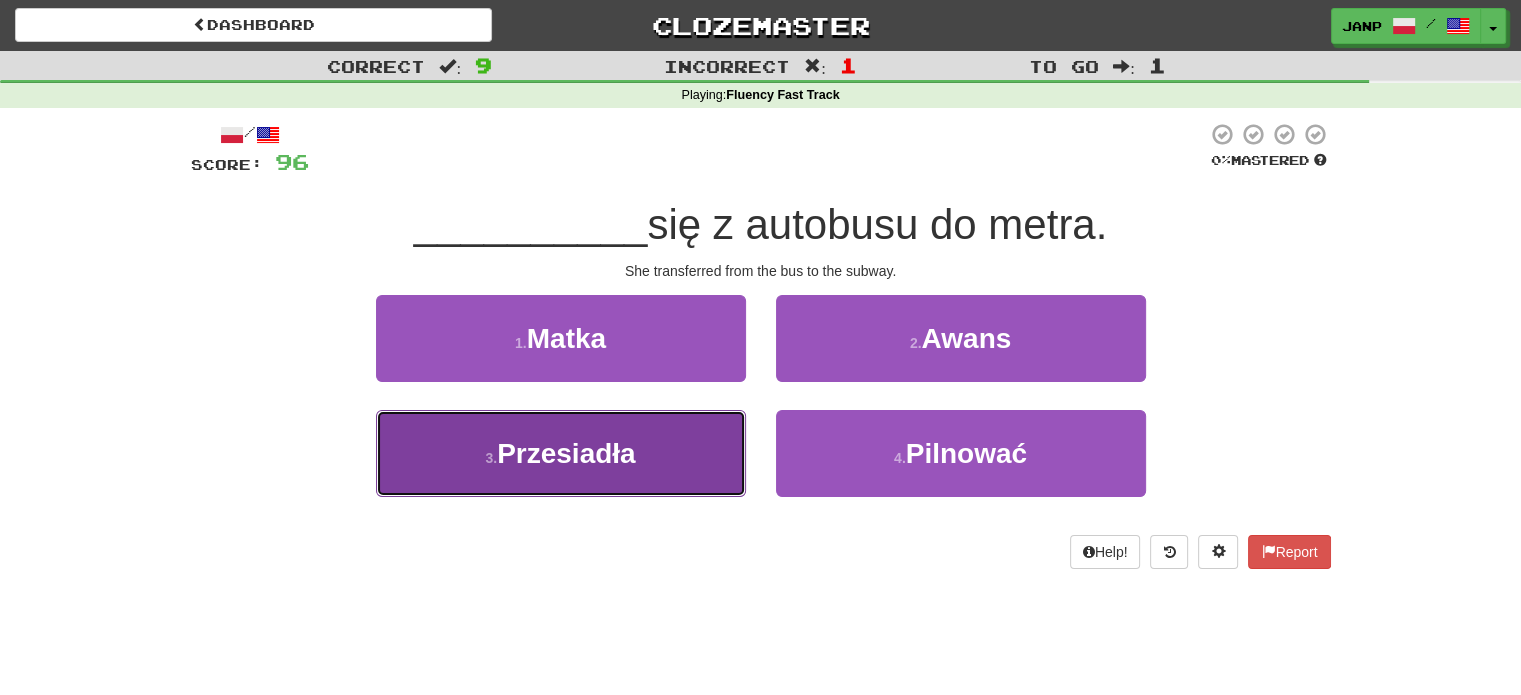 click on "3 .  Przesiadła" at bounding box center [561, 453] 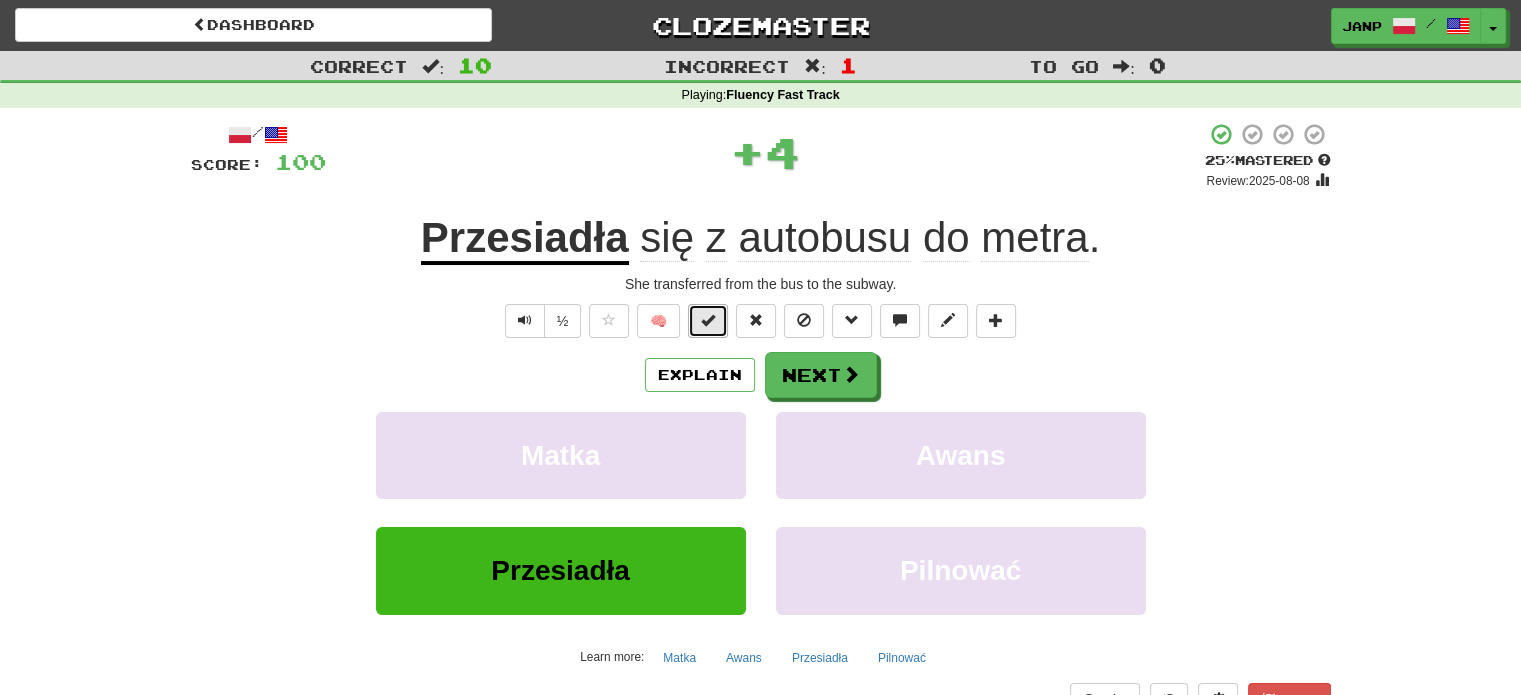 click at bounding box center (708, 321) 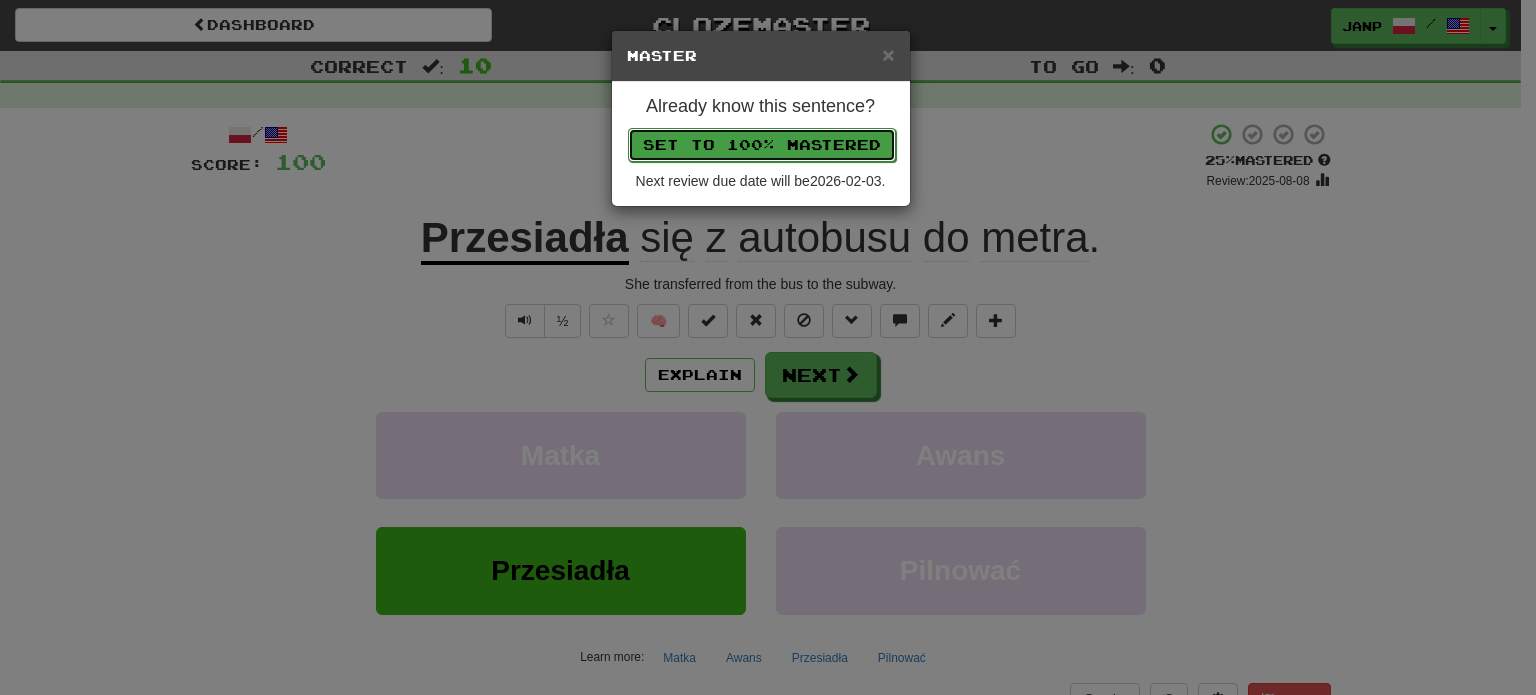 click on "Set to 100% Mastered" at bounding box center [762, 145] 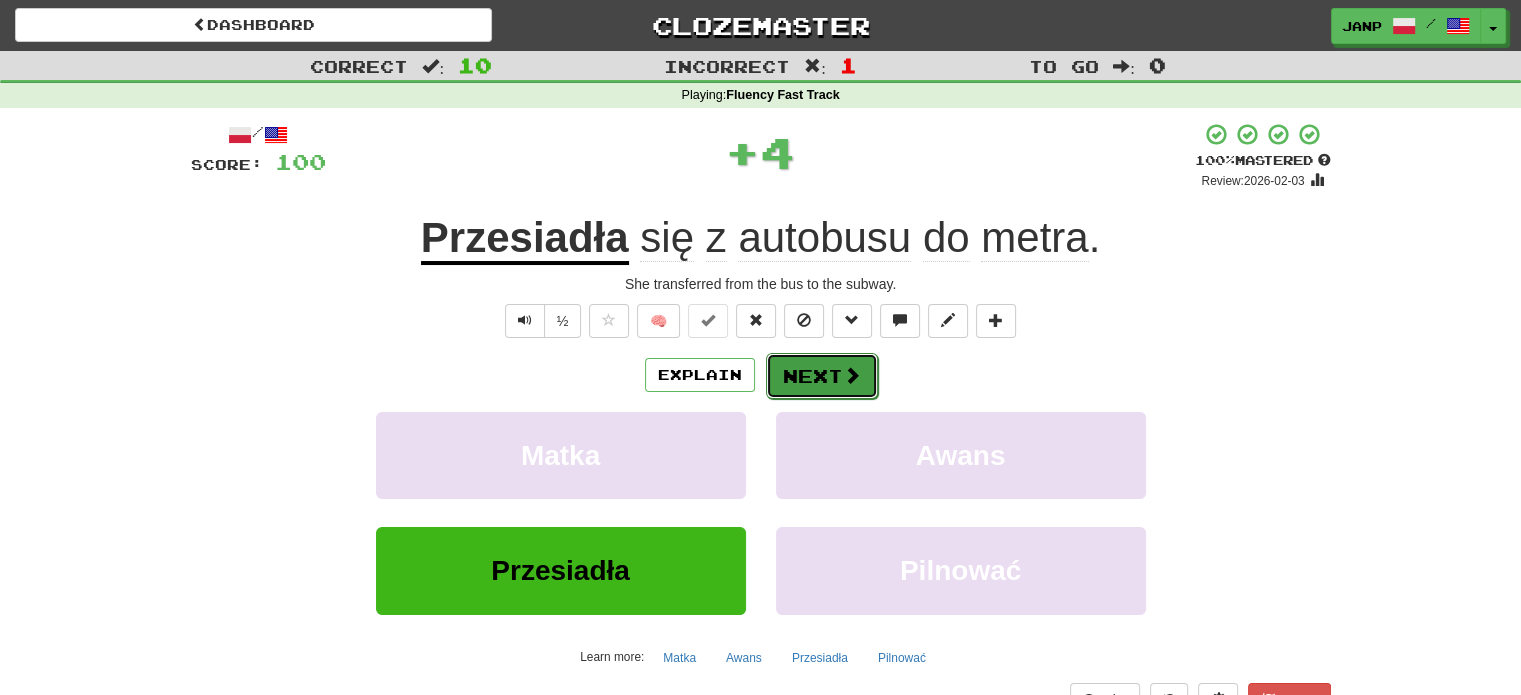 click on "Next" at bounding box center (822, 376) 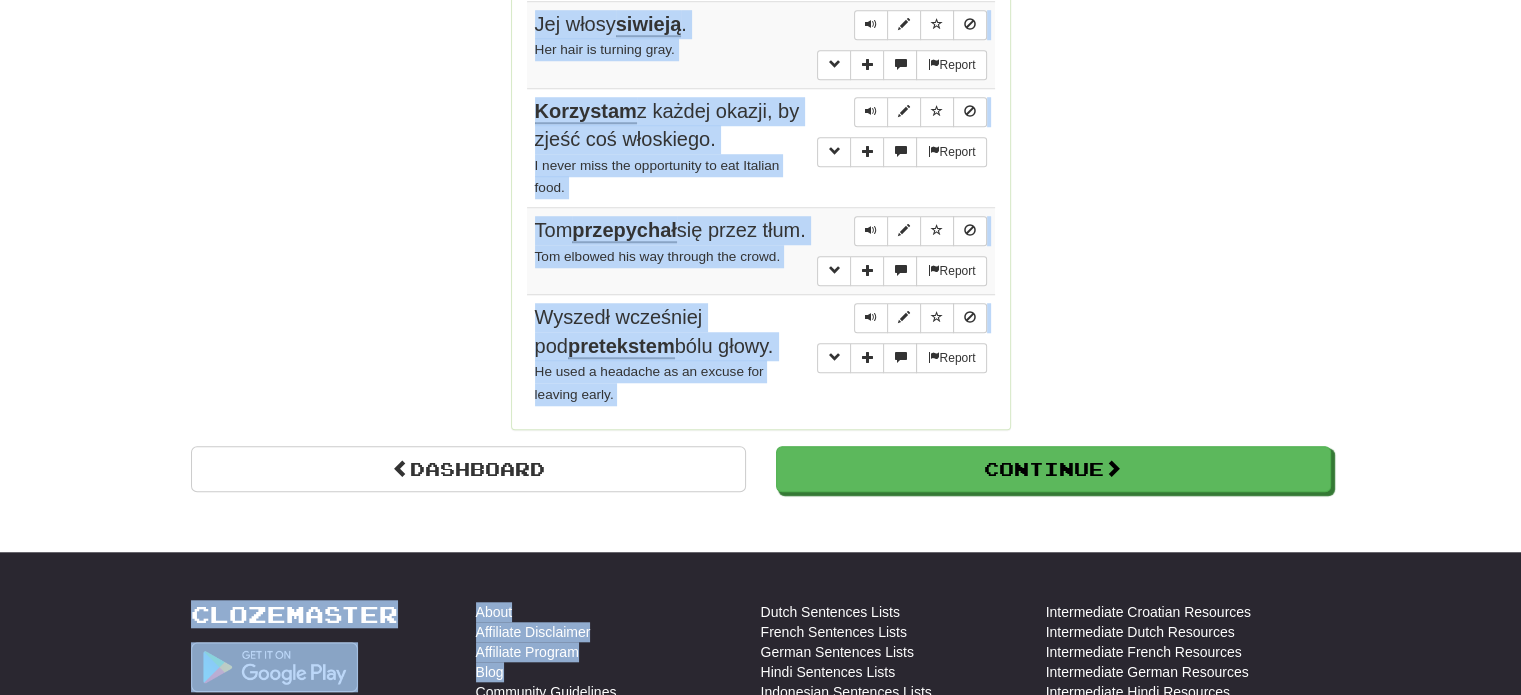 scroll, scrollTop: 1694, scrollLeft: 0, axis: vertical 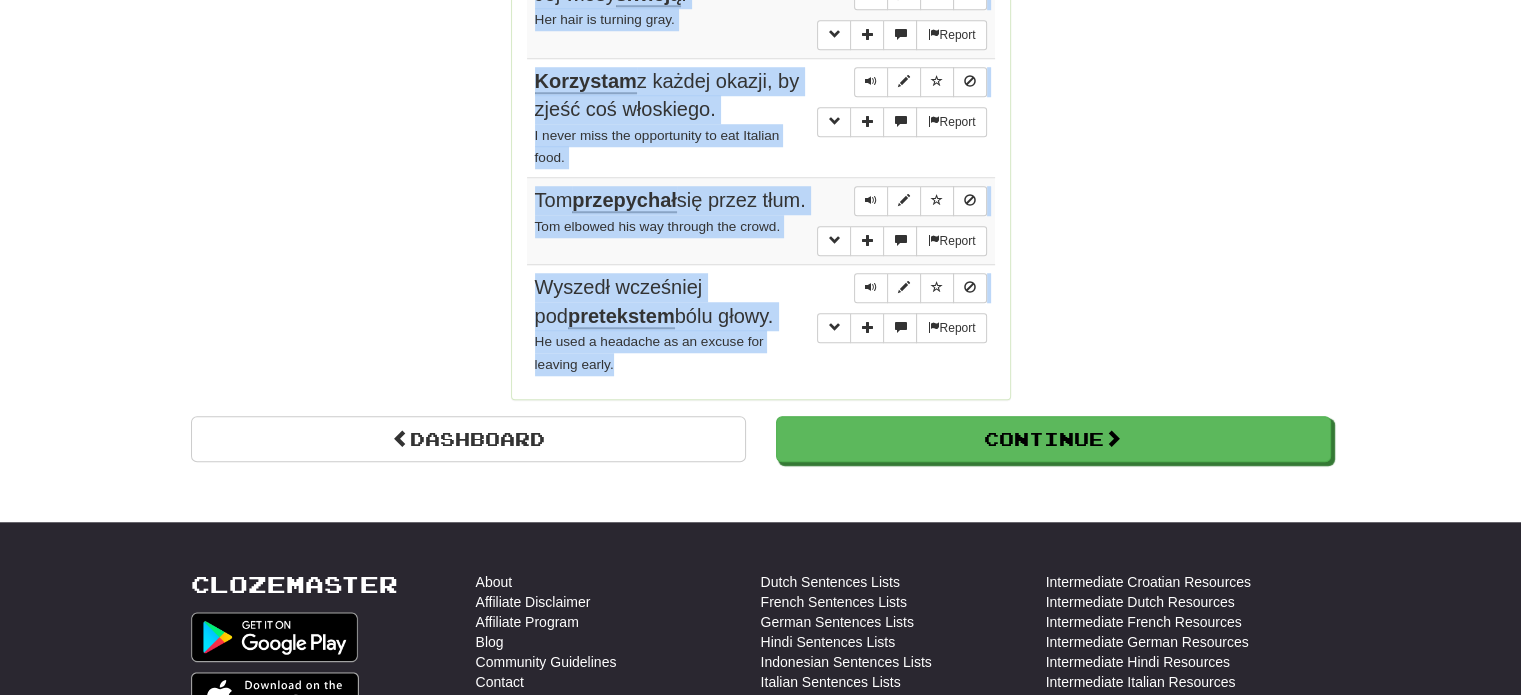 drag, startPoint x: 533, startPoint y: 277, endPoint x: 776, endPoint y: 372, distance: 260.90994 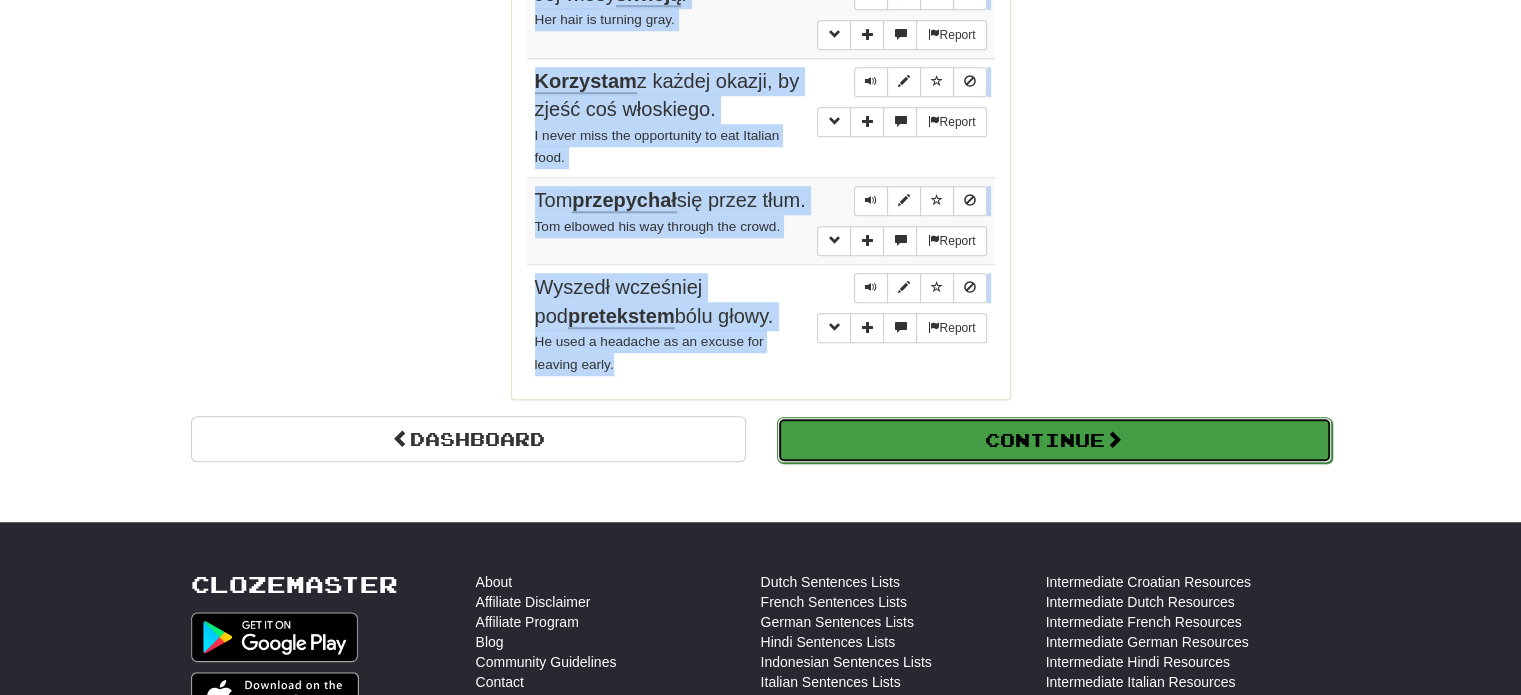 click on "Continue" at bounding box center (1054, 440) 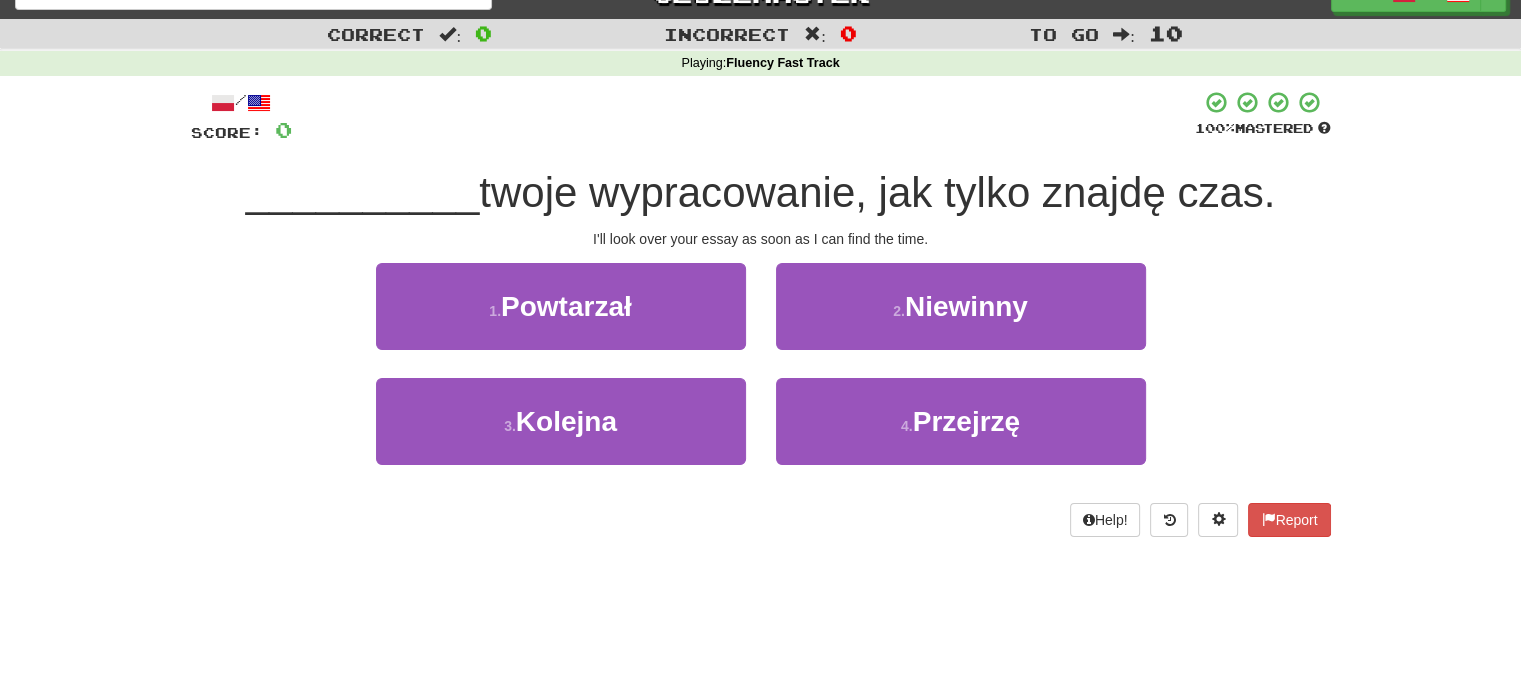 scroll, scrollTop: 10, scrollLeft: 0, axis: vertical 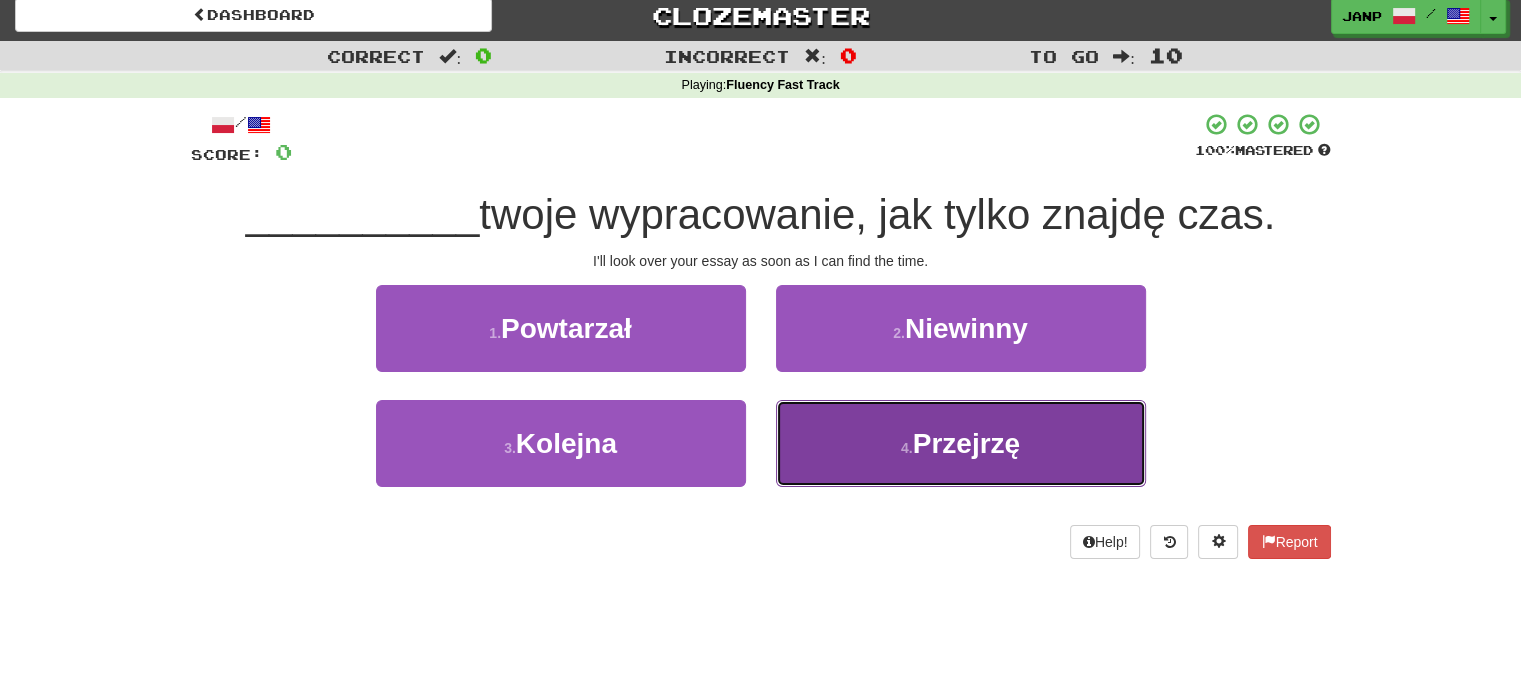 click on "4 .  Przejrzę" at bounding box center [961, 443] 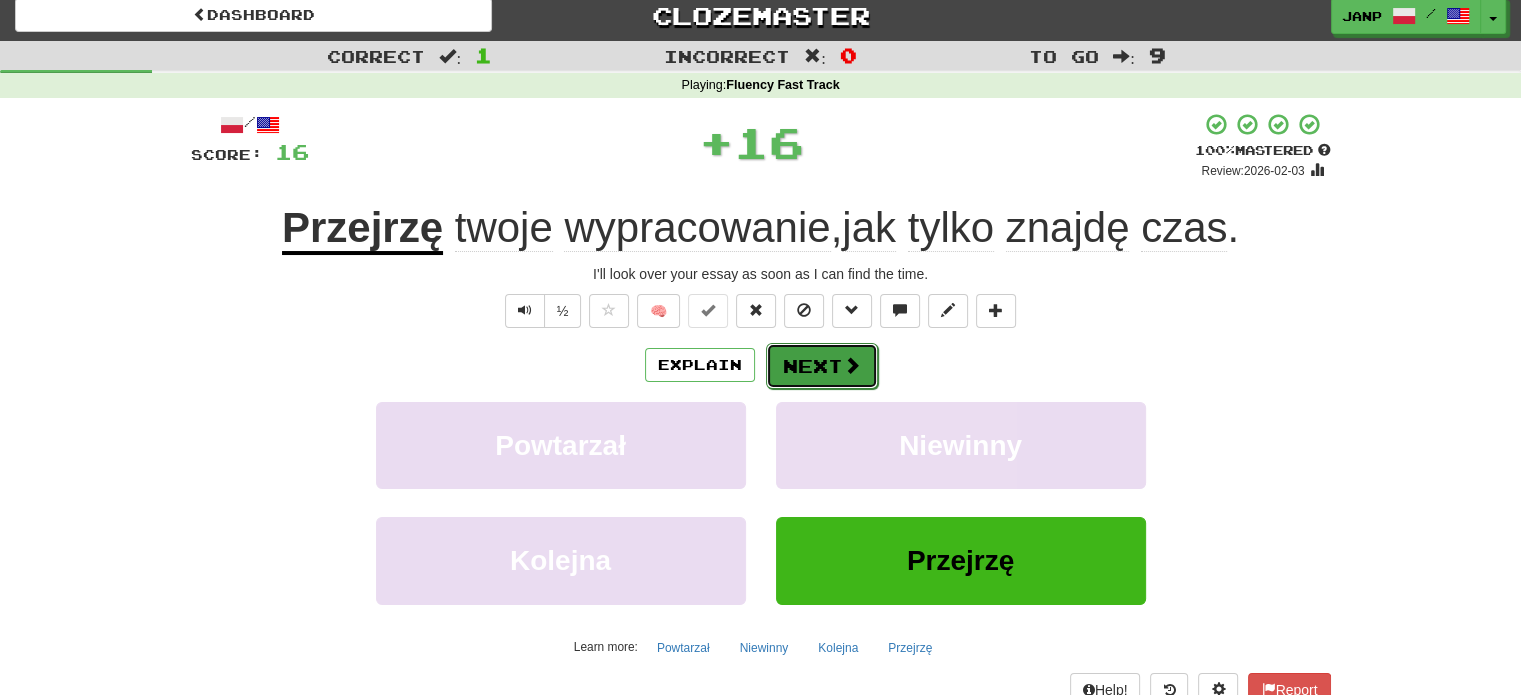click on "Next" at bounding box center (822, 366) 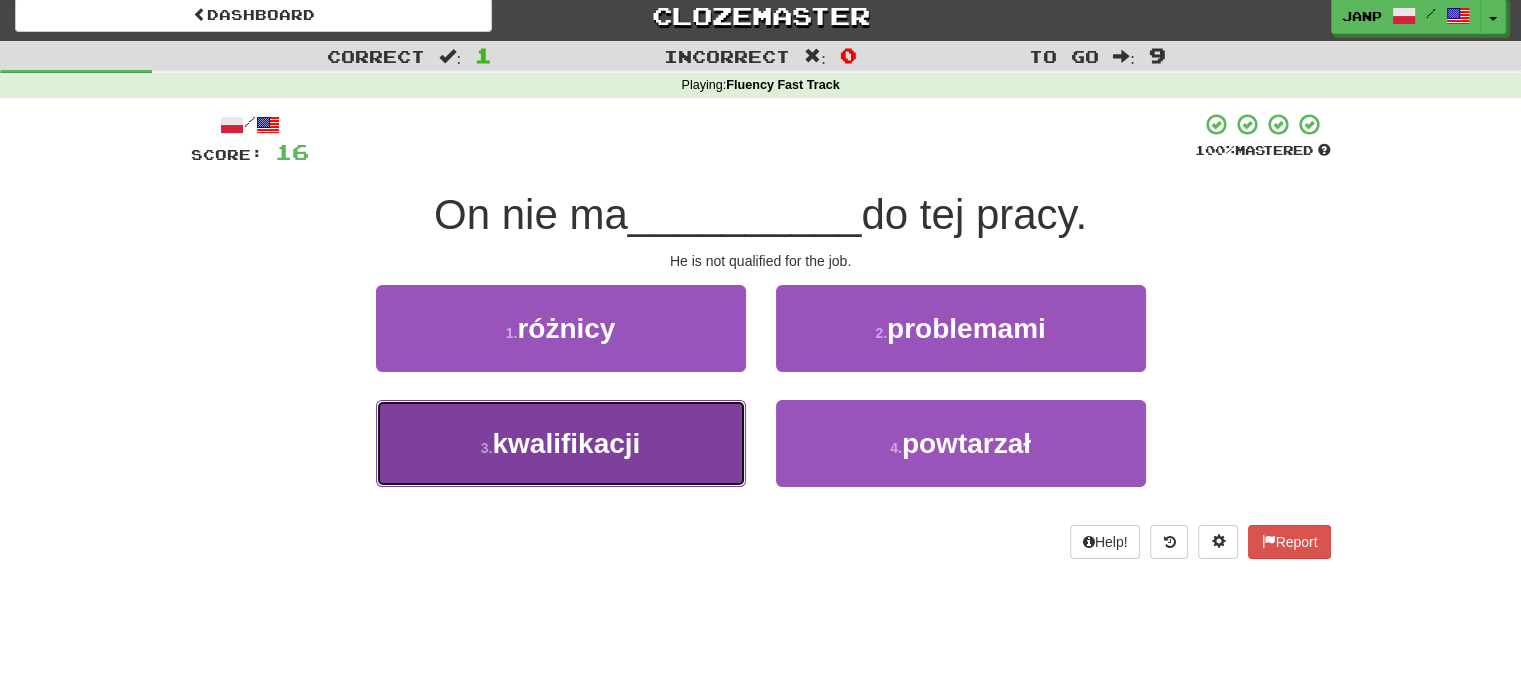 click on "3 .  kwalifikacji" at bounding box center (561, 443) 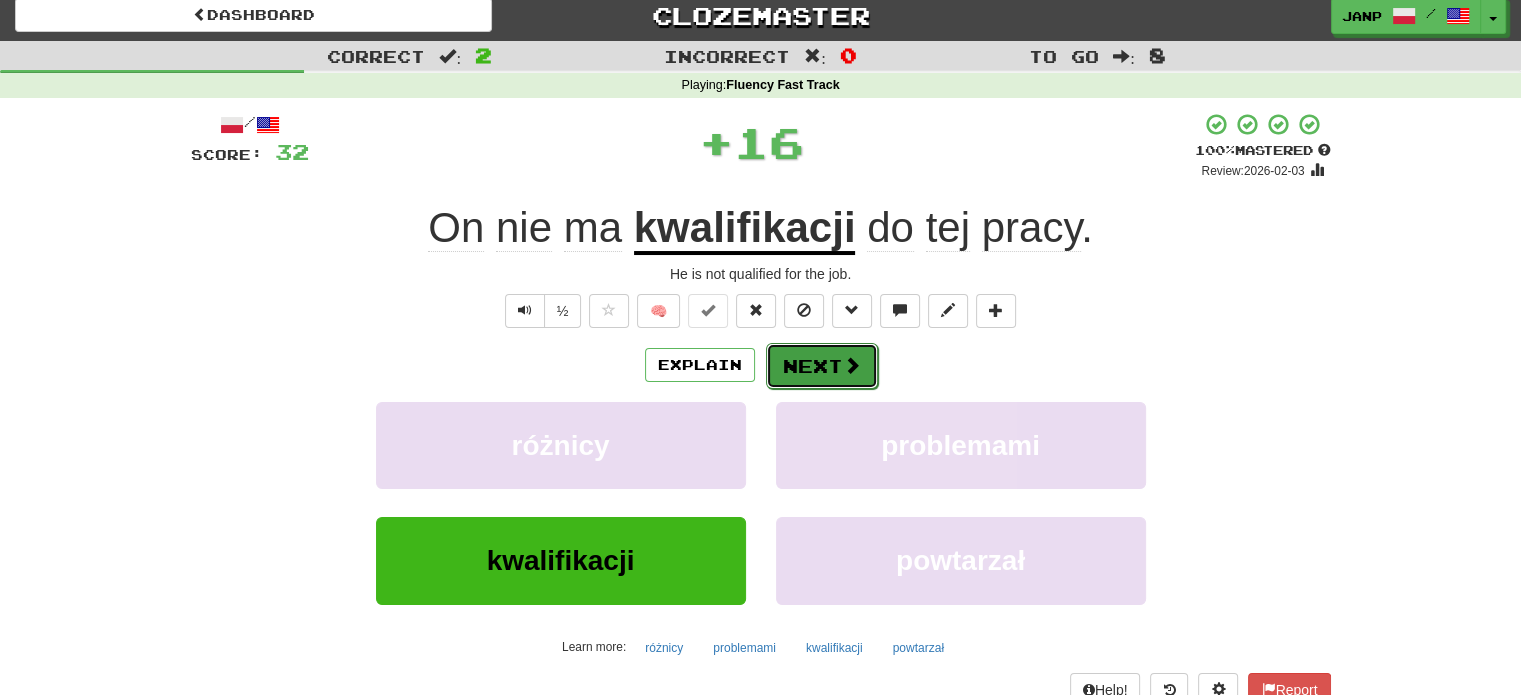 click on "Next" at bounding box center [822, 366] 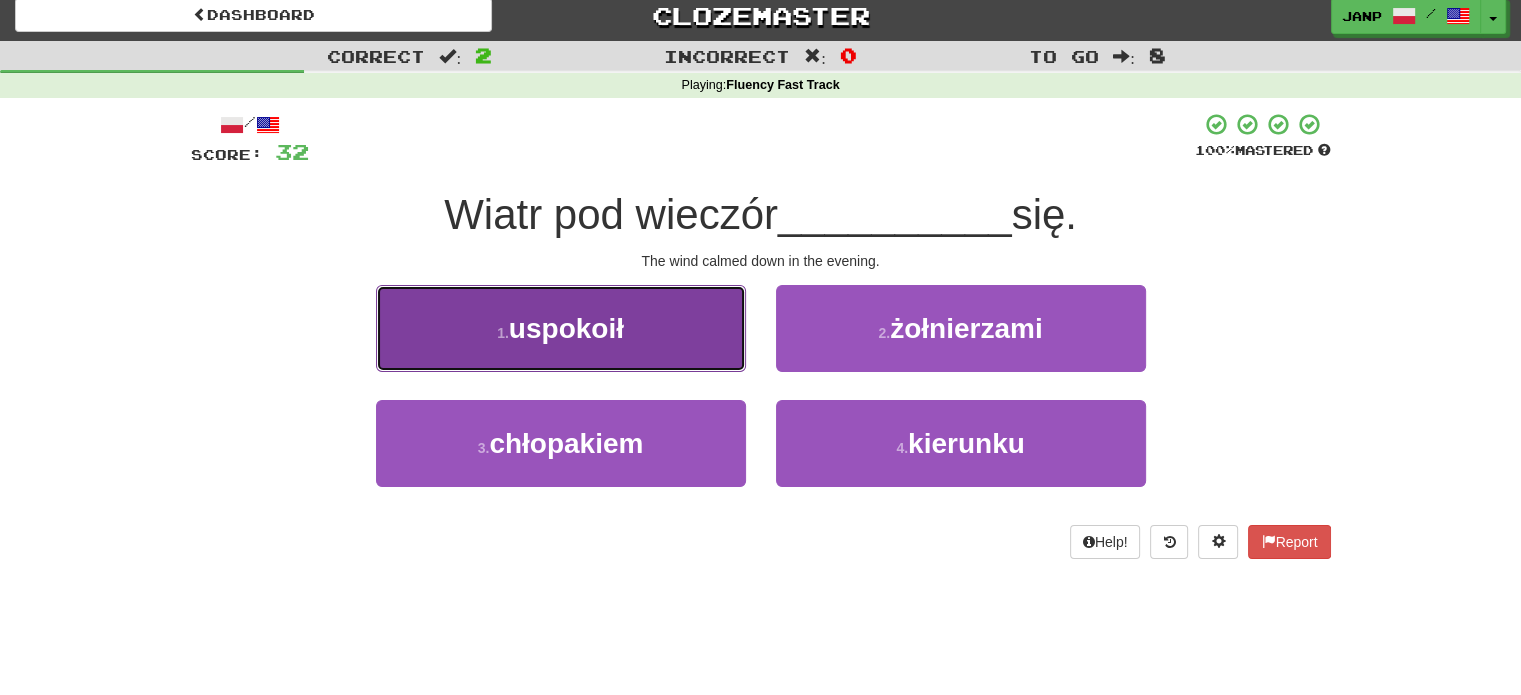 click on "1 .  uspokoił" at bounding box center (561, 328) 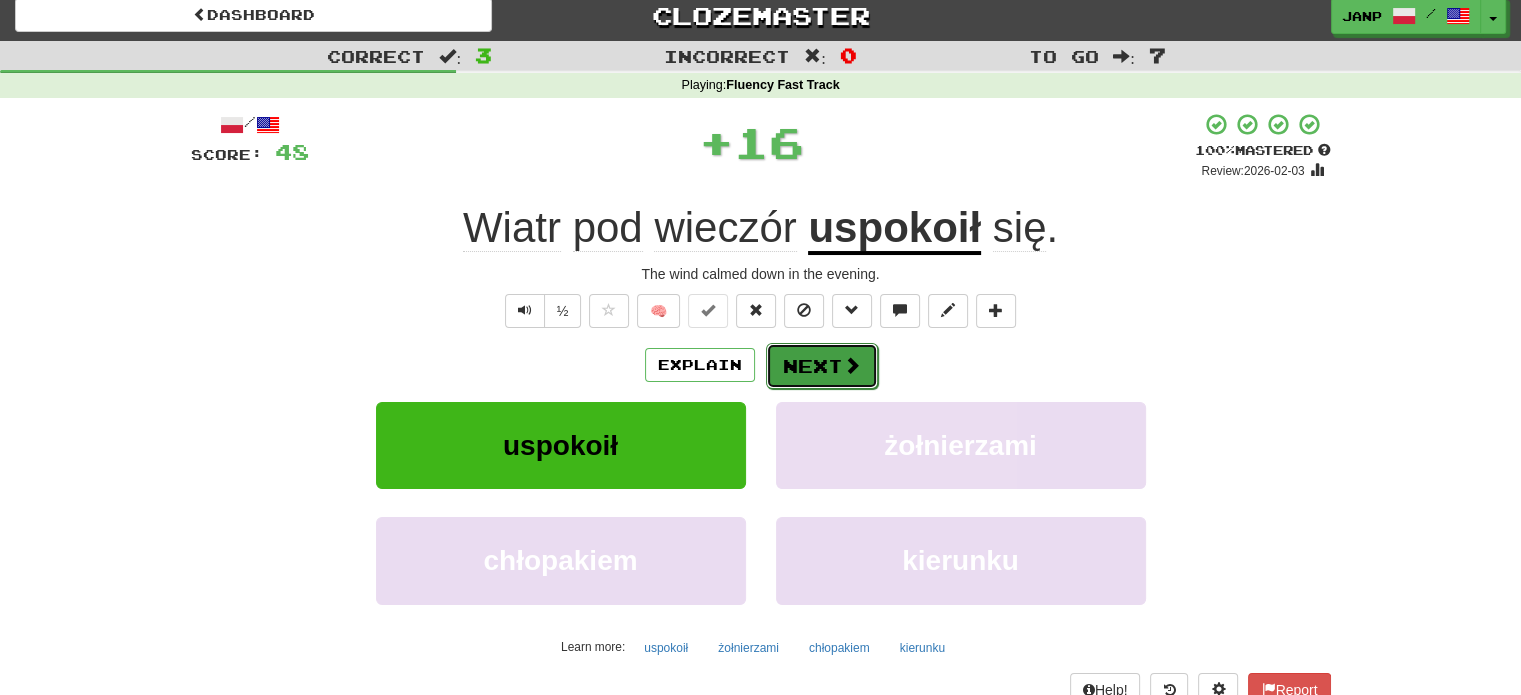 click on "Next" at bounding box center [822, 366] 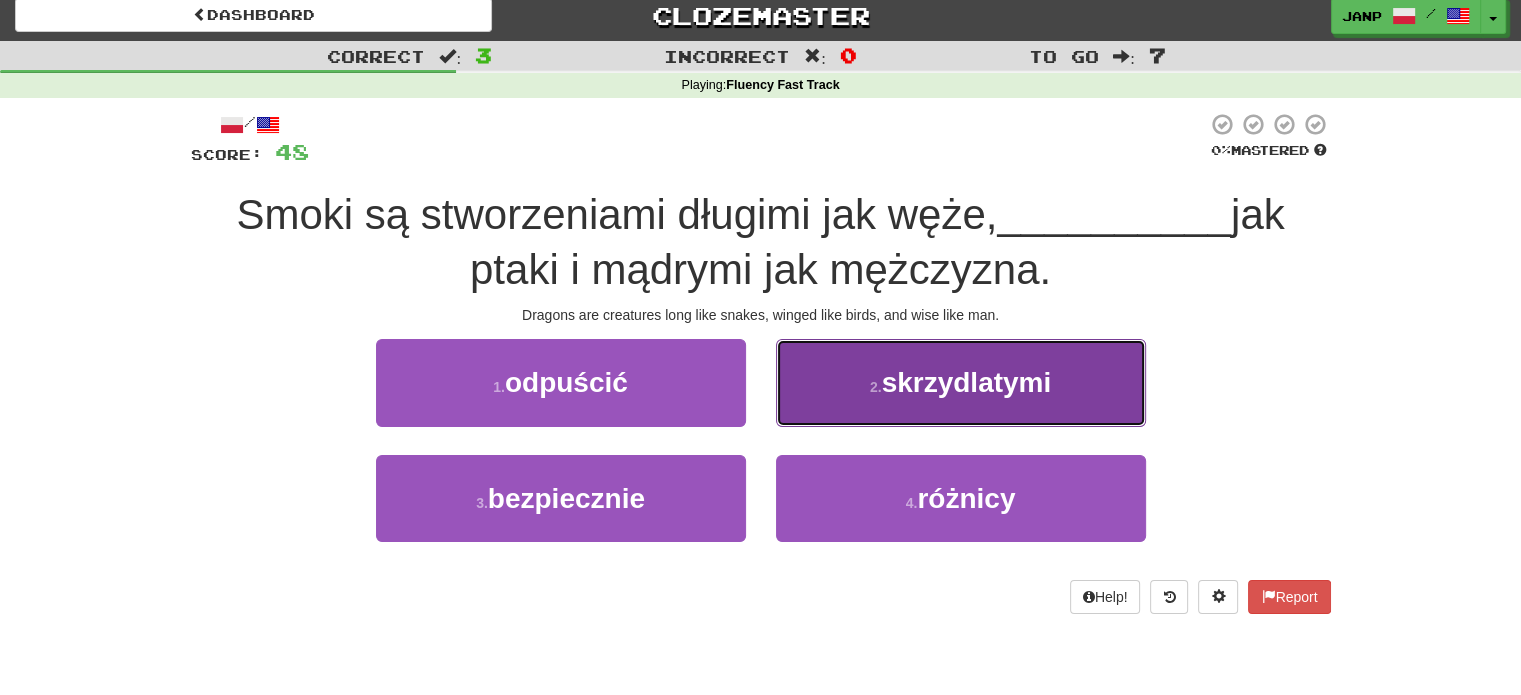 click on "2 .  skrzydlatymi" at bounding box center (961, 382) 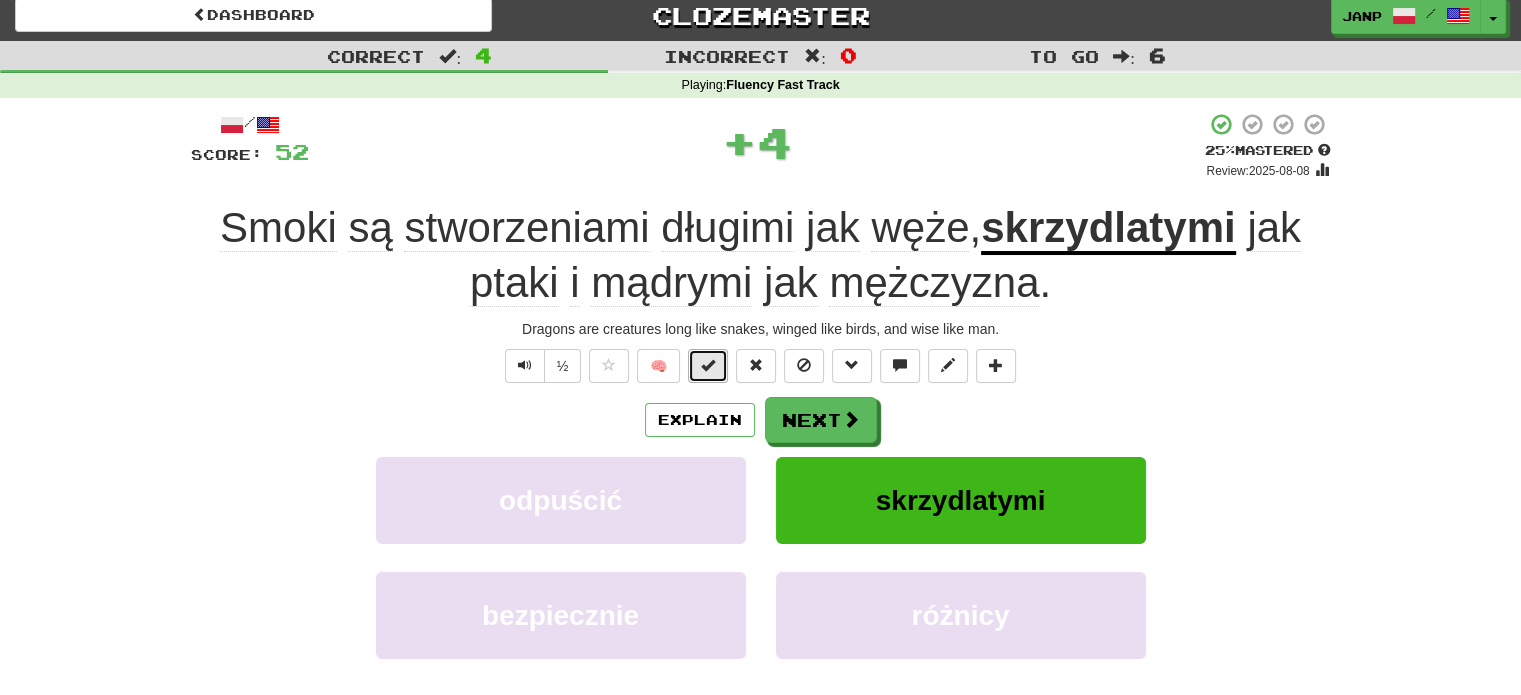 click at bounding box center (708, 365) 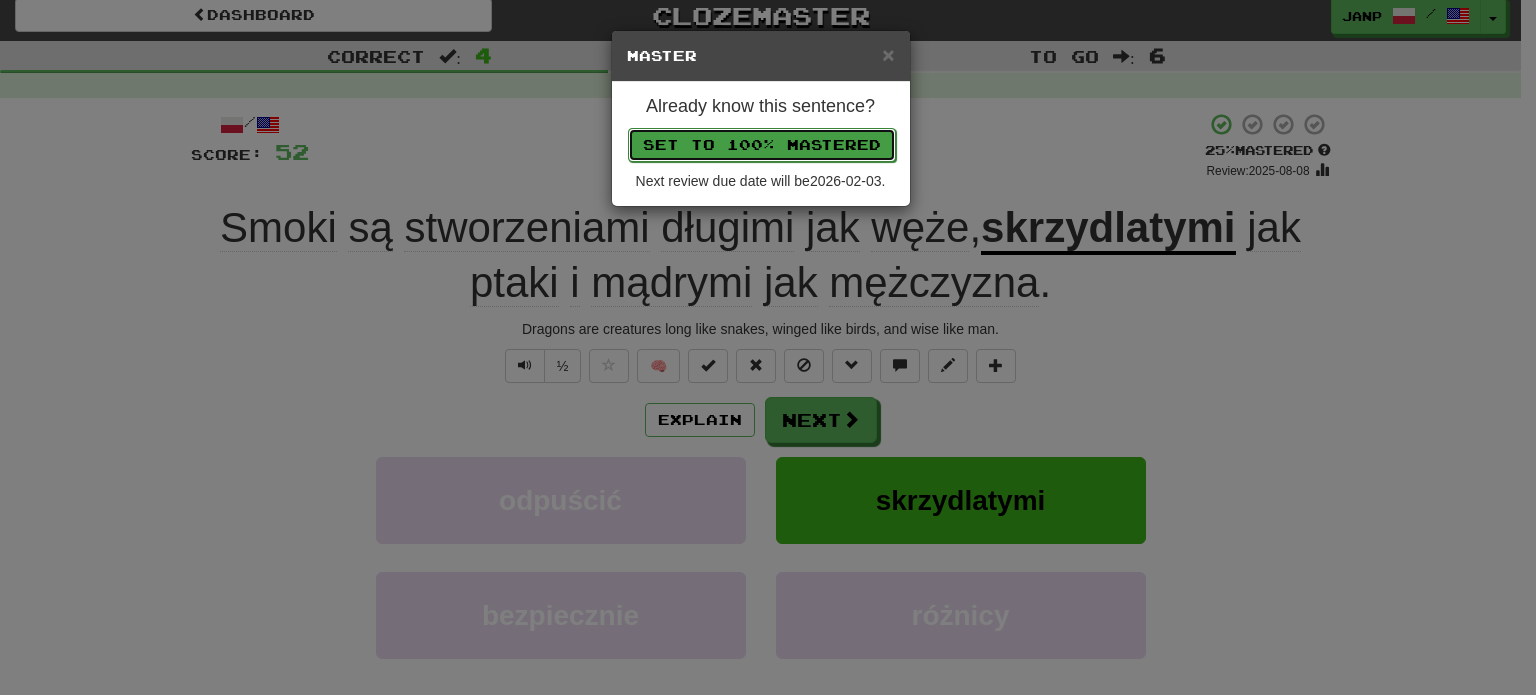 click on "Set to 100% Mastered" at bounding box center [762, 145] 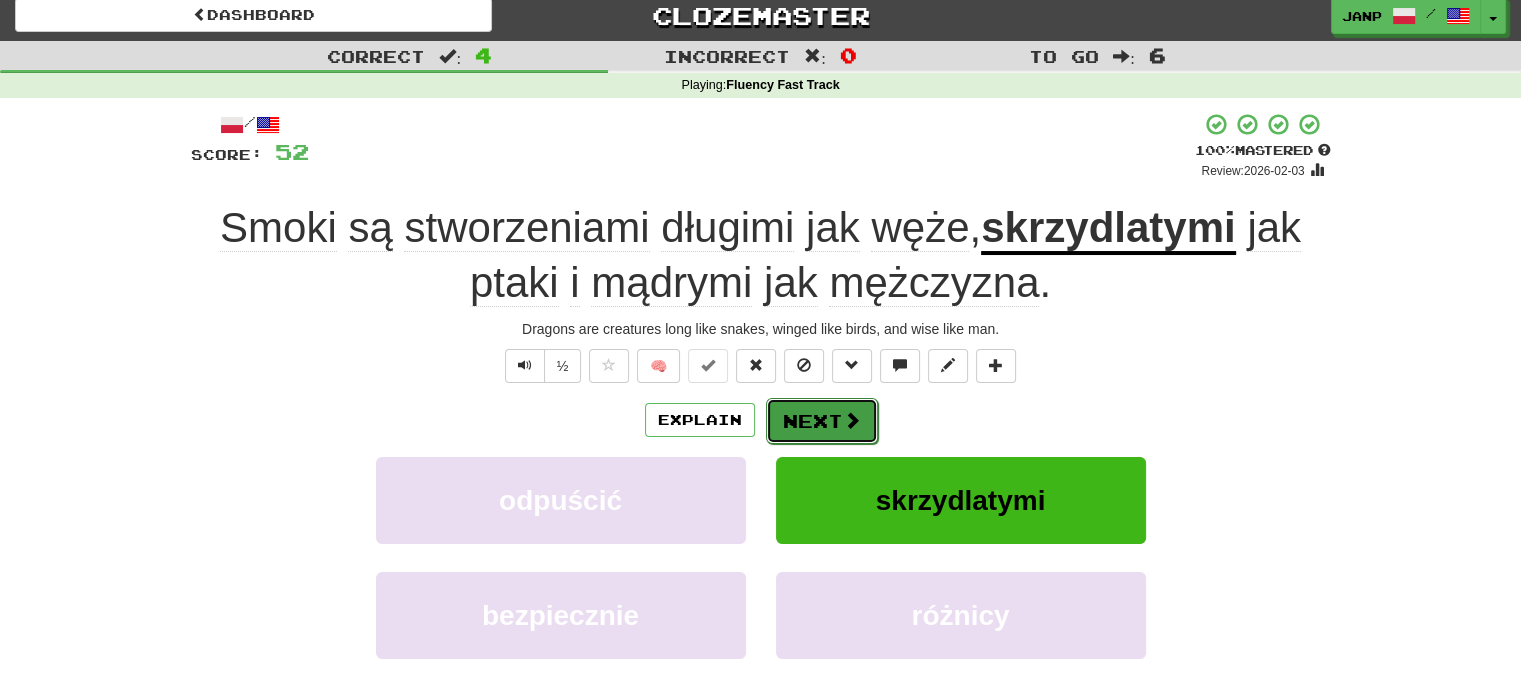 click on "Next" at bounding box center [822, 421] 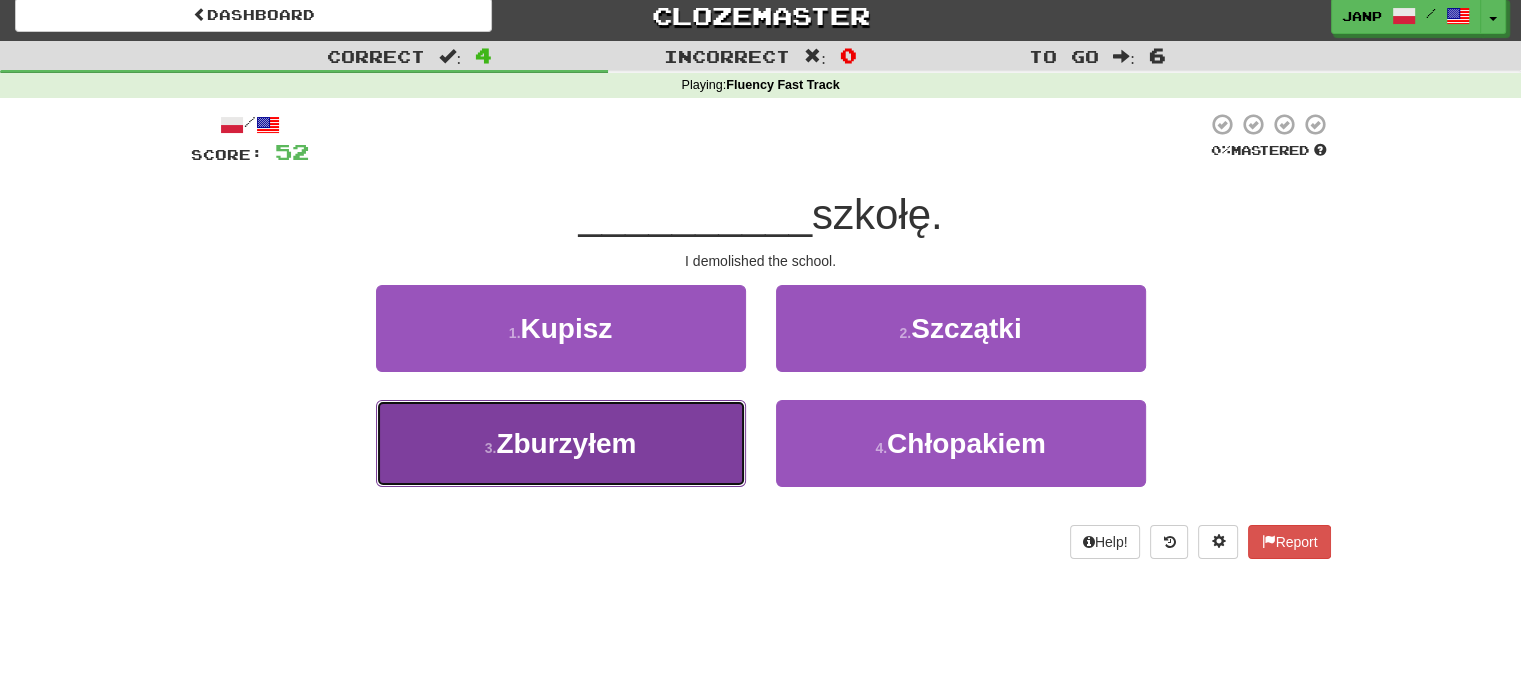 click on "3 .  Zburzyłem" at bounding box center [561, 443] 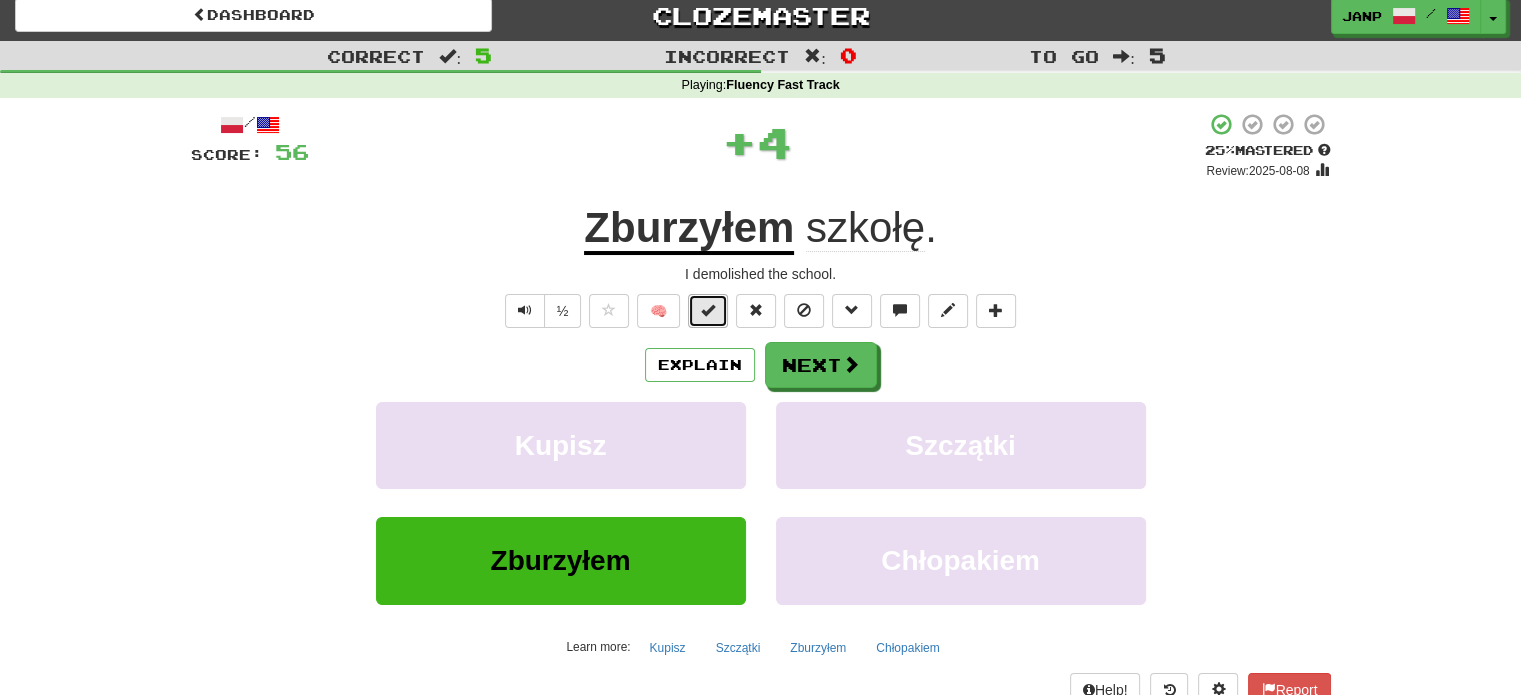 click at bounding box center [708, 310] 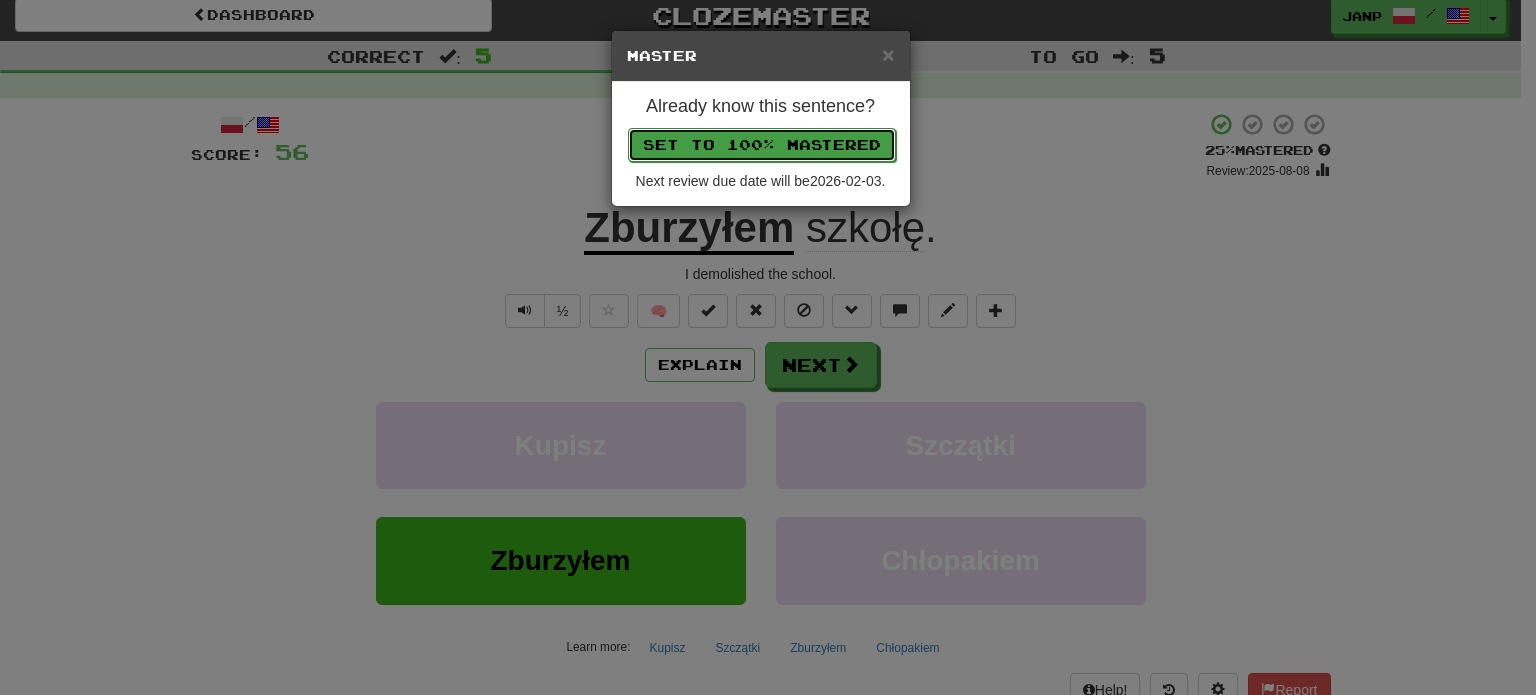 click on "Set to 100% Mastered" at bounding box center [762, 145] 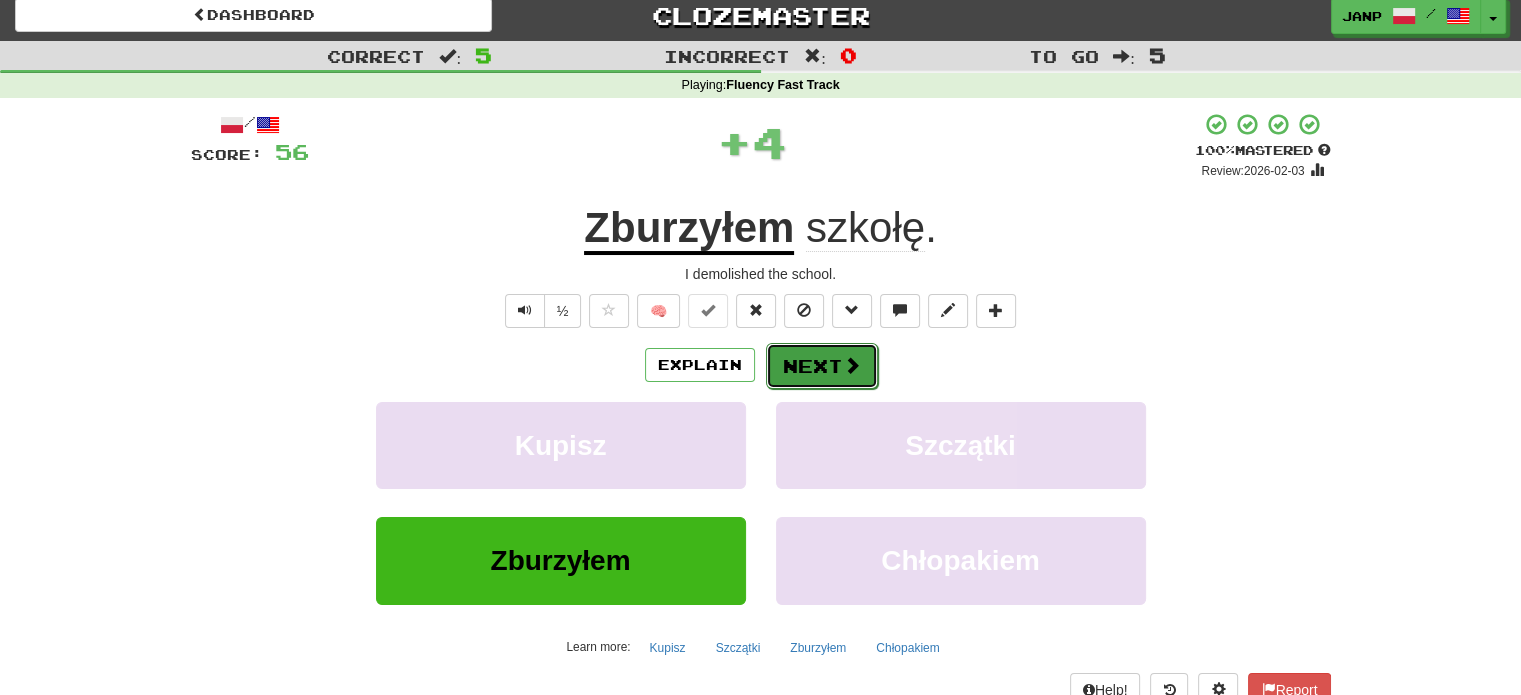 click at bounding box center (852, 365) 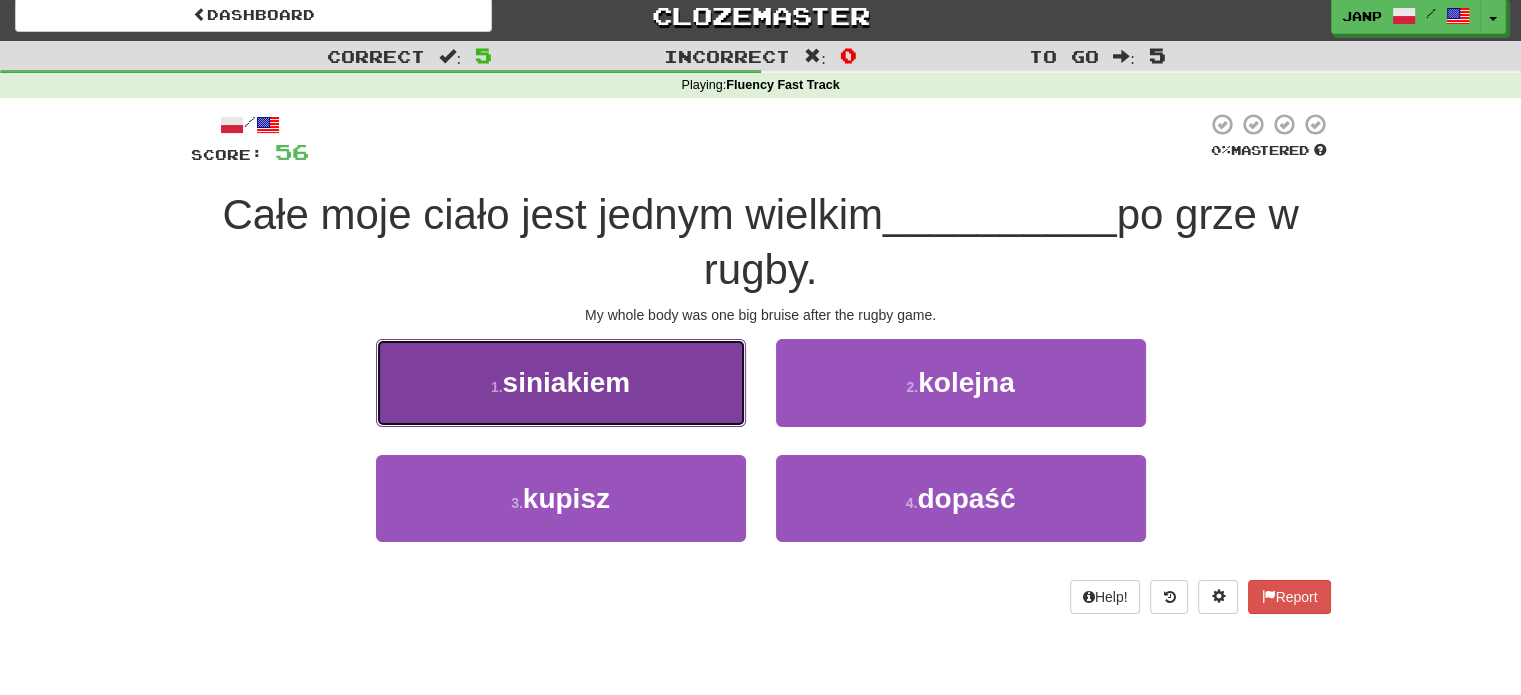 click on "1 .  siniakiem" at bounding box center [561, 382] 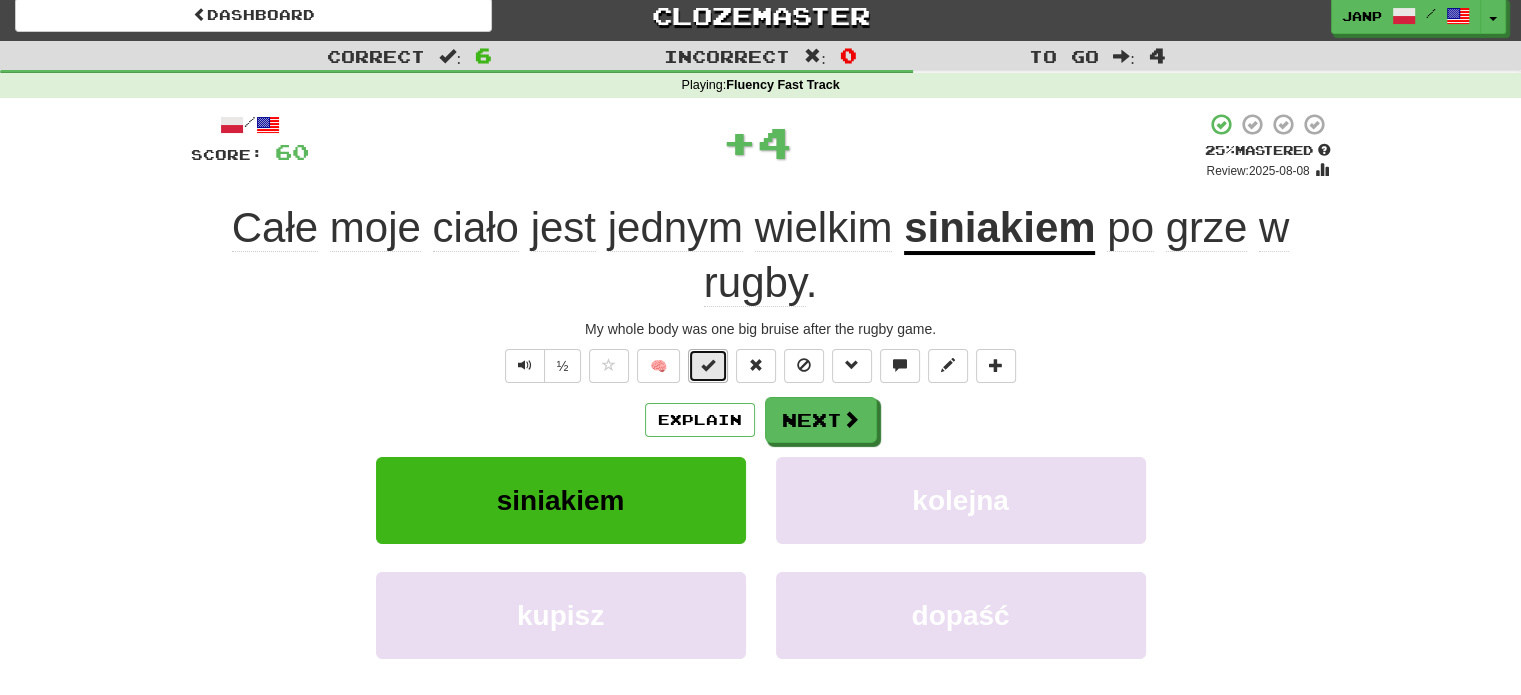 click at bounding box center [708, 365] 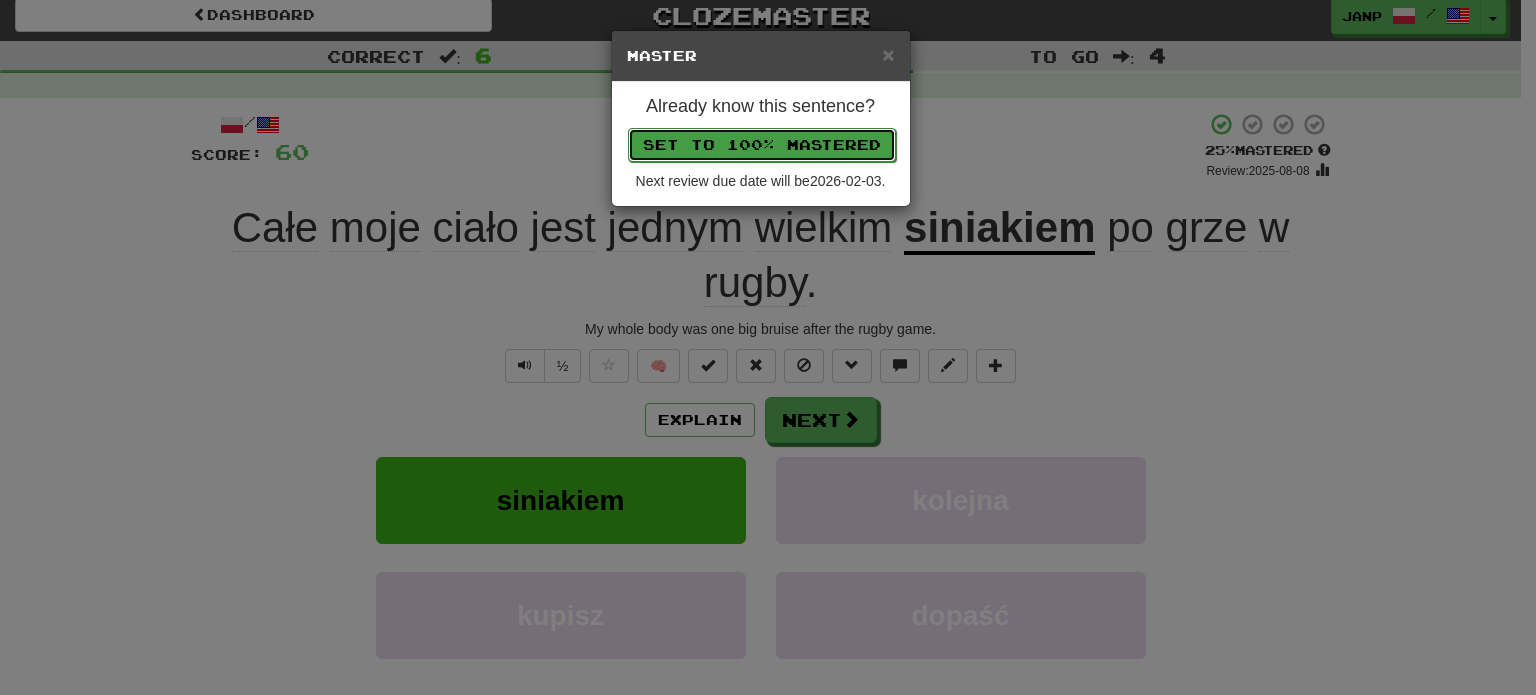 click on "Set to 100% Mastered" at bounding box center [762, 145] 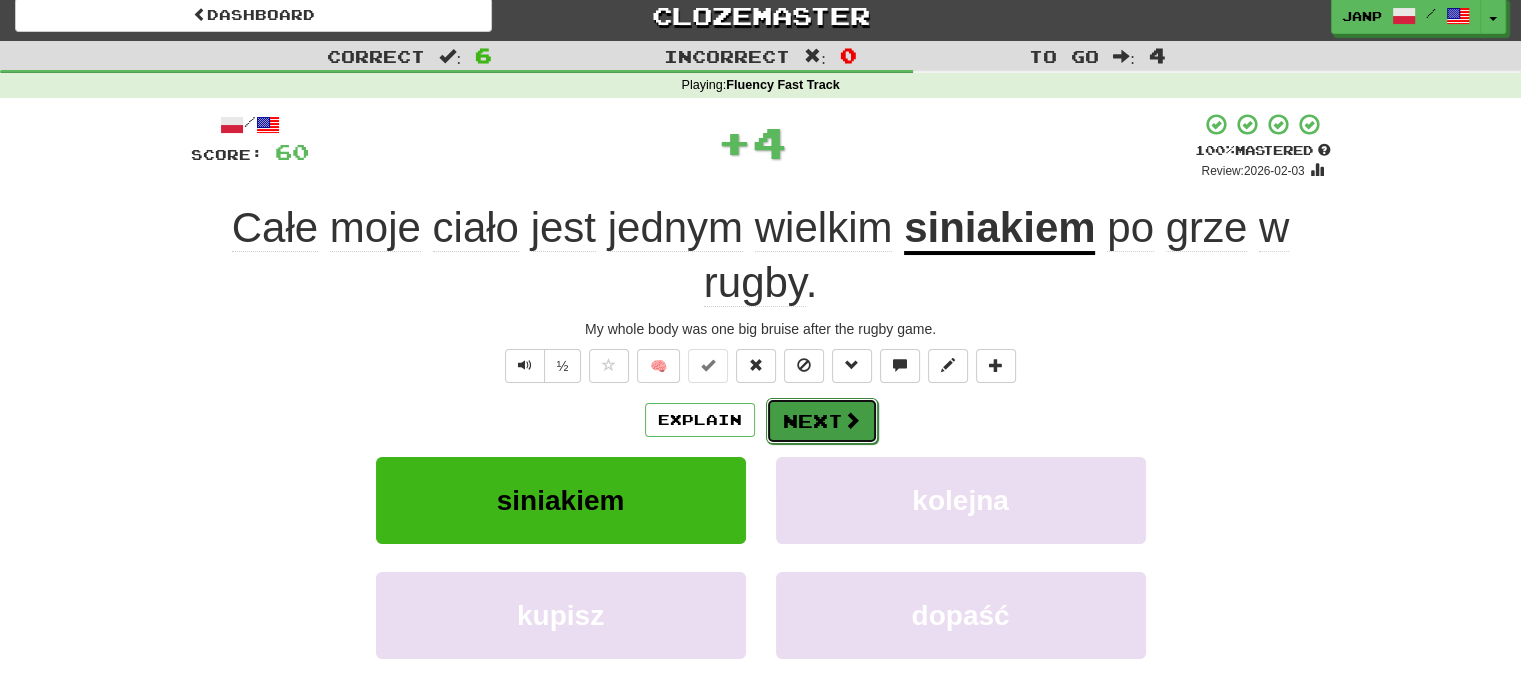 click on "Next" at bounding box center [822, 421] 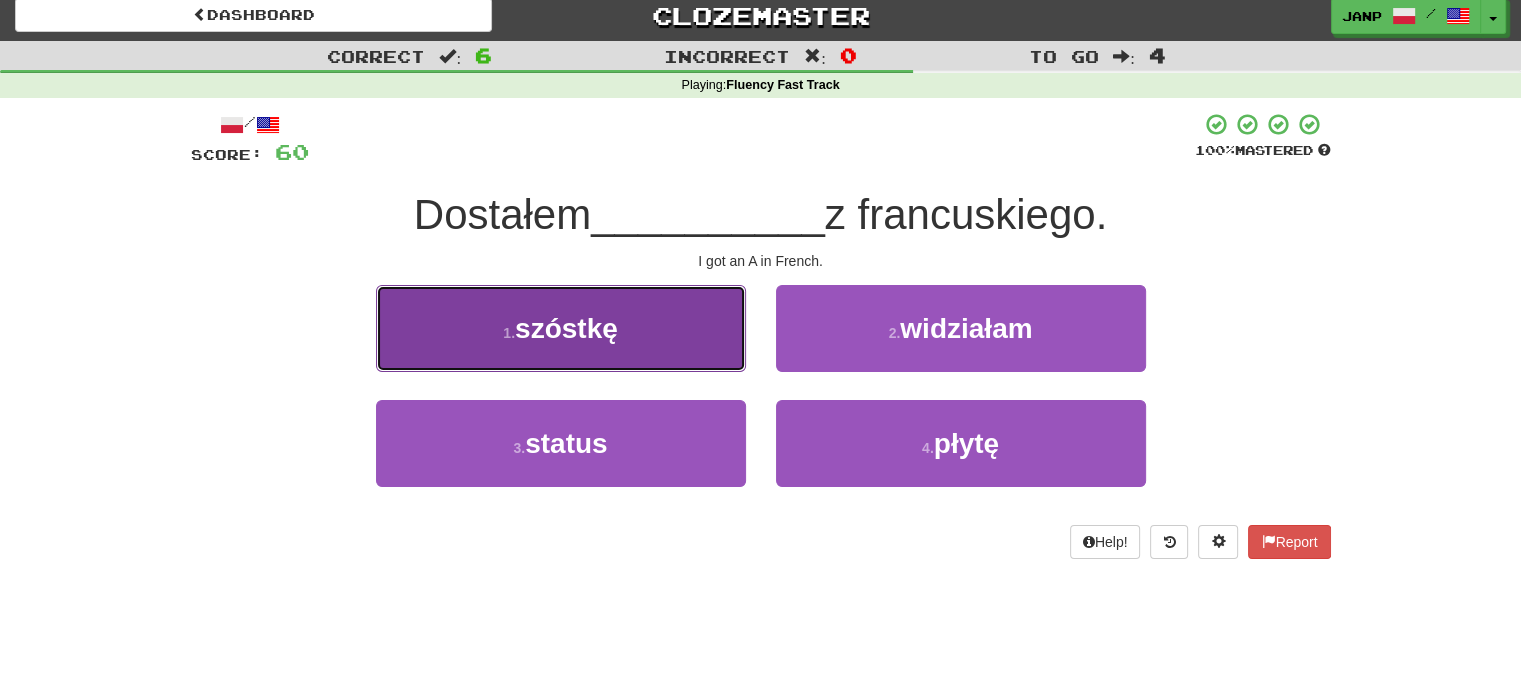 click on "1 .  szóstkę" at bounding box center (561, 328) 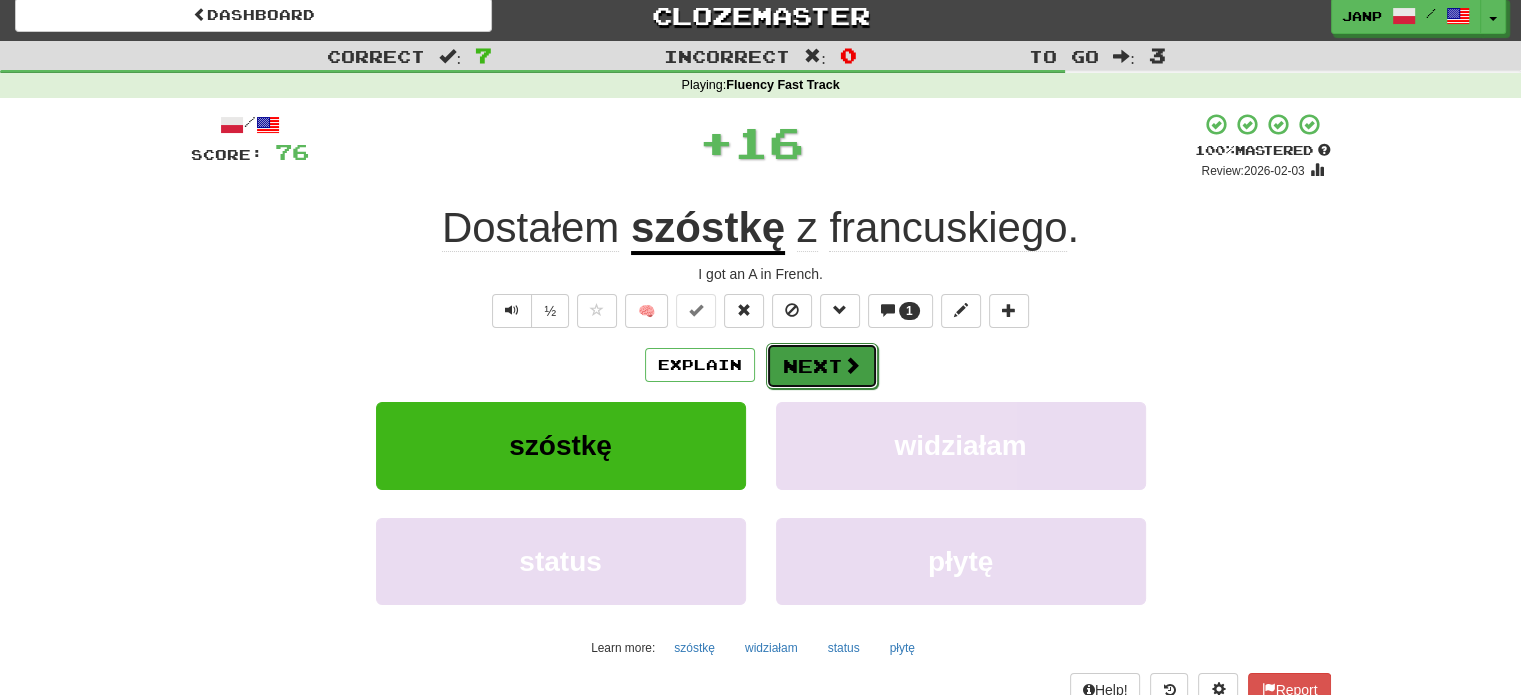 click on "Next" at bounding box center [822, 366] 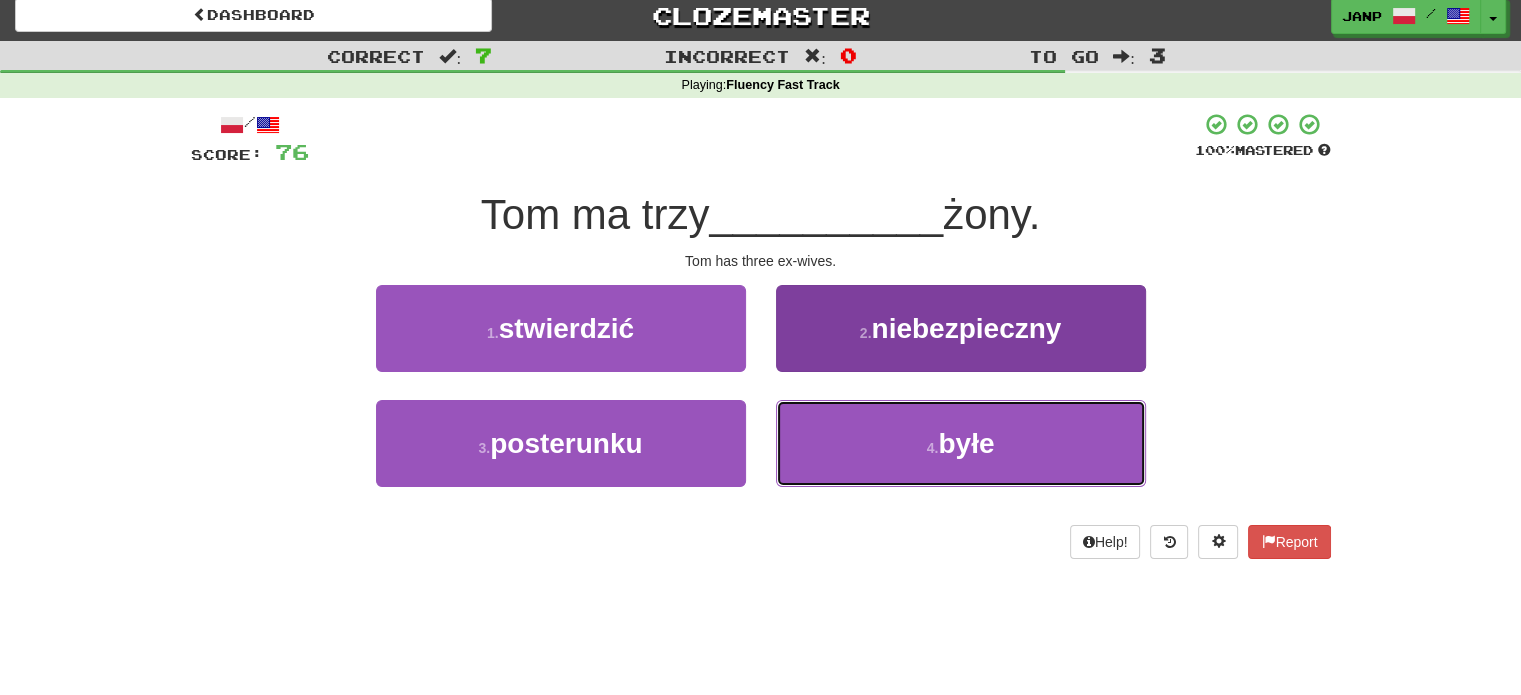 click on "4 .  byłe" at bounding box center [961, 443] 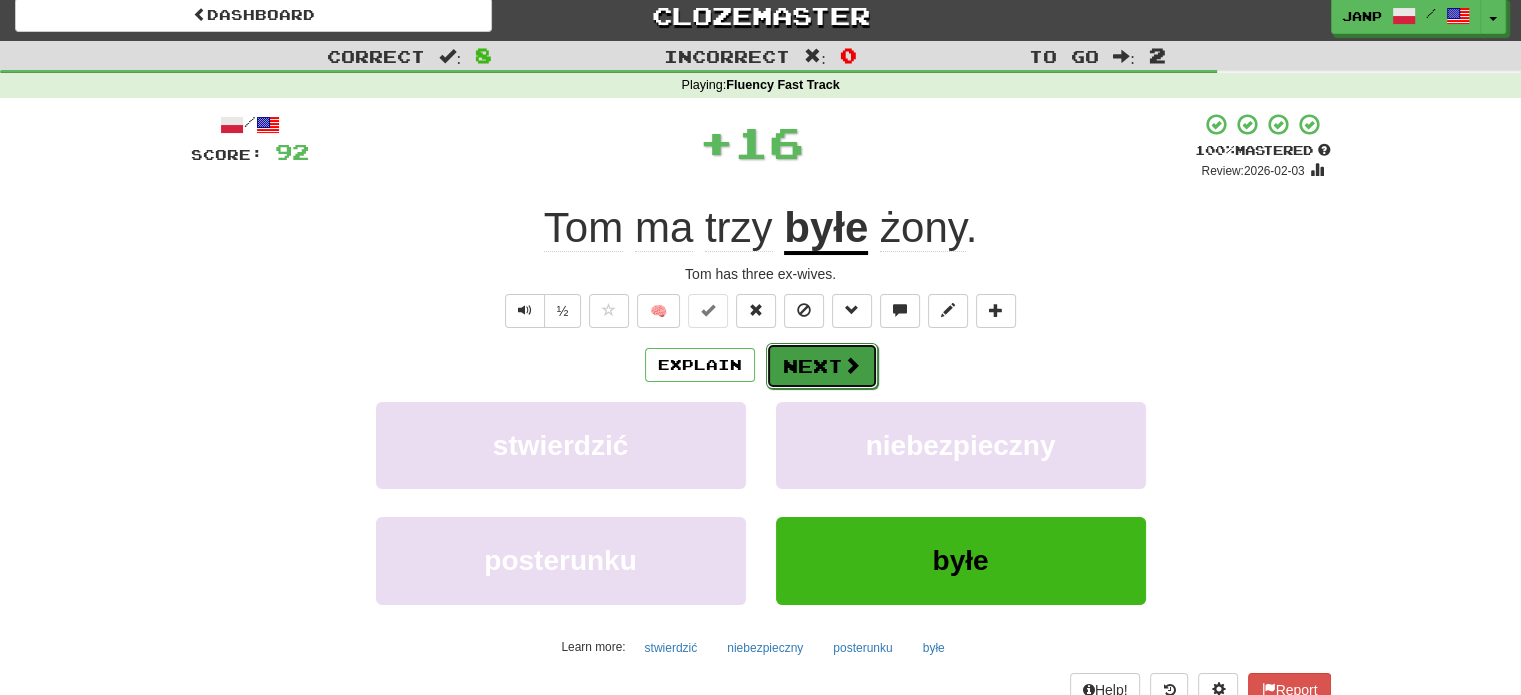 click on "Next" at bounding box center [822, 366] 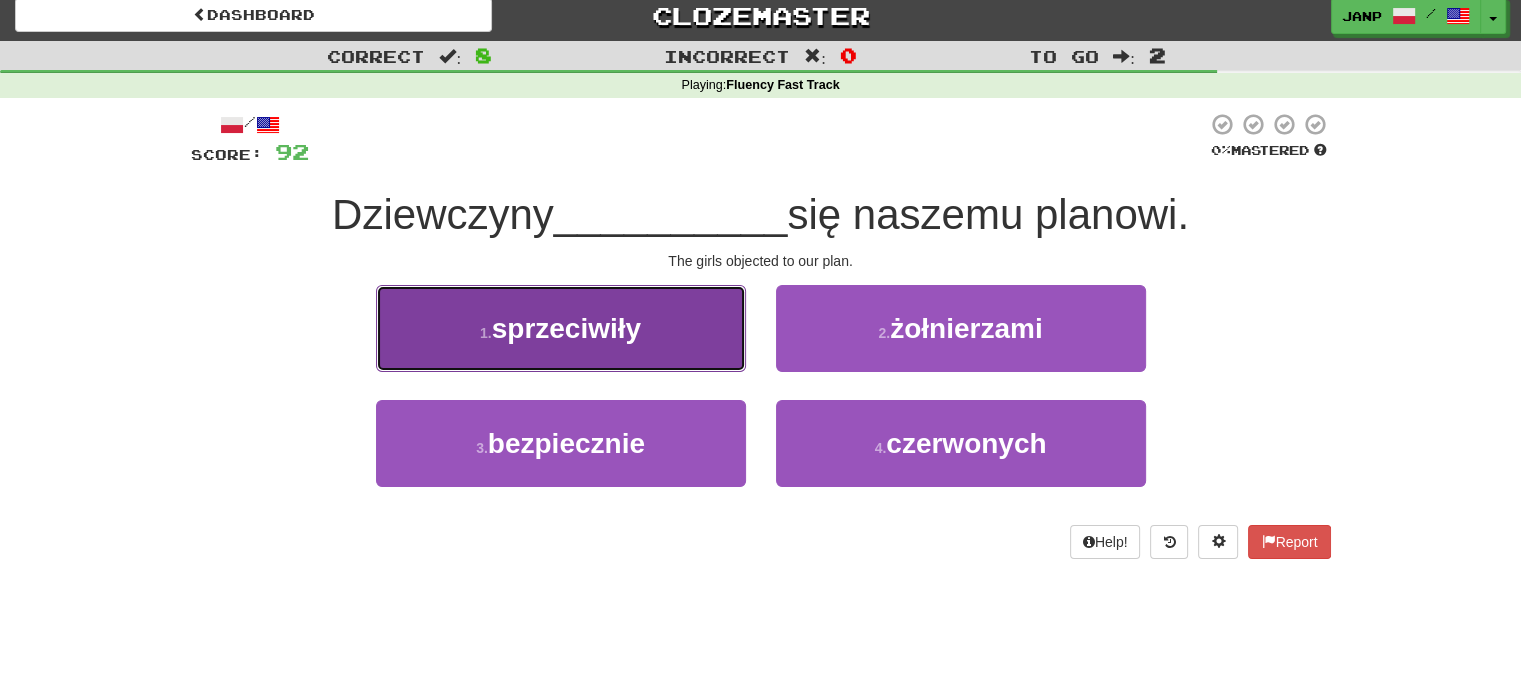 click on "1 .  sprzeciwiły" at bounding box center [561, 328] 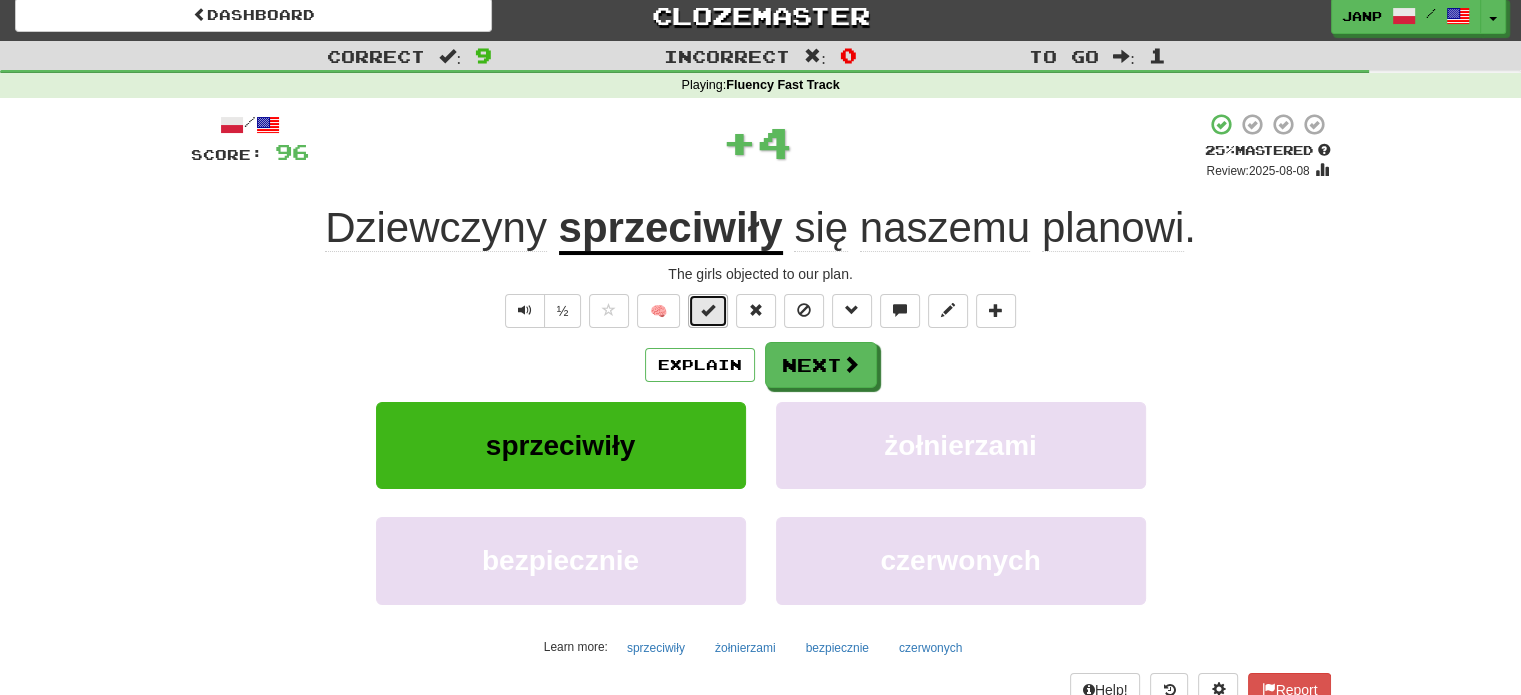 click at bounding box center (708, 311) 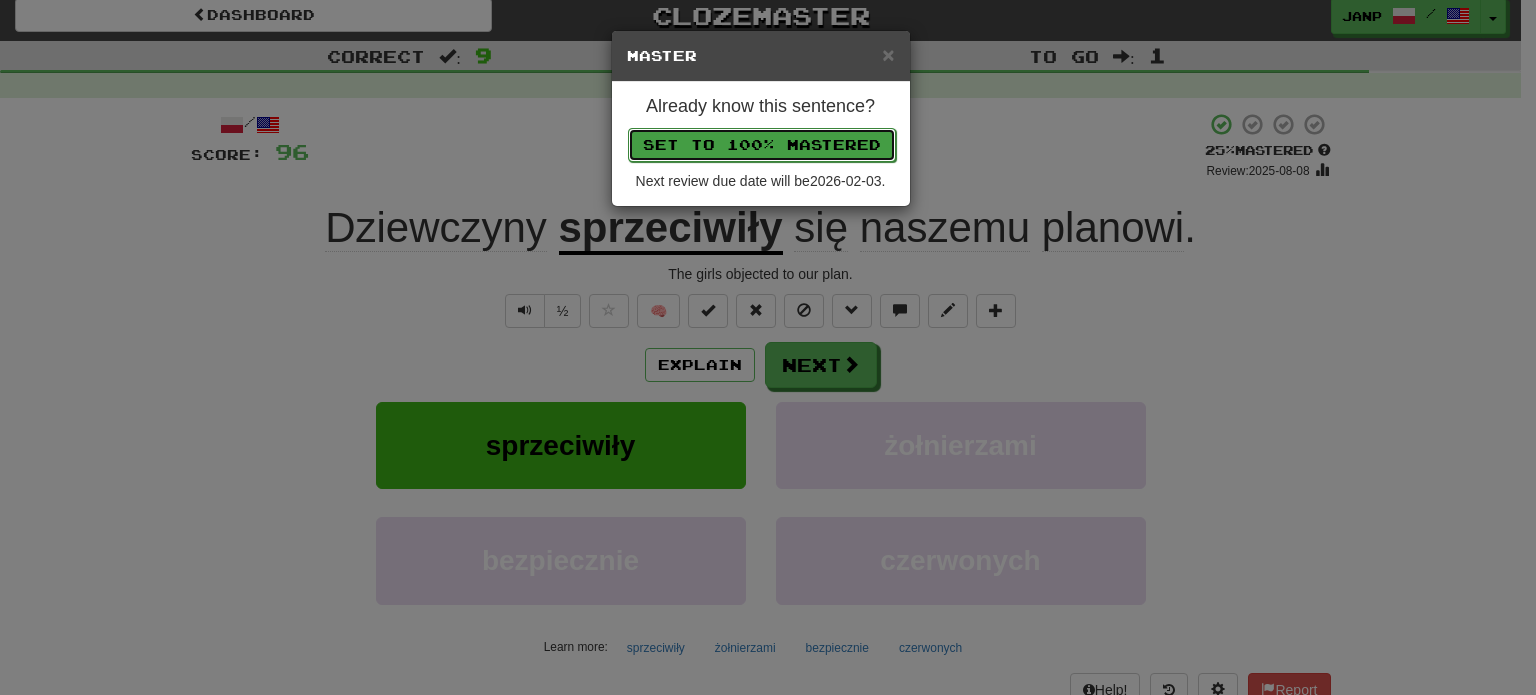 click on "Set to 100% Mastered" at bounding box center (762, 145) 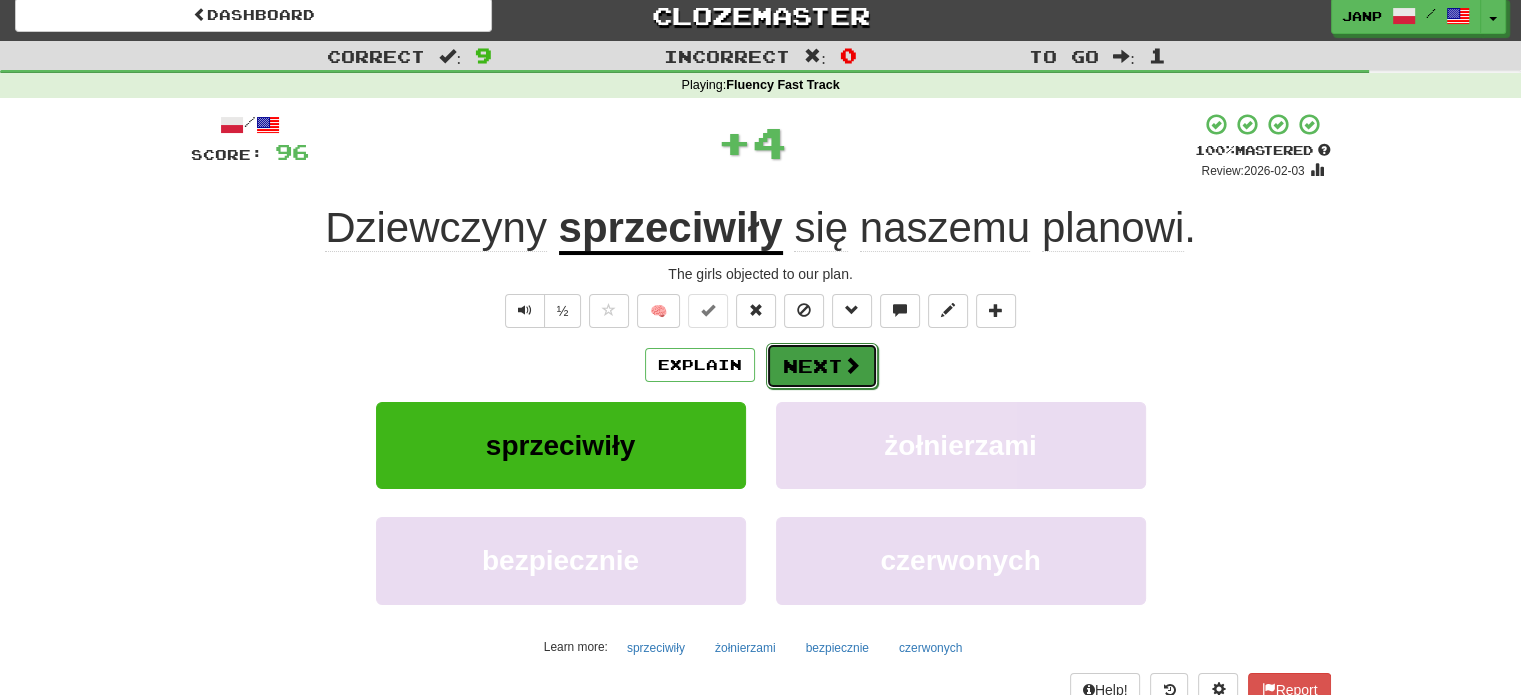 click on "Next" at bounding box center (822, 366) 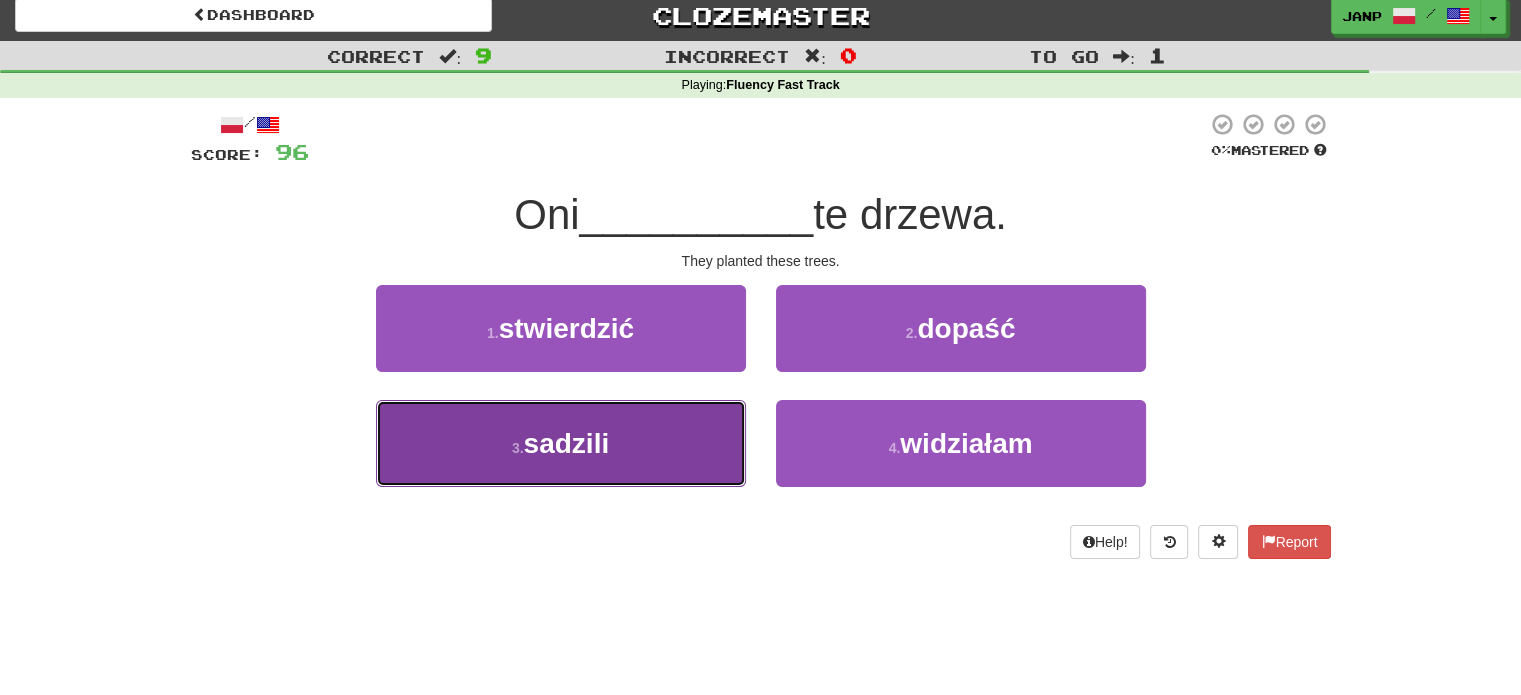 click on "3 .  sadzili" at bounding box center (561, 443) 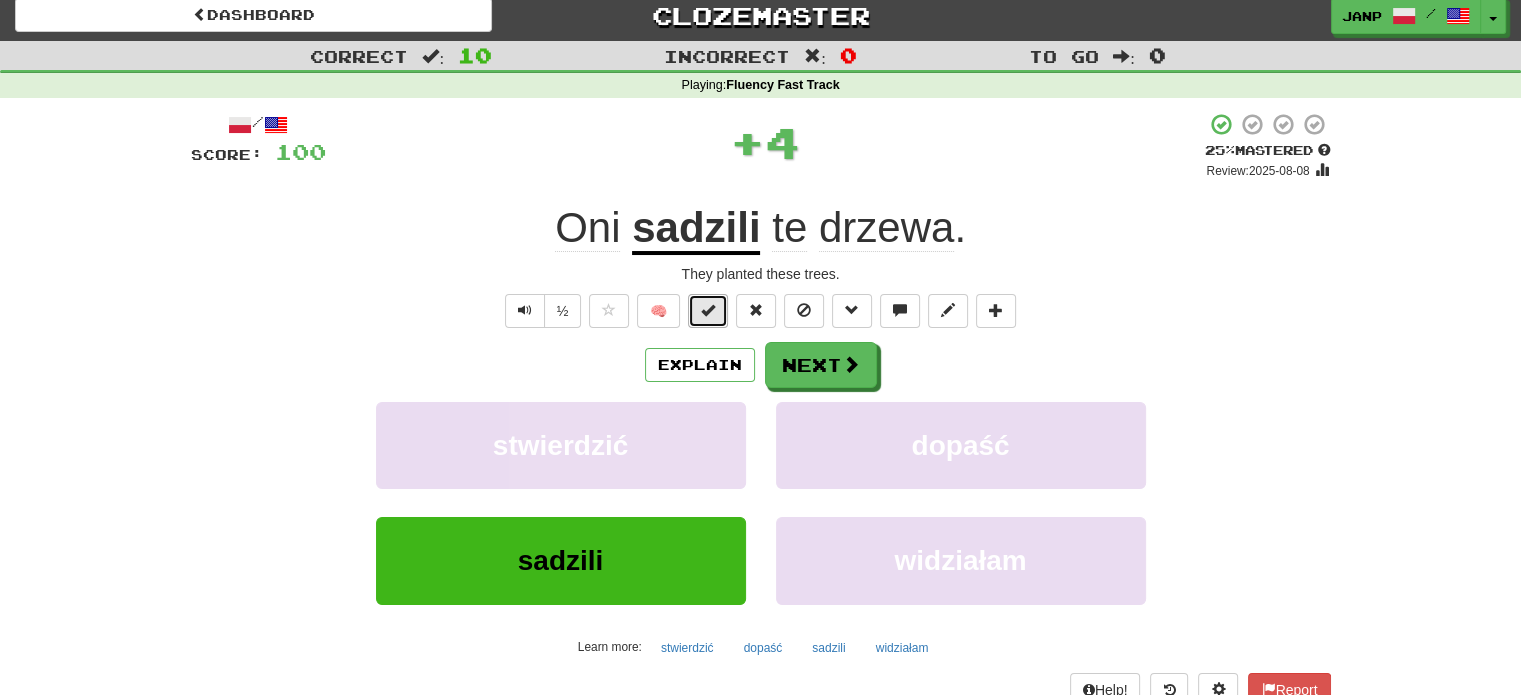 click at bounding box center (708, 311) 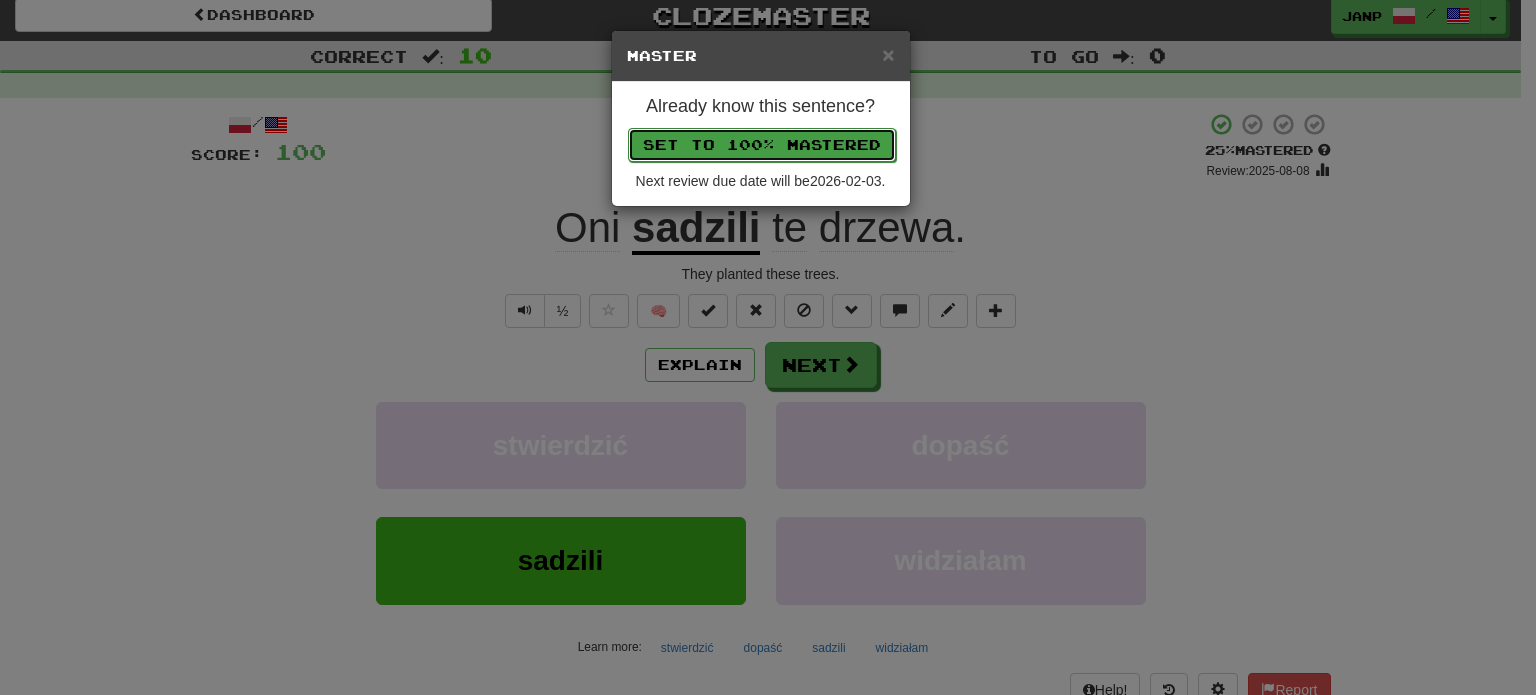 click on "Set to 100% Mastered" at bounding box center (762, 145) 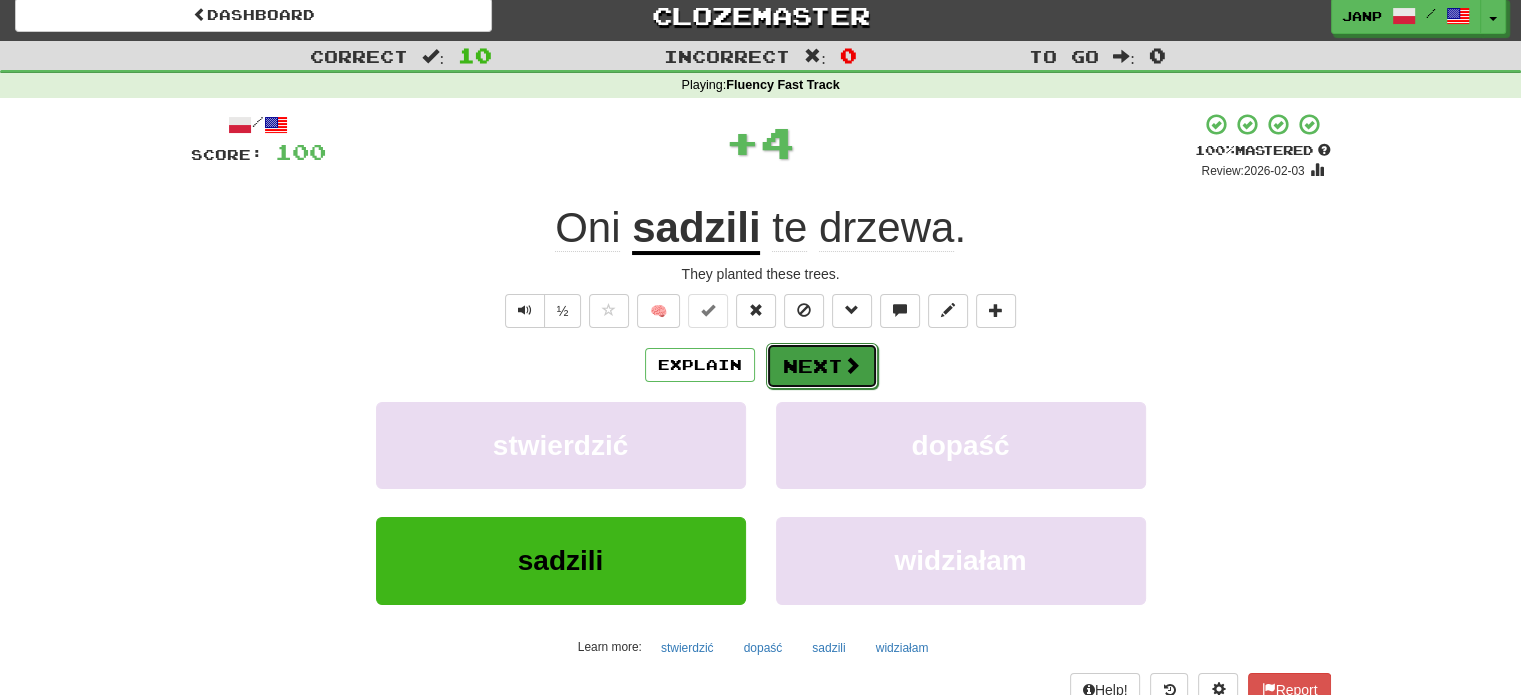 click on "Next" at bounding box center [822, 366] 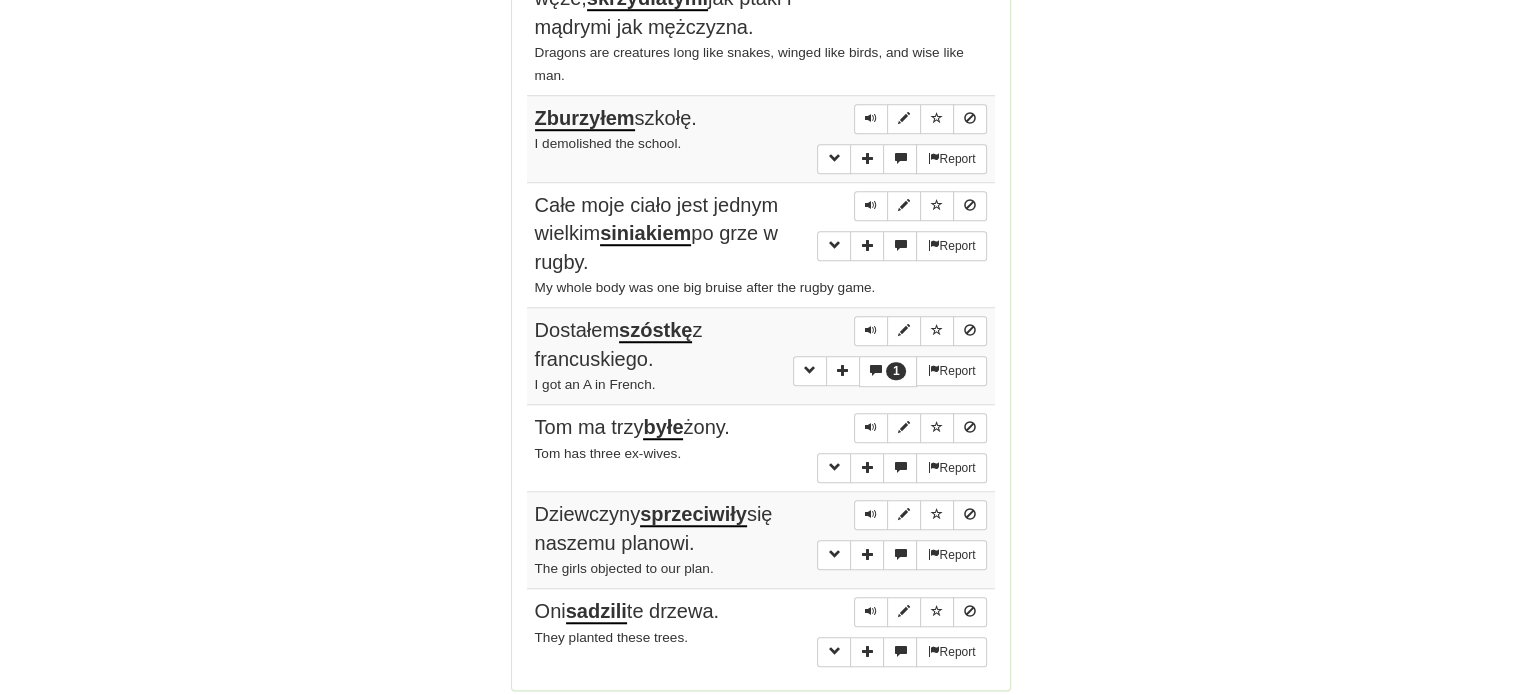 scroll, scrollTop: 1591, scrollLeft: 0, axis: vertical 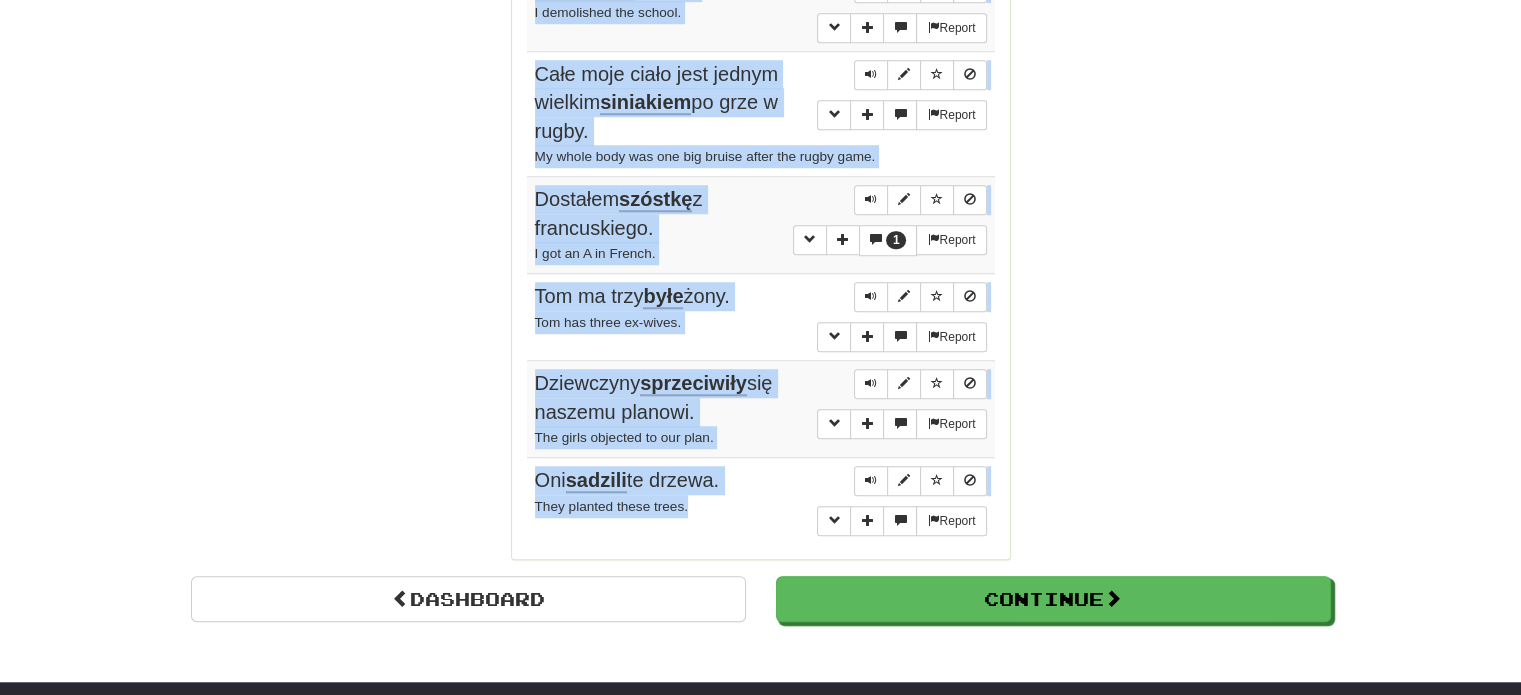 drag, startPoint x: 520, startPoint y: 380, endPoint x: 736, endPoint y: 510, distance: 252.10315 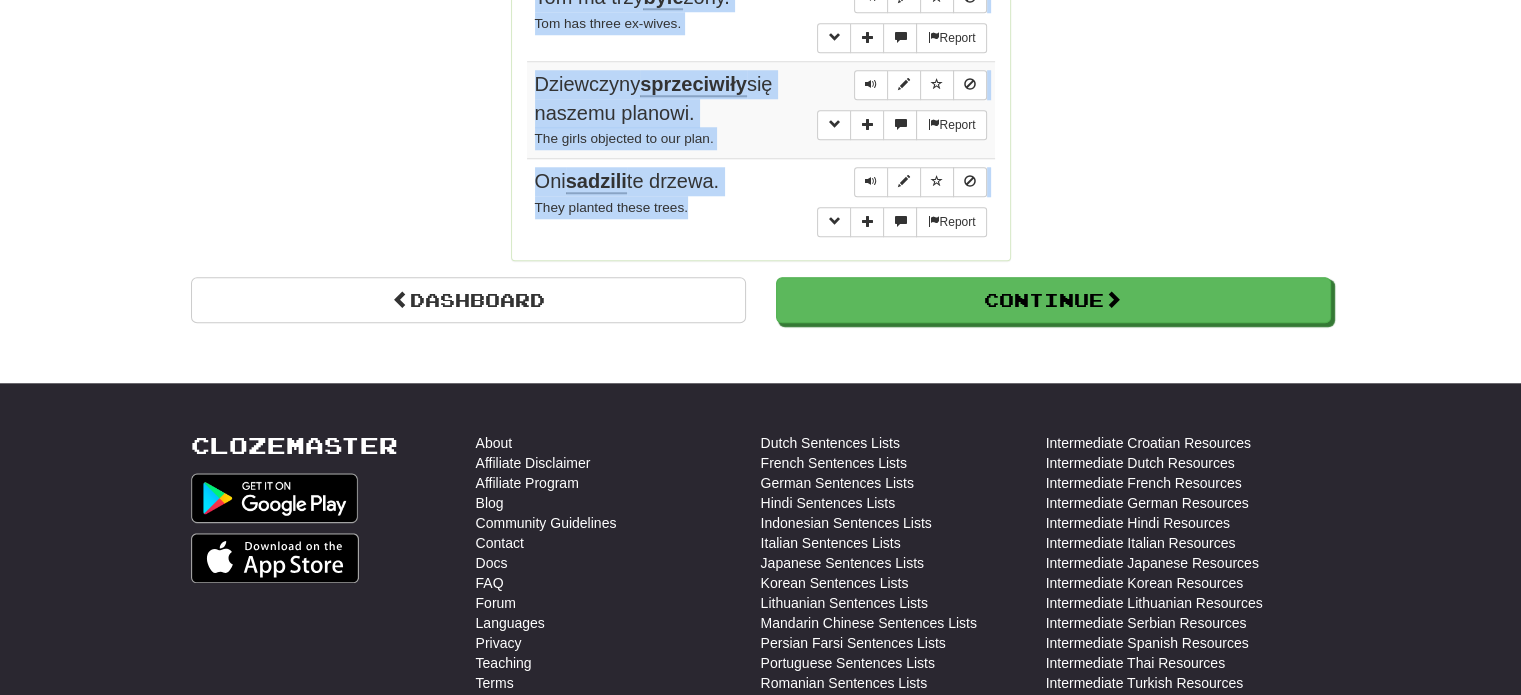 scroll, scrollTop: 1891, scrollLeft: 0, axis: vertical 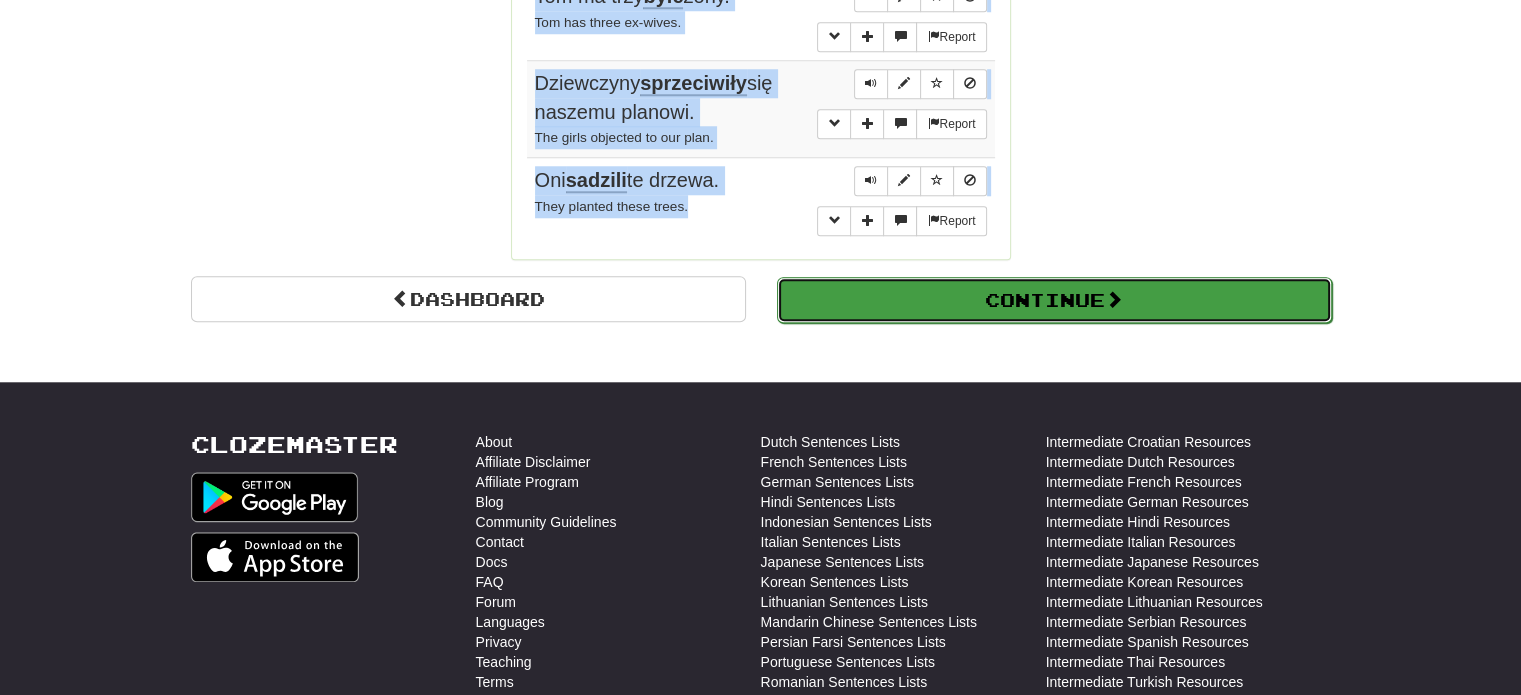 click on "Continue" at bounding box center [1054, 300] 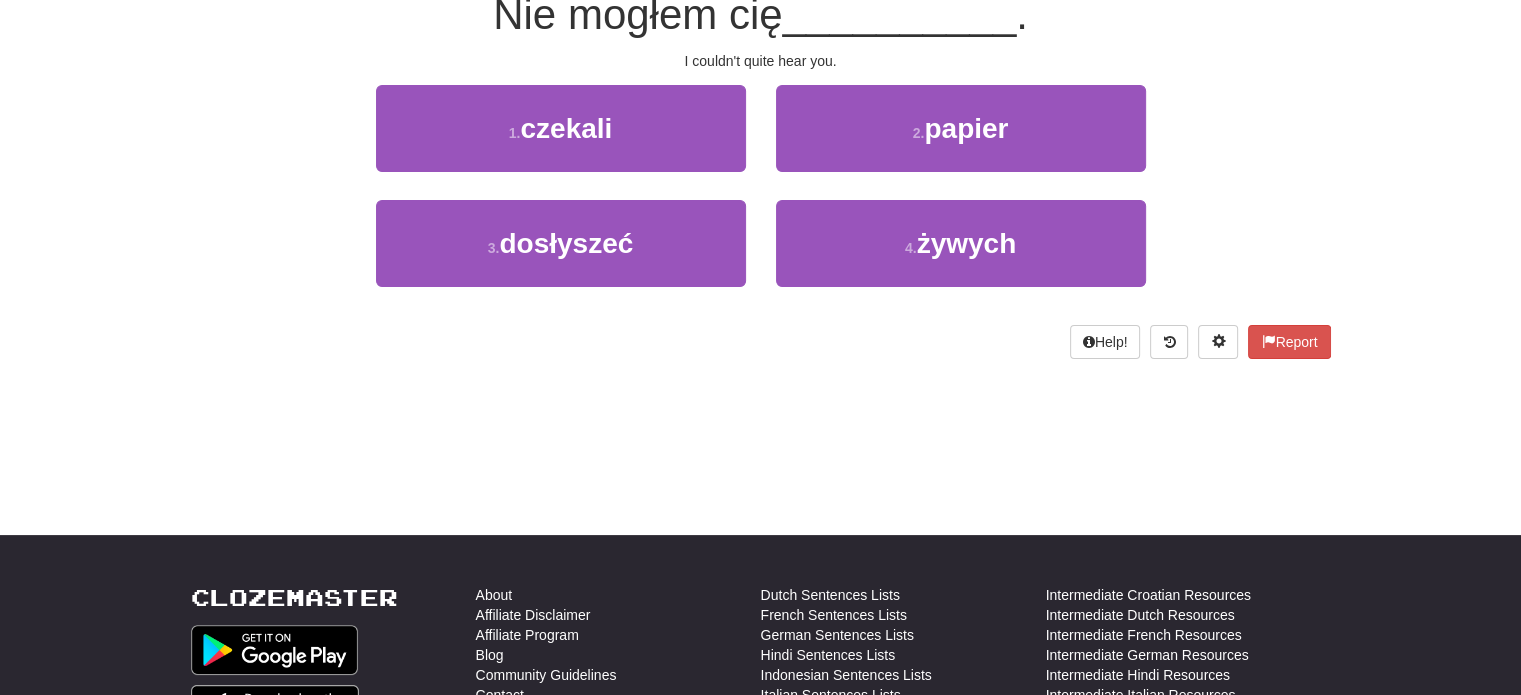scroll, scrollTop: 10, scrollLeft: 0, axis: vertical 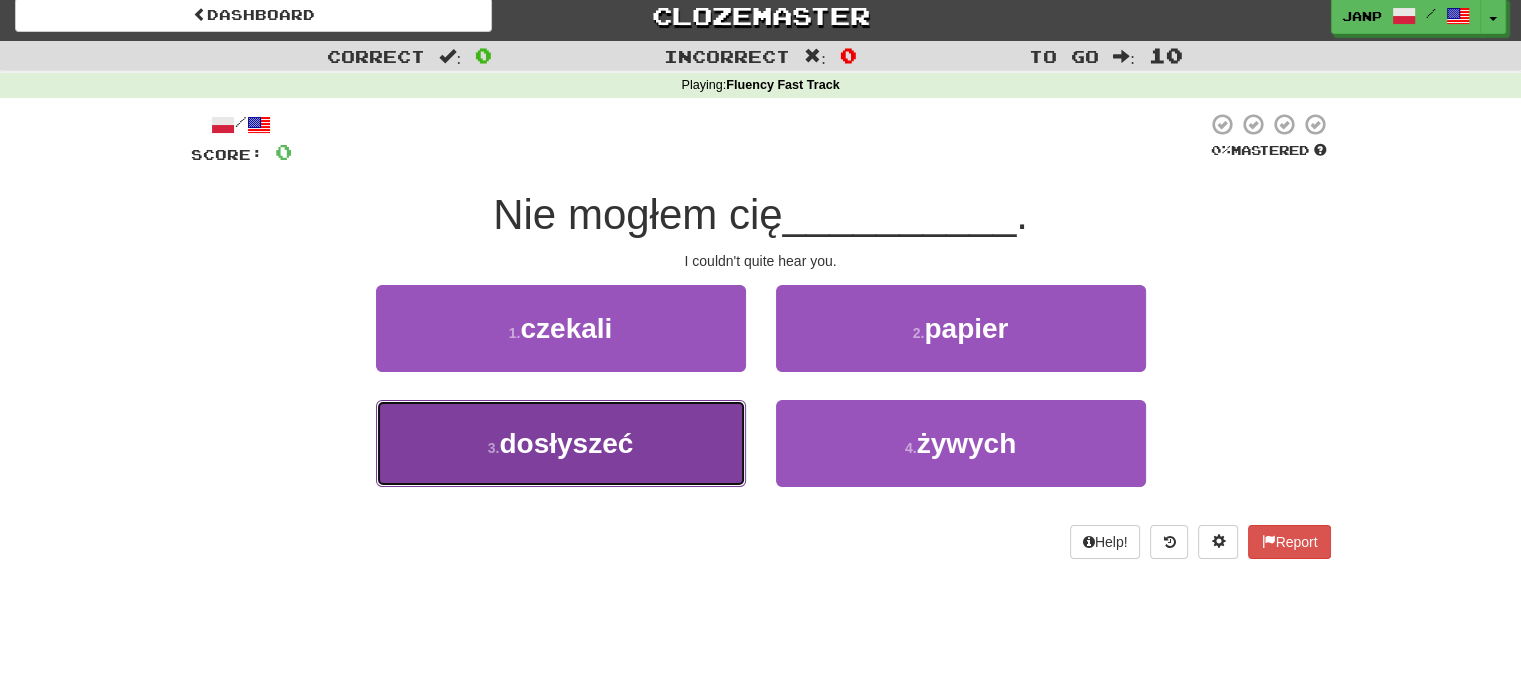 click on "3 .  dosłyszeć" at bounding box center [561, 443] 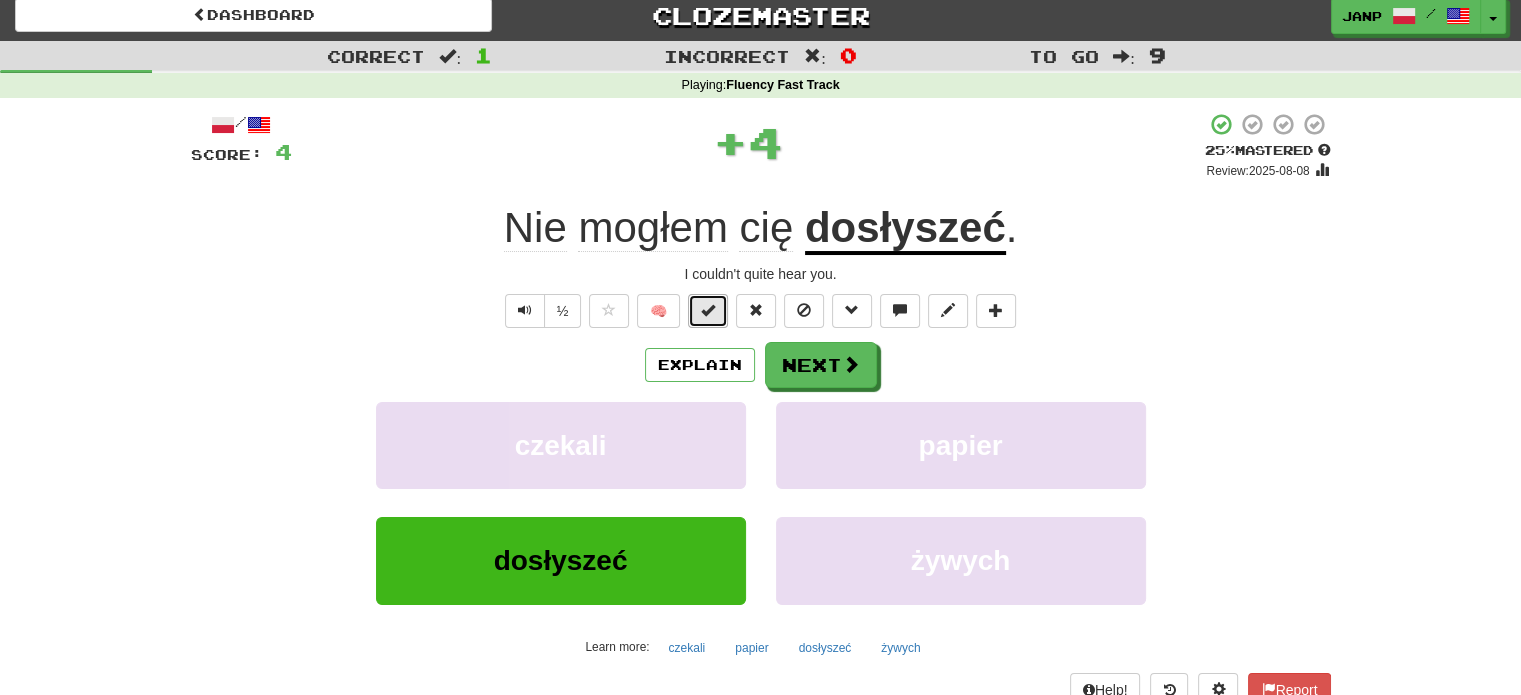 click at bounding box center [708, 310] 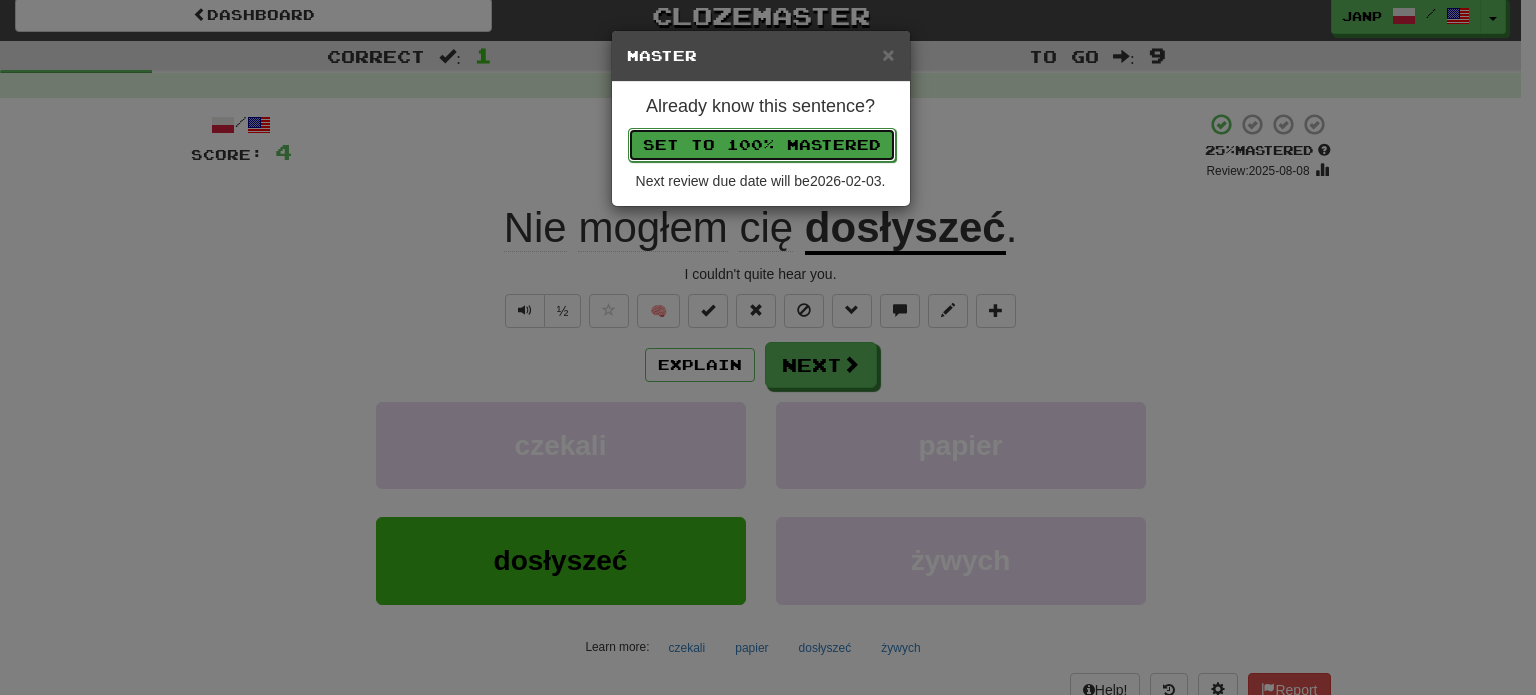 click on "Set to 100% Mastered" at bounding box center (762, 145) 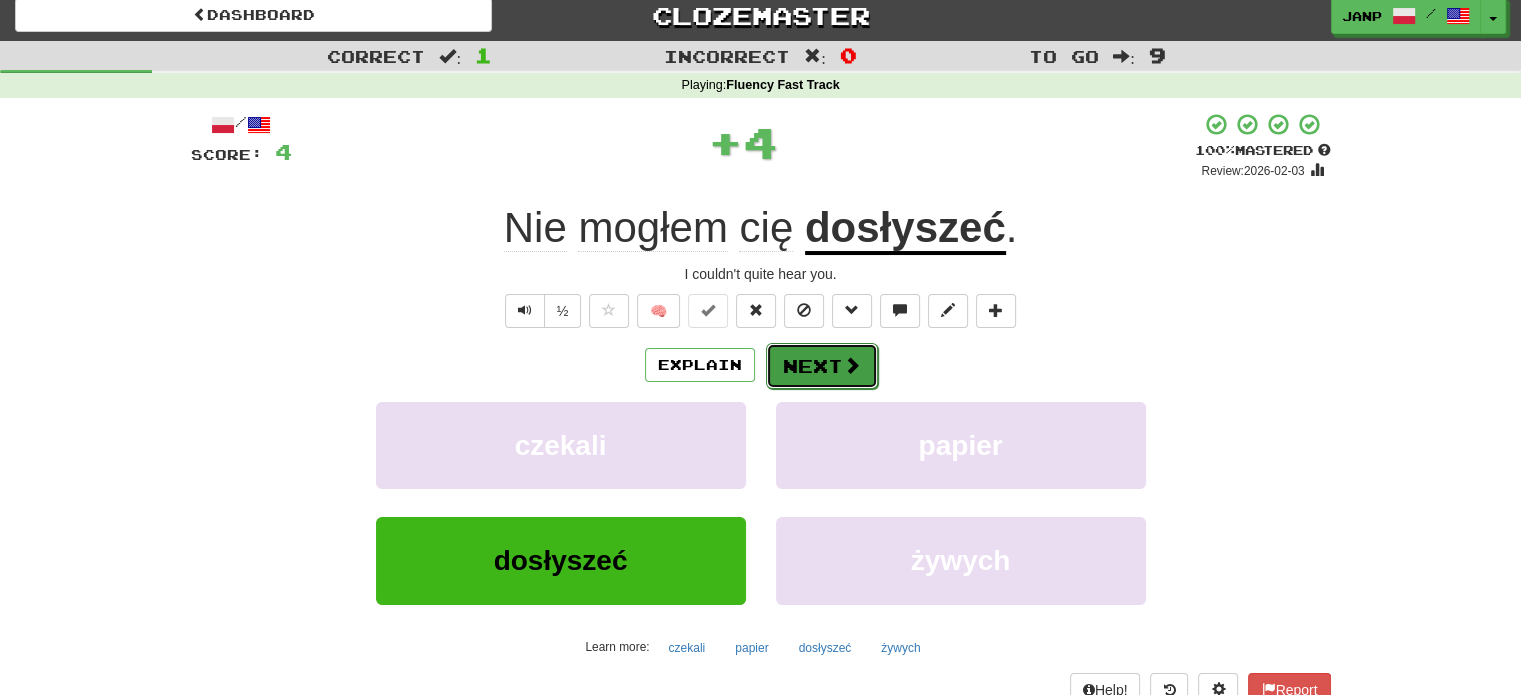 click on "Next" at bounding box center [822, 366] 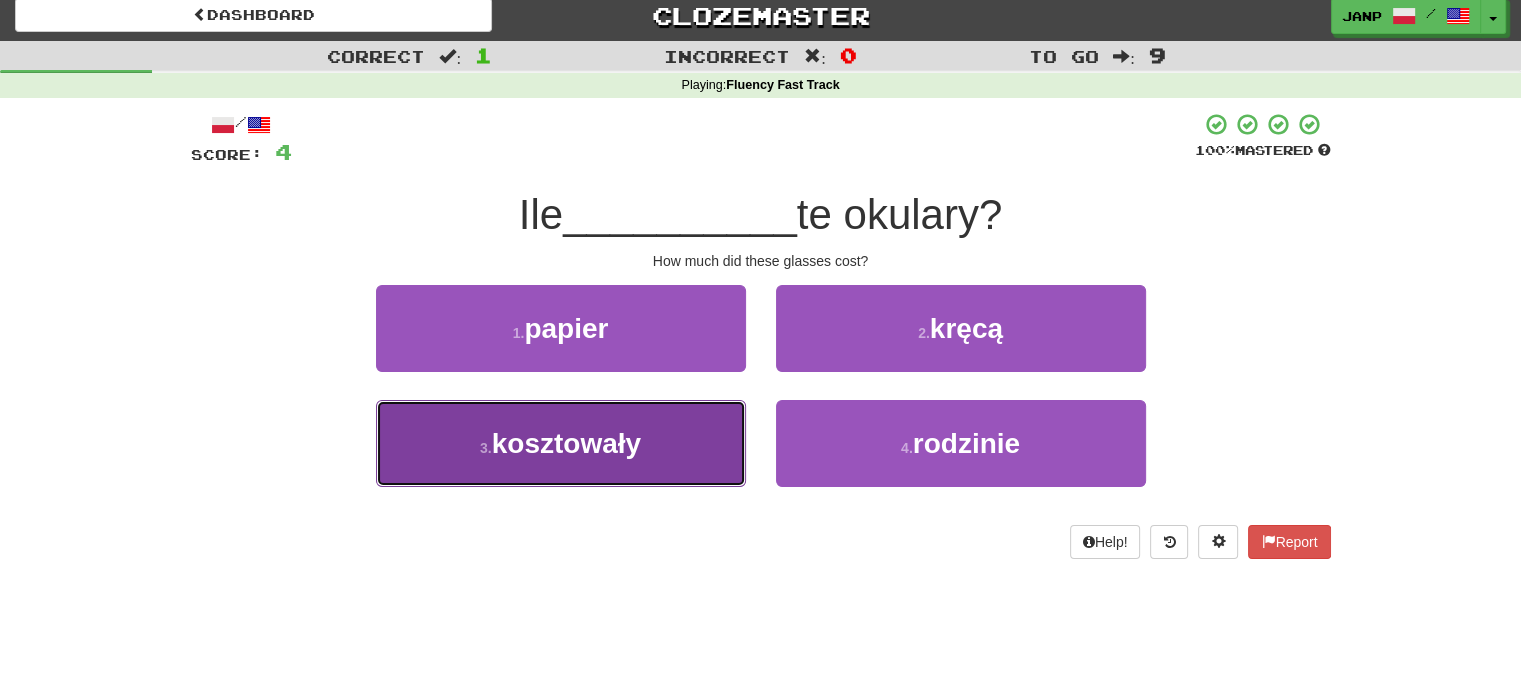 click on "3 .  kosztowały" at bounding box center (561, 443) 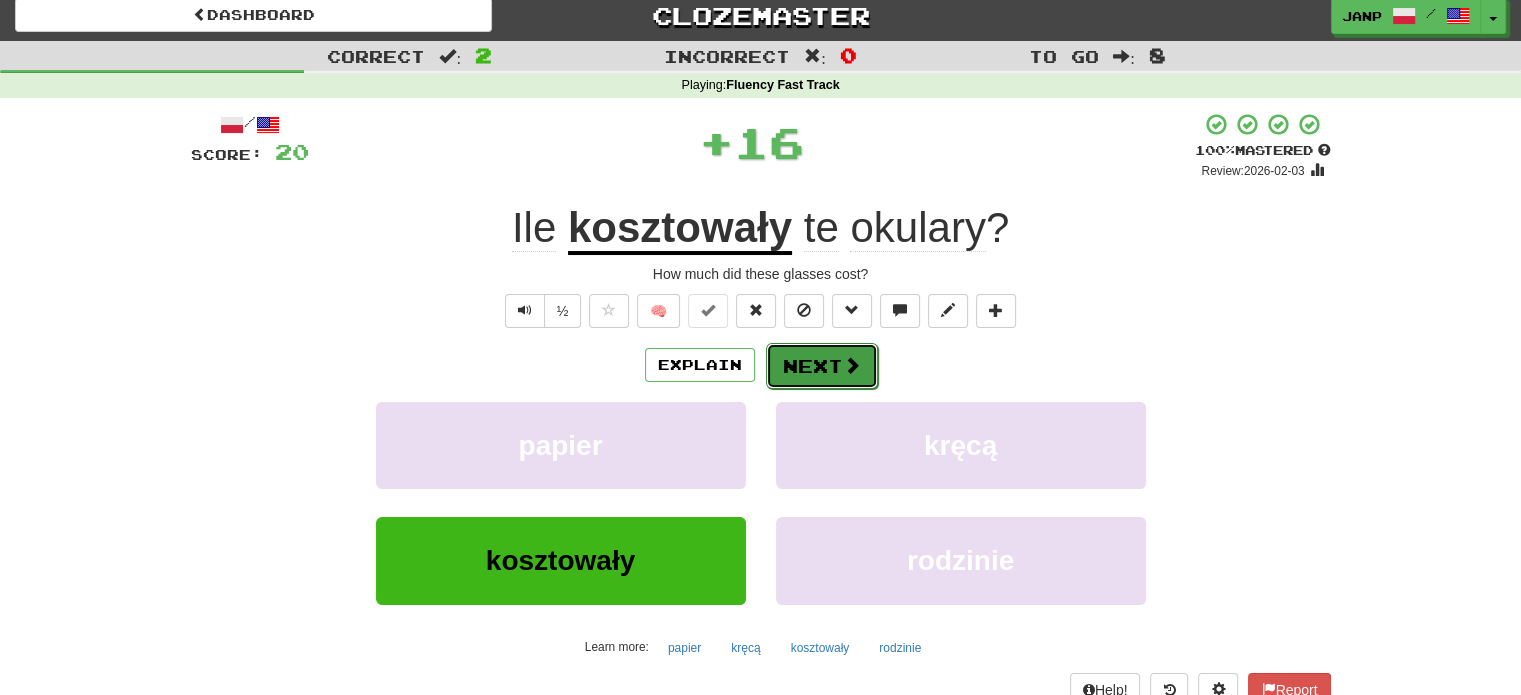 click on "Next" at bounding box center [822, 366] 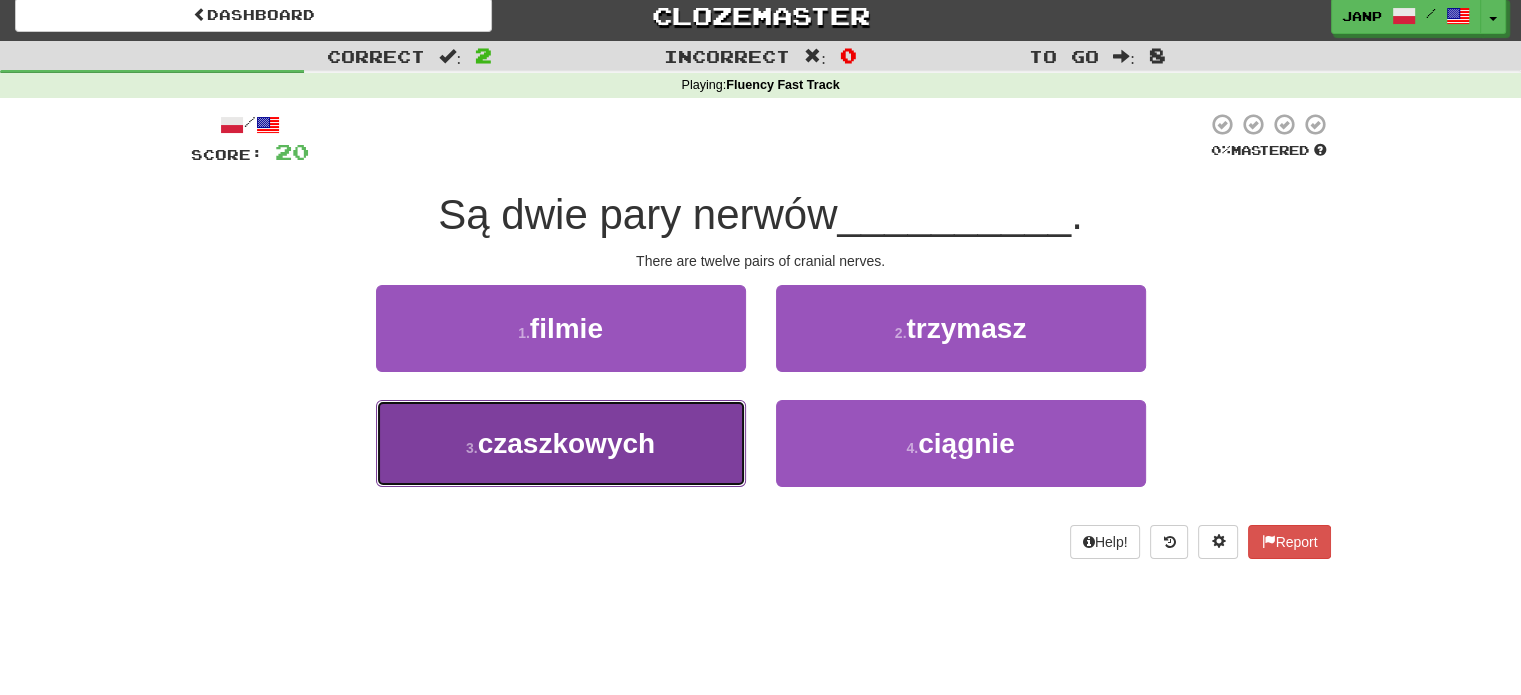 click on "3 .  czaszkowych" at bounding box center (561, 443) 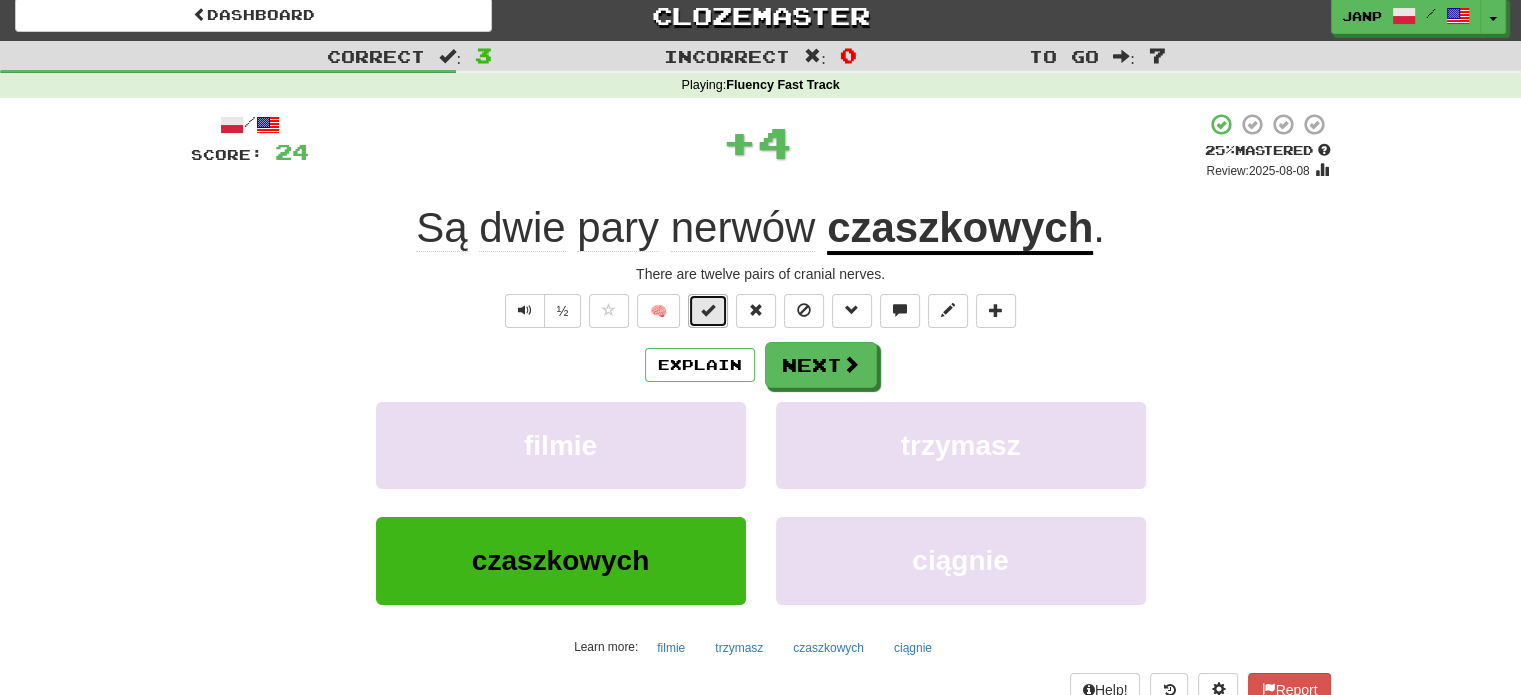 click at bounding box center [708, 311] 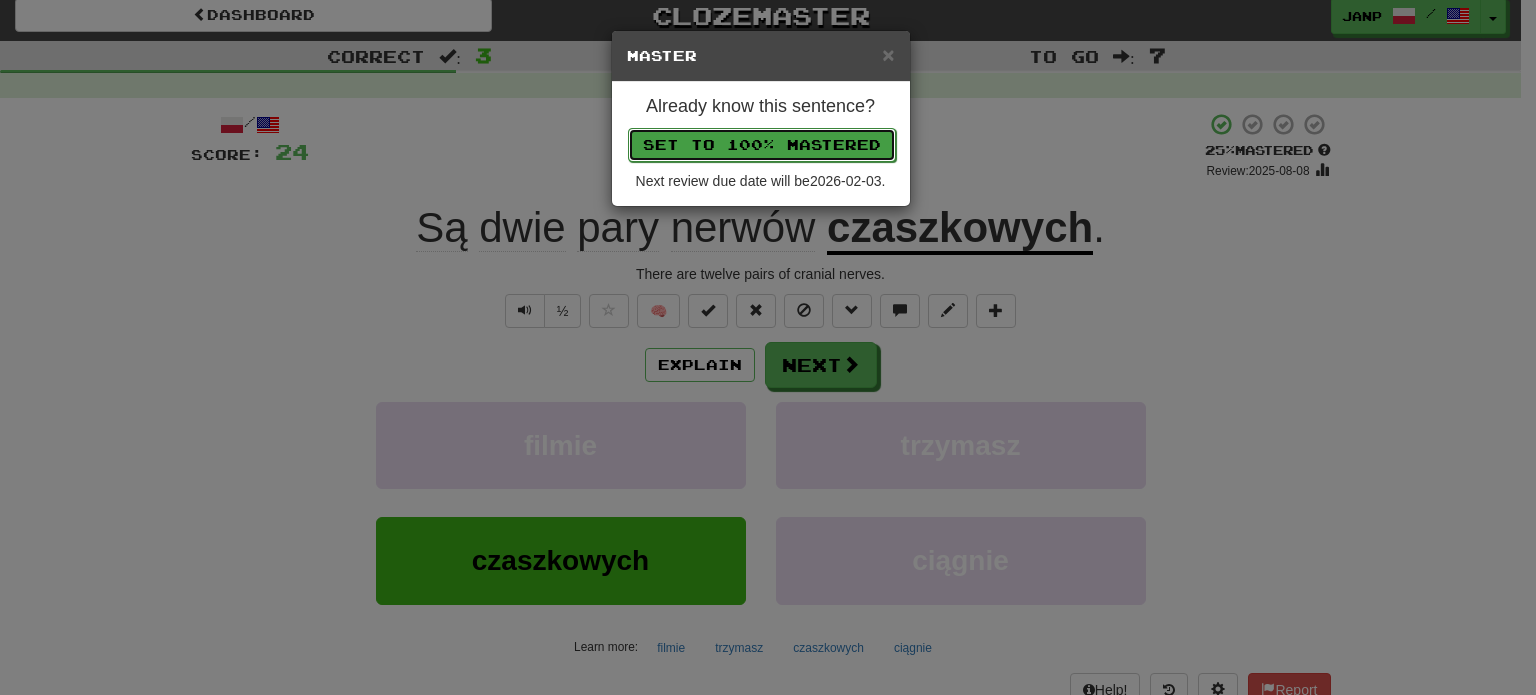 click on "Set to 100% Mastered" at bounding box center [762, 145] 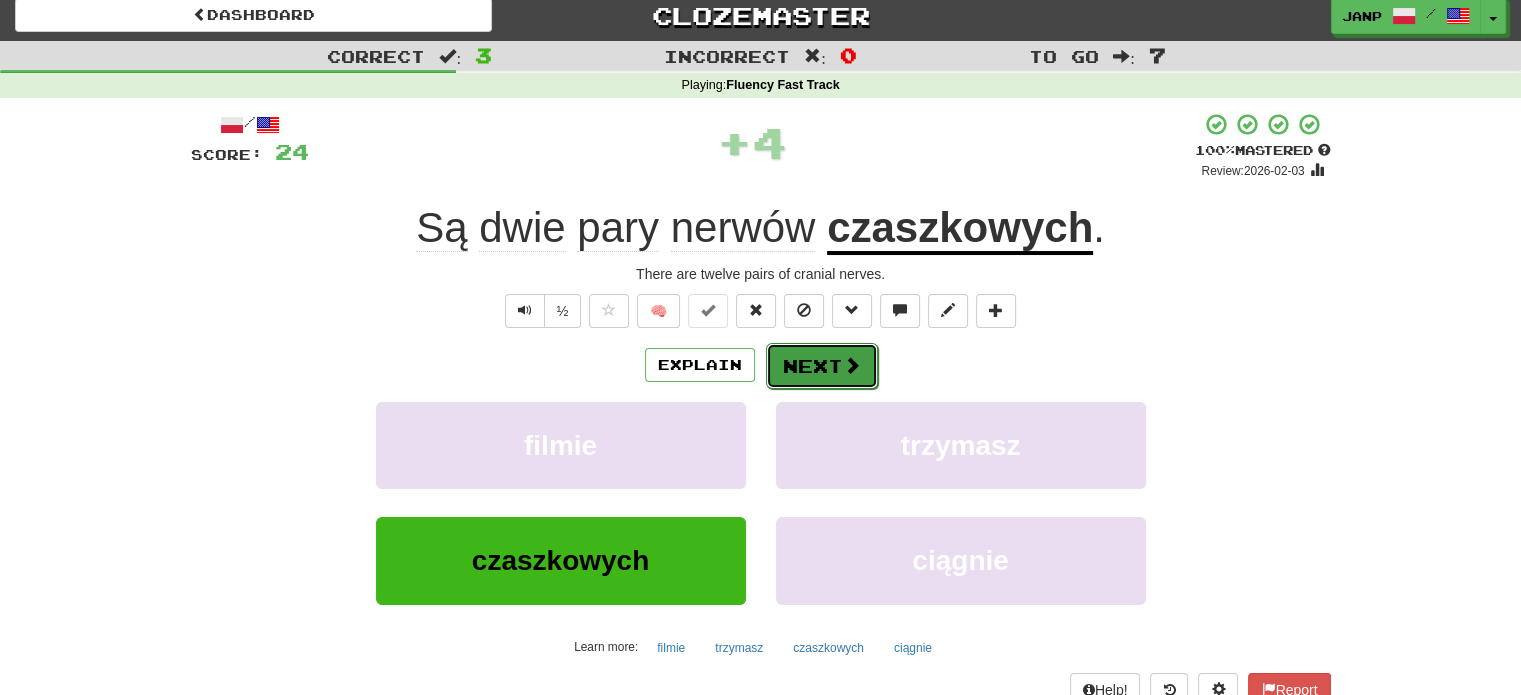 click on "Next" at bounding box center (822, 366) 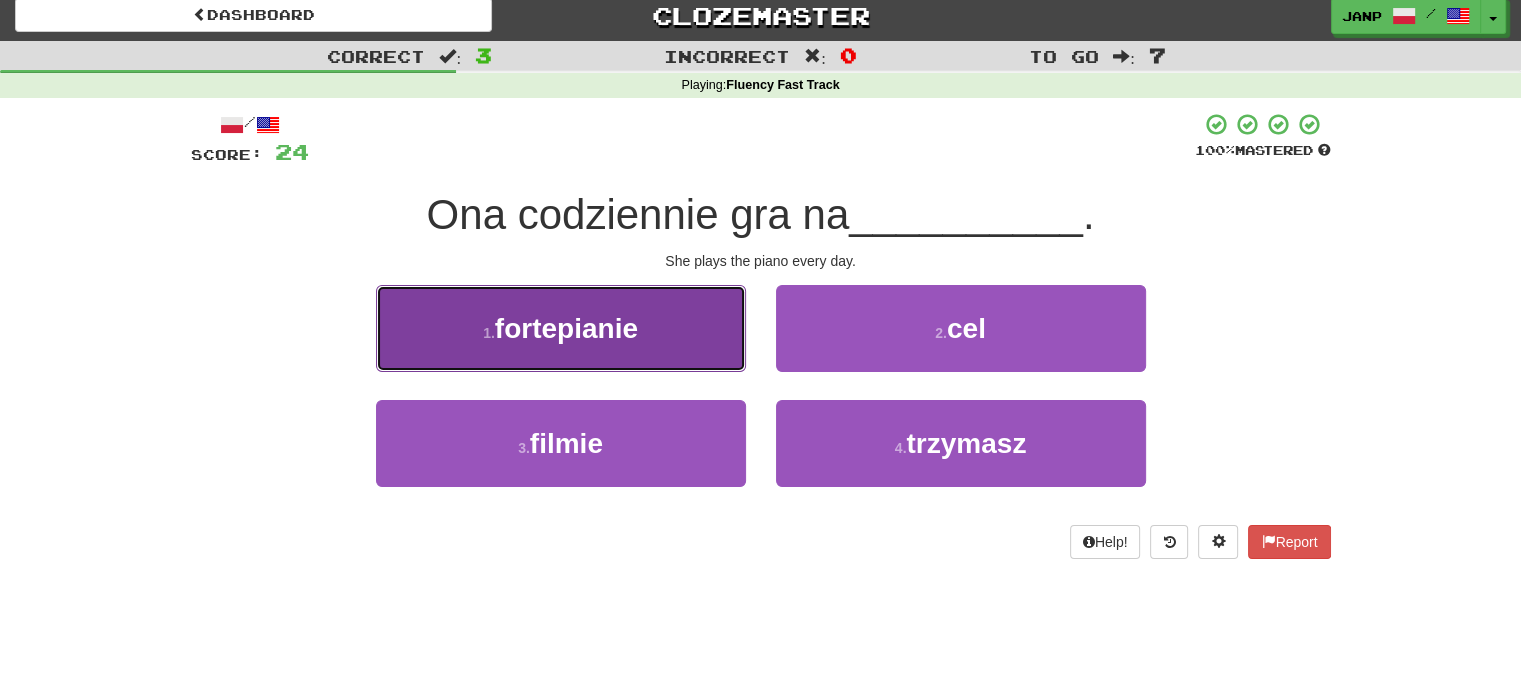 click on "1 .  fortepianie" at bounding box center [561, 328] 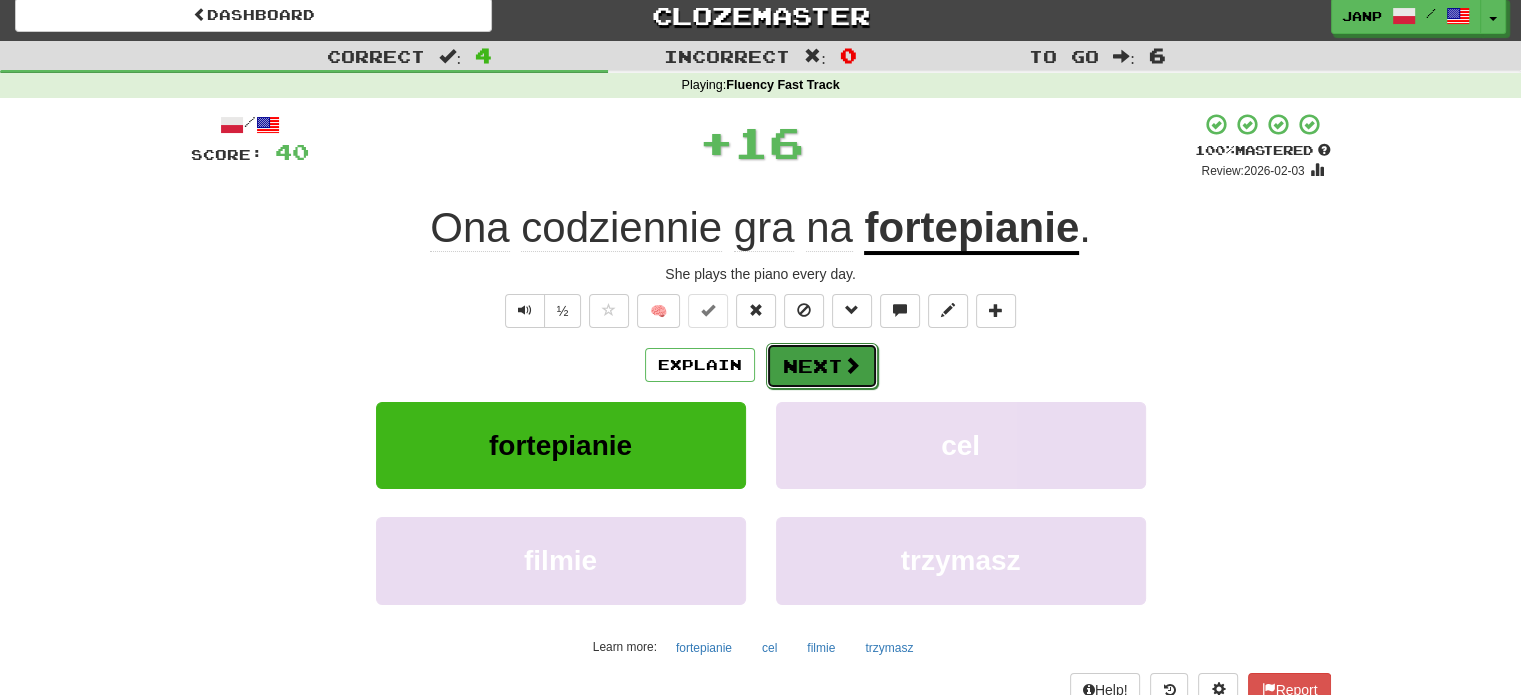 click on "Next" at bounding box center [822, 366] 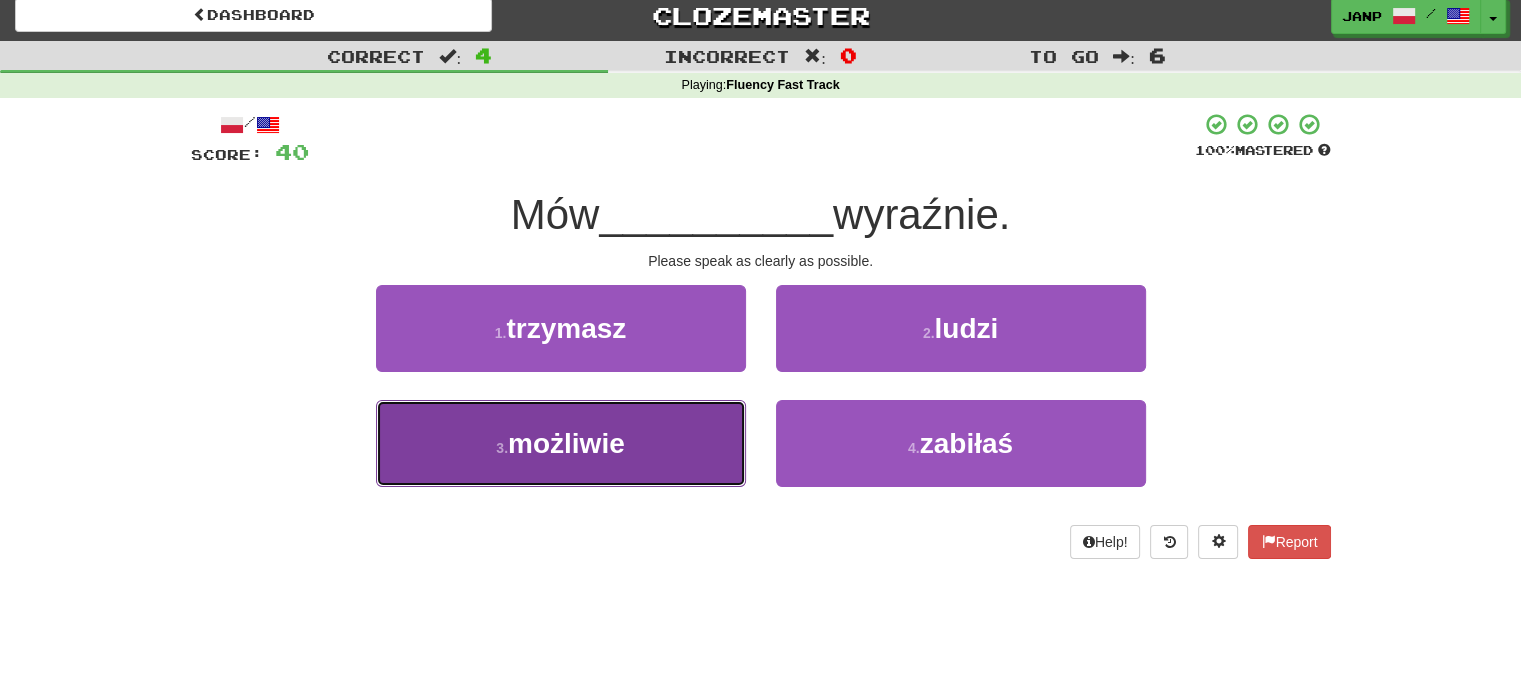 click on "3 .  możliwie" at bounding box center [561, 443] 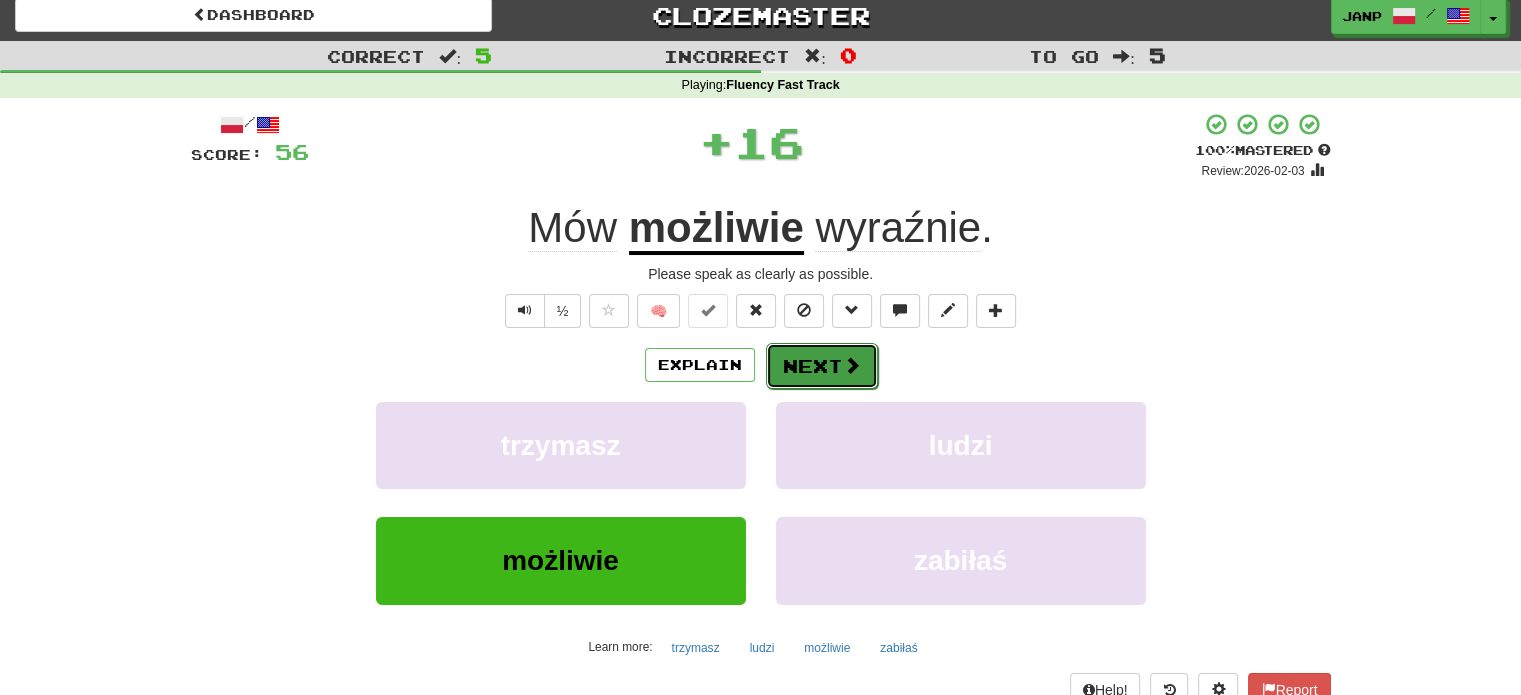 click on "Next" at bounding box center (822, 366) 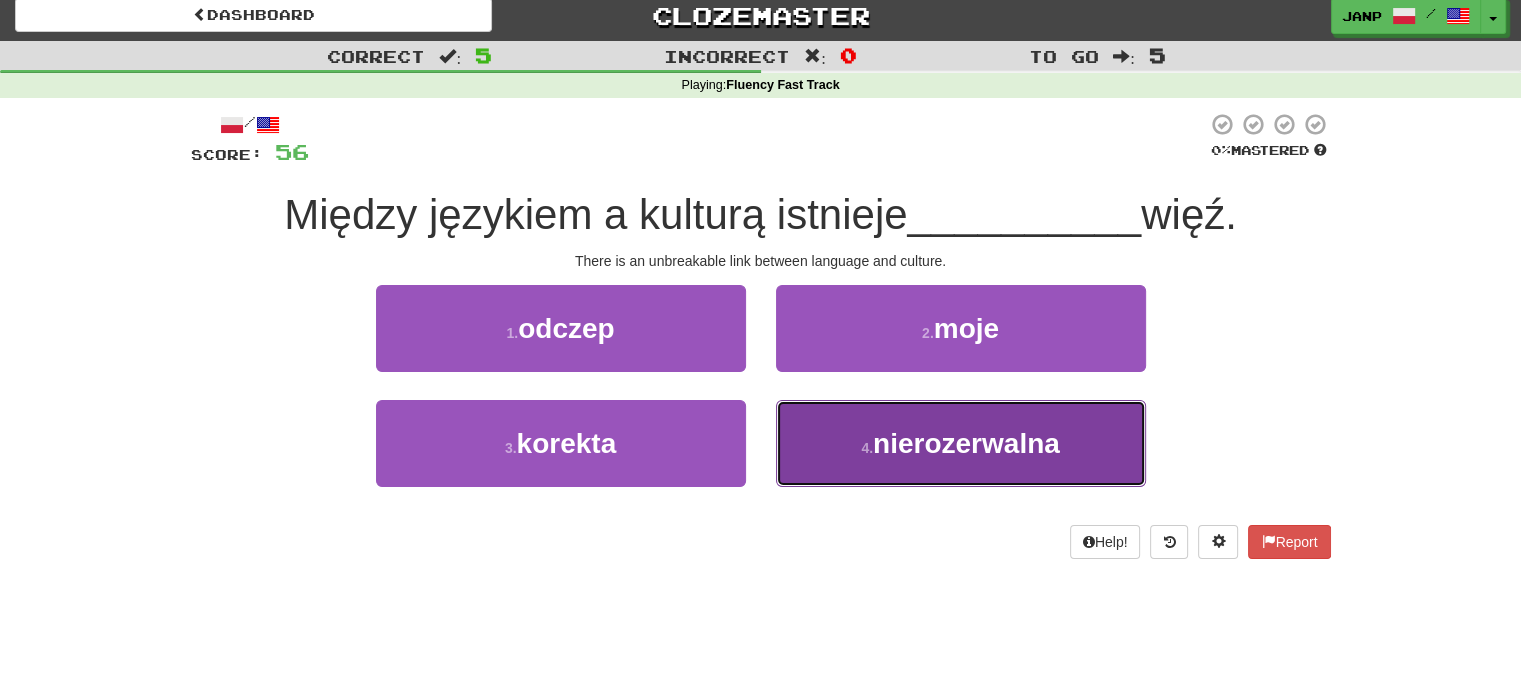 click on "4 .  nierozerwalna" at bounding box center [961, 443] 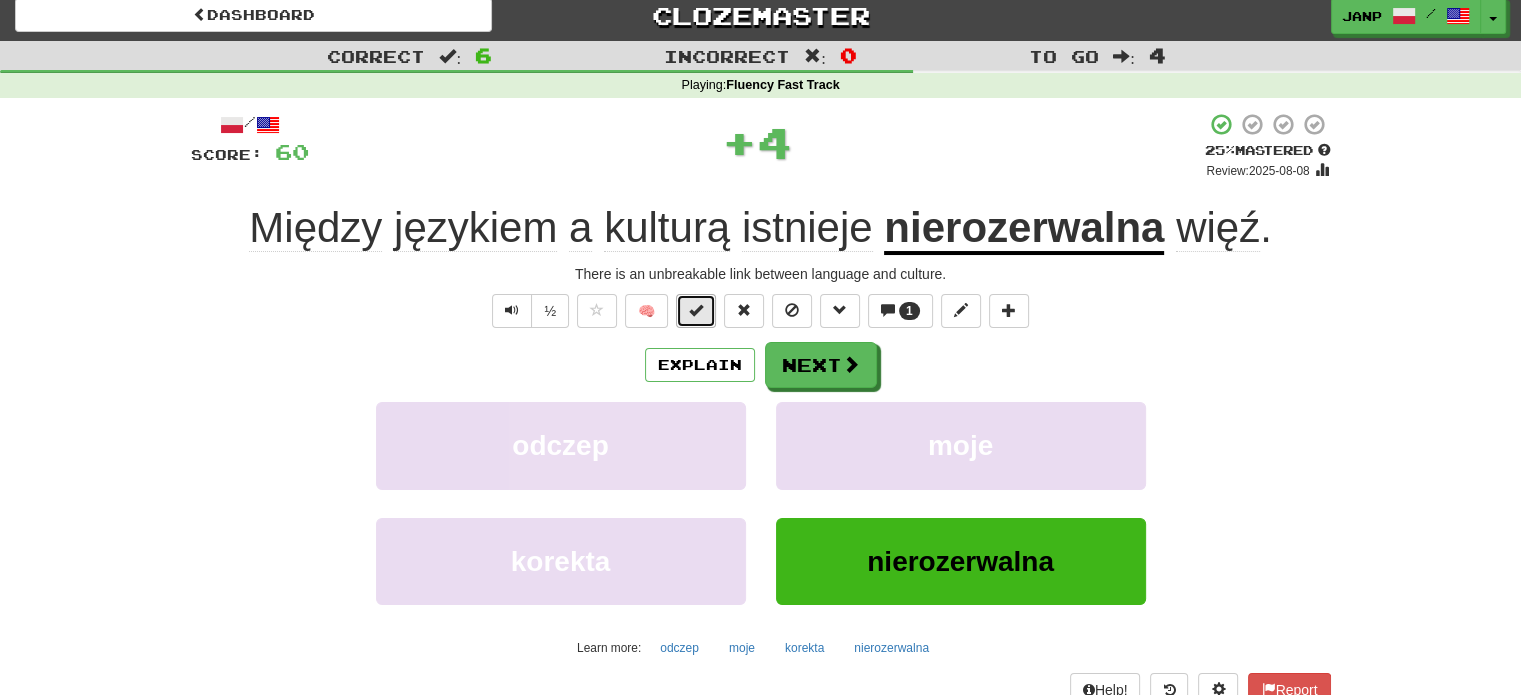 click at bounding box center [696, 310] 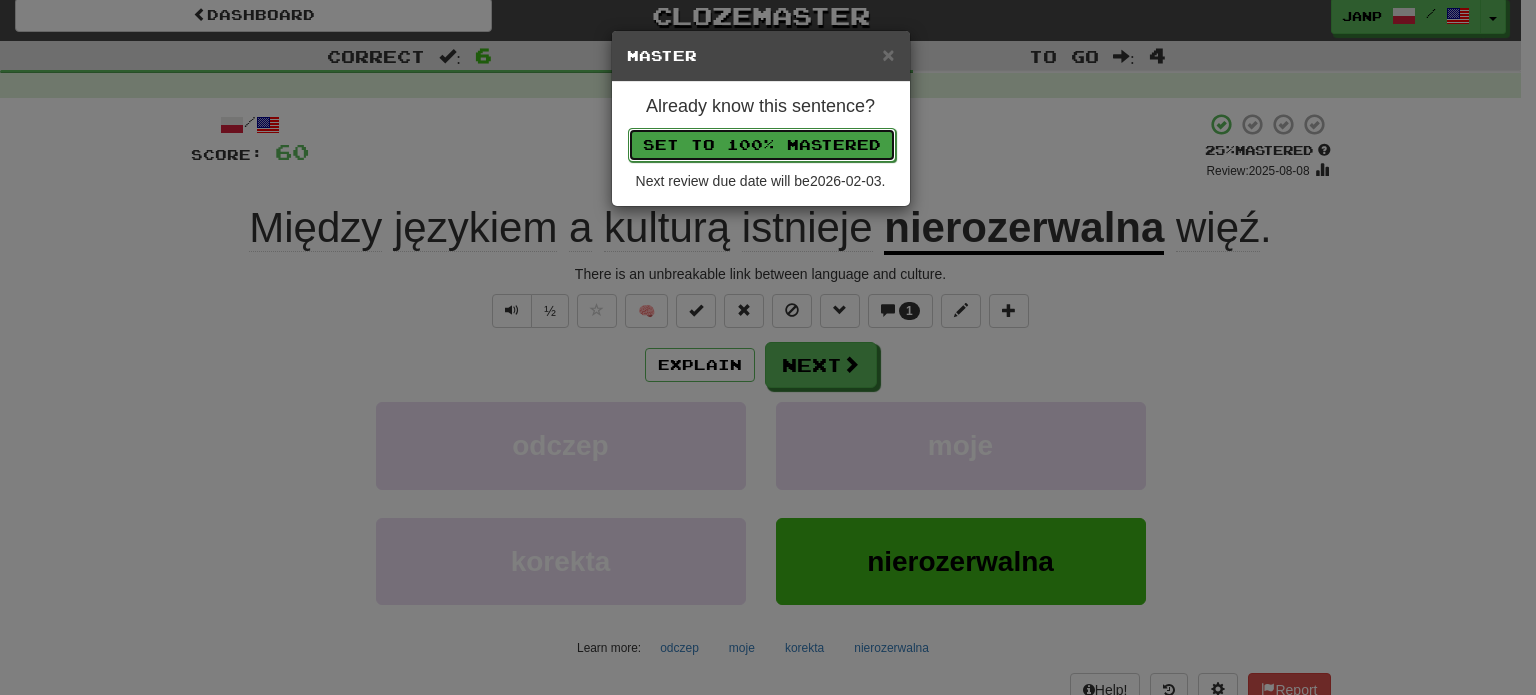 click on "Set to 100% Mastered" at bounding box center [762, 145] 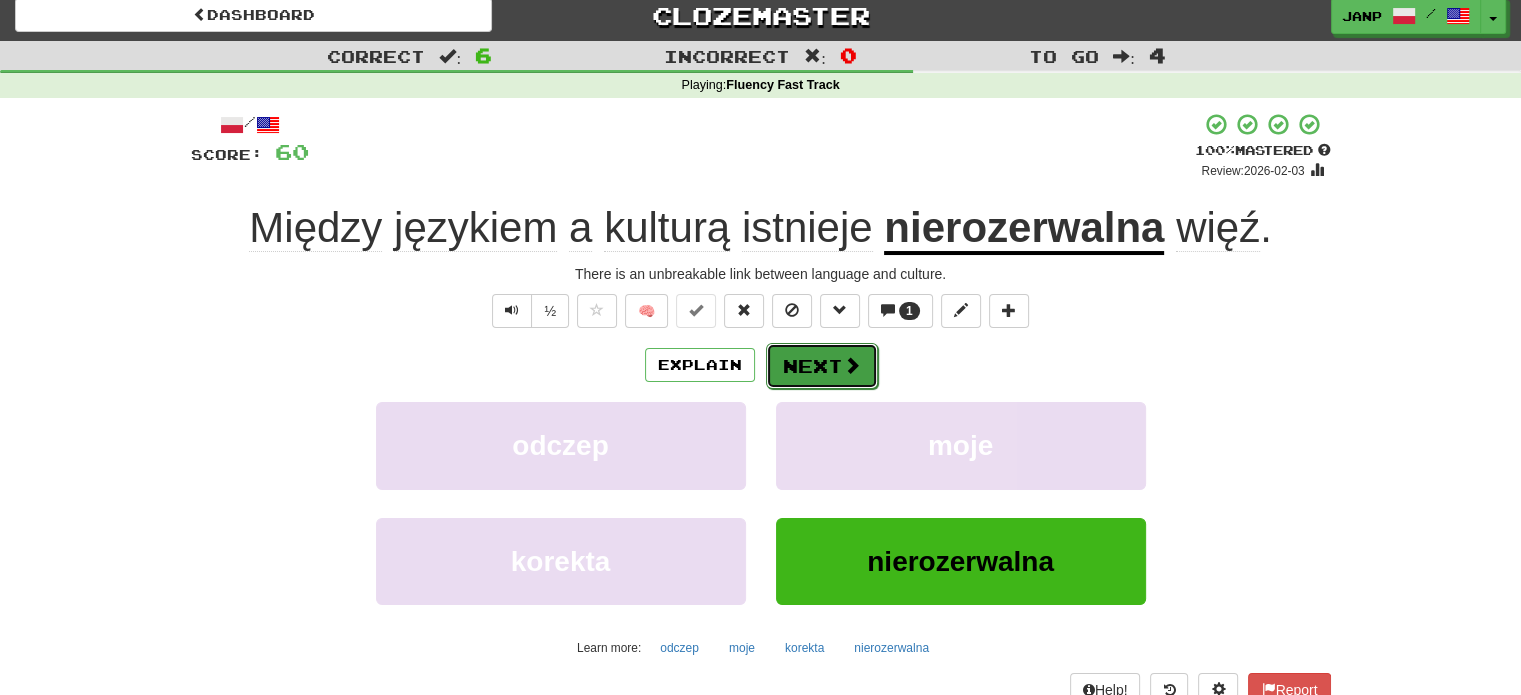 click on "Next" at bounding box center [822, 366] 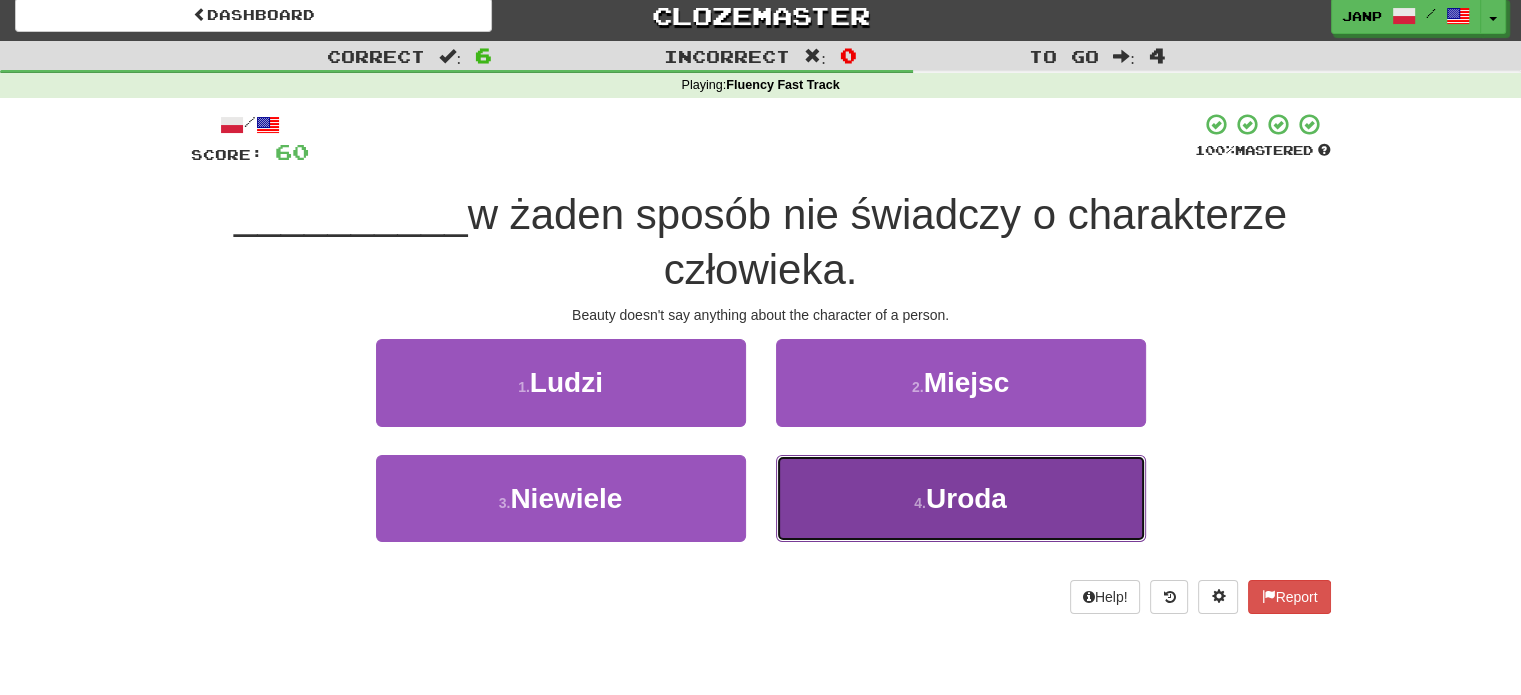 click on "4 .  Uroda" at bounding box center [961, 498] 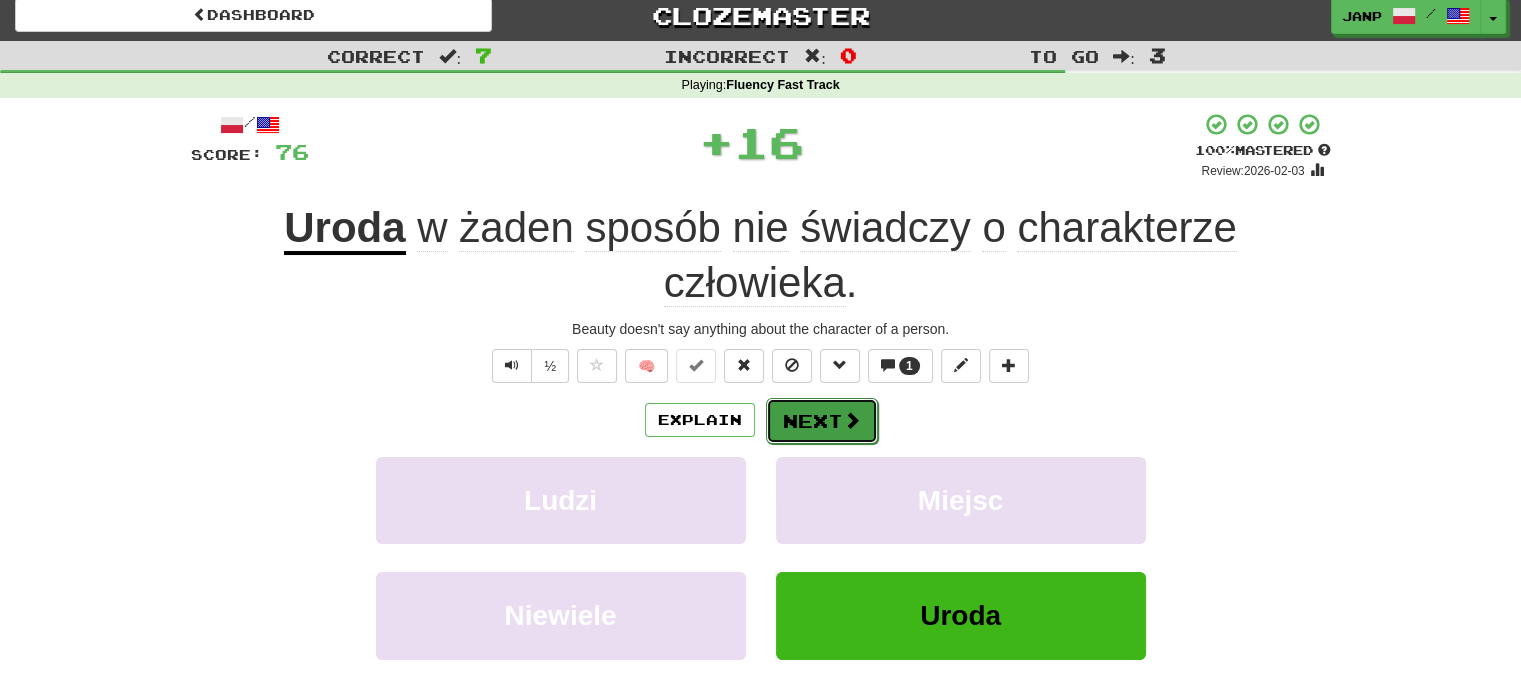 click on "Next" at bounding box center (822, 421) 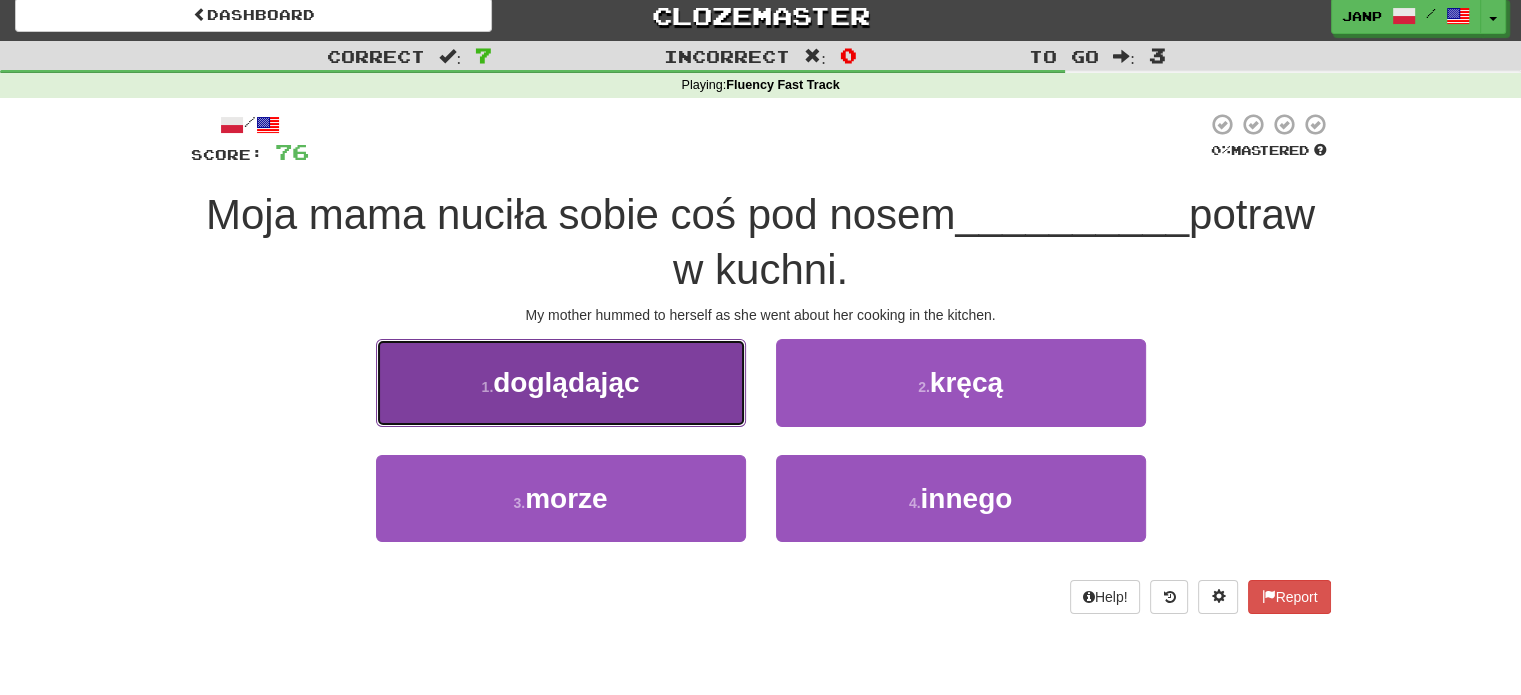 click on "1 .  doglądając" at bounding box center (561, 382) 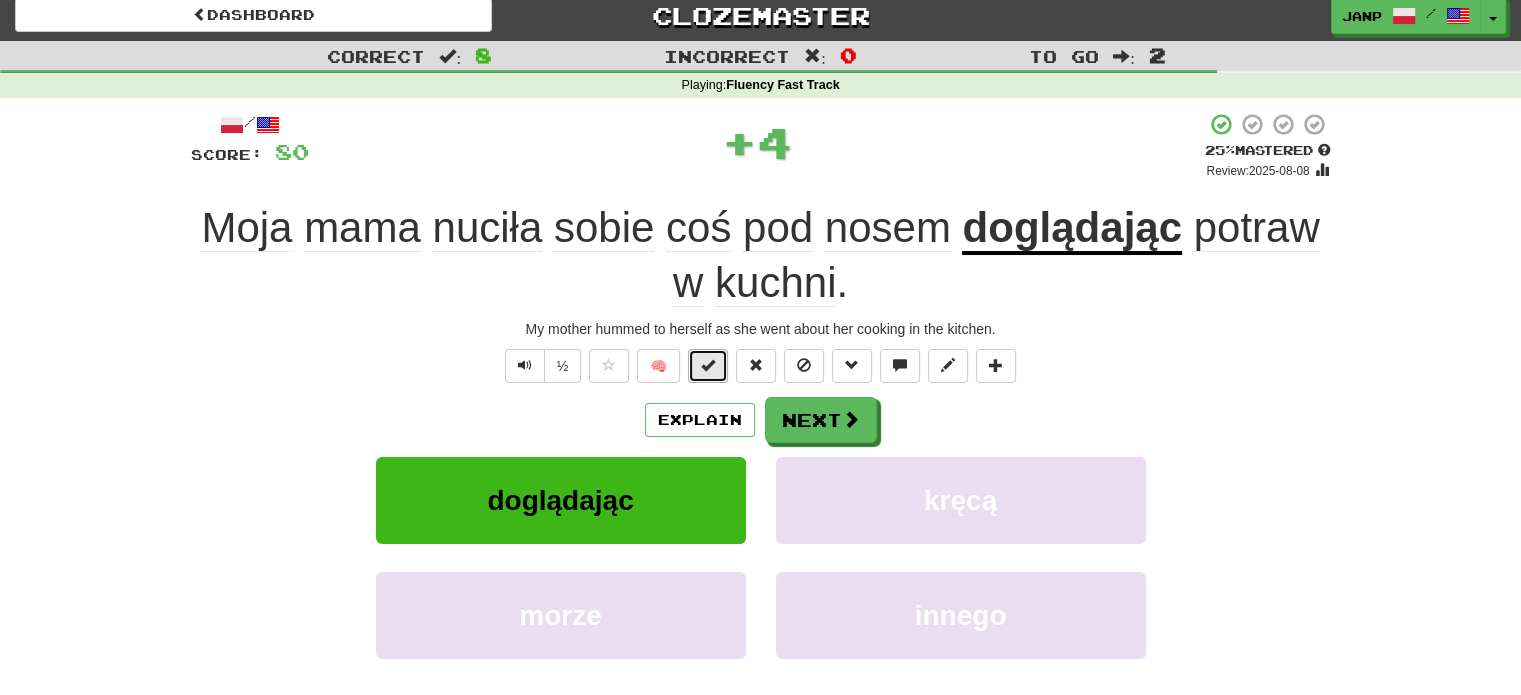 click at bounding box center [708, 365] 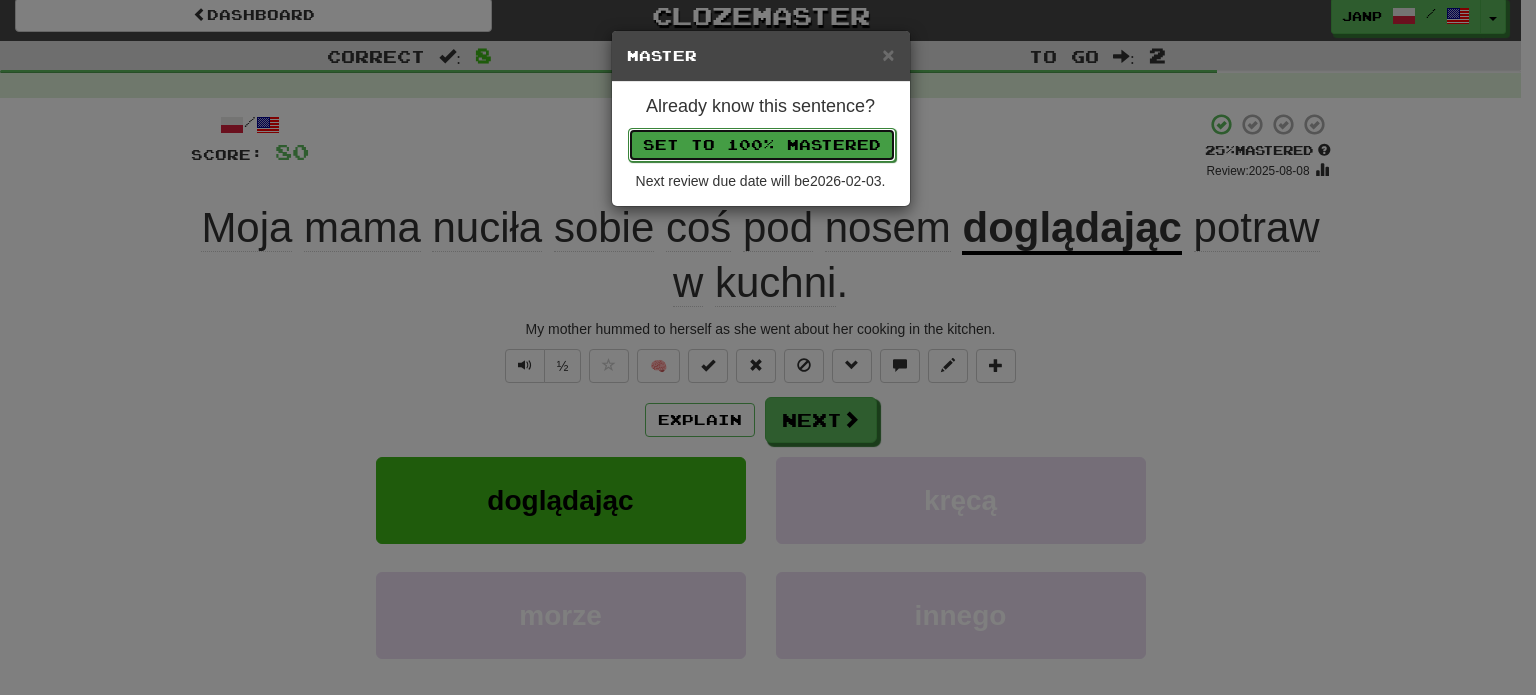 click on "Set to 100% Mastered" at bounding box center (762, 145) 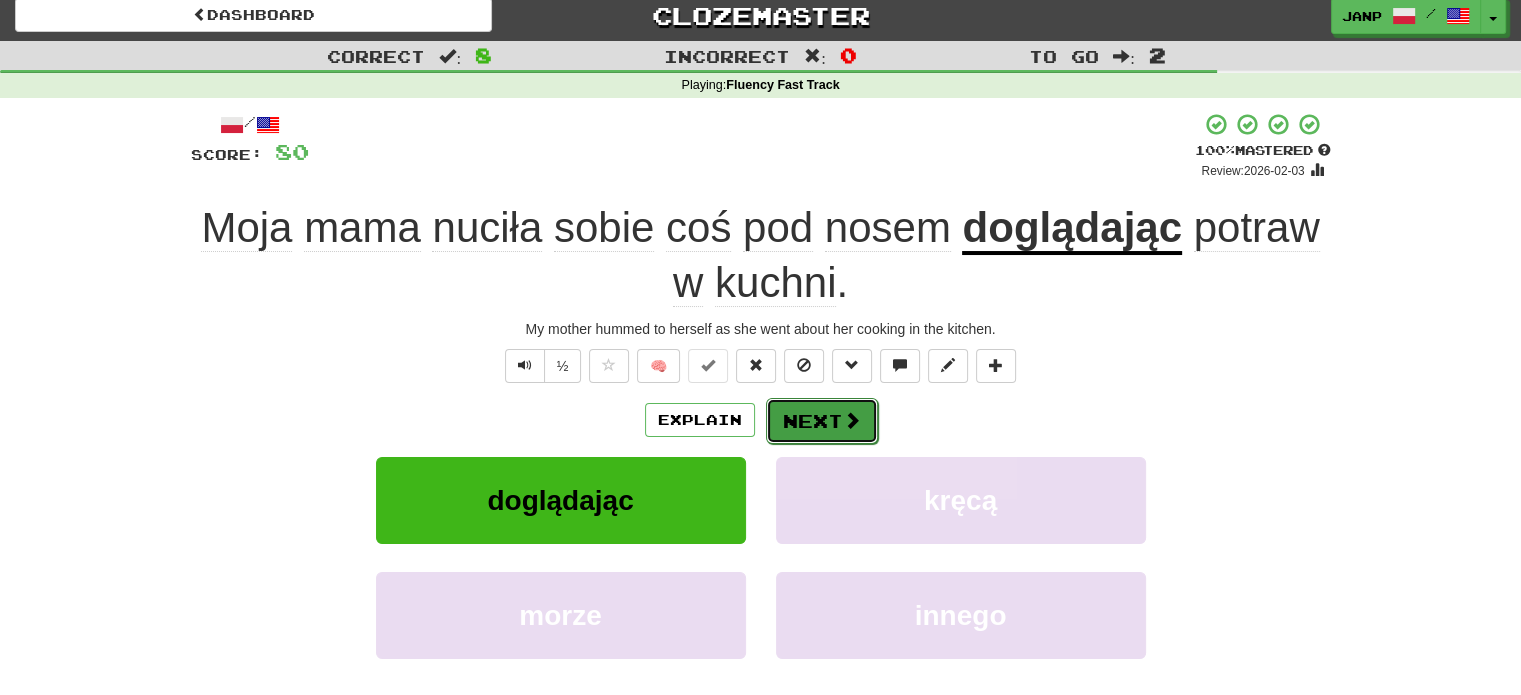 click on "Next" at bounding box center (822, 421) 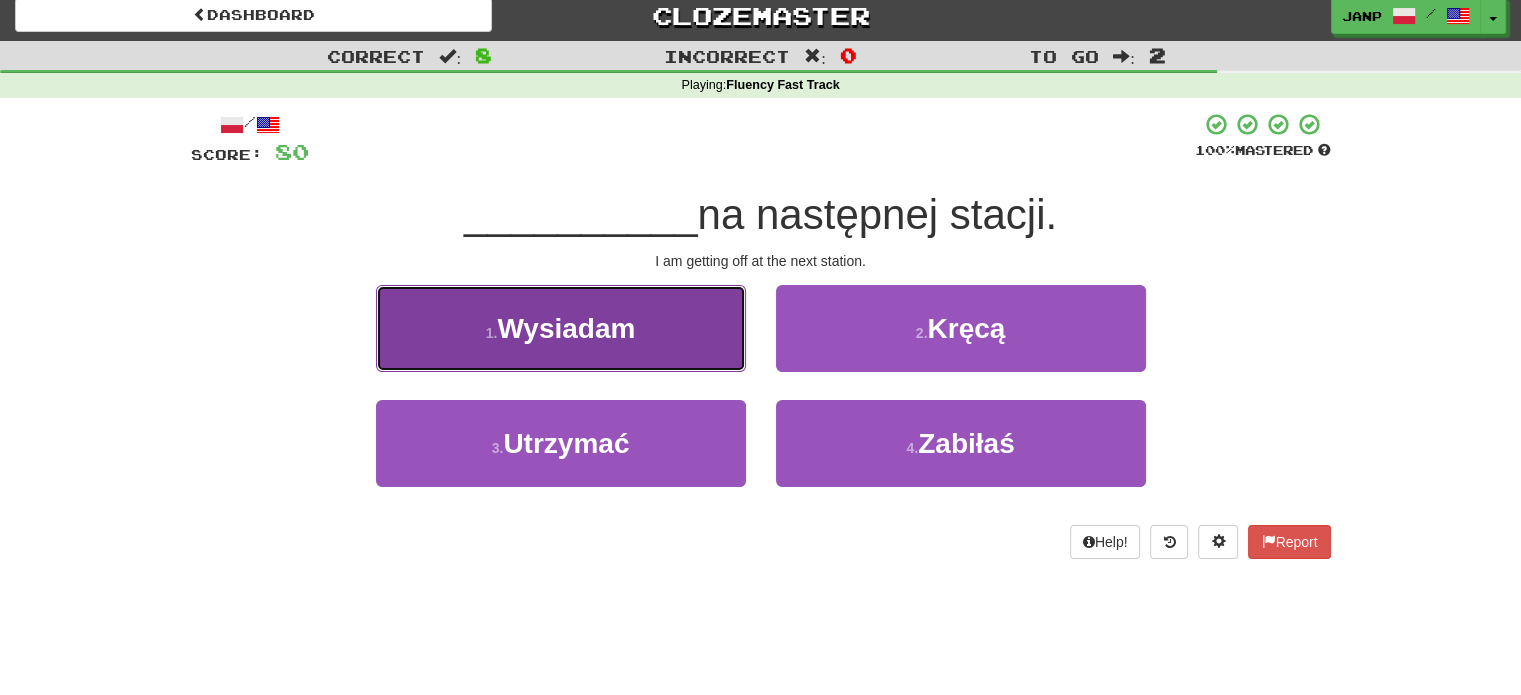 click on "1 .  Wysiadam" at bounding box center [561, 328] 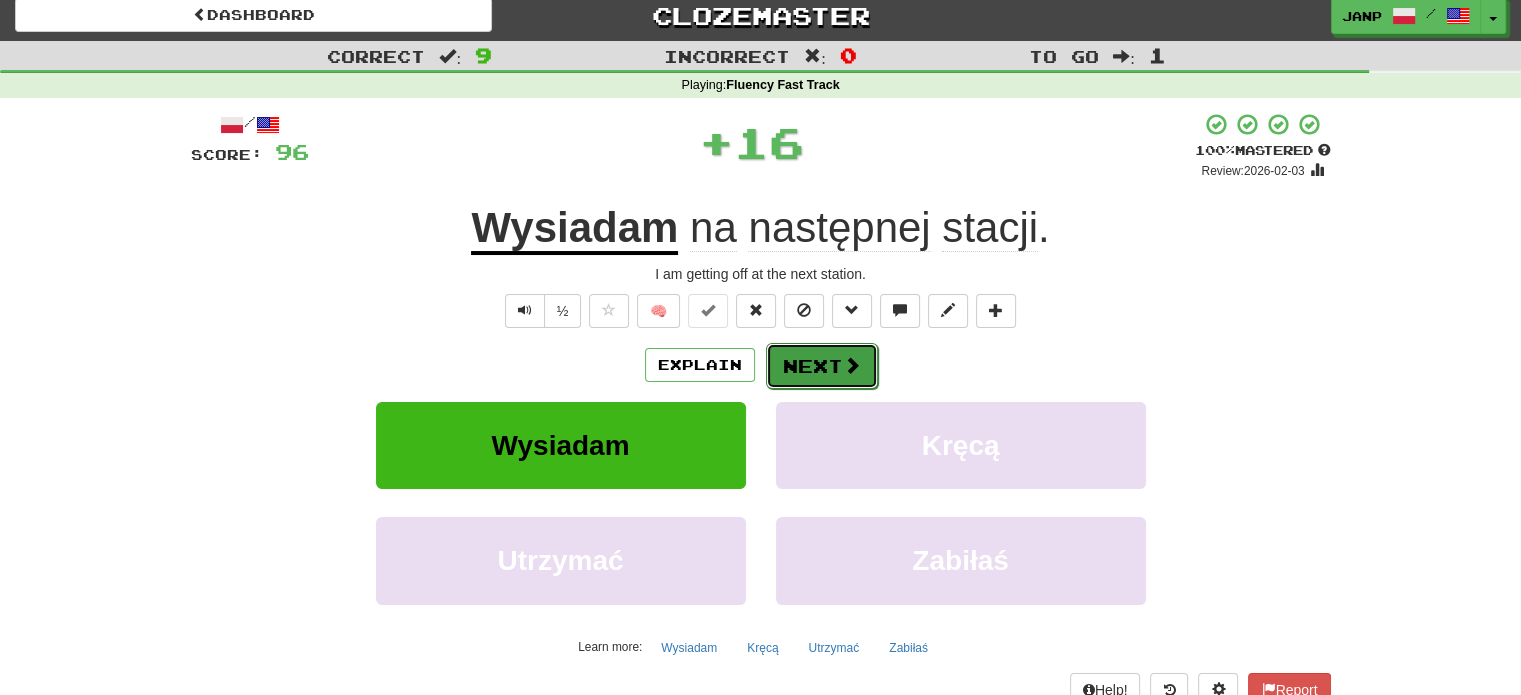 click on "Next" at bounding box center [822, 366] 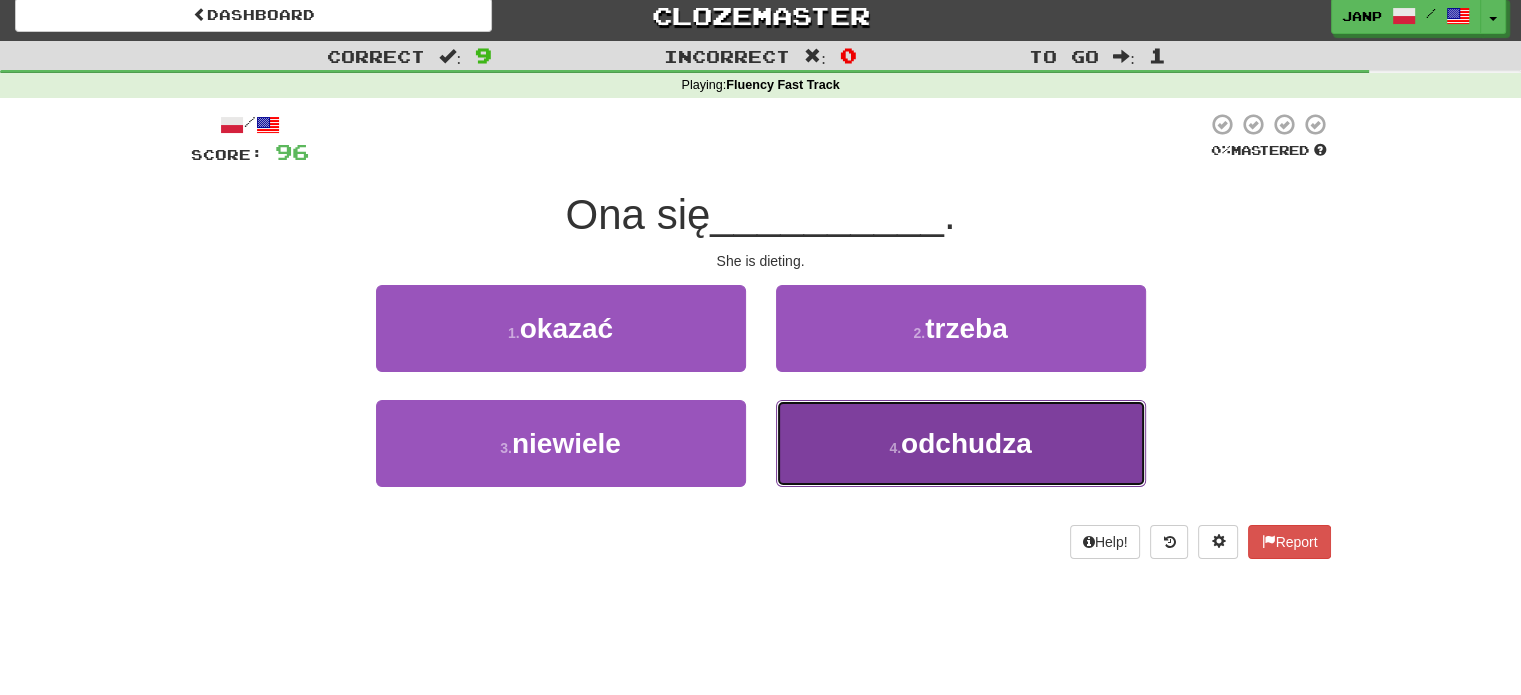 click on "4 .  odchudza" at bounding box center (961, 443) 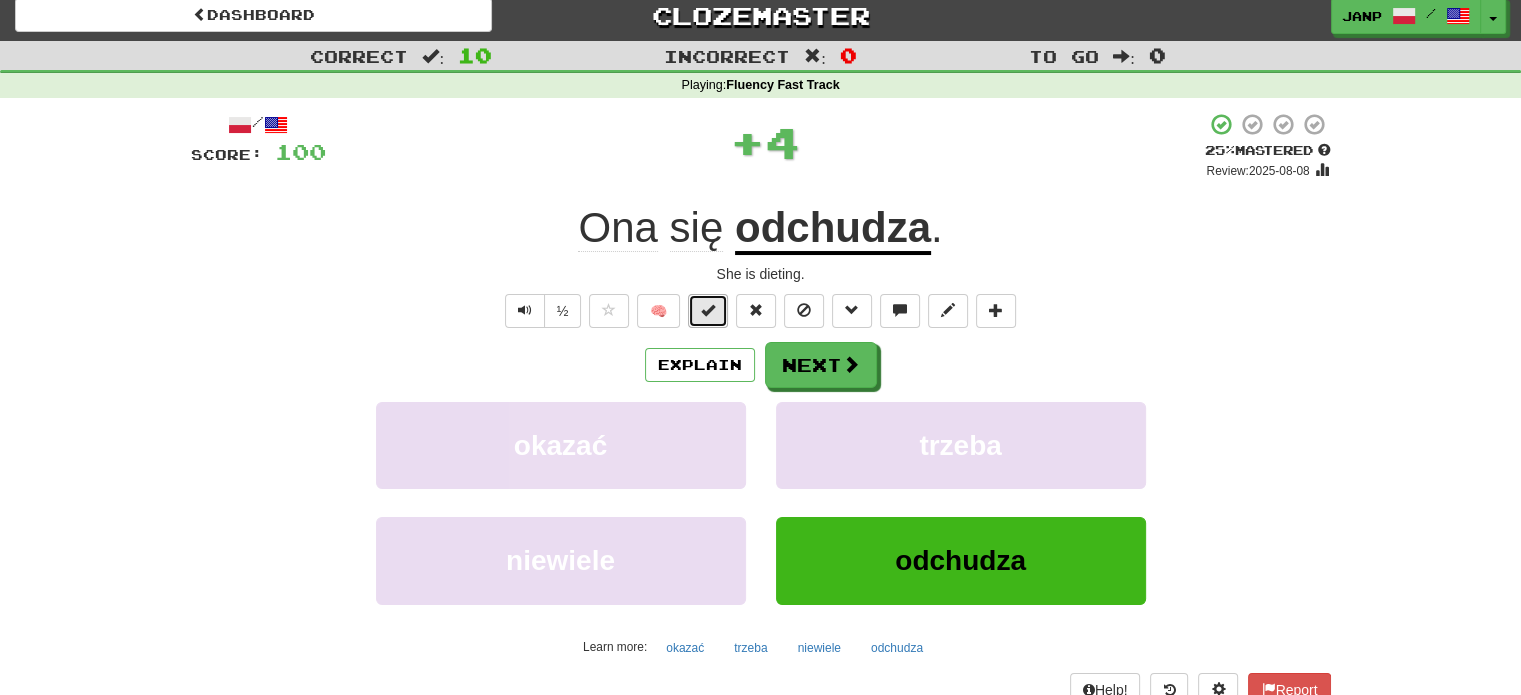 click at bounding box center [708, 310] 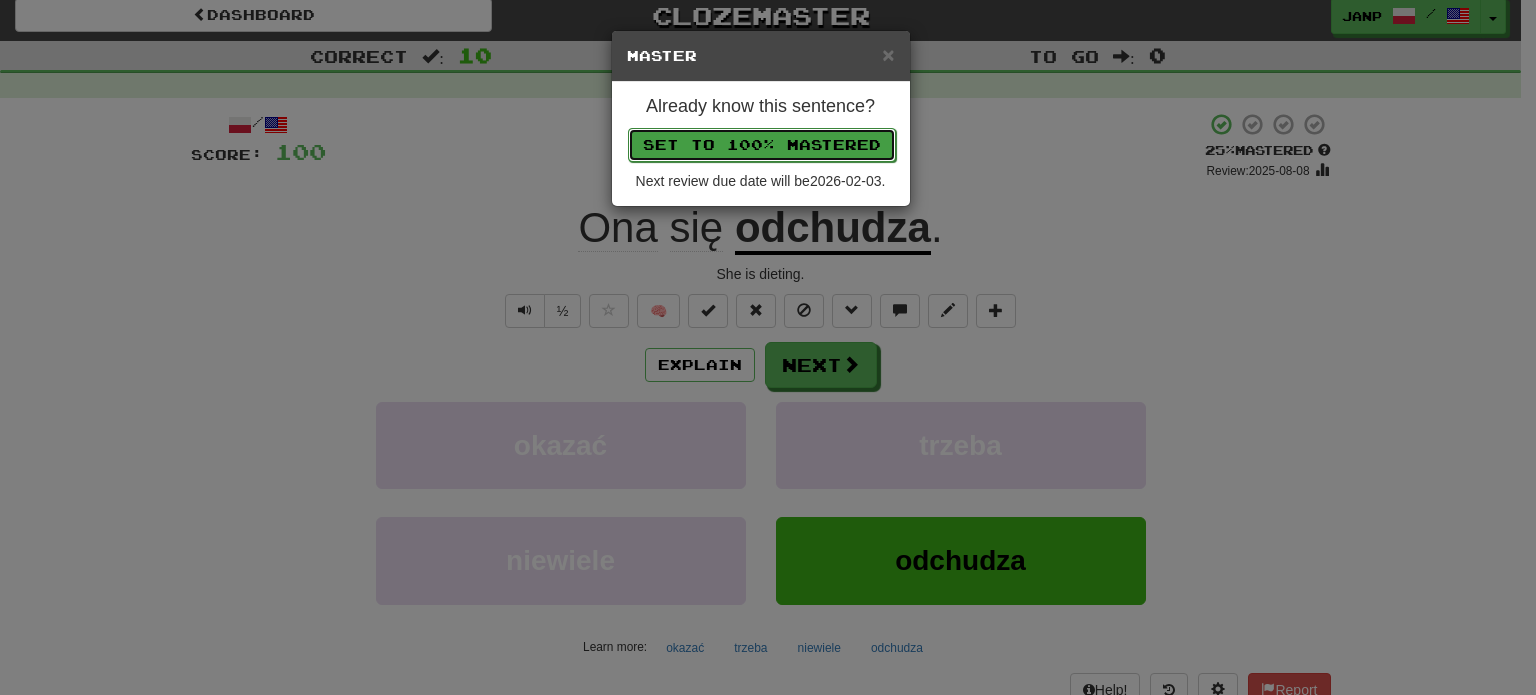 click on "Set to 100% Mastered" at bounding box center [762, 145] 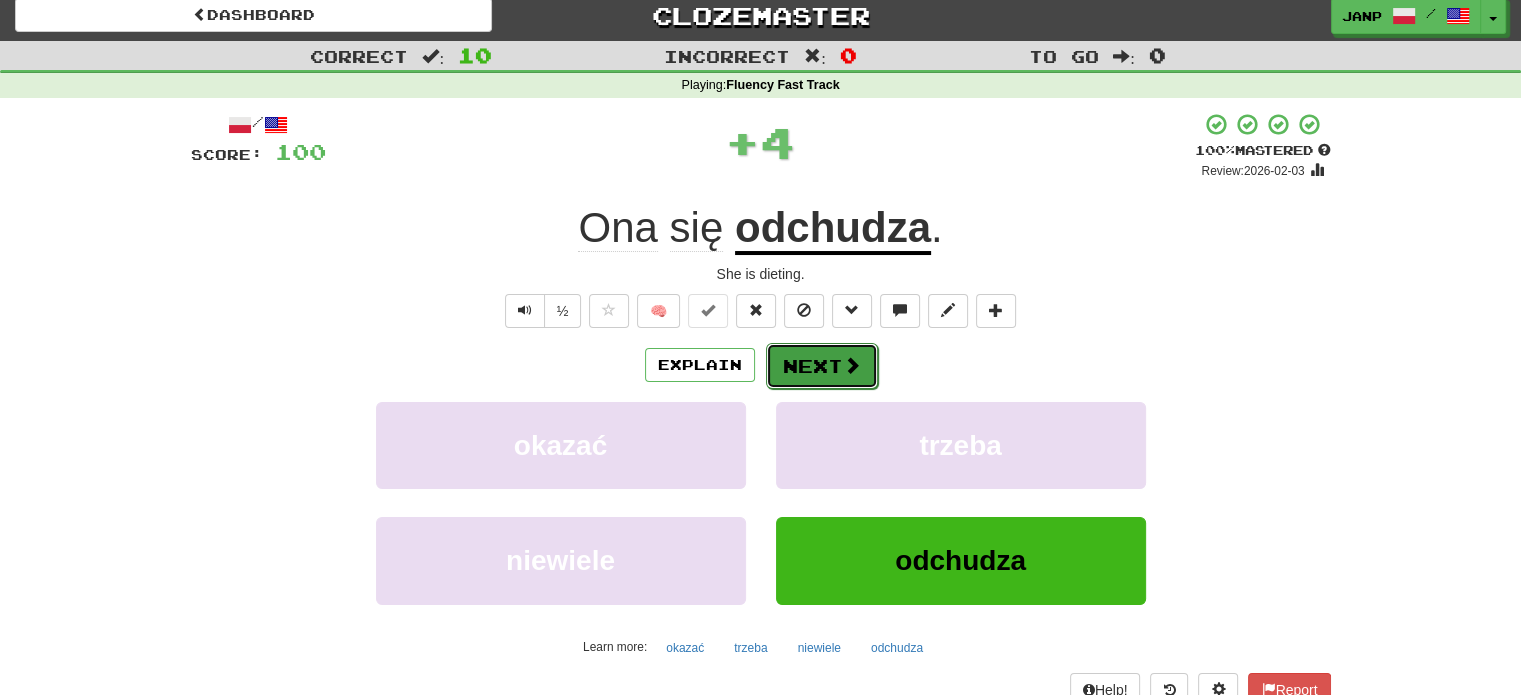 click on "Next" at bounding box center [822, 366] 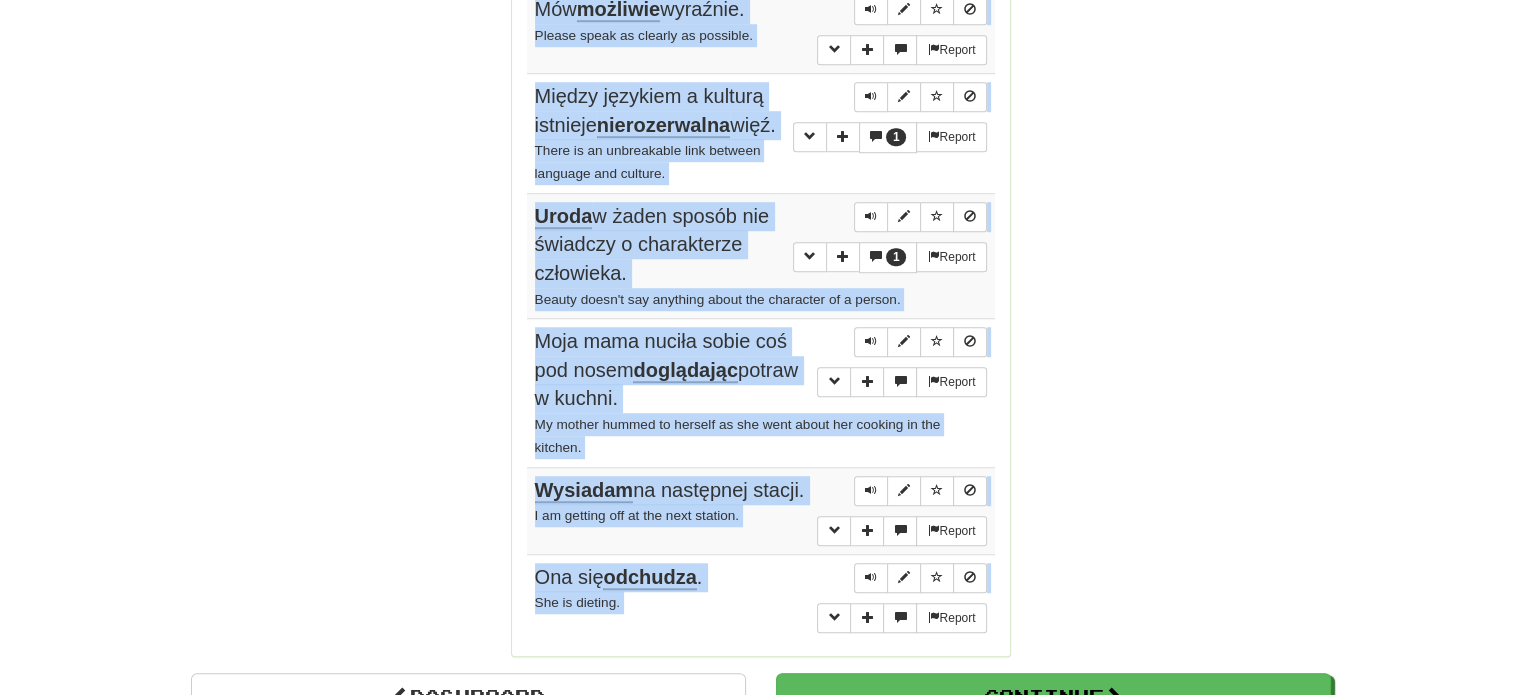 scroll, scrollTop: 1549, scrollLeft: 0, axis: vertical 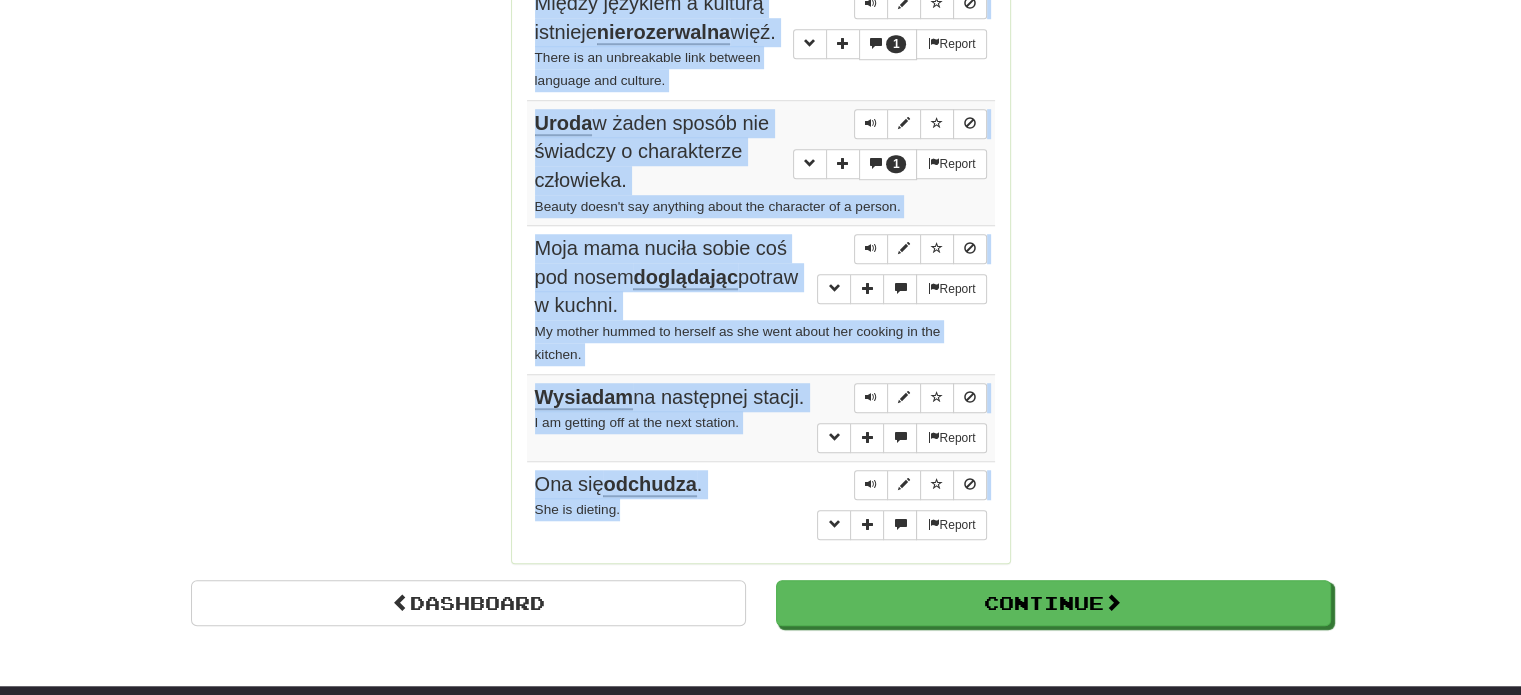 drag, startPoint x: 537, startPoint y: 281, endPoint x: 717, endPoint y: 538, distance: 313.76584 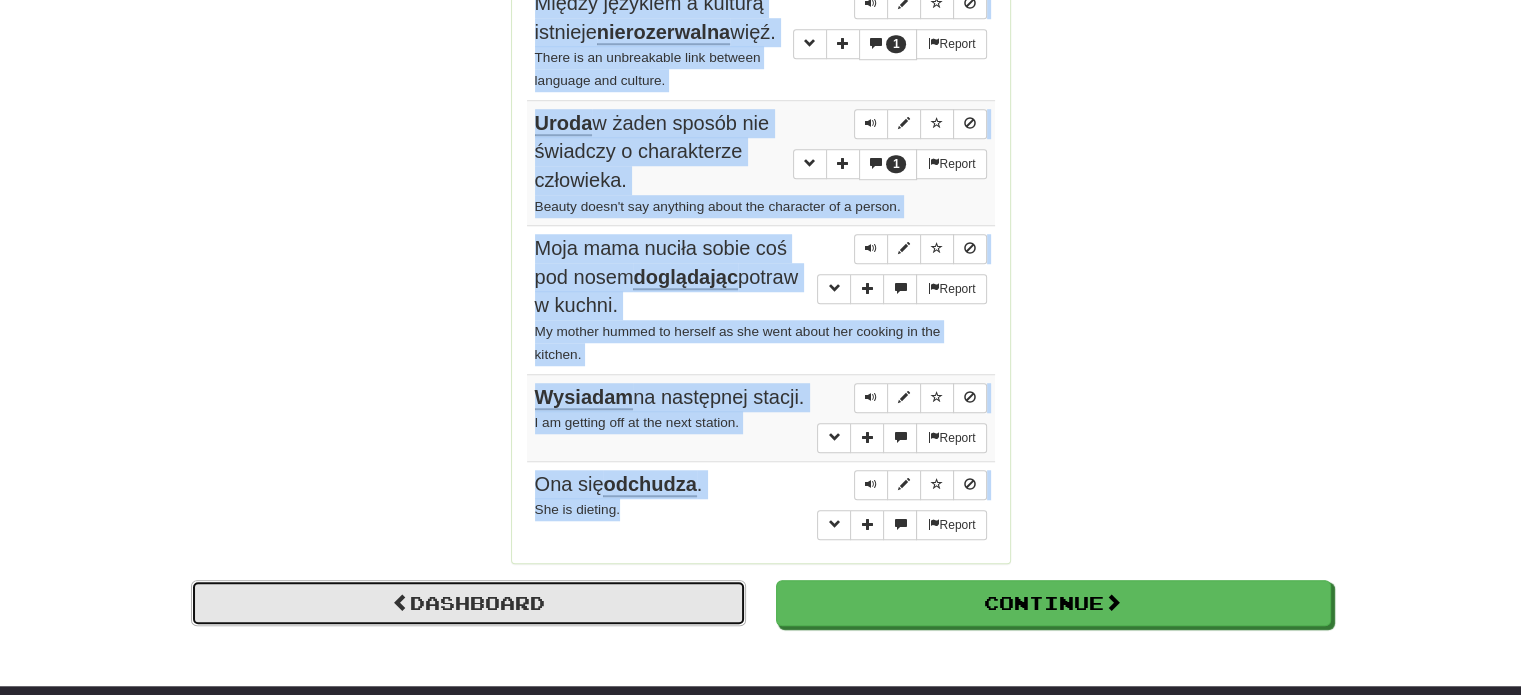 click on "Dashboard" at bounding box center (468, 603) 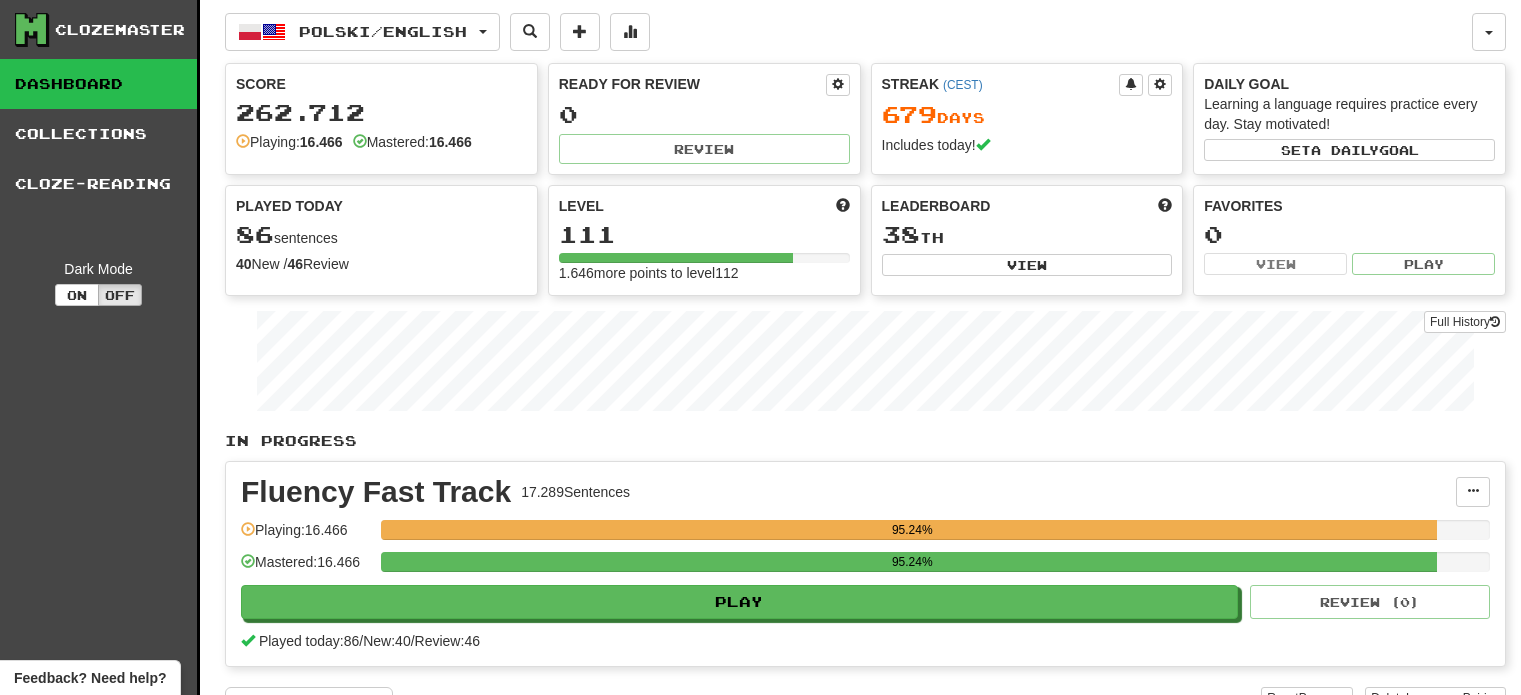 scroll, scrollTop: 0, scrollLeft: 0, axis: both 